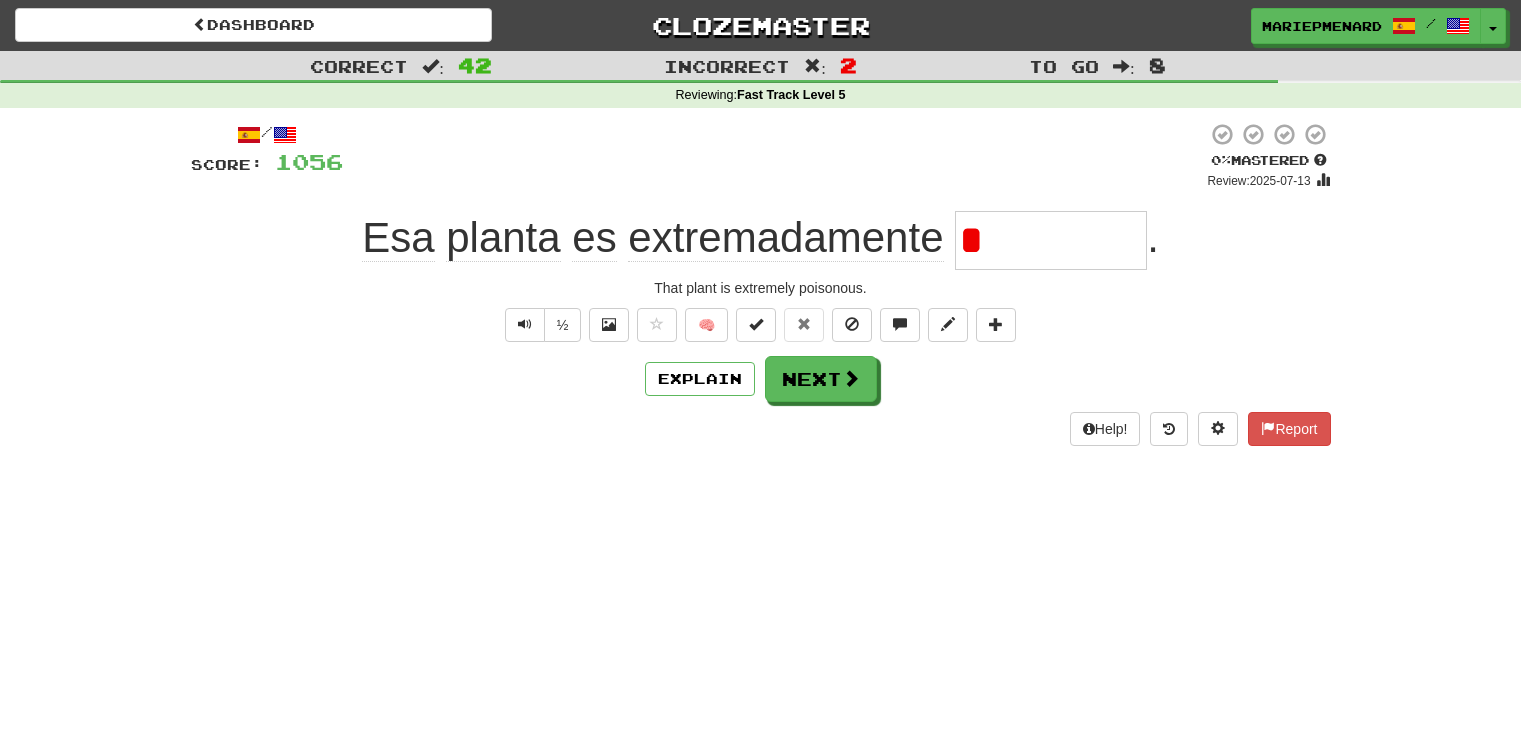 scroll, scrollTop: 0, scrollLeft: 0, axis: both 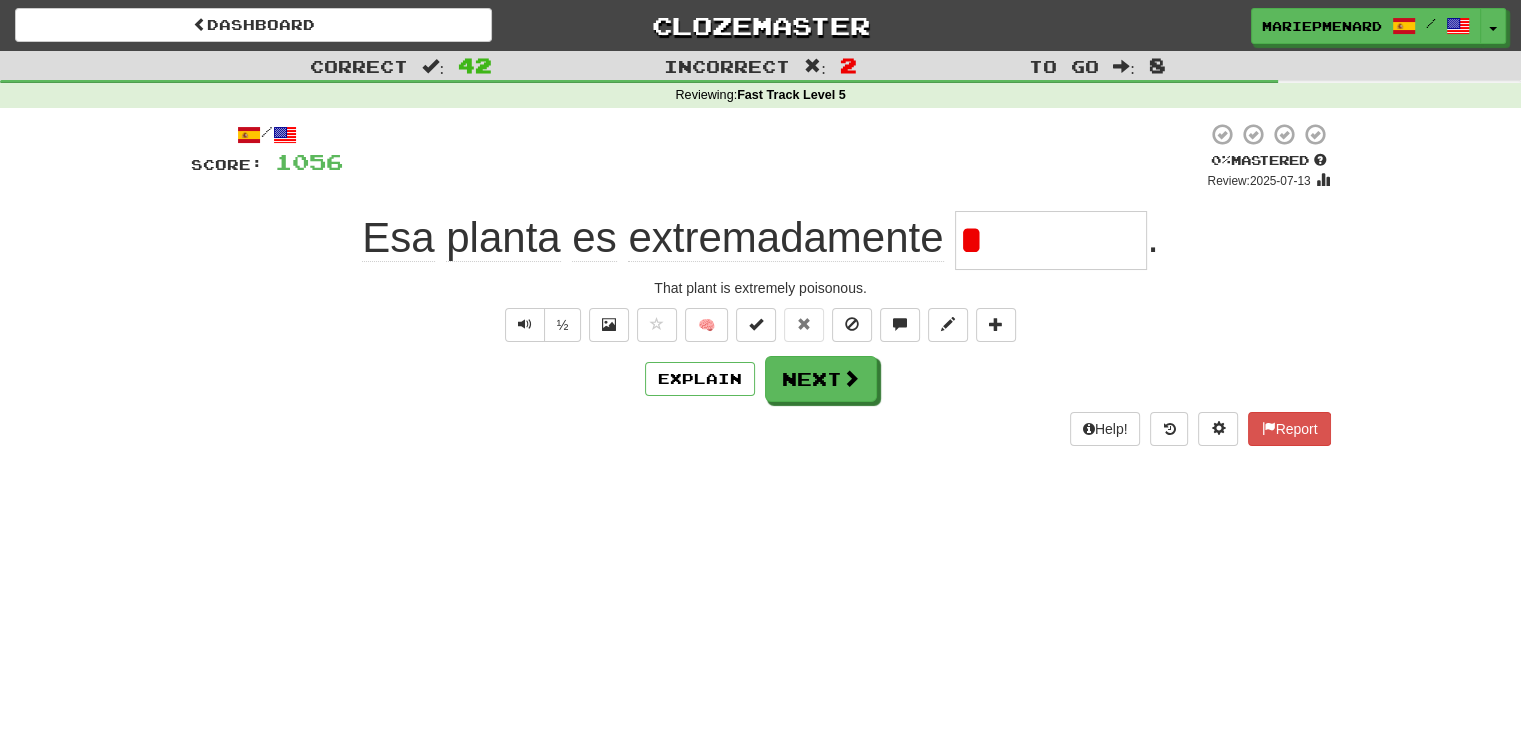 click on "*" at bounding box center (1051, 240) 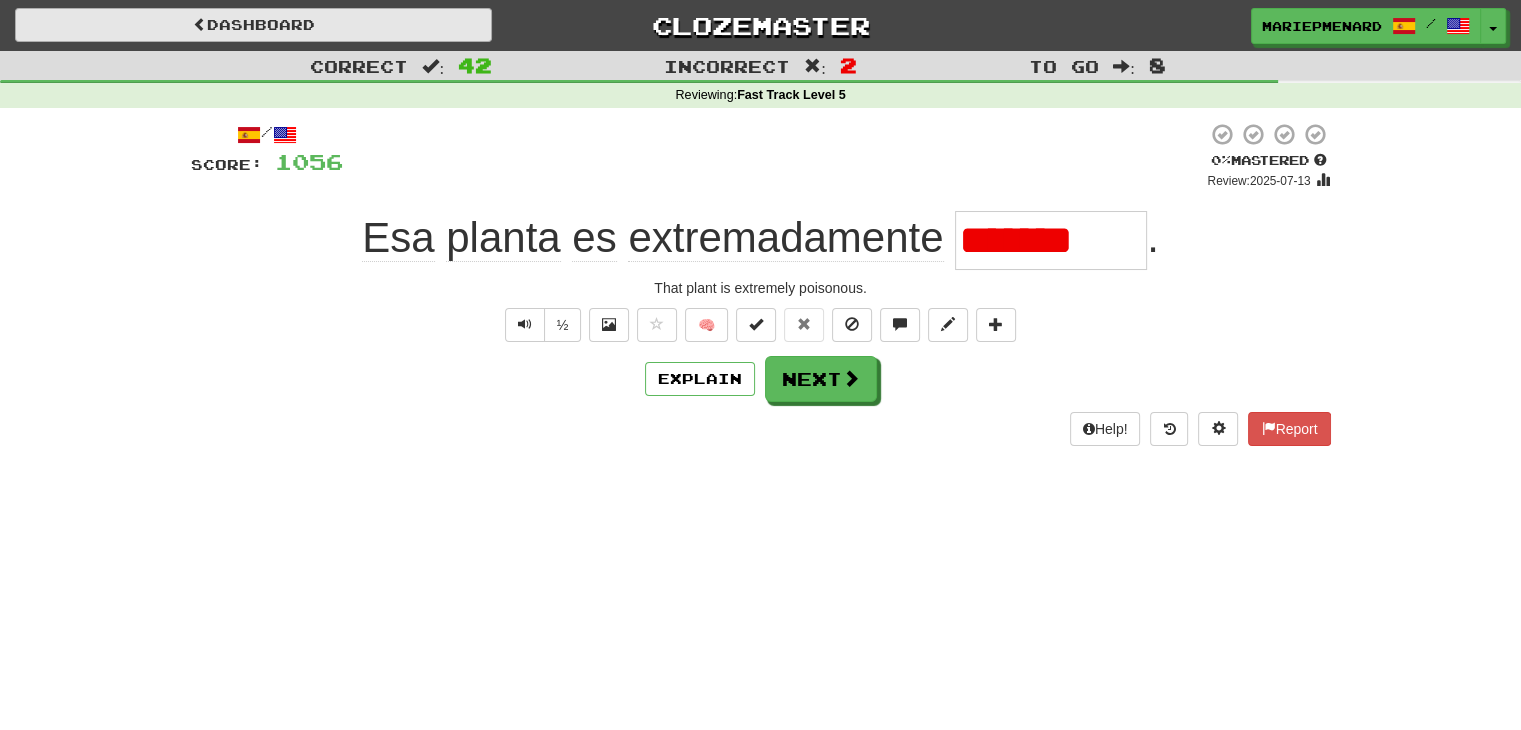 type on "********" 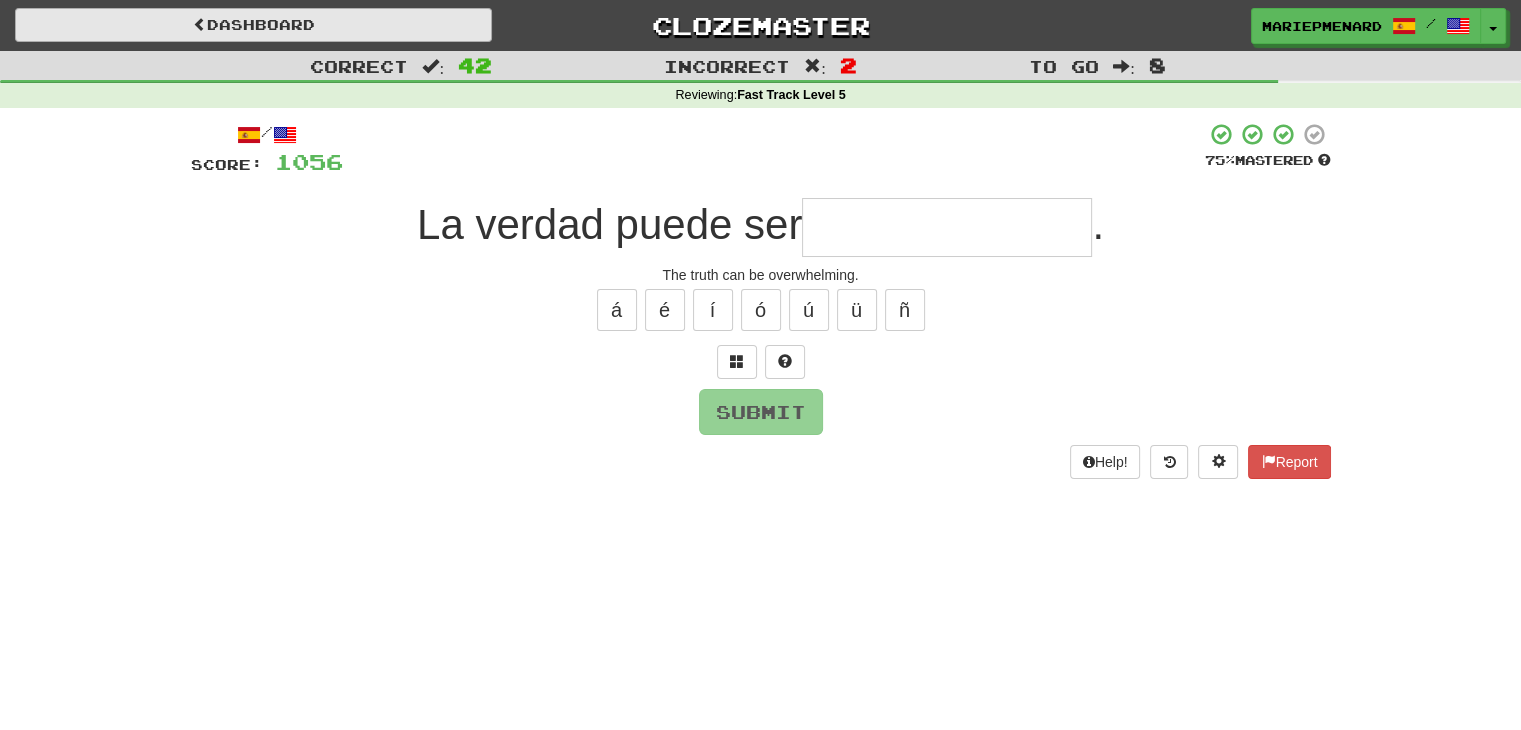 type on "**********" 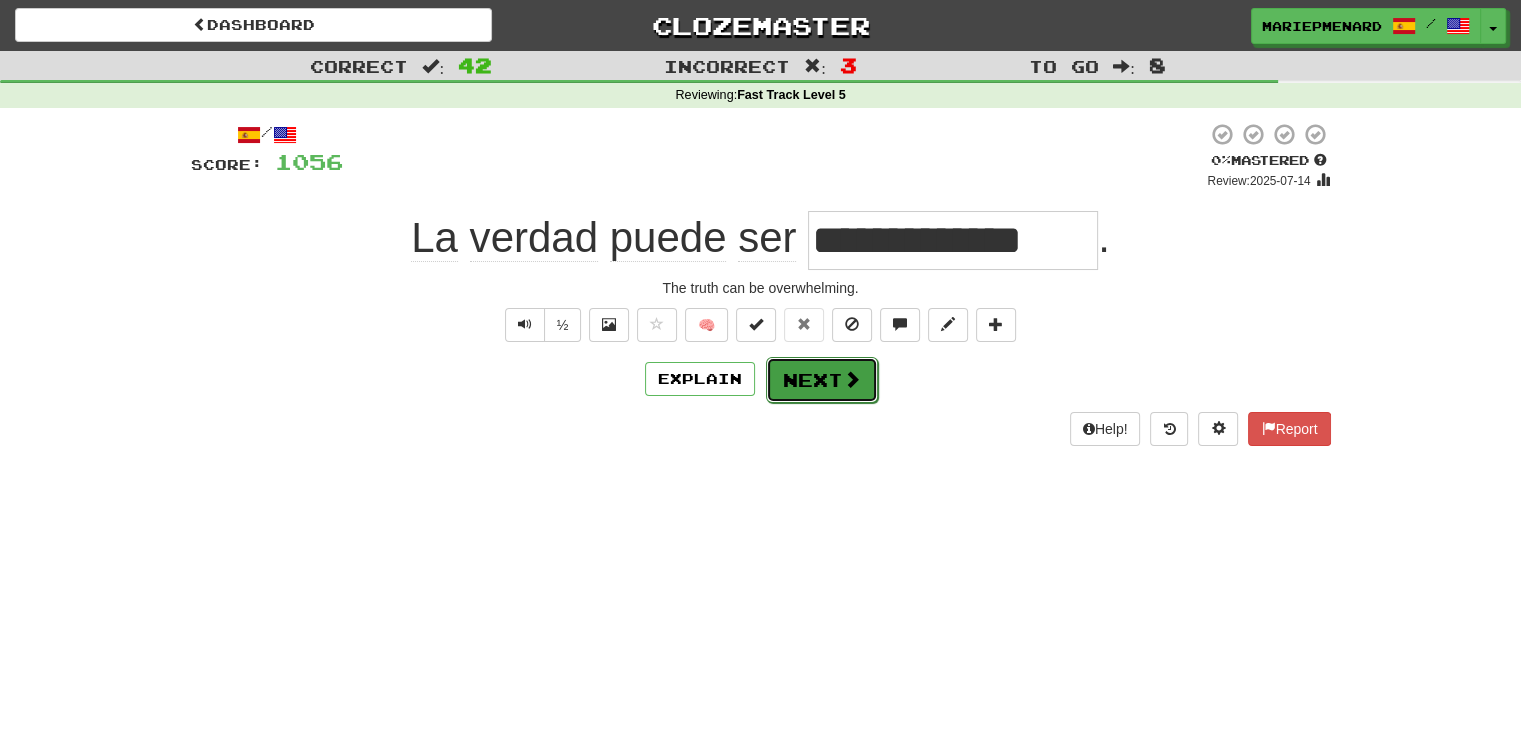 click on "Next" at bounding box center [822, 380] 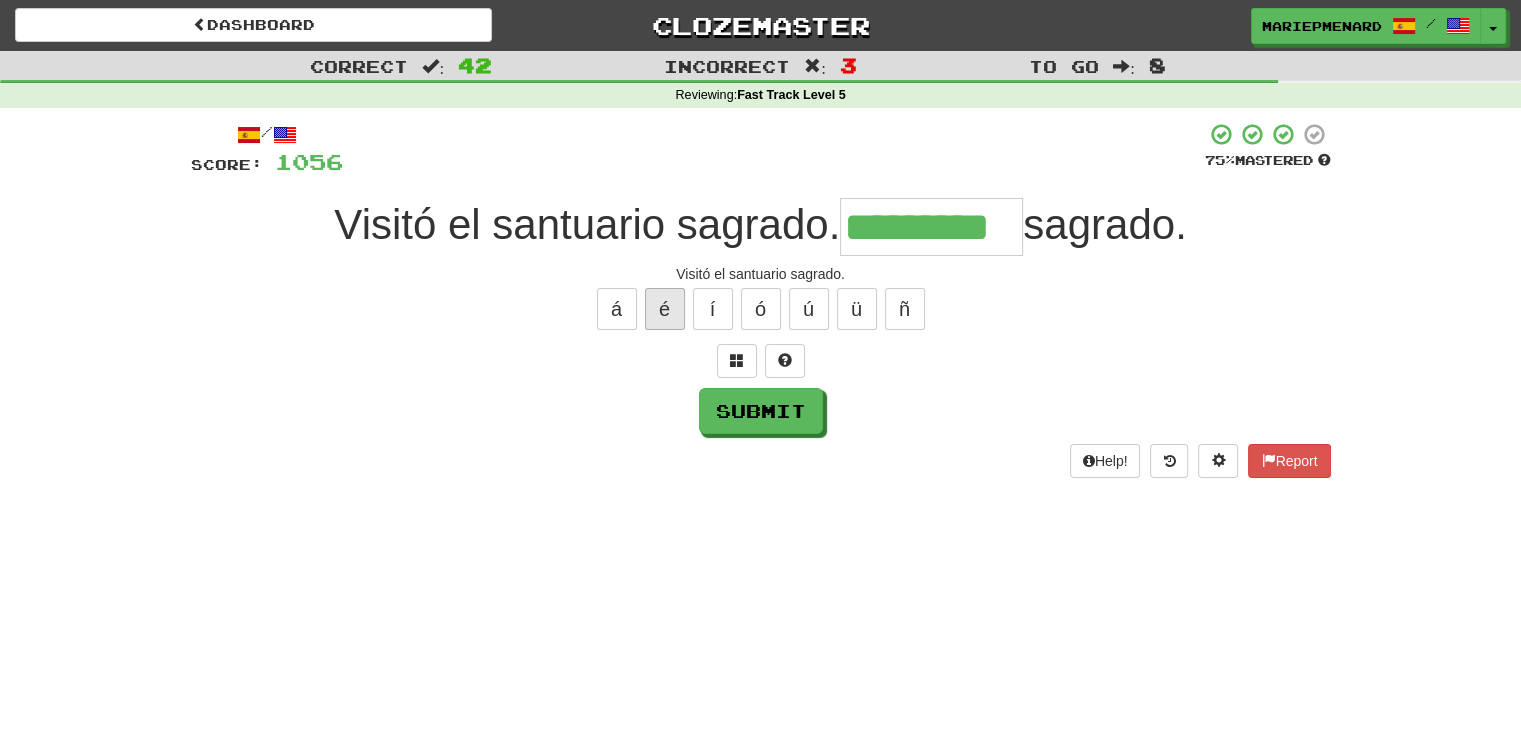 scroll, scrollTop: 0, scrollLeft: 0, axis: both 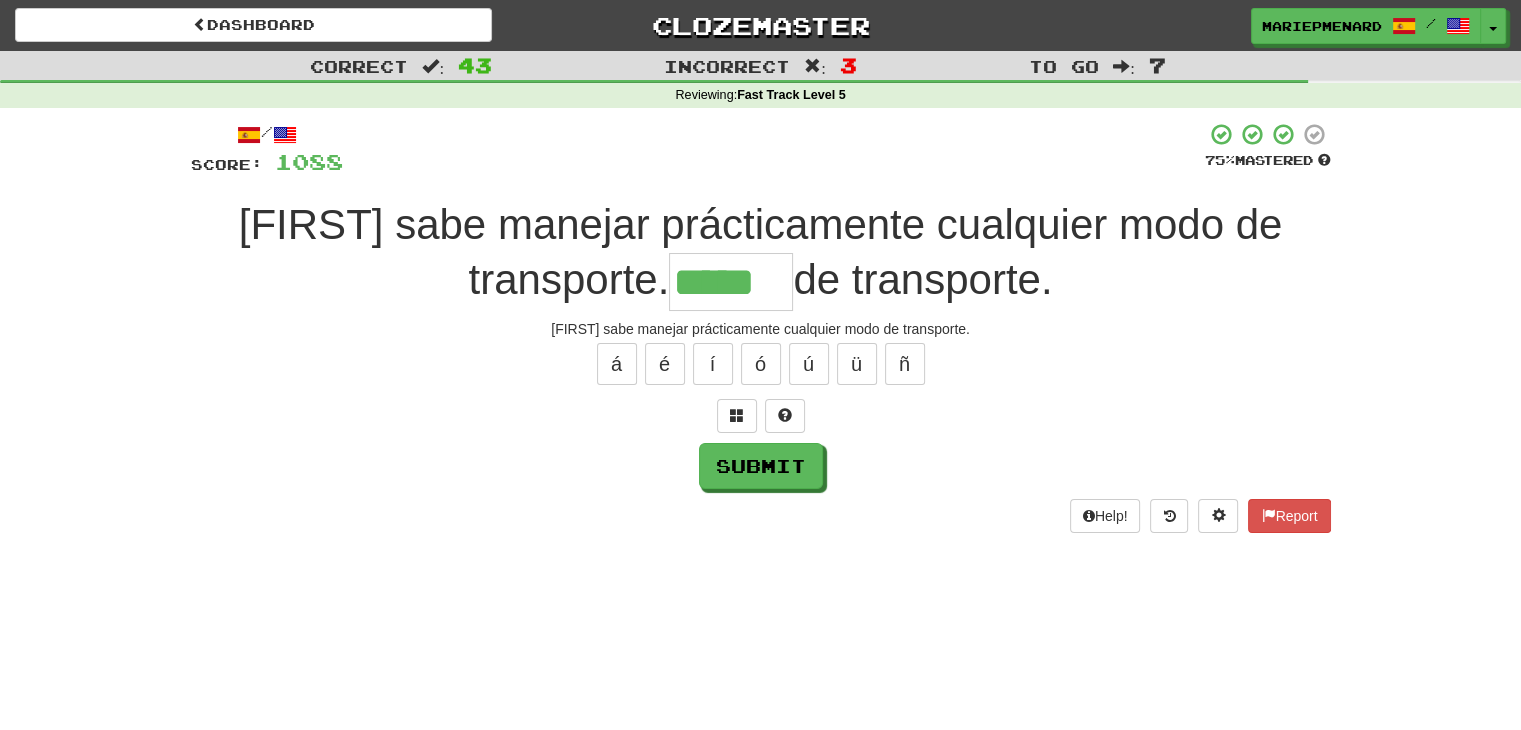 type on "*****" 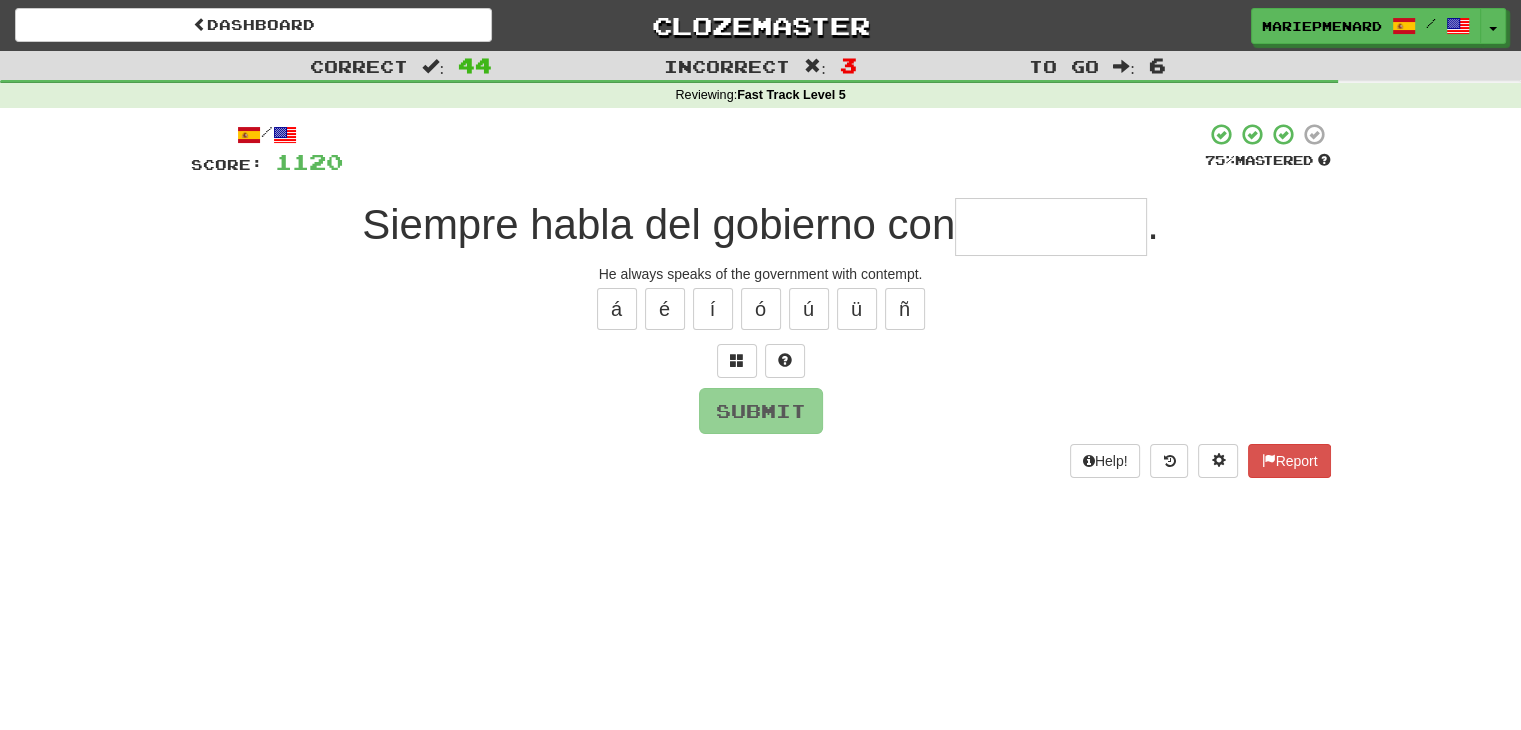 type on "*" 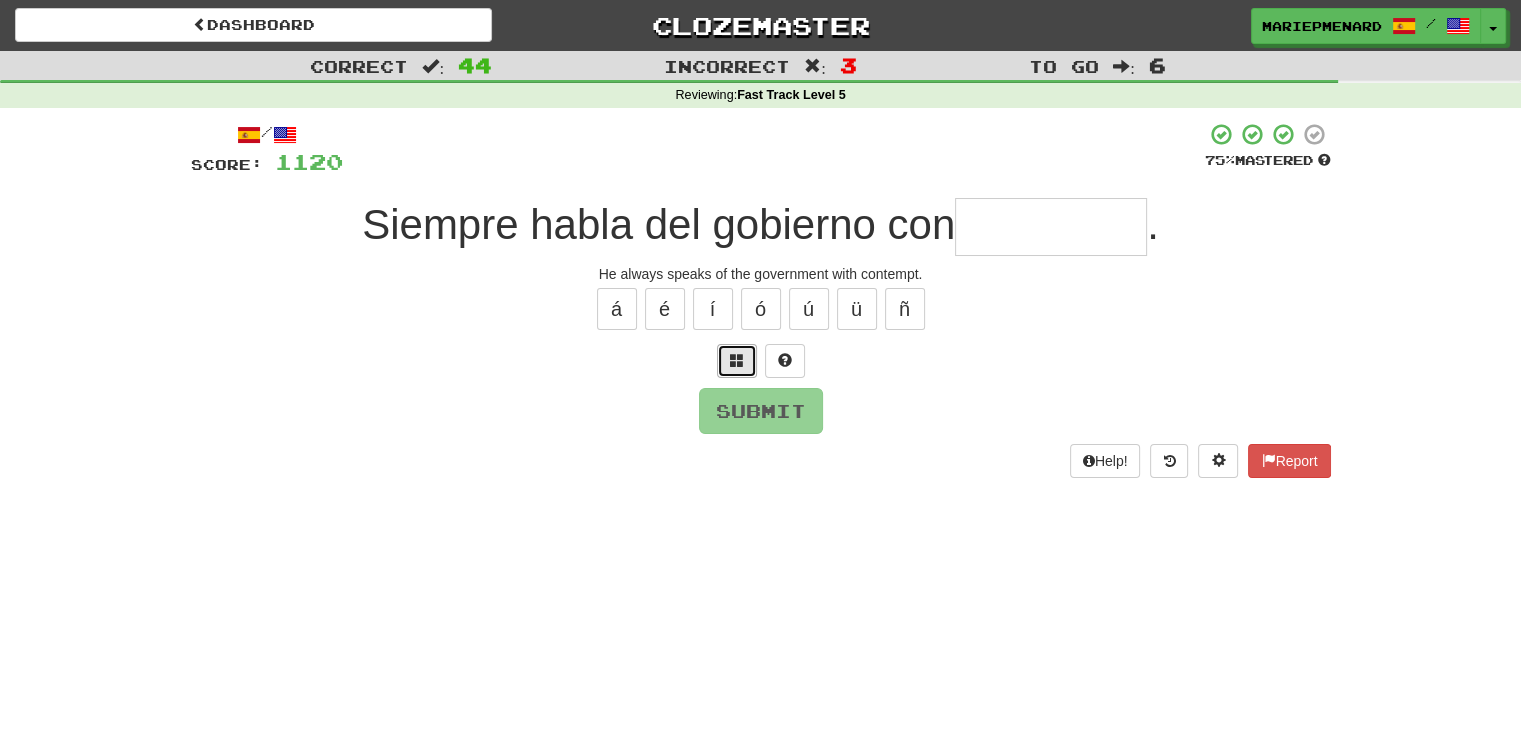 click at bounding box center [737, 361] 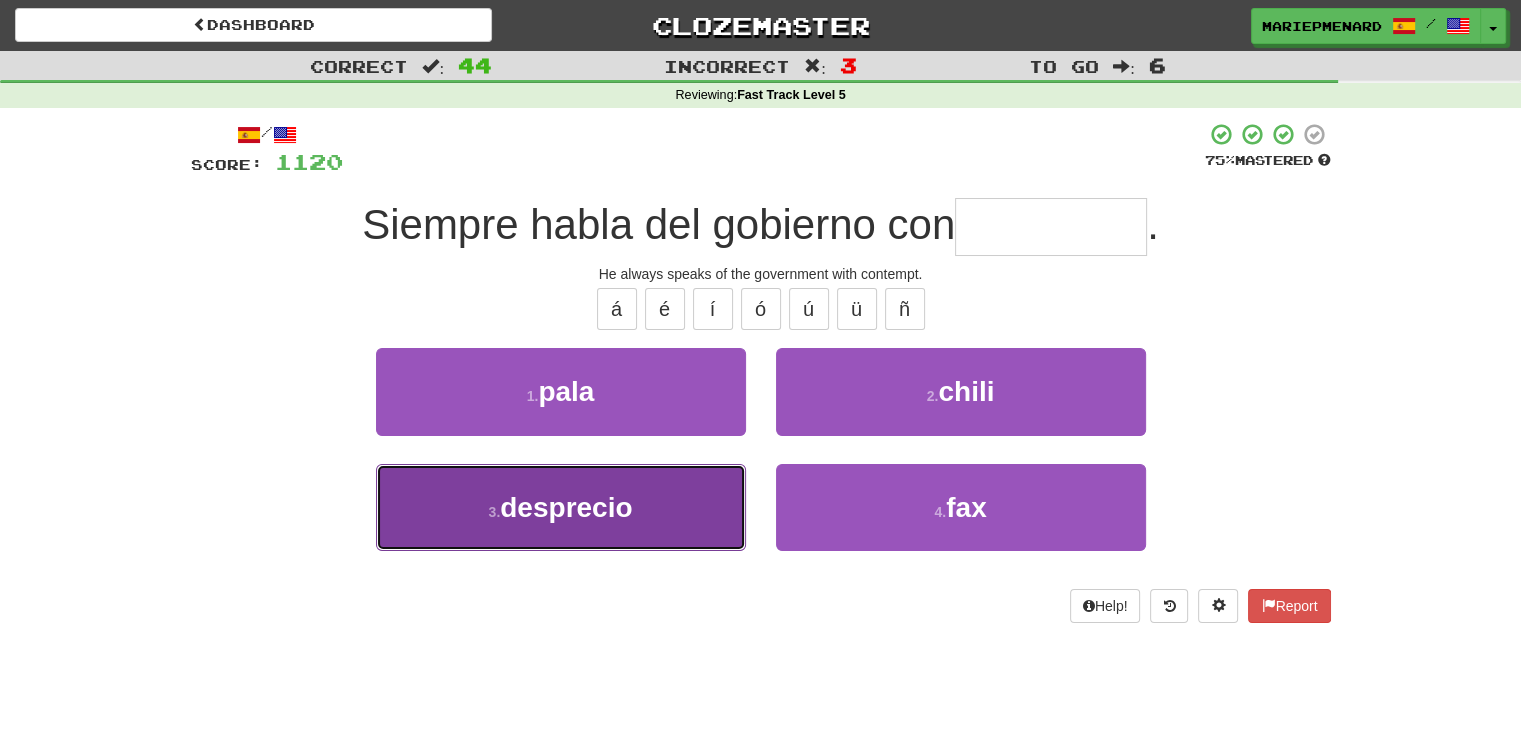 click on "3 .  desprecio" at bounding box center (561, 507) 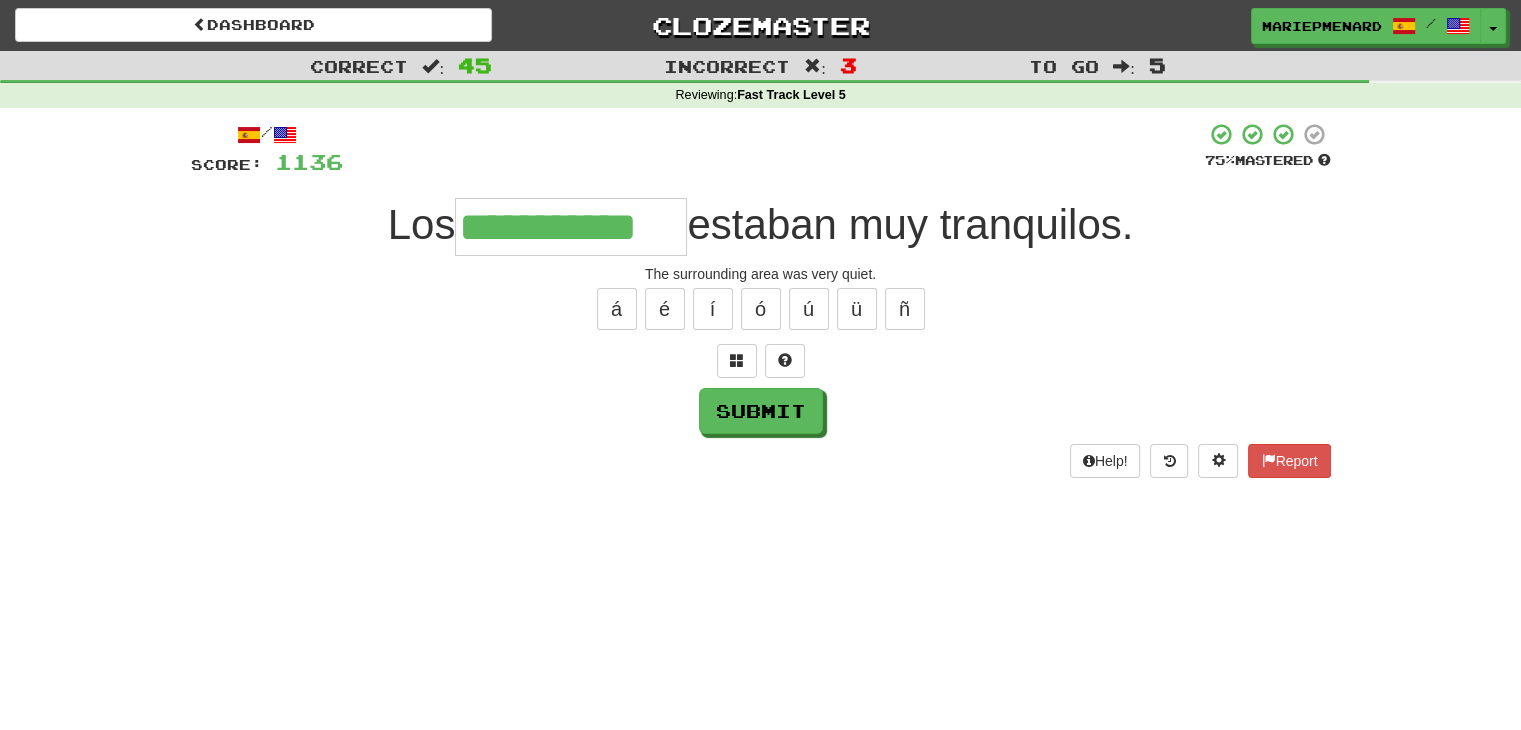 type on "**********" 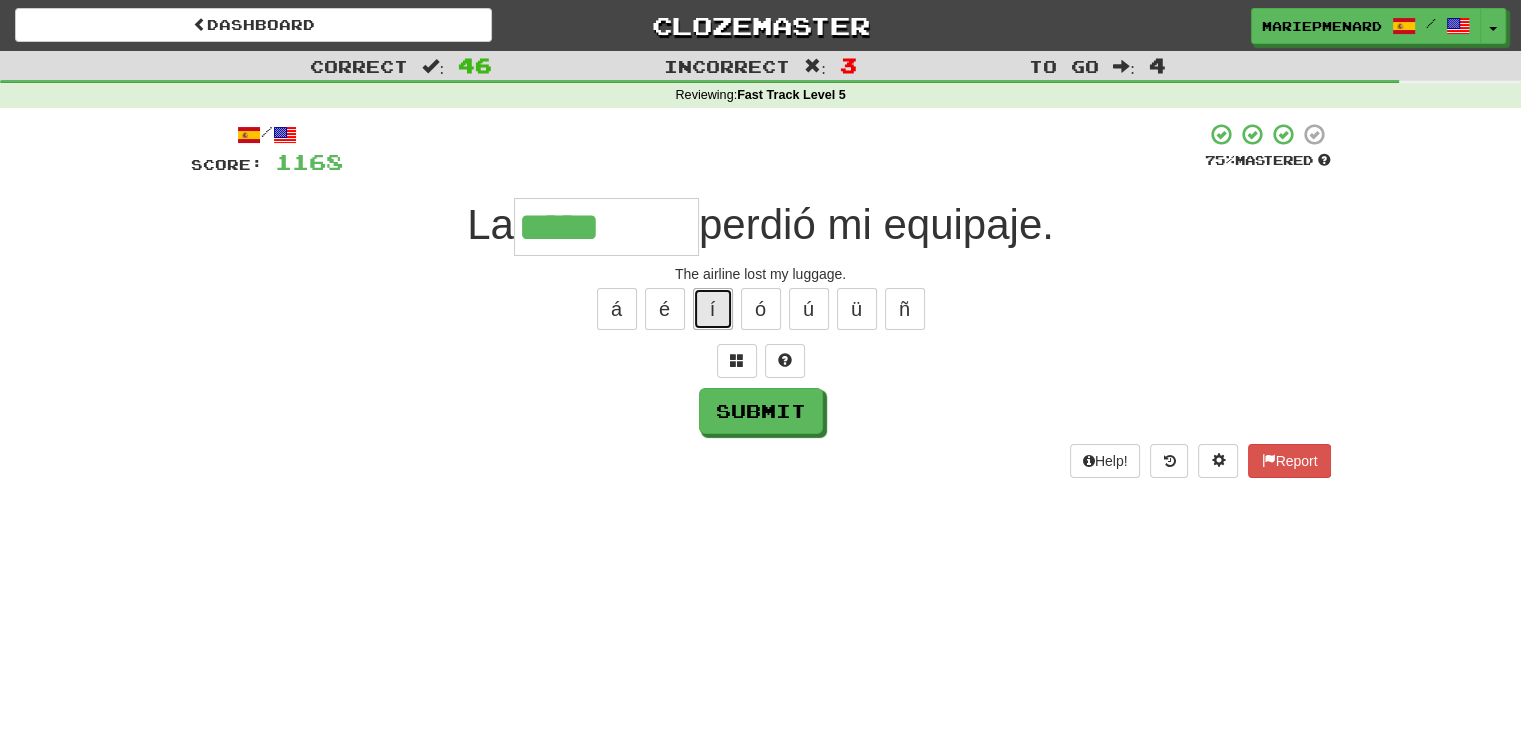 click on "í" at bounding box center [713, 309] 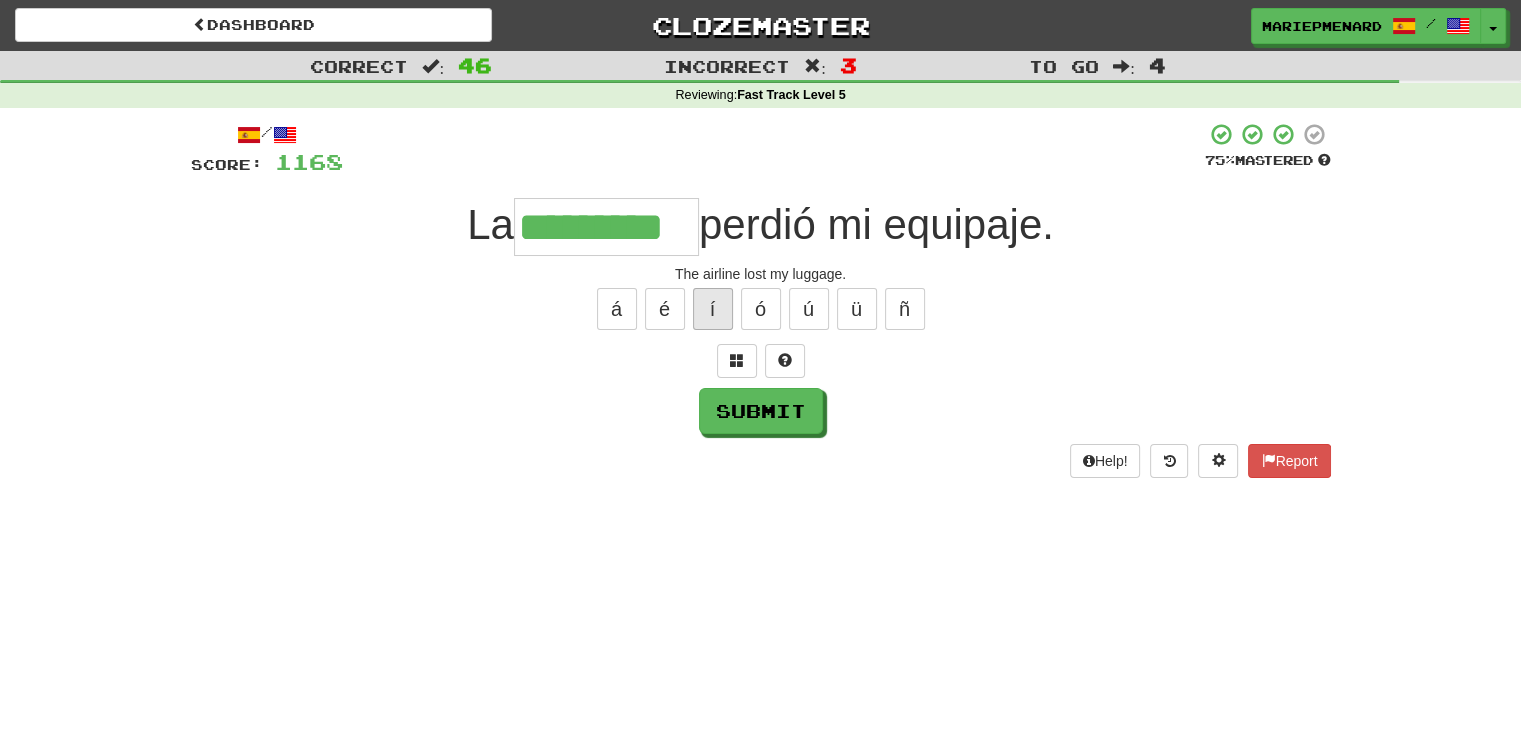type on "*********" 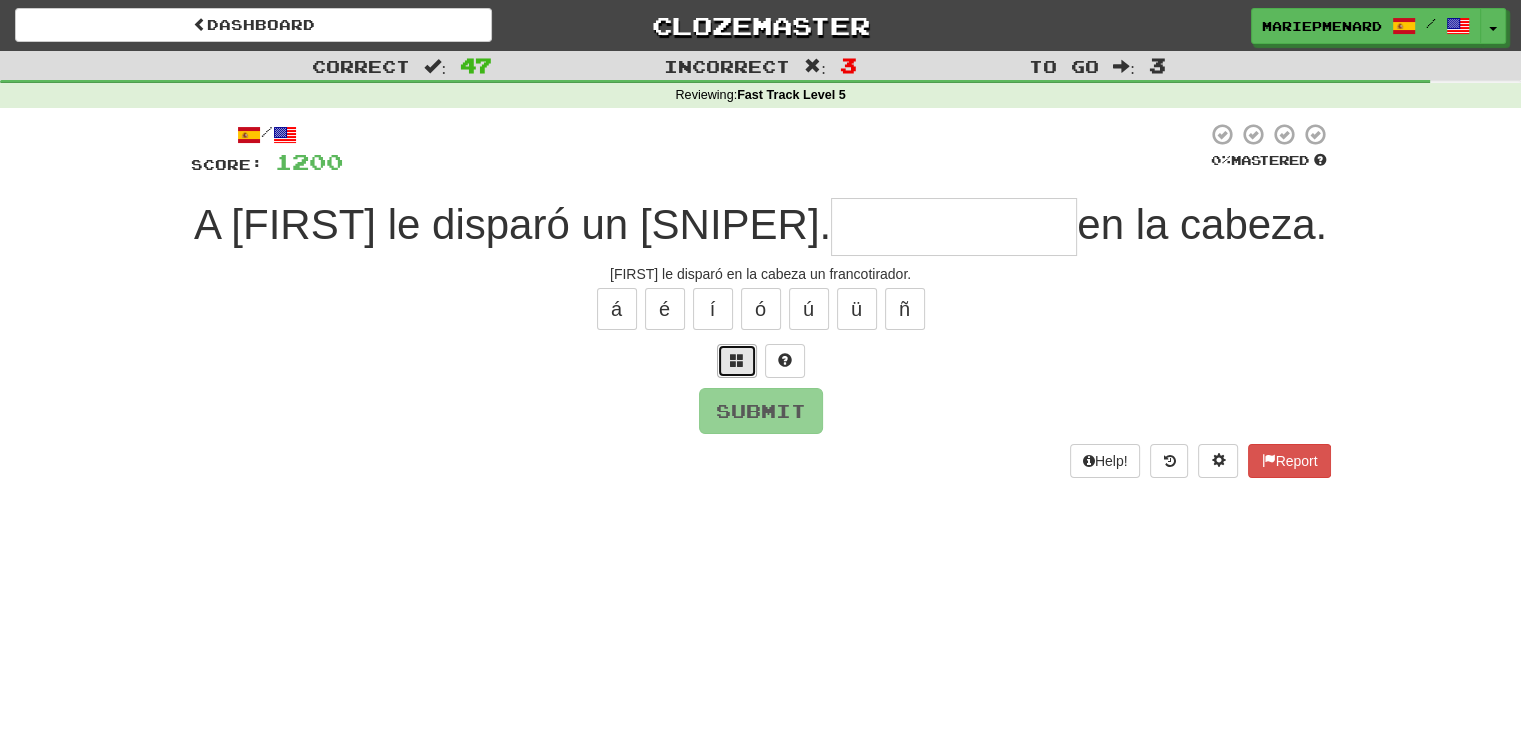click at bounding box center [737, 361] 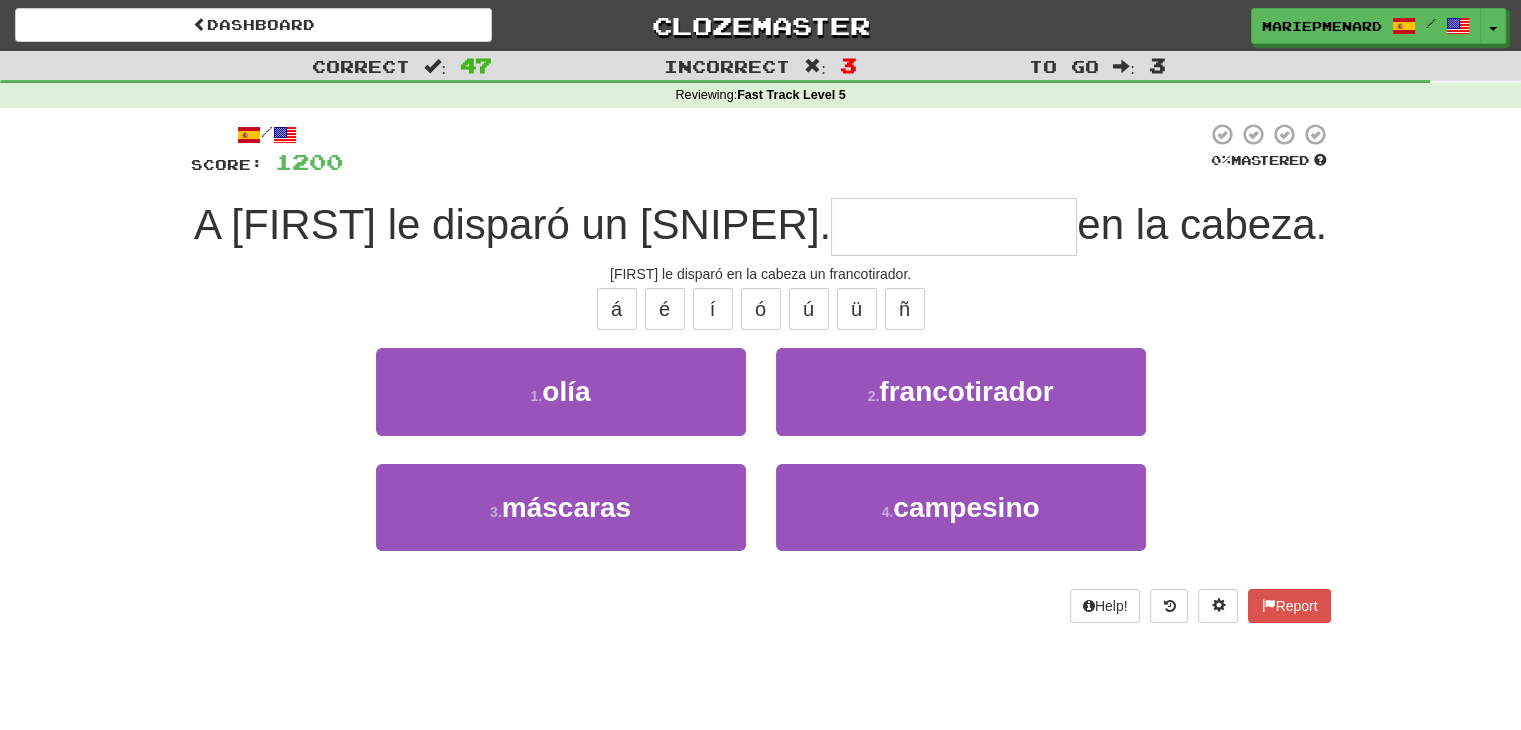 click on "2 .  francotirador" at bounding box center [961, 405] 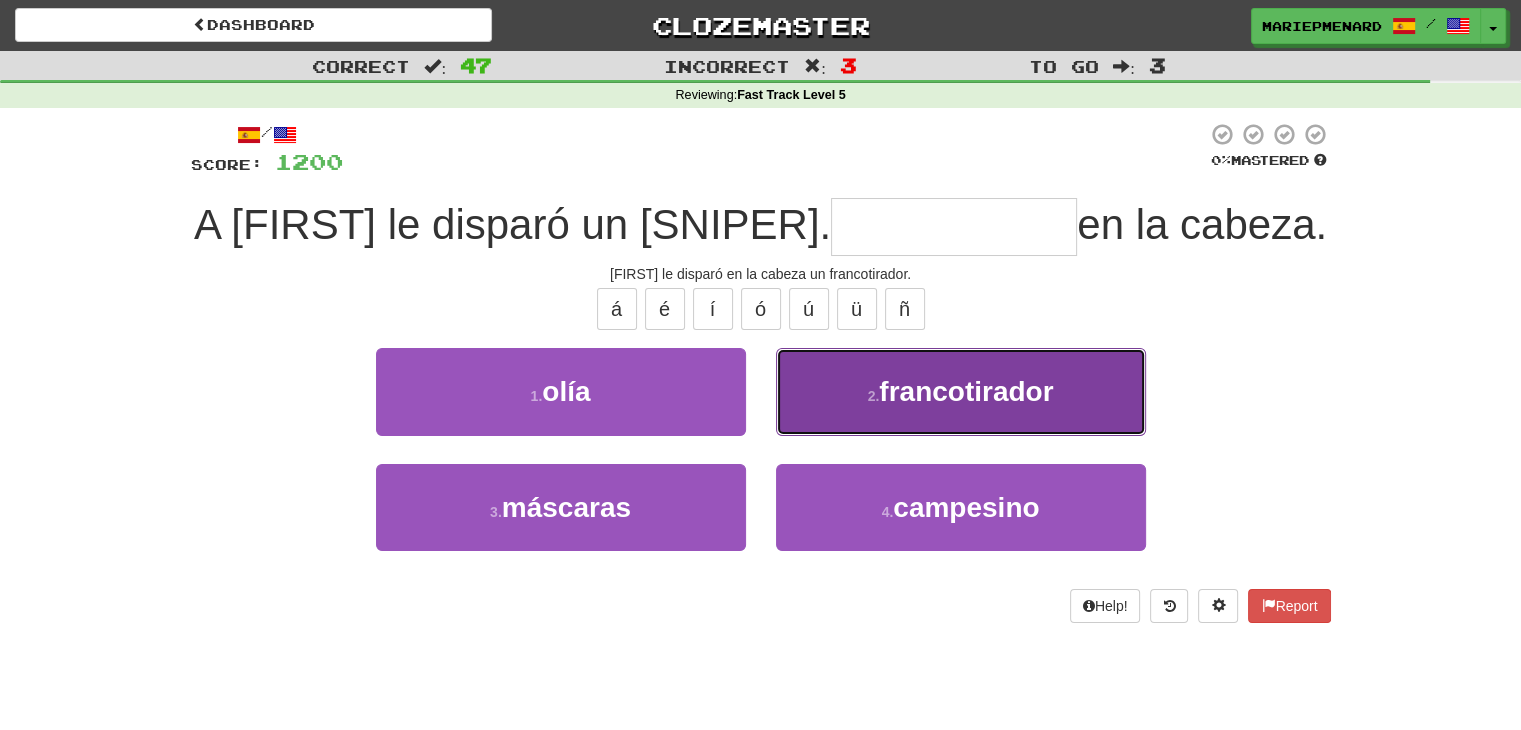 click on "francotirador" at bounding box center (966, 391) 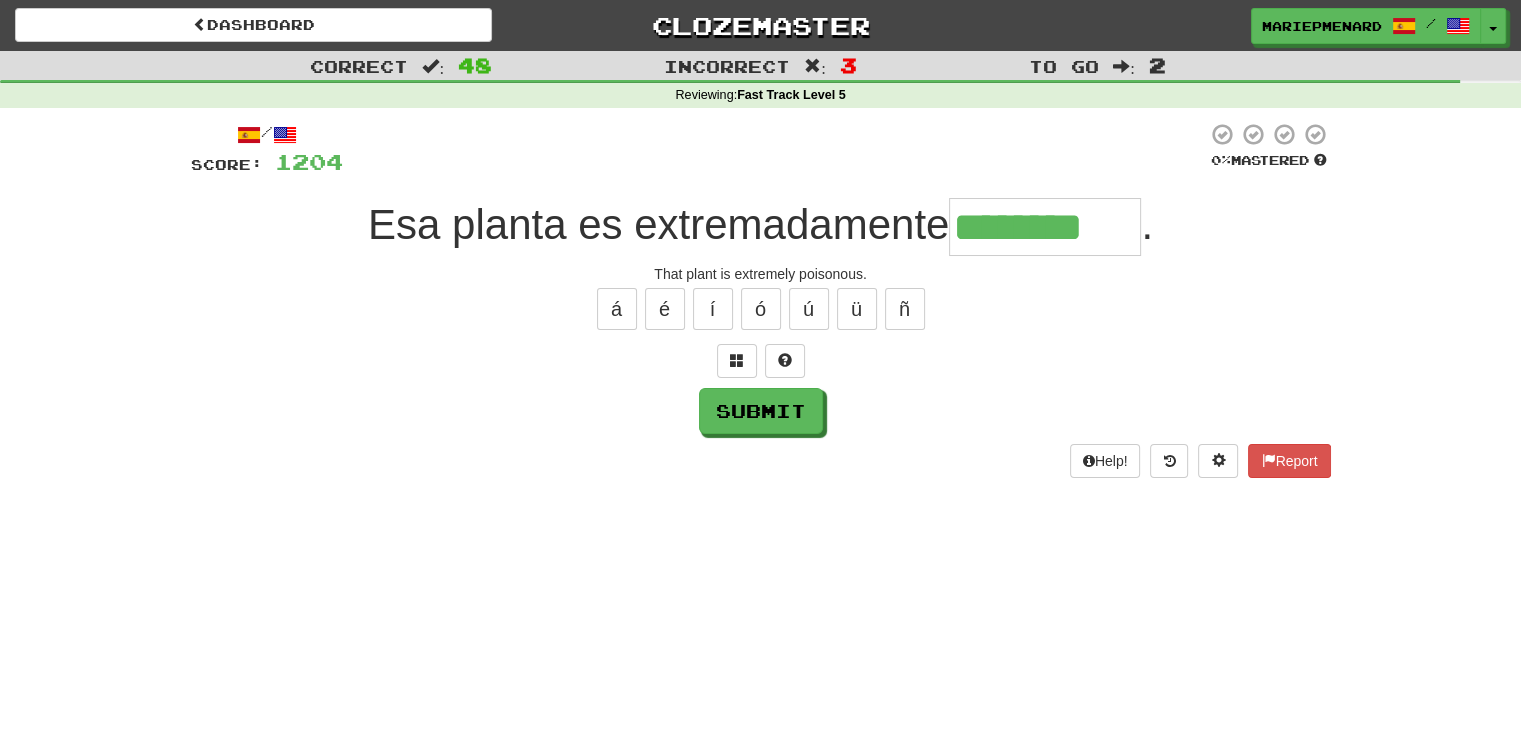 type on "********" 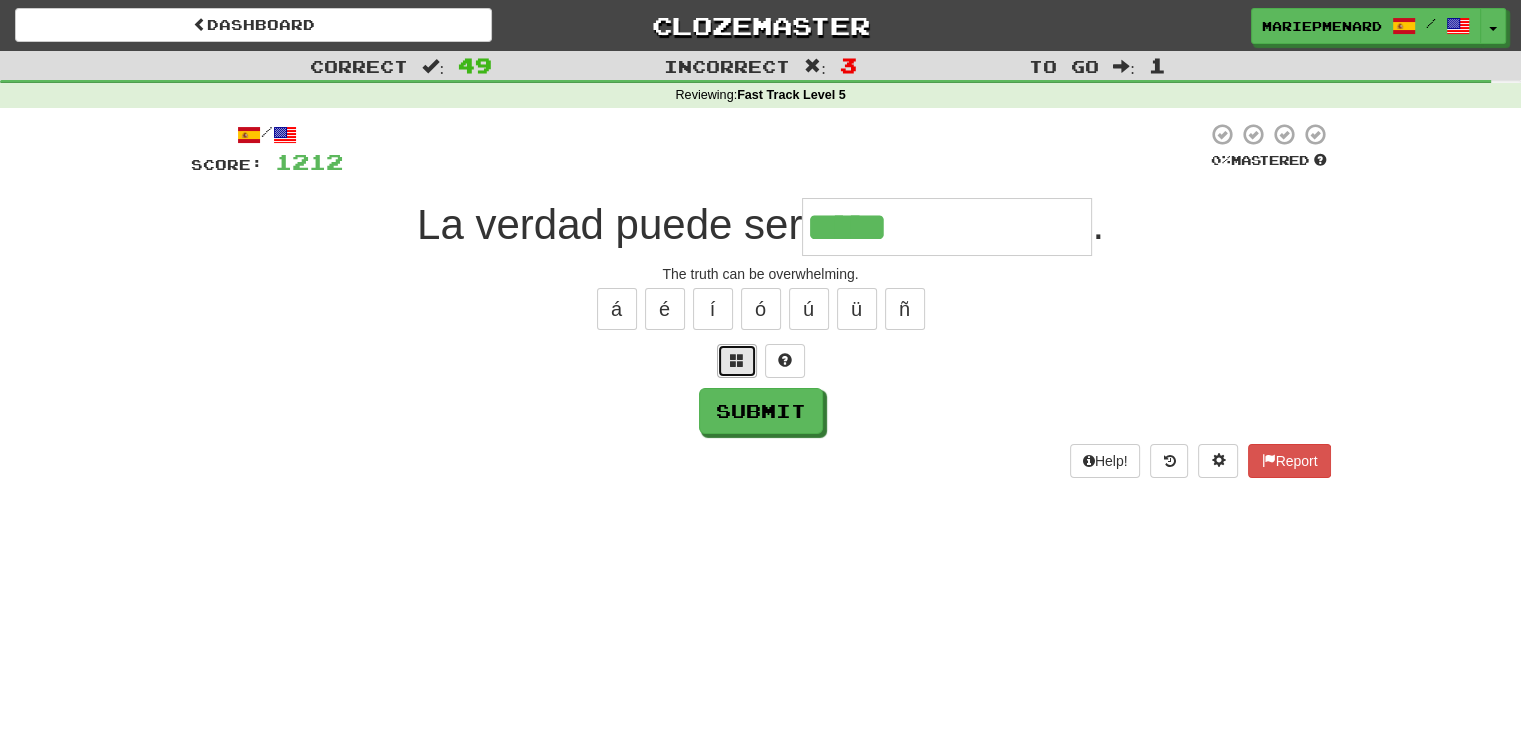 click at bounding box center [737, 360] 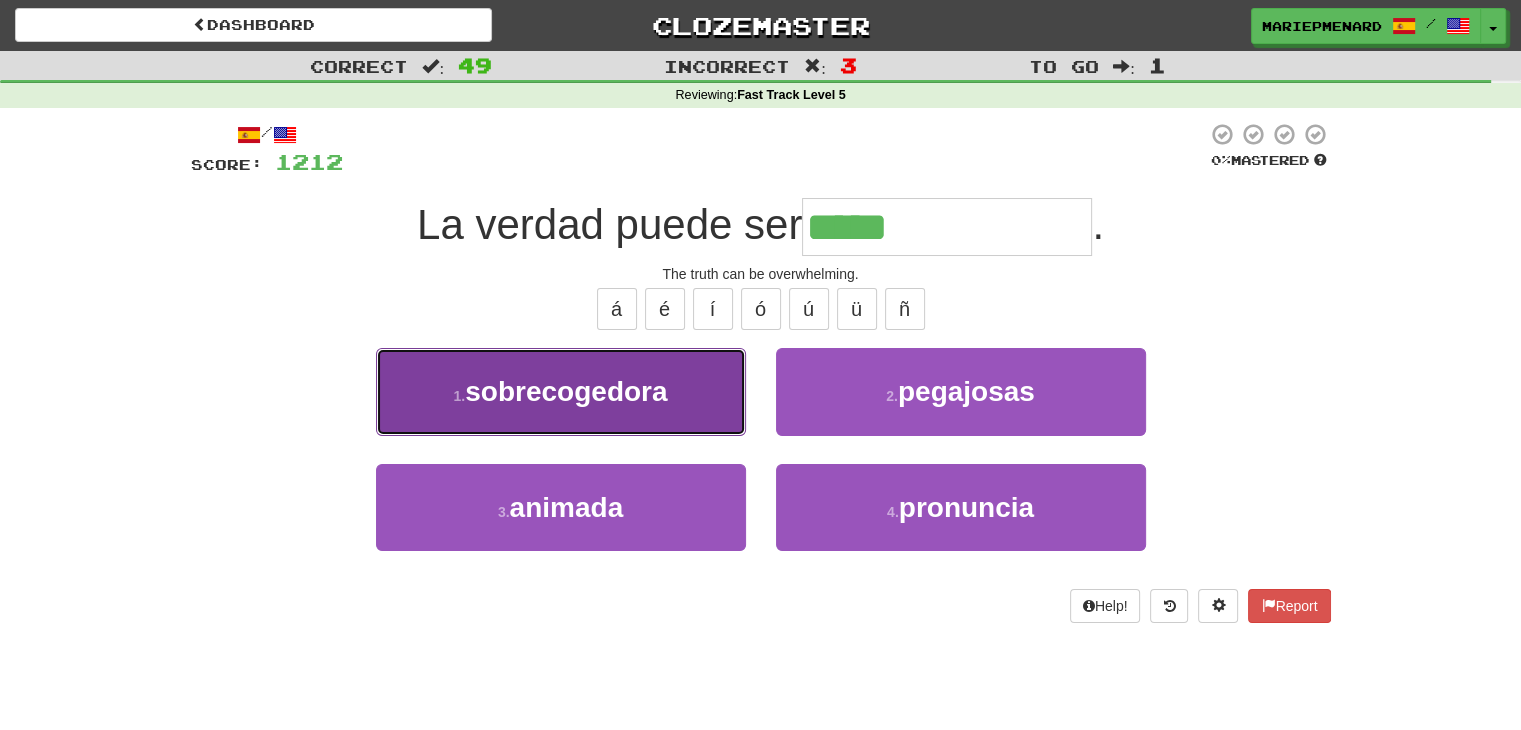 click on "sobrecogedora" at bounding box center (566, 391) 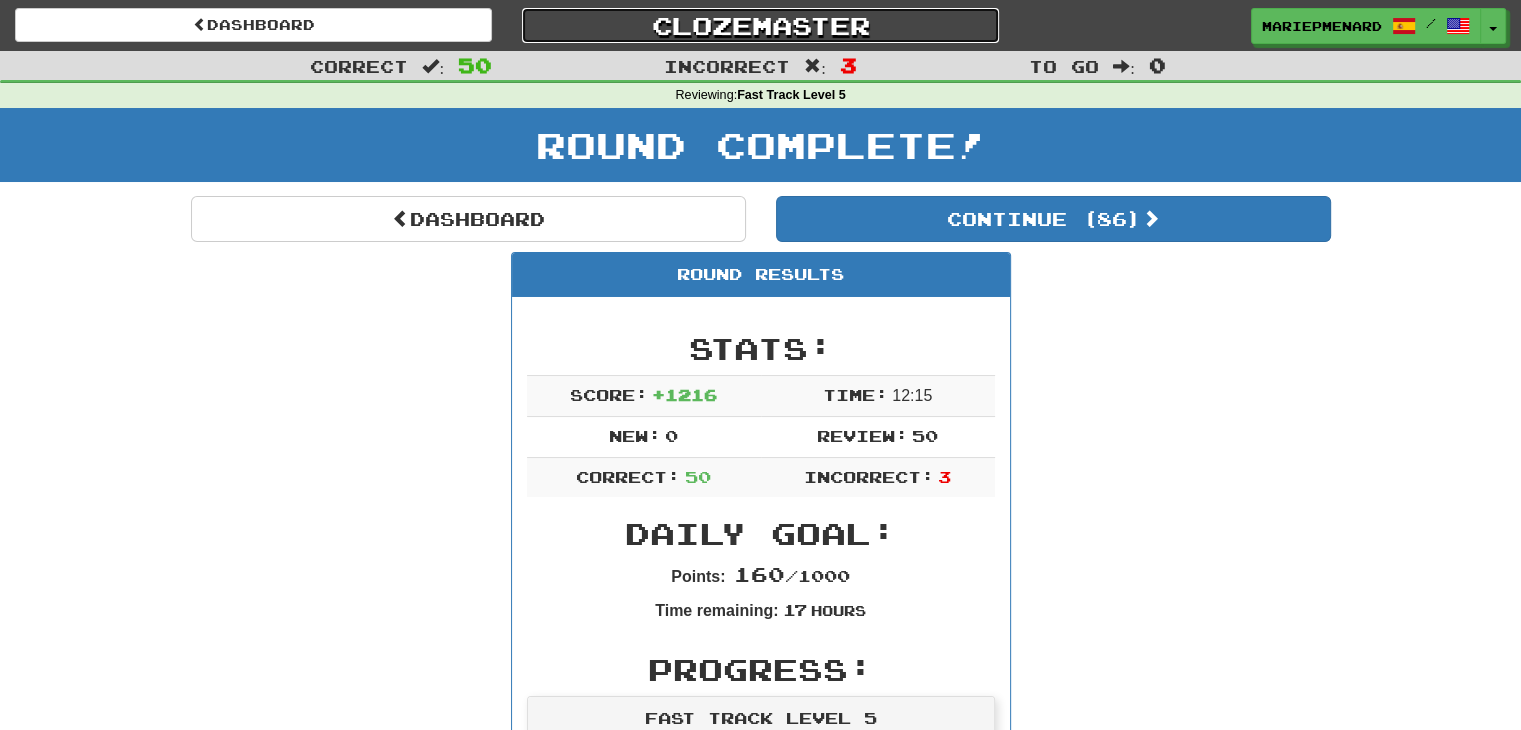 click on "Clozemaster" at bounding box center [760, 25] 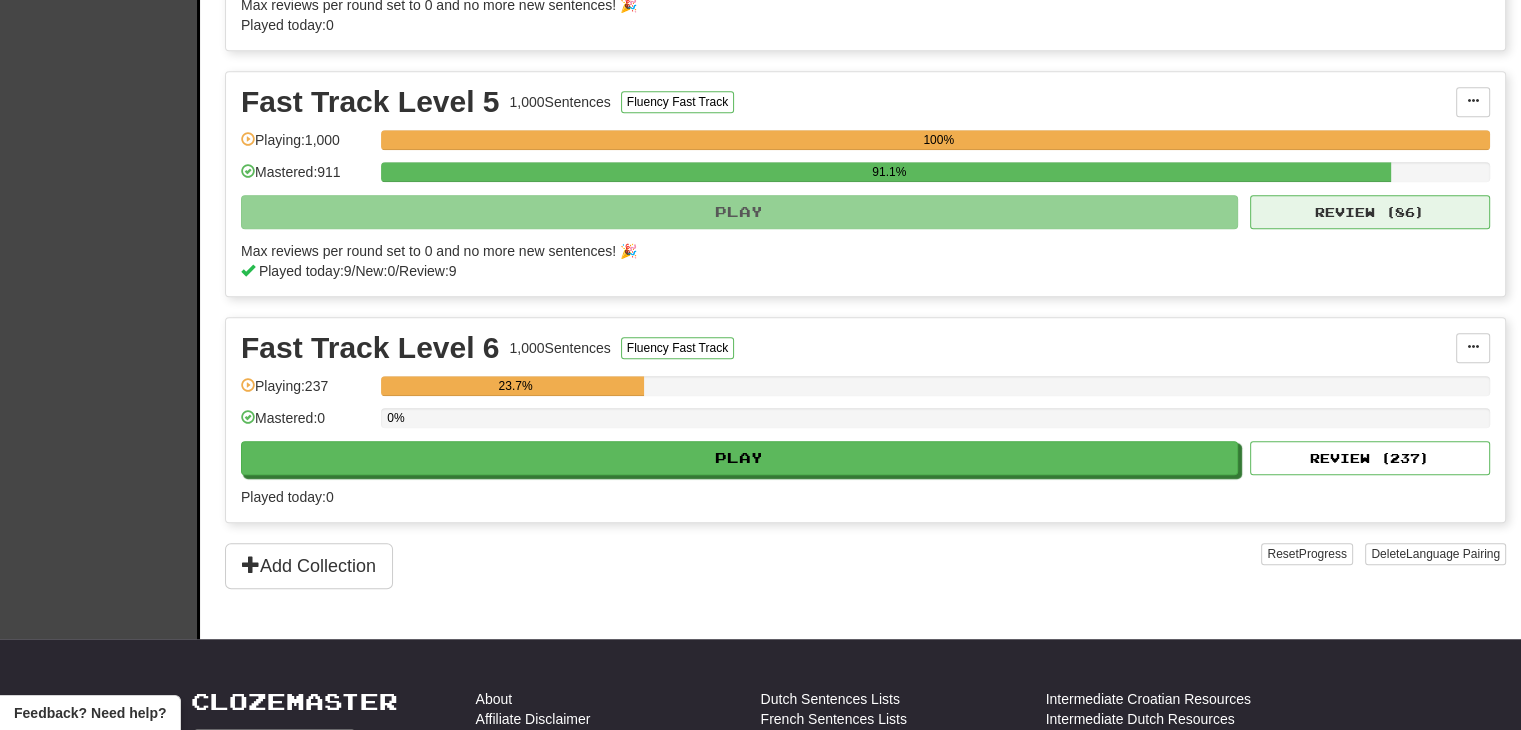 scroll, scrollTop: 1300, scrollLeft: 0, axis: vertical 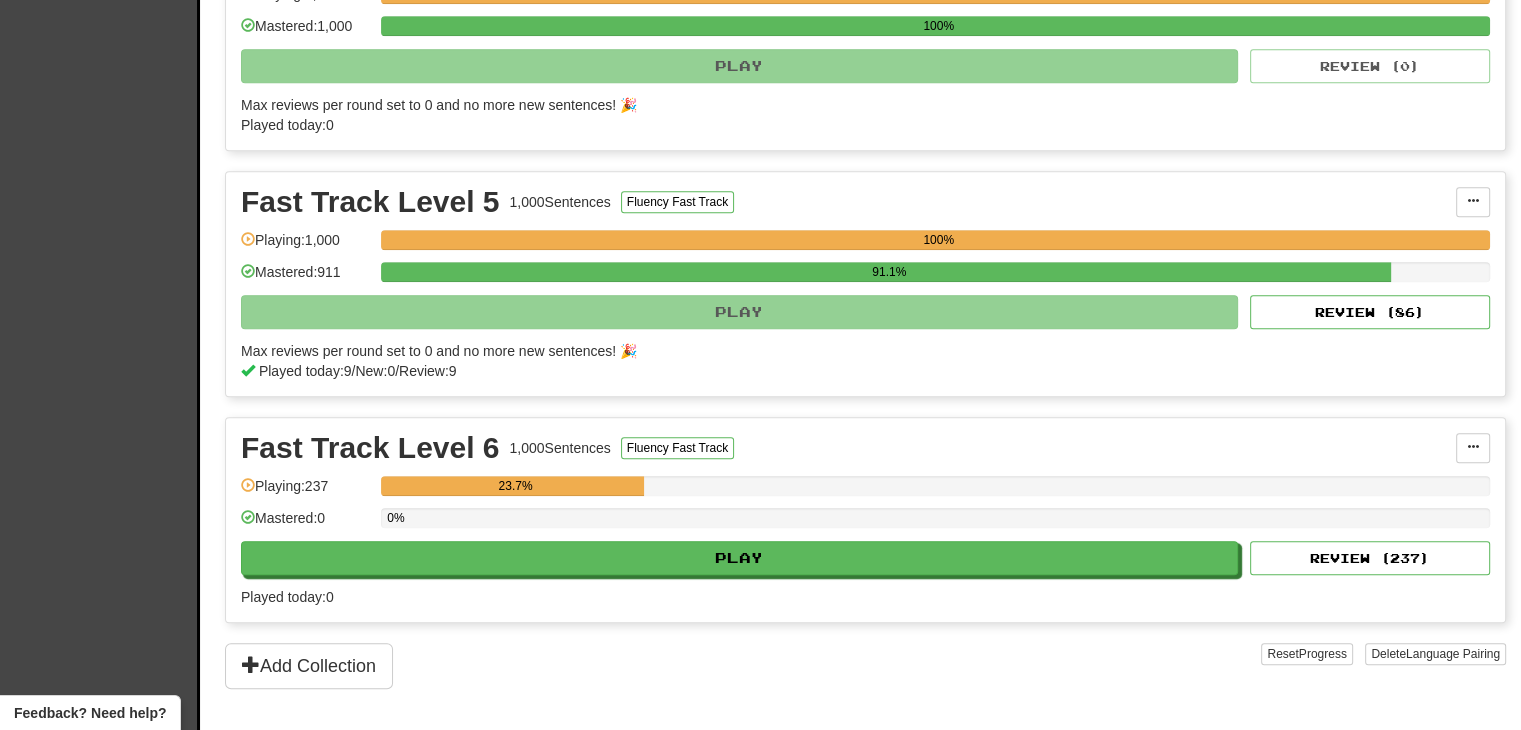 click on "Fast Track Level 5 1,000  Sentences Fluency Fast Track Manage Sentences Unpin from Dashboard  Playing:  1,000 100%  Mastered:  911 91.1% Play Review ( 86 ) Max reviews per round set to 0 and no more new sentences! 🎉   Played today:  9  /  New:  0  /  Review:  9" at bounding box center (865, 284) 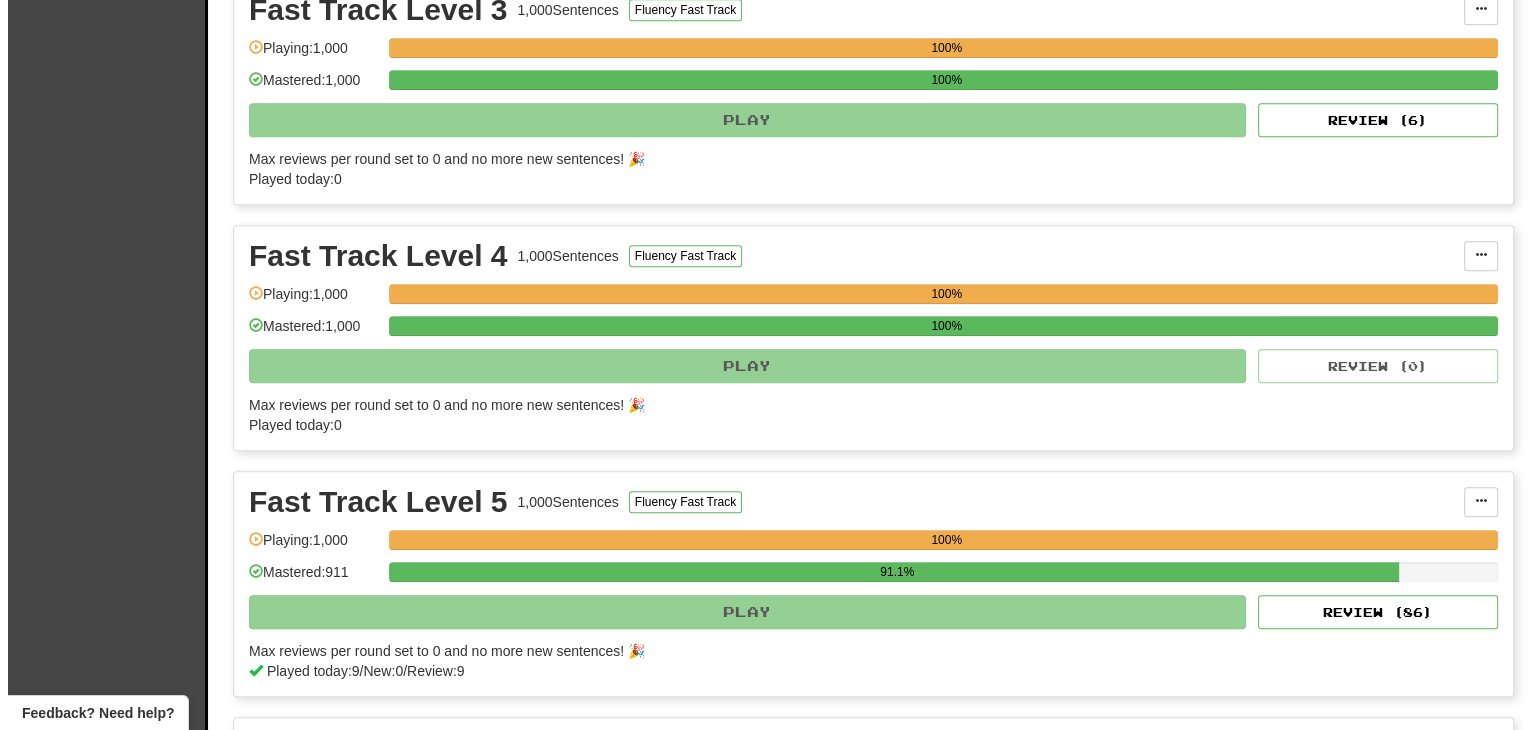 scroll, scrollTop: 1100, scrollLeft: 0, axis: vertical 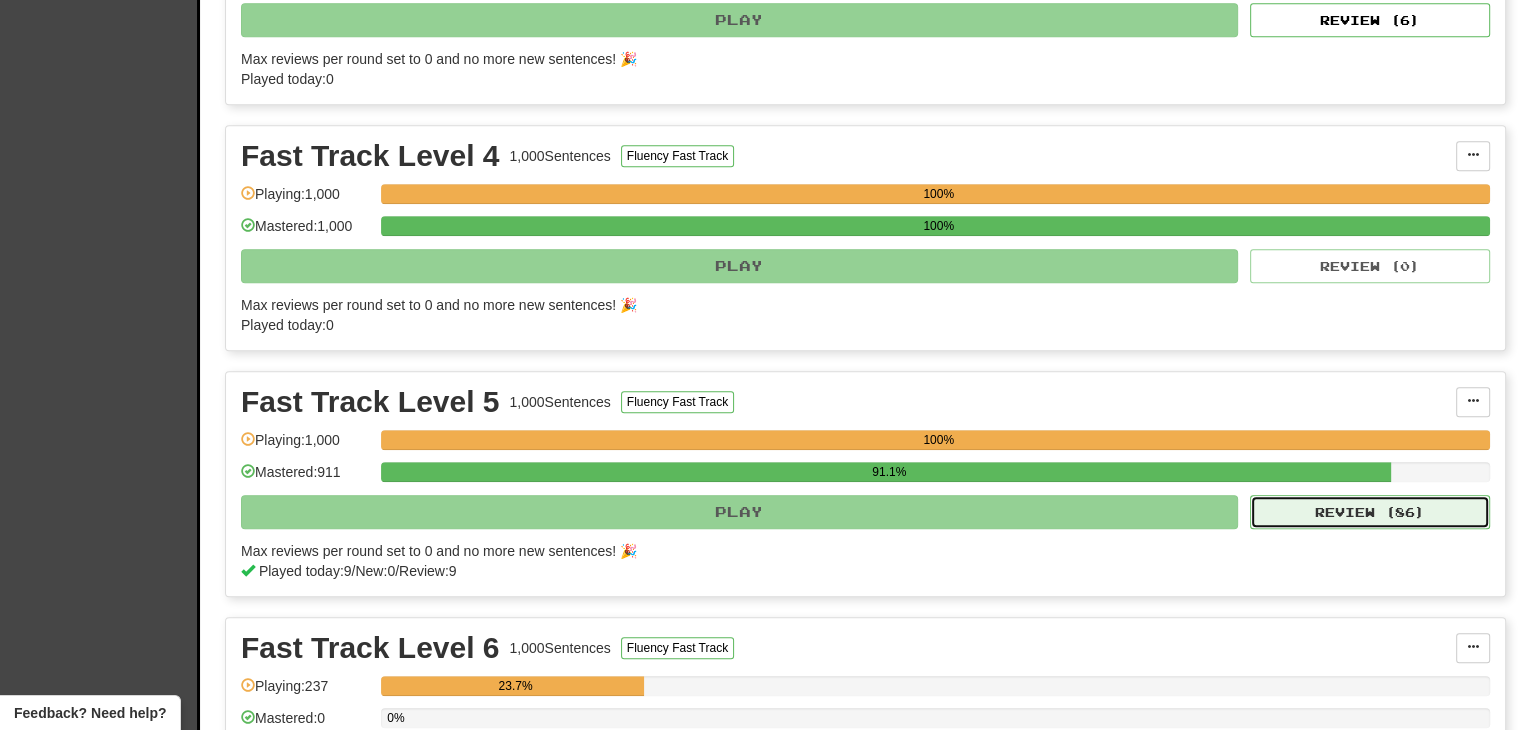 click on "Review ( 86 )" at bounding box center (1370, 512) 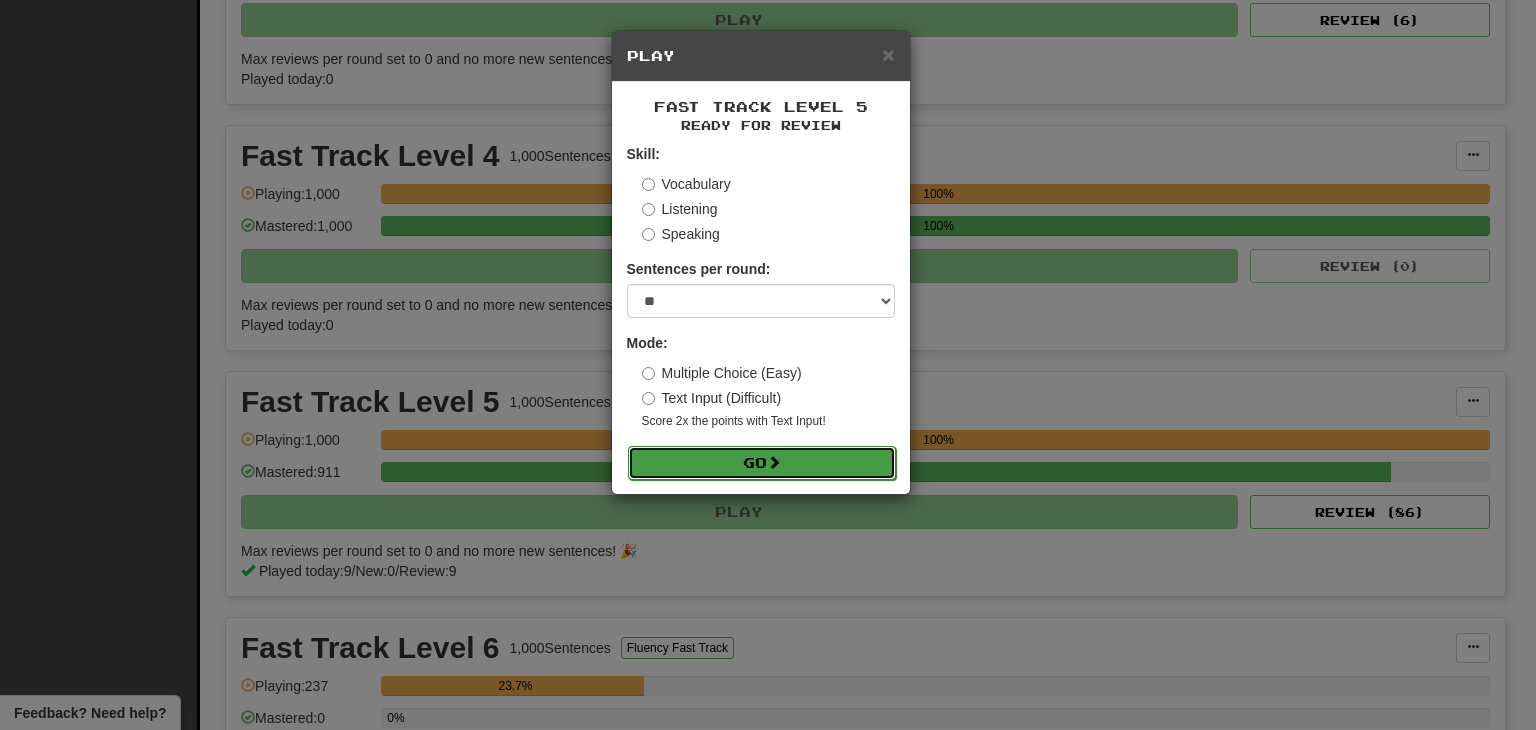 click on "Go" at bounding box center (762, 463) 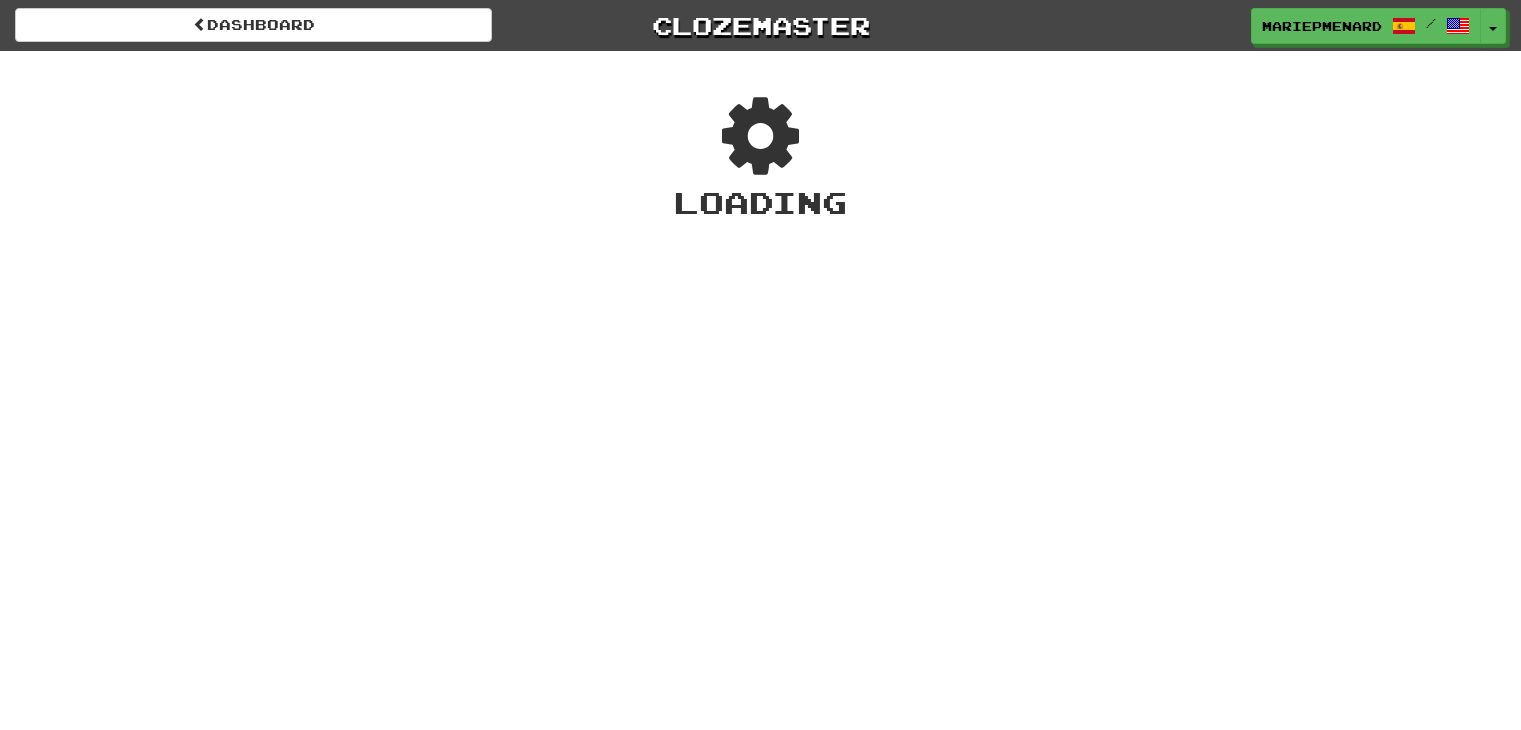 scroll, scrollTop: 0, scrollLeft: 0, axis: both 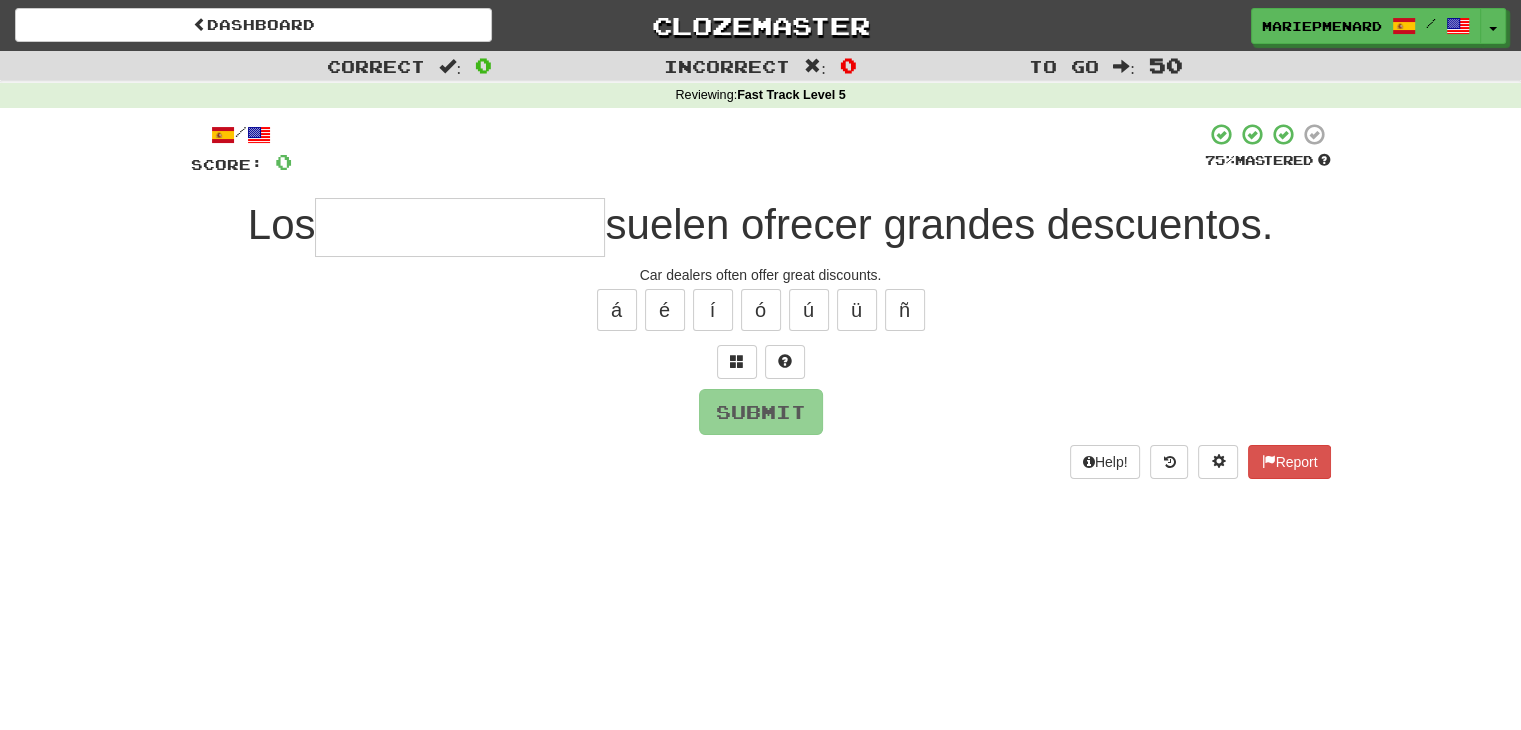 click at bounding box center [460, 227] 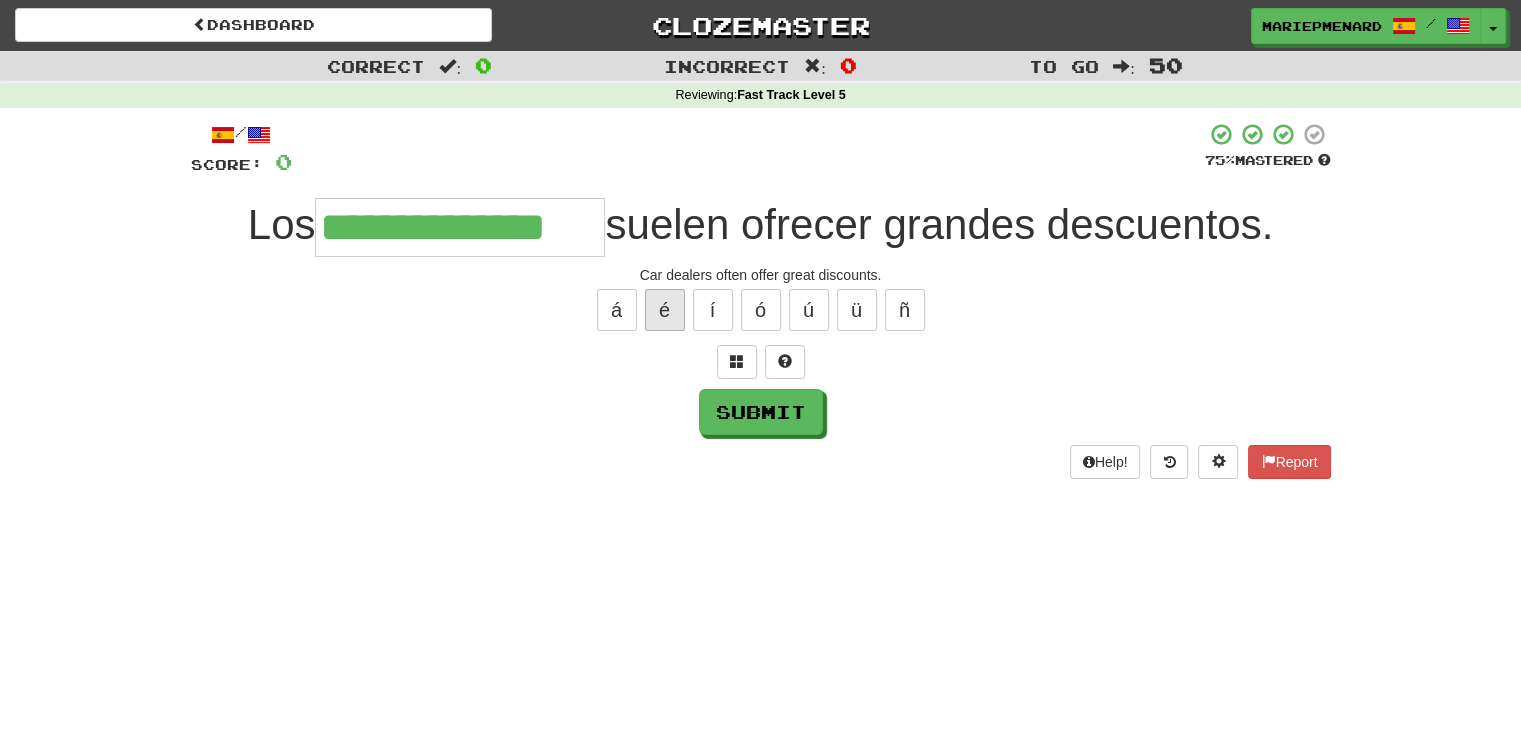 type on "**********" 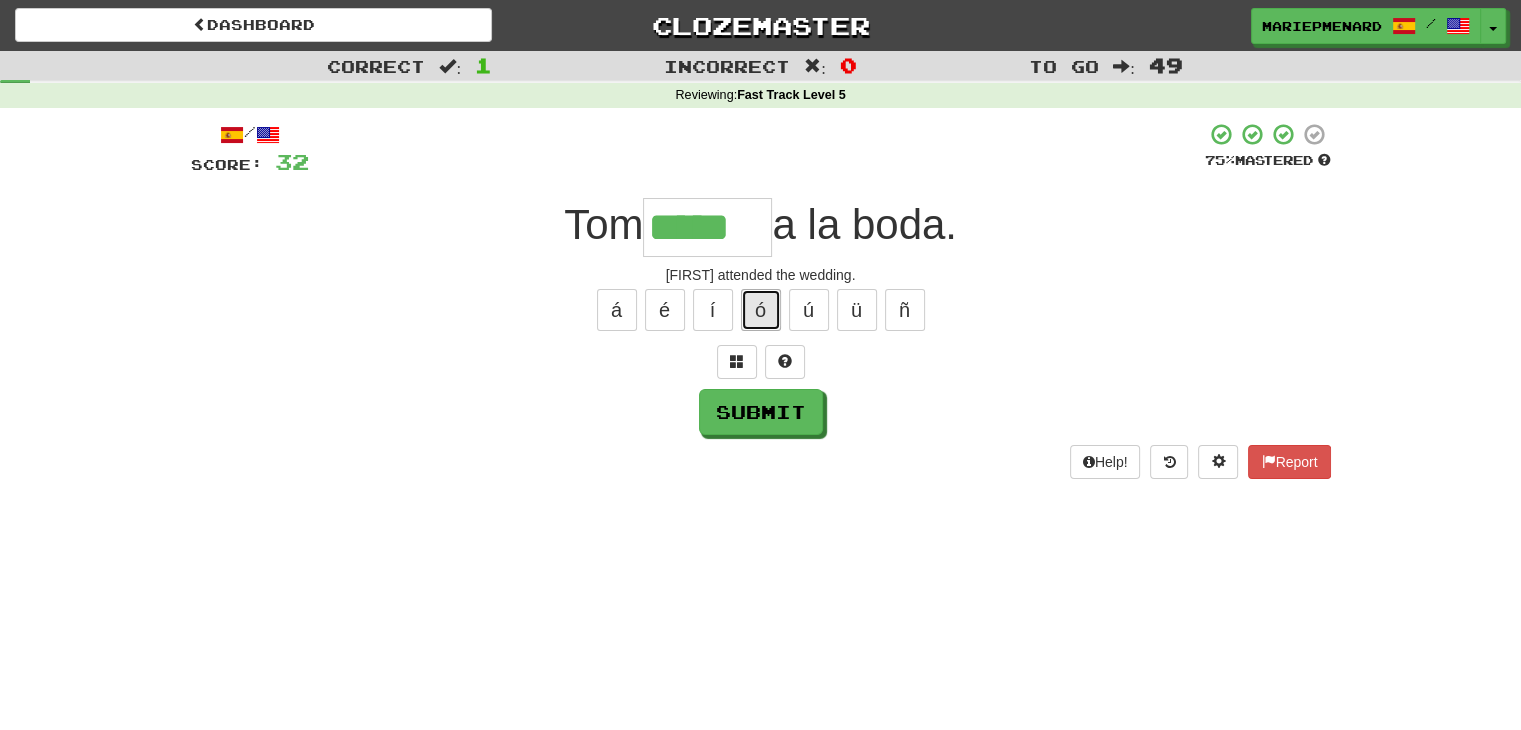 click on "ó" at bounding box center (761, 310) 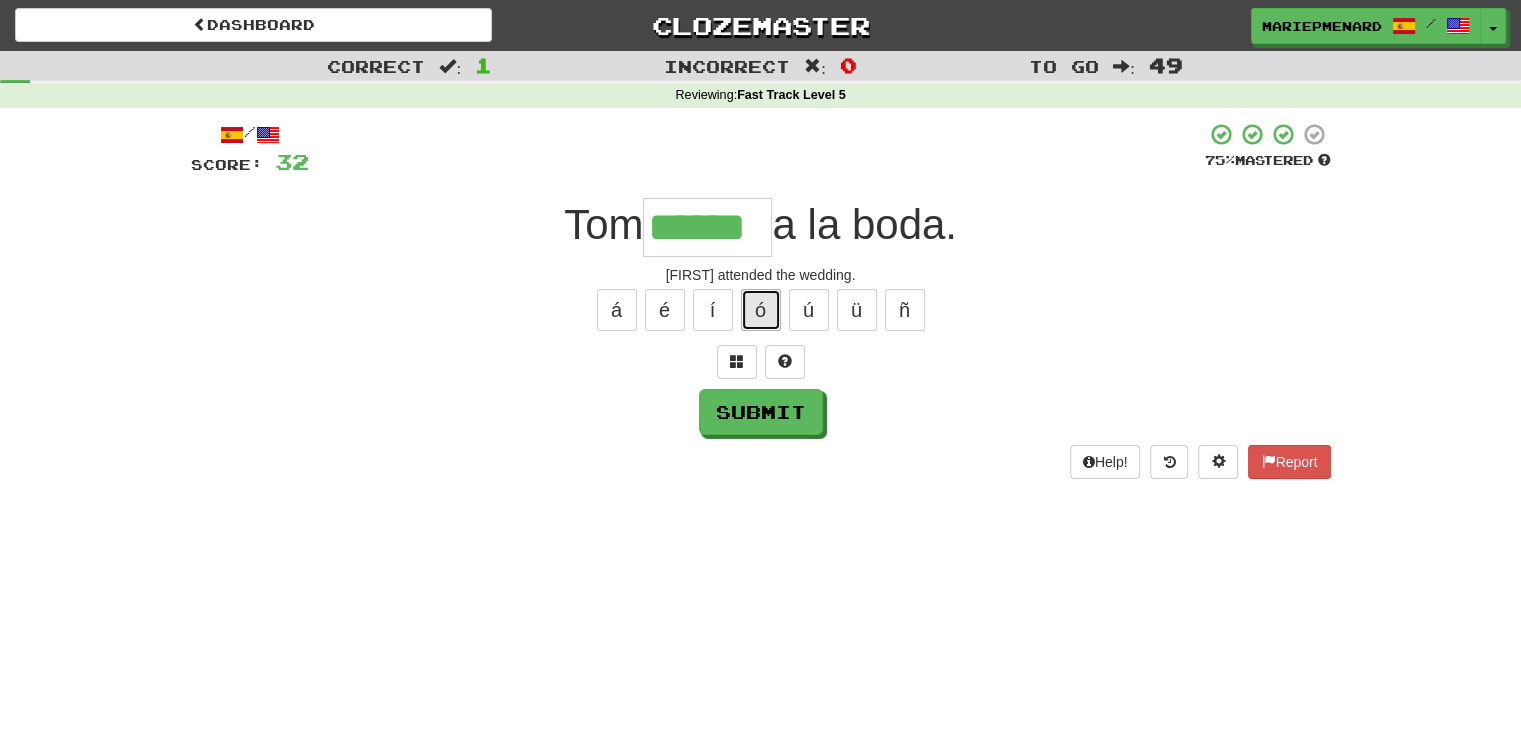 click on "ó" at bounding box center (761, 310) 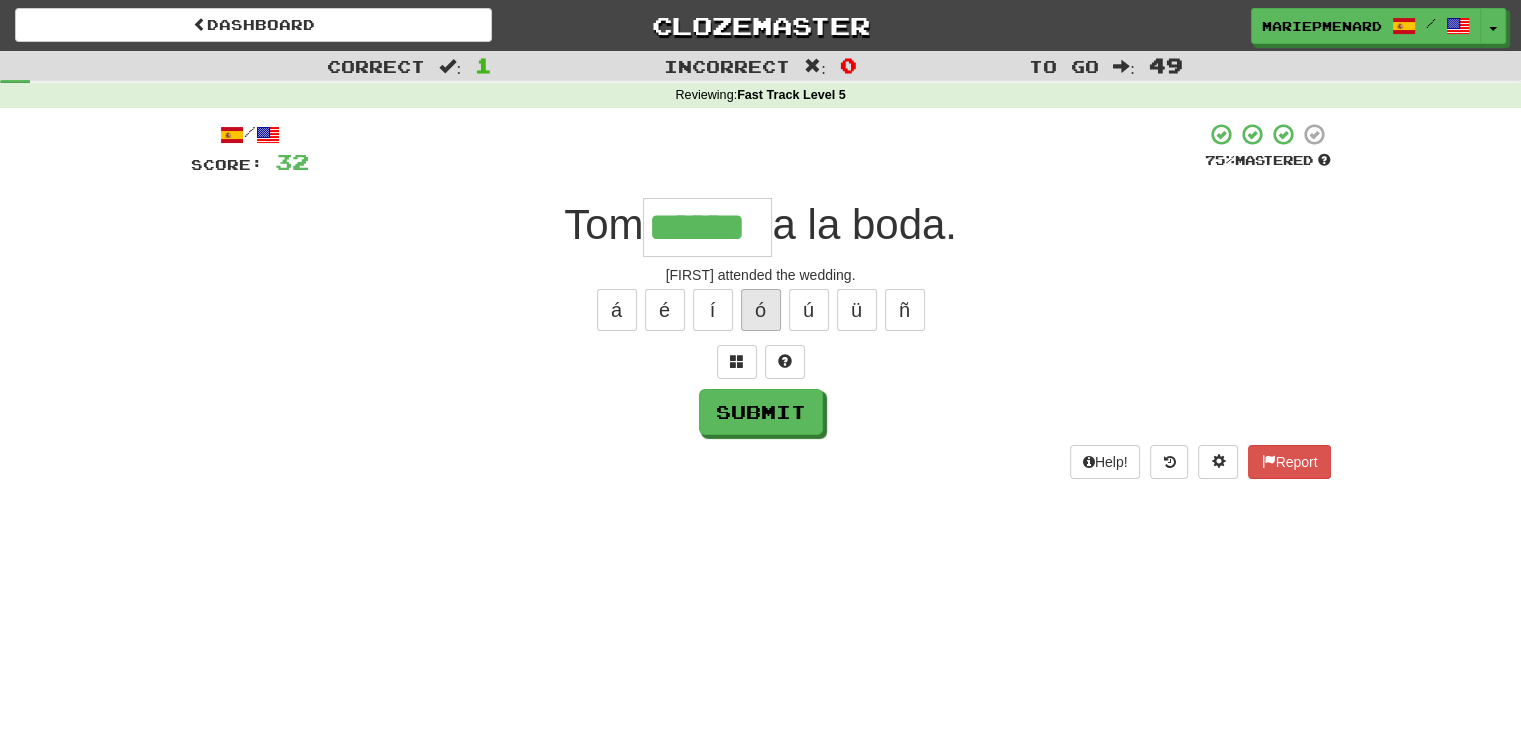 type on "*******" 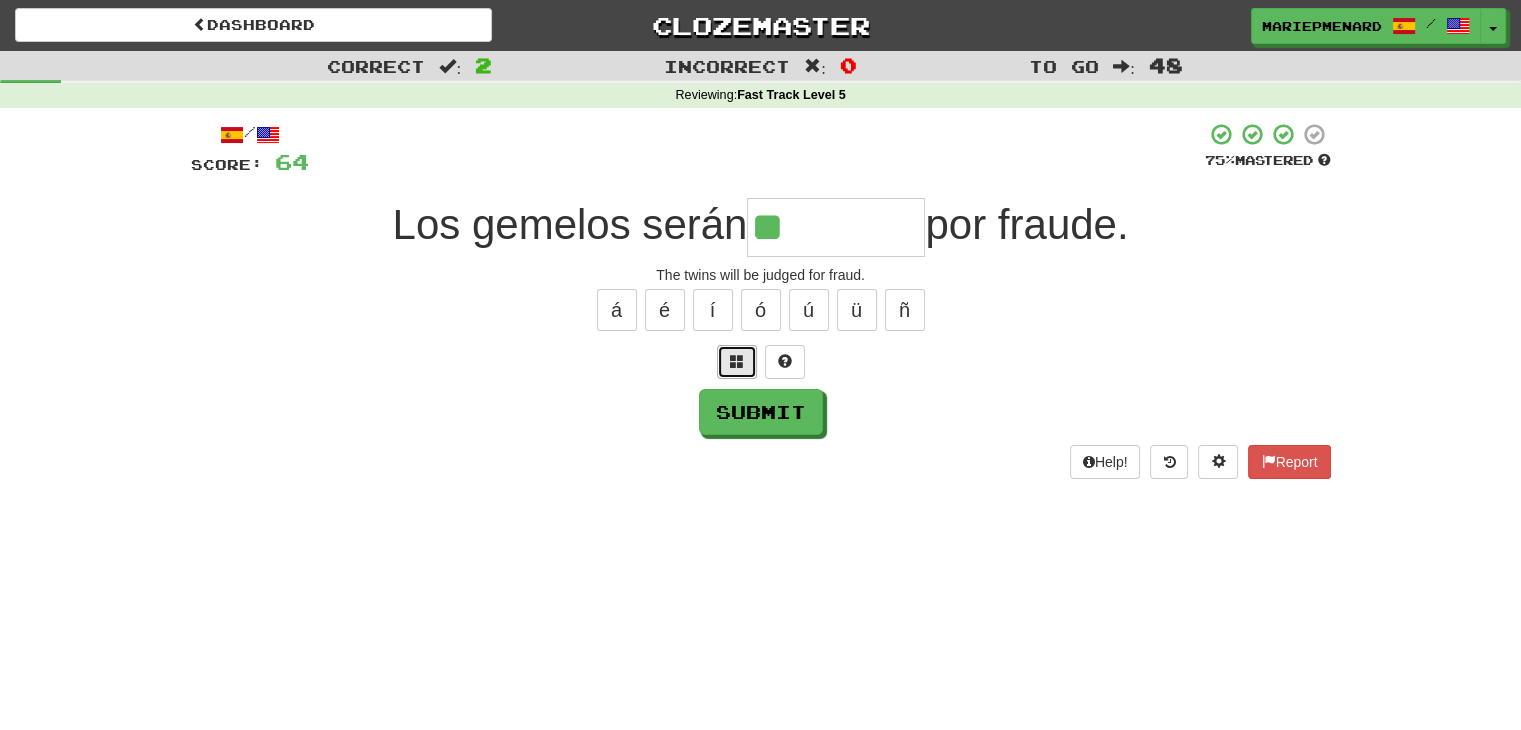 click at bounding box center (737, 361) 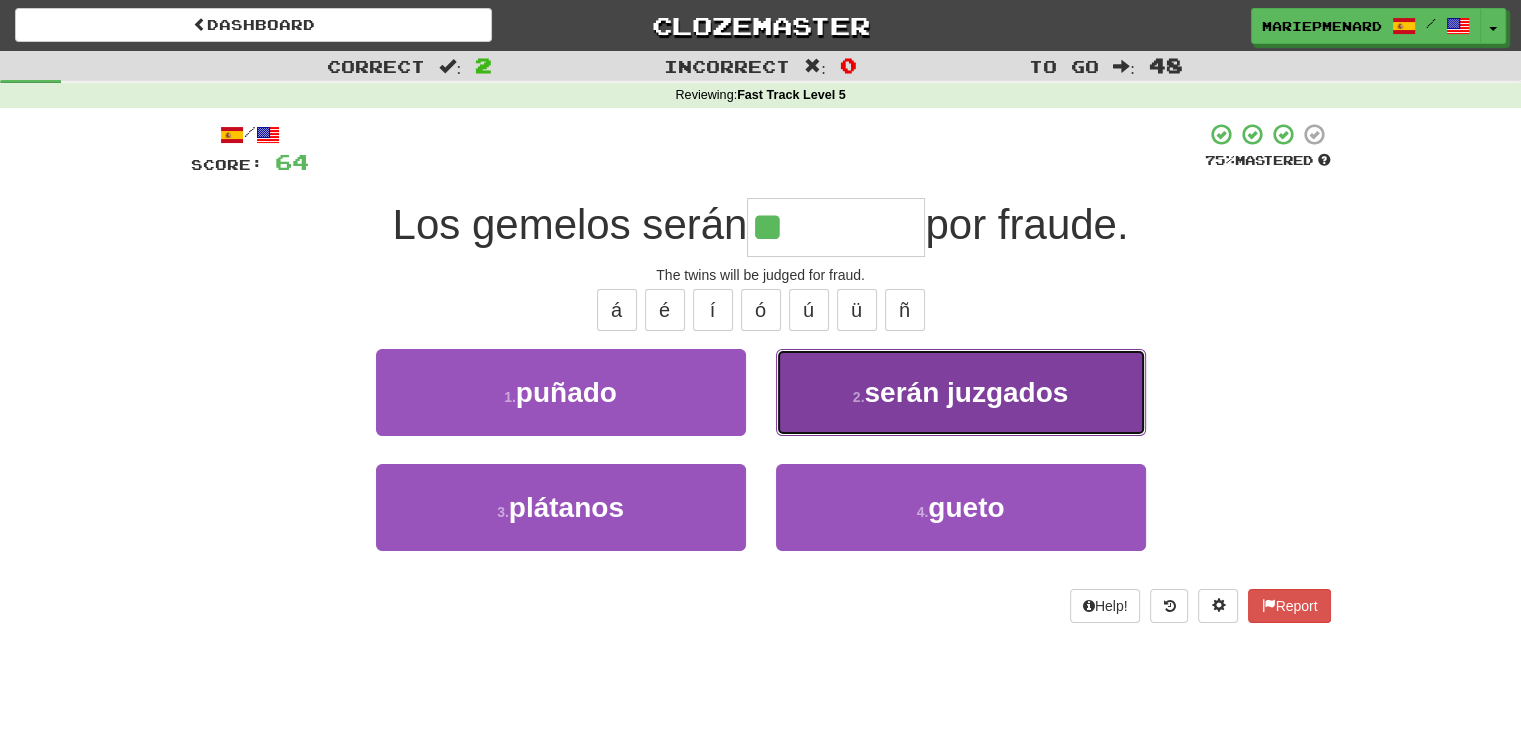 click on "2 .  juzgados" at bounding box center (961, 392) 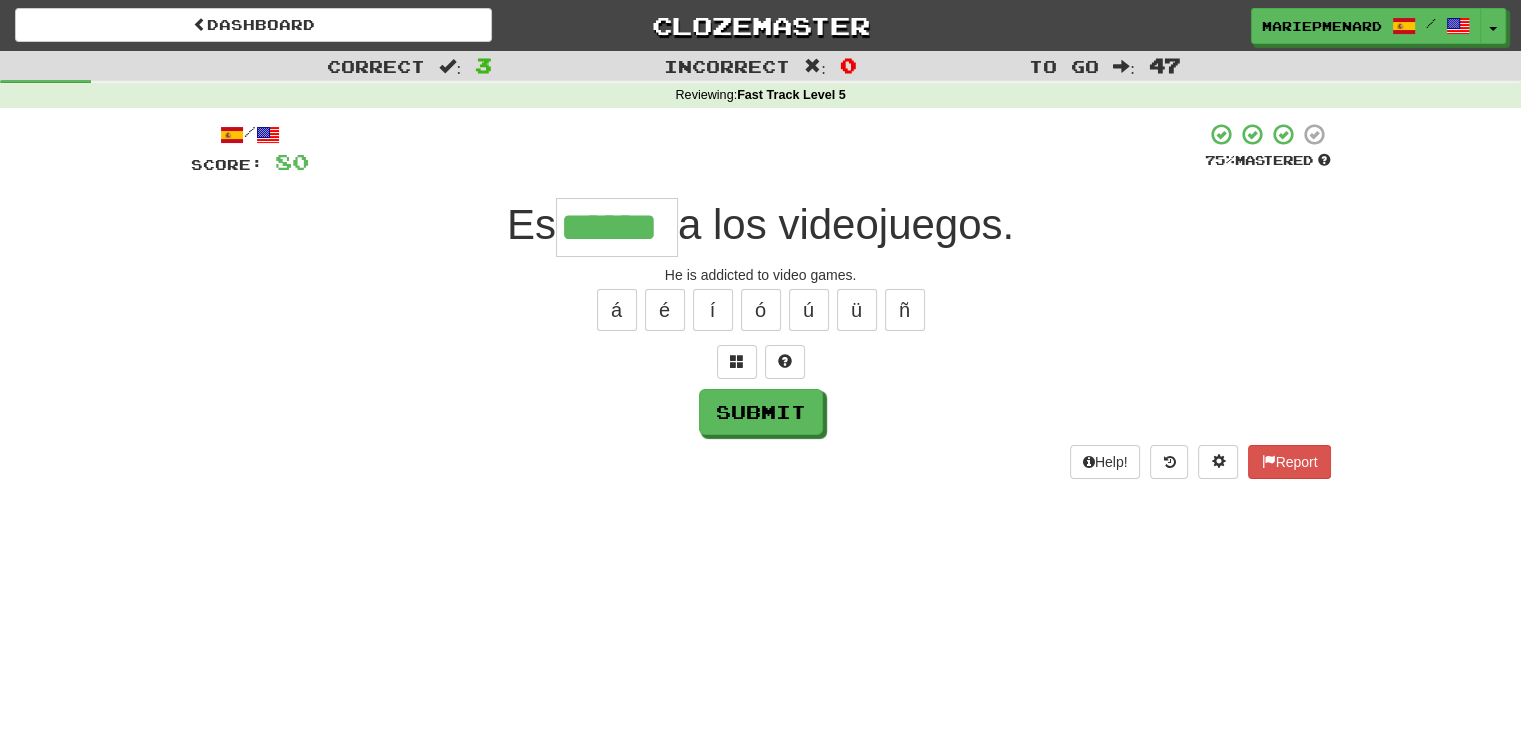 type on "******" 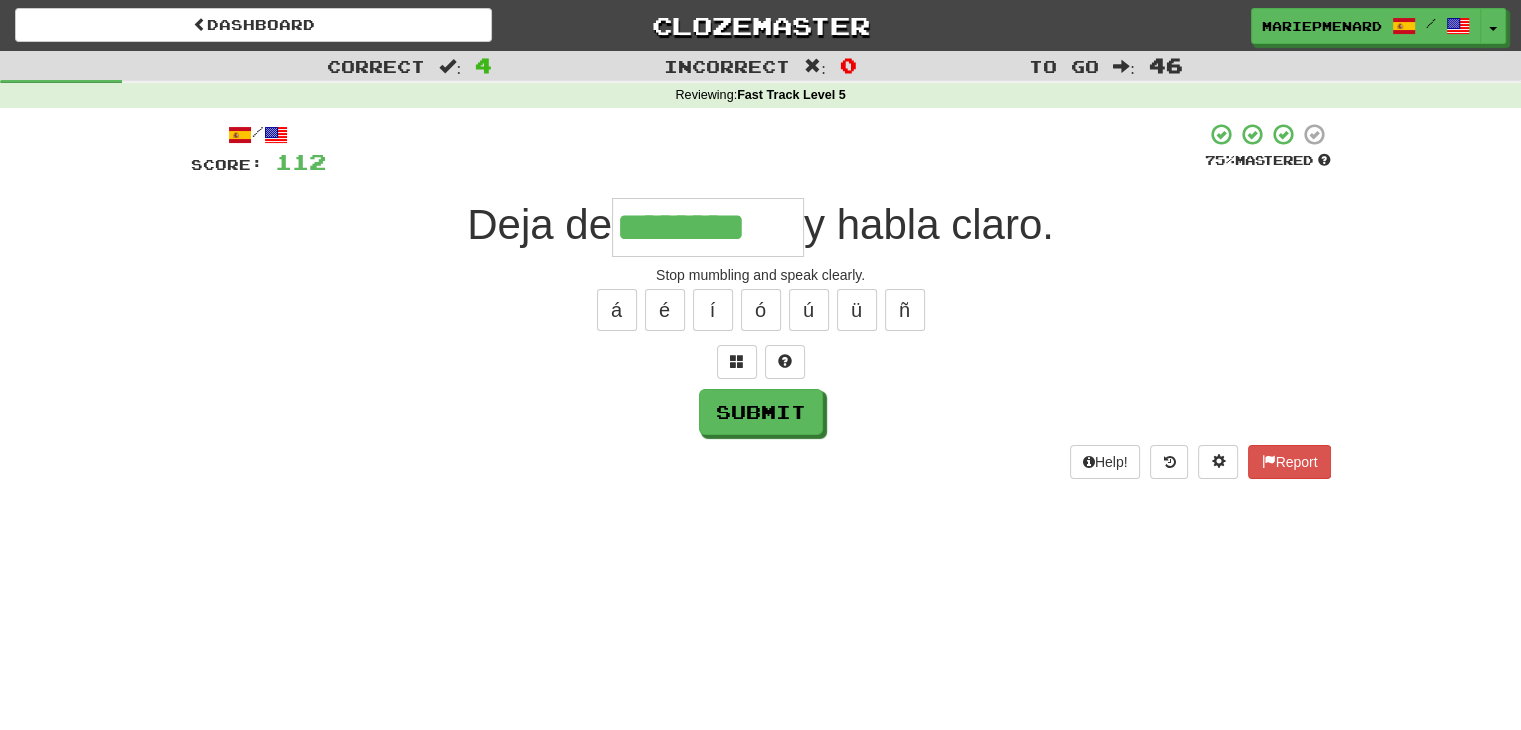 type on "********" 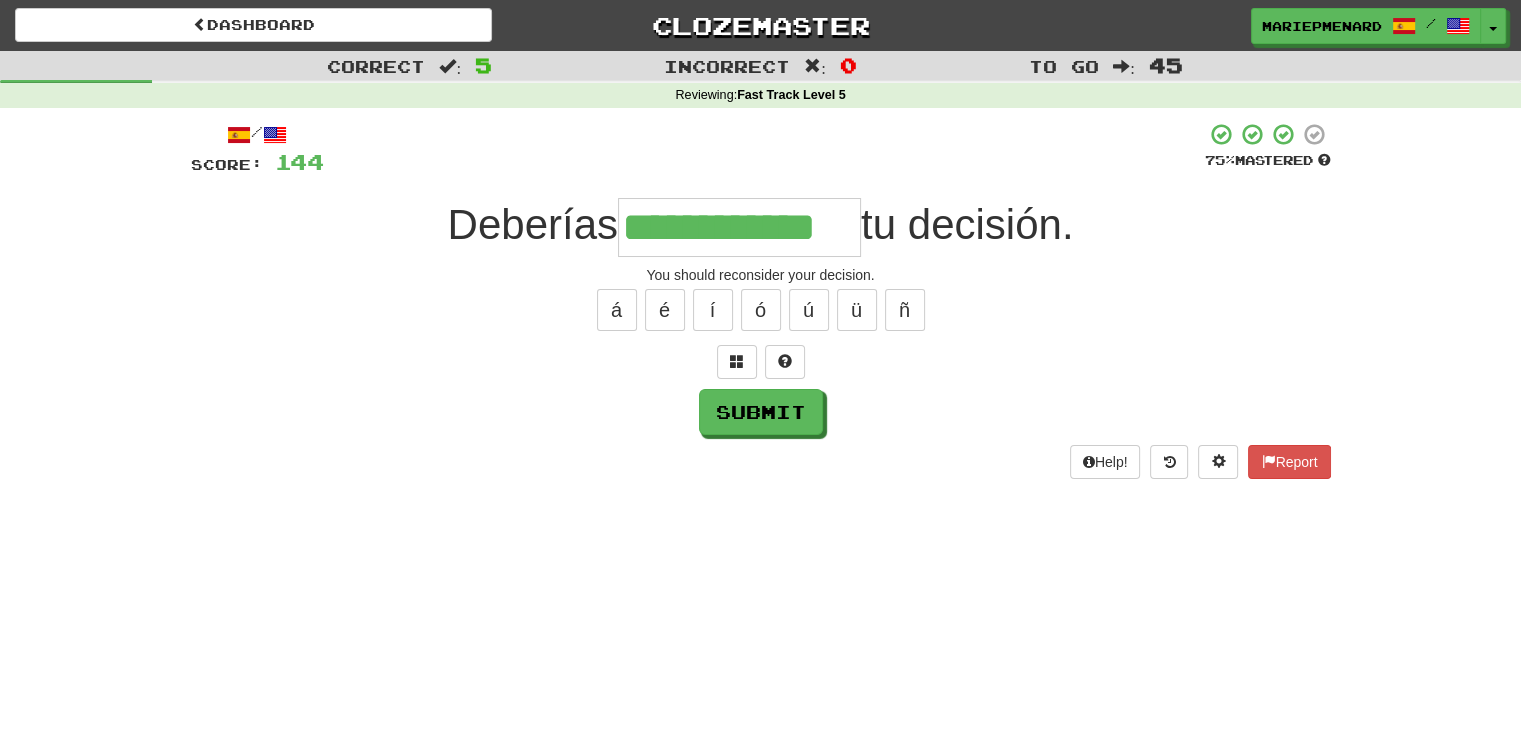 type on "**********" 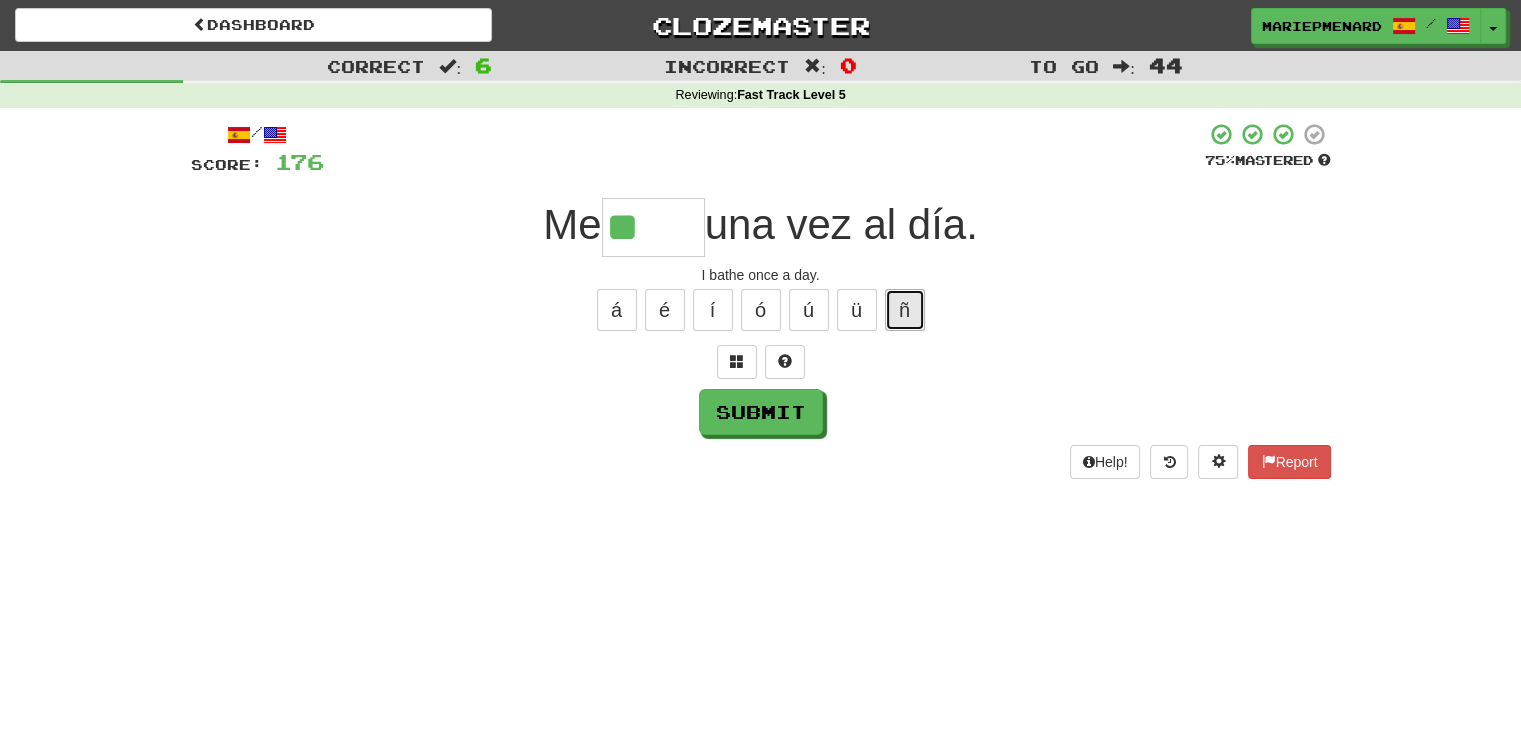 click on "ñ" at bounding box center [905, 310] 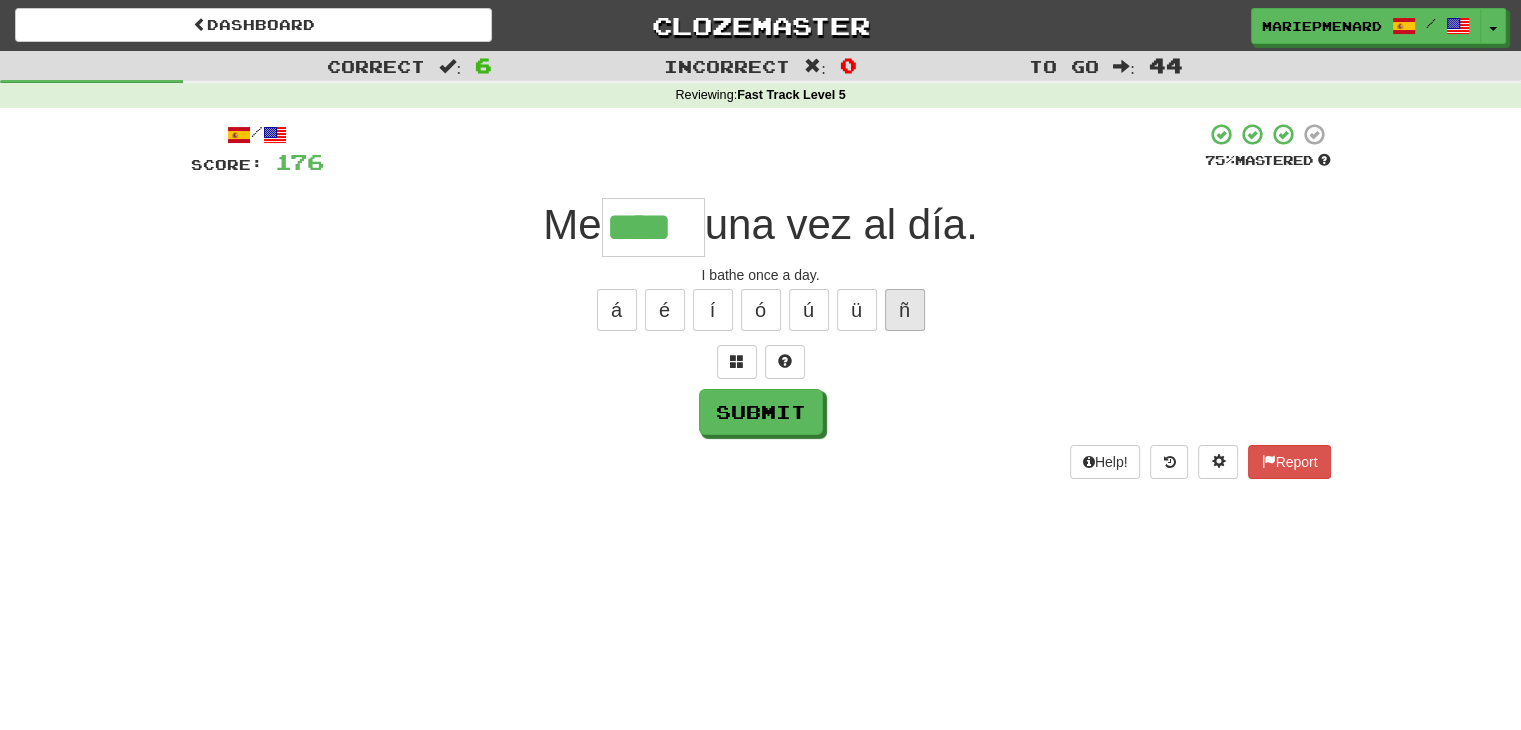 type on "****" 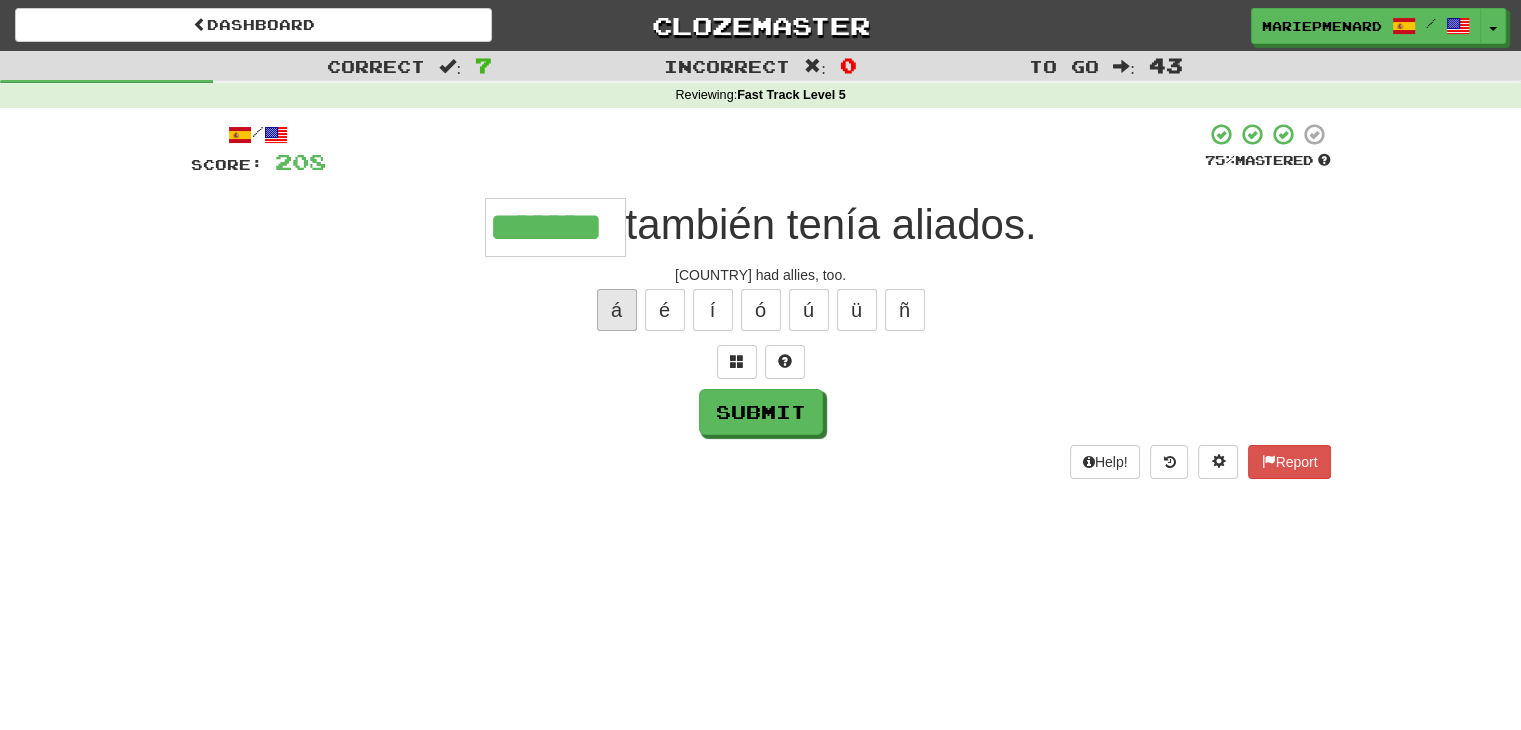 type on "*******" 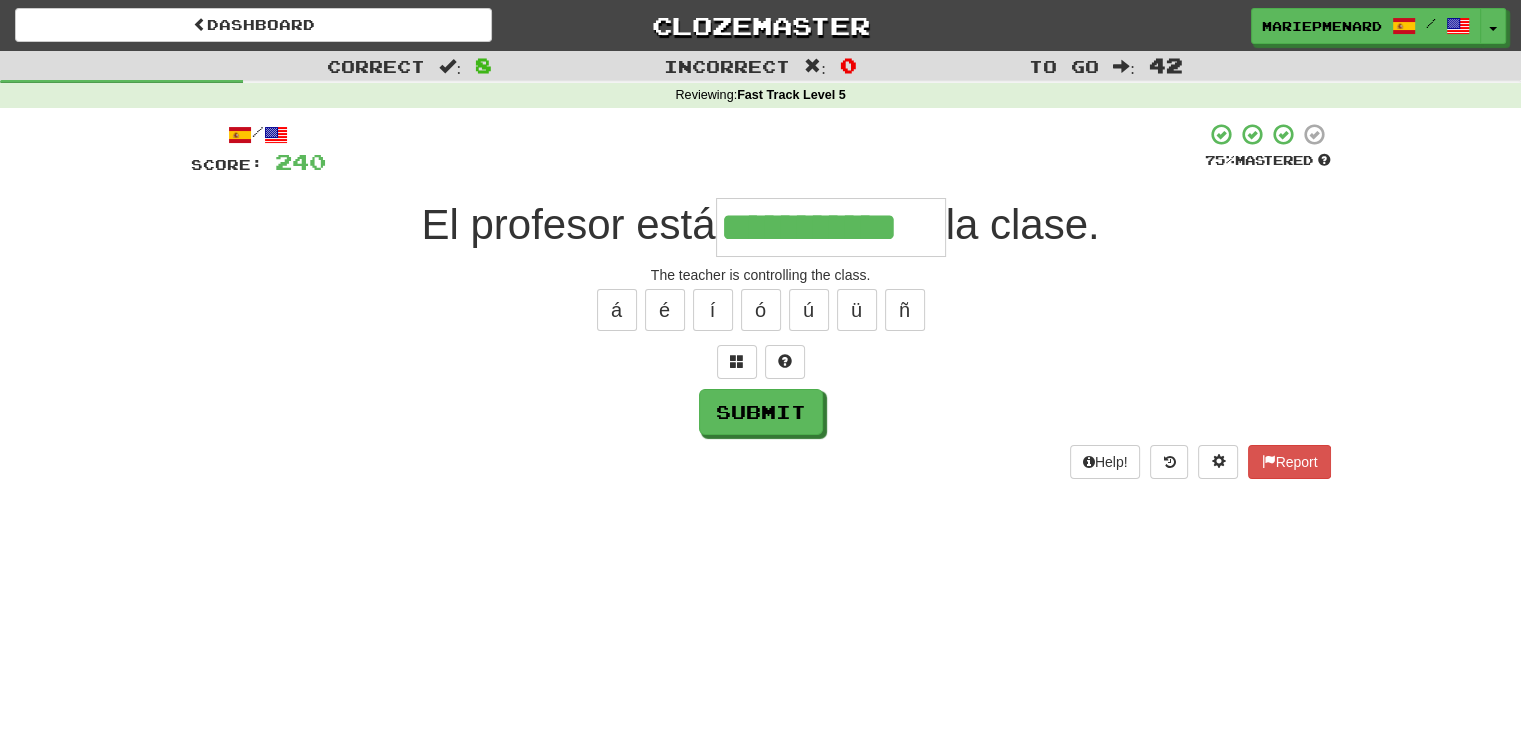 type on "**********" 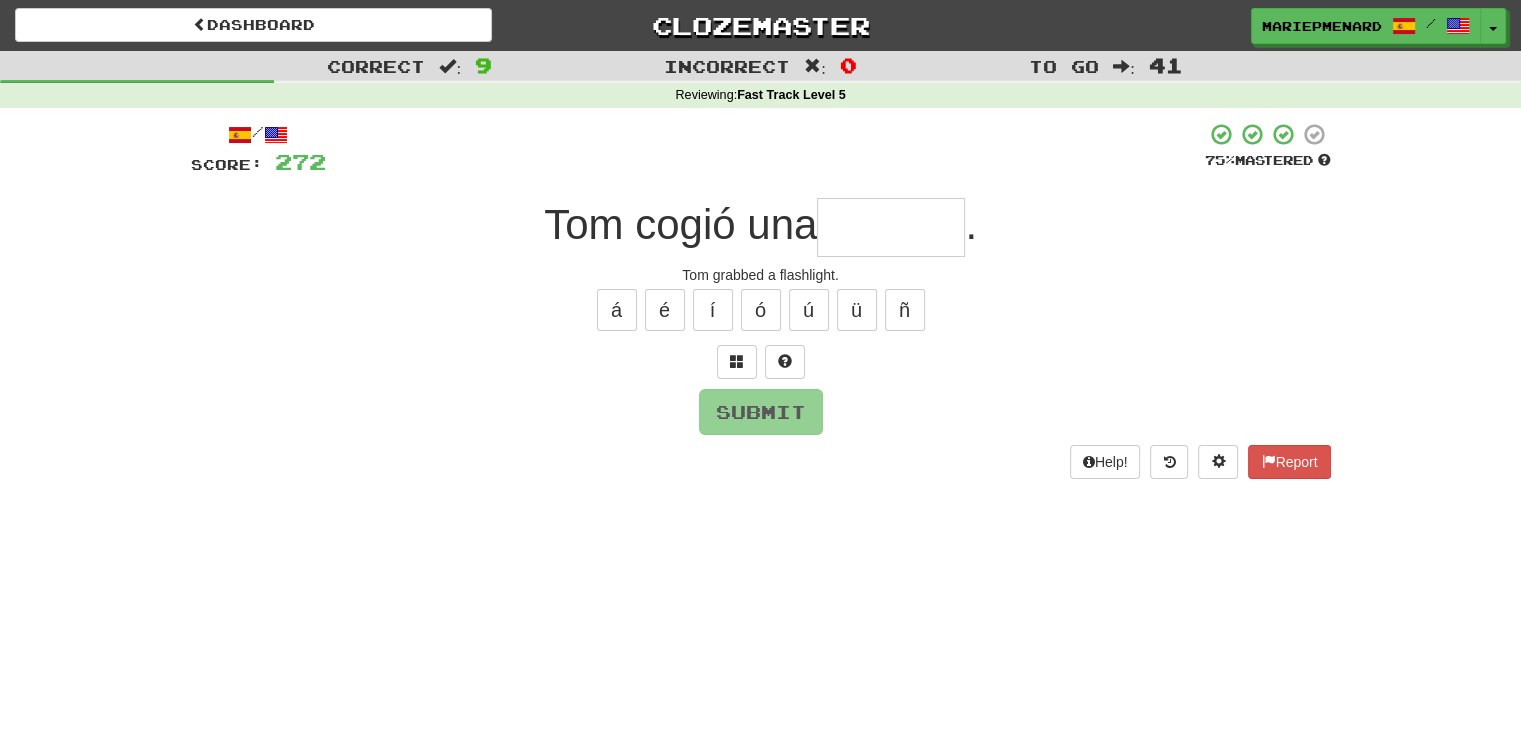 type on "*" 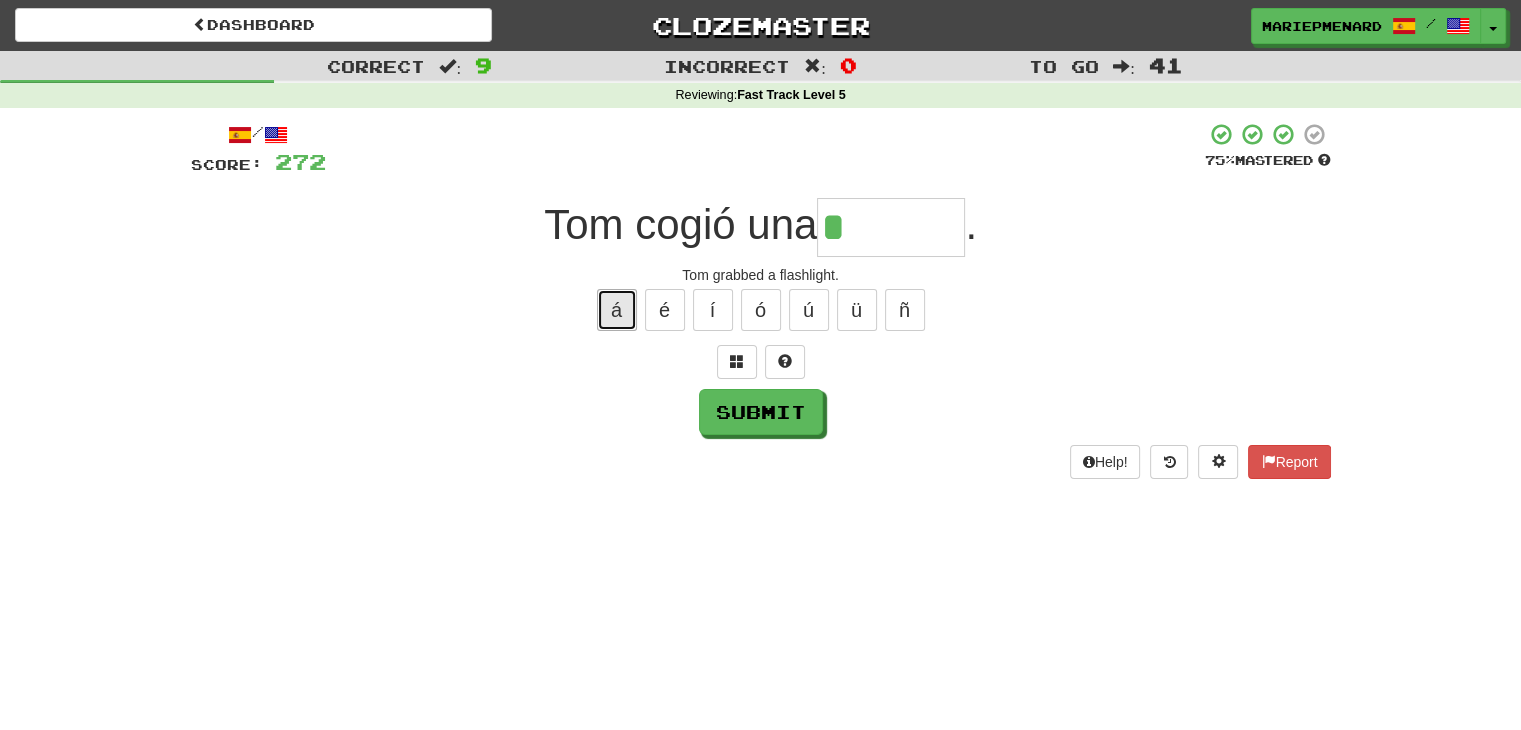 click on "á" at bounding box center [617, 310] 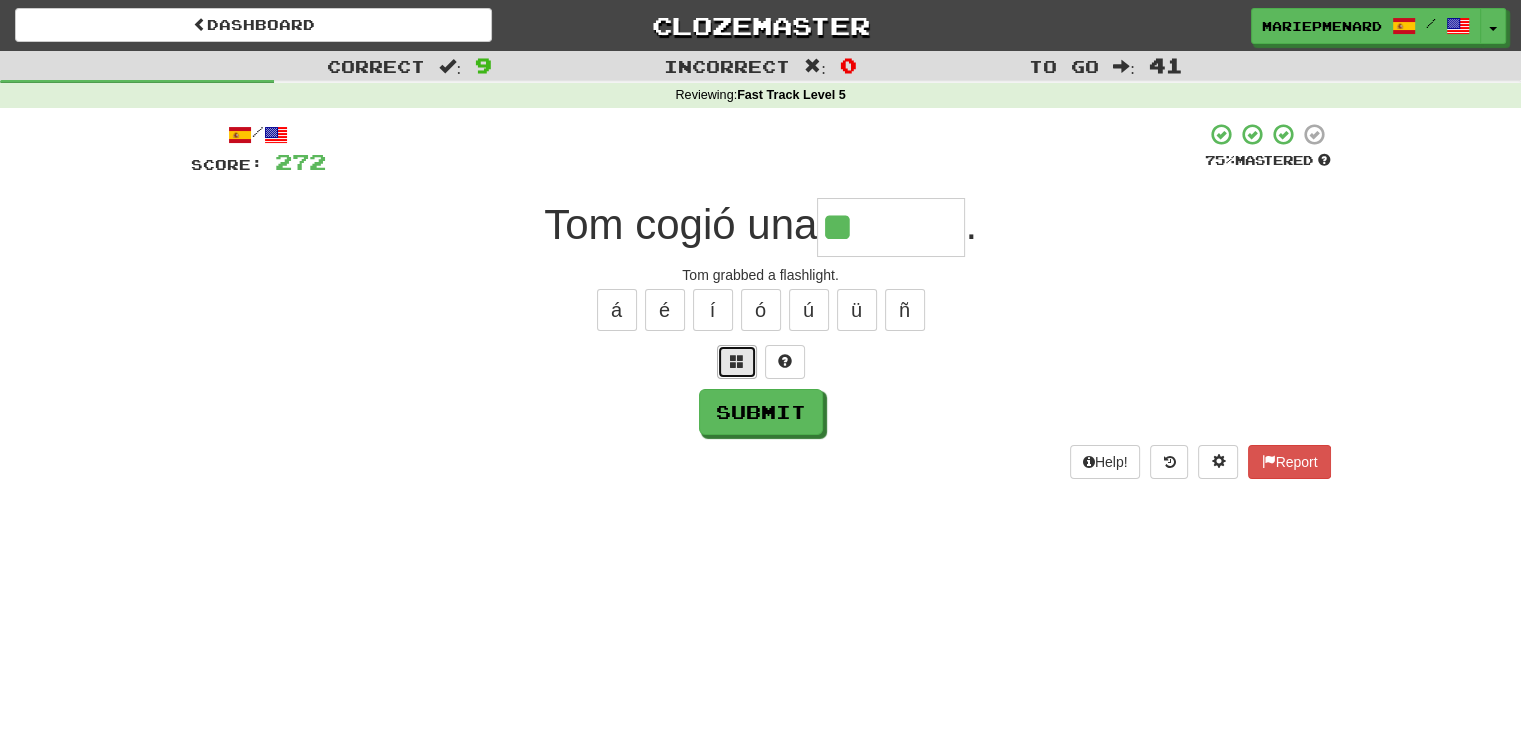 click at bounding box center [737, 361] 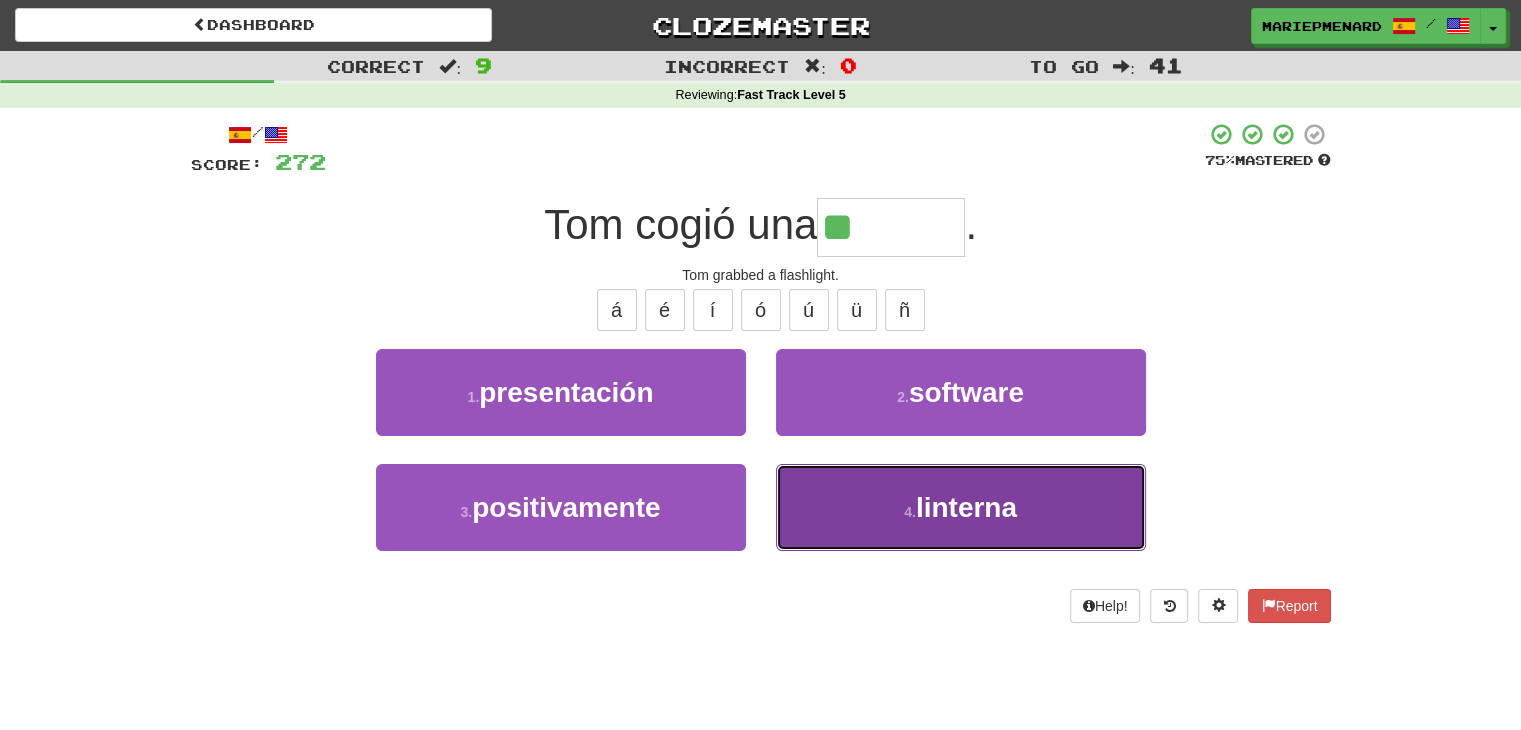 click on "4 .  linterna" at bounding box center [961, 507] 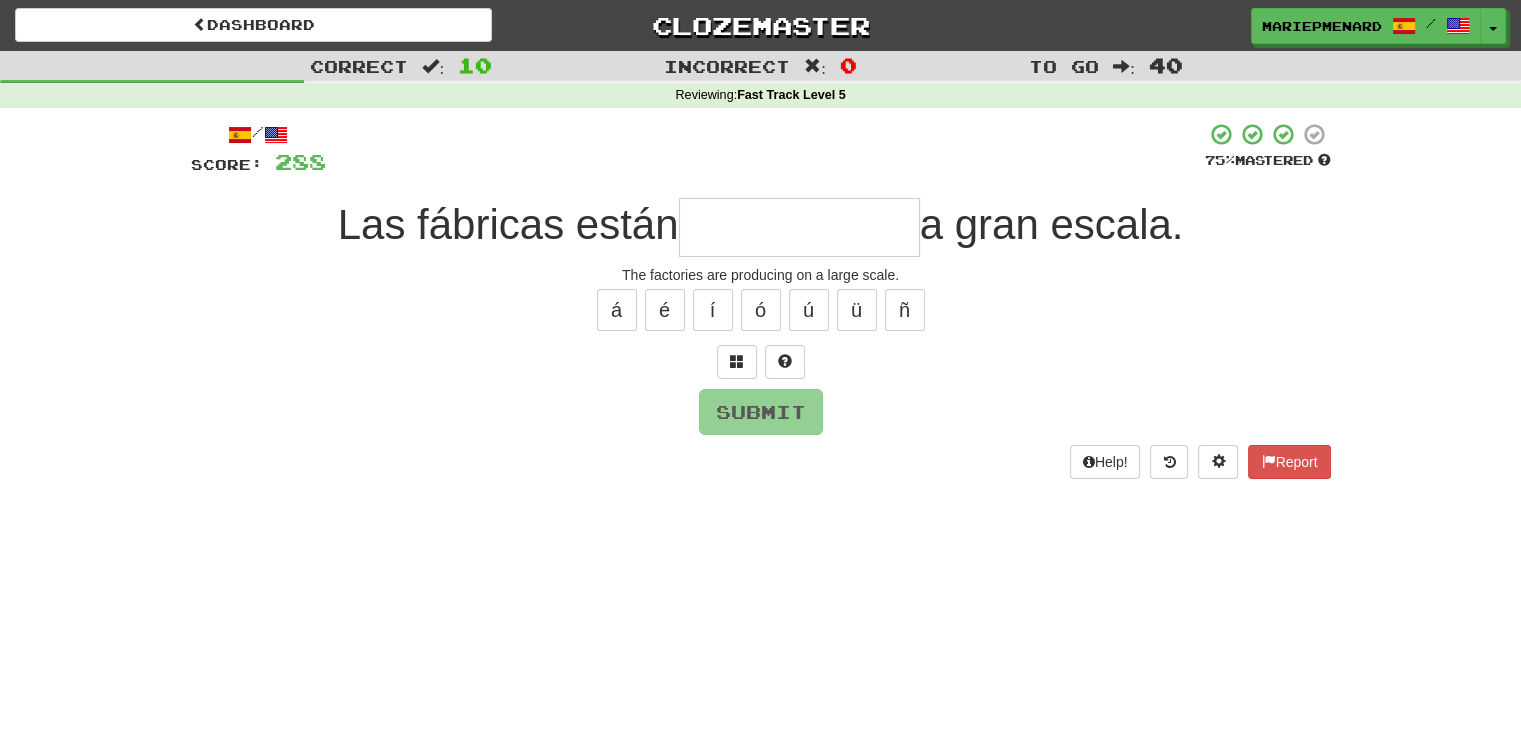 click at bounding box center (799, 227) 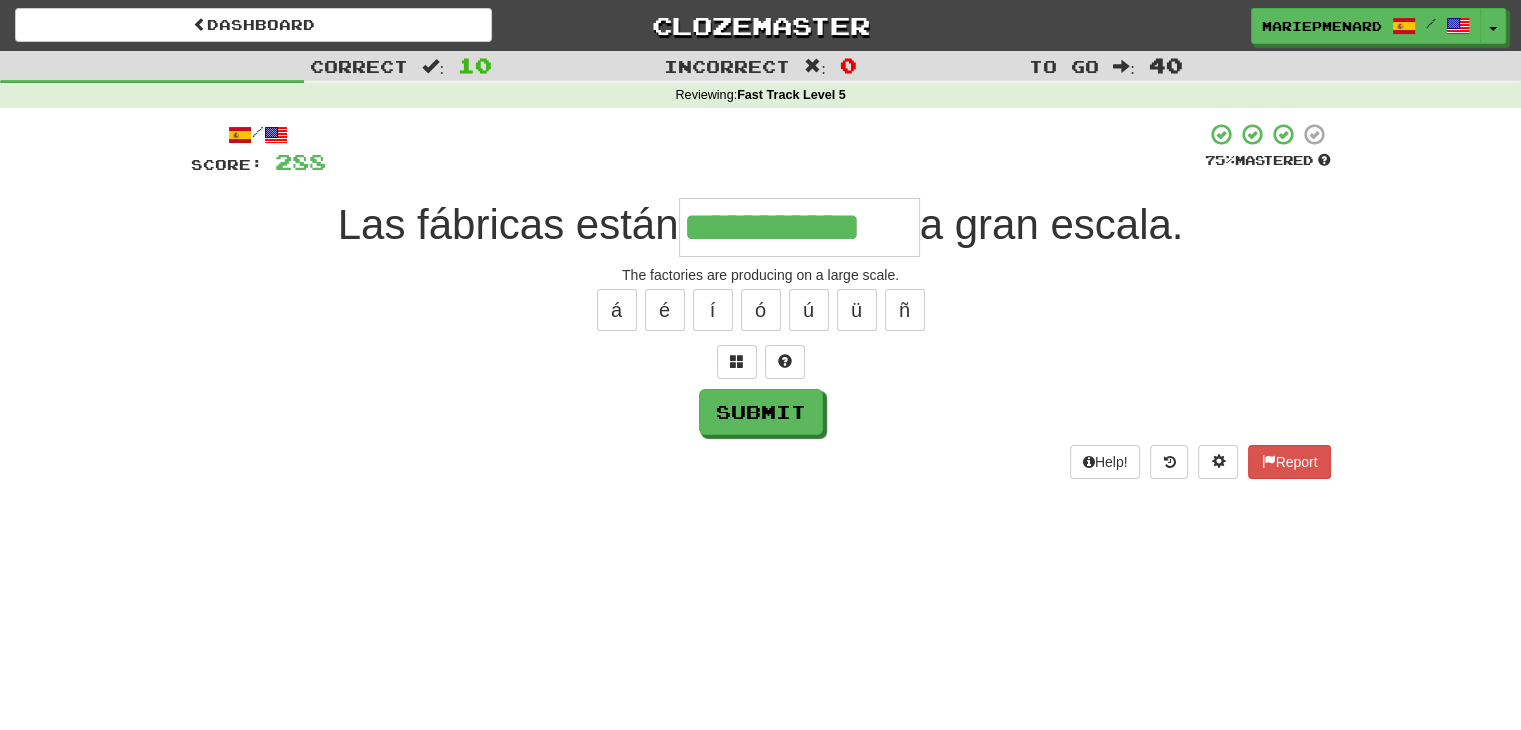 type on "**********" 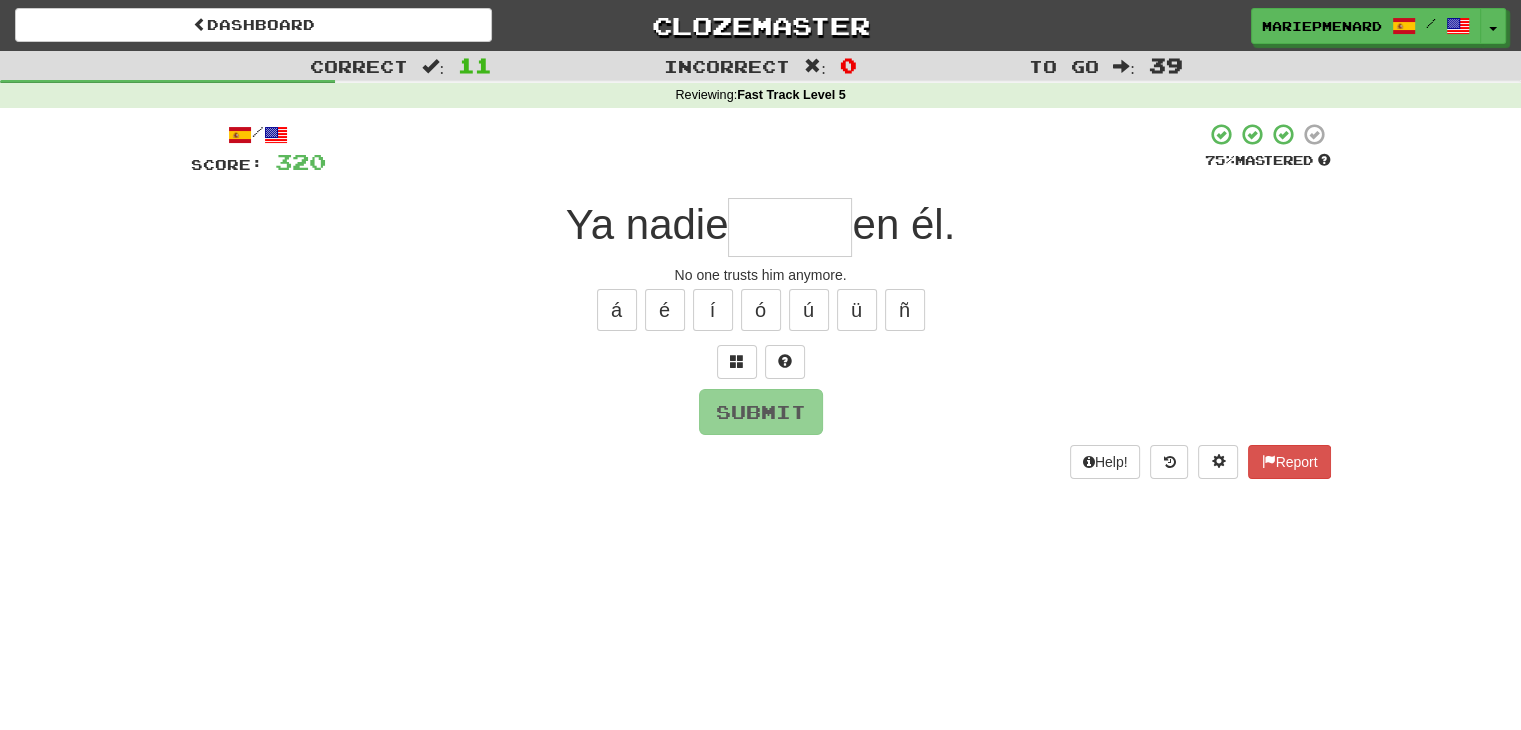 type on "*" 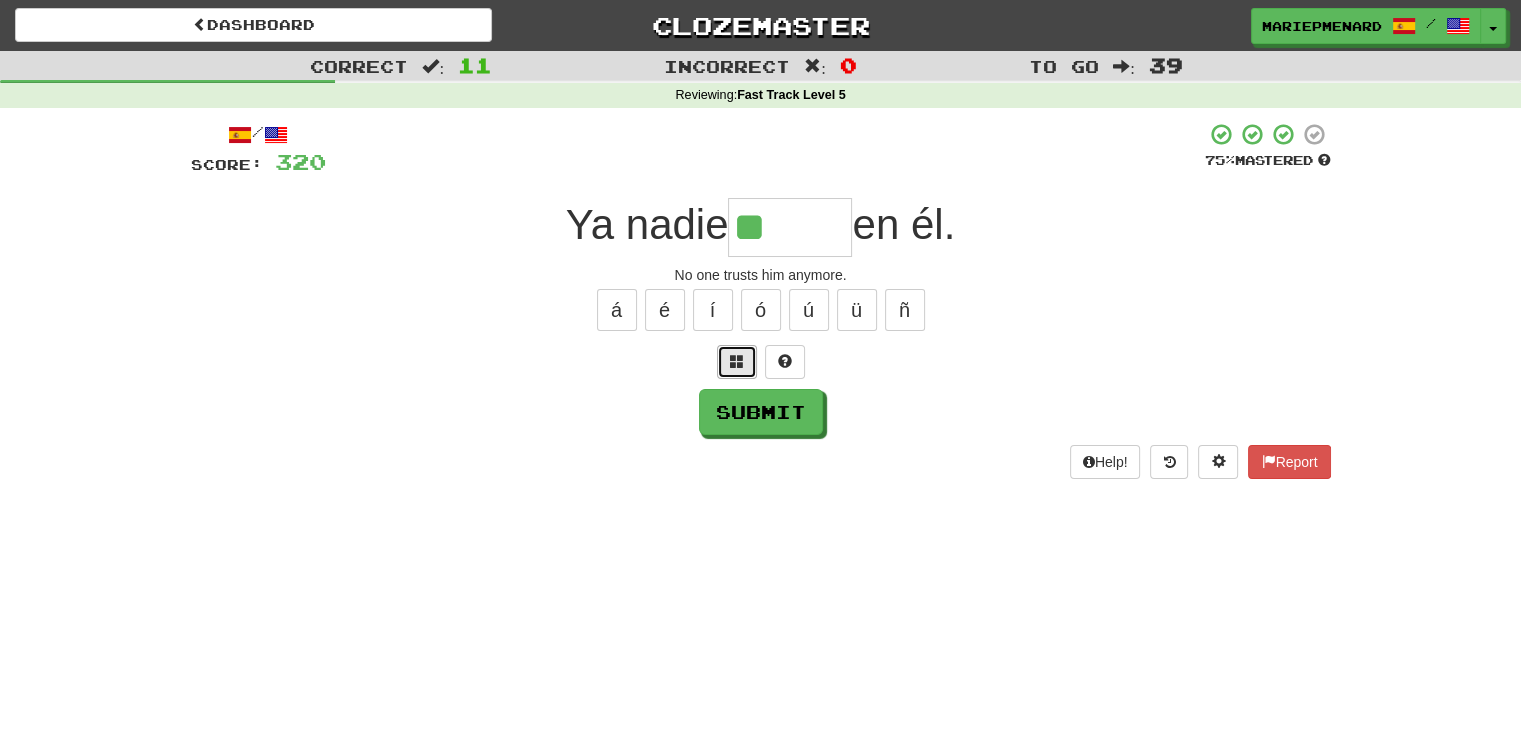click at bounding box center [737, 362] 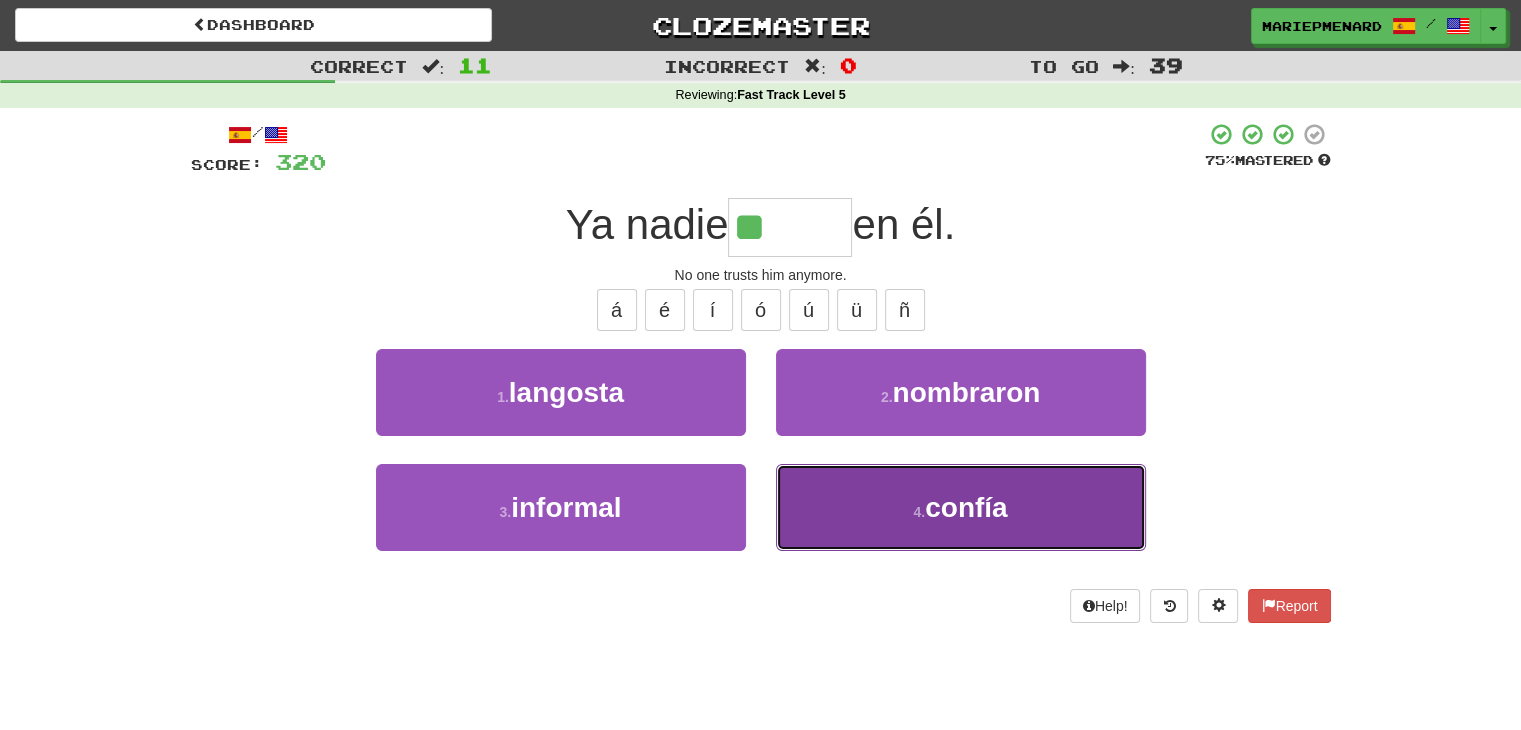 click on "4 .  confía" at bounding box center [961, 507] 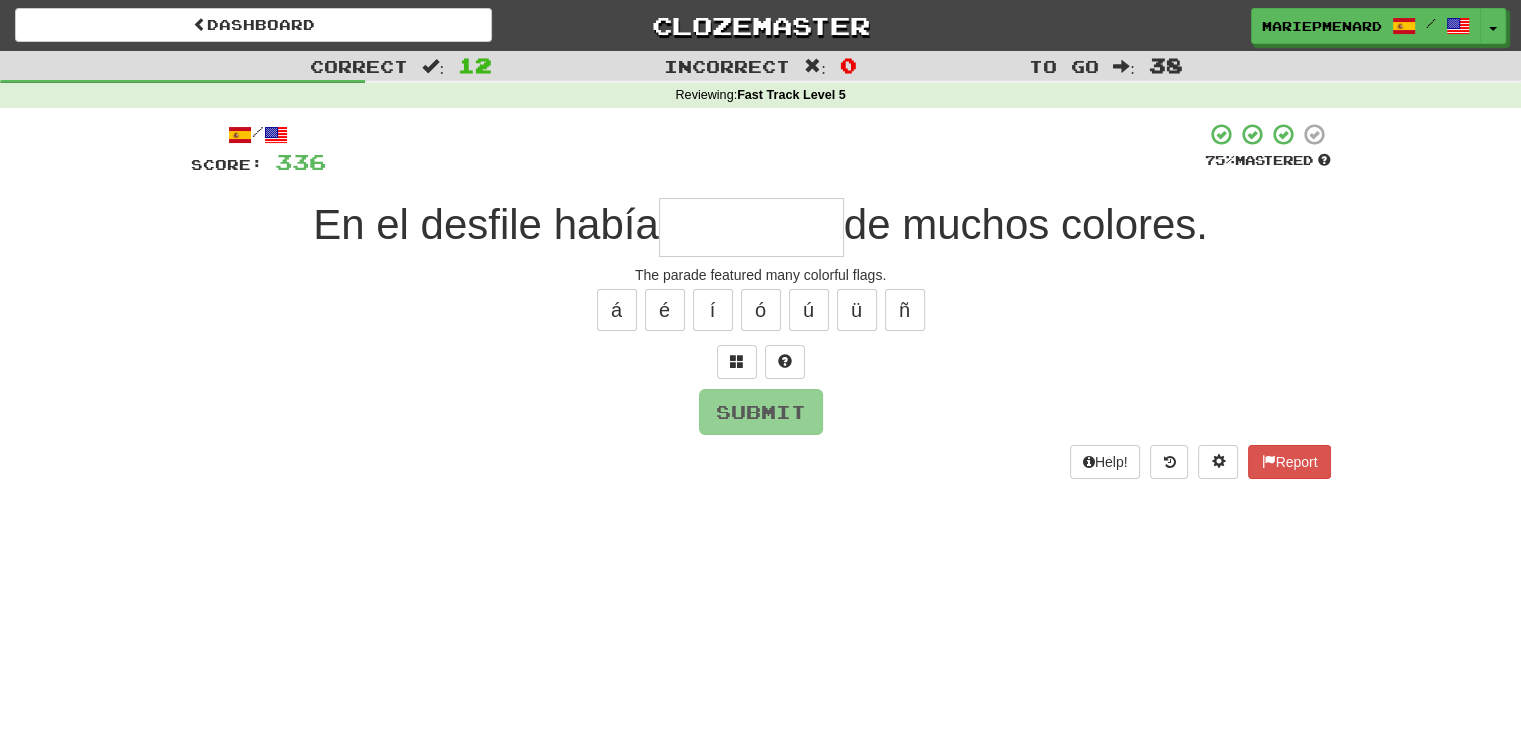 type on "*" 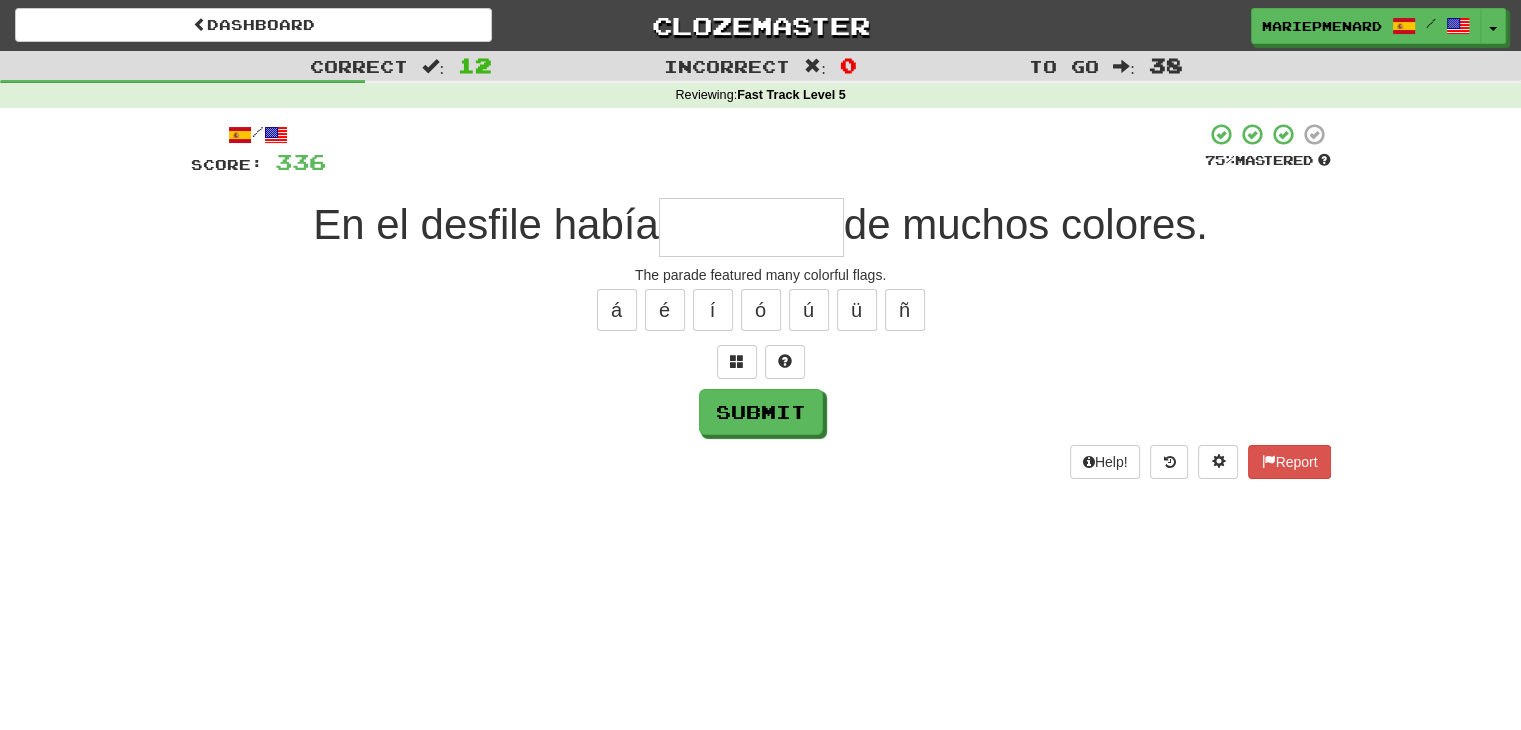 type on "*" 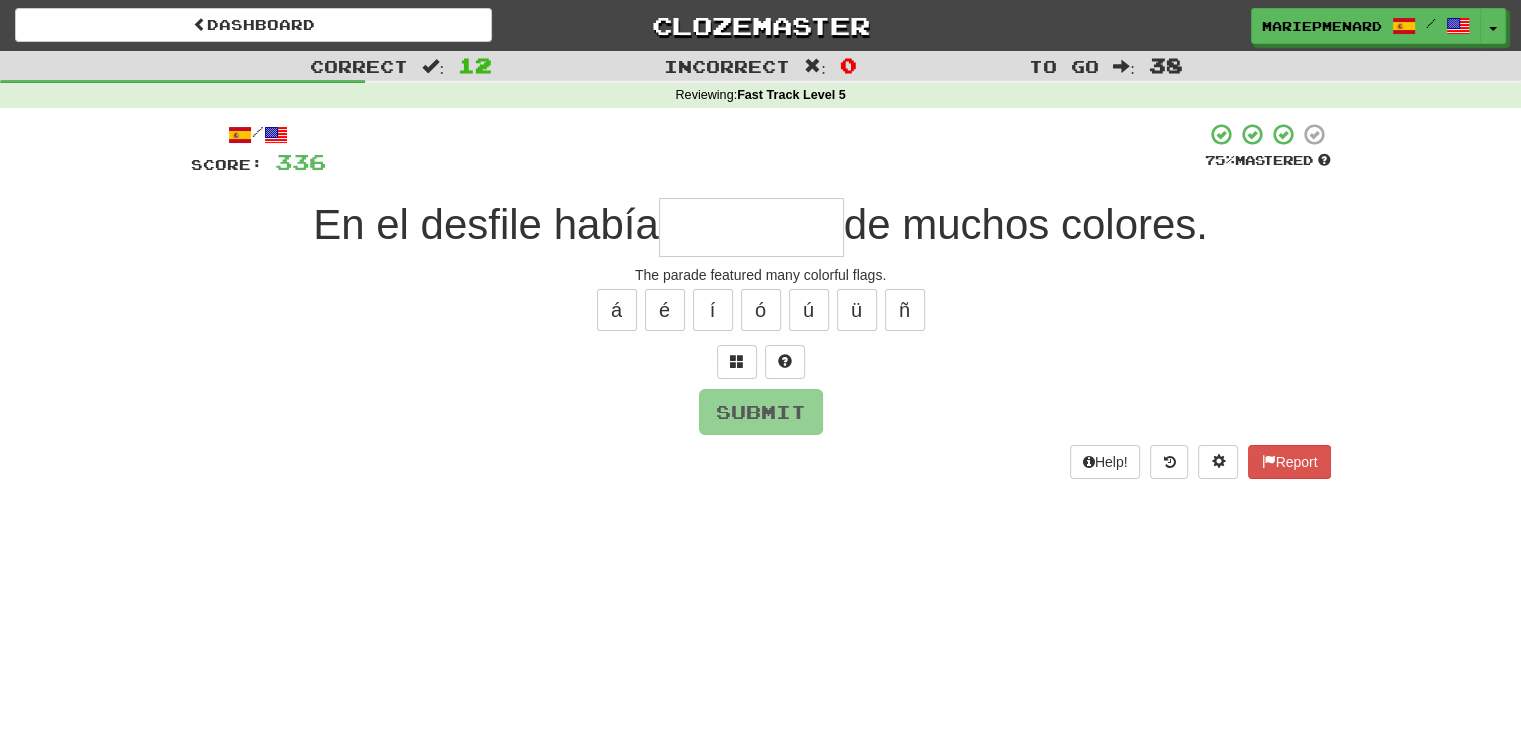 type on "*" 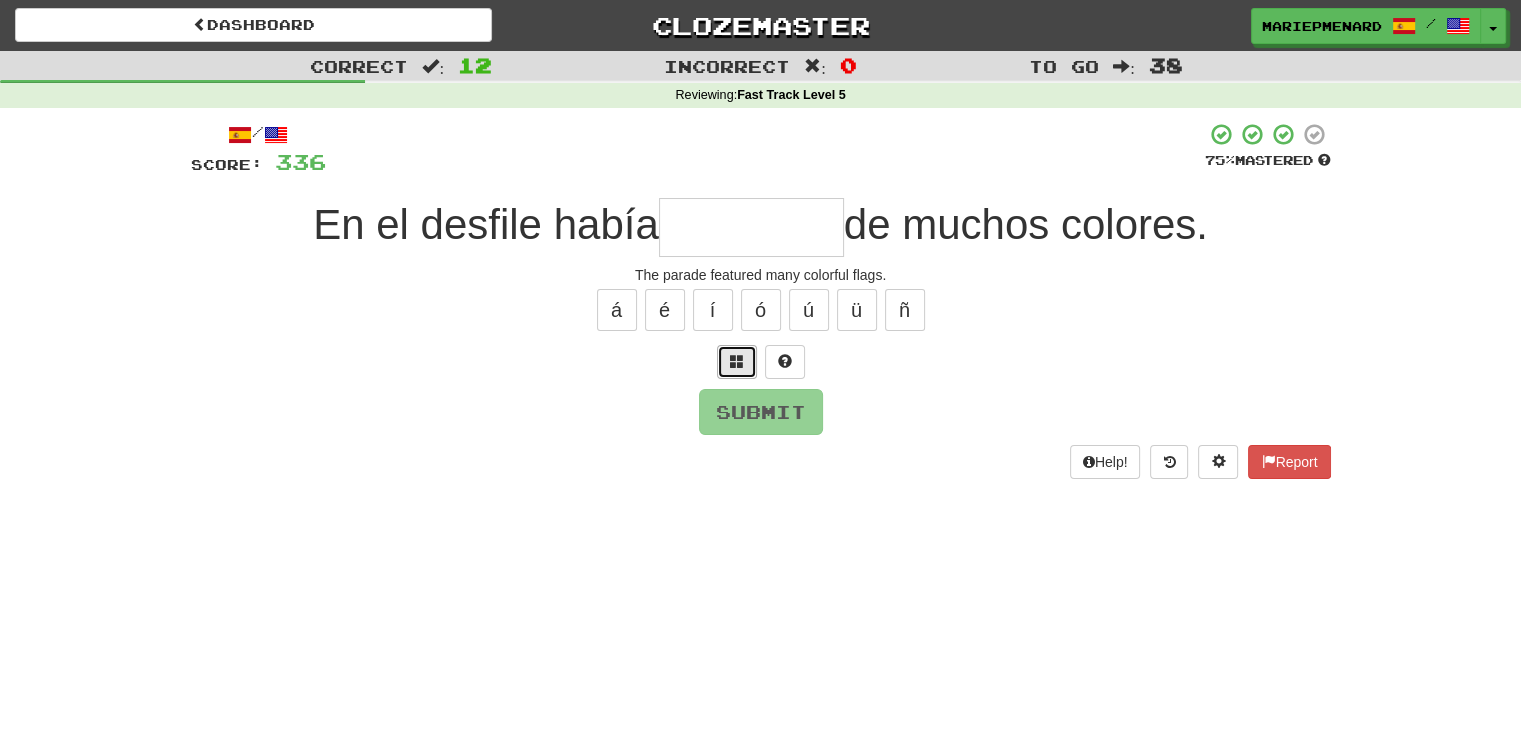 click at bounding box center (737, 362) 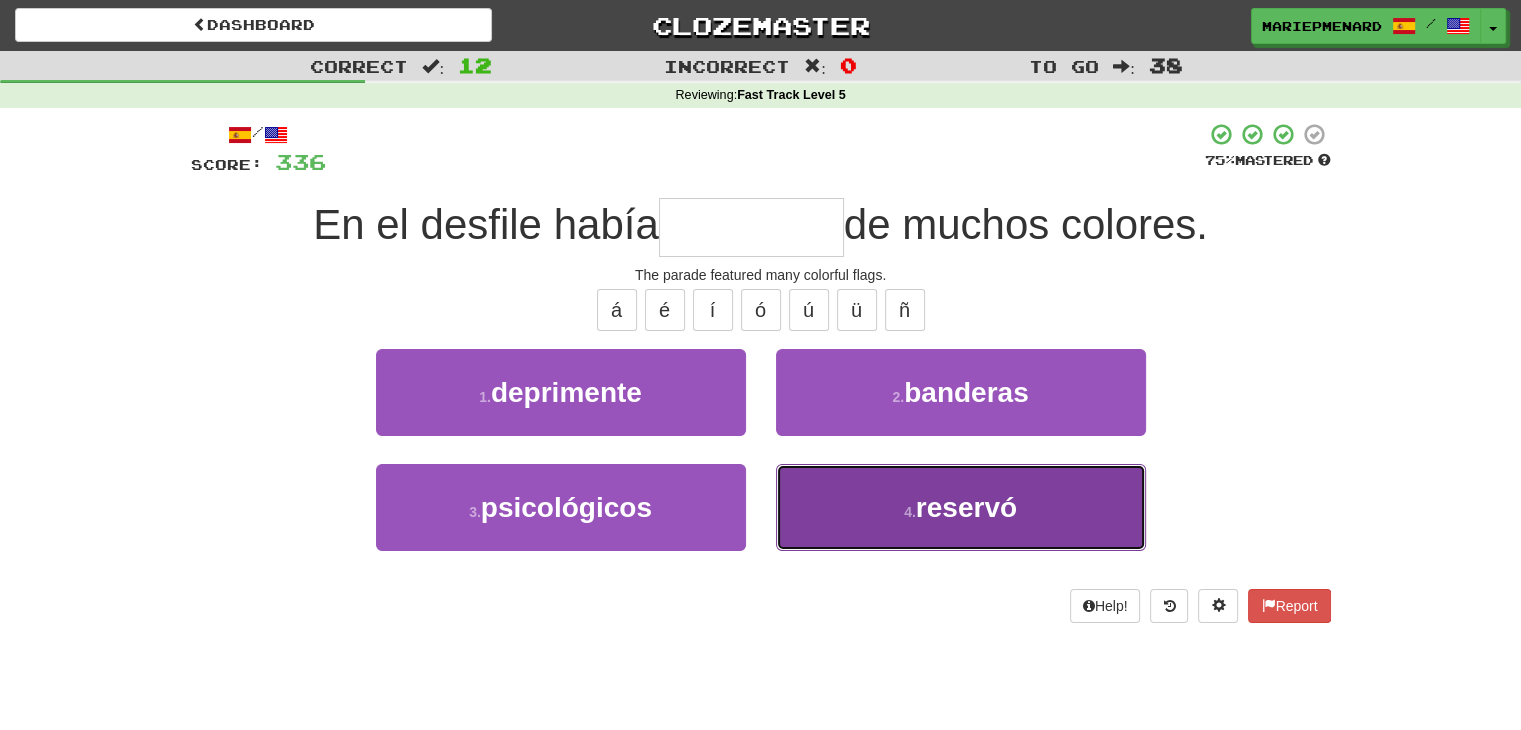 click on "4 .  reservó" at bounding box center [961, 507] 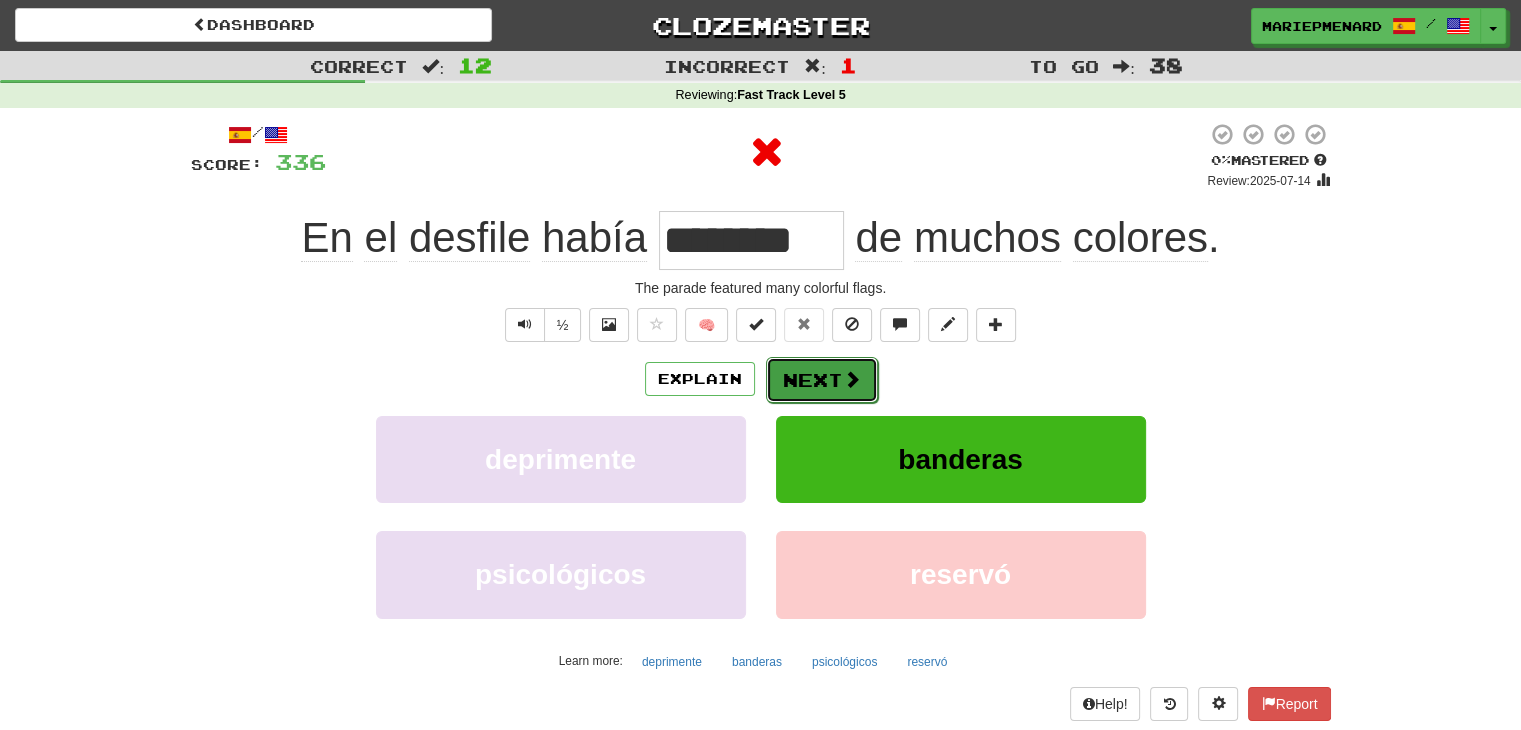click on "Next" at bounding box center [822, 380] 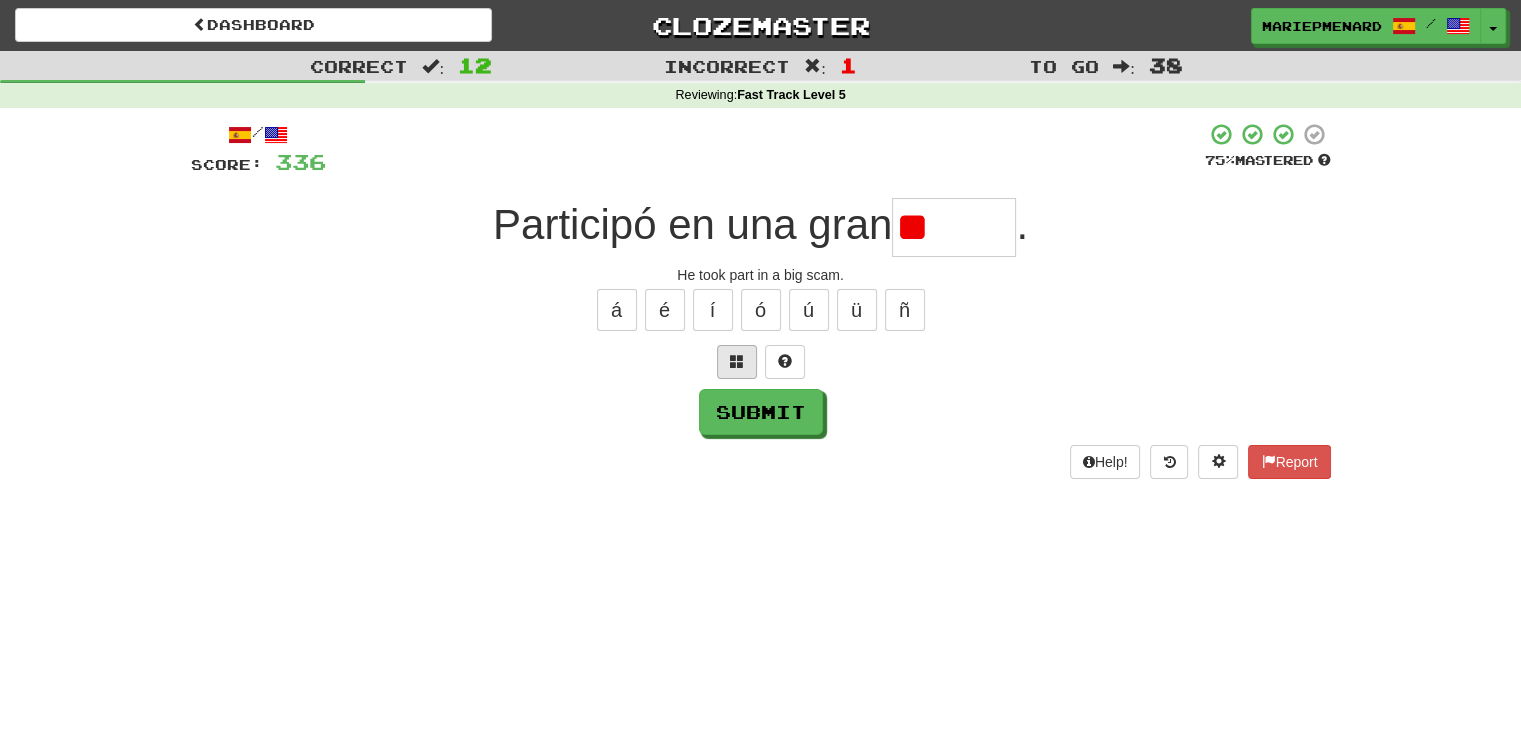 type on "*" 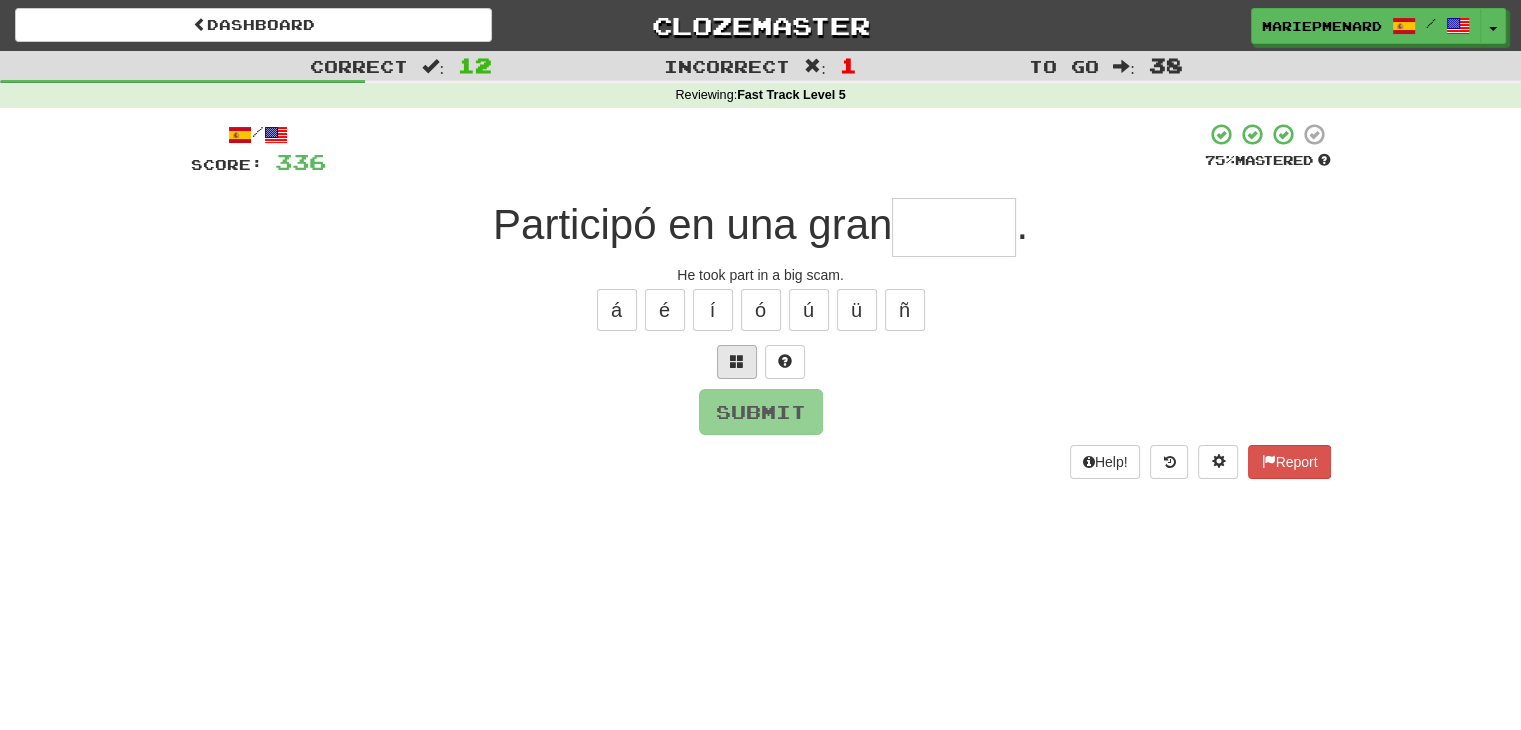 type on "*" 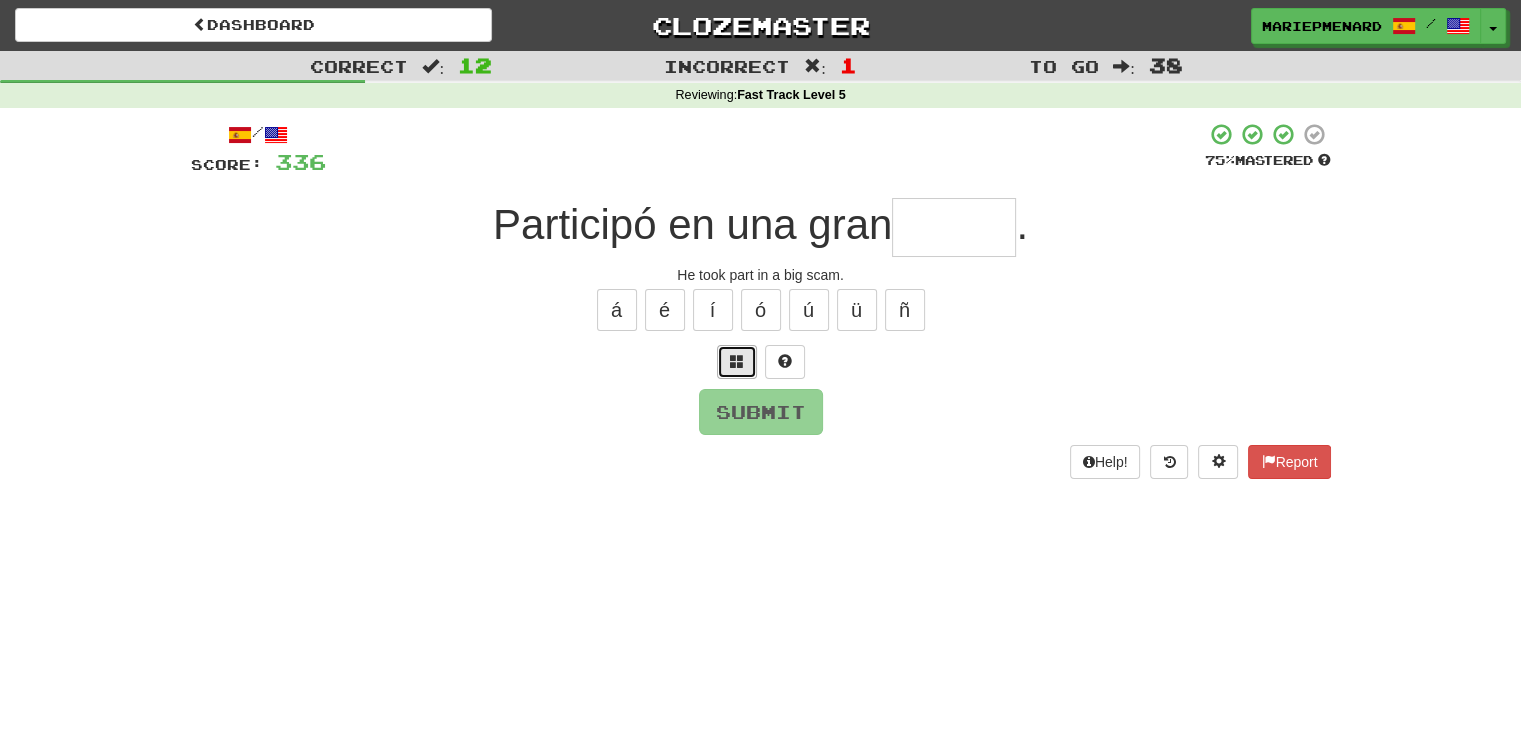 click at bounding box center [737, 361] 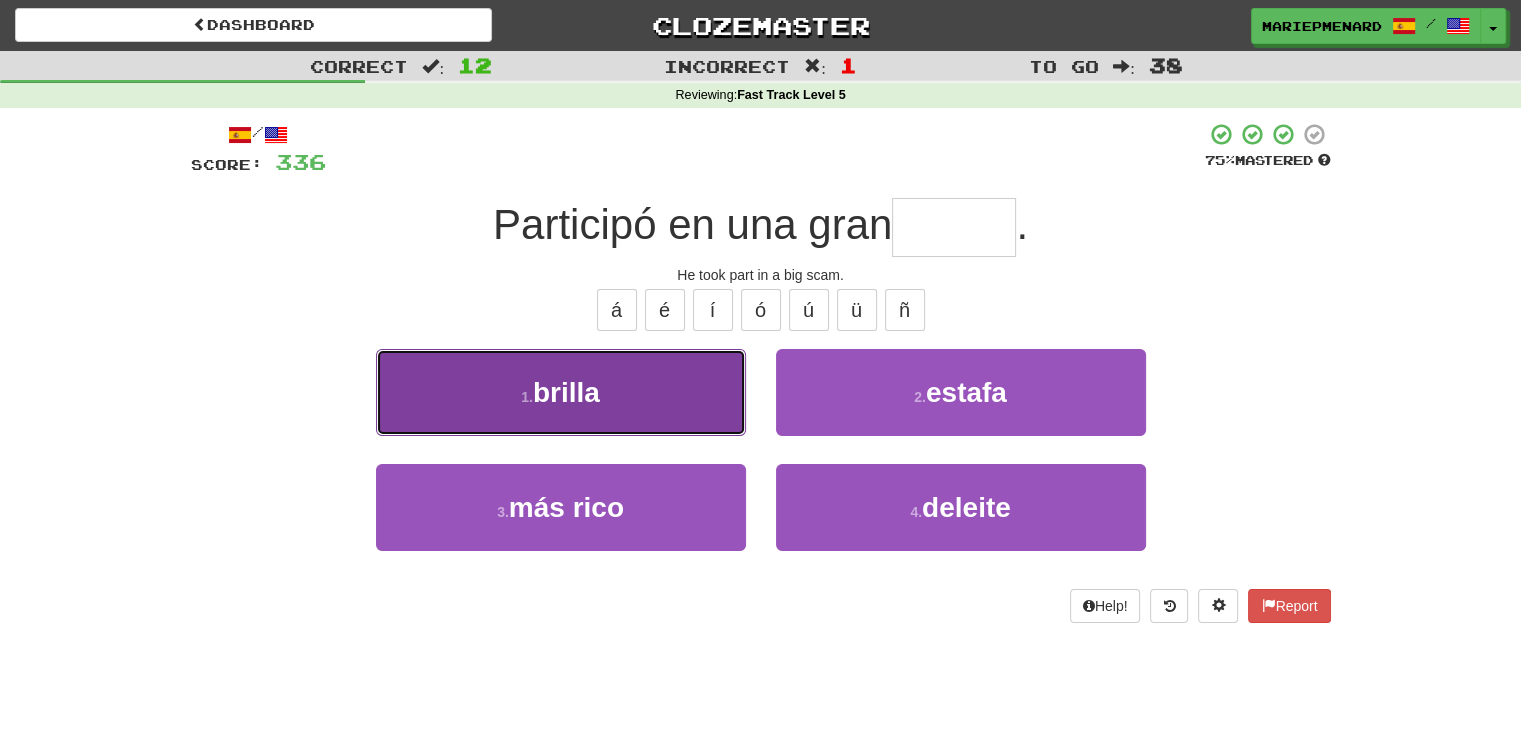 click on "1 .  brilla" at bounding box center (561, 392) 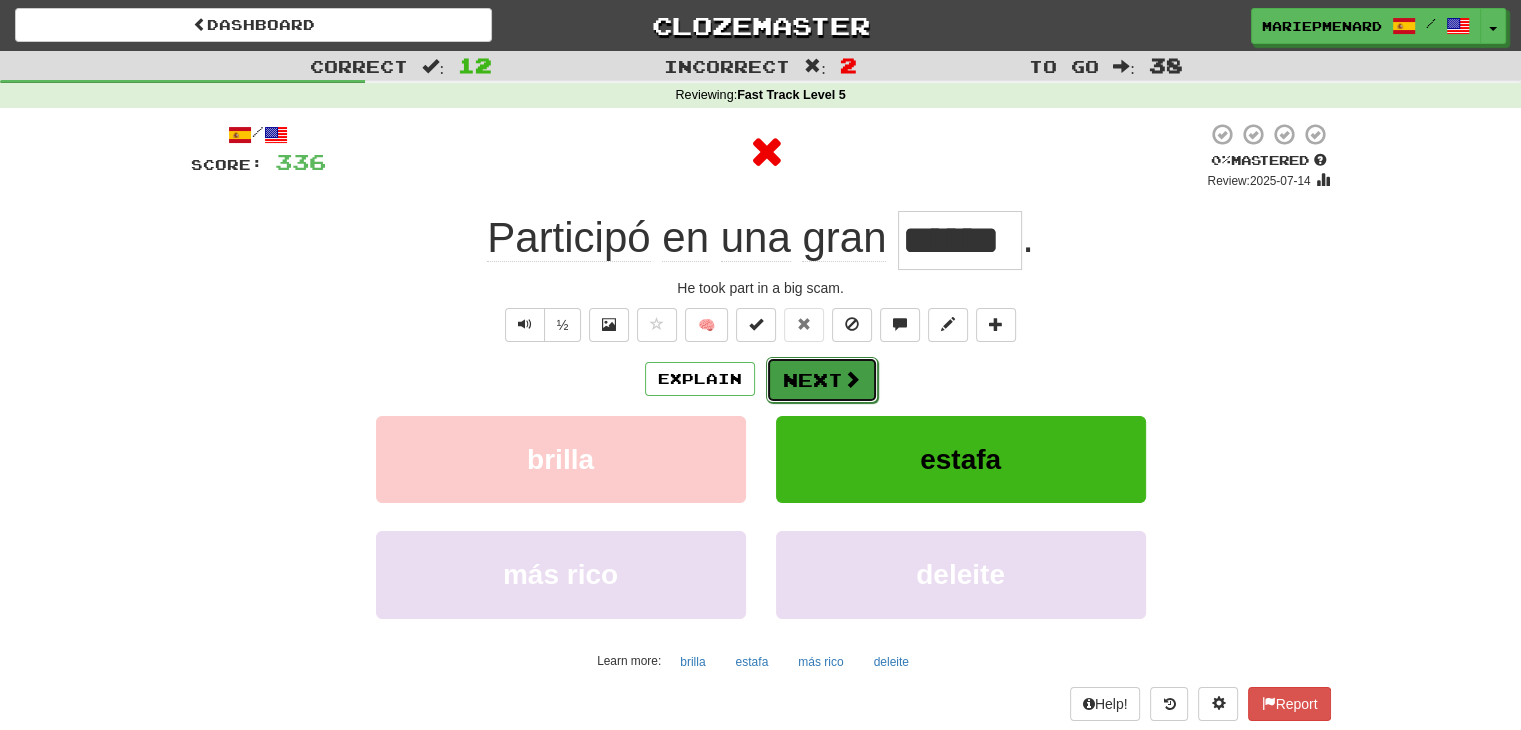 click on "Next" at bounding box center (822, 380) 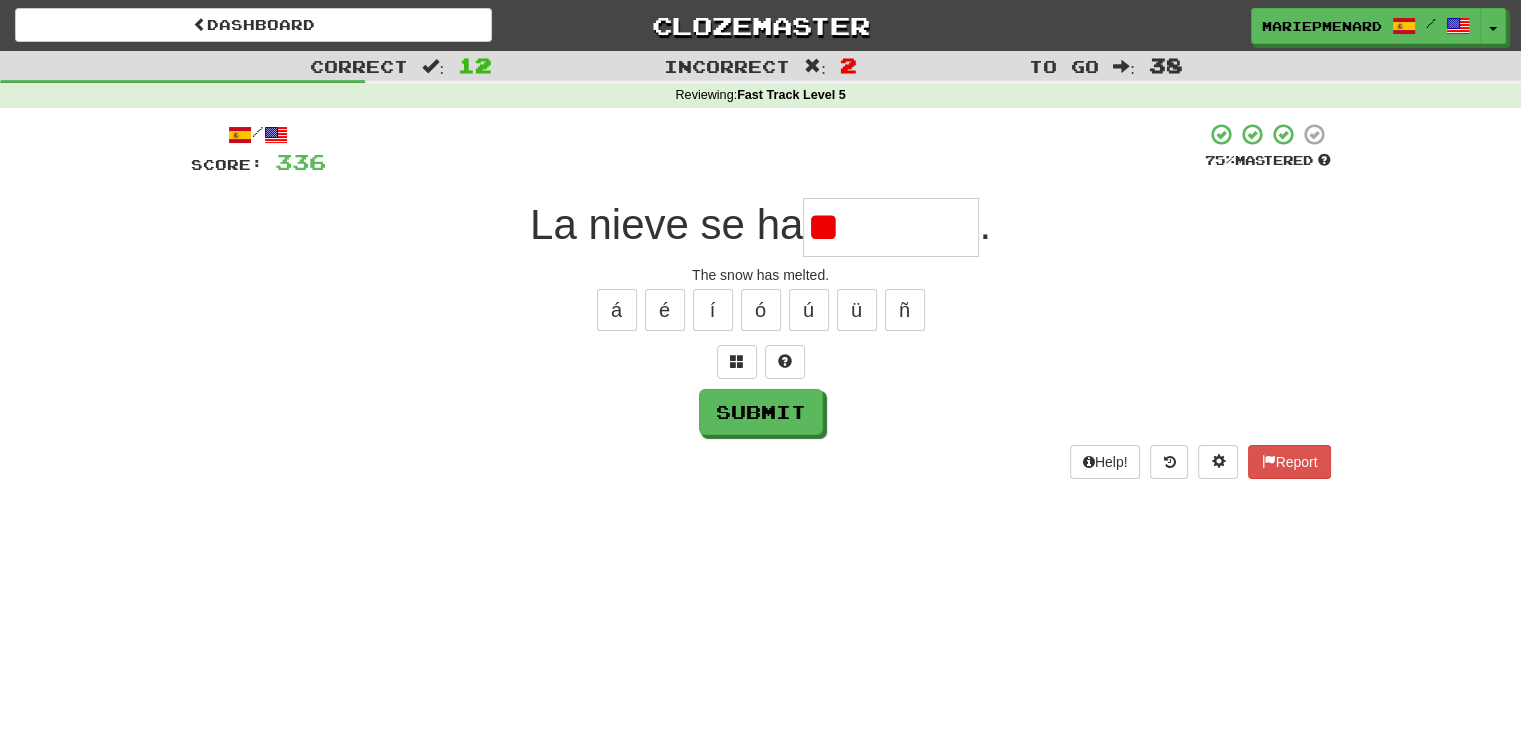 type on "*" 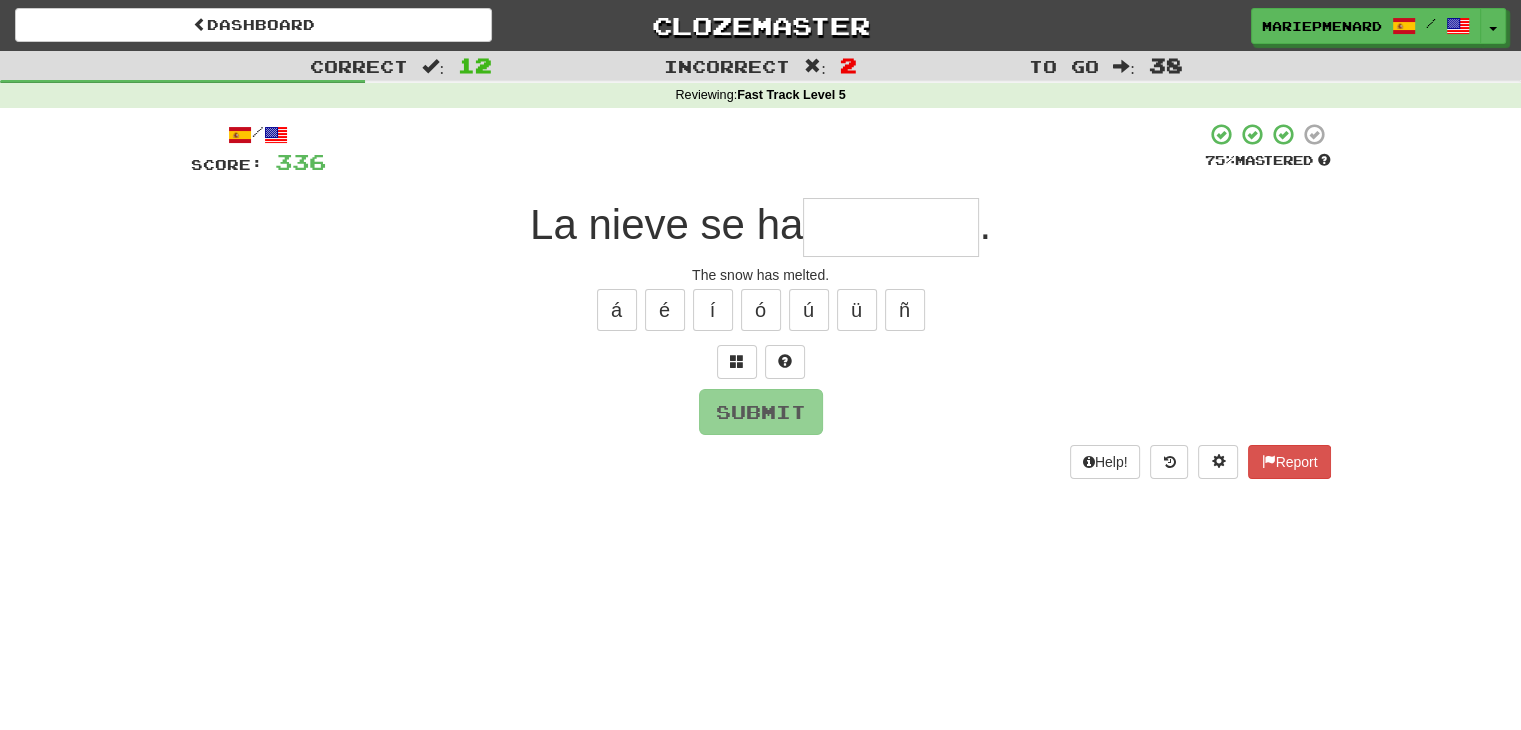 type on "*" 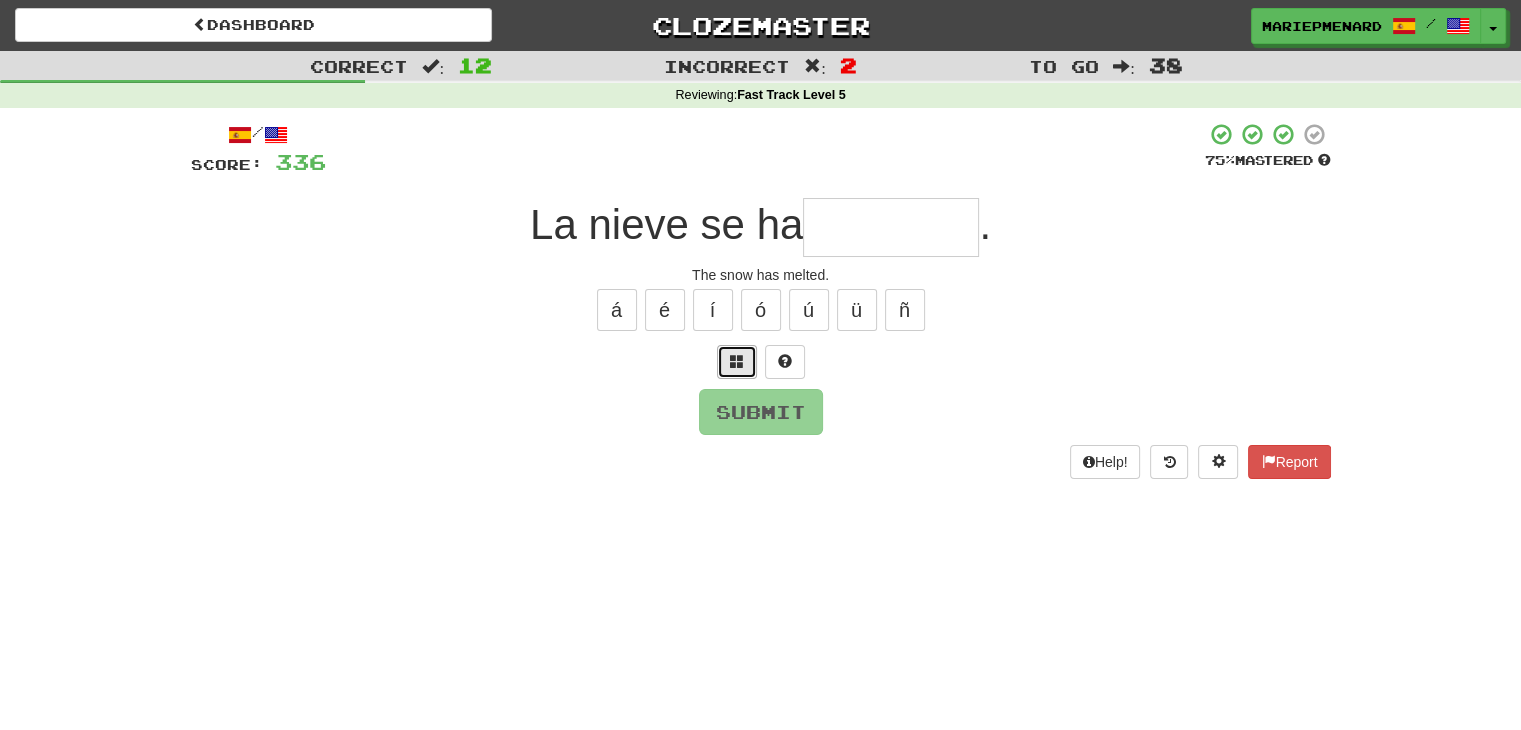 click at bounding box center (737, 362) 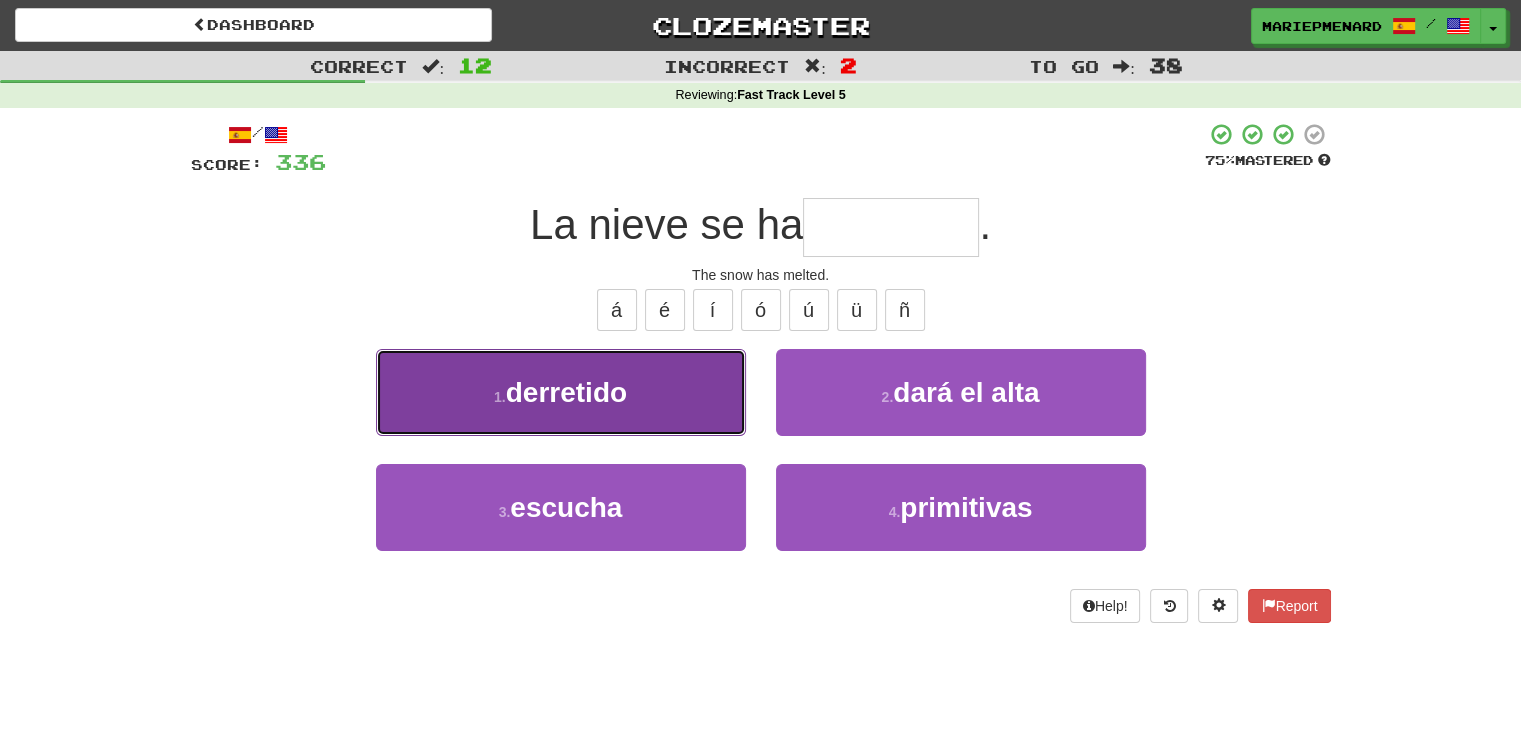 click on "1 .  derretido" at bounding box center (561, 392) 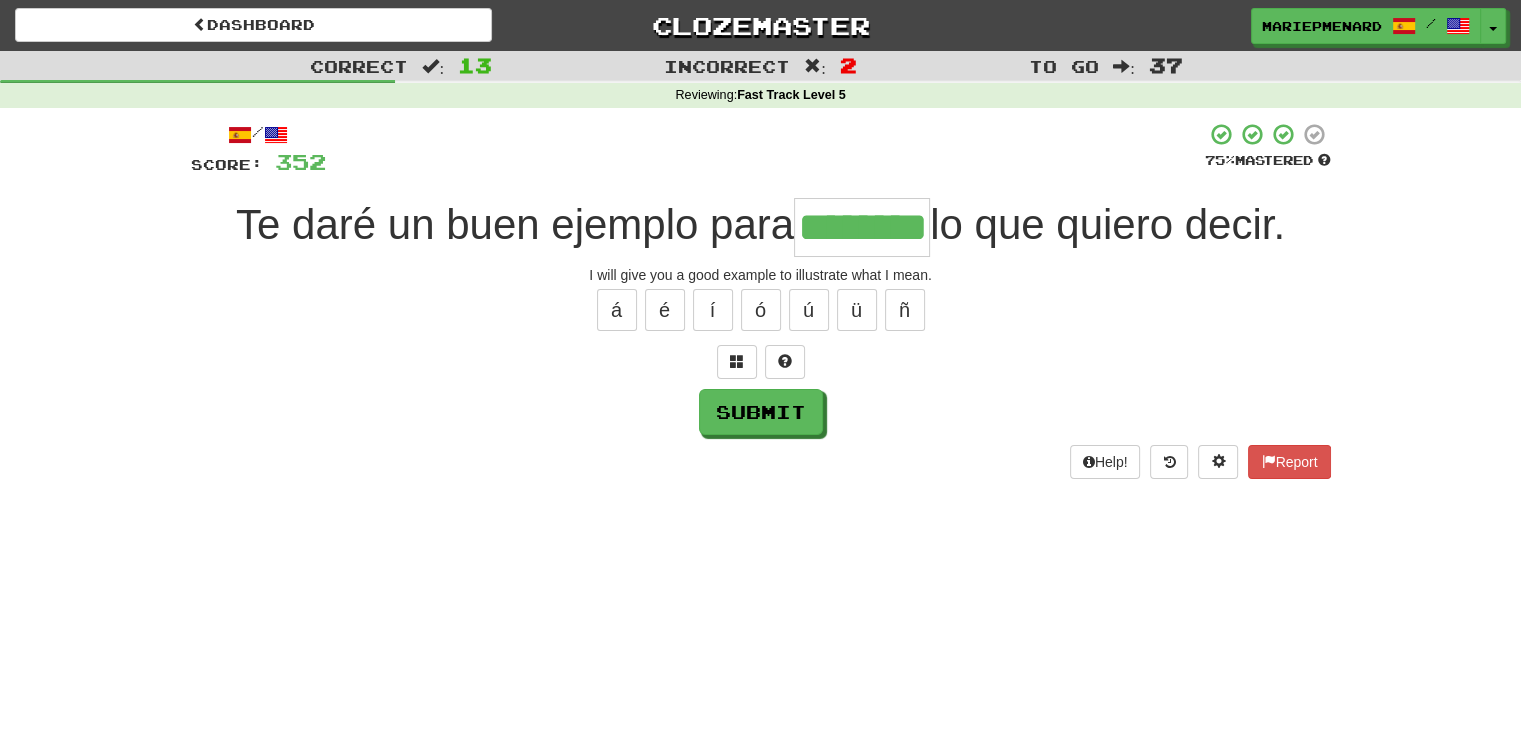 type on "********" 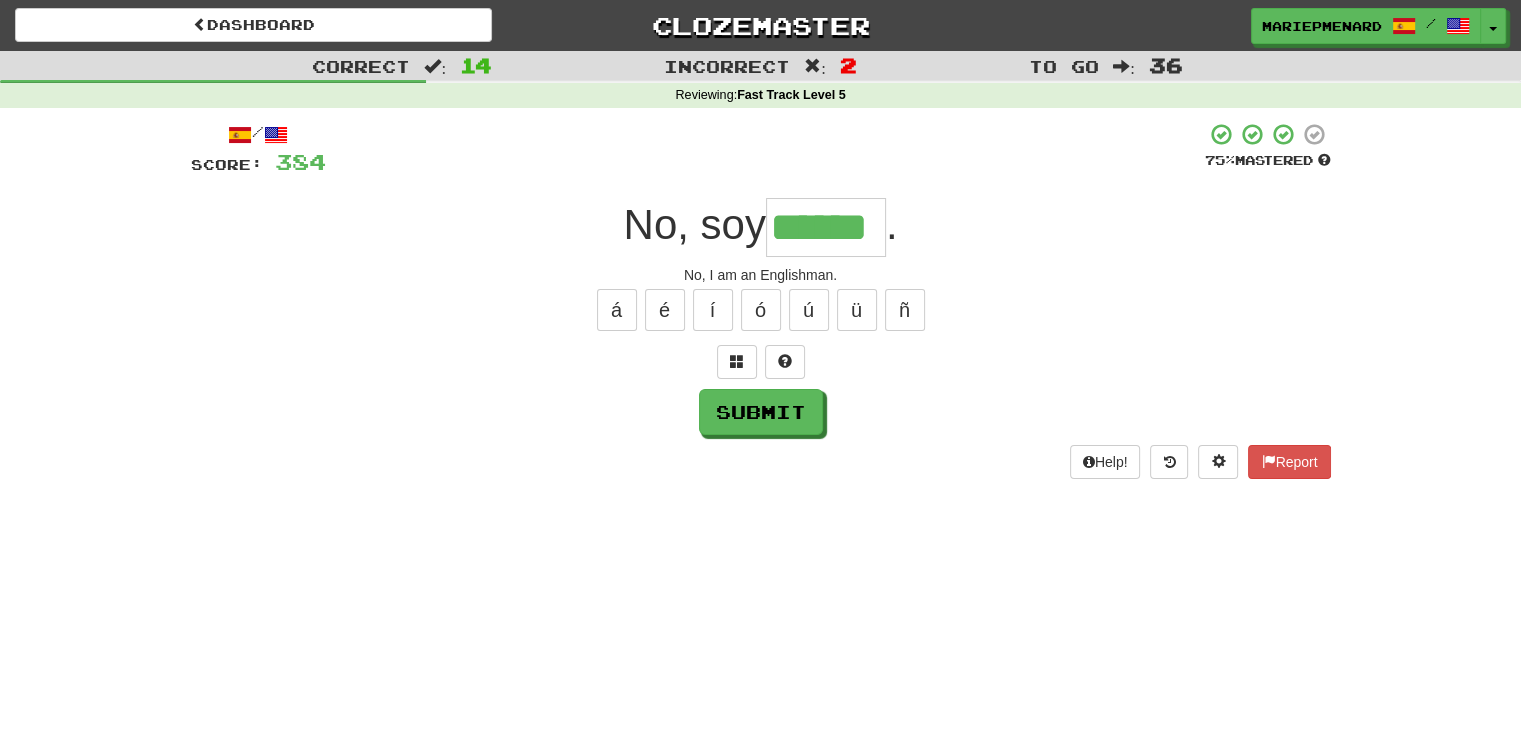 type on "******" 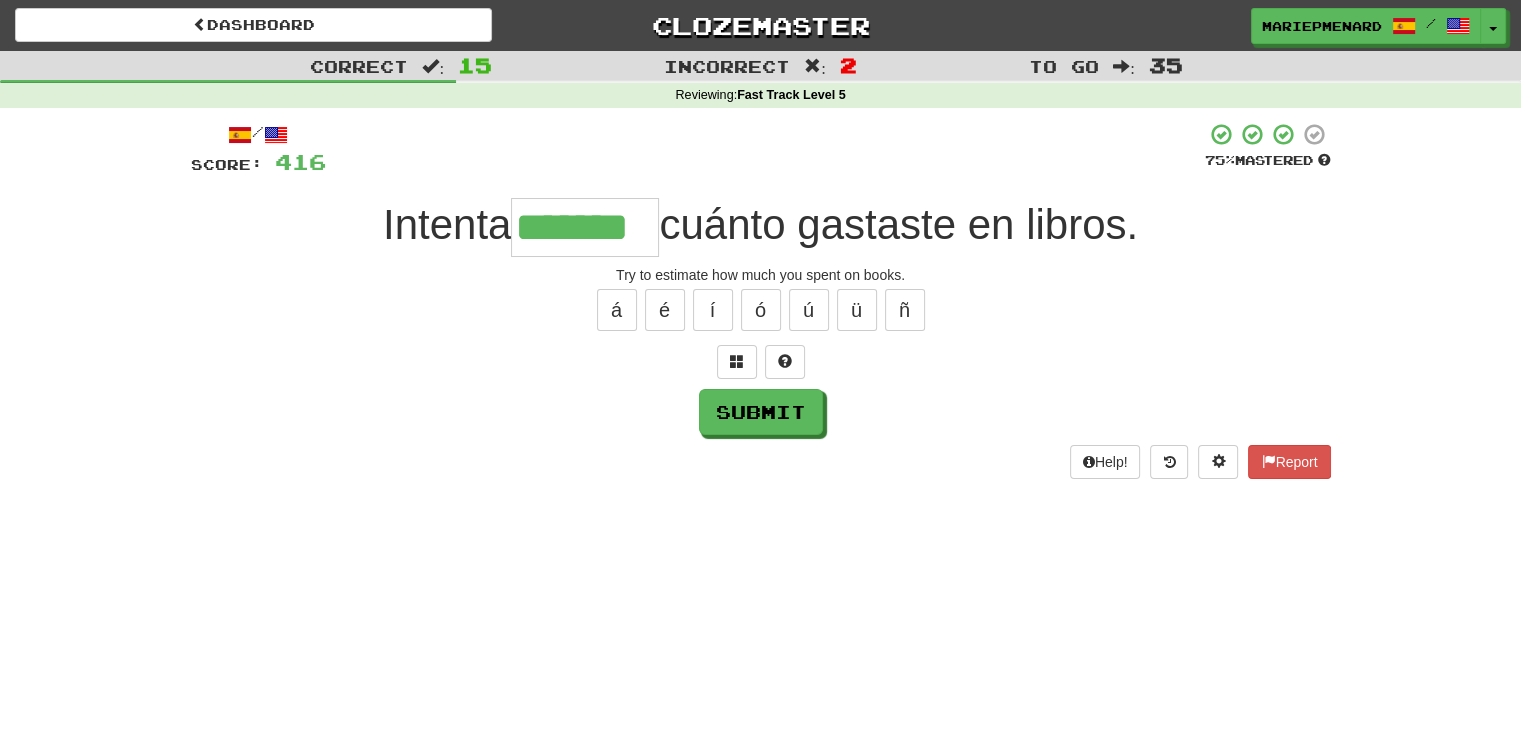 type on "*******" 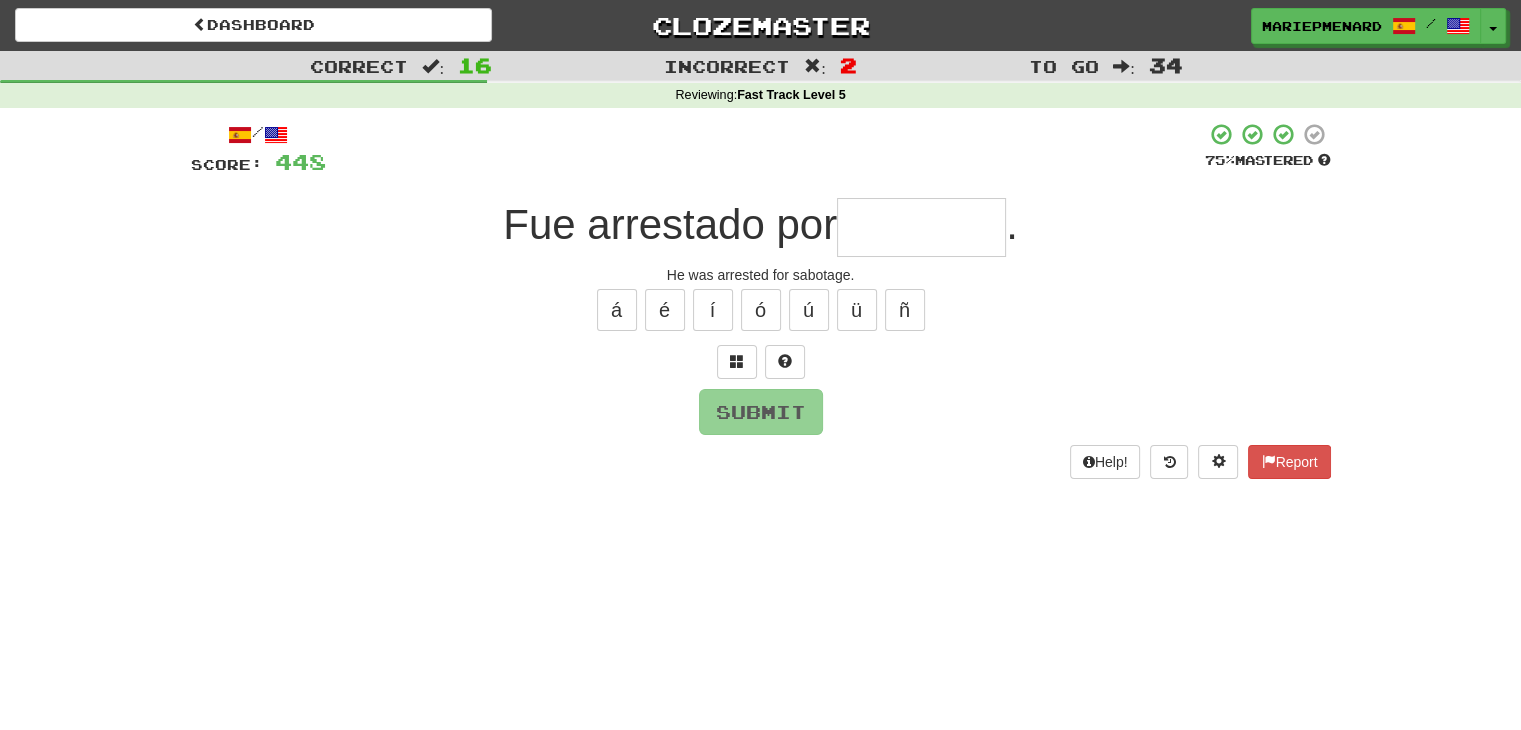 type on "*" 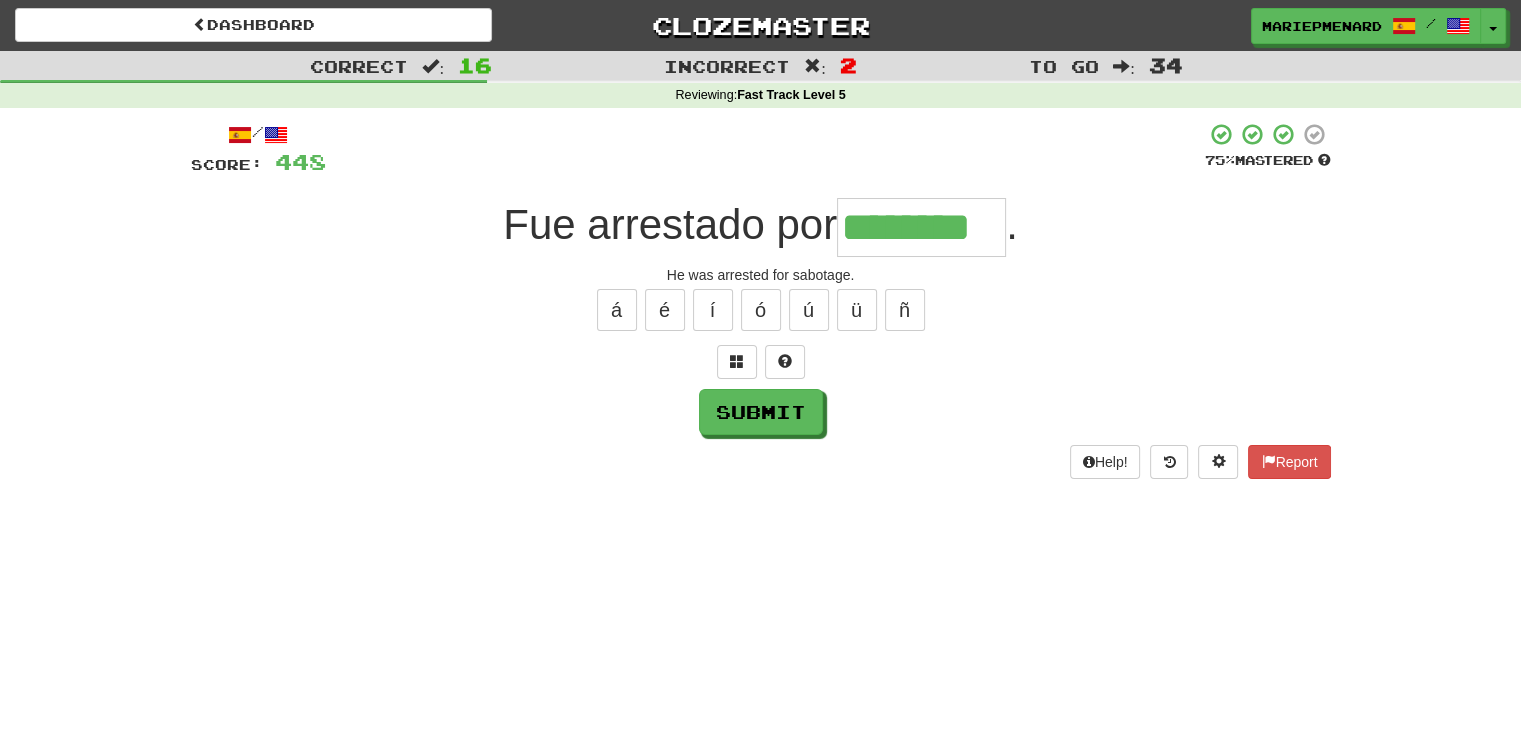 type on "********" 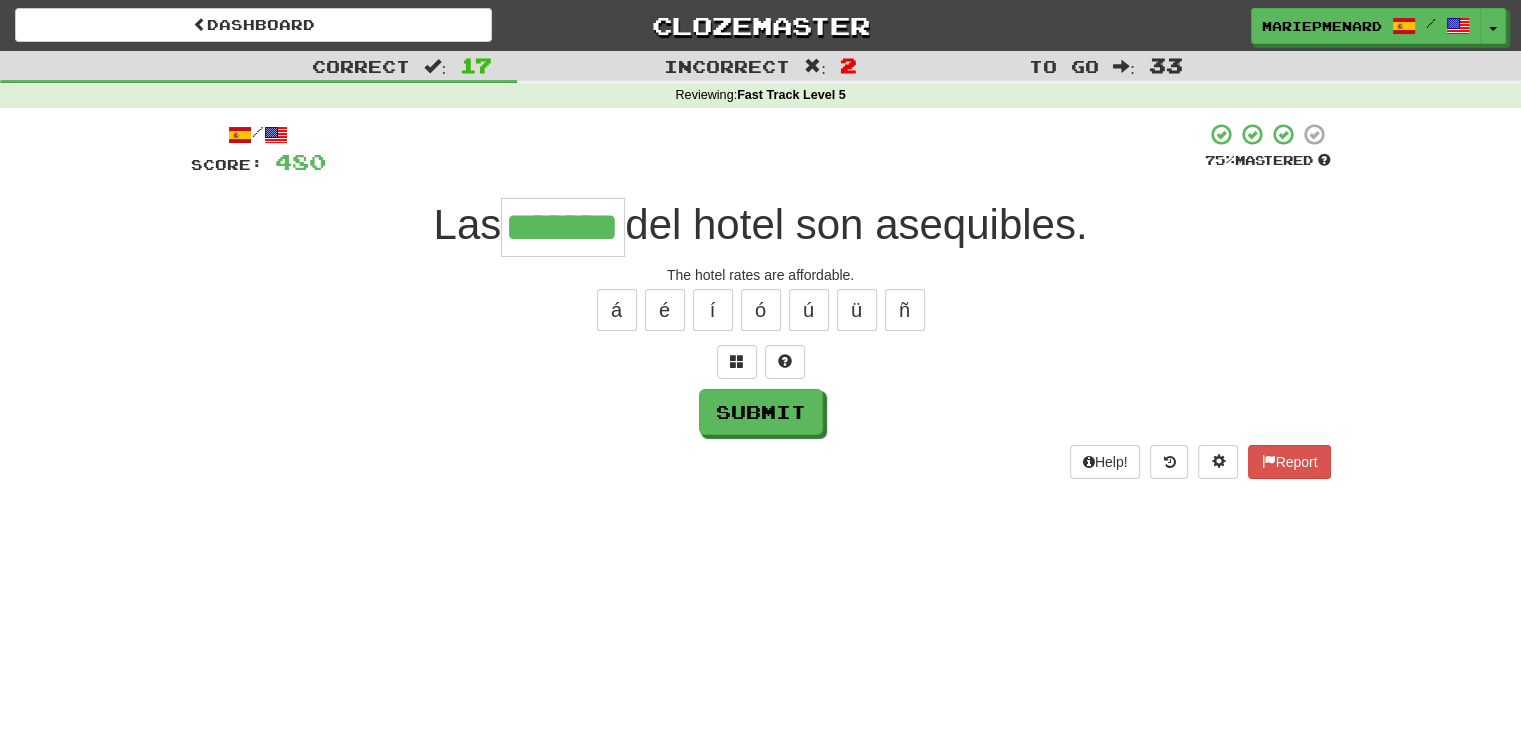 type on "*******" 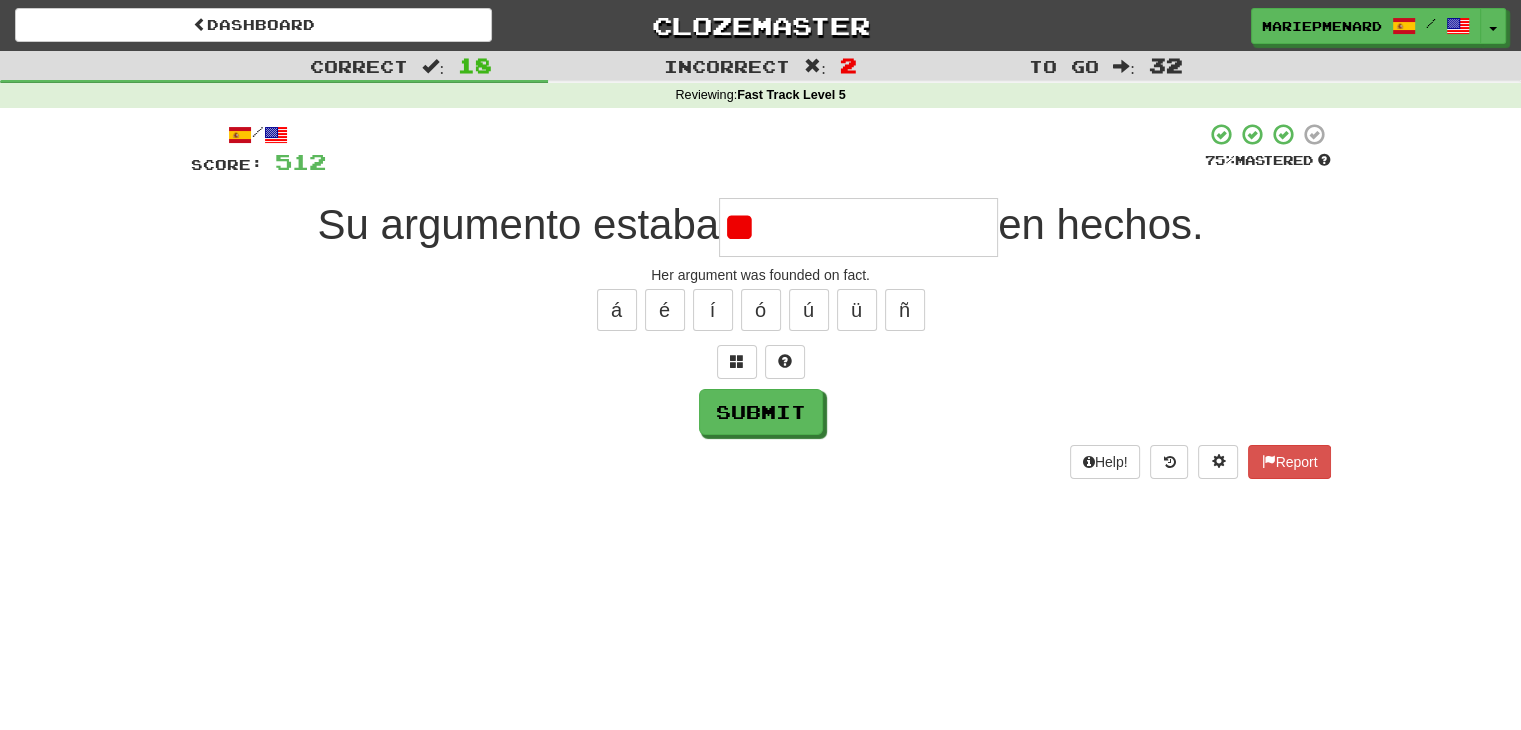 type on "*" 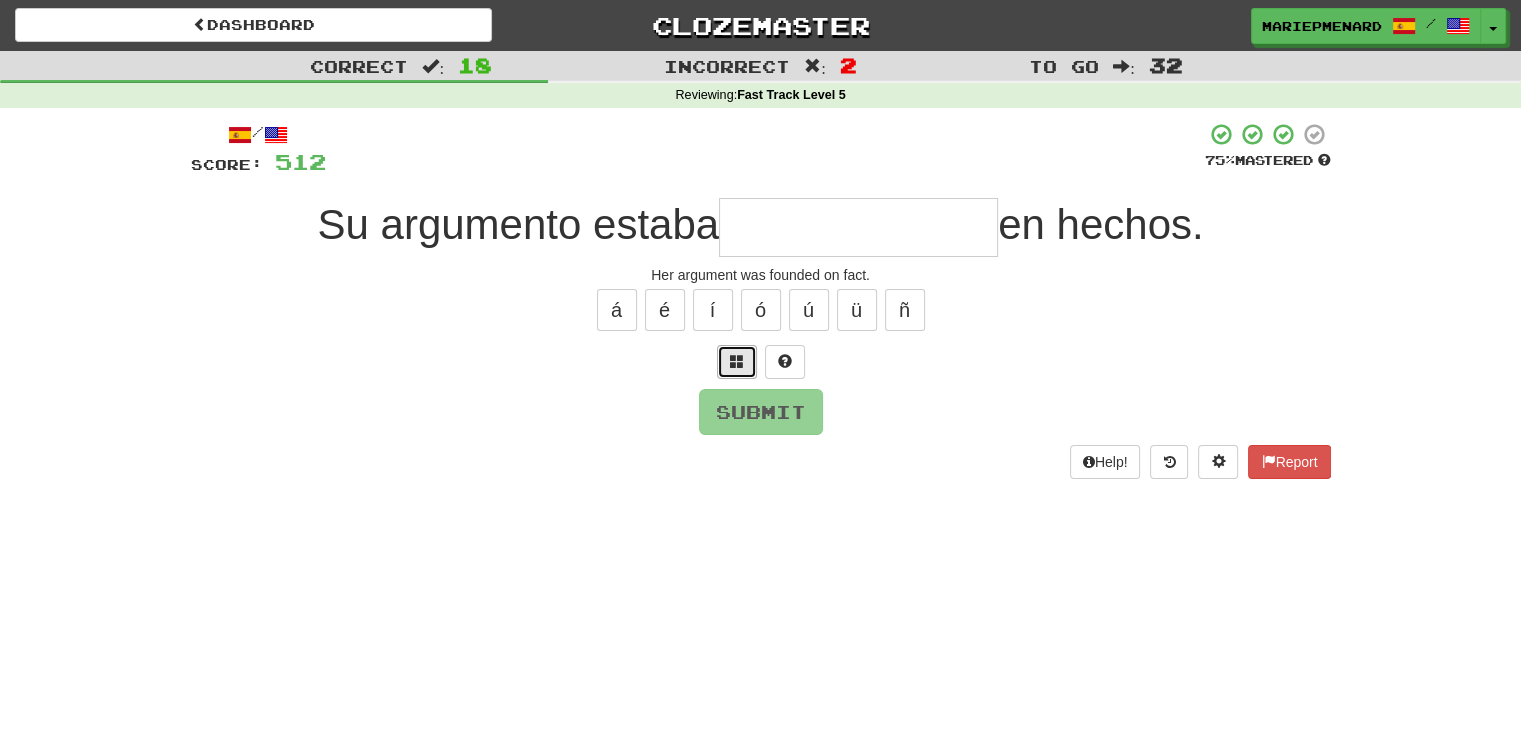 click at bounding box center [737, 361] 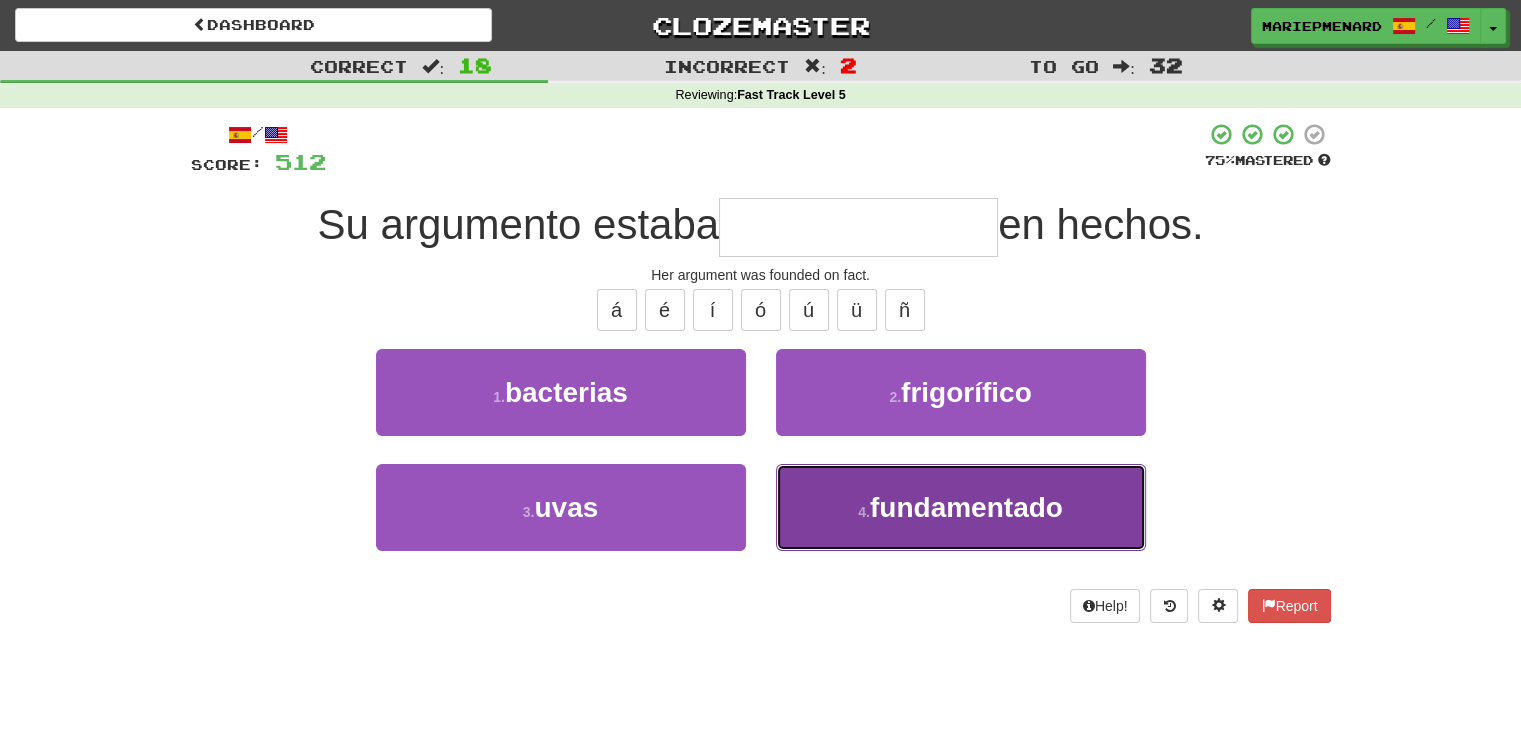 click on "4 .  fundamentado" at bounding box center (961, 507) 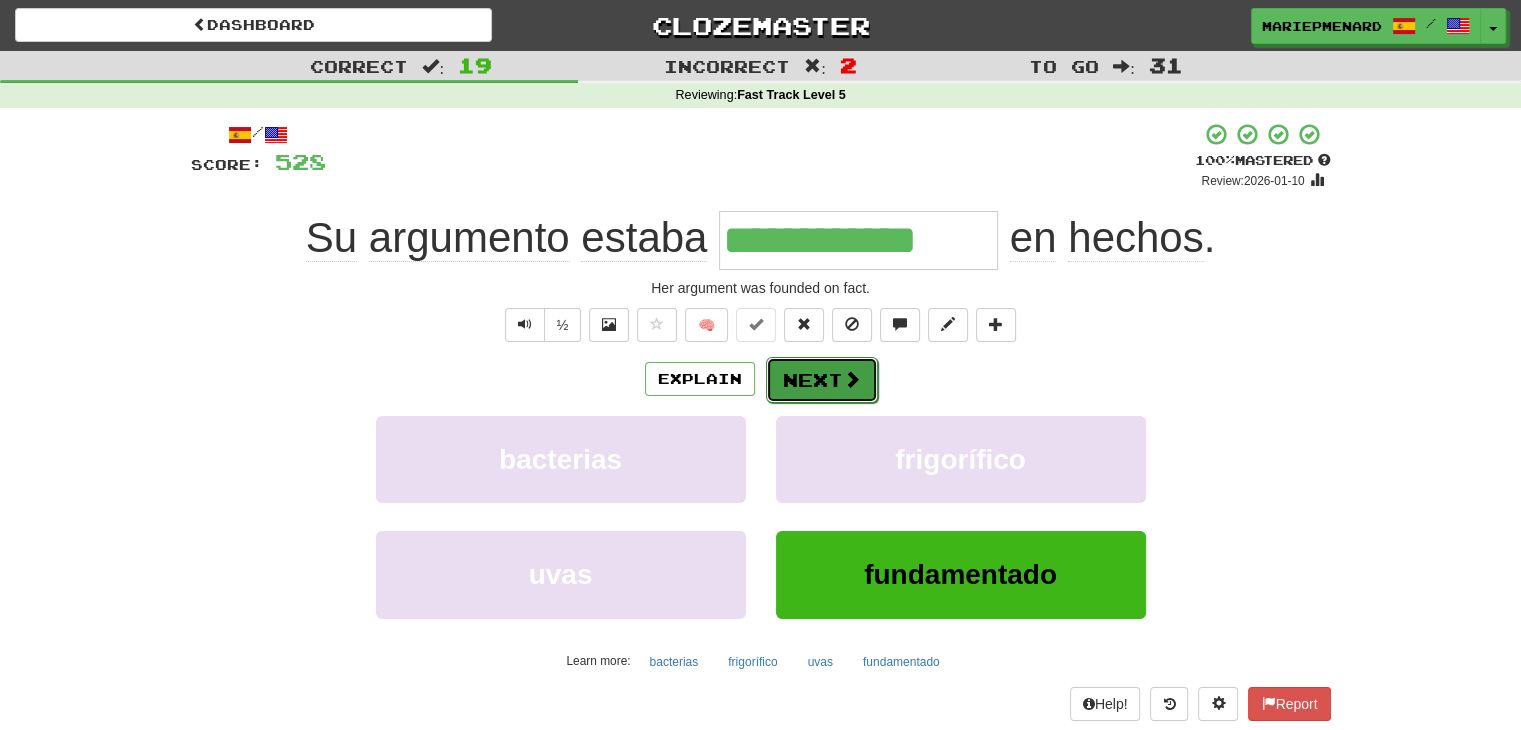 click on "Next" at bounding box center [822, 380] 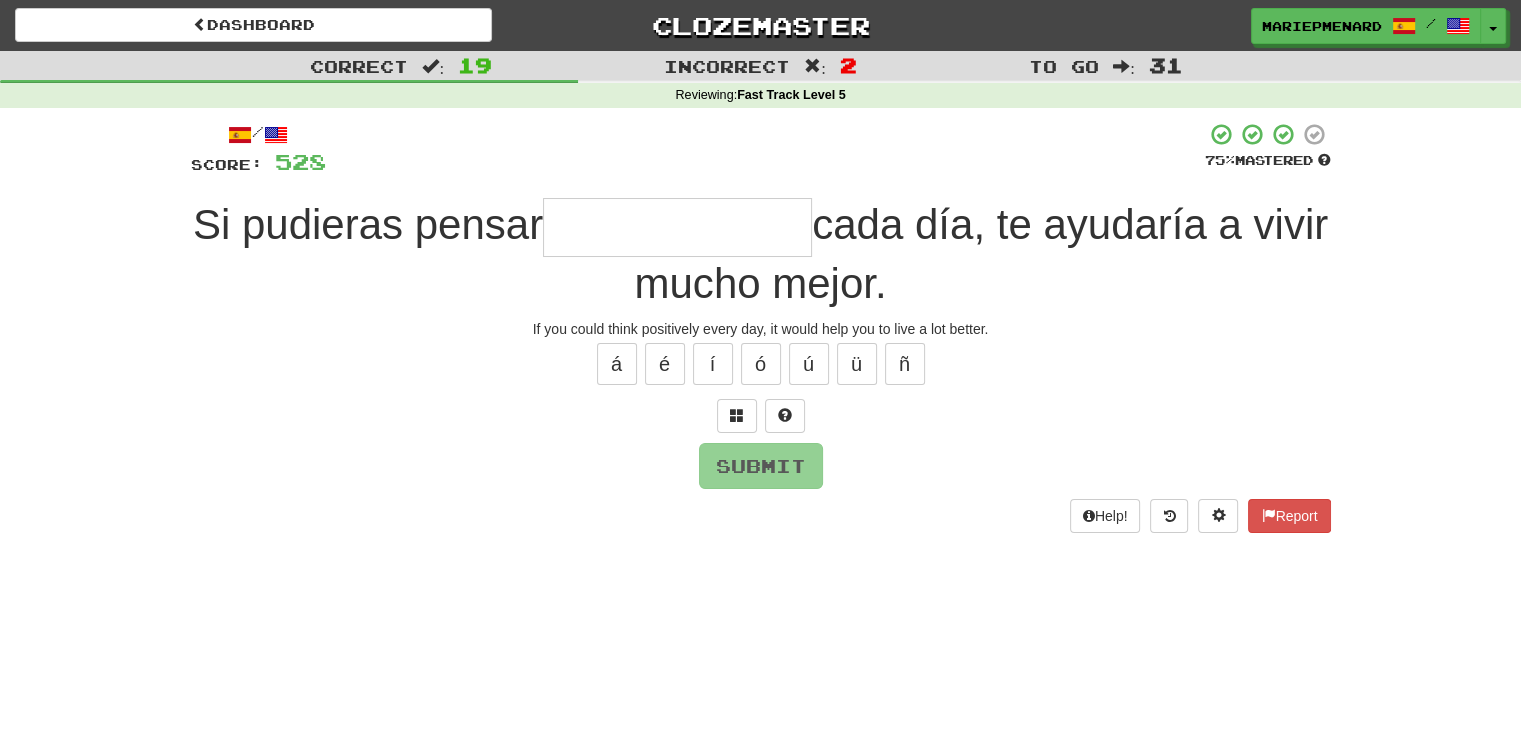 click at bounding box center [677, 227] 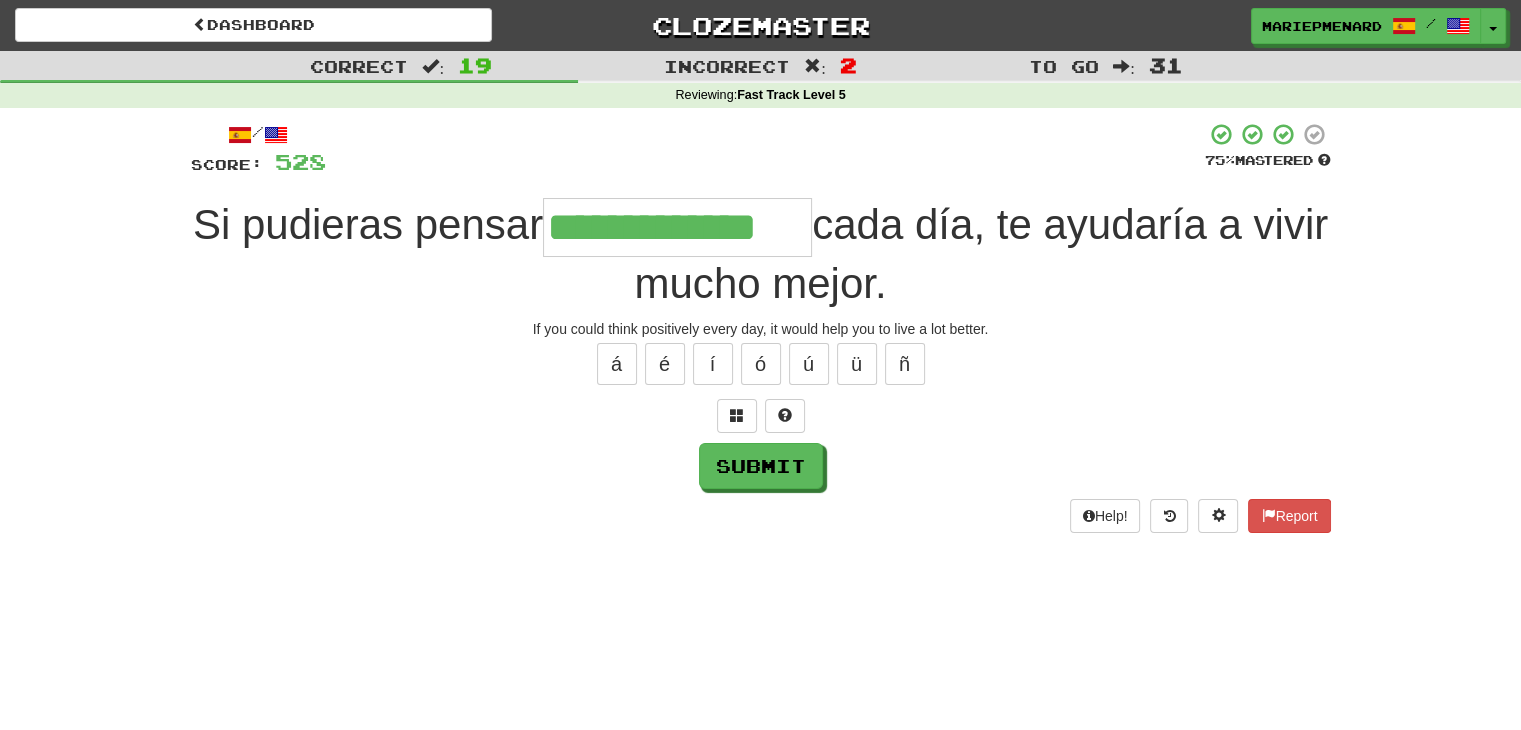 type on "**********" 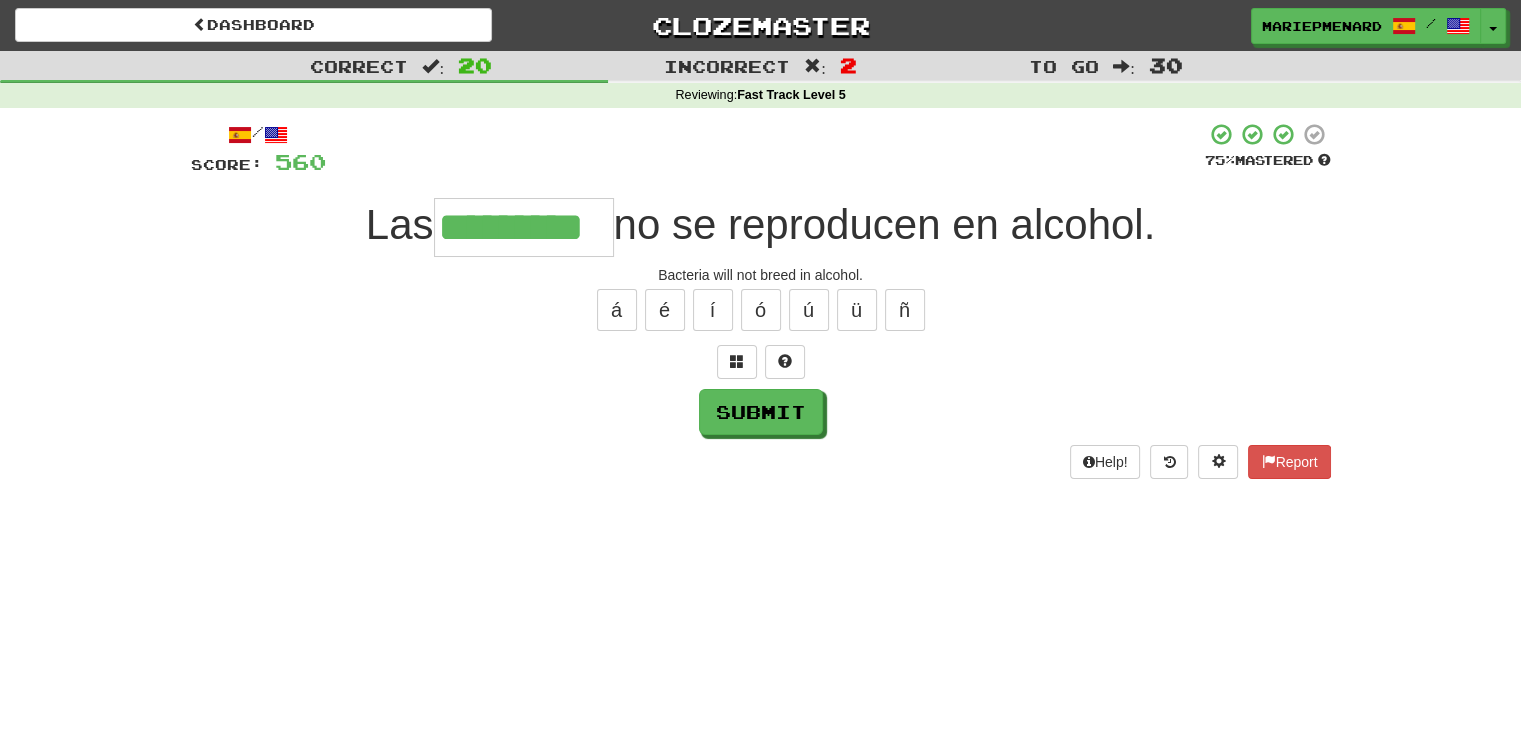 type on "*********" 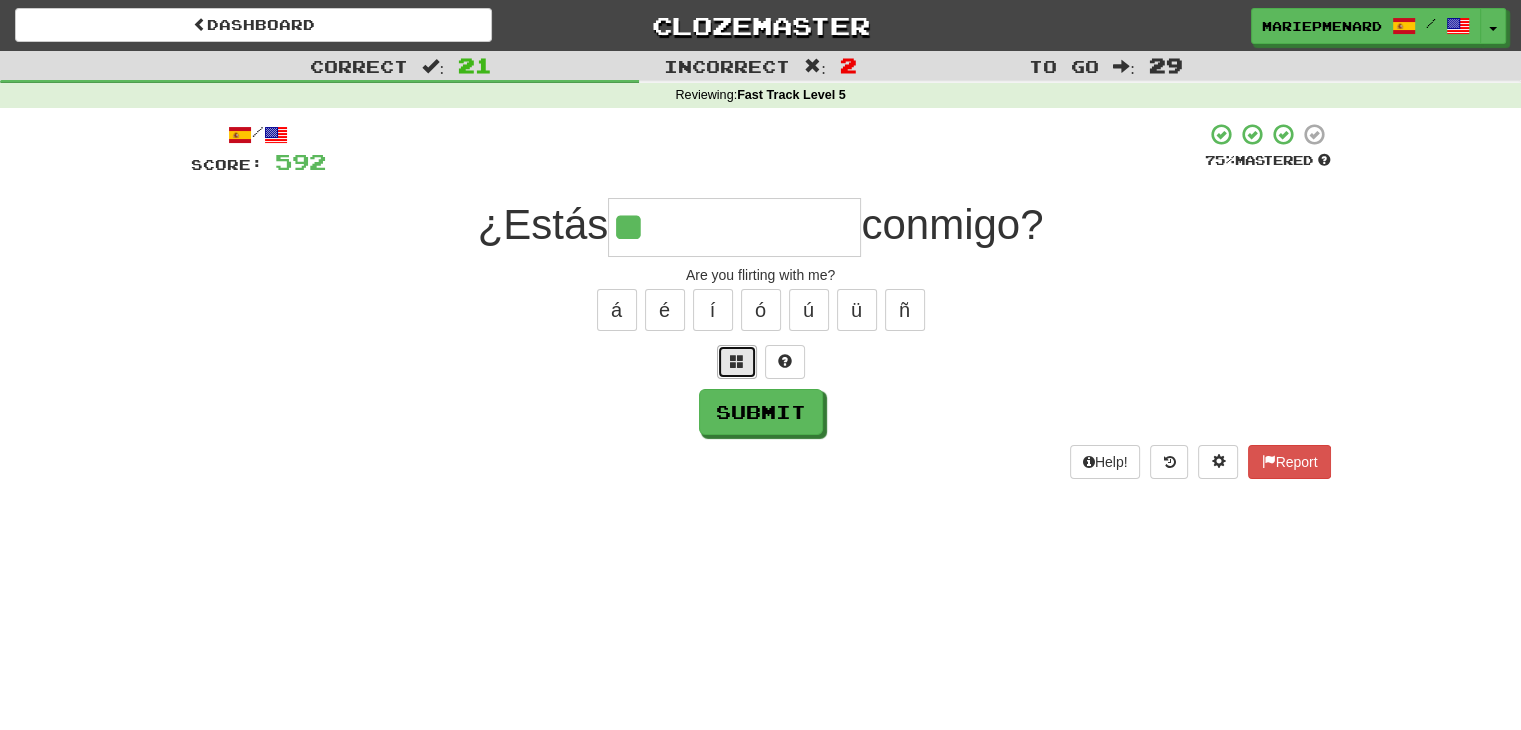 click at bounding box center [737, 361] 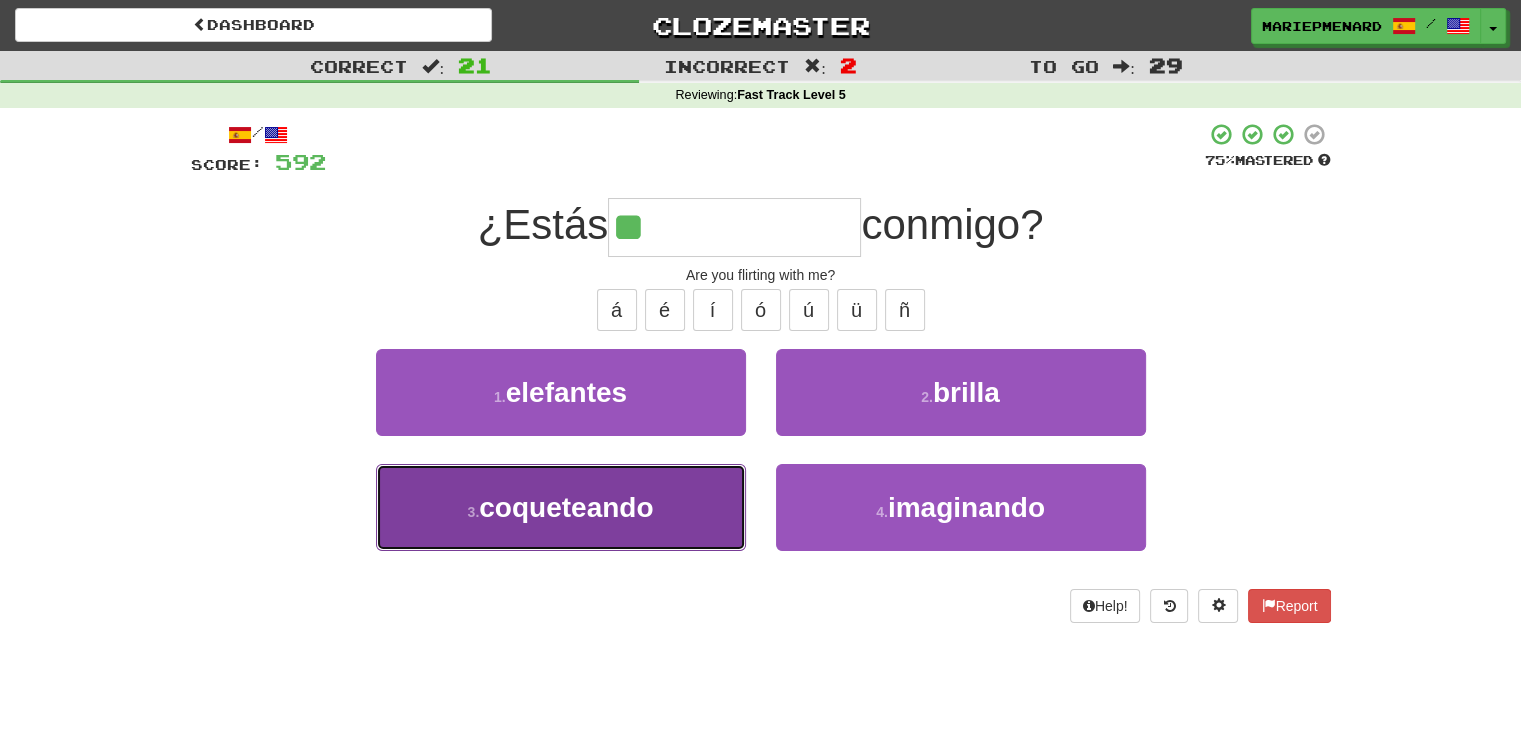 click on "3 .  coqueteando" at bounding box center [561, 507] 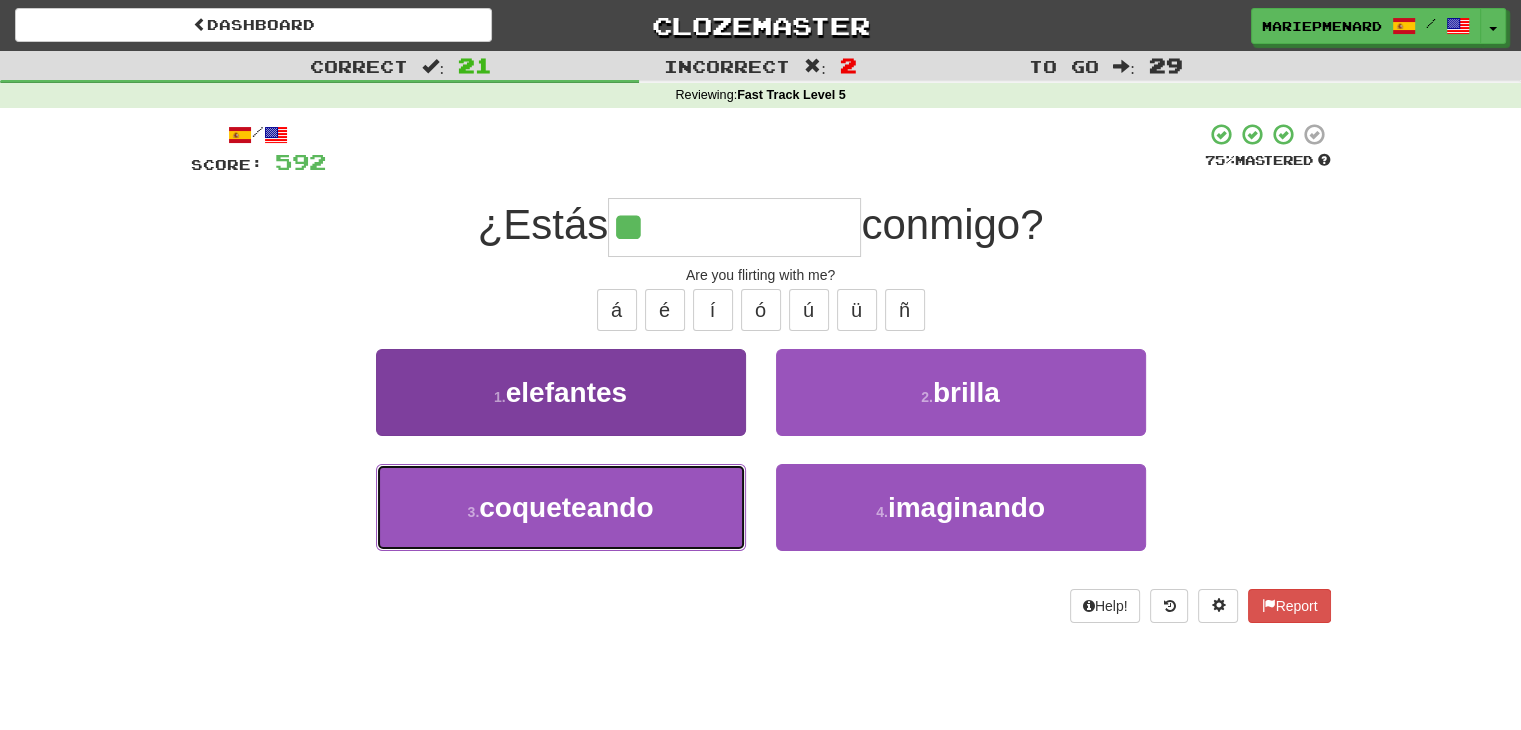 type on "**********" 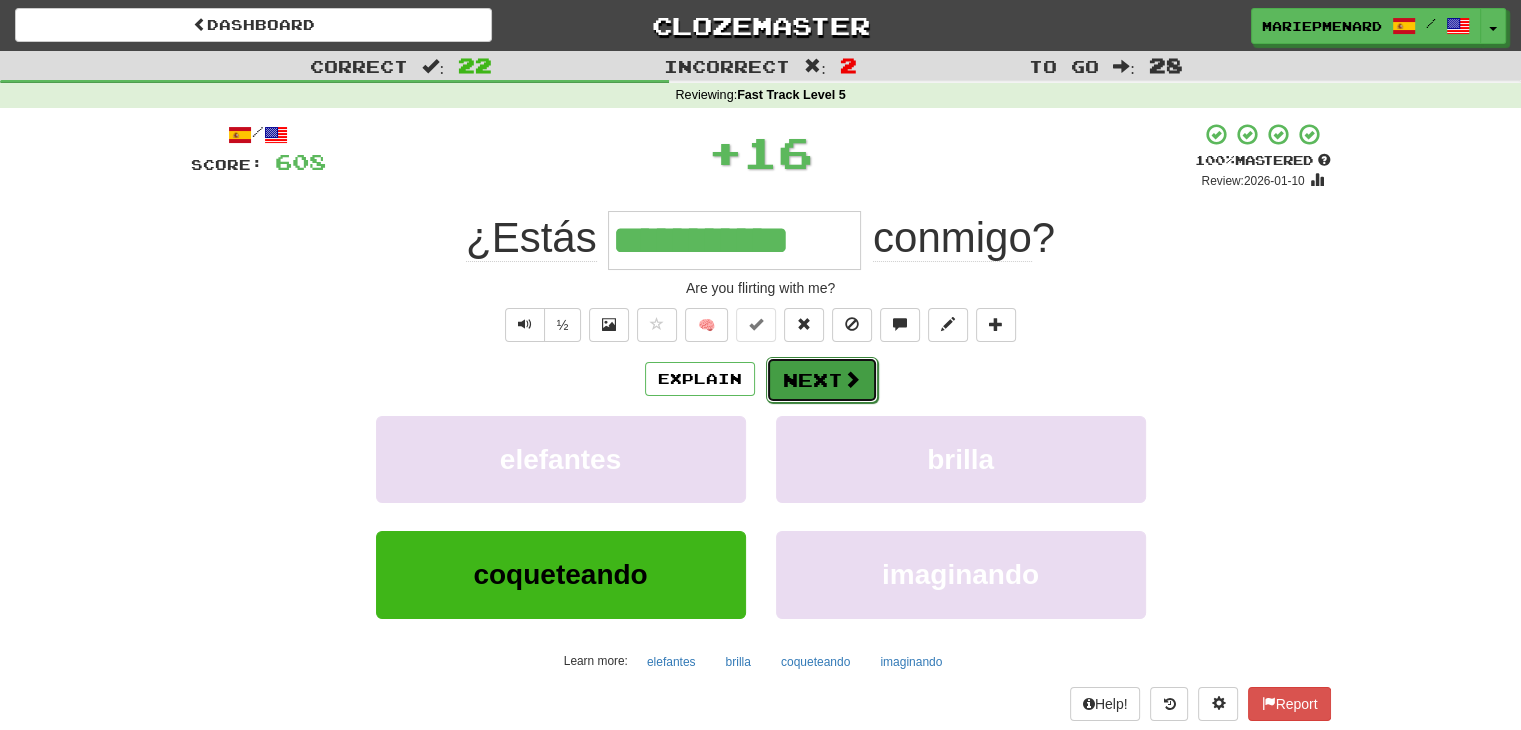 click on "Next" at bounding box center [822, 380] 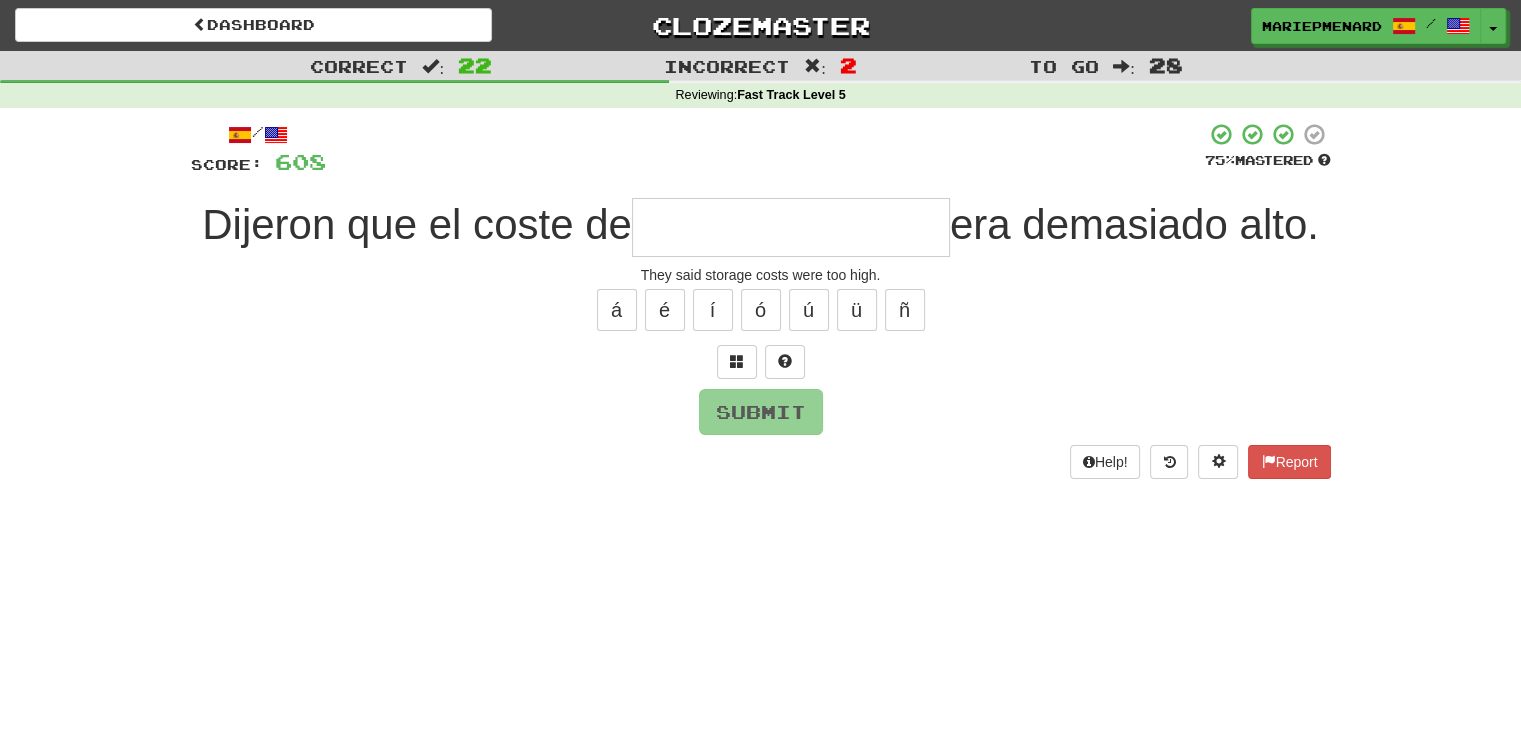 click at bounding box center (791, 227) 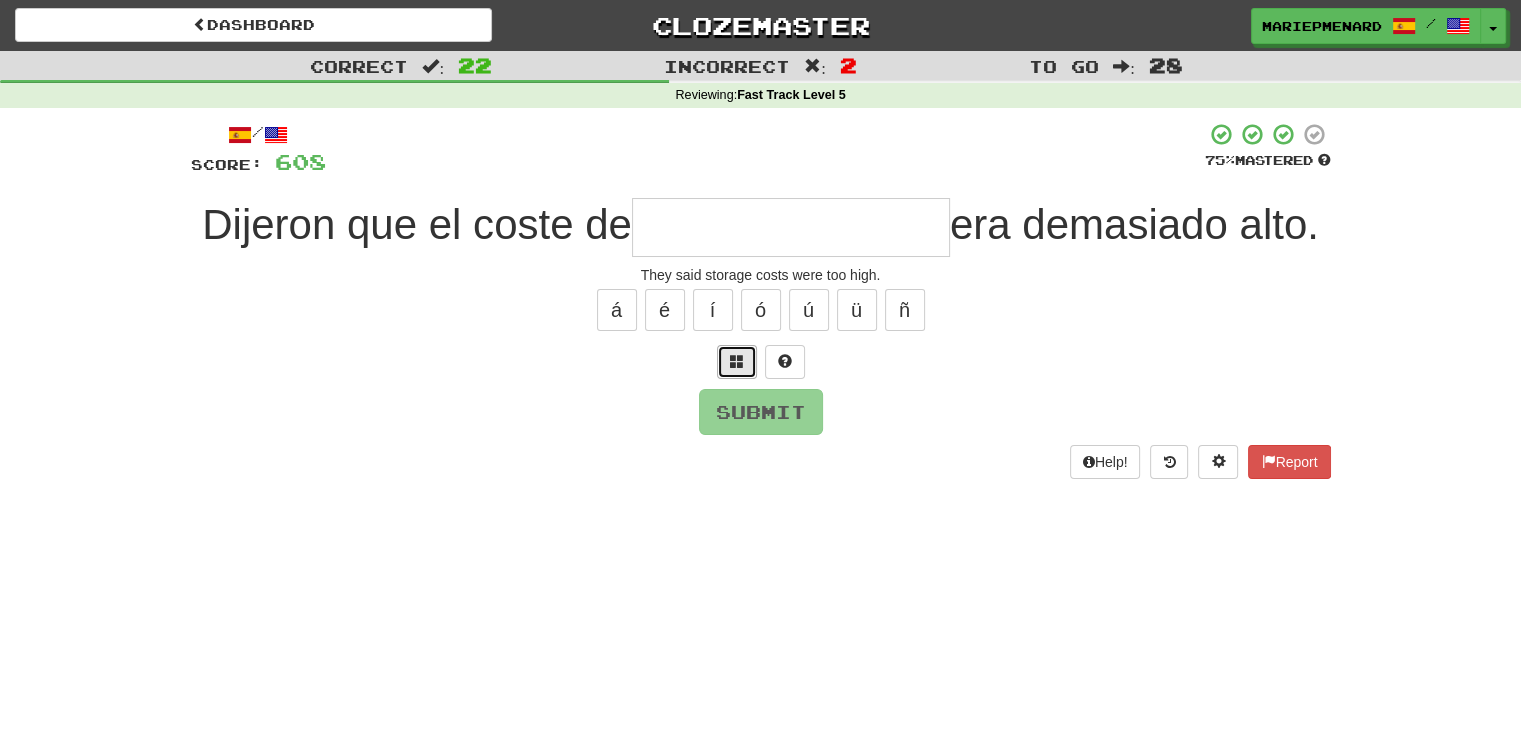 click at bounding box center [737, 361] 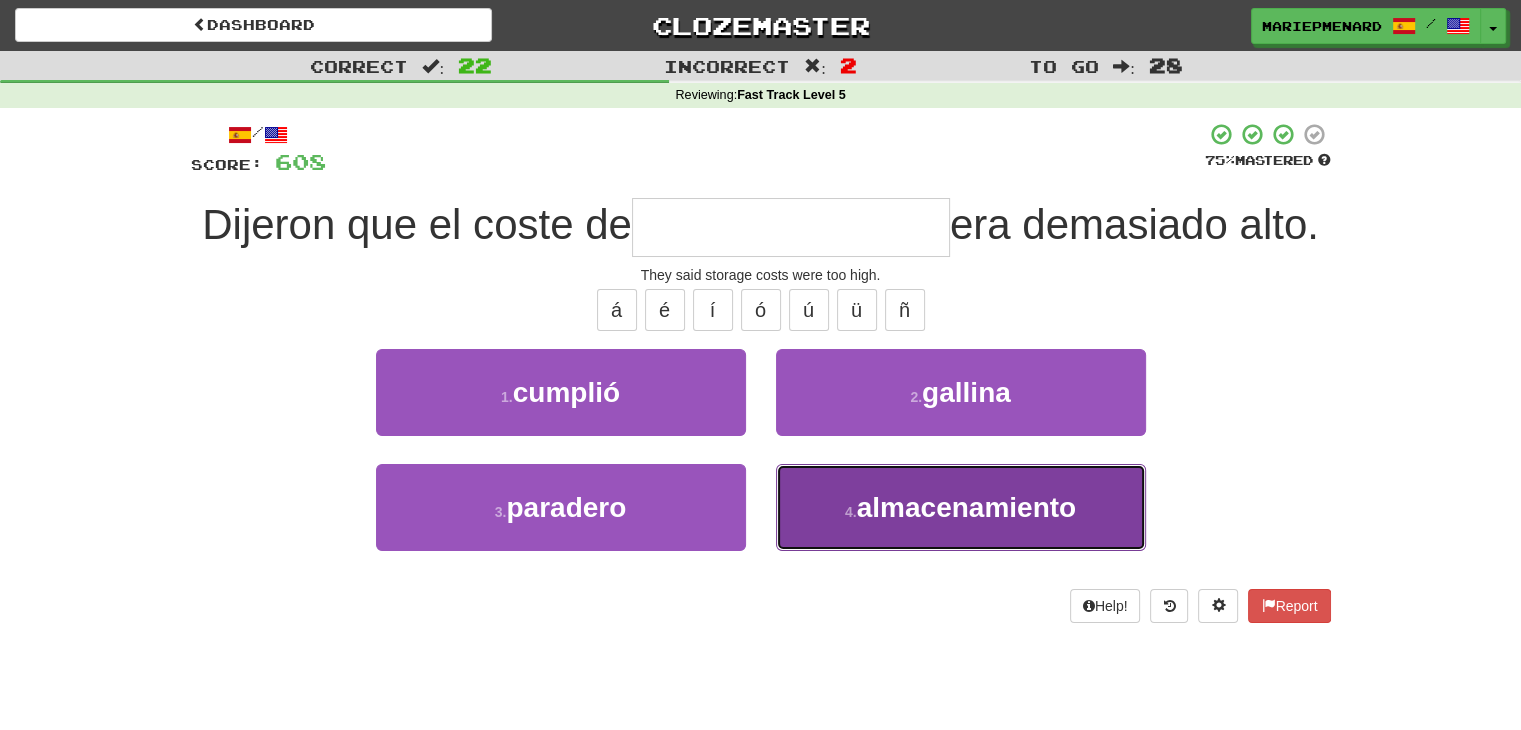 click on "4 .  almacenamiento" at bounding box center (961, 507) 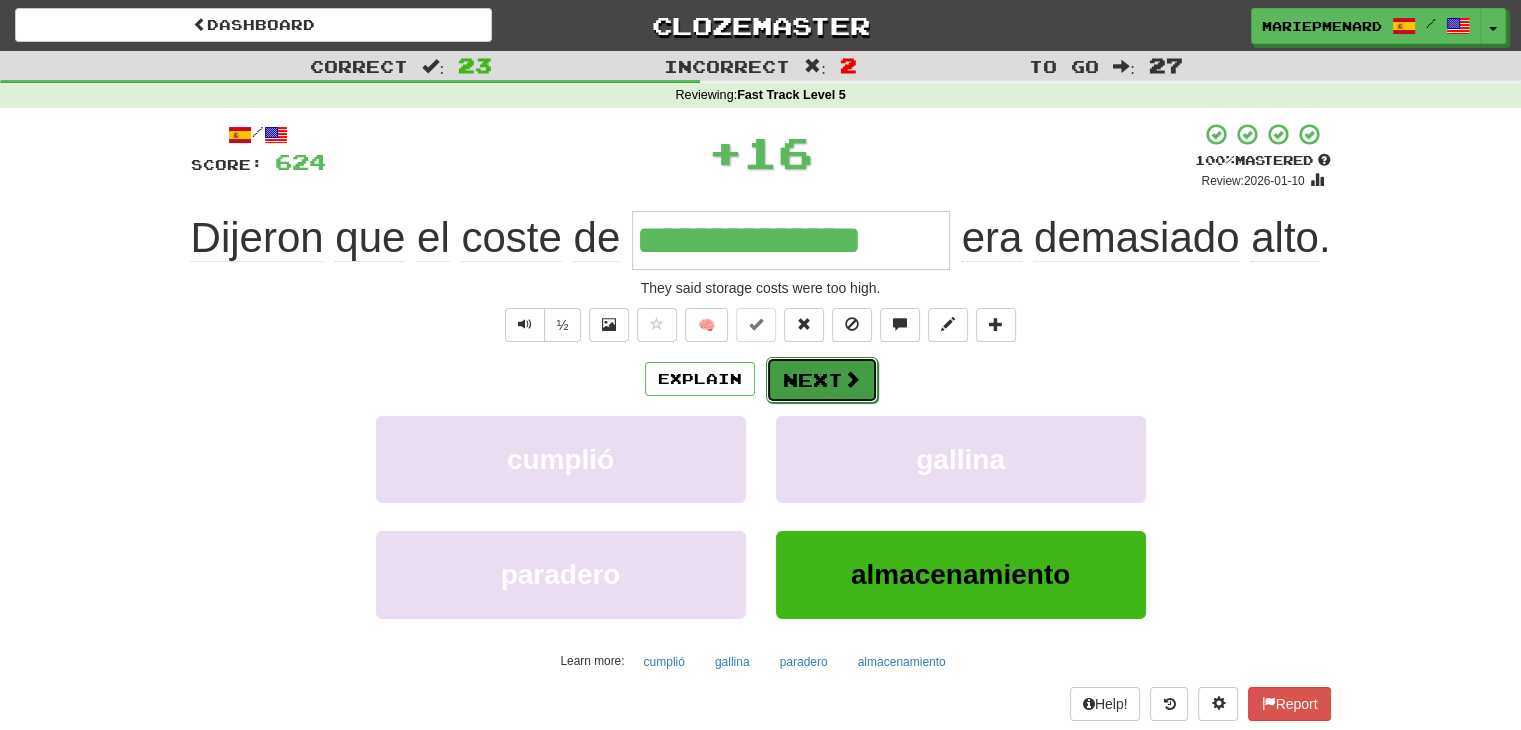 click on "Next" at bounding box center [822, 380] 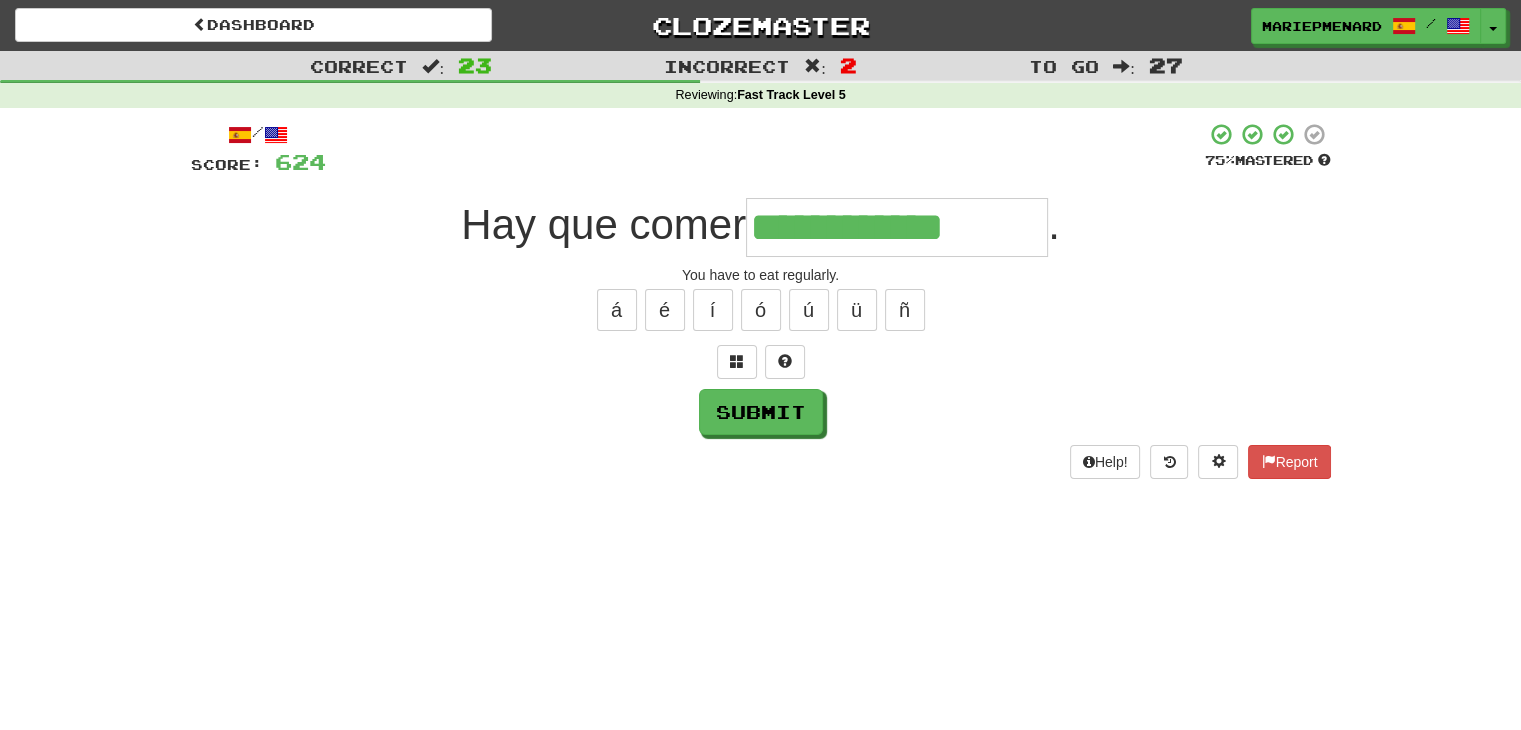 type on "**********" 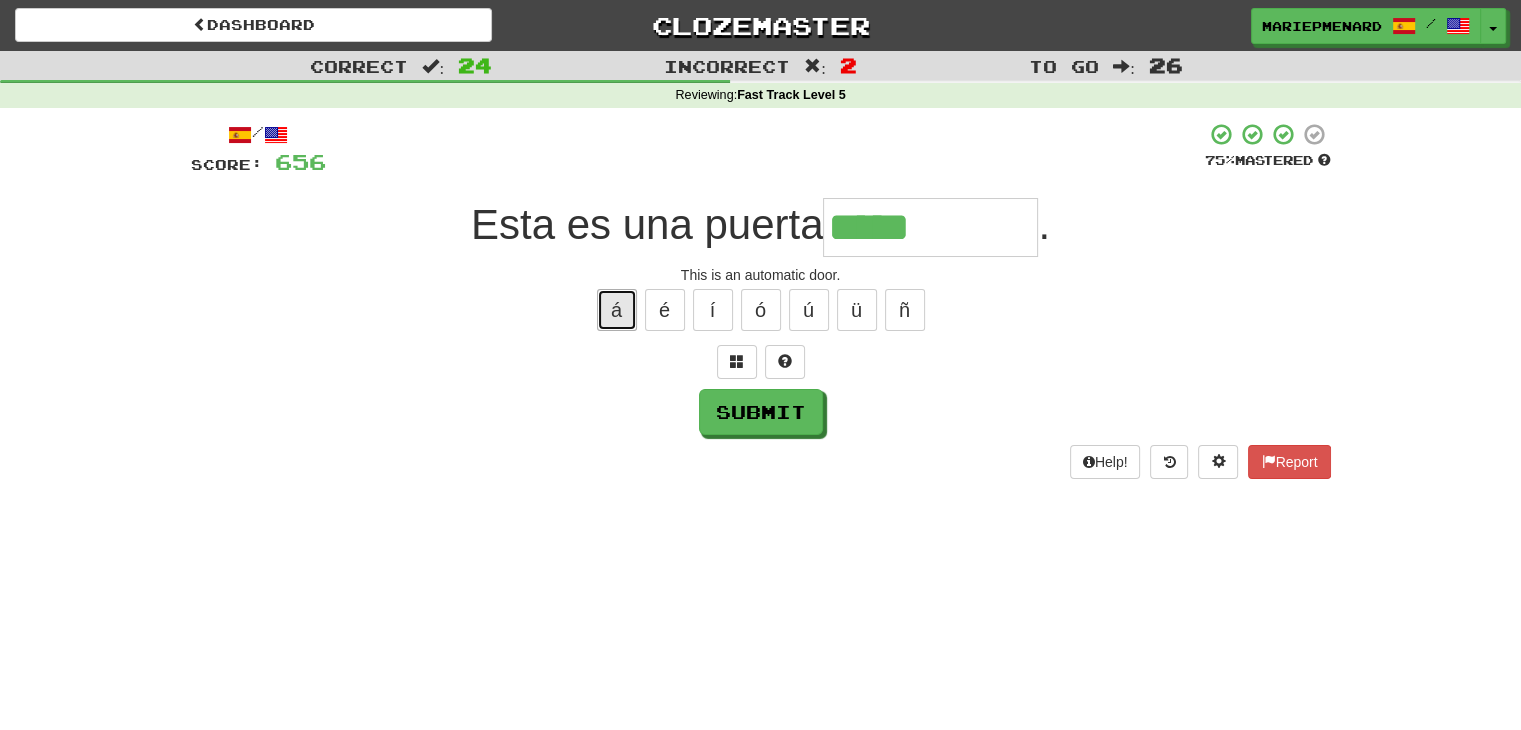 click on "á" at bounding box center (617, 310) 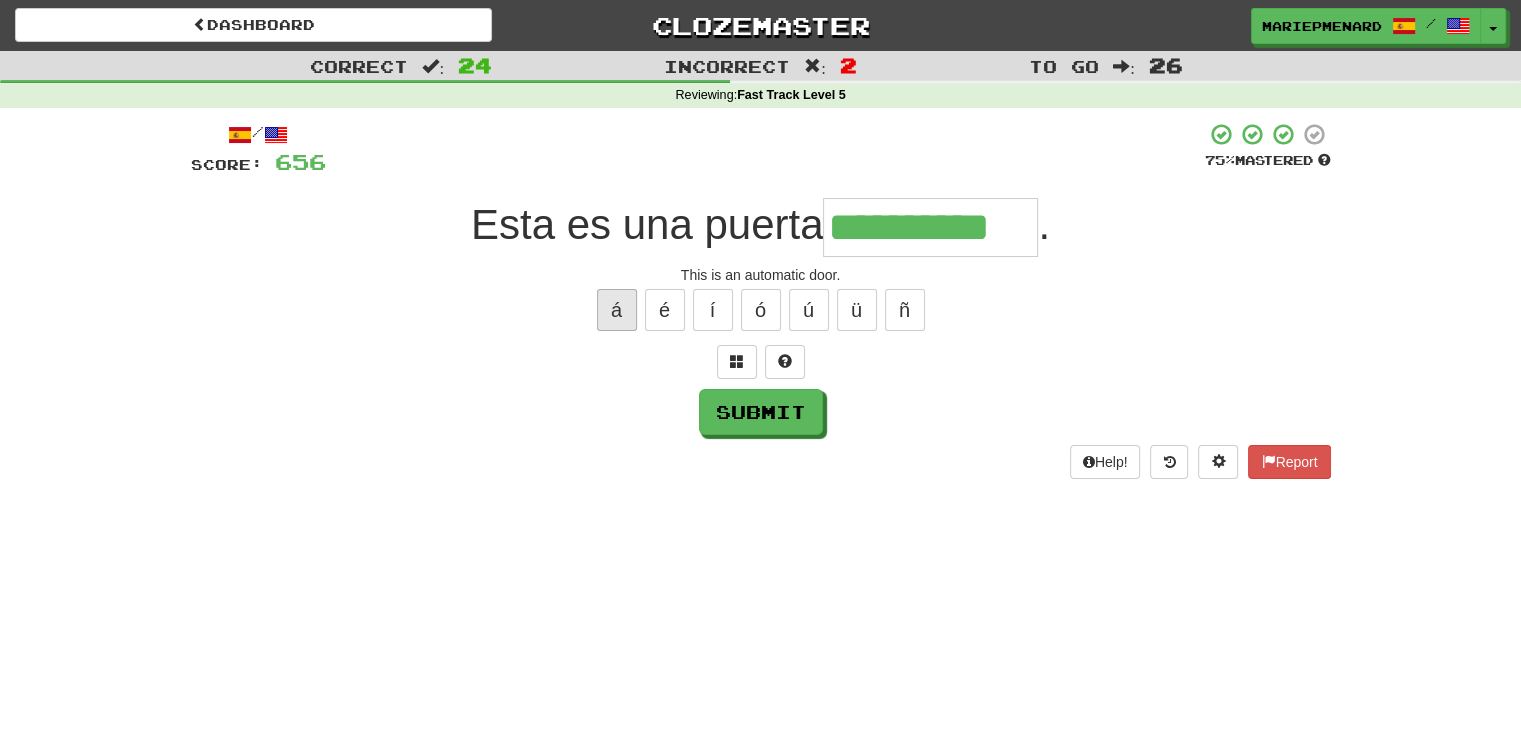 type on "**********" 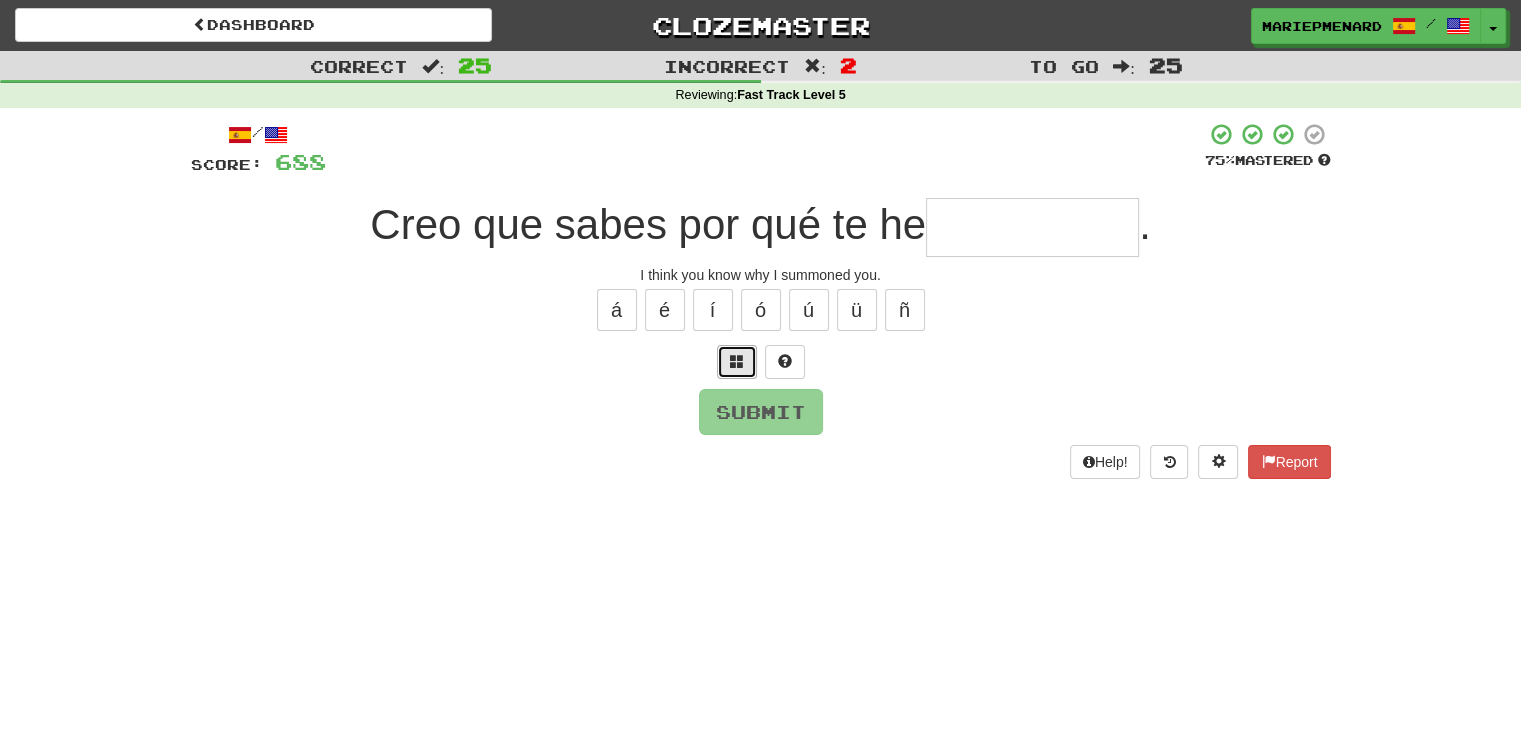click at bounding box center (737, 362) 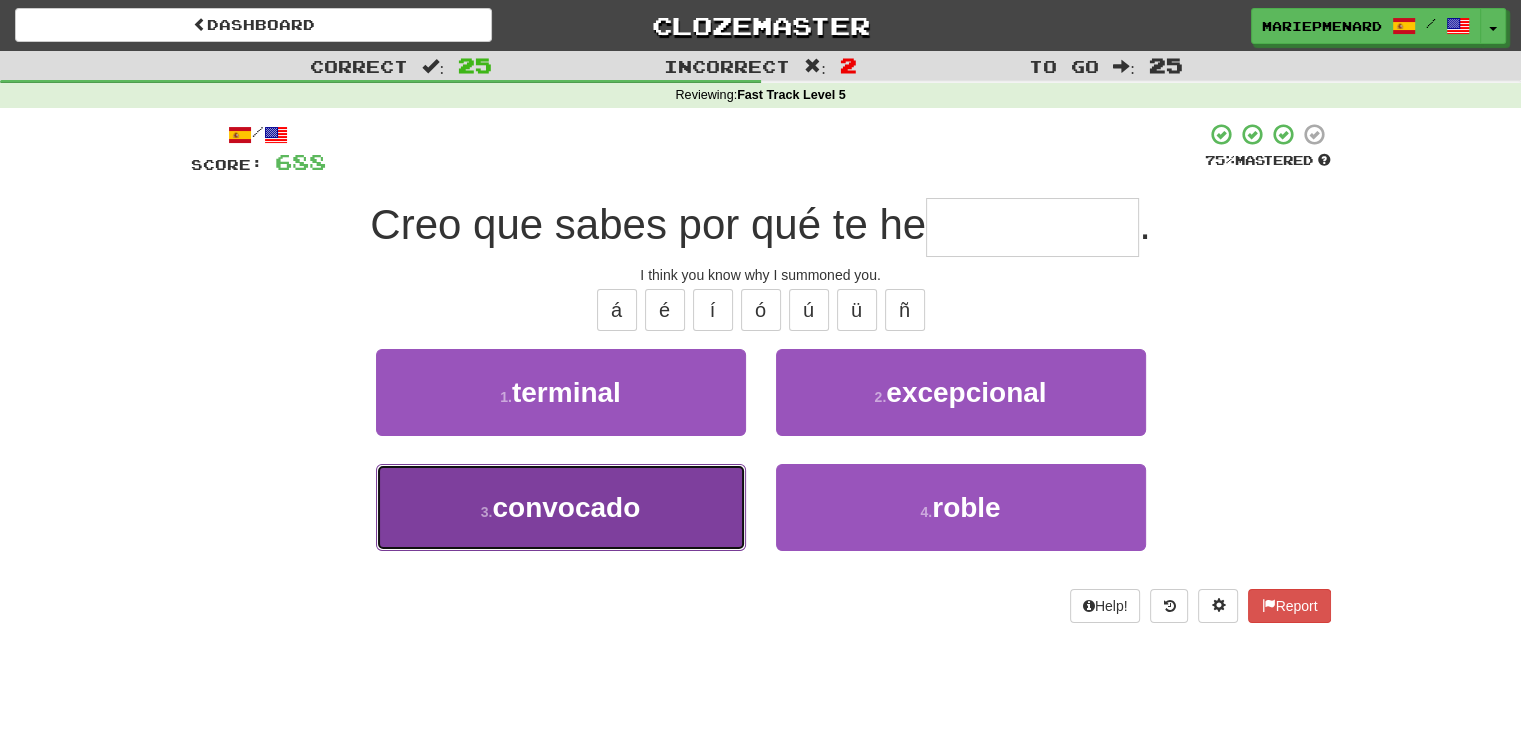 click on "3 .  convocado" at bounding box center [561, 507] 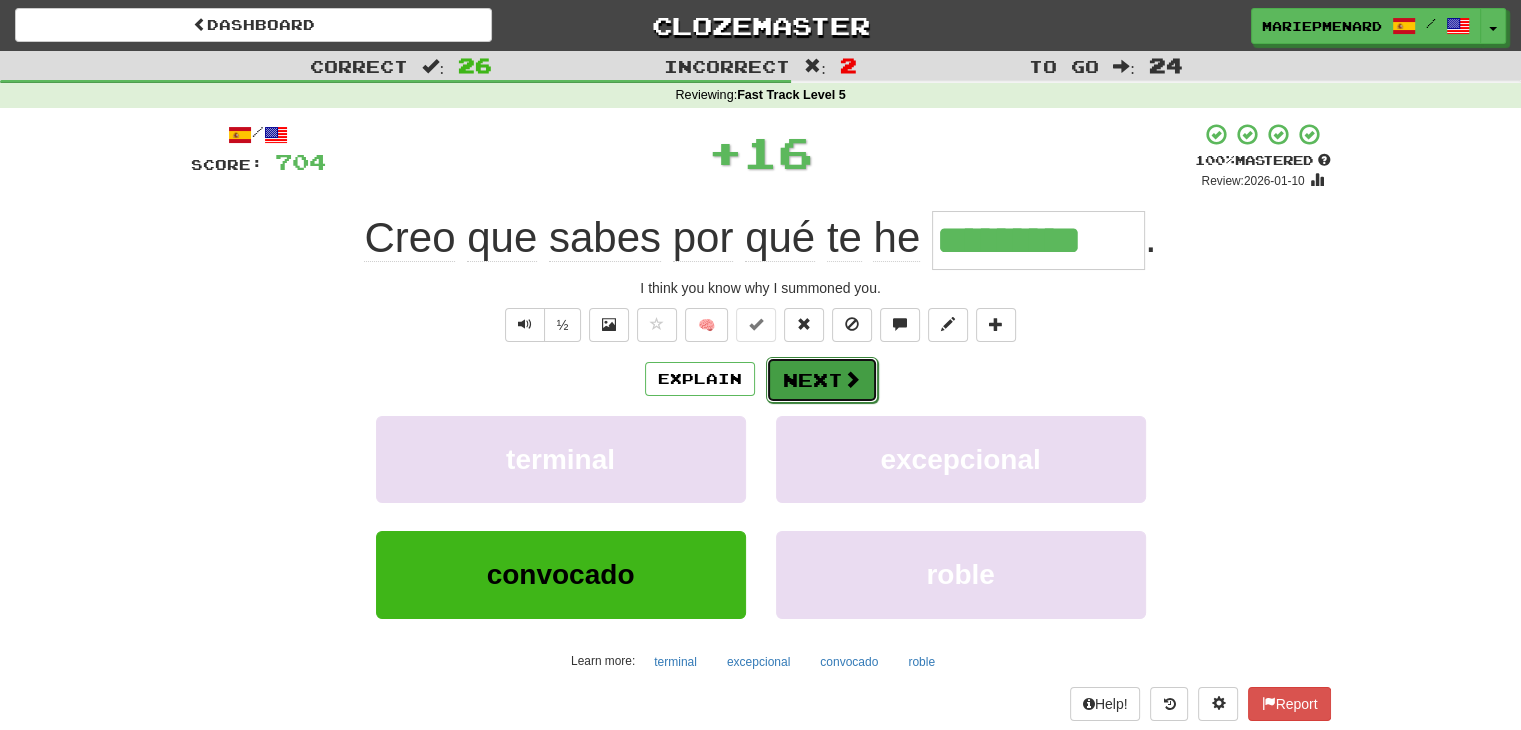 click on "Next" at bounding box center [822, 380] 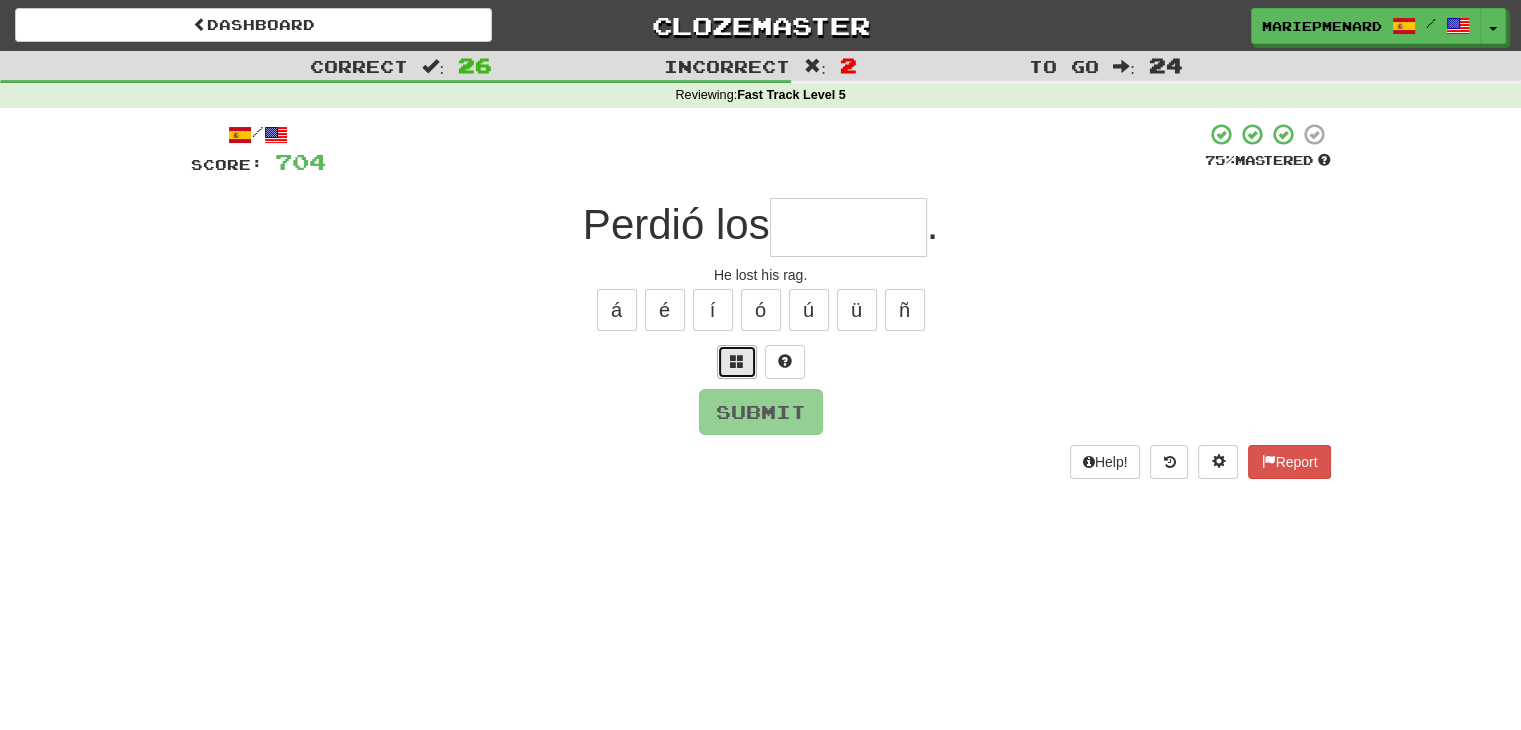 click at bounding box center (737, 362) 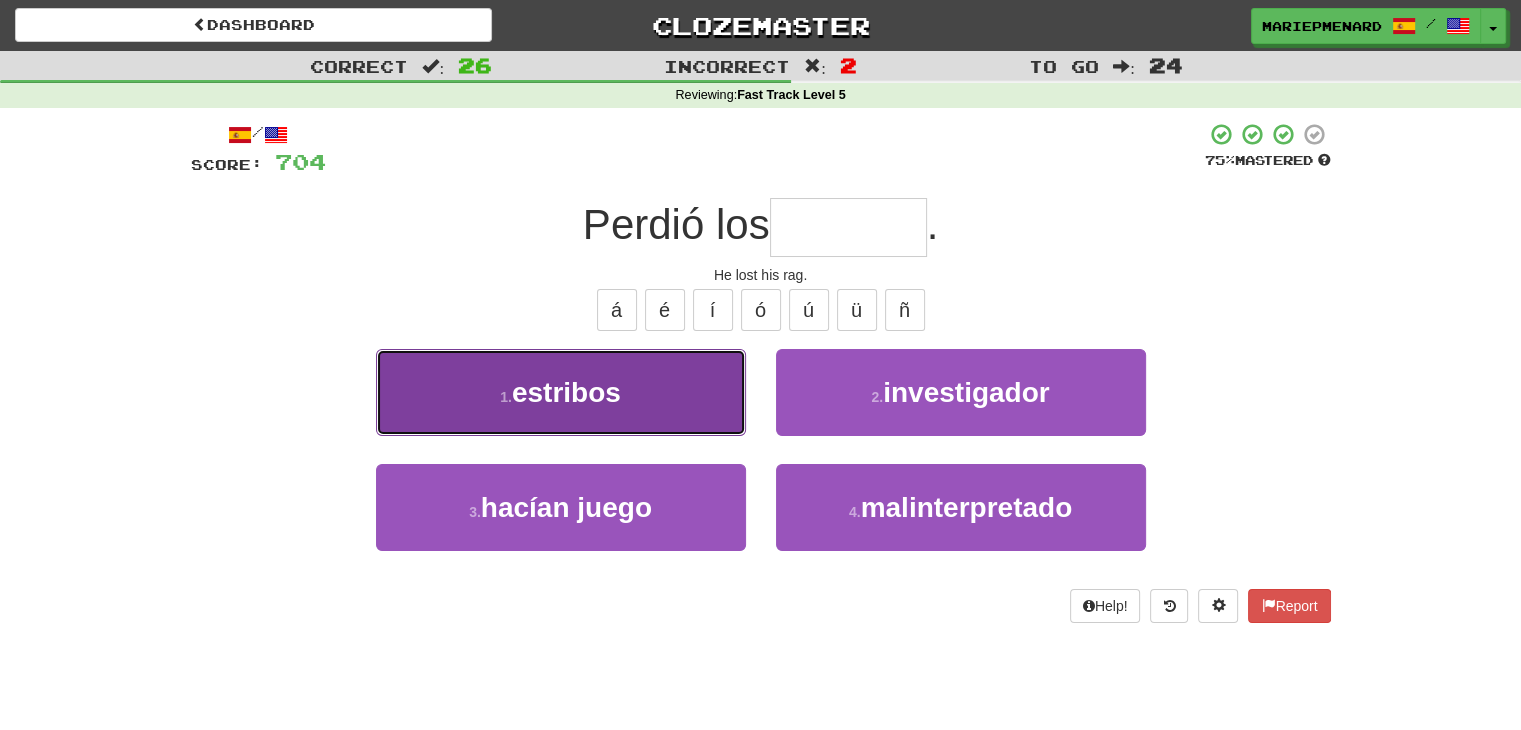 click on "1 .  estribos" at bounding box center (561, 392) 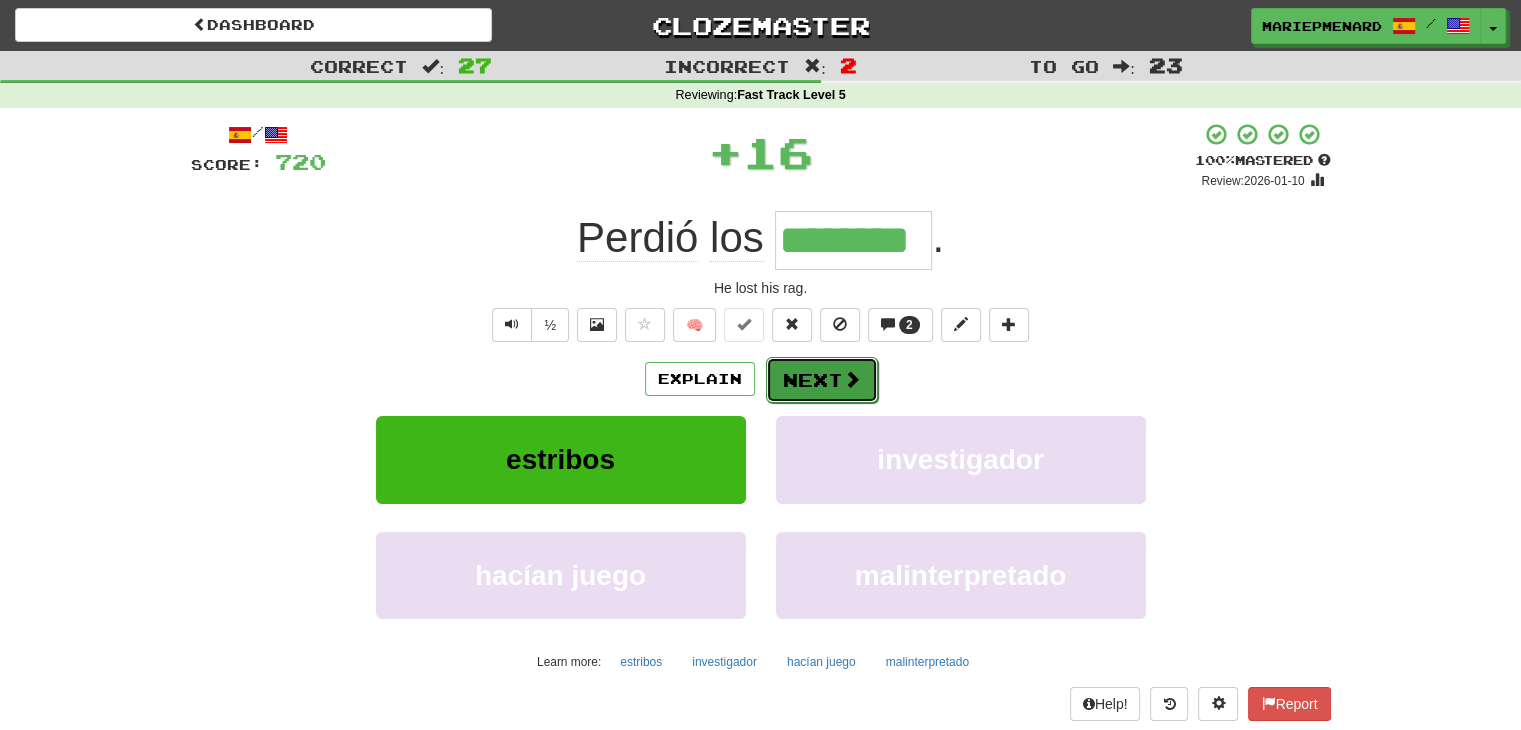 click on "Next" at bounding box center (822, 380) 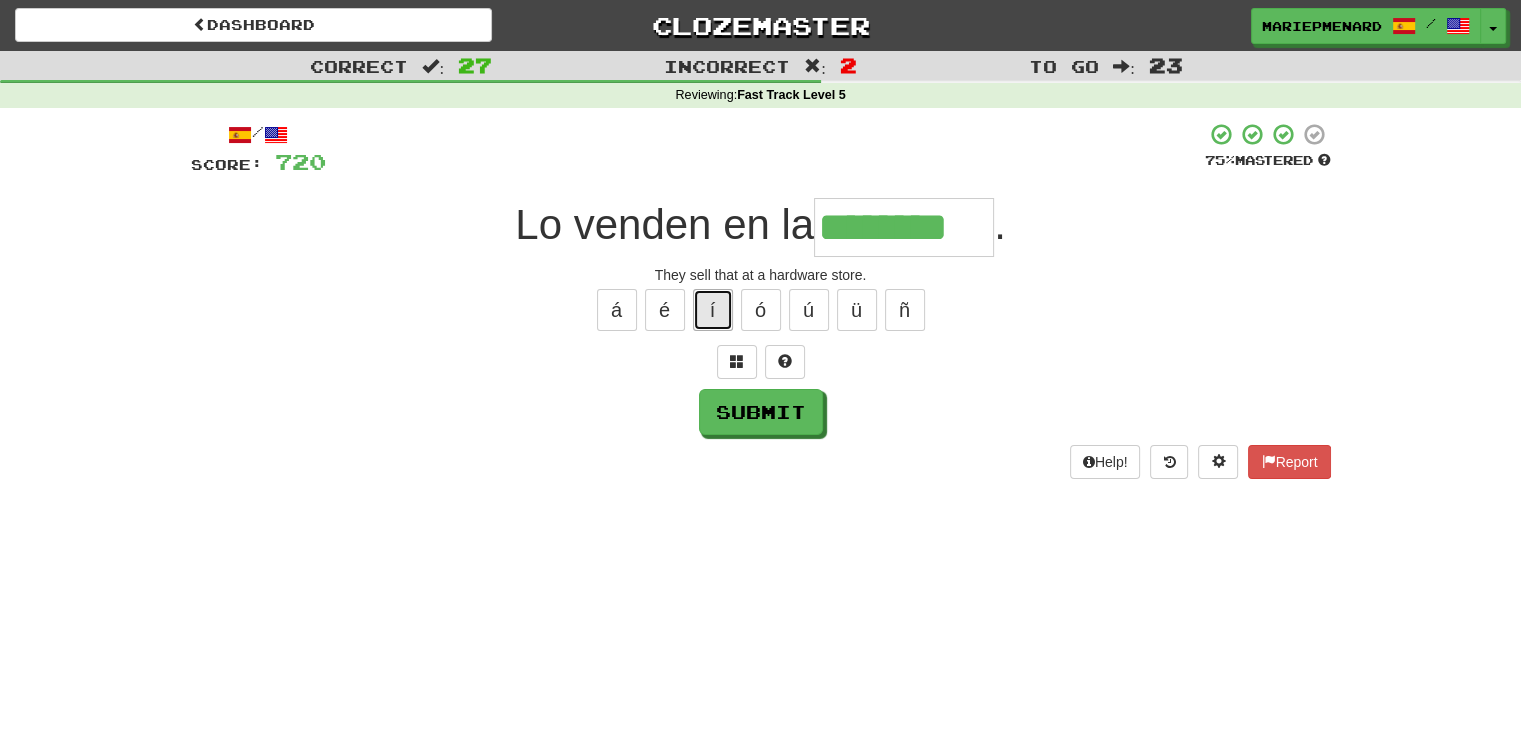 click on "í" at bounding box center [713, 310] 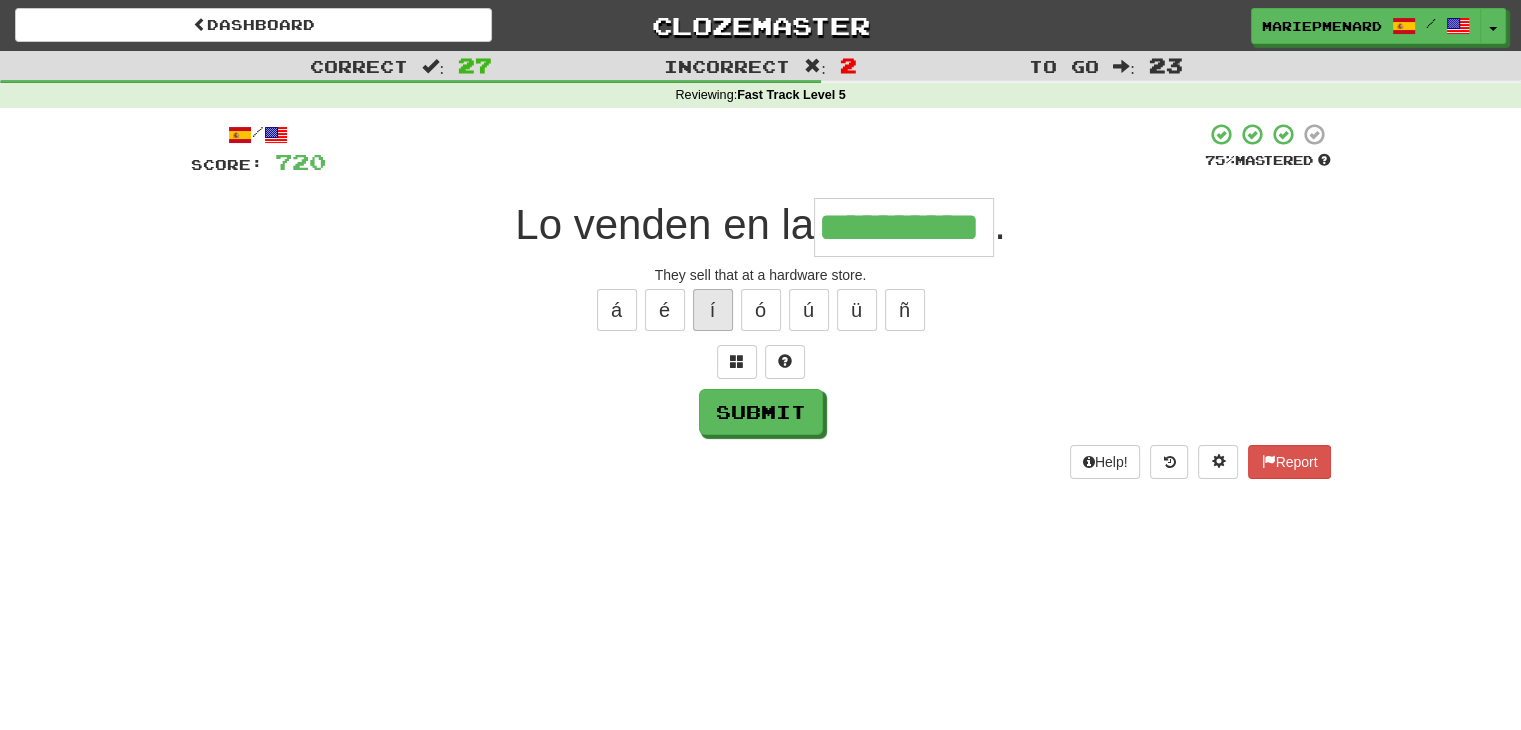 type on "**********" 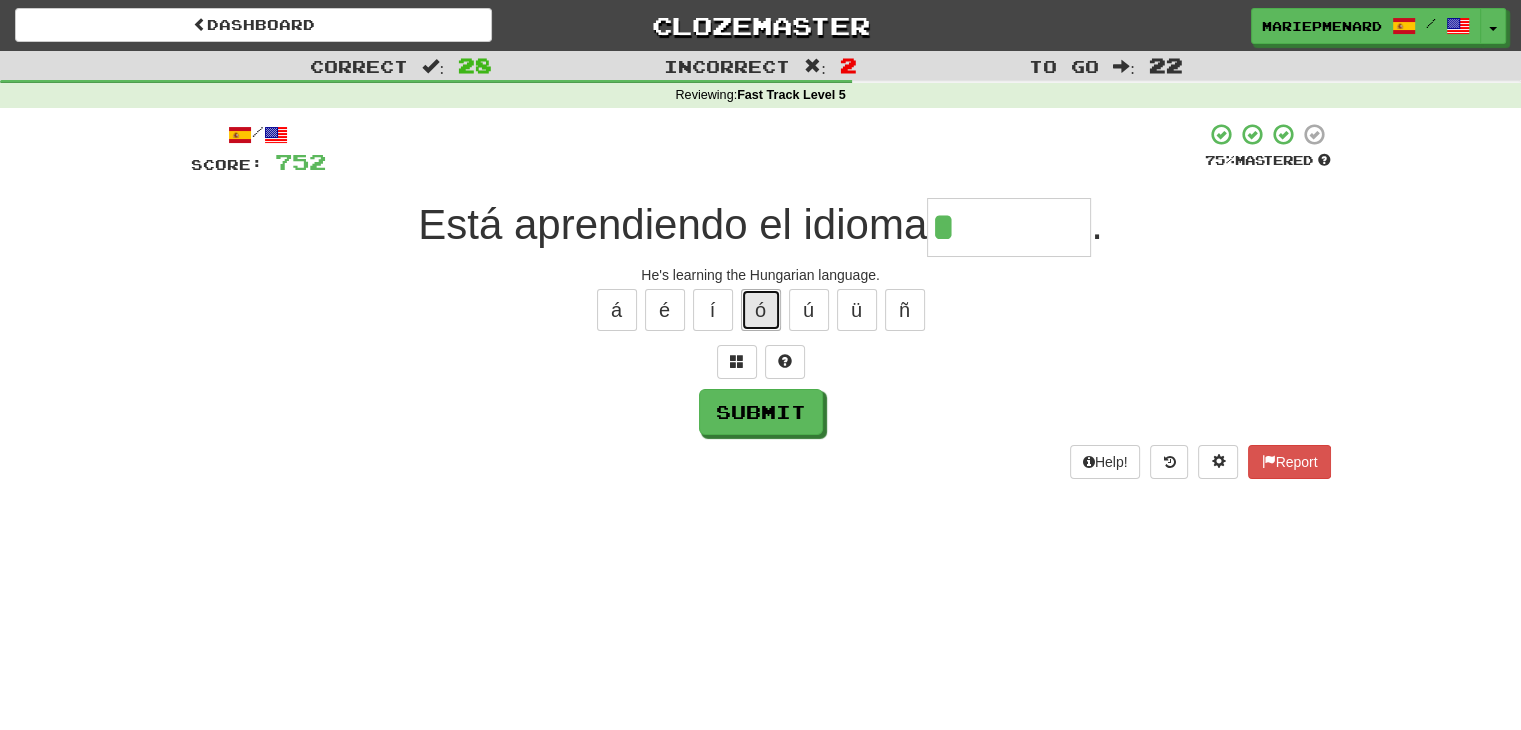 click on "ó" at bounding box center (761, 310) 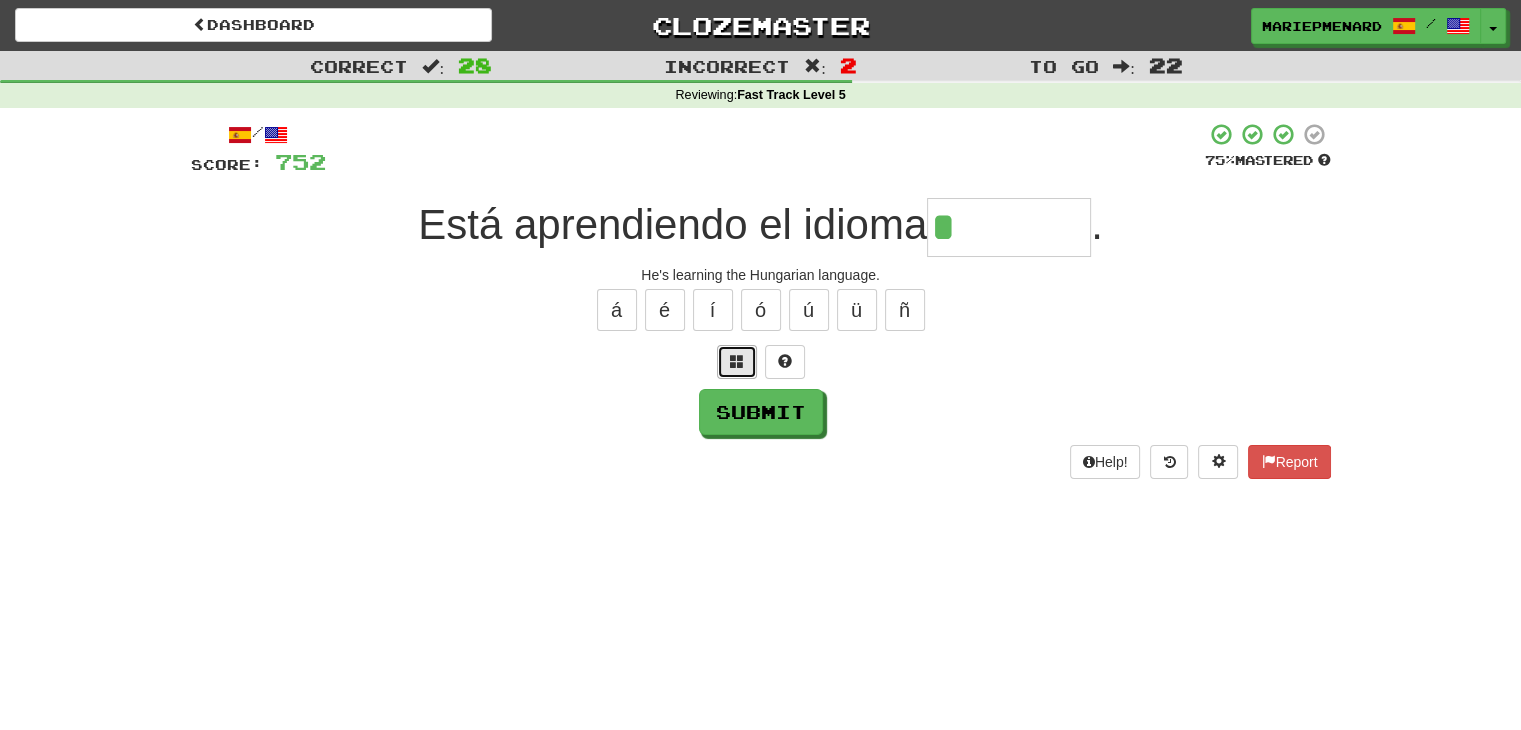 click at bounding box center [737, 361] 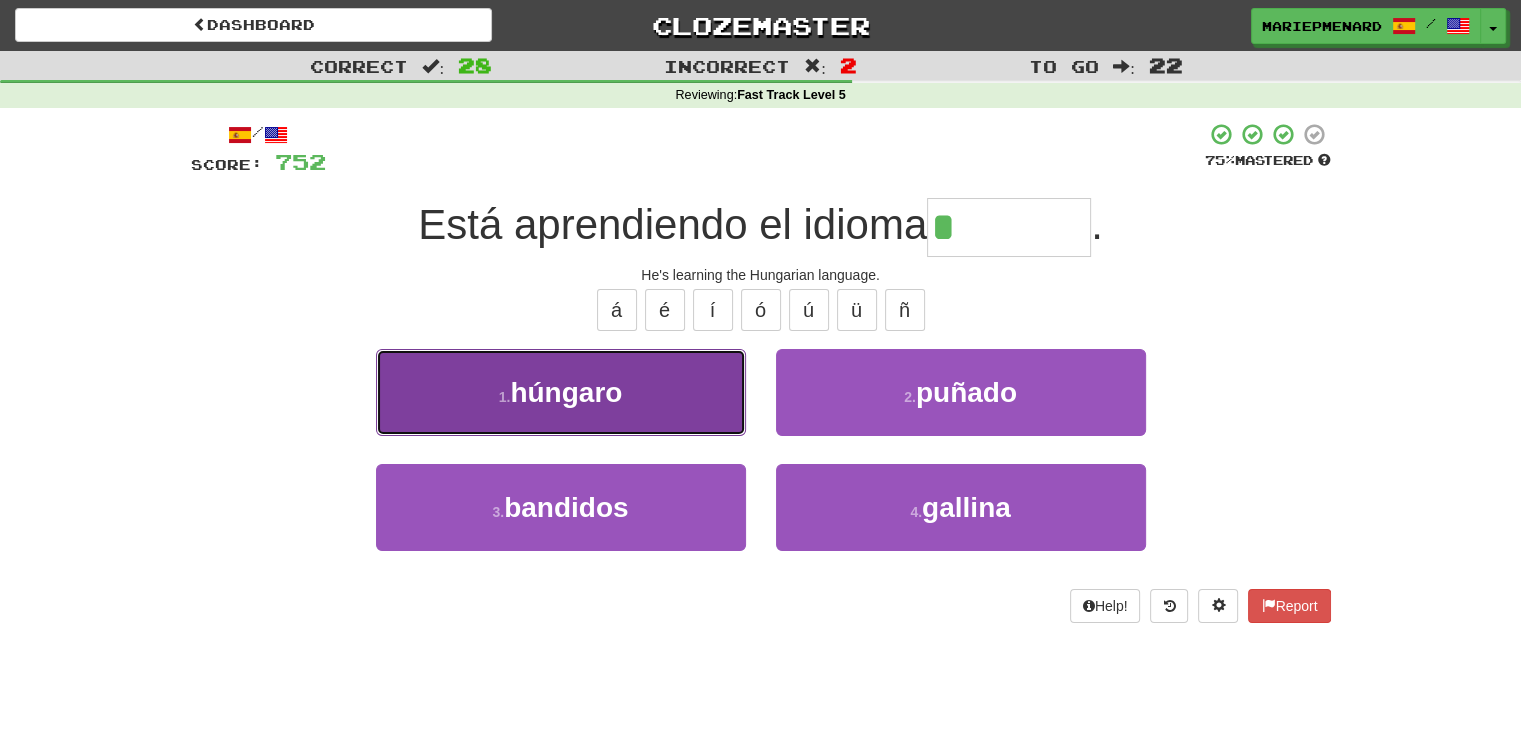 click on "1 .  húngaro" at bounding box center [561, 392] 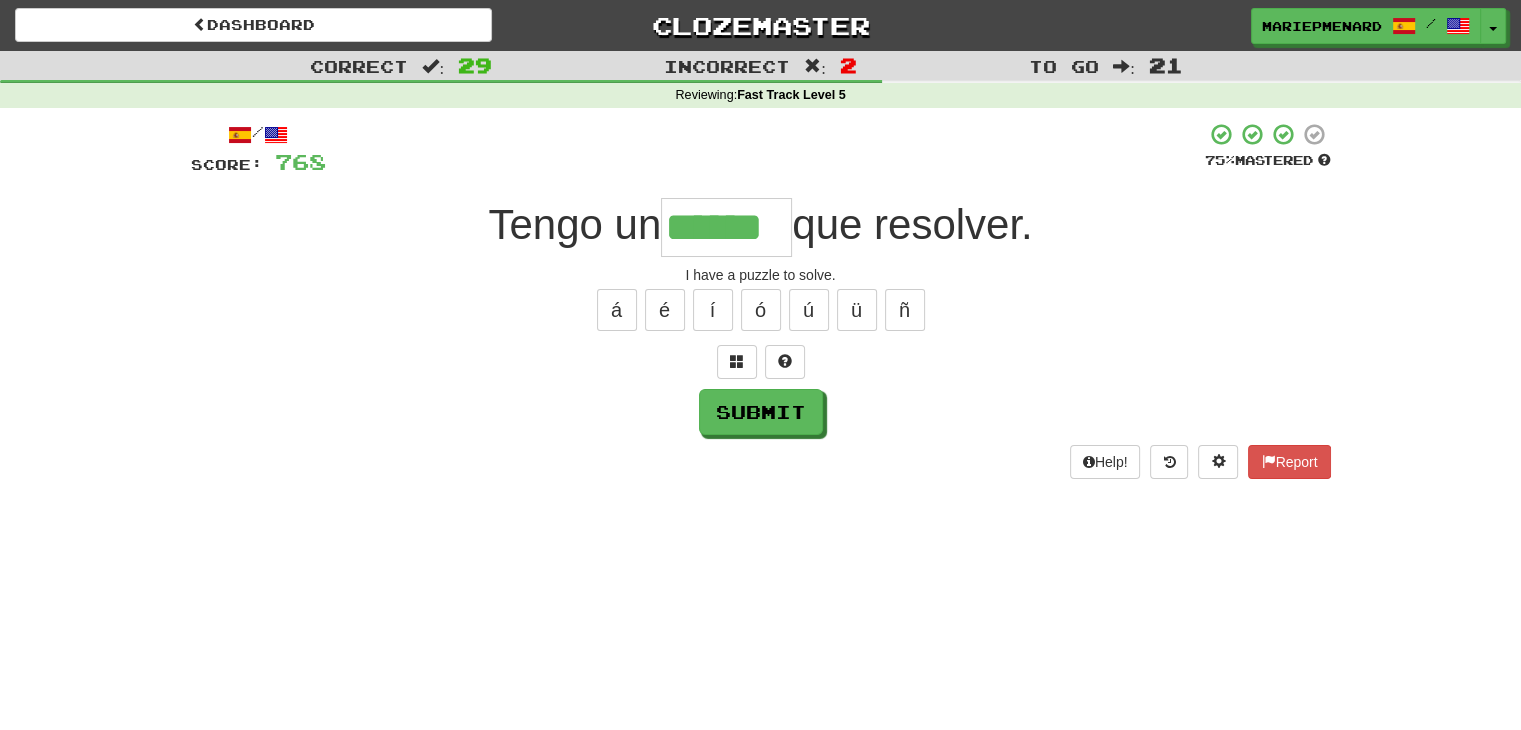 type on "******" 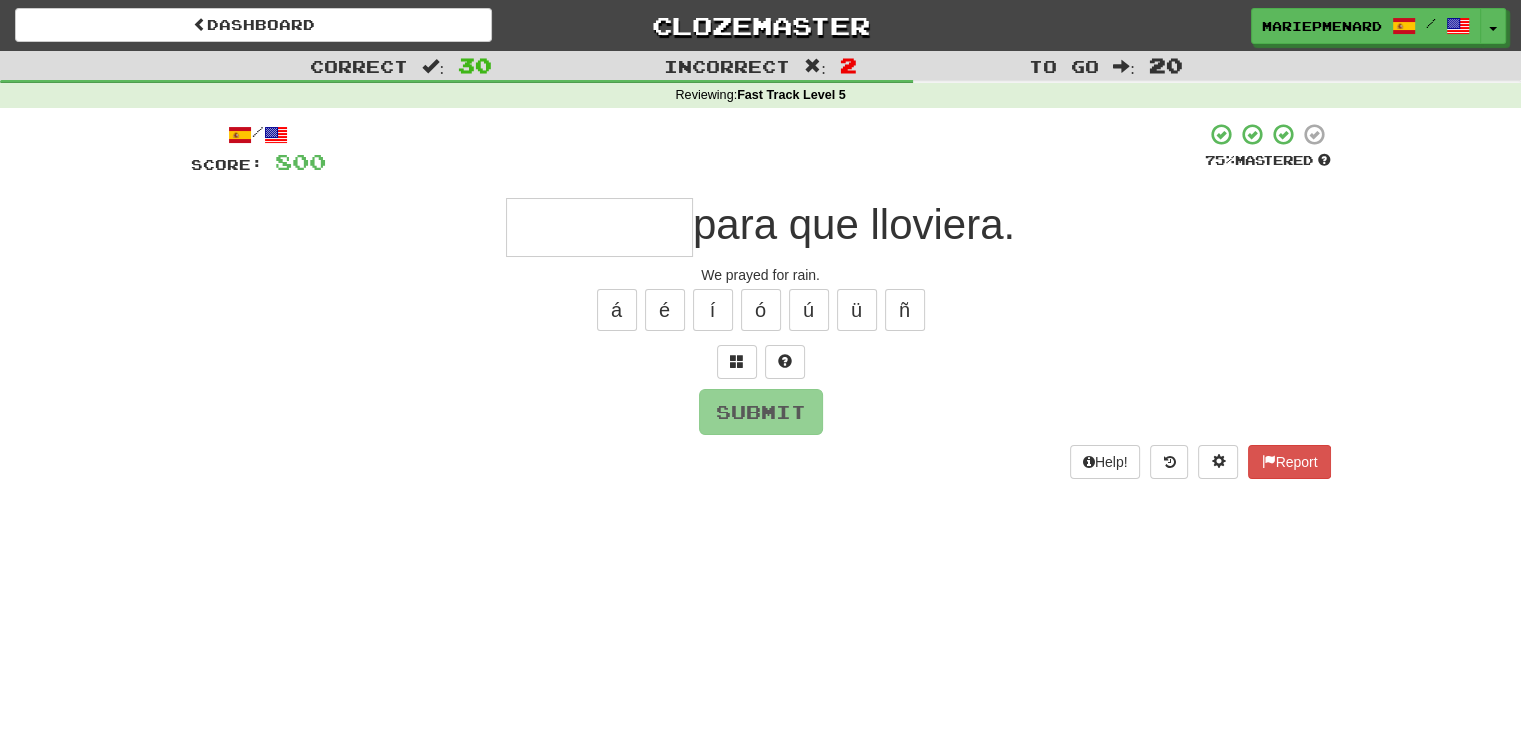 type on "*" 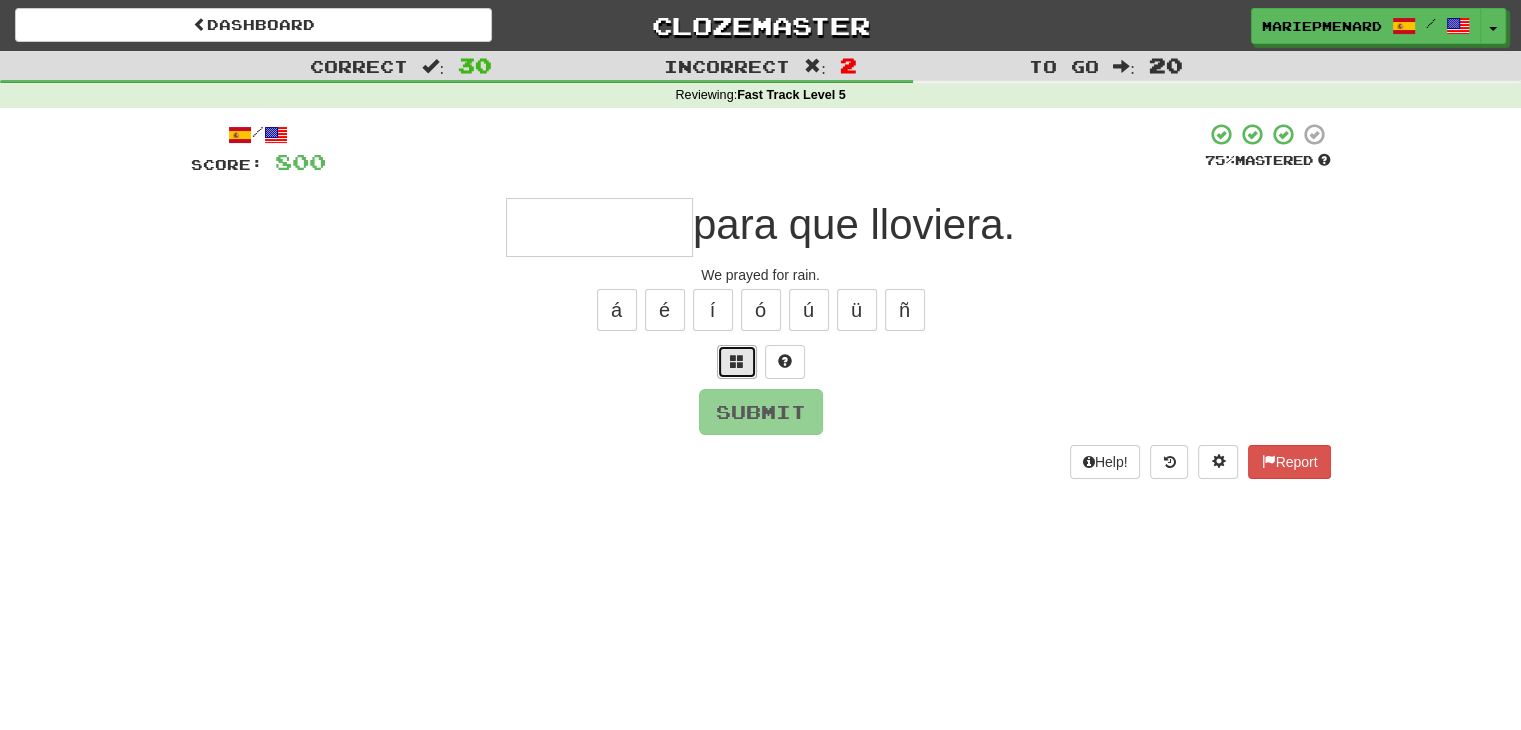 click at bounding box center (737, 362) 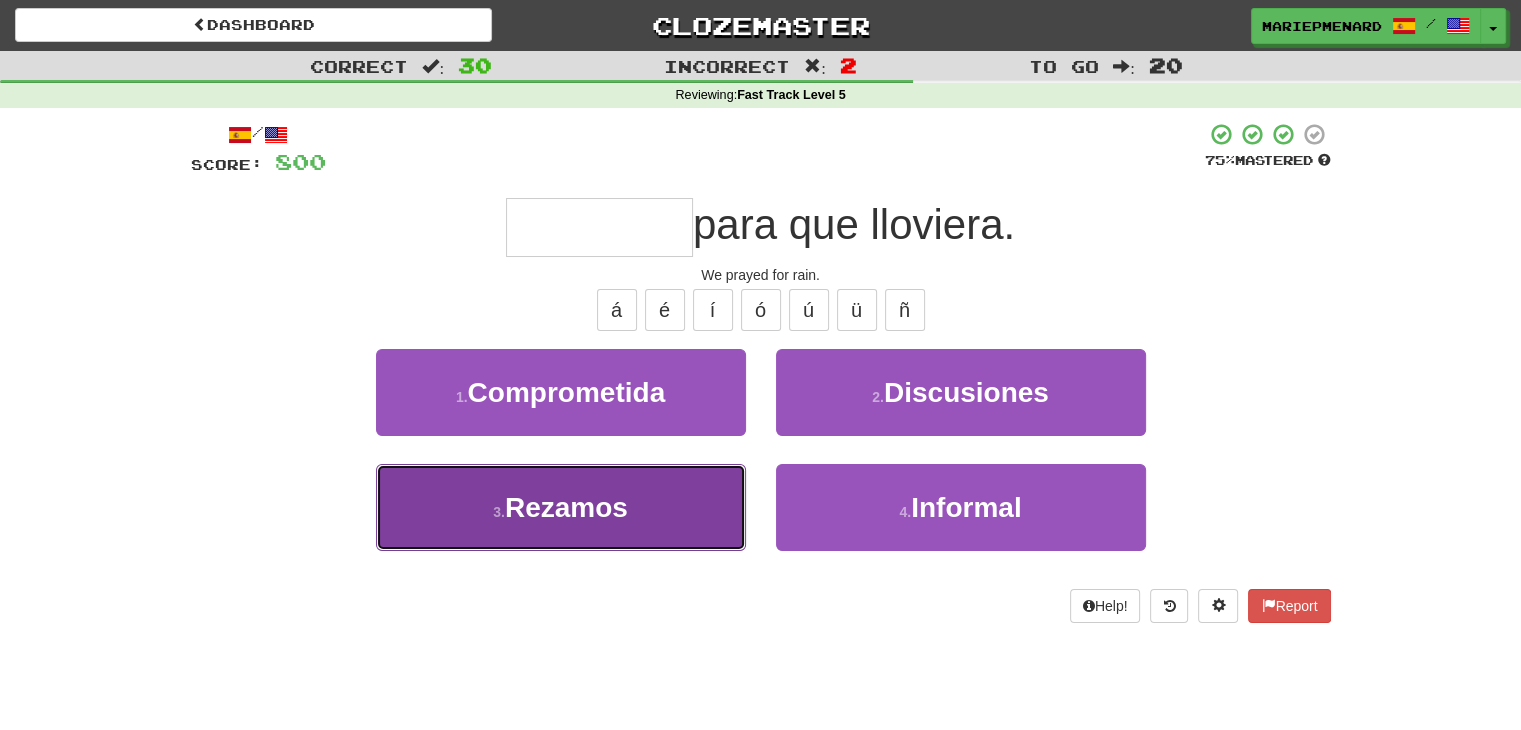 click on "Rezamos" at bounding box center (566, 507) 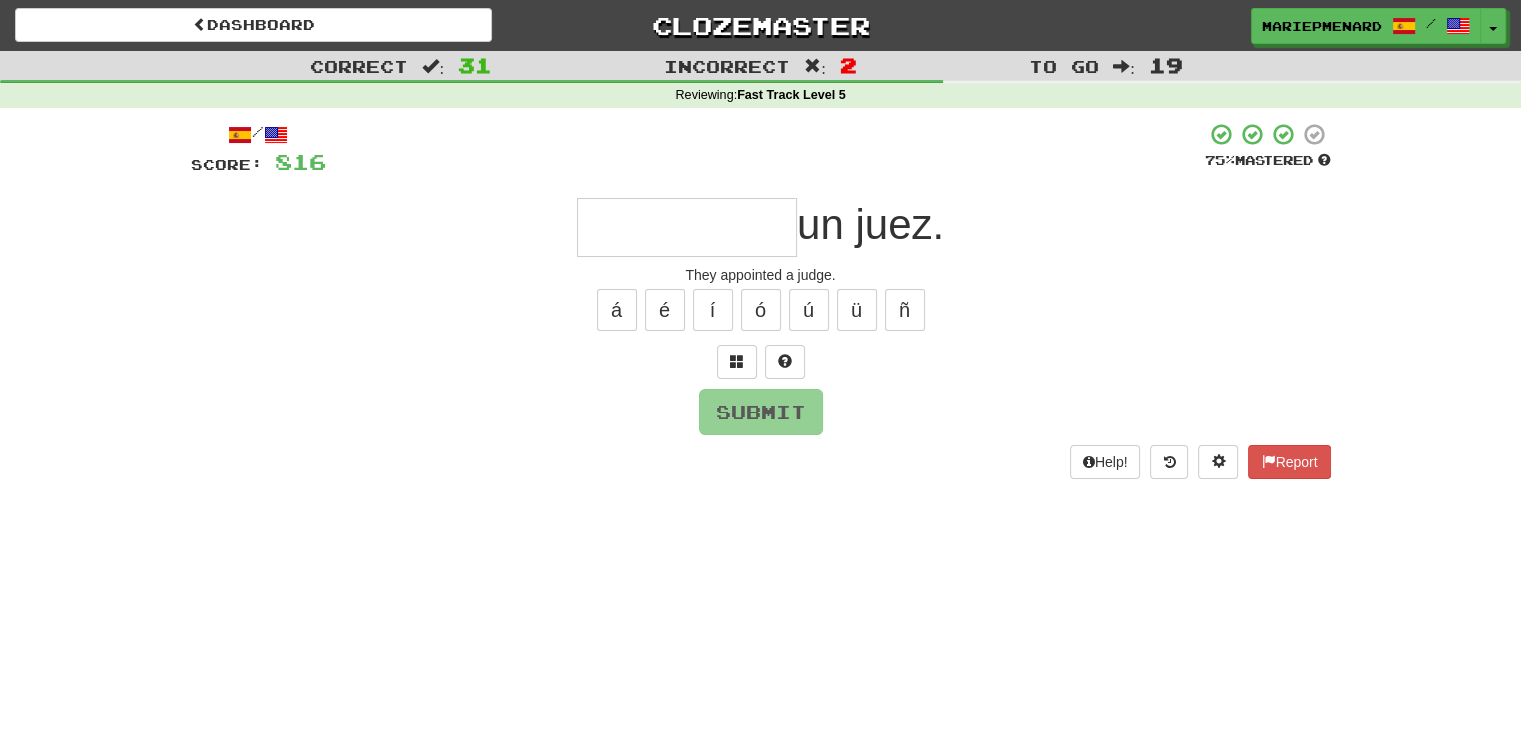 click at bounding box center (687, 227) 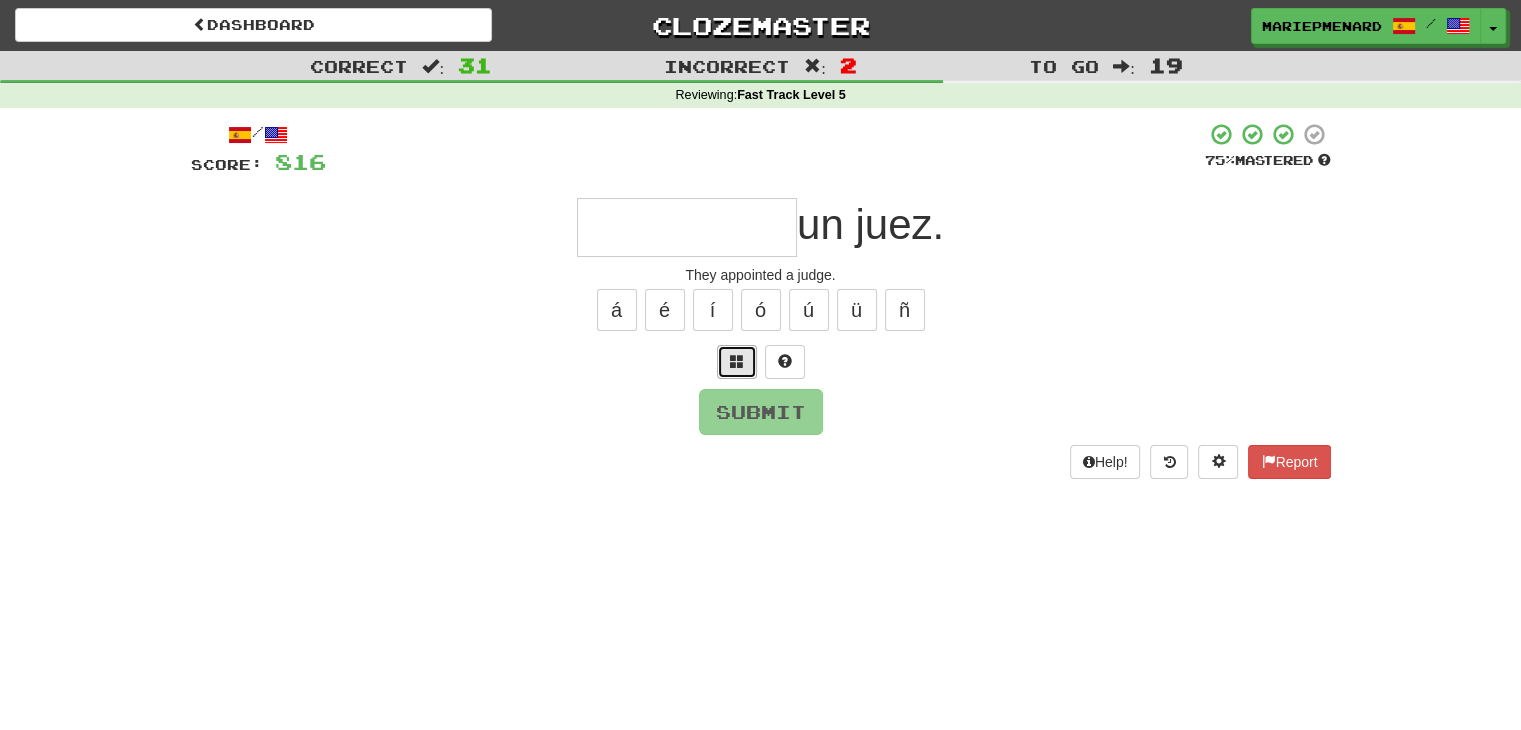 click at bounding box center (737, 362) 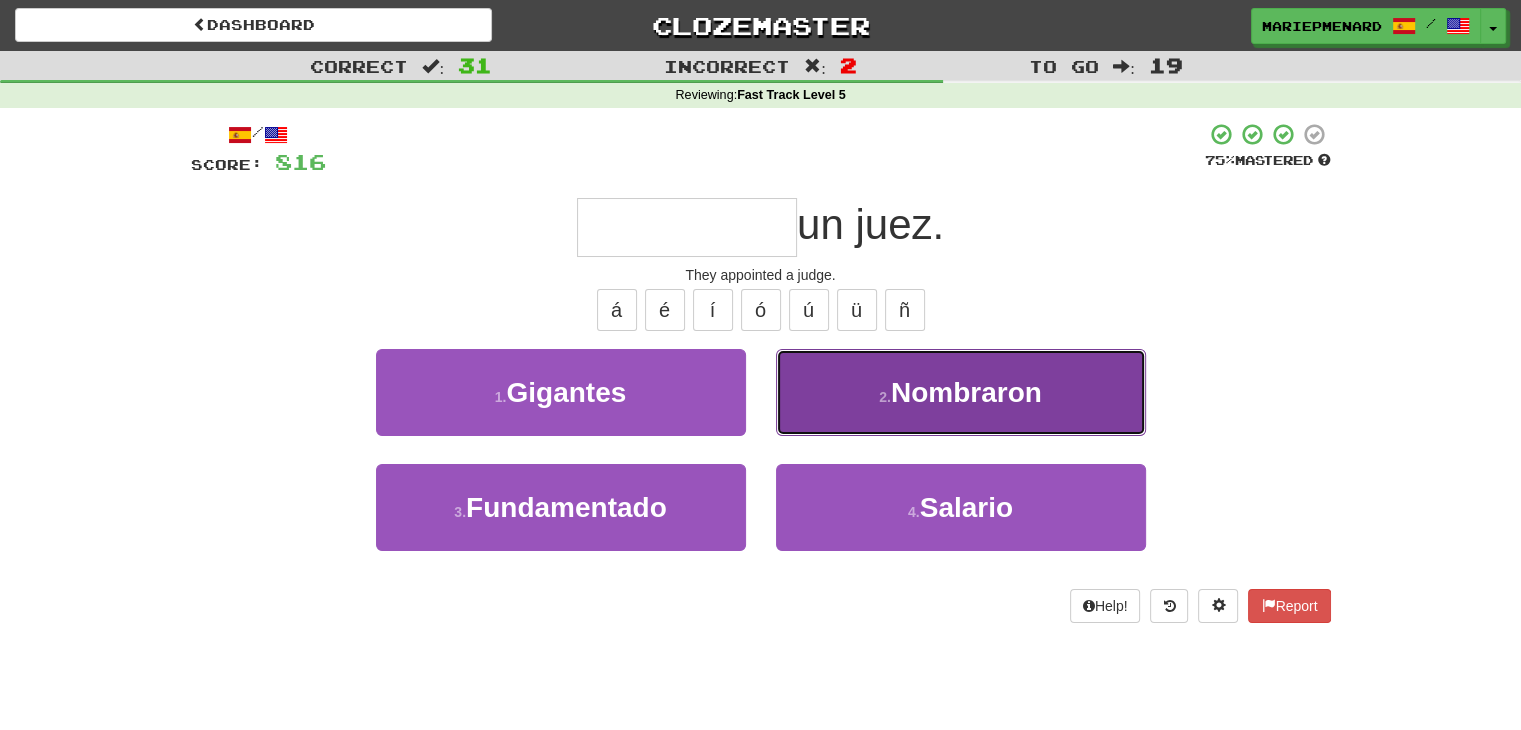 click on "2 .  Nombraron" at bounding box center (961, 392) 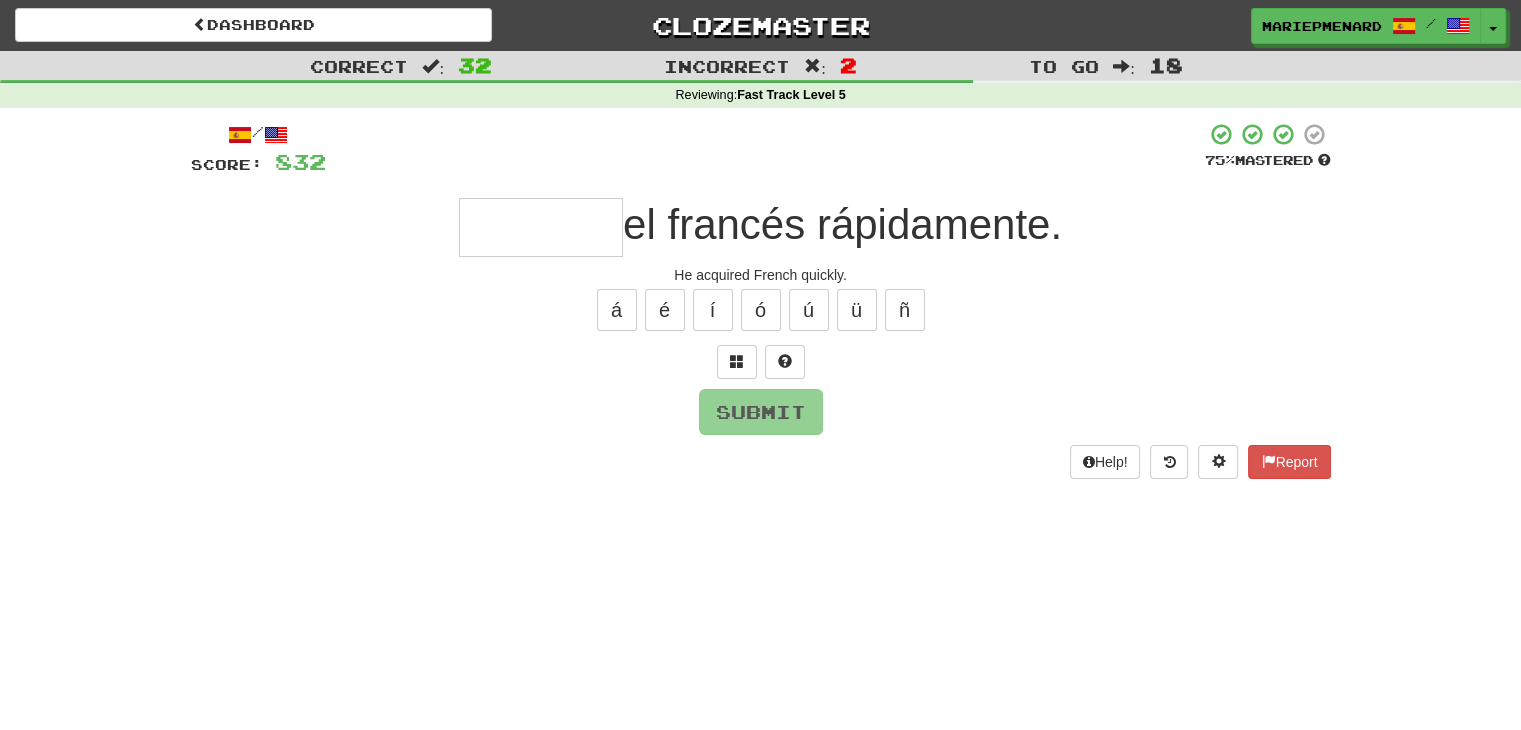 click at bounding box center [541, 227] 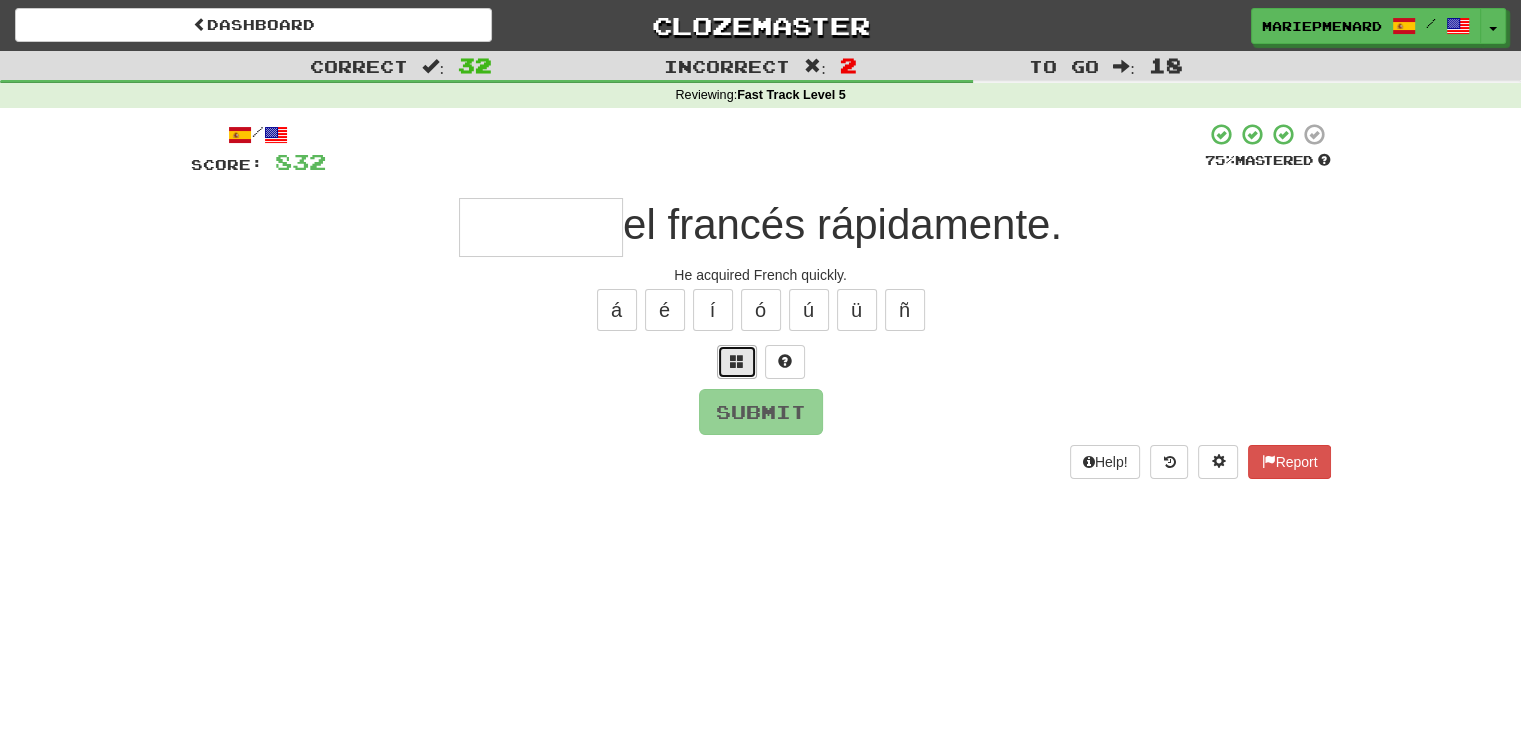 click at bounding box center (737, 362) 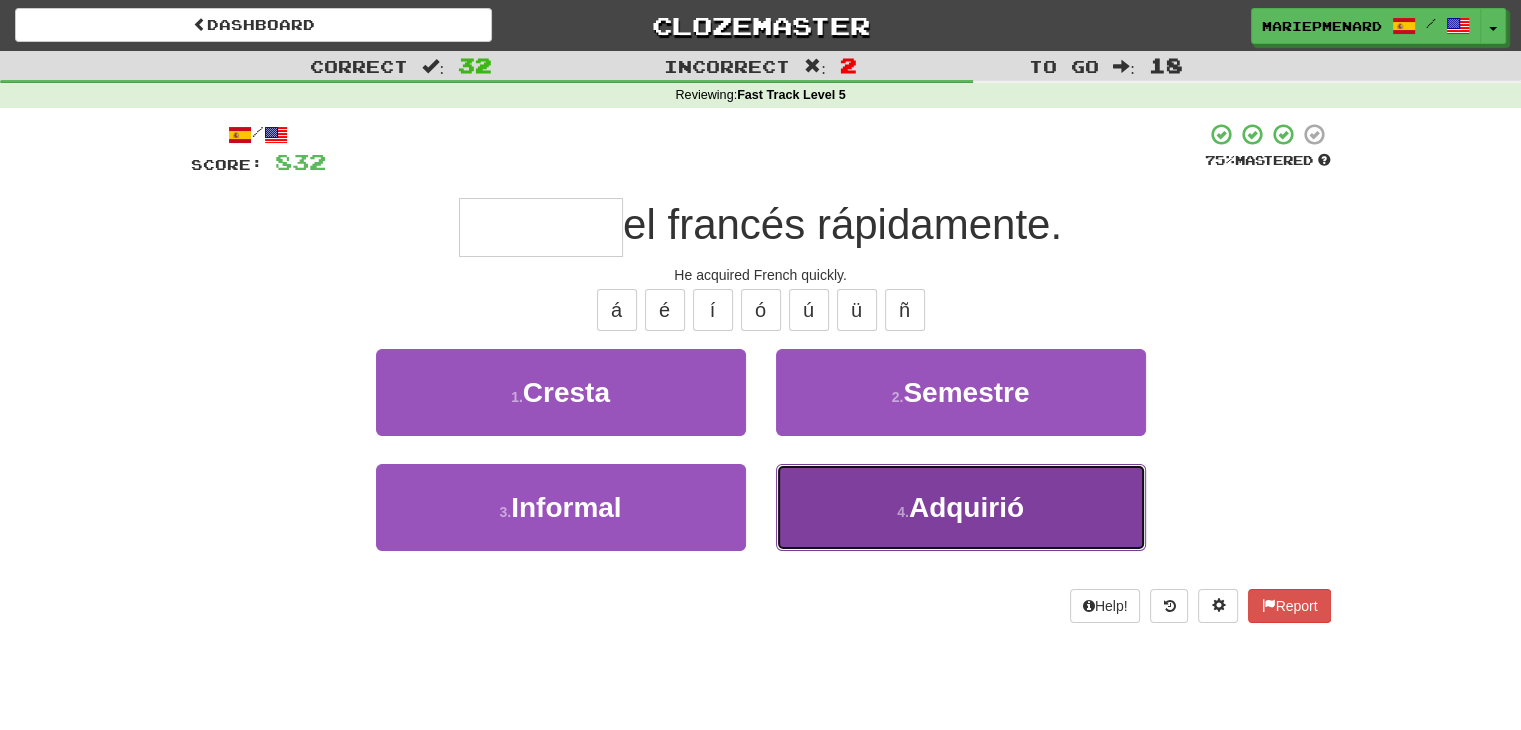click on "4 .  Adquirió" at bounding box center [961, 507] 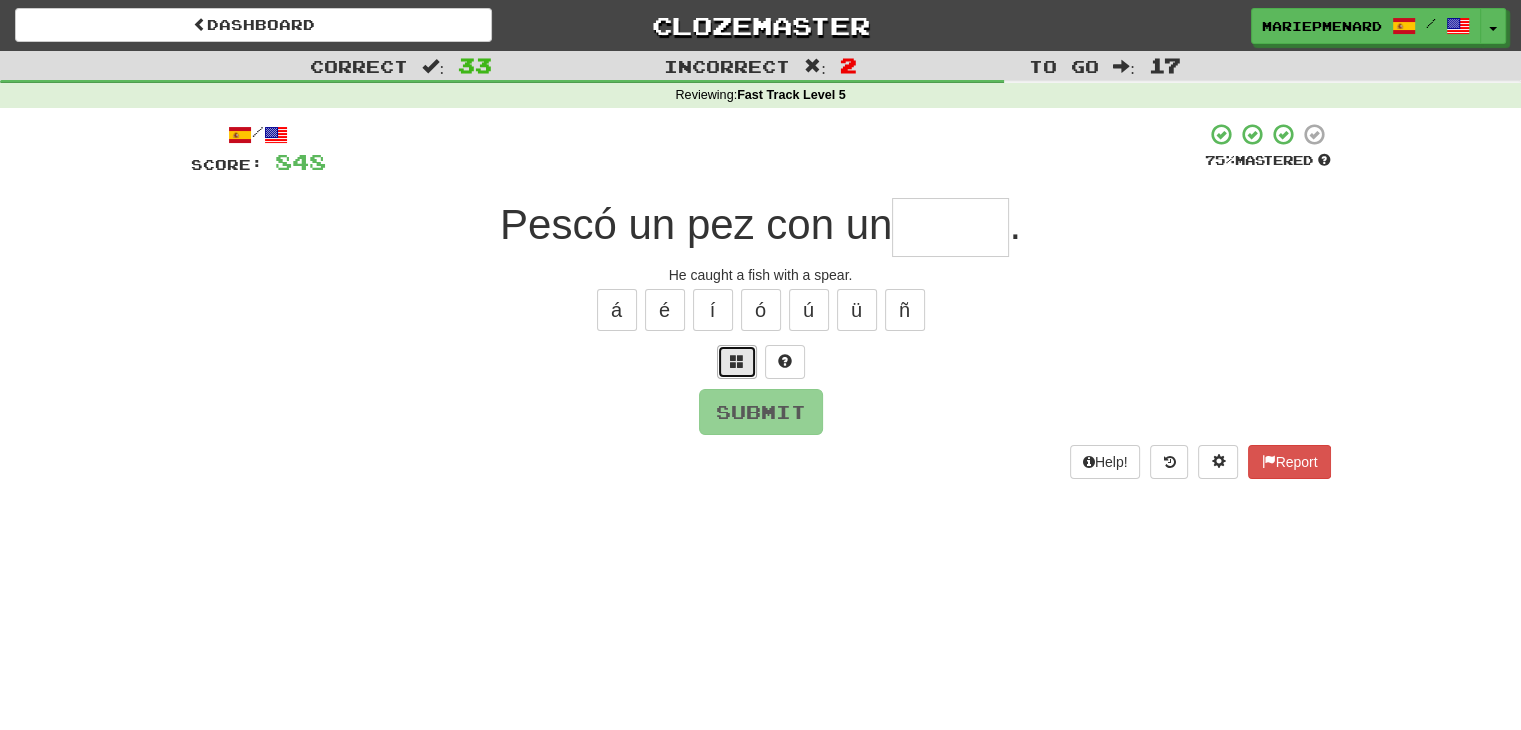 click at bounding box center (737, 361) 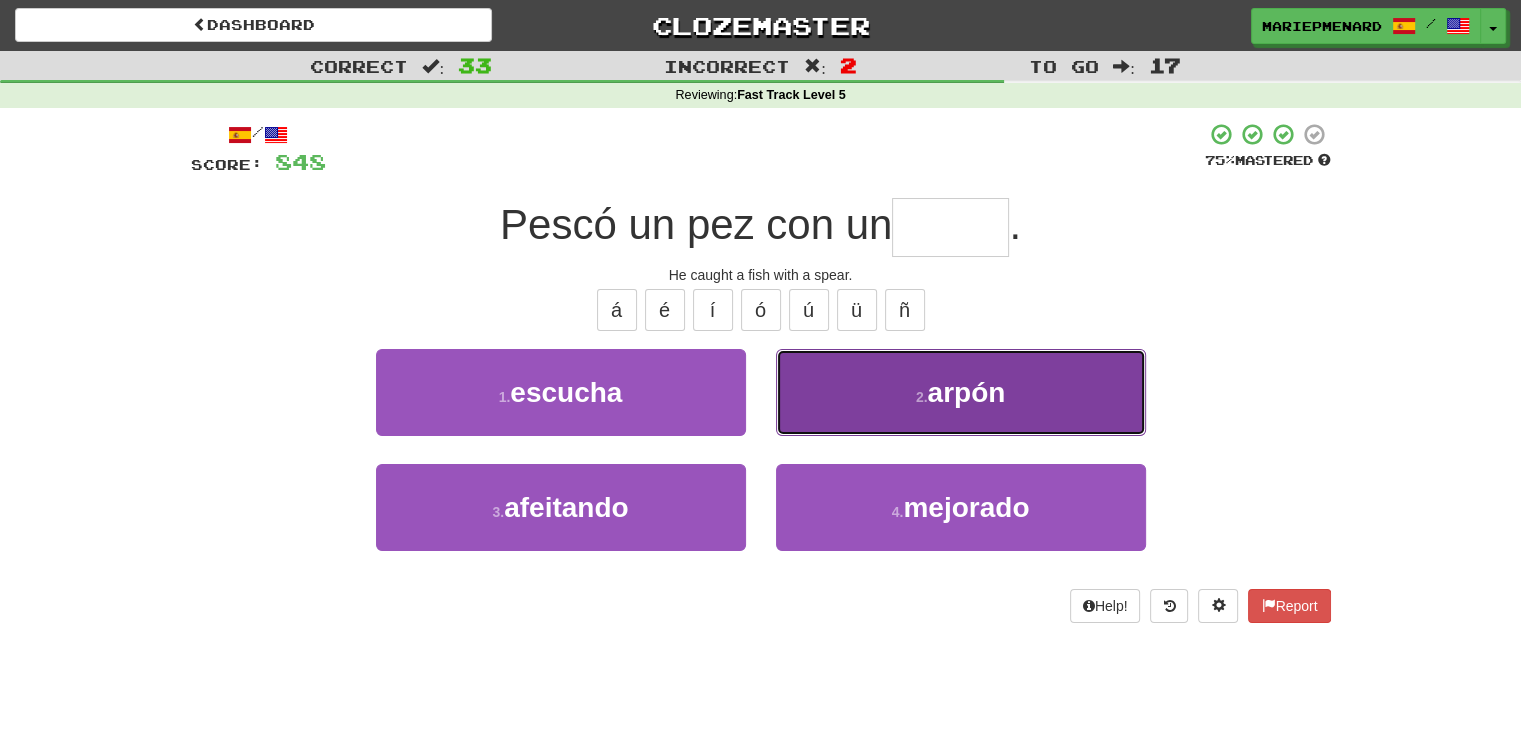 click on "2 .  arpón" at bounding box center [961, 392] 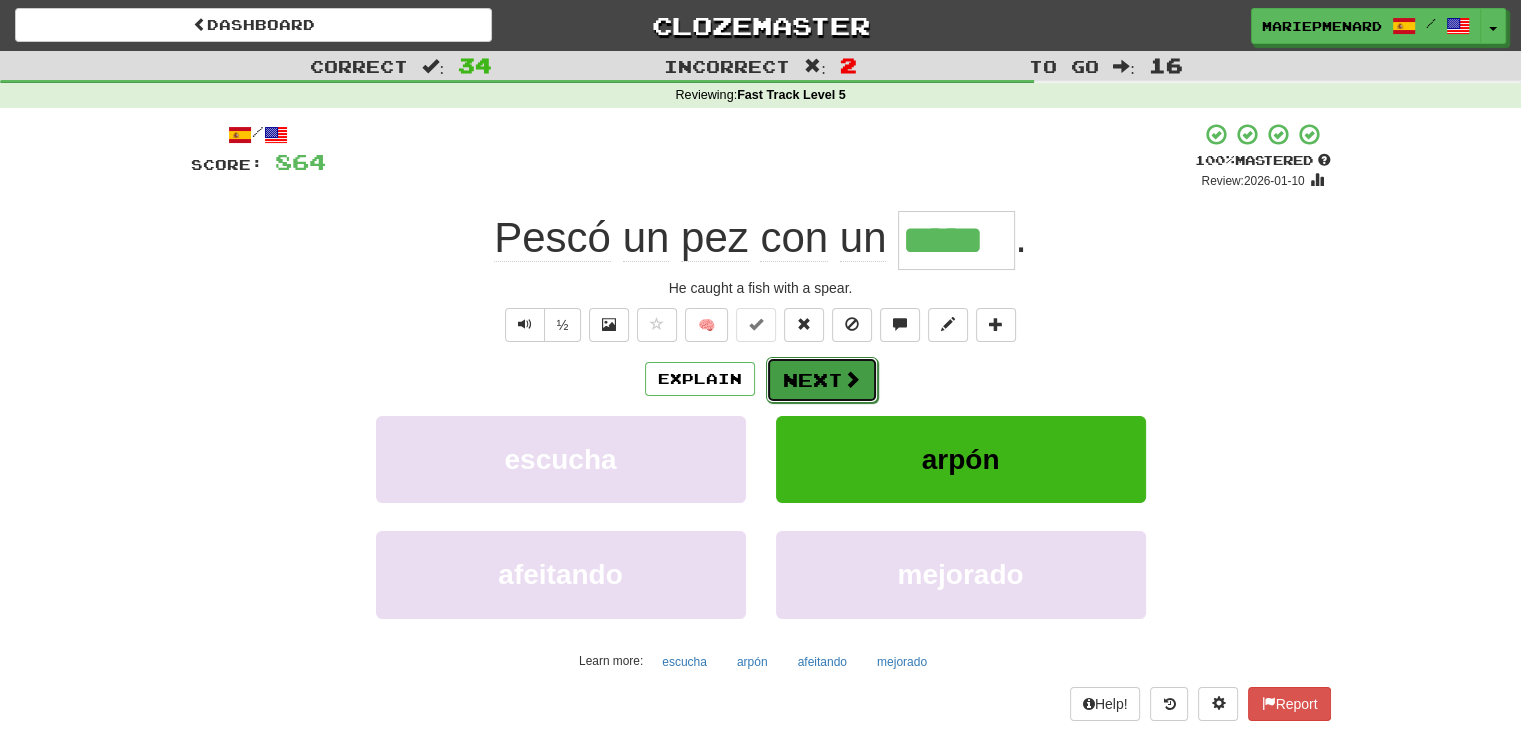 click on "Next" at bounding box center [822, 380] 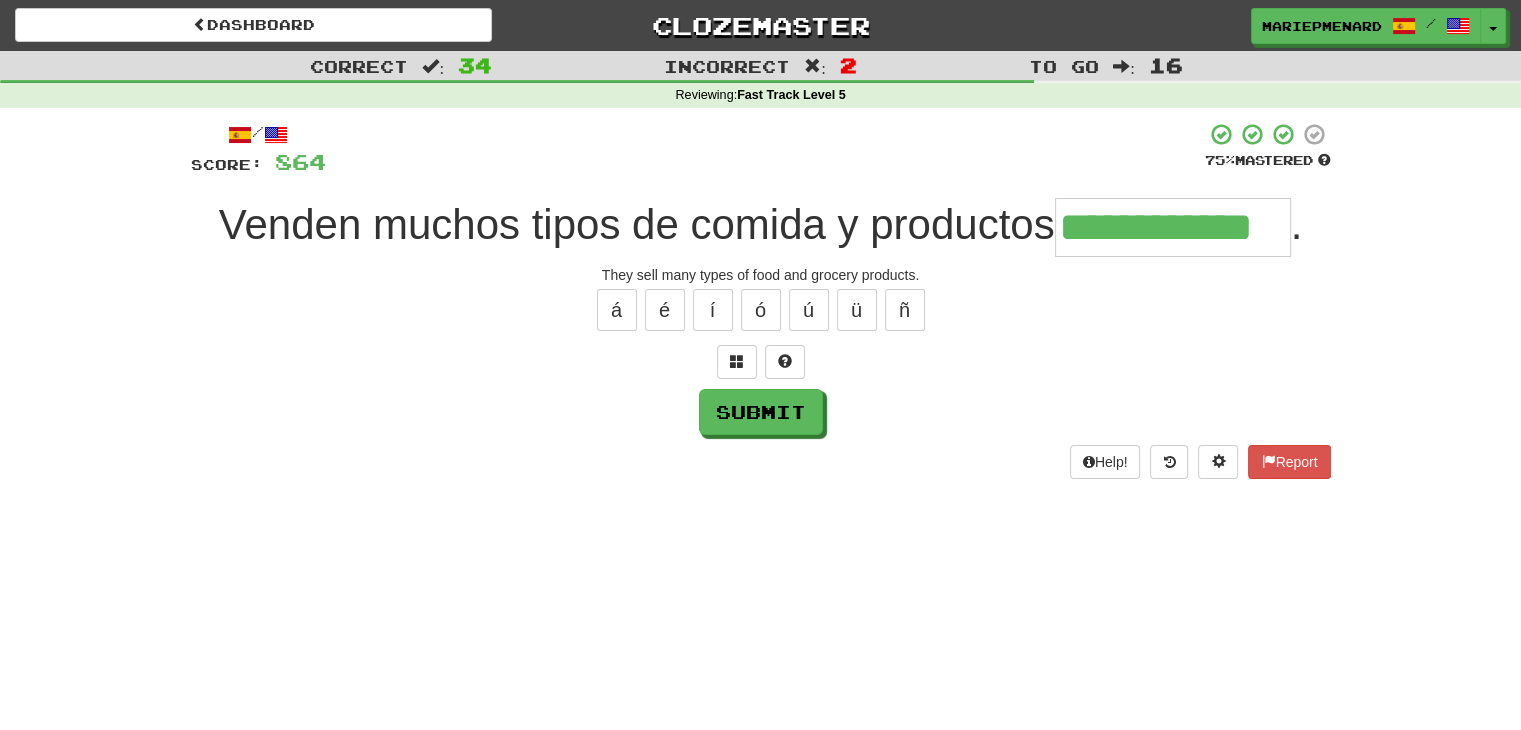 type on "**********" 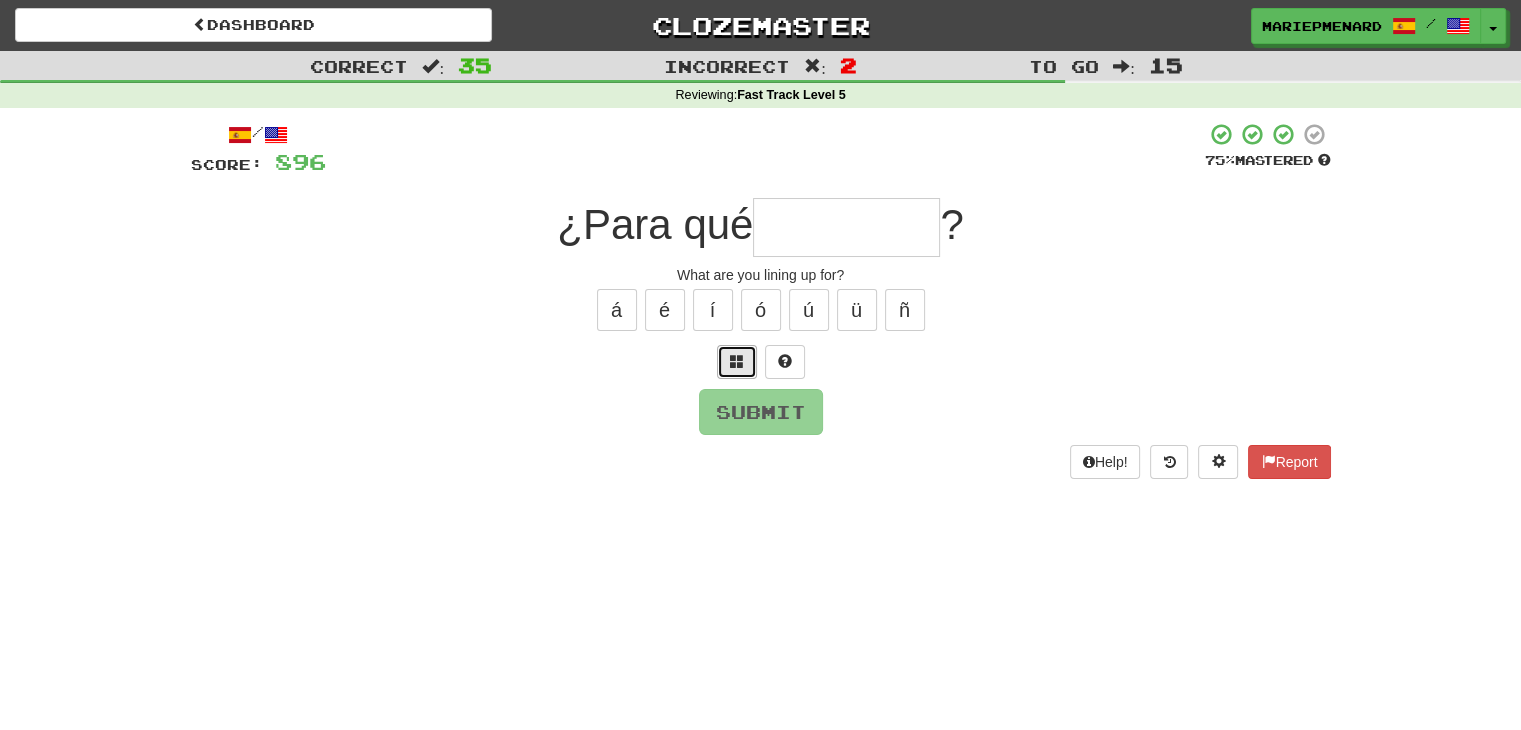 click at bounding box center [737, 362] 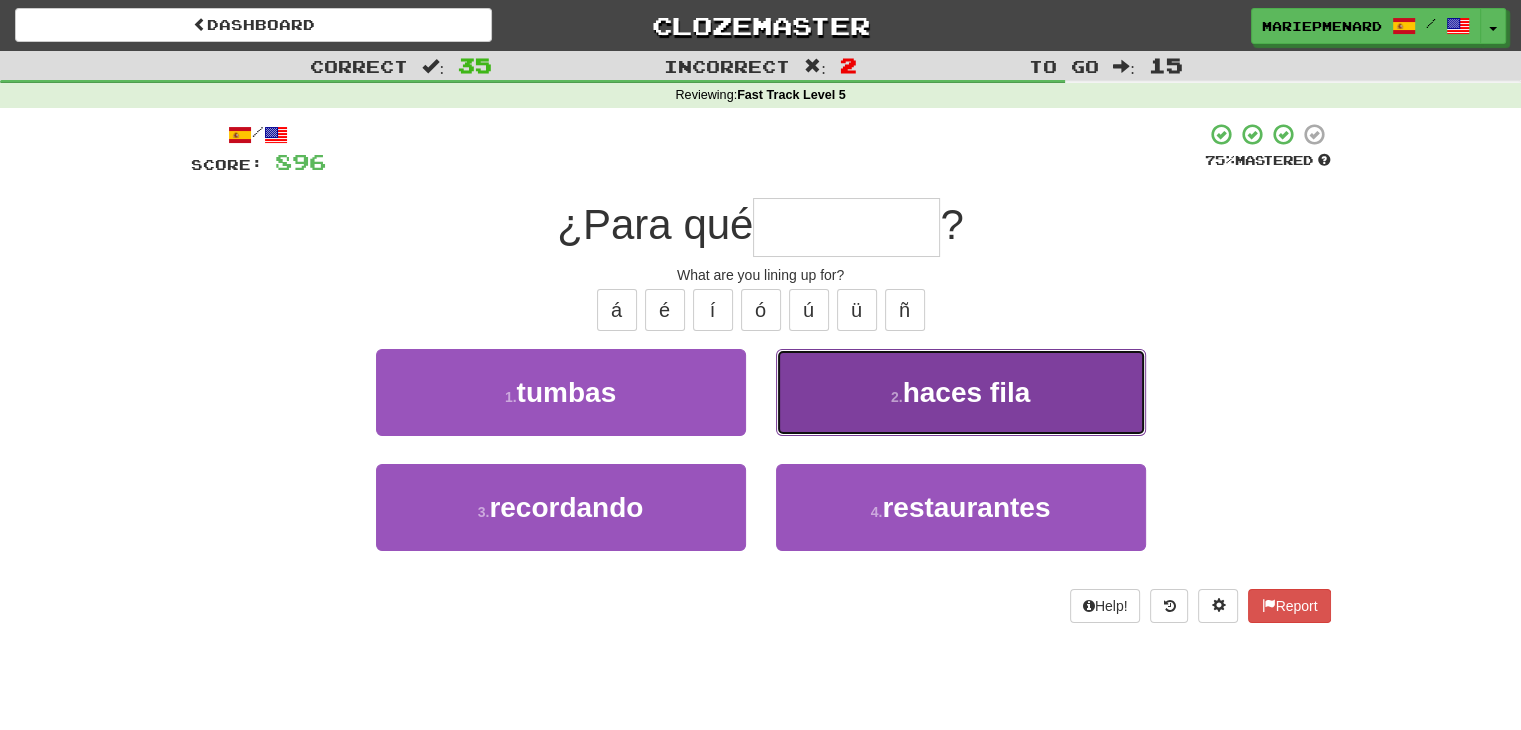 click on "2 .  haces fila" at bounding box center [961, 392] 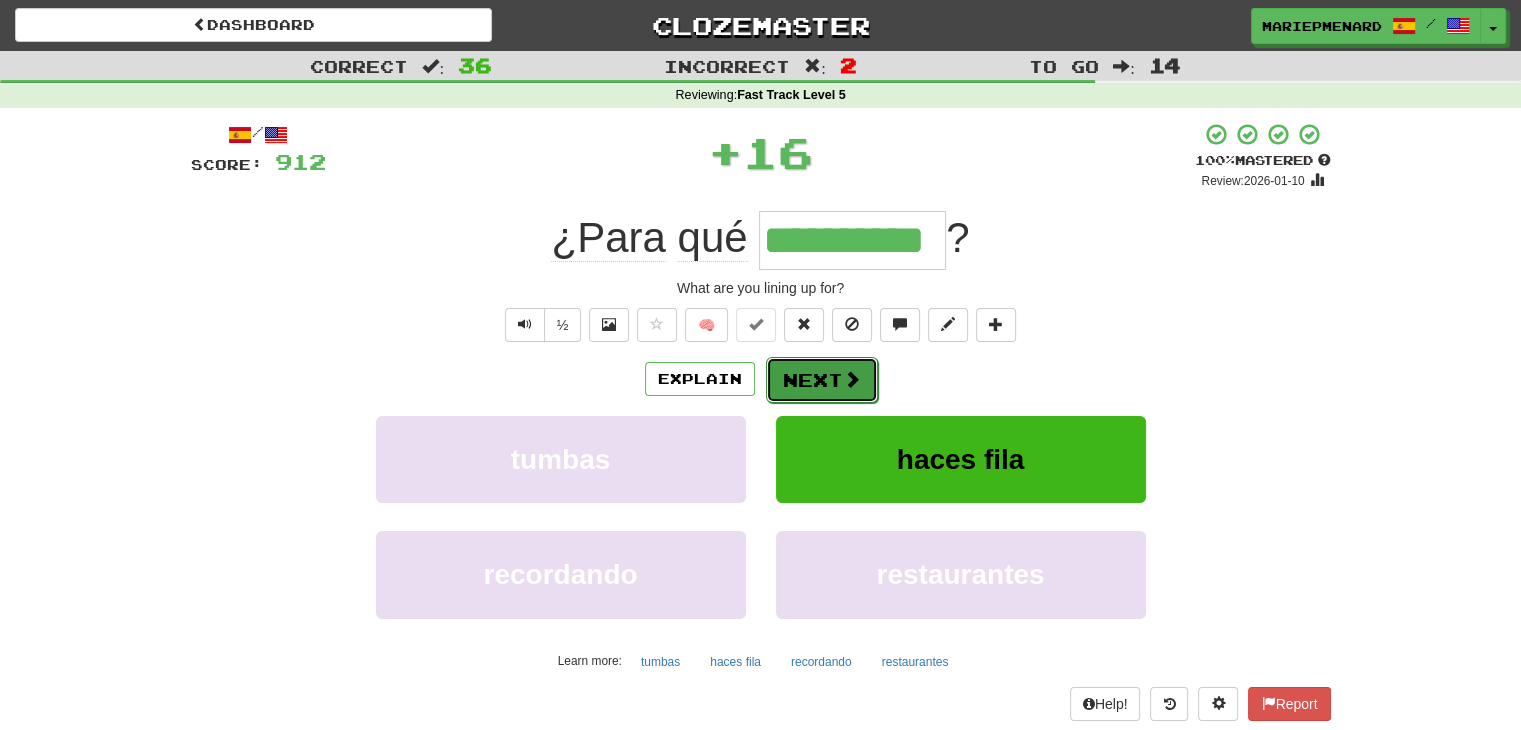 click on "Next" at bounding box center (822, 380) 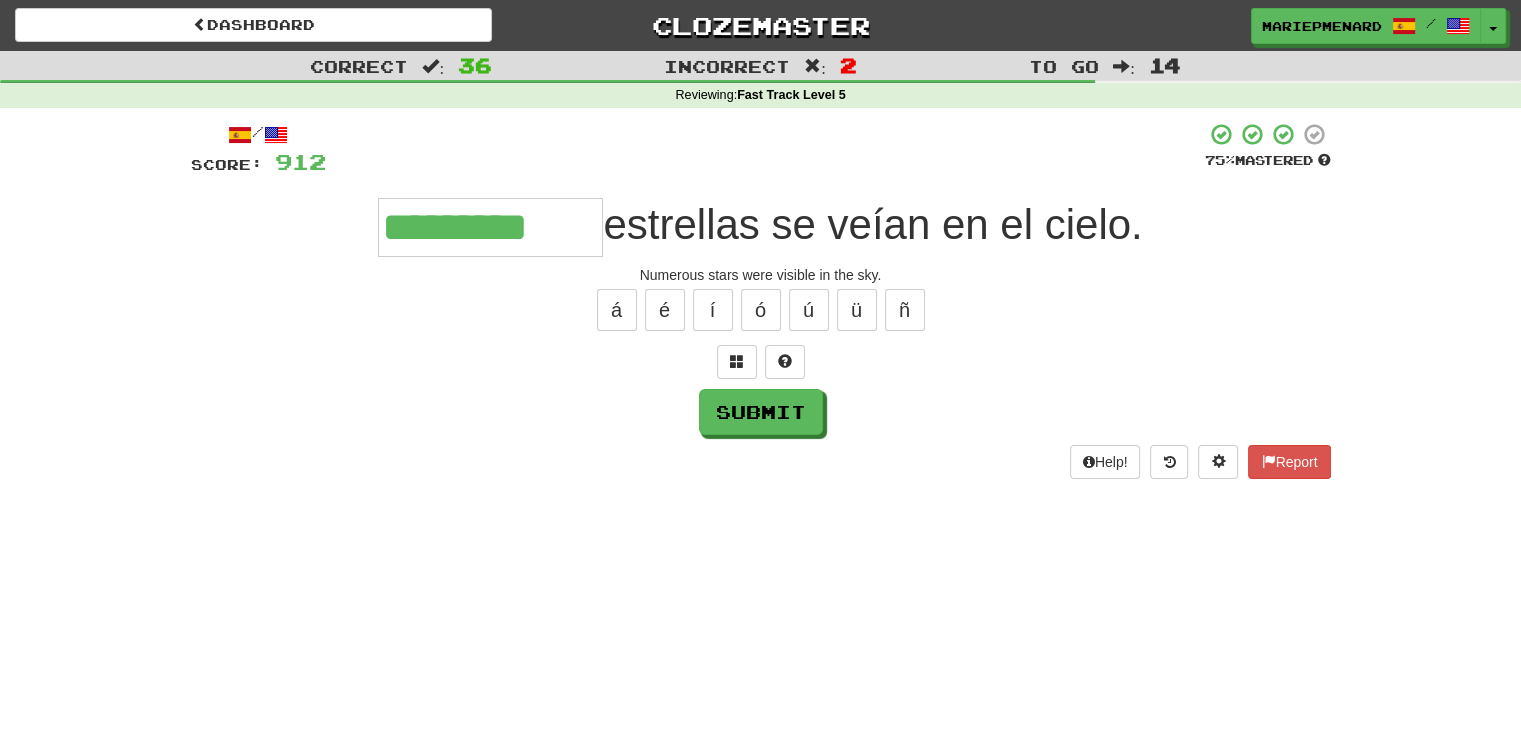 type on "*********" 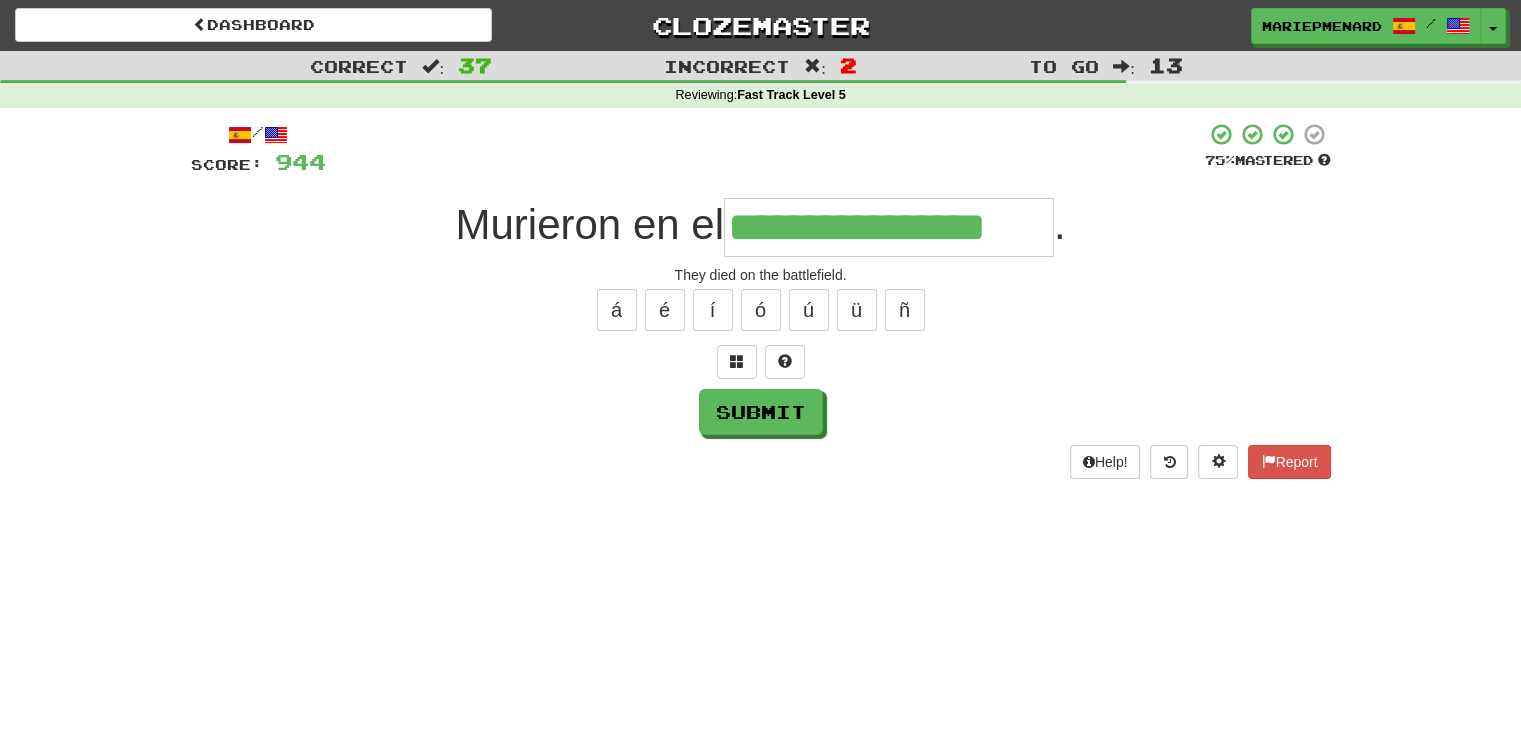 type on "**********" 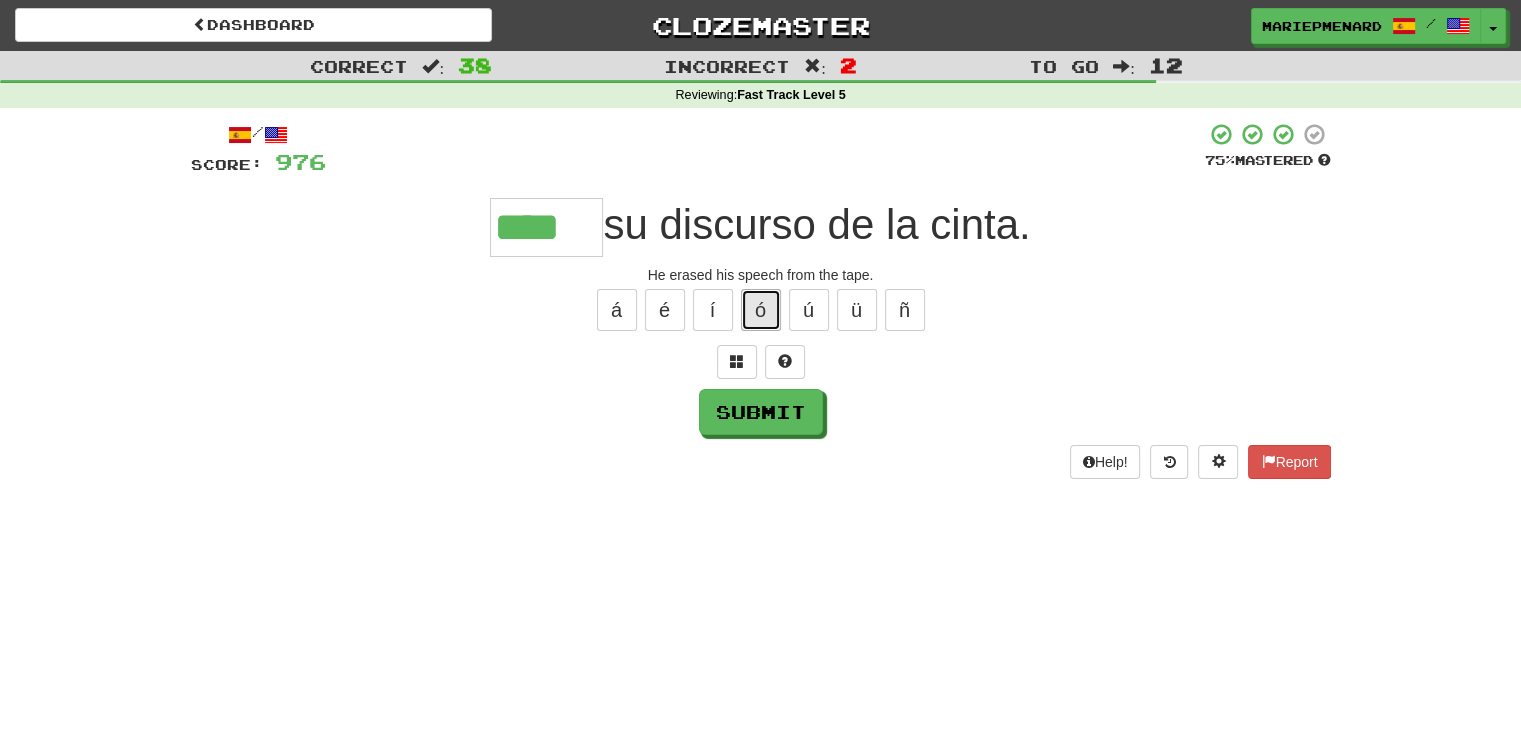 click on "ó" at bounding box center [761, 310] 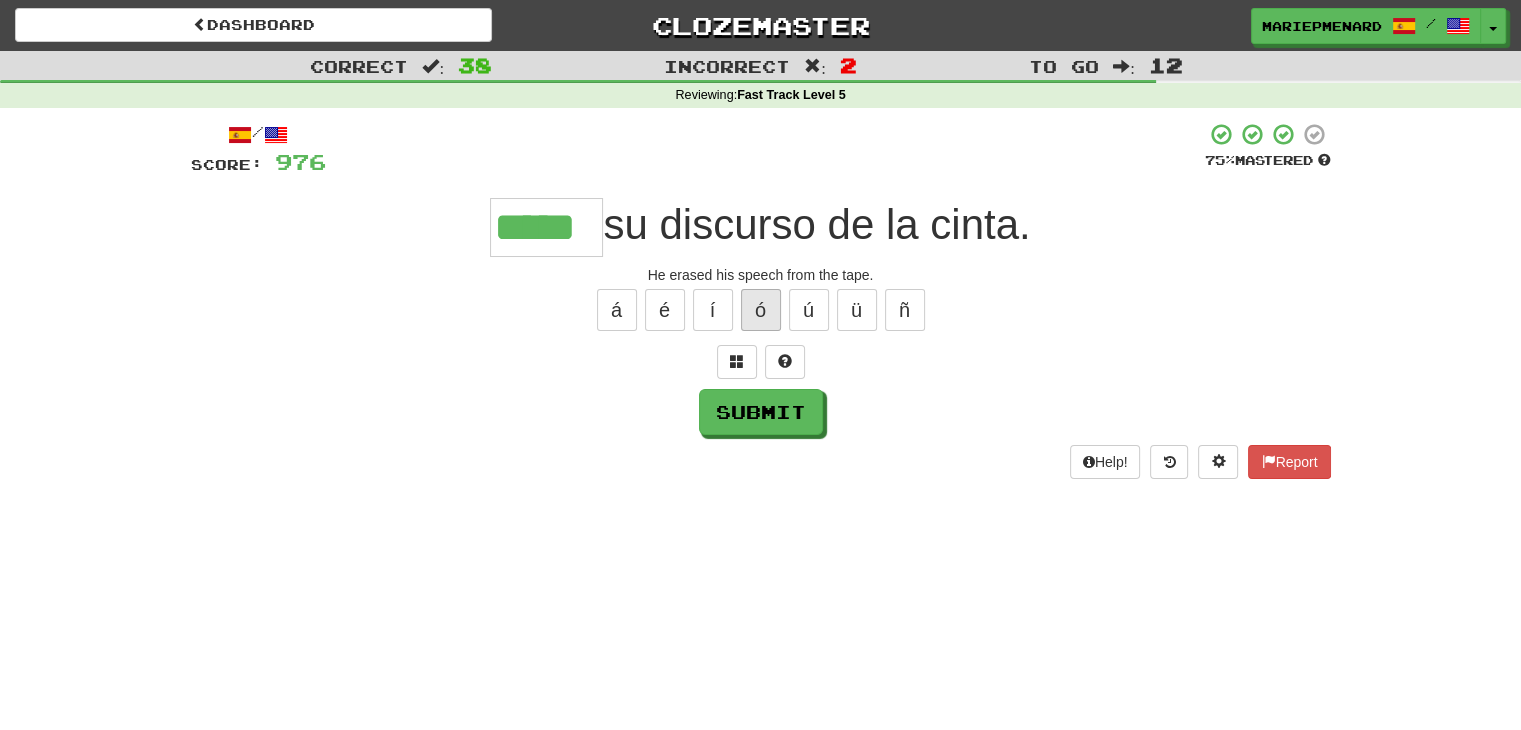type on "*****" 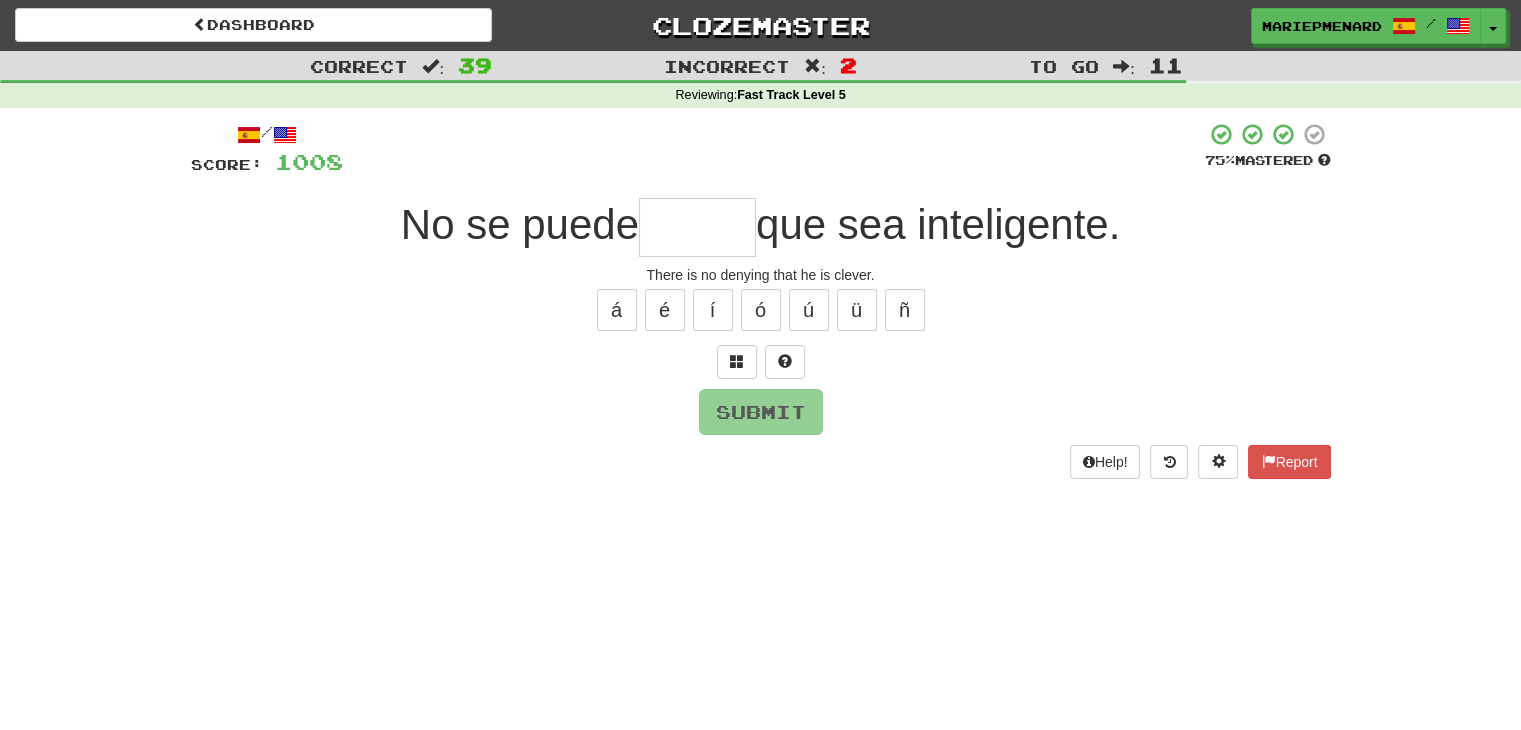 click at bounding box center (697, 227) 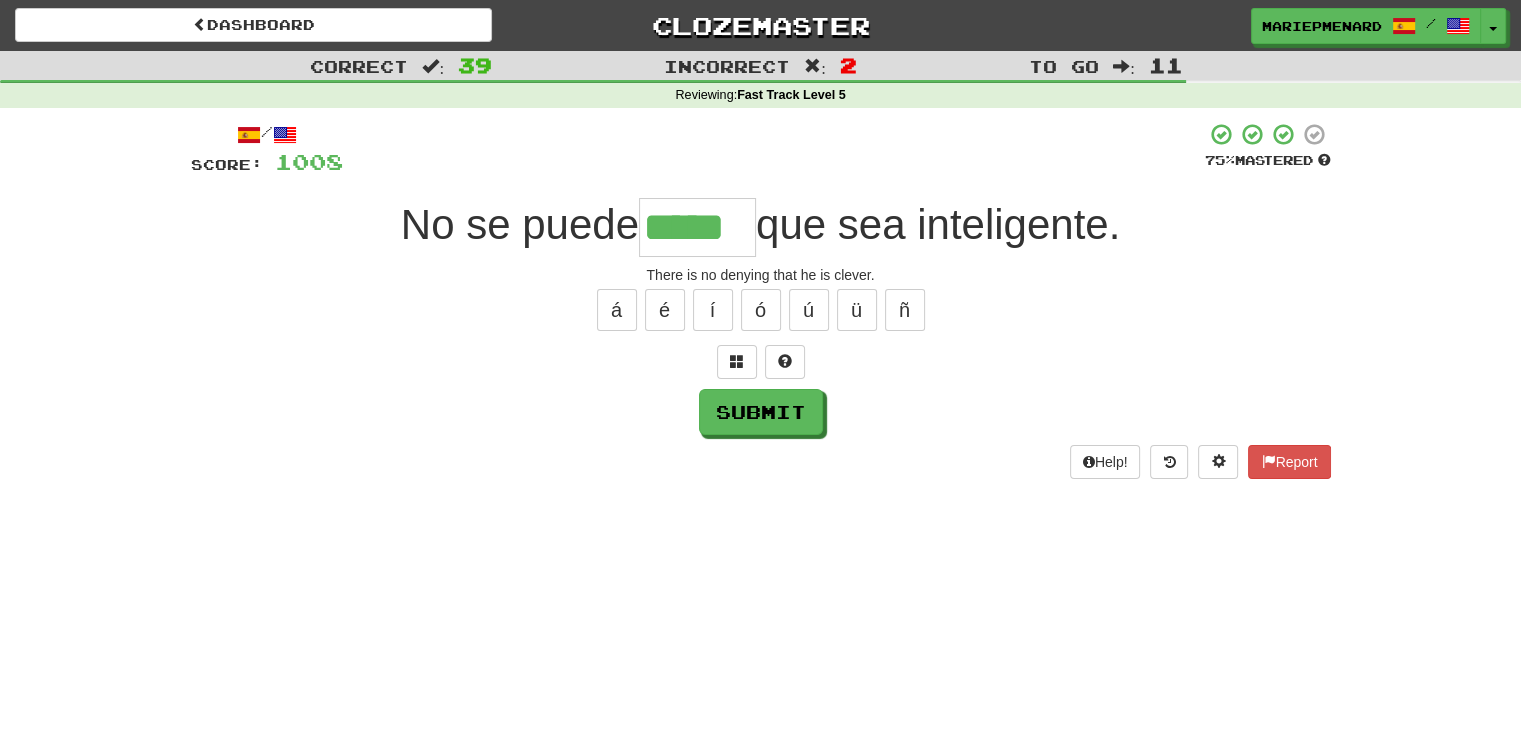 type on "*****" 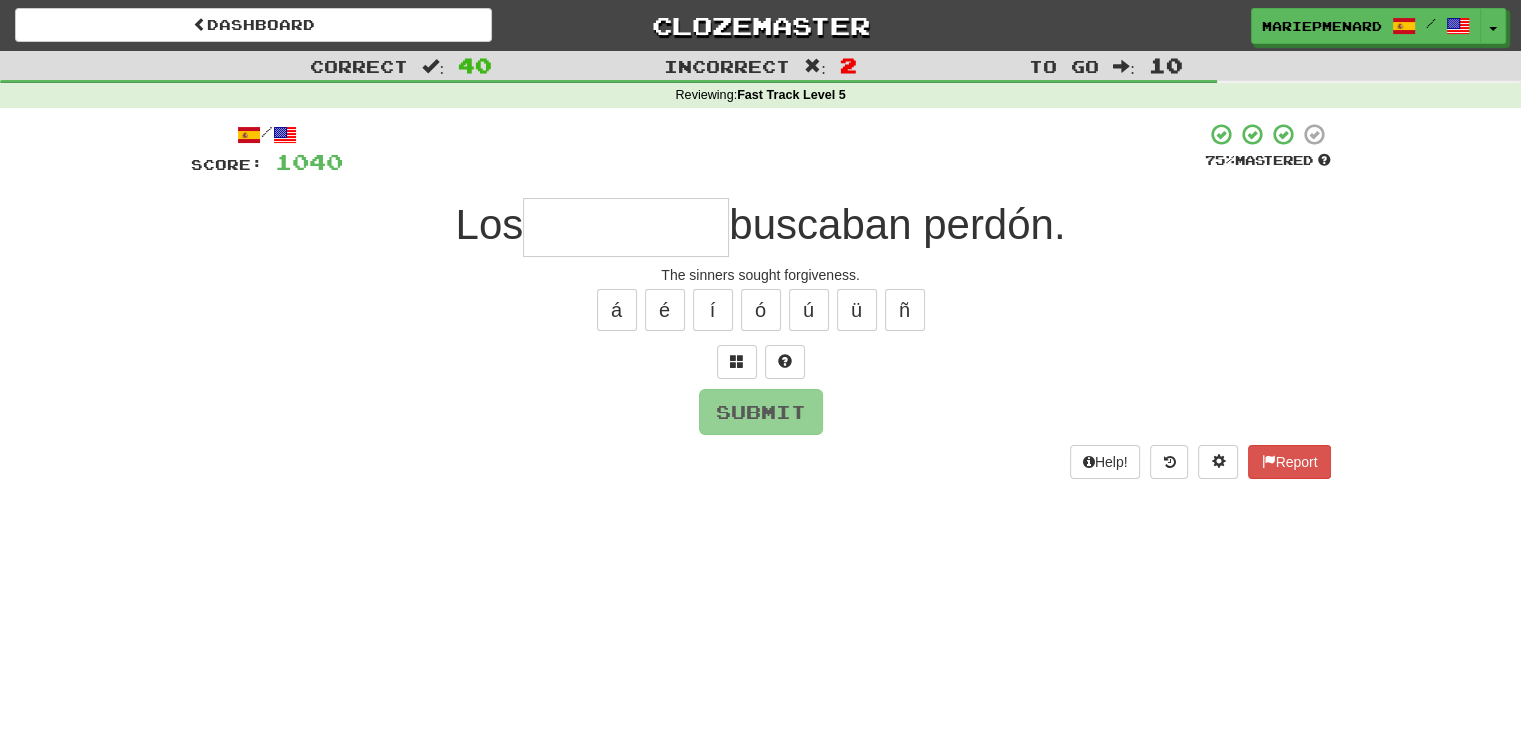 type on "*" 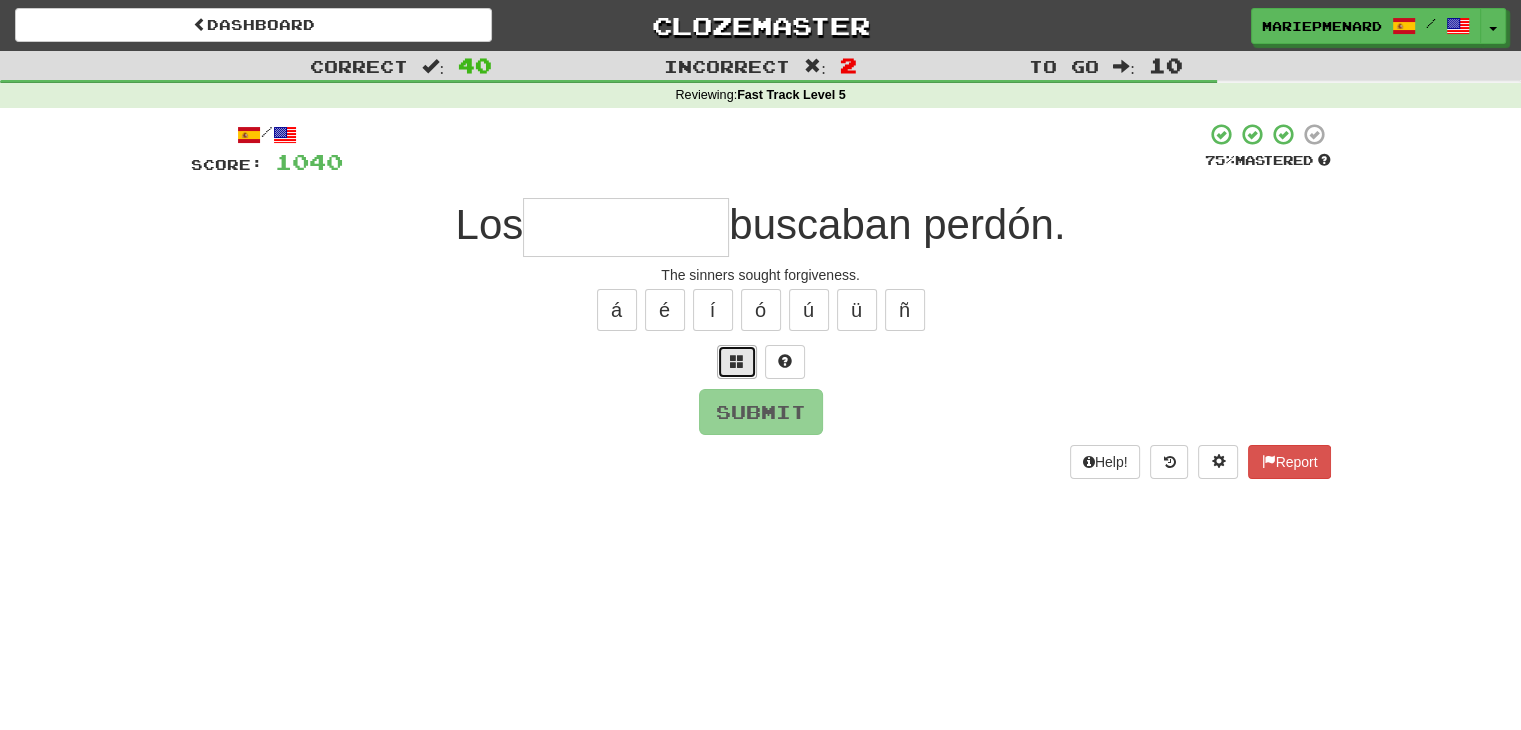 click at bounding box center (737, 362) 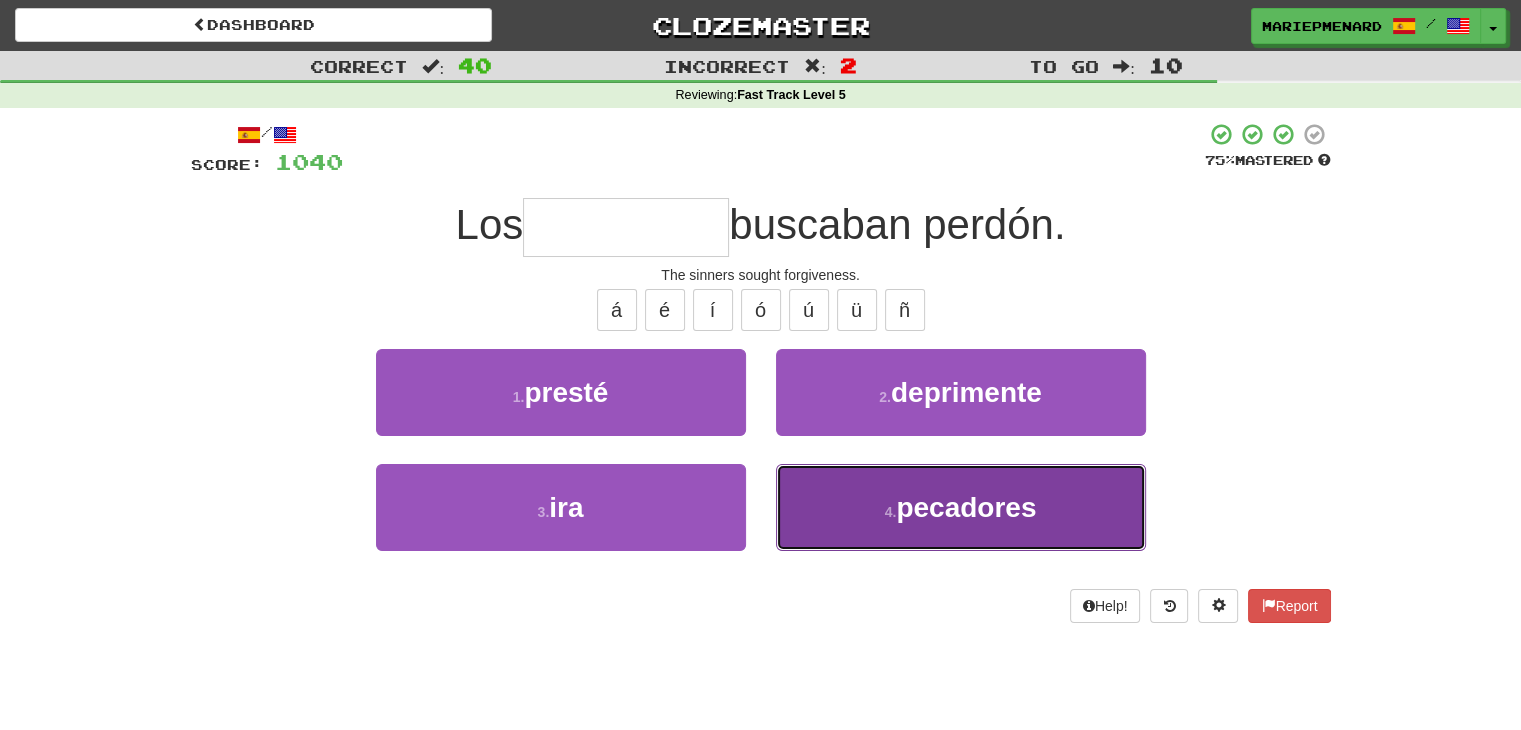 click on "4 .  pecadores" at bounding box center [961, 507] 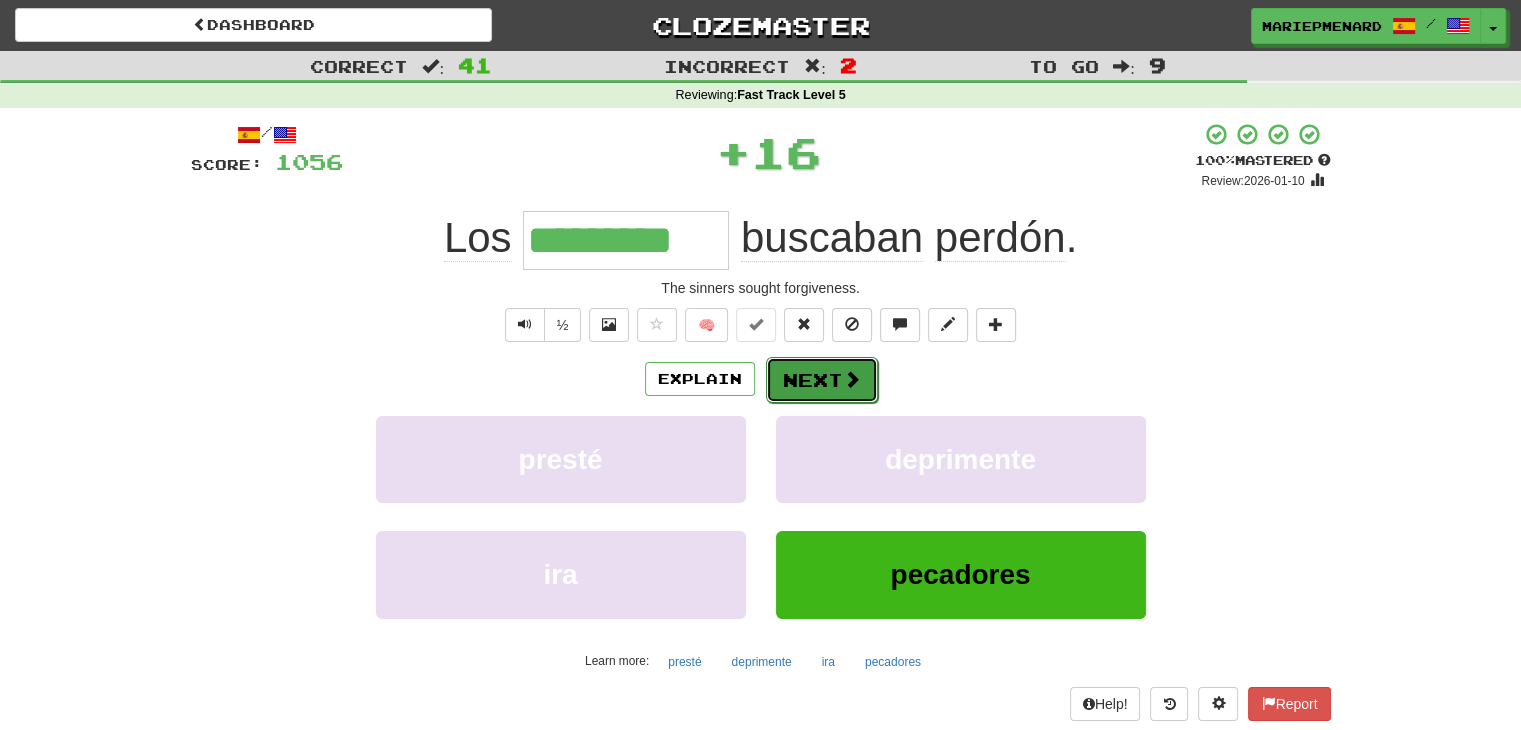 click at bounding box center (852, 379) 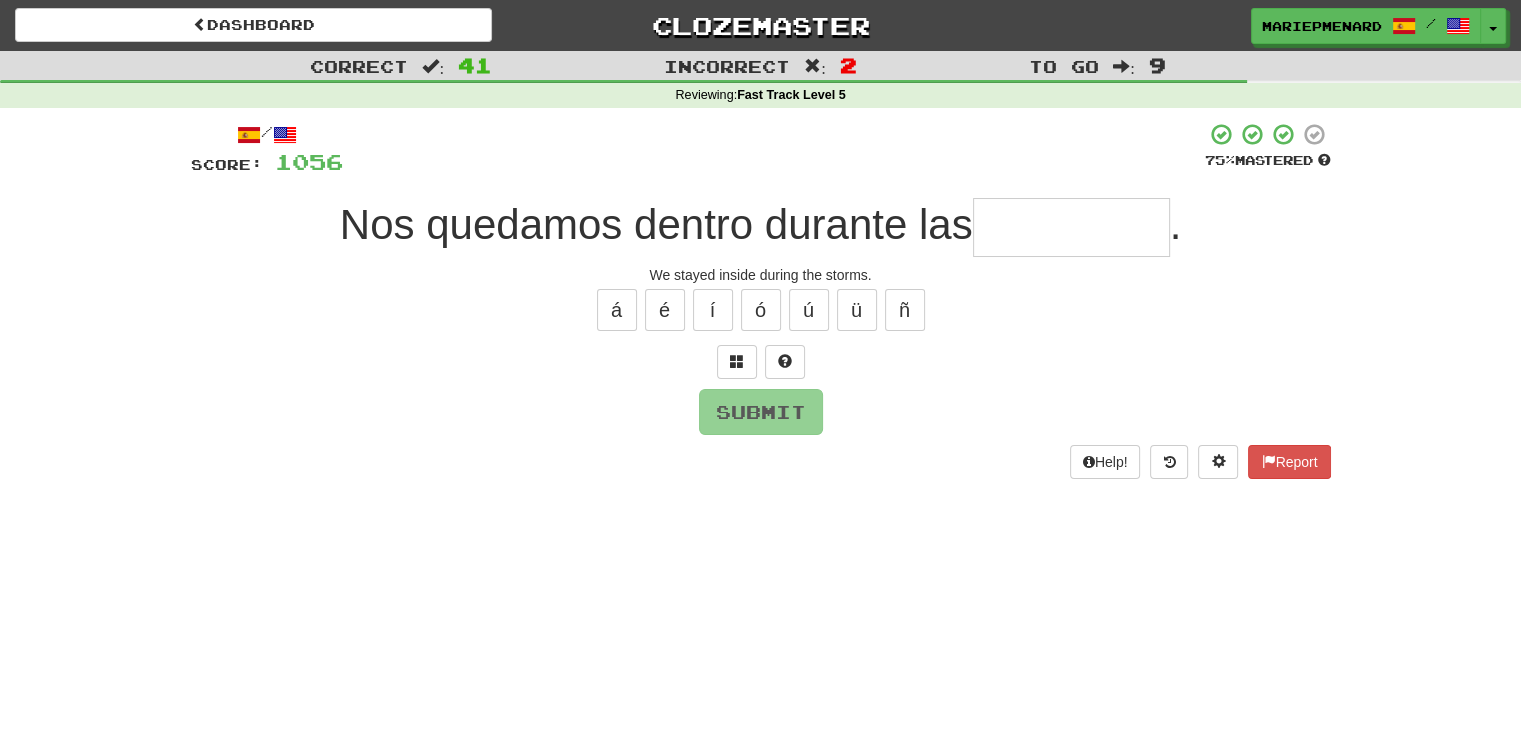 click on "/  Score:   1056 75 %  Mastered Nos quedamos dentro durante las  . We stayed inside during the storms. á é í ó ú ü ñ Submit  Help!  Report" at bounding box center [761, 300] 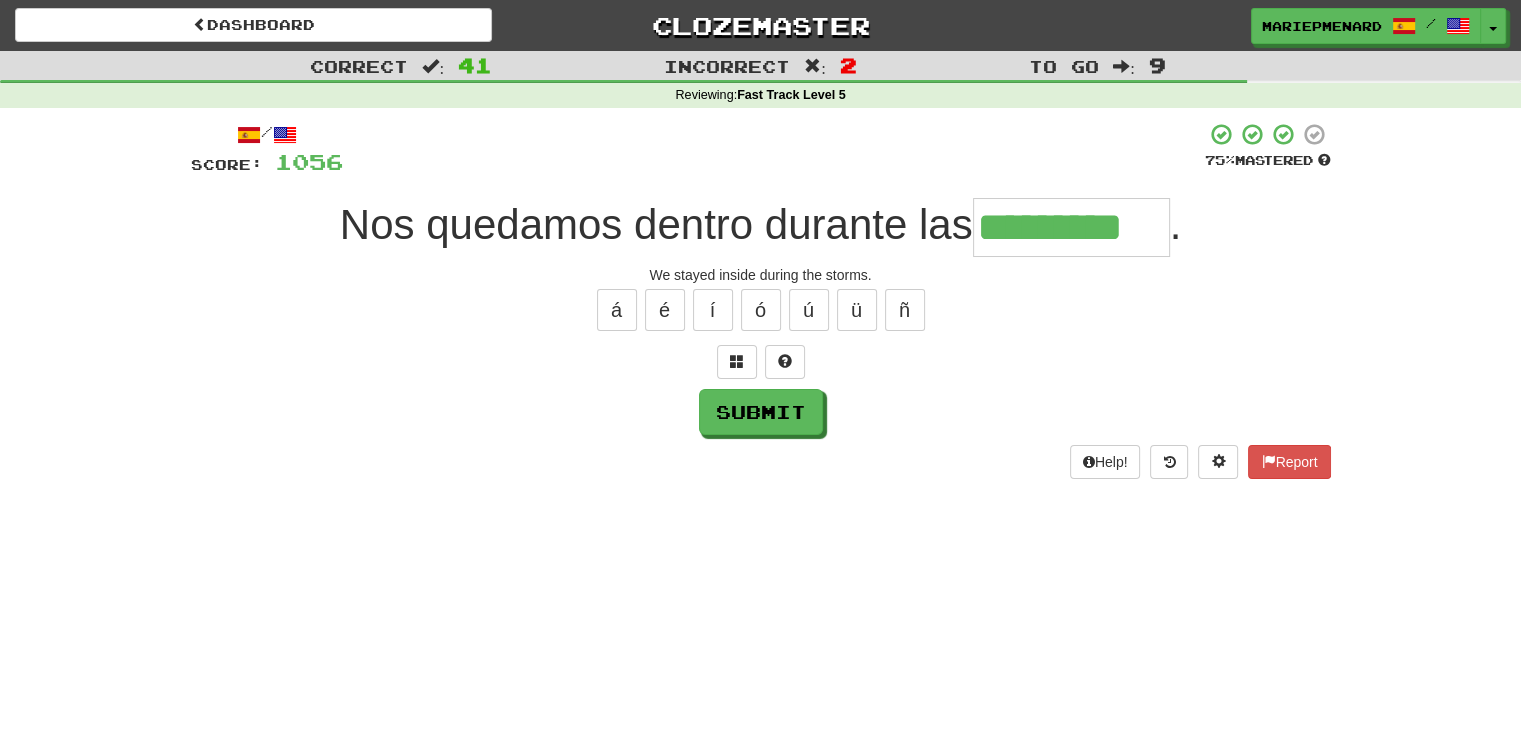 type on "*********" 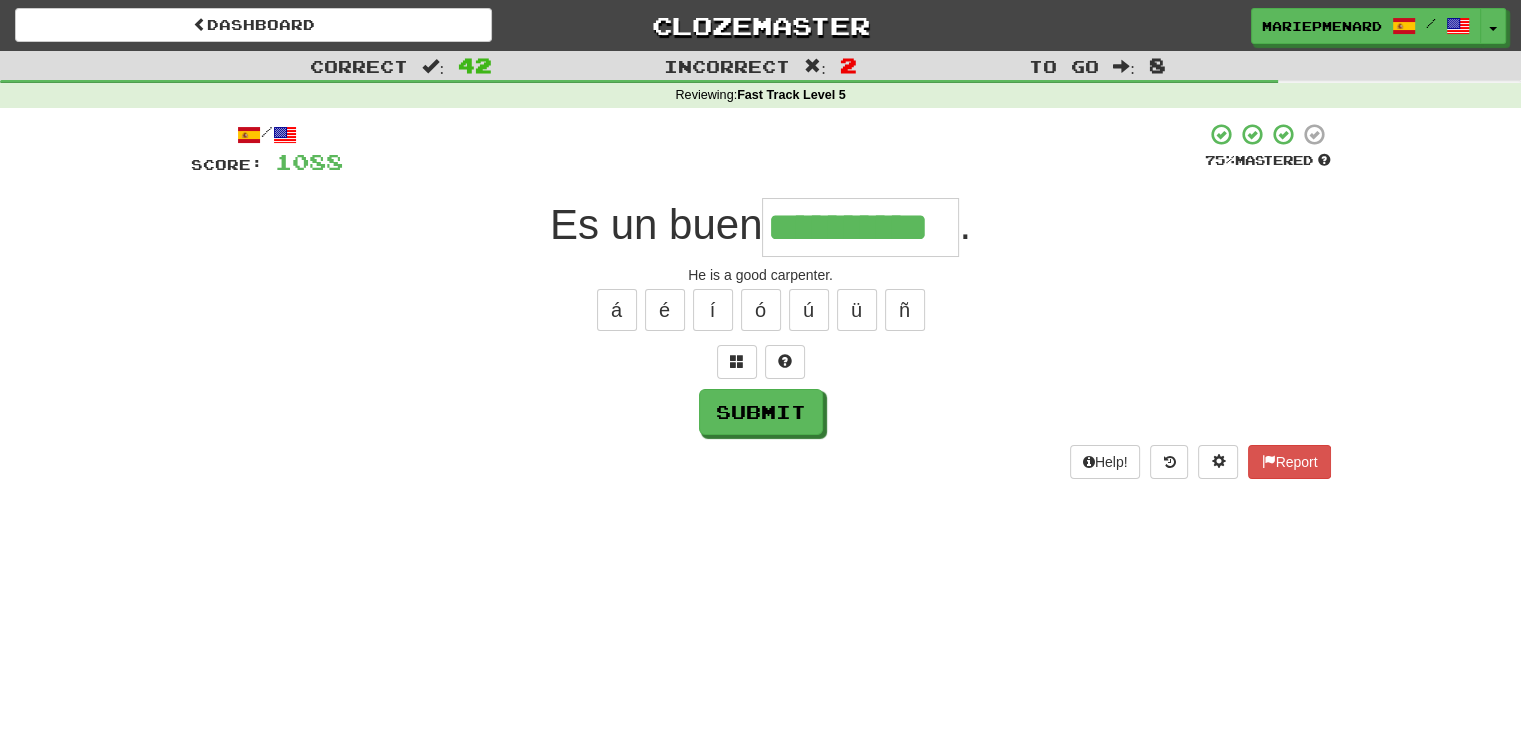 type on "**********" 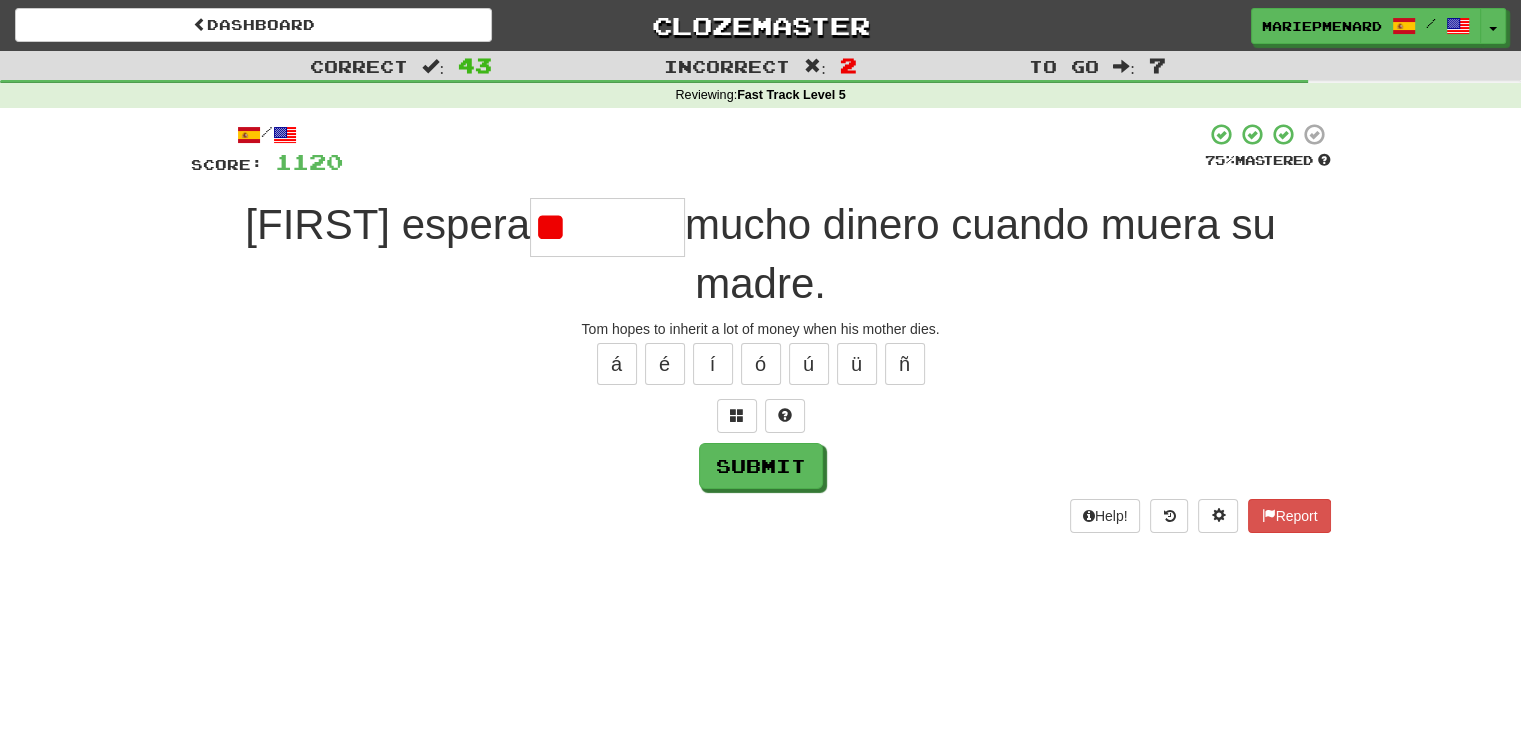 type on "*" 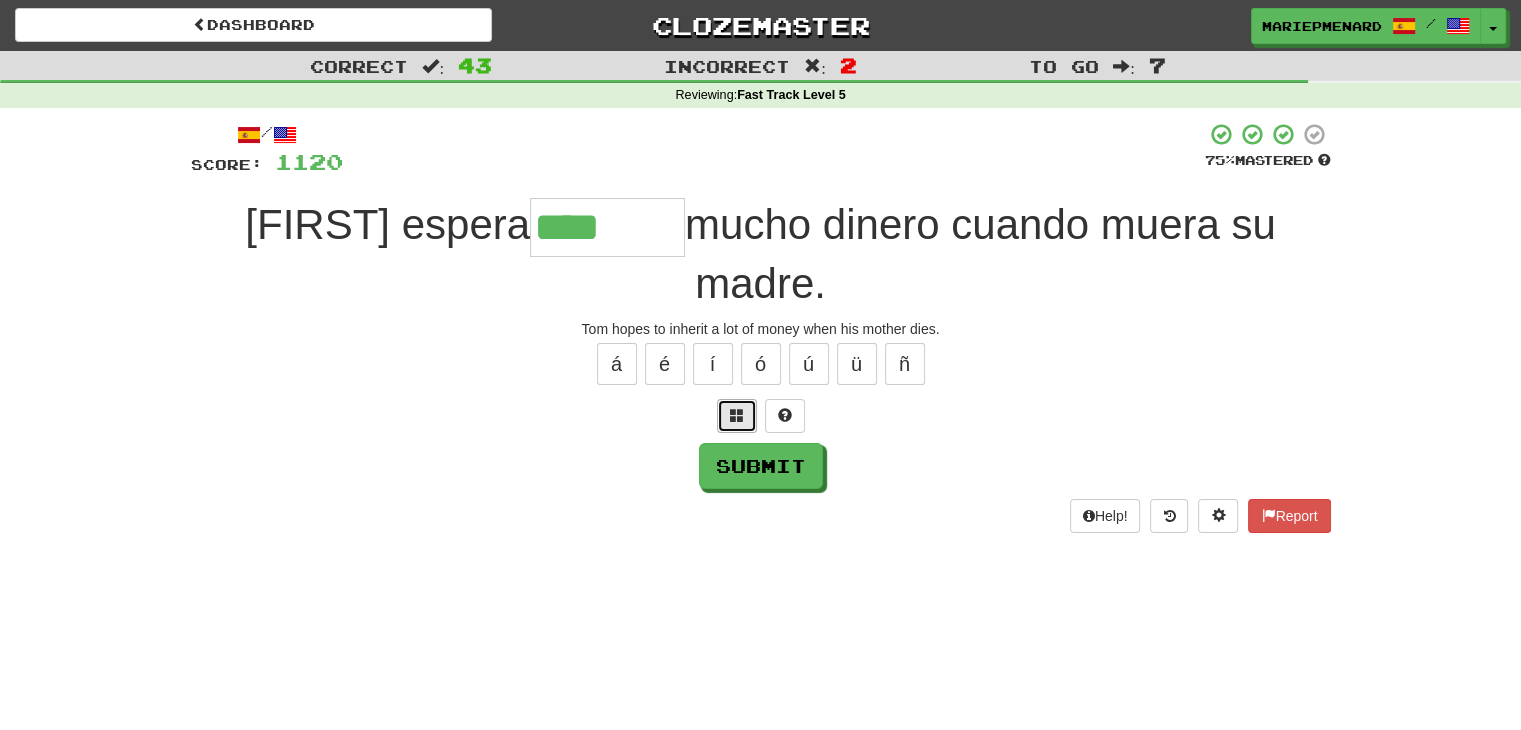 click at bounding box center (737, 415) 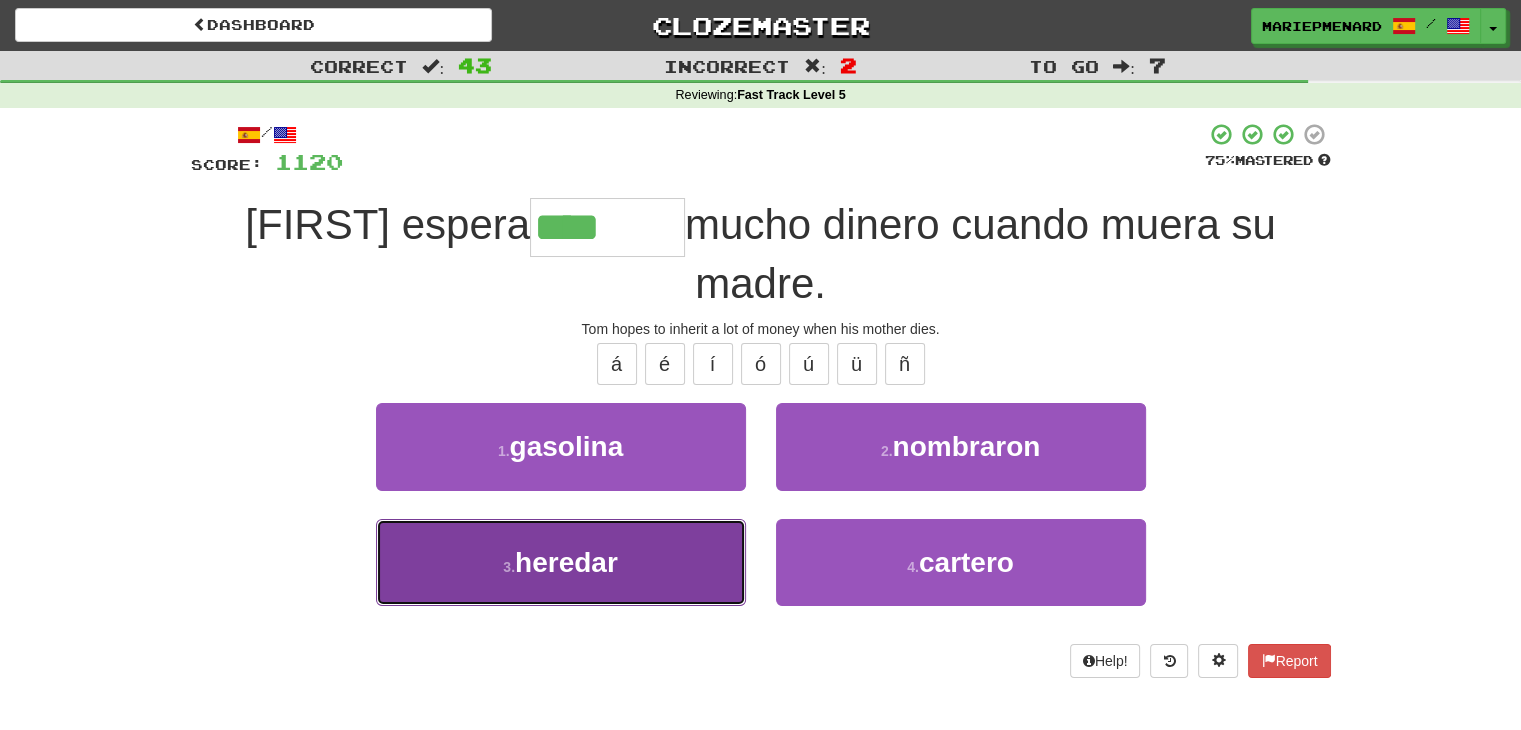 click on "3 .  heredar" at bounding box center [561, 562] 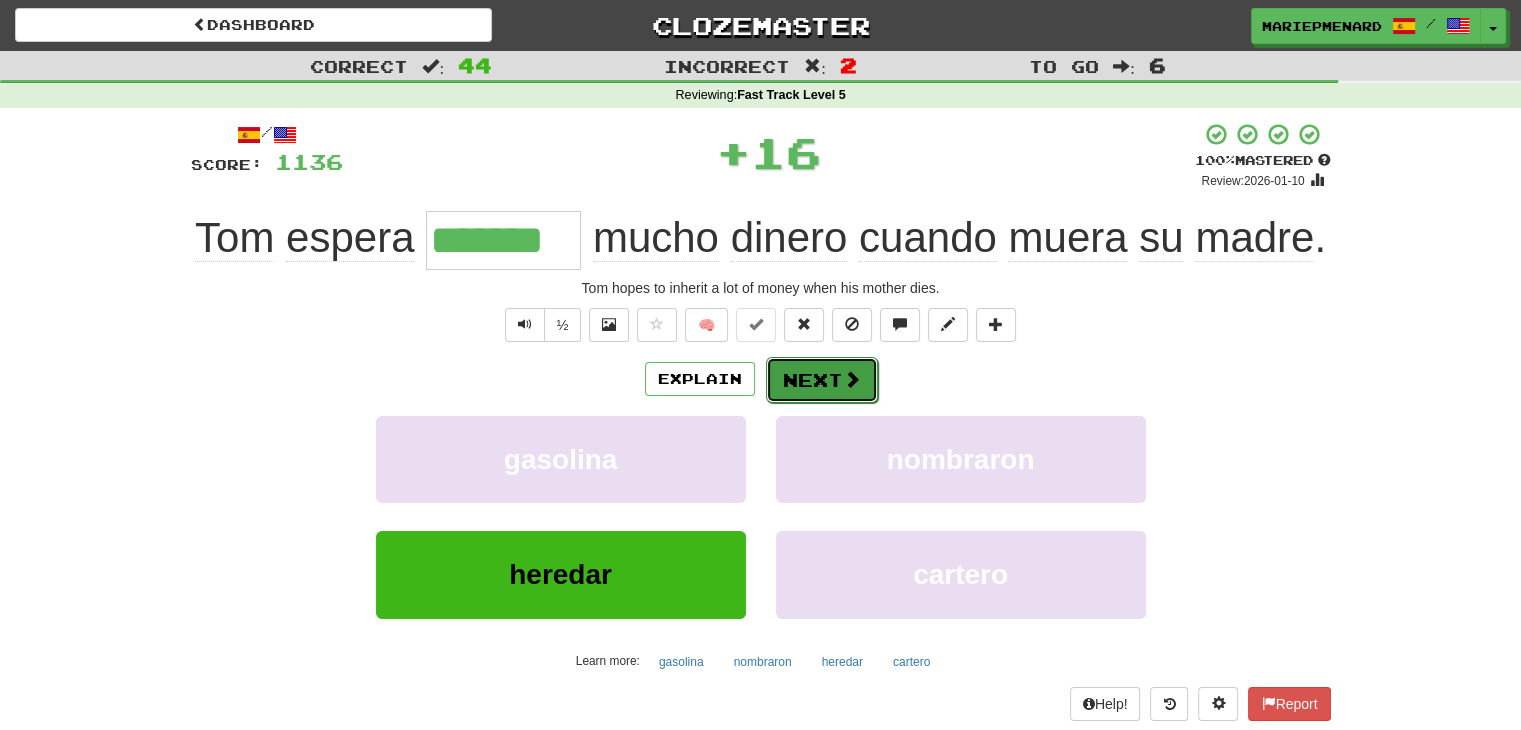 click on "Next" at bounding box center (822, 380) 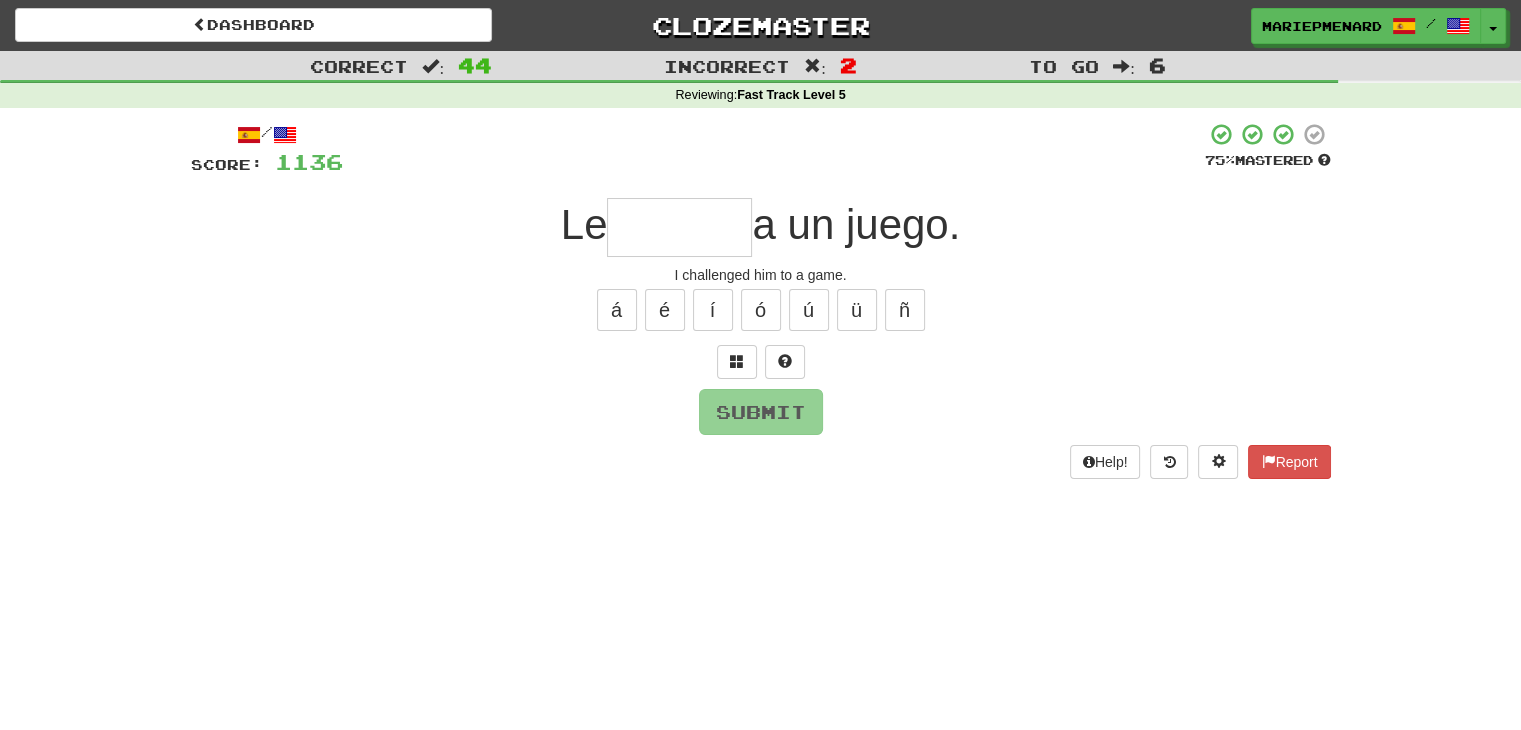 click at bounding box center [679, 227] 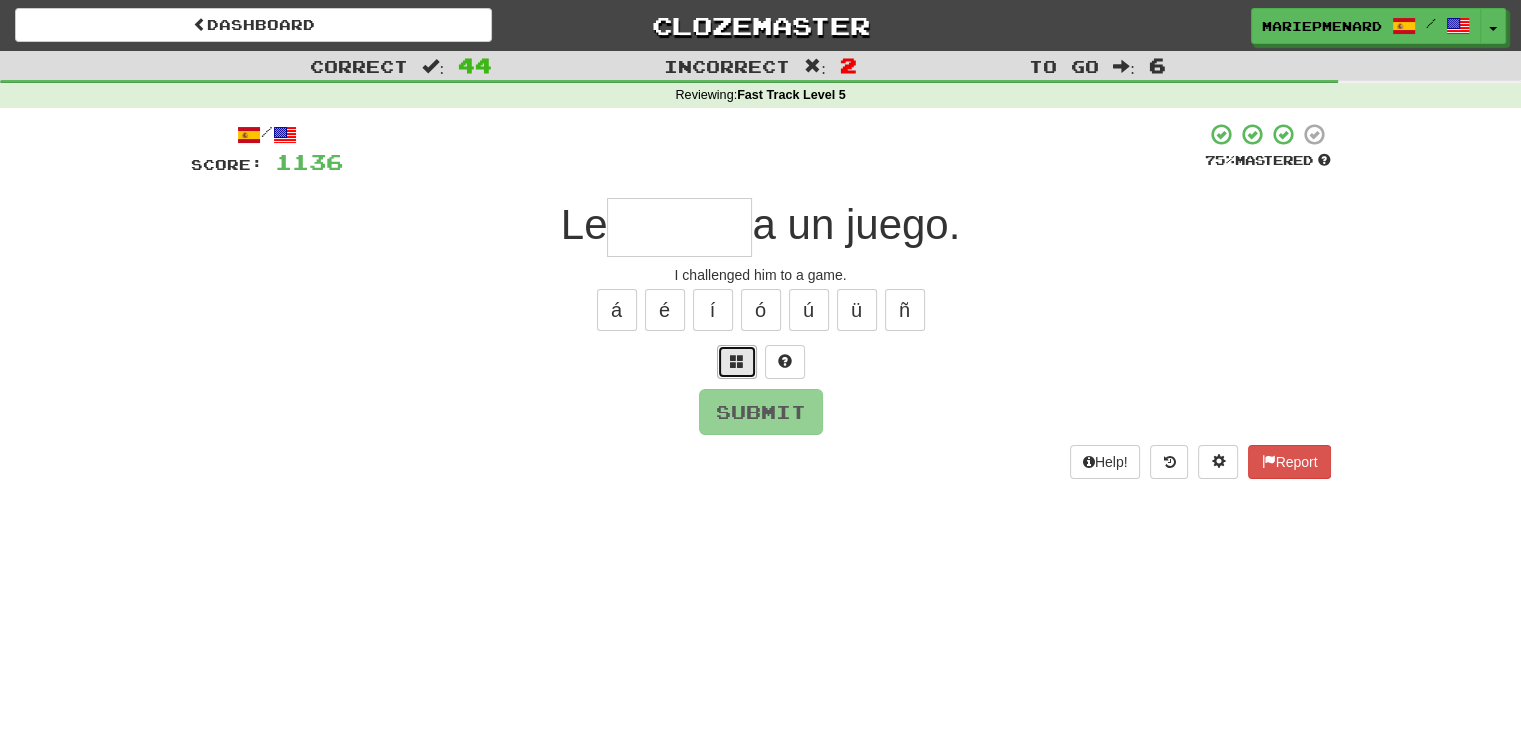 click at bounding box center [737, 361] 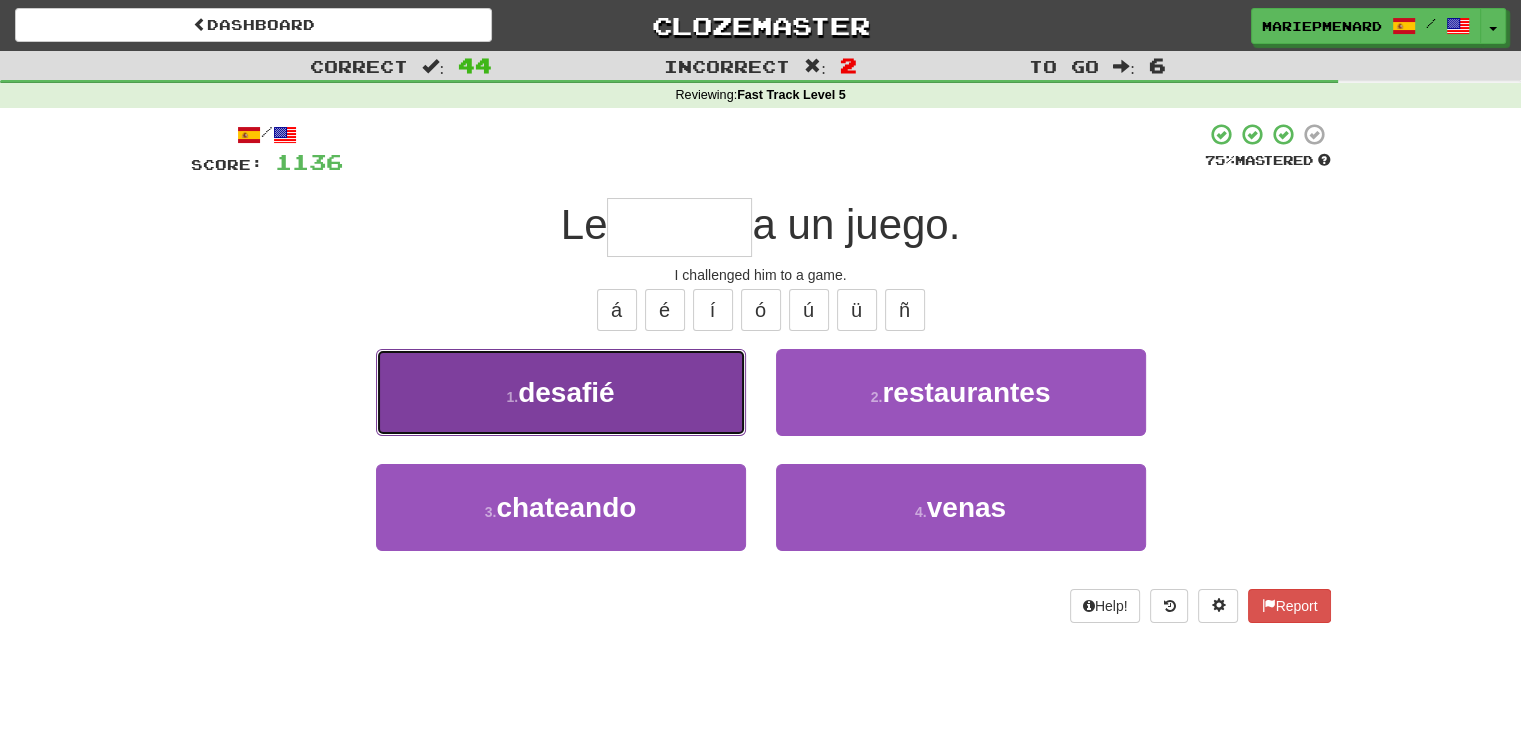 click on "1 .  desafié" at bounding box center (561, 392) 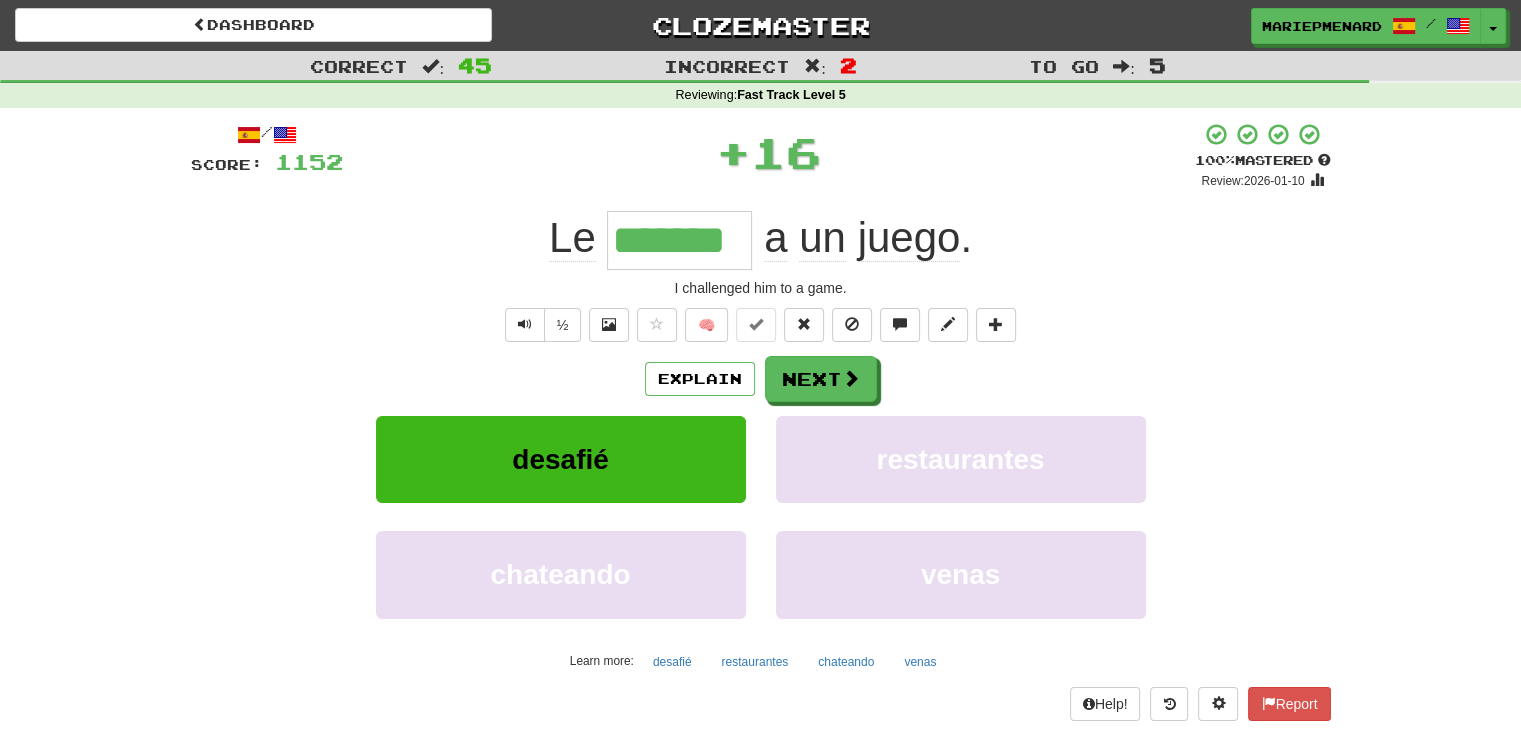 click on "/  Score:   1152 + 16 100 %  Mastered Review:  2026-01-10 Le   *******   a   un   juego . I challenged him to a game. ½ 🧠 Explain Next desafié restaurantes chateando venas Learn more: desafié restaurantes chateando venas  Help!  Report" at bounding box center [761, 421] 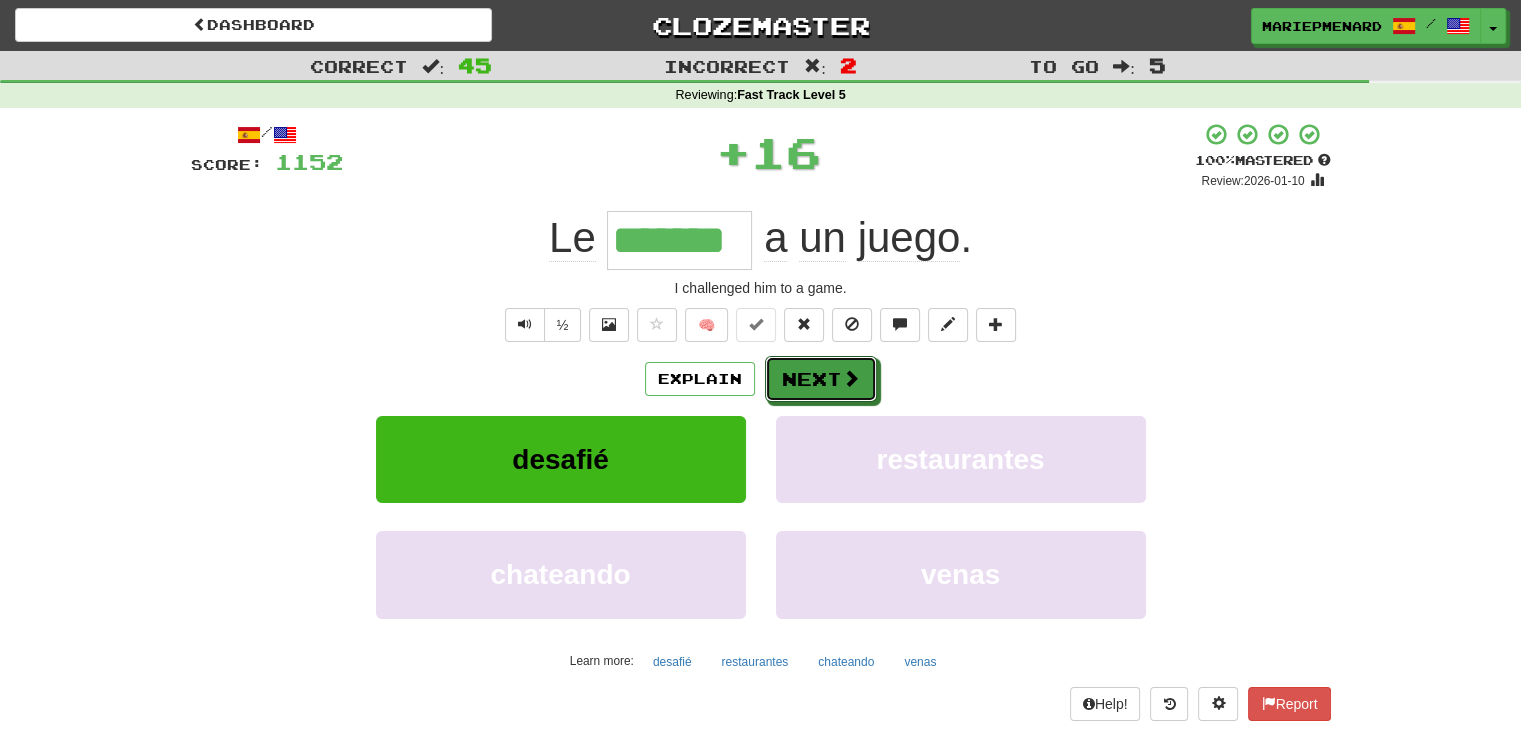 click on "Next" at bounding box center (821, 379) 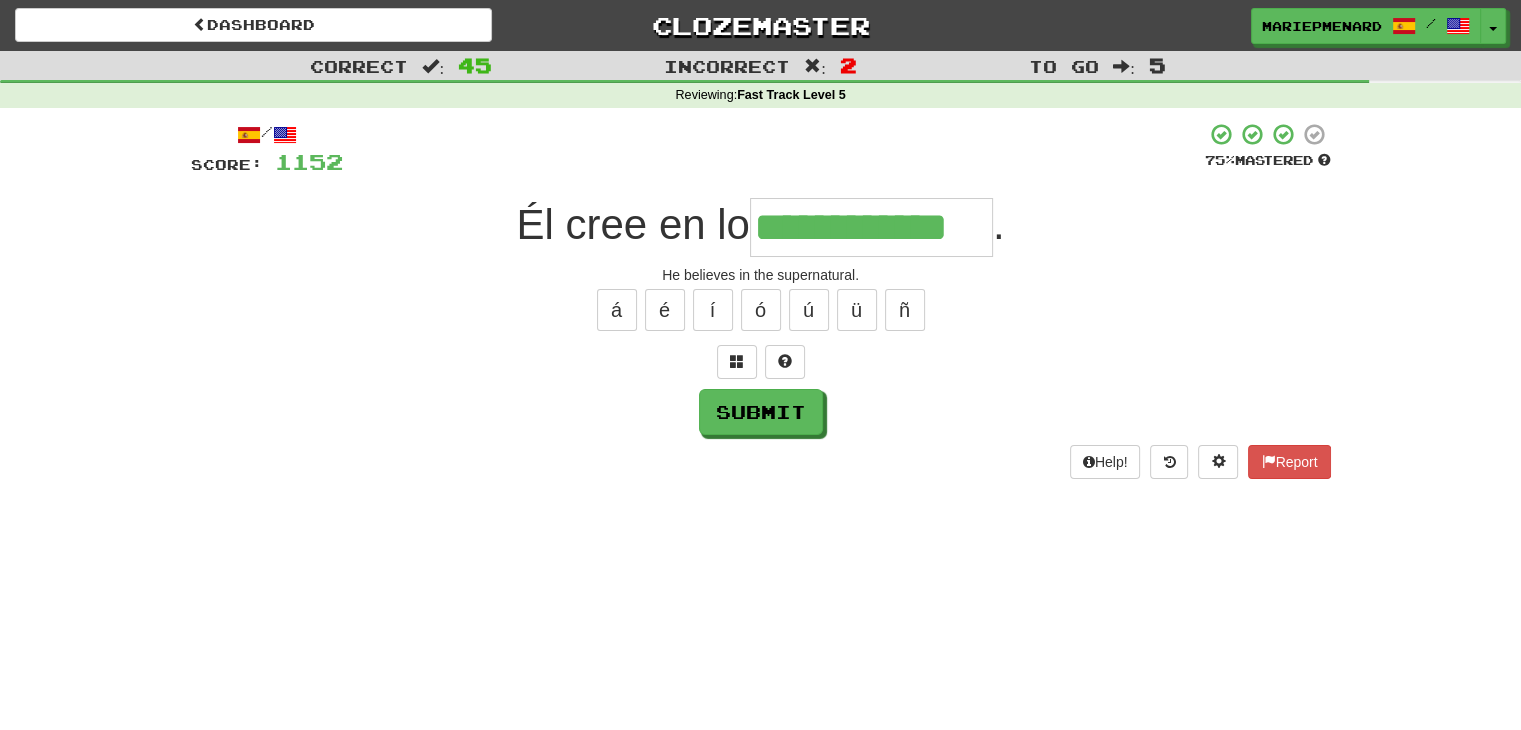 type on "**********" 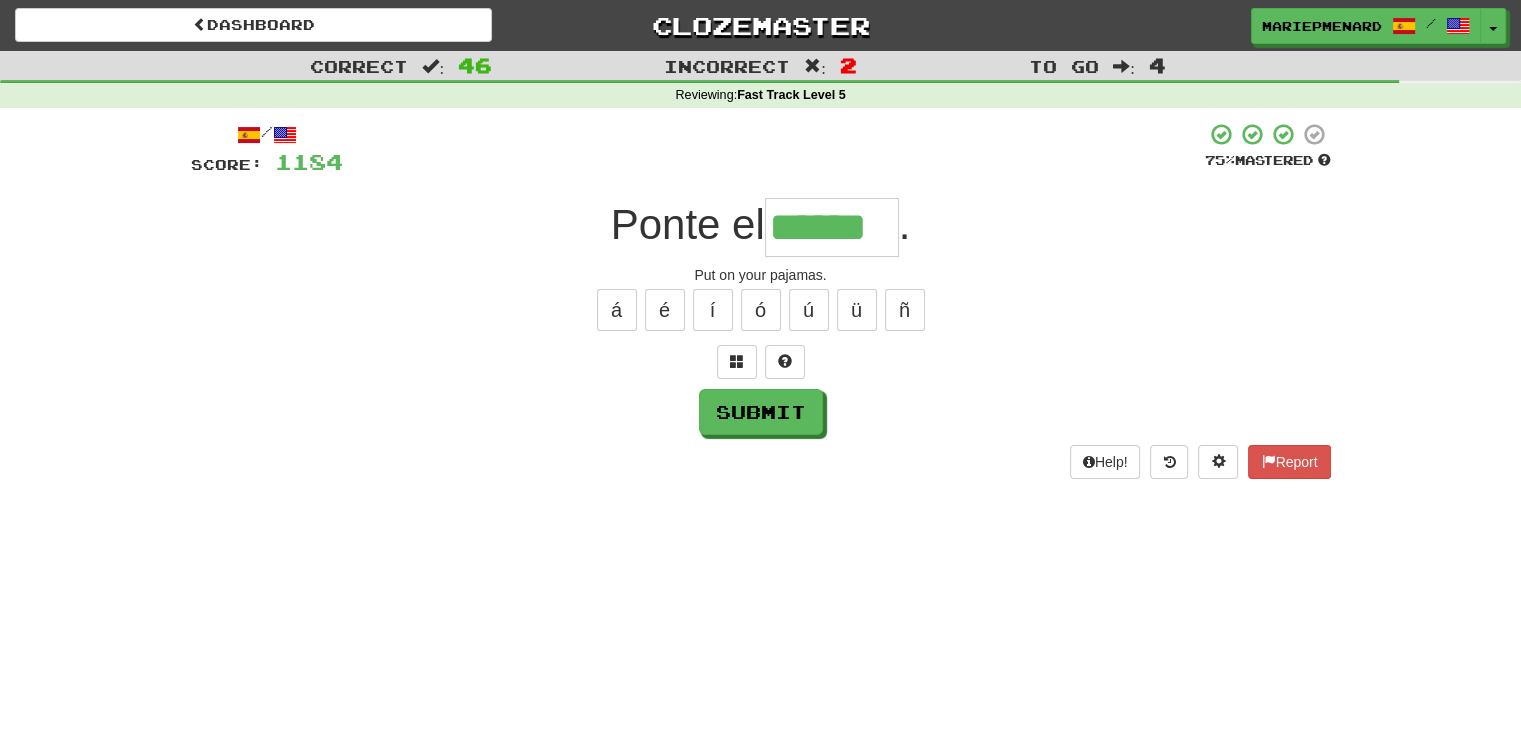 type on "******" 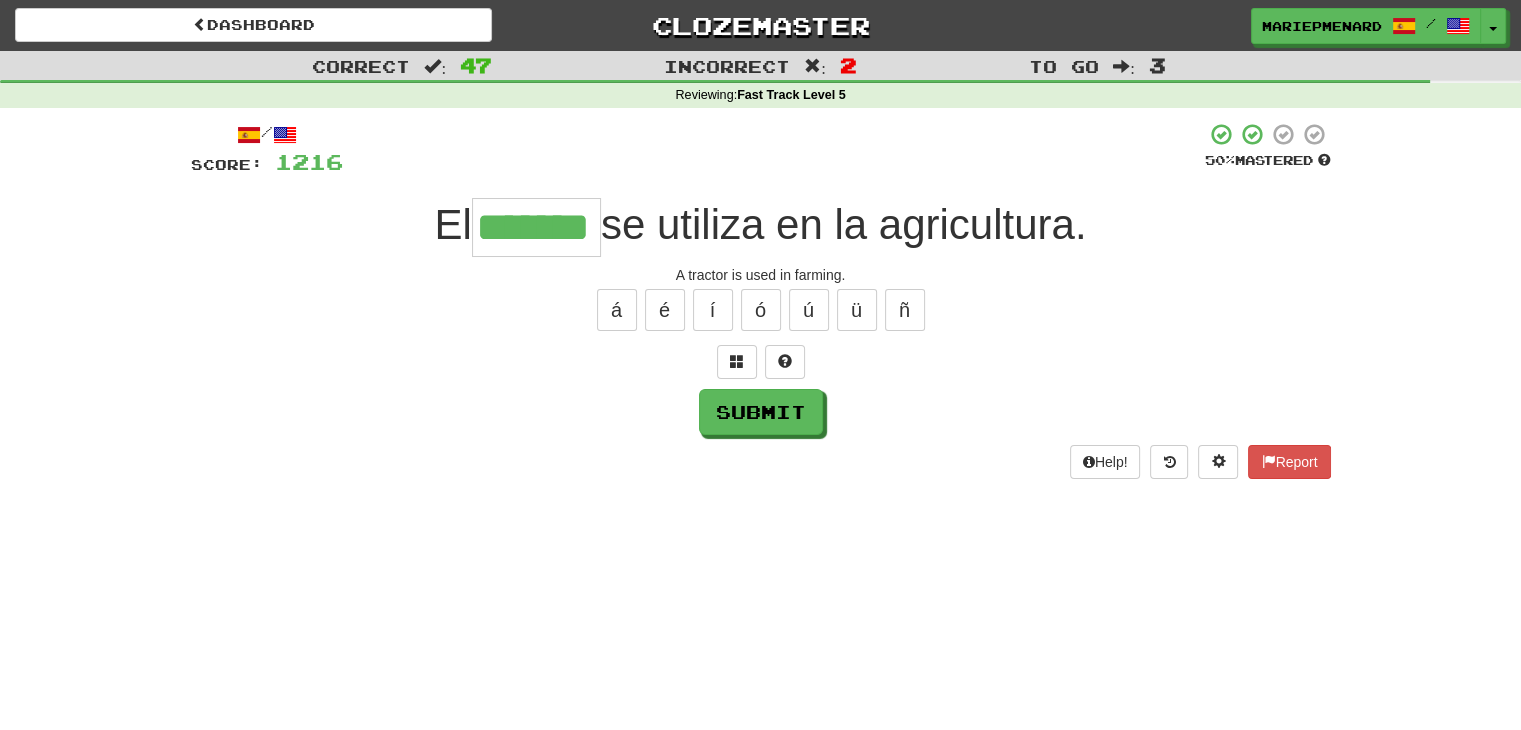 type on "*******" 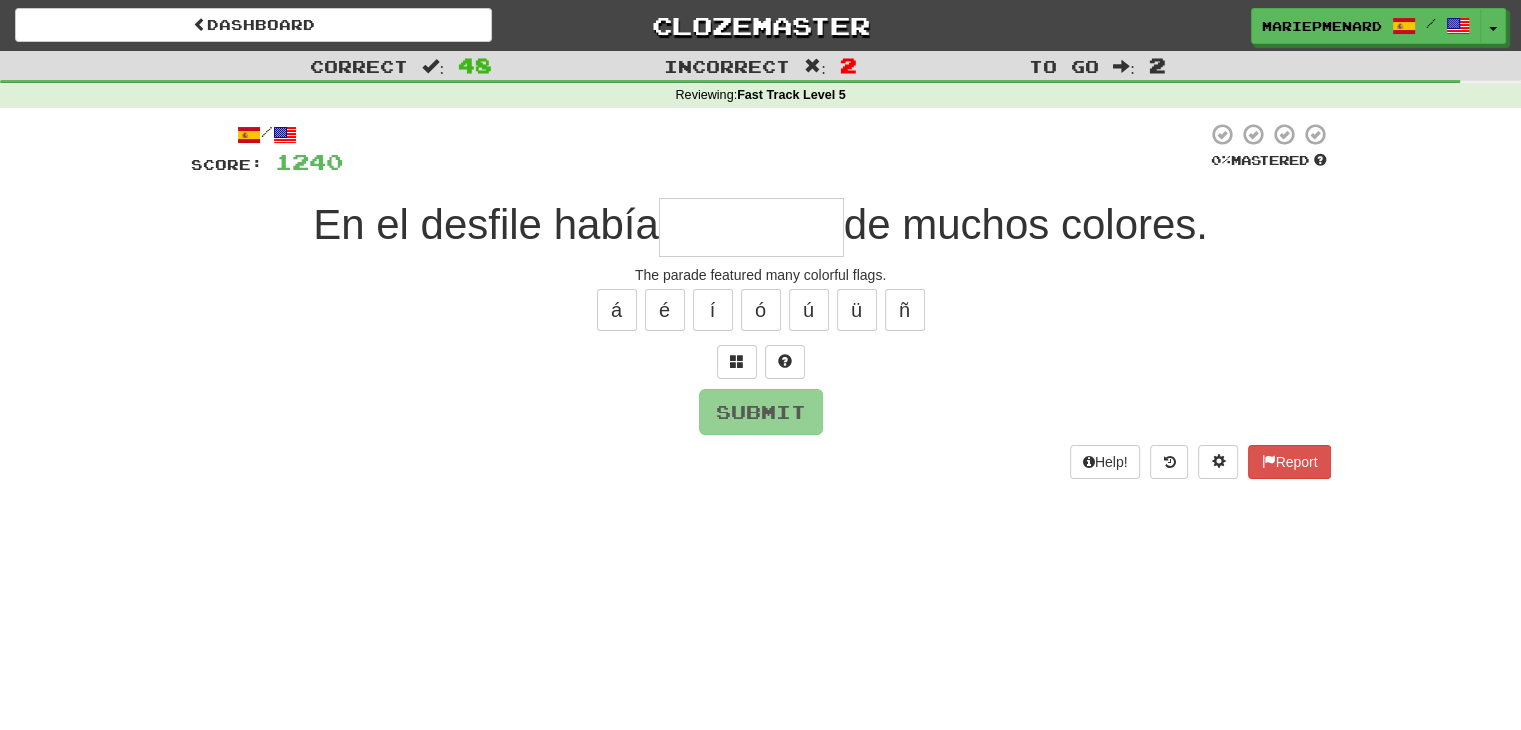 type on "*" 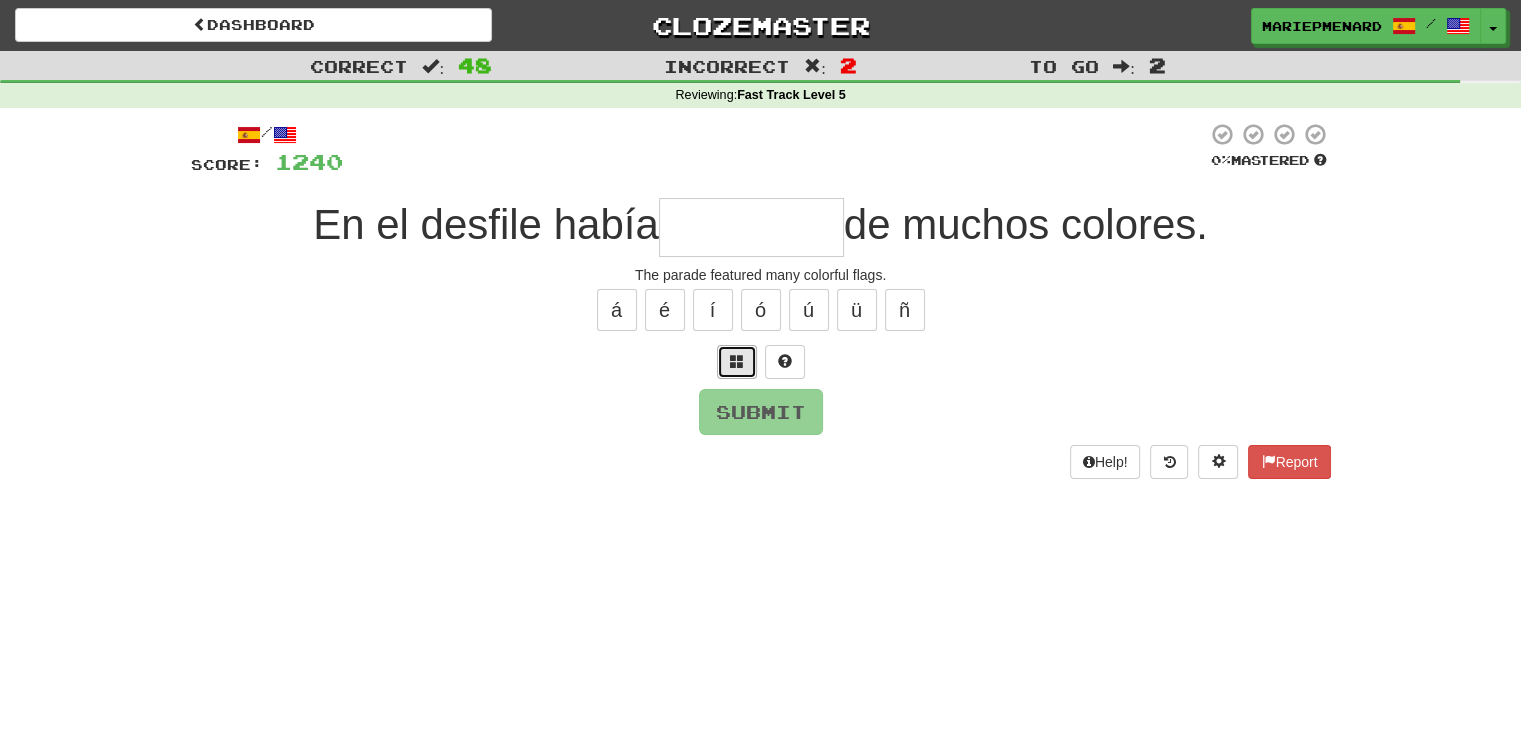 click at bounding box center [737, 362] 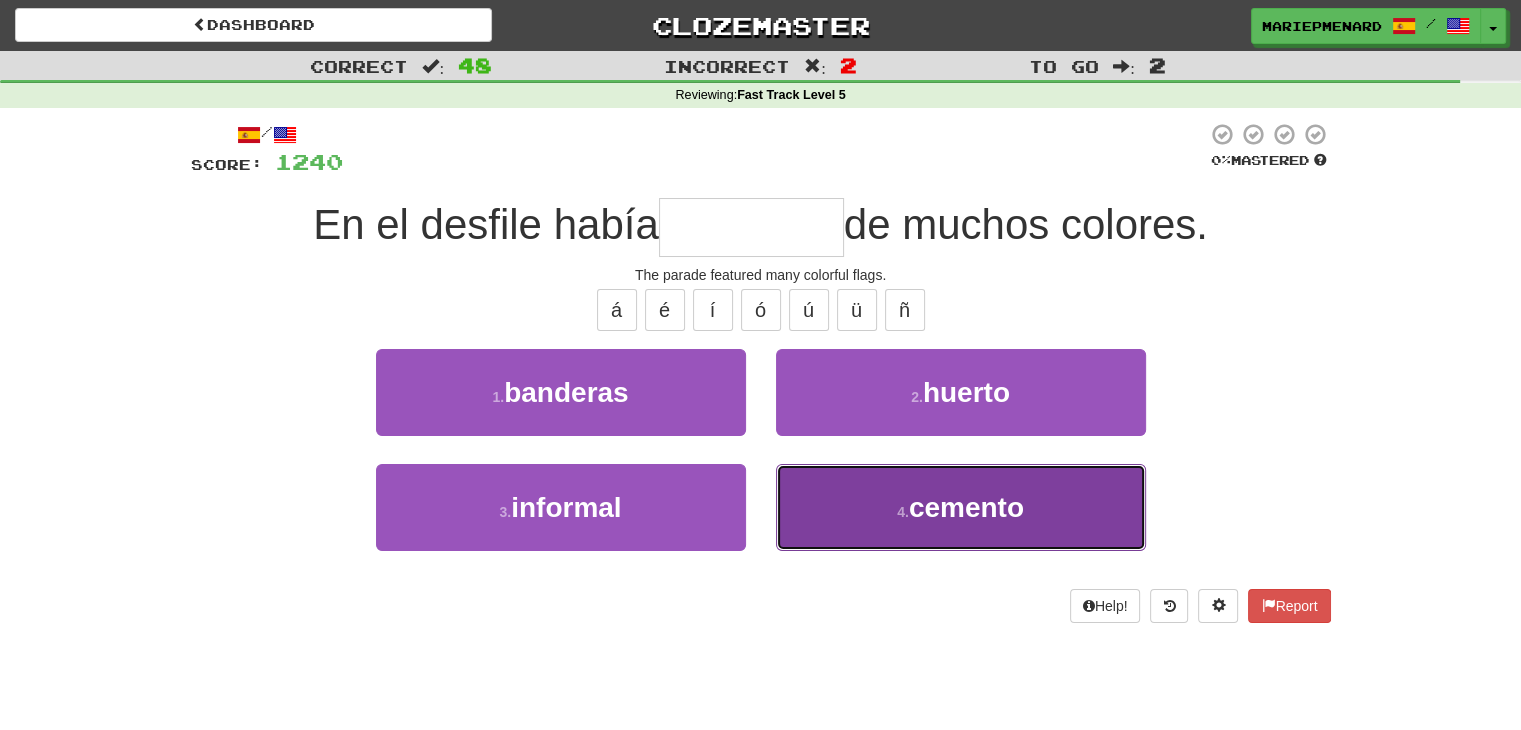 click on "4 .  cemento" at bounding box center [961, 507] 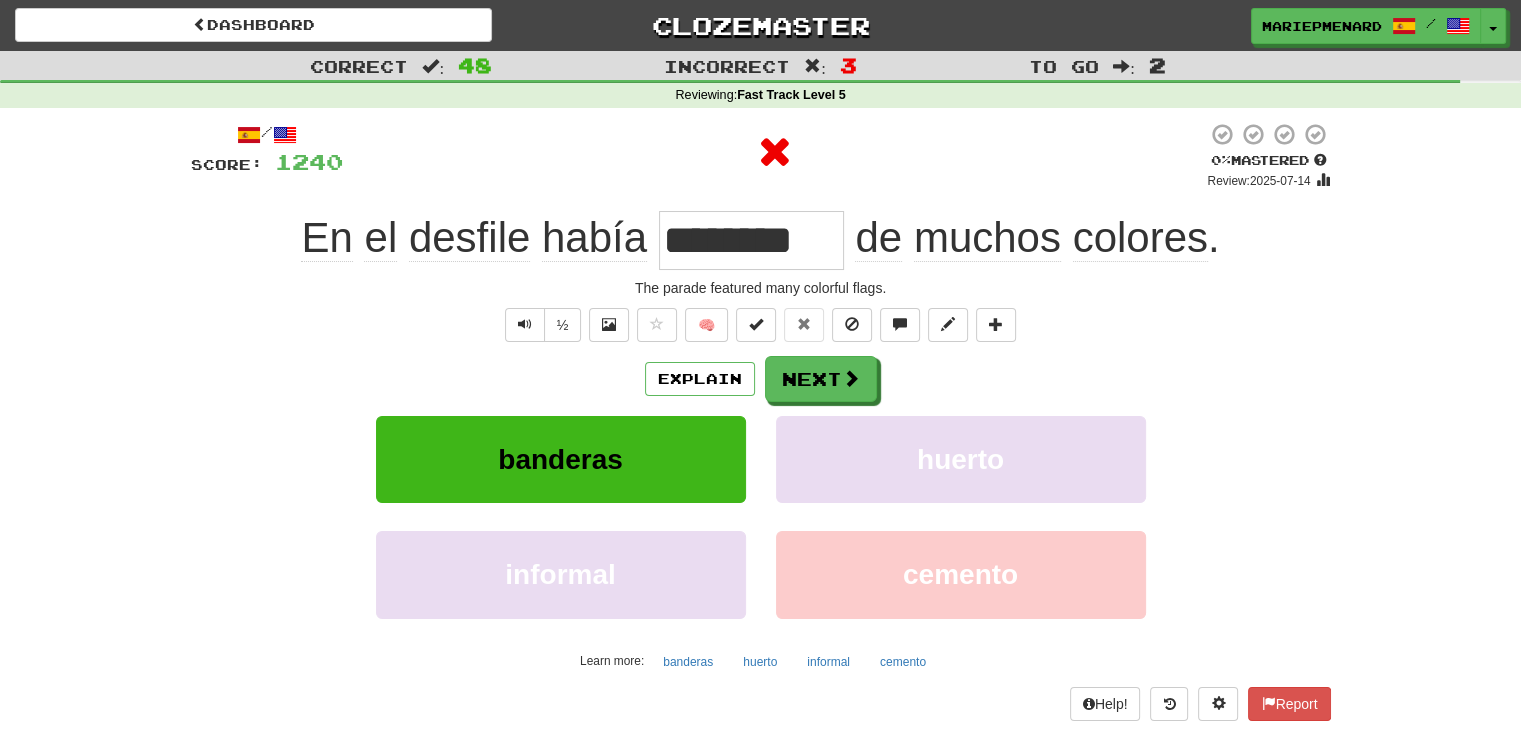 click on "Explain Next" at bounding box center [761, 379] 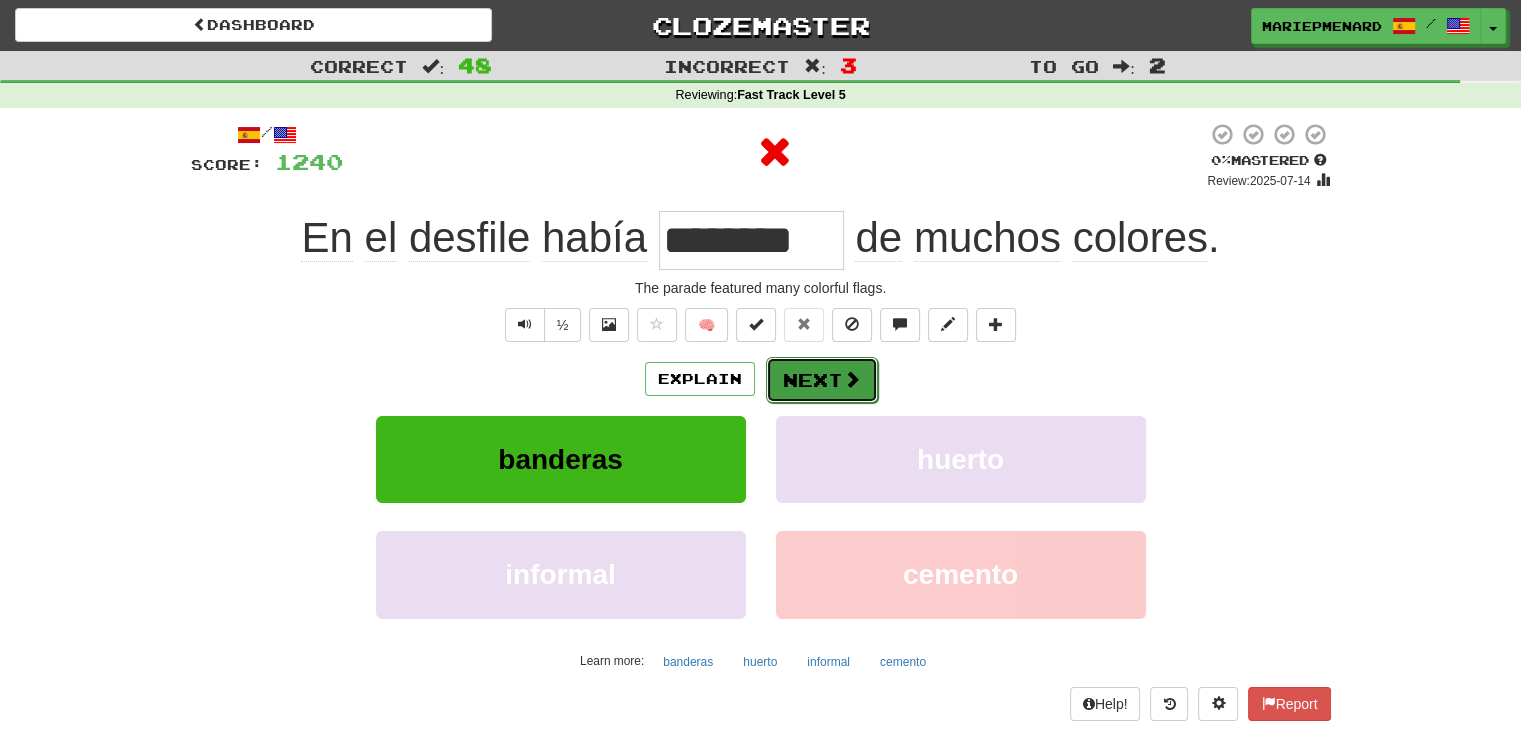 click on "Next" at bounding box center [822, 380] 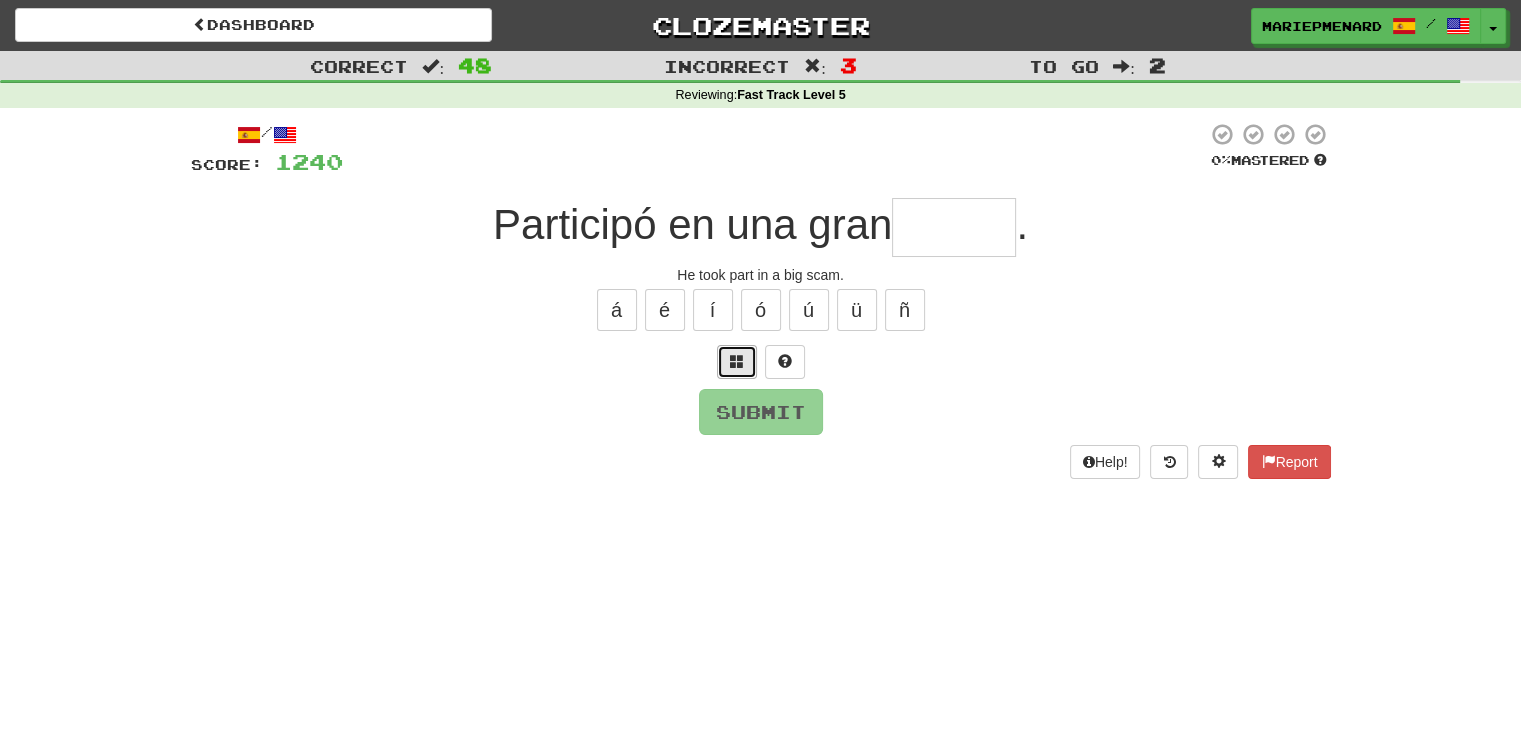 click at bounding box center (737, 362) 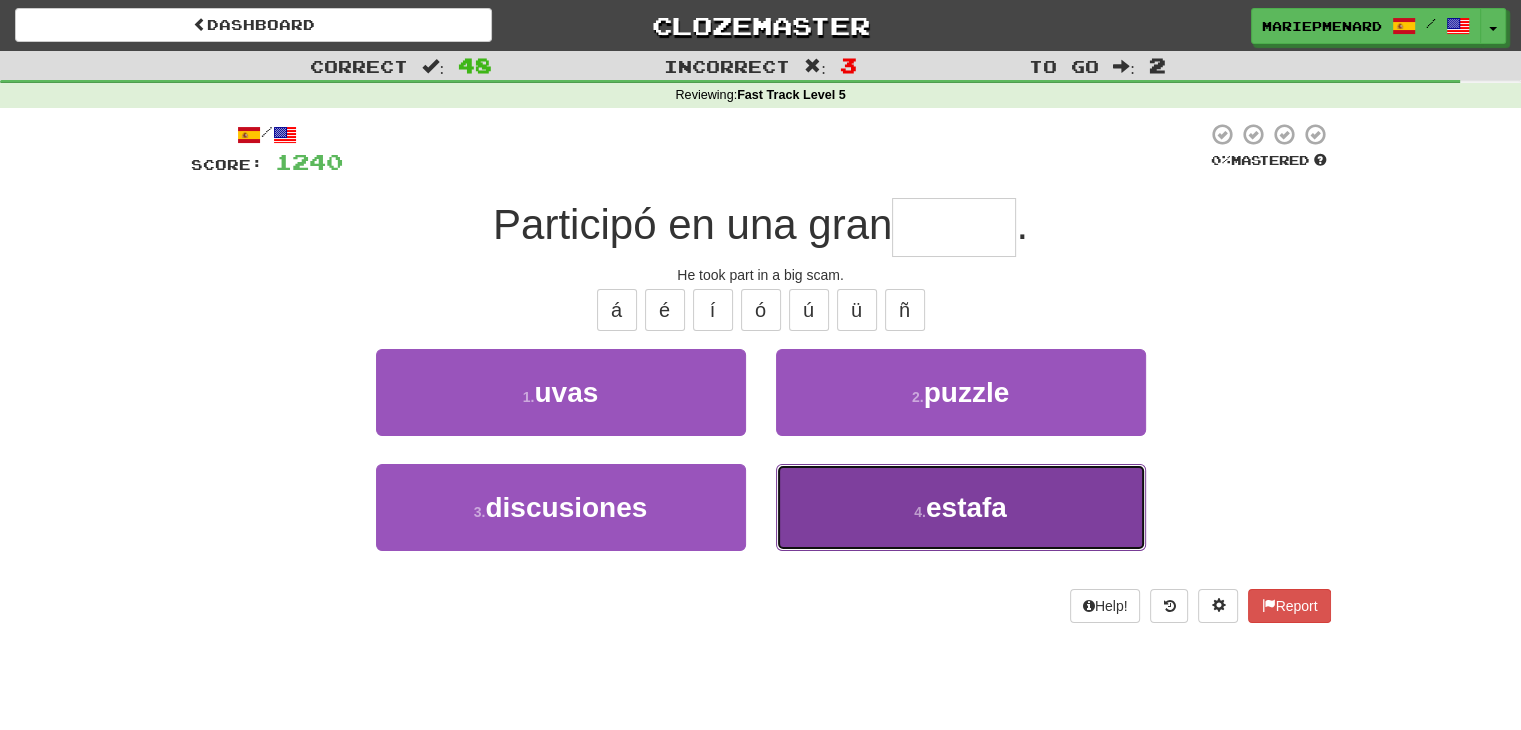 click on "4 .  estafa" at bounding box center [961, 507] 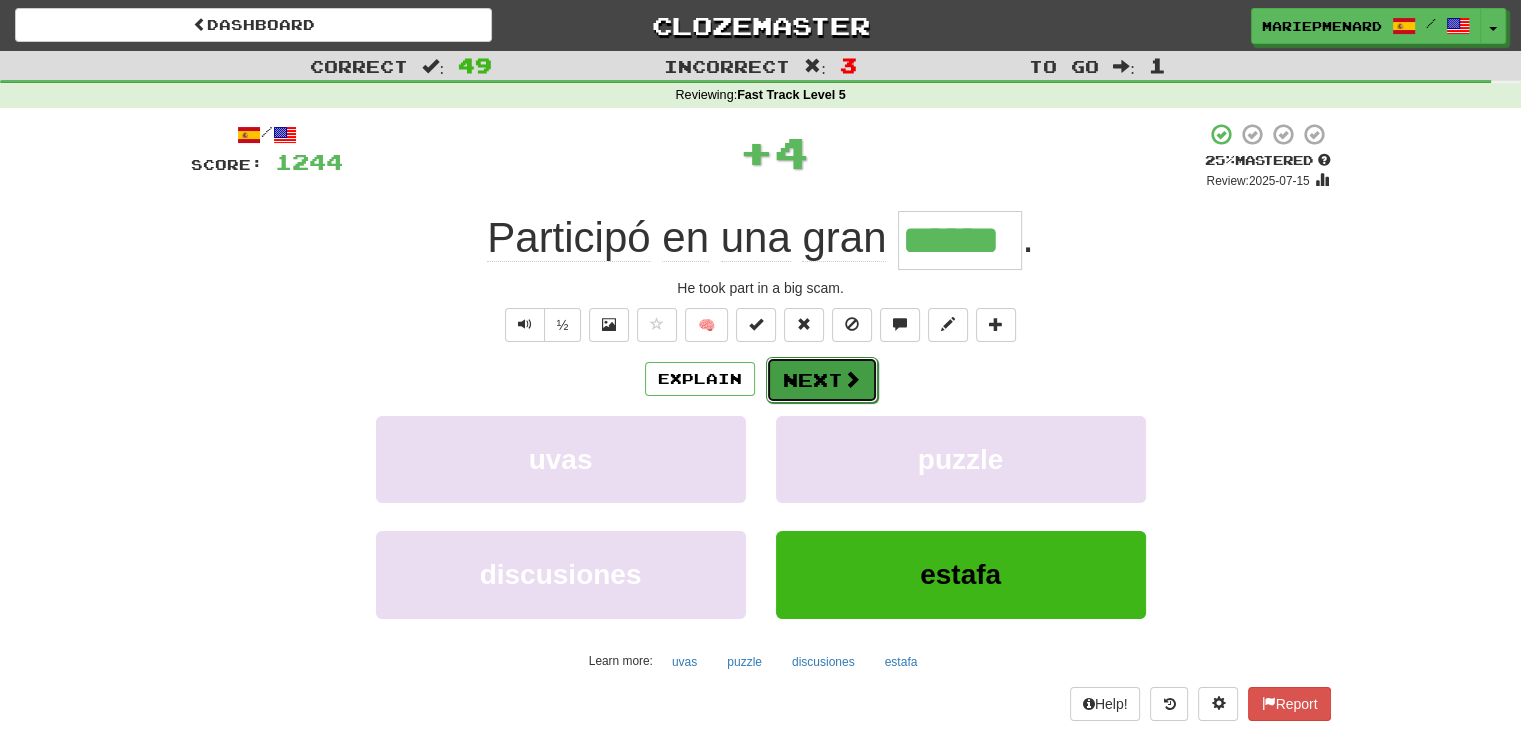 click on "Next" at bounding box center [822, 380] 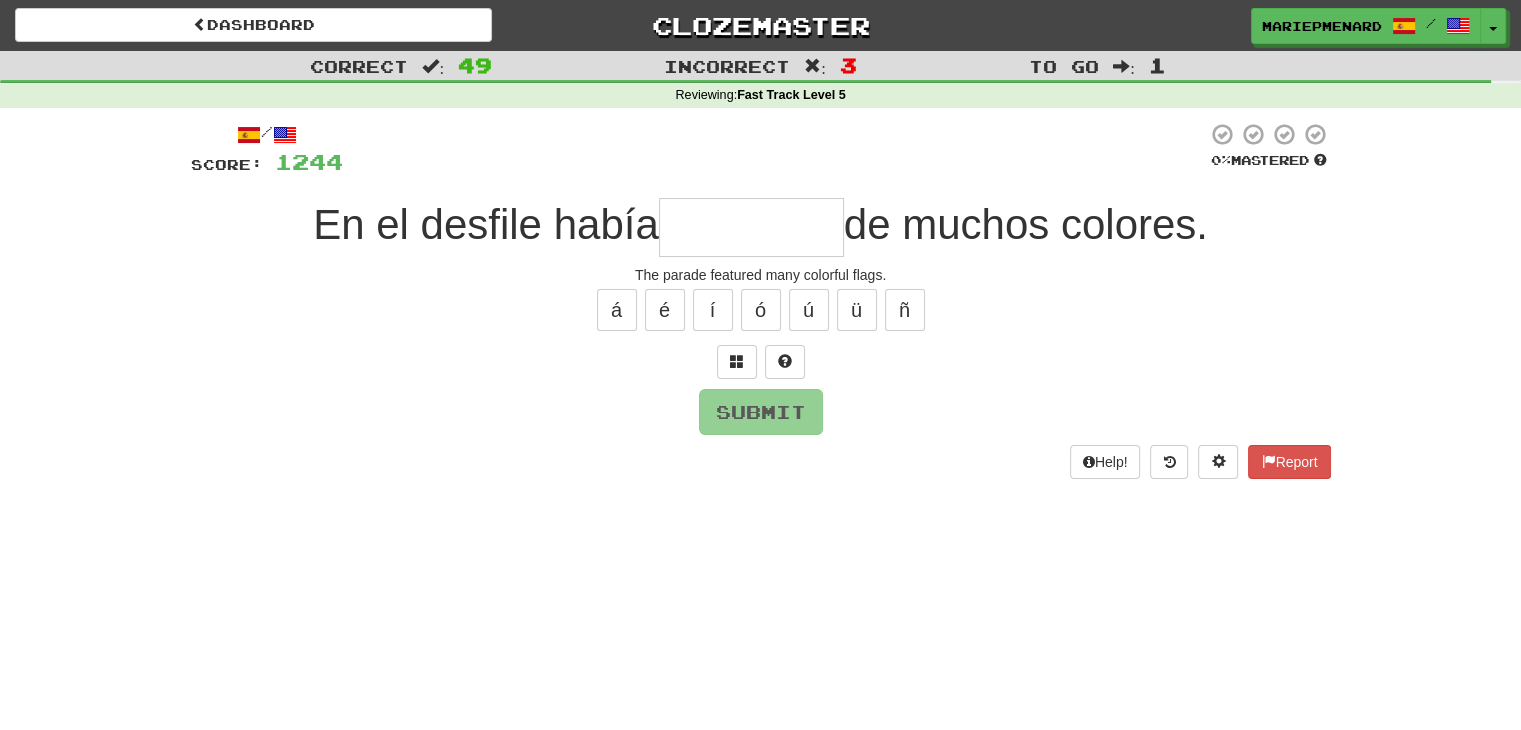 click on "/  Score:   1244 0 %  Mastered En el desfile había   de muchos colores. The parade featured many colorful flags. á é í ó ú ü ñ Submit  Help!  Report" at bounding box center (761, 300) 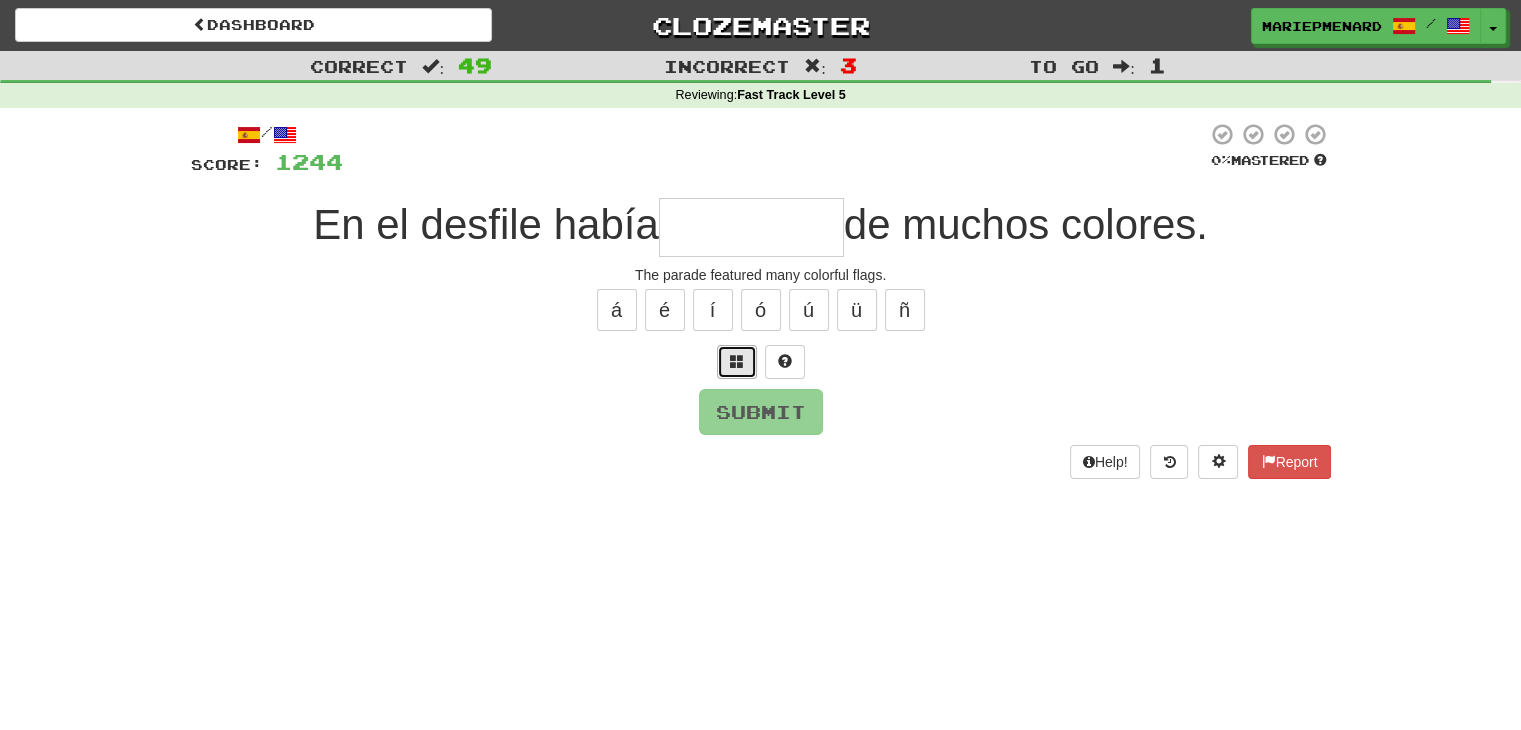 click at bounding box center [737, 361] 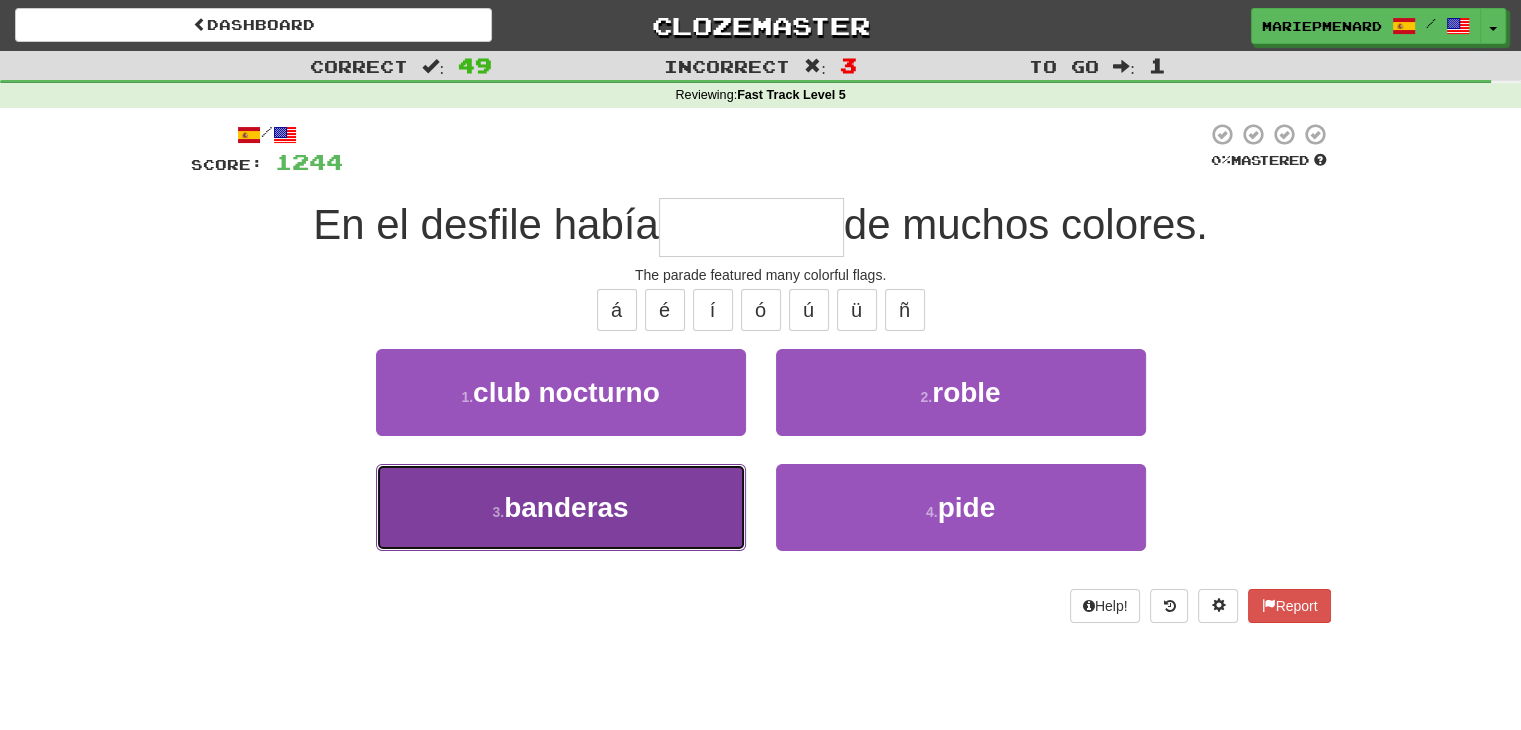 click on "3 .  banderas" at bounding box center [561, 507] 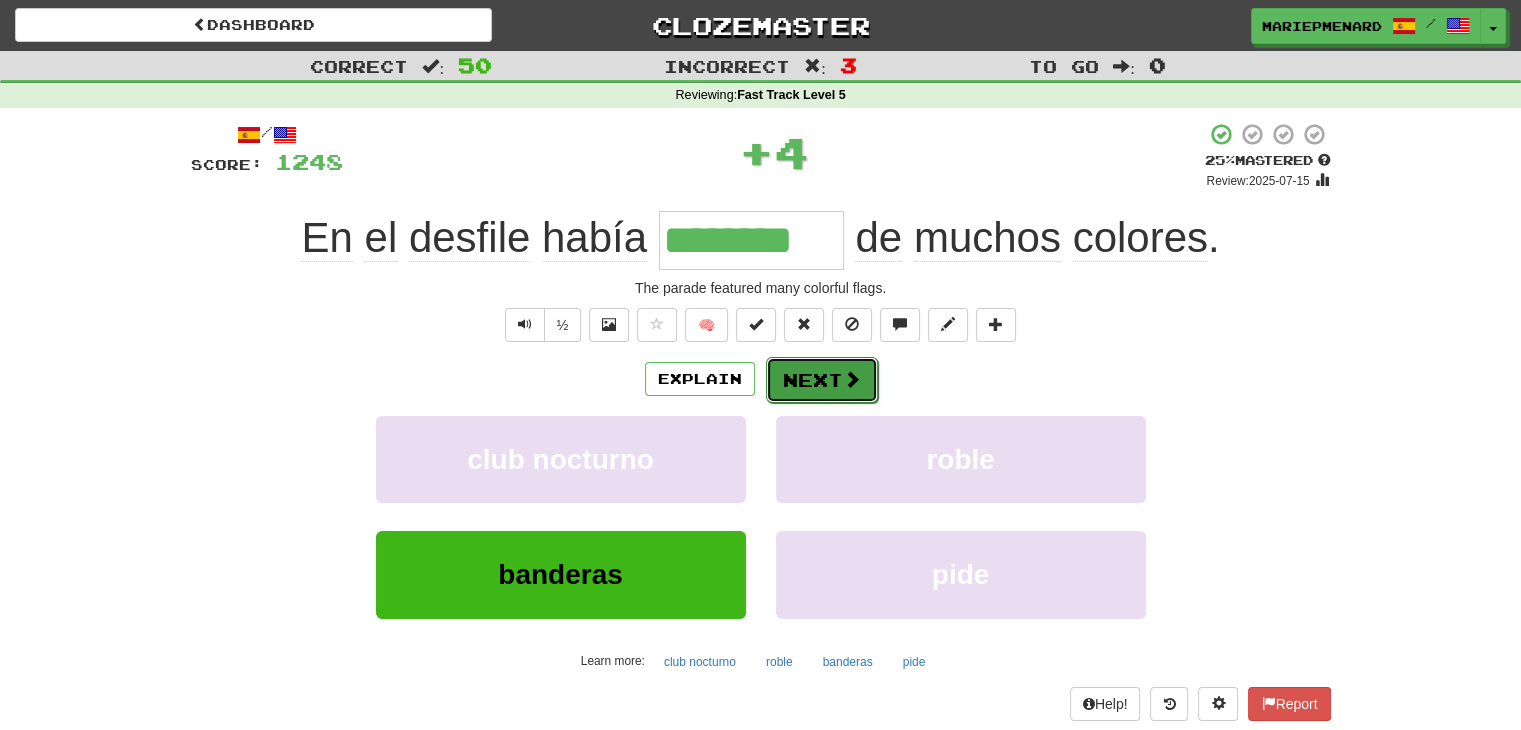 click on "Next" at bounding box center [822, 380] 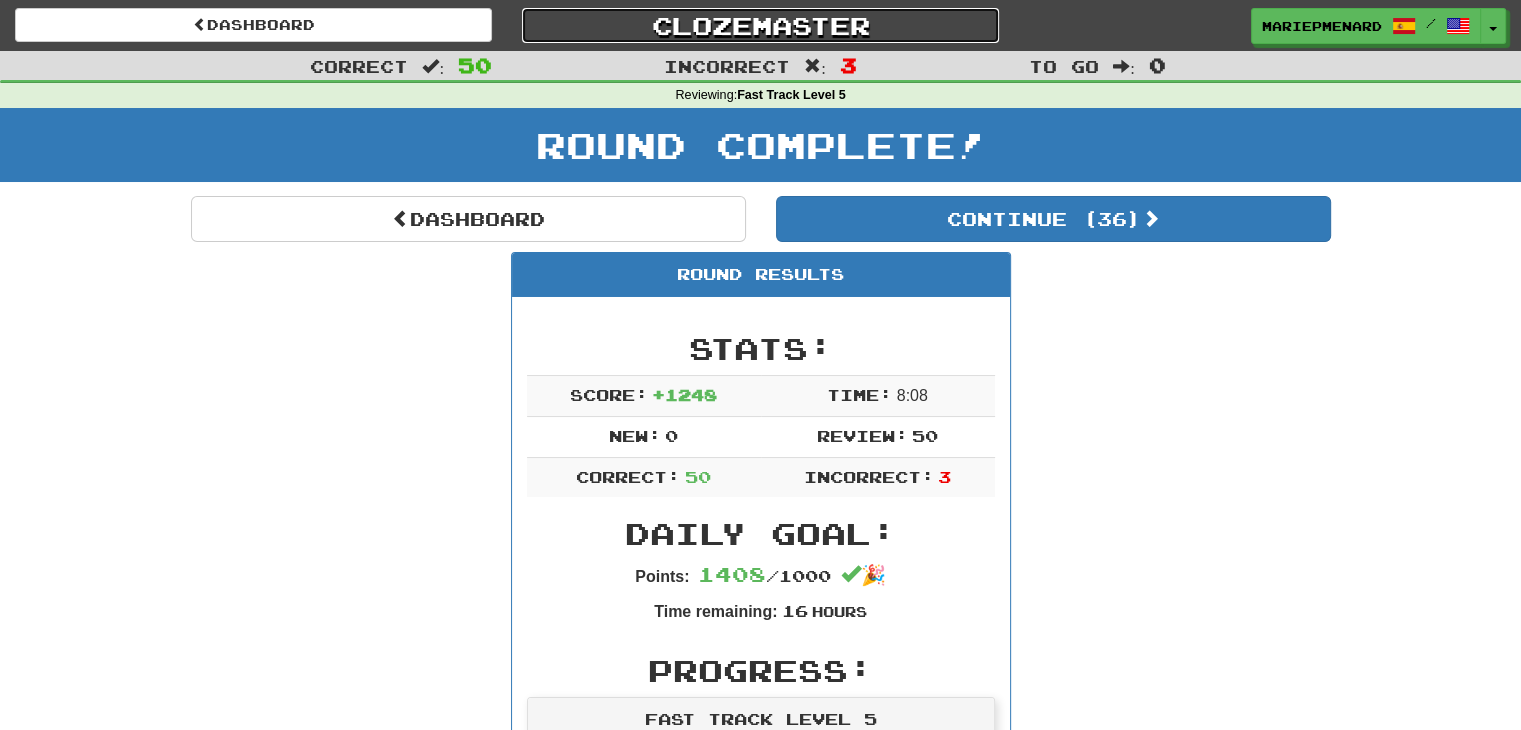click on "Clozemaster" at bounding box center [760, 25] 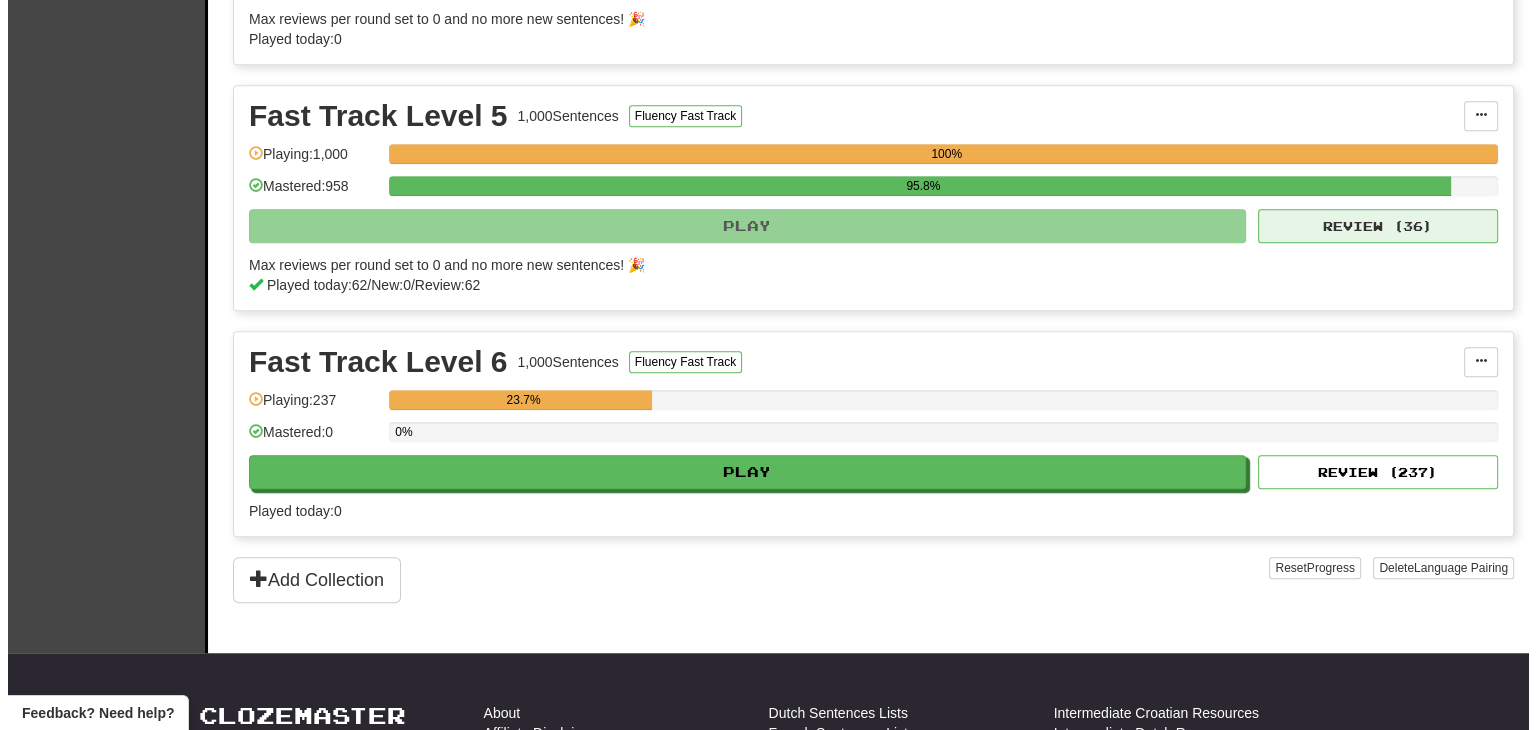 scroll, scrollTop: 1400, scrollLeft: 0, axis: vertical 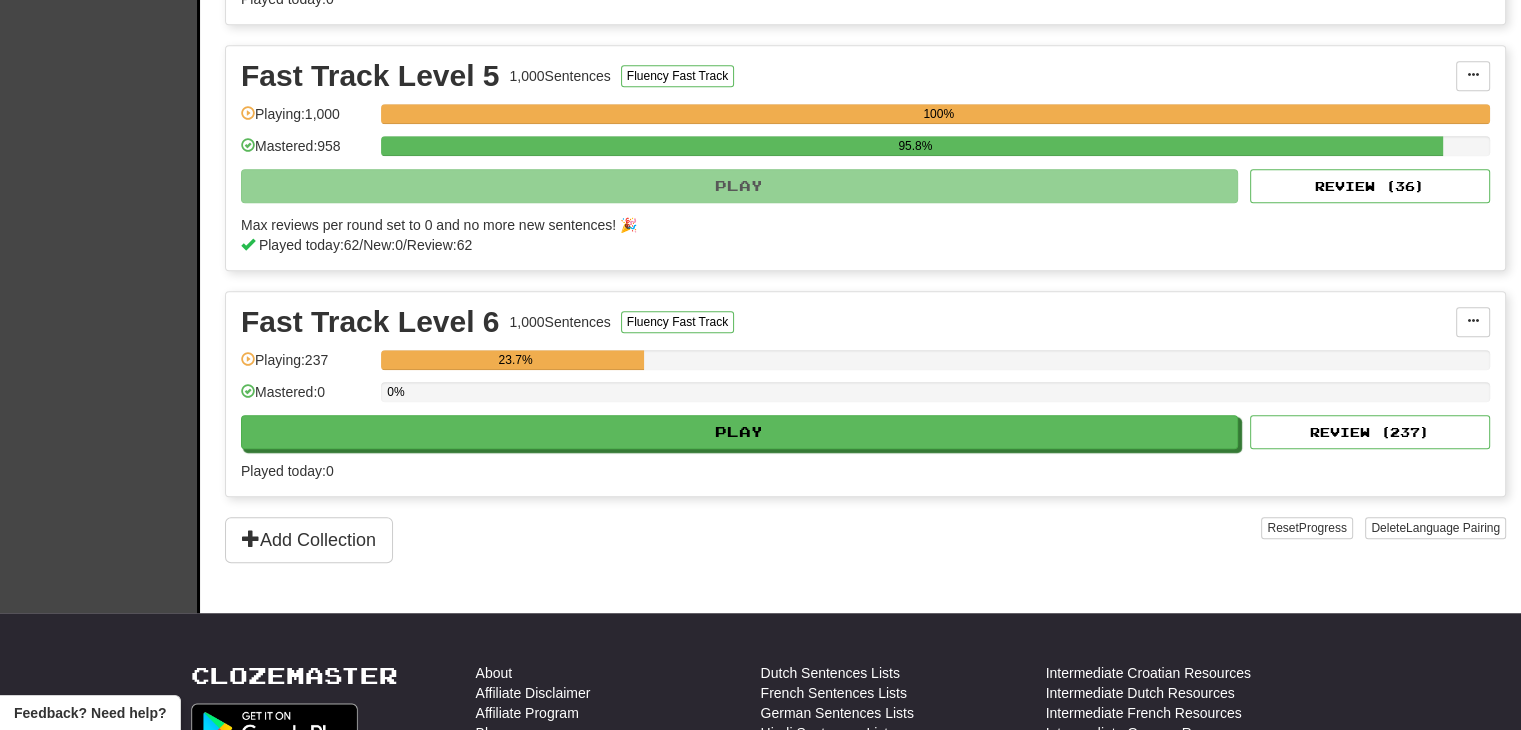 click on "Fast Track Level 5 1,000  Sentences Fluency Fast Track Manage Sentences Unpin from Dashboard  Playing:  1,000 100%  Mastered:  958 95.8% Play Review ( 36 ) Max reviews per round set to 0 and no more new sentences! 🎉   Played today:  62  /  New:  0  /  Review:  62" at bounding box center [865, 158] 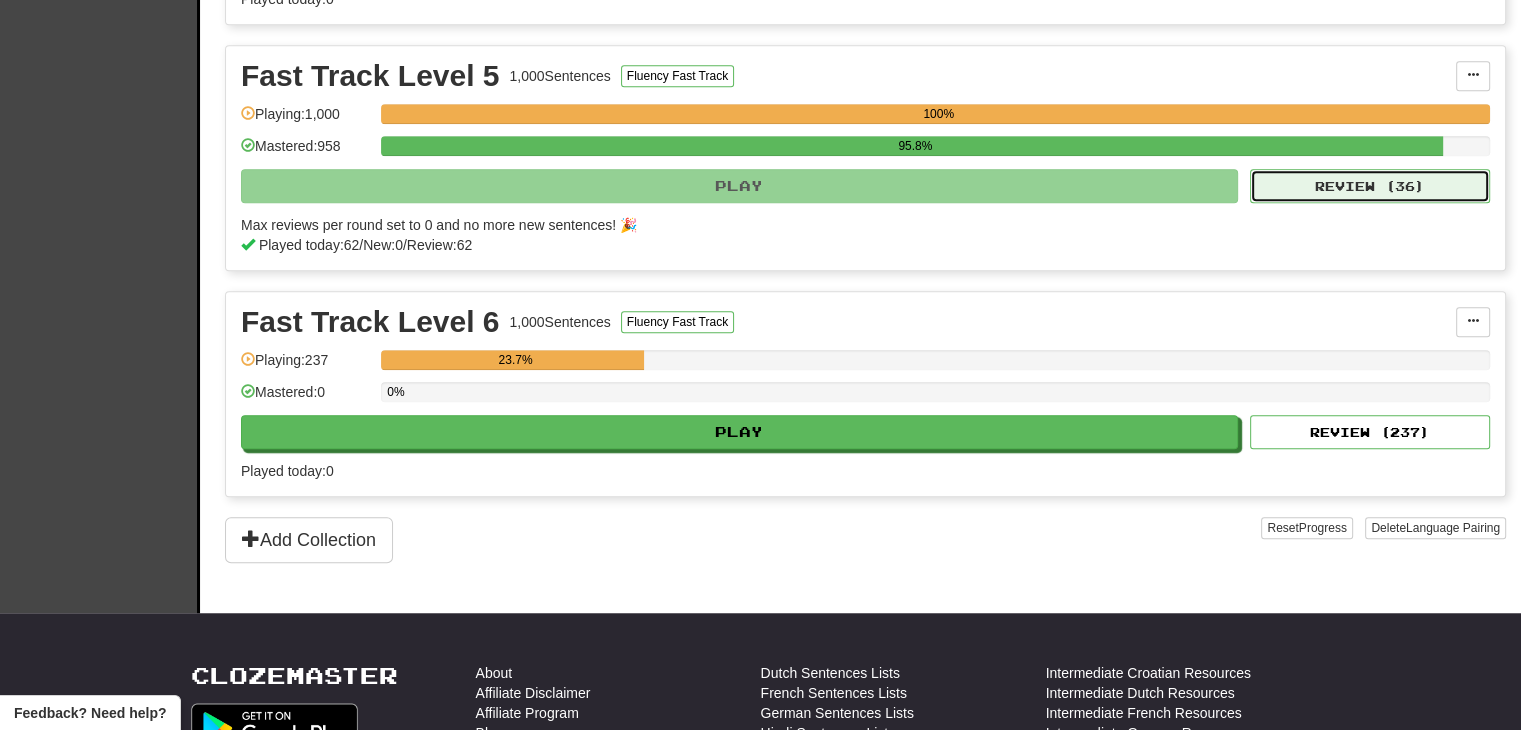 click on "Review ( 36 )" at bounding box center (1370, 186) 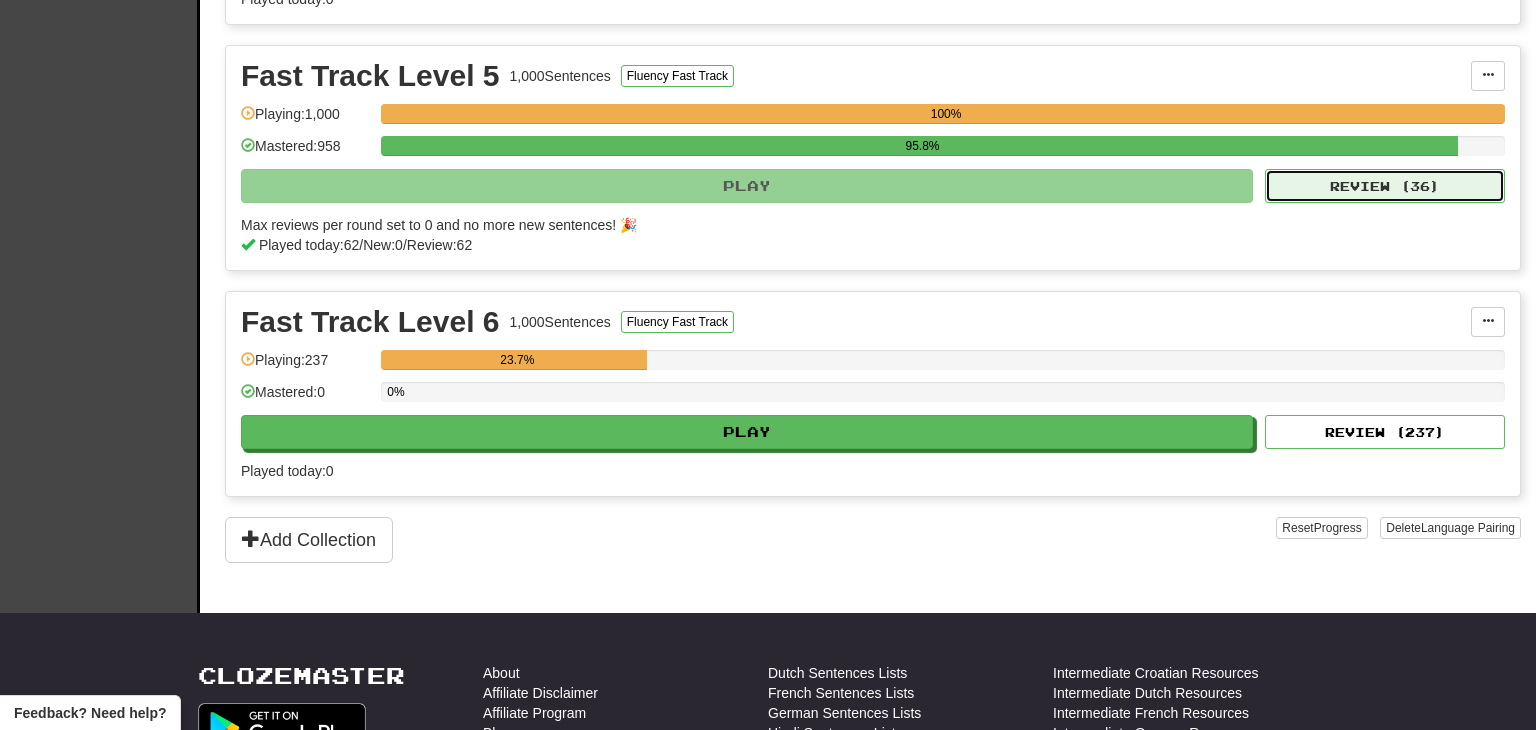 select on "**" 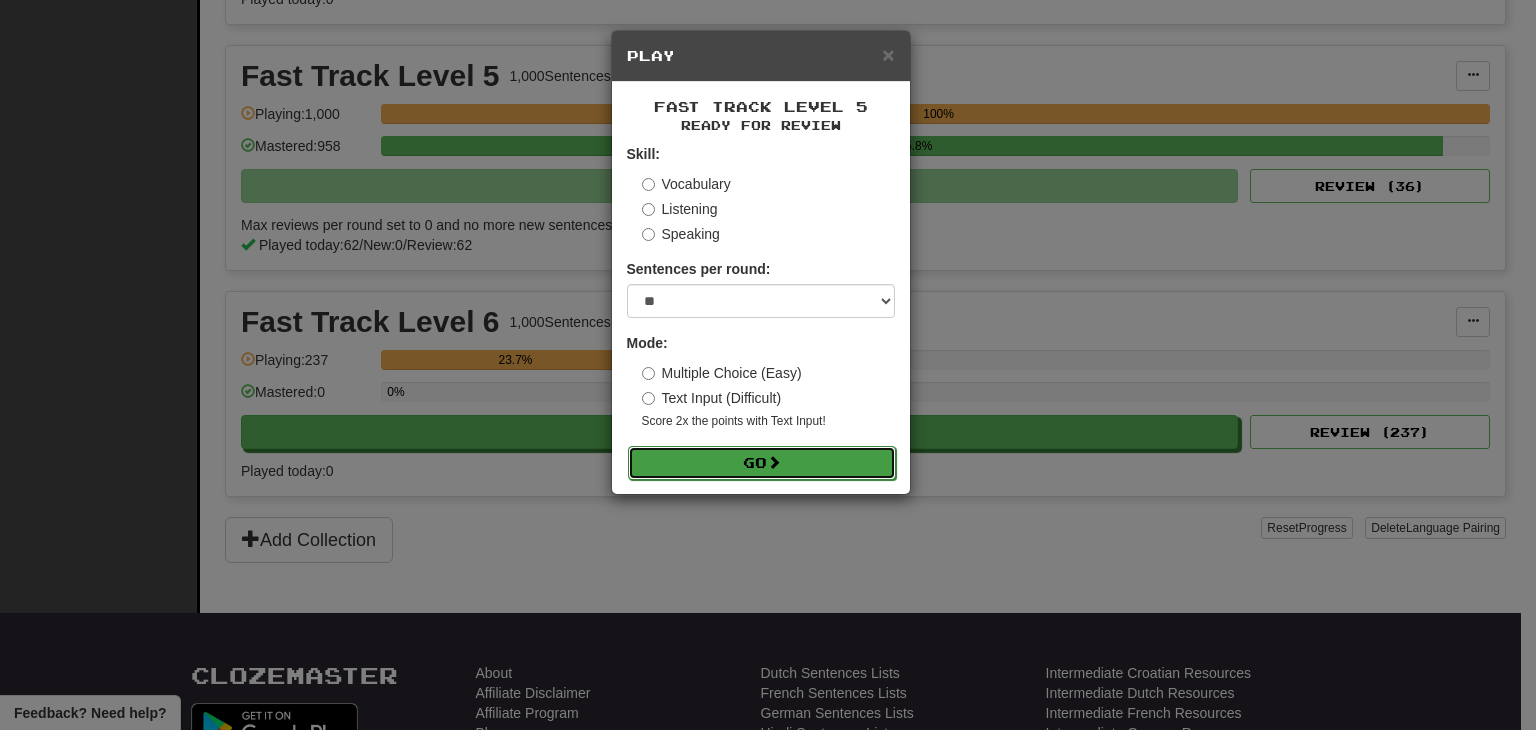 click on "Go" at bounding box center (762, 463) 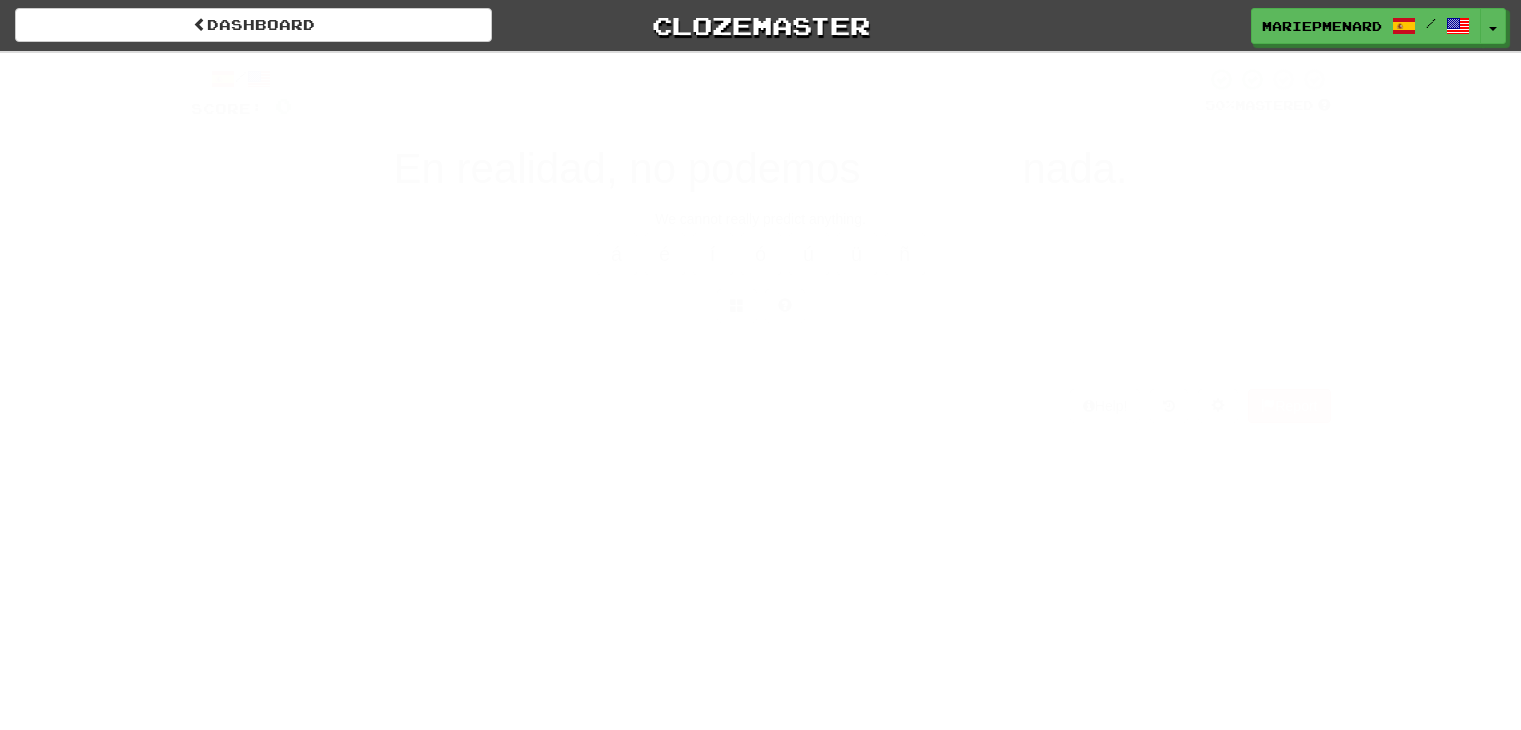 scroll, scrollTop: 0, scrollLeft: 0, axis: both 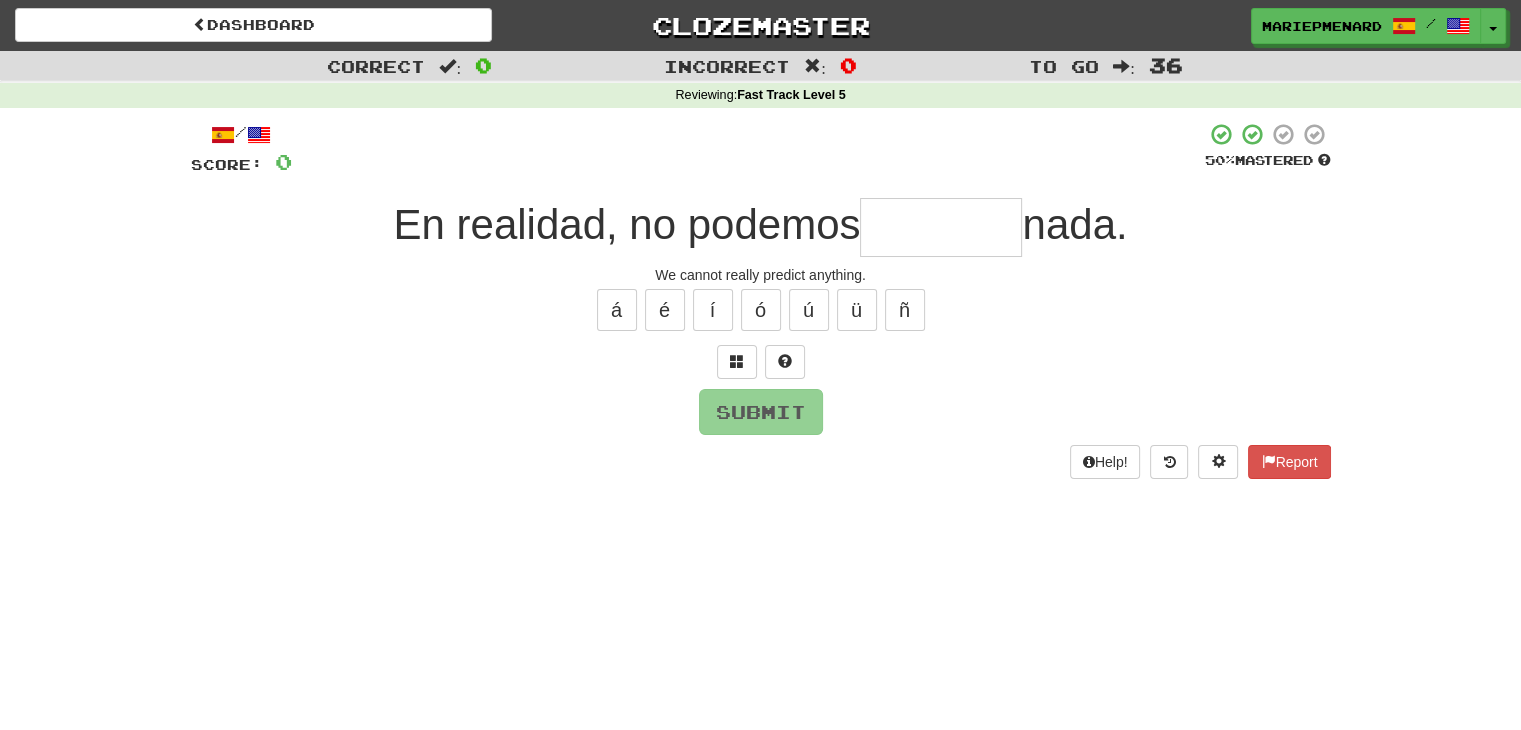 click at bounding box center [941, 227] 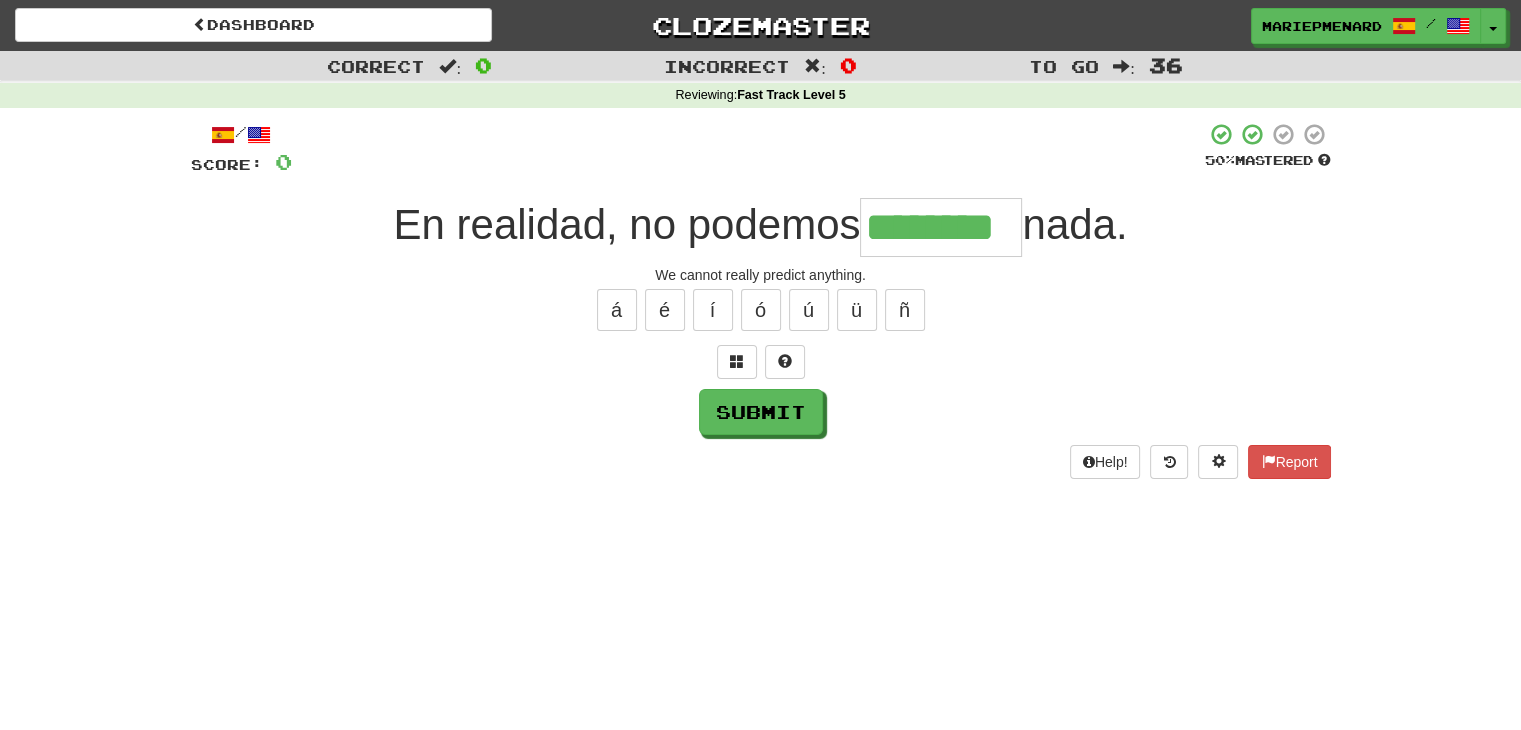 type on "********" 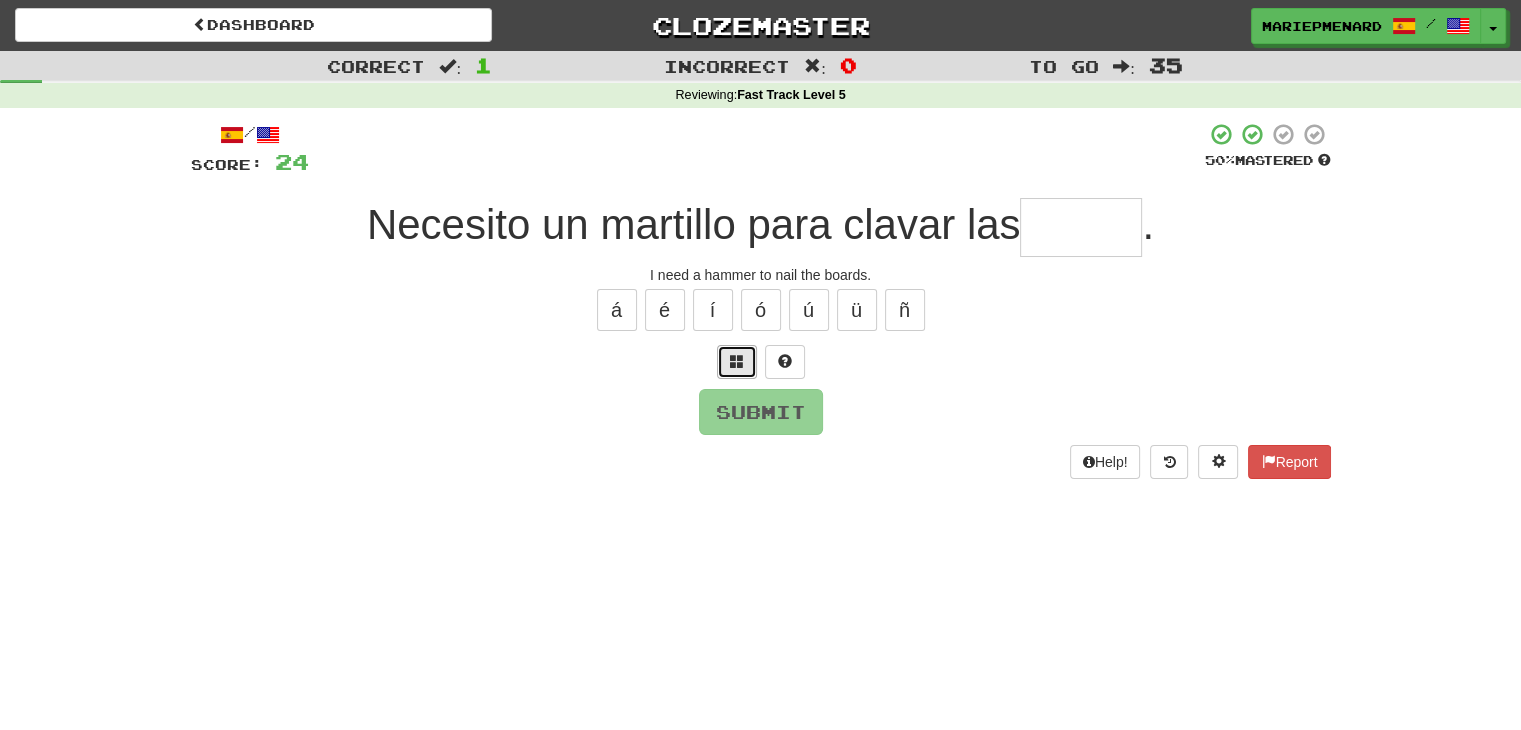 click at bounding box center [737, 362] 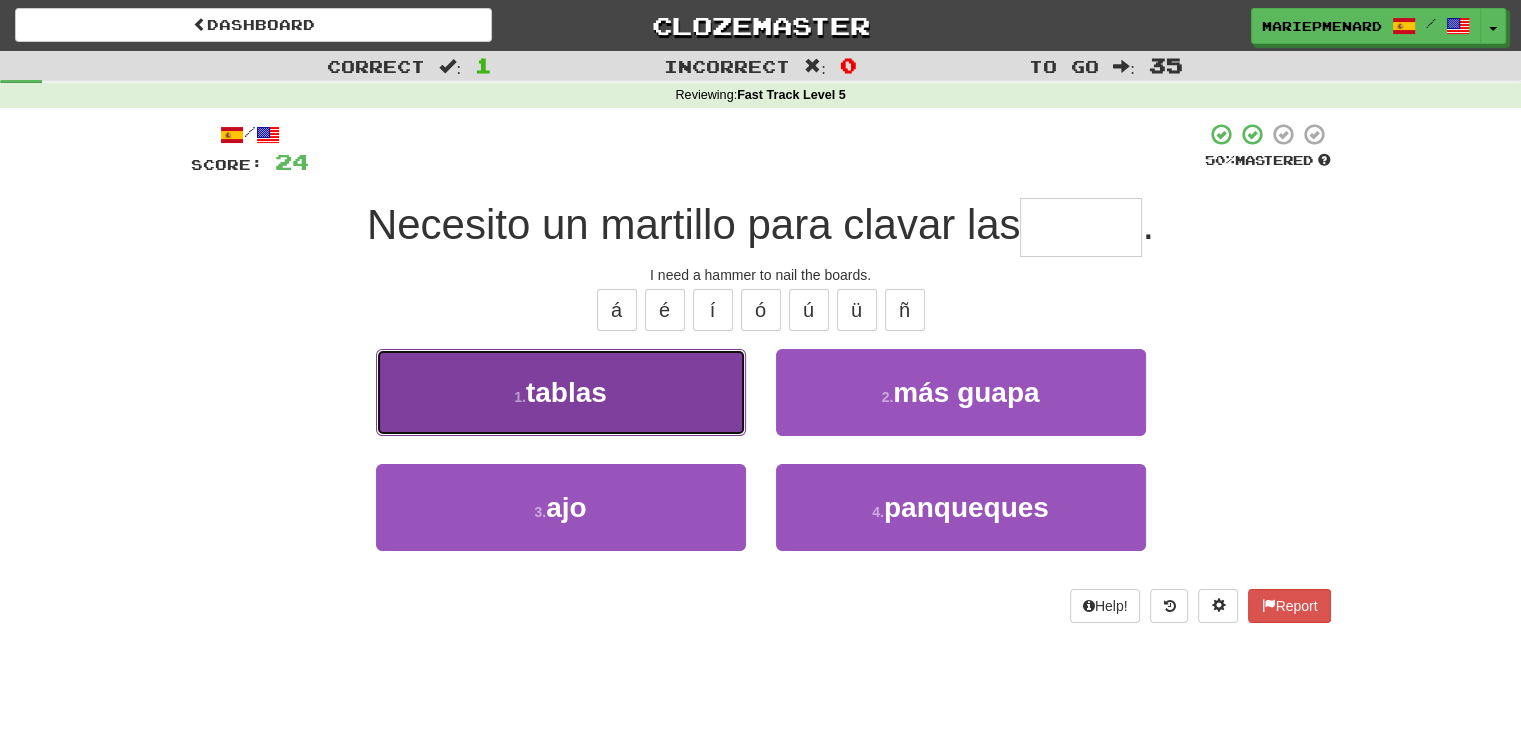 click on "1 .  tablas" at bounding box center [561, 392] 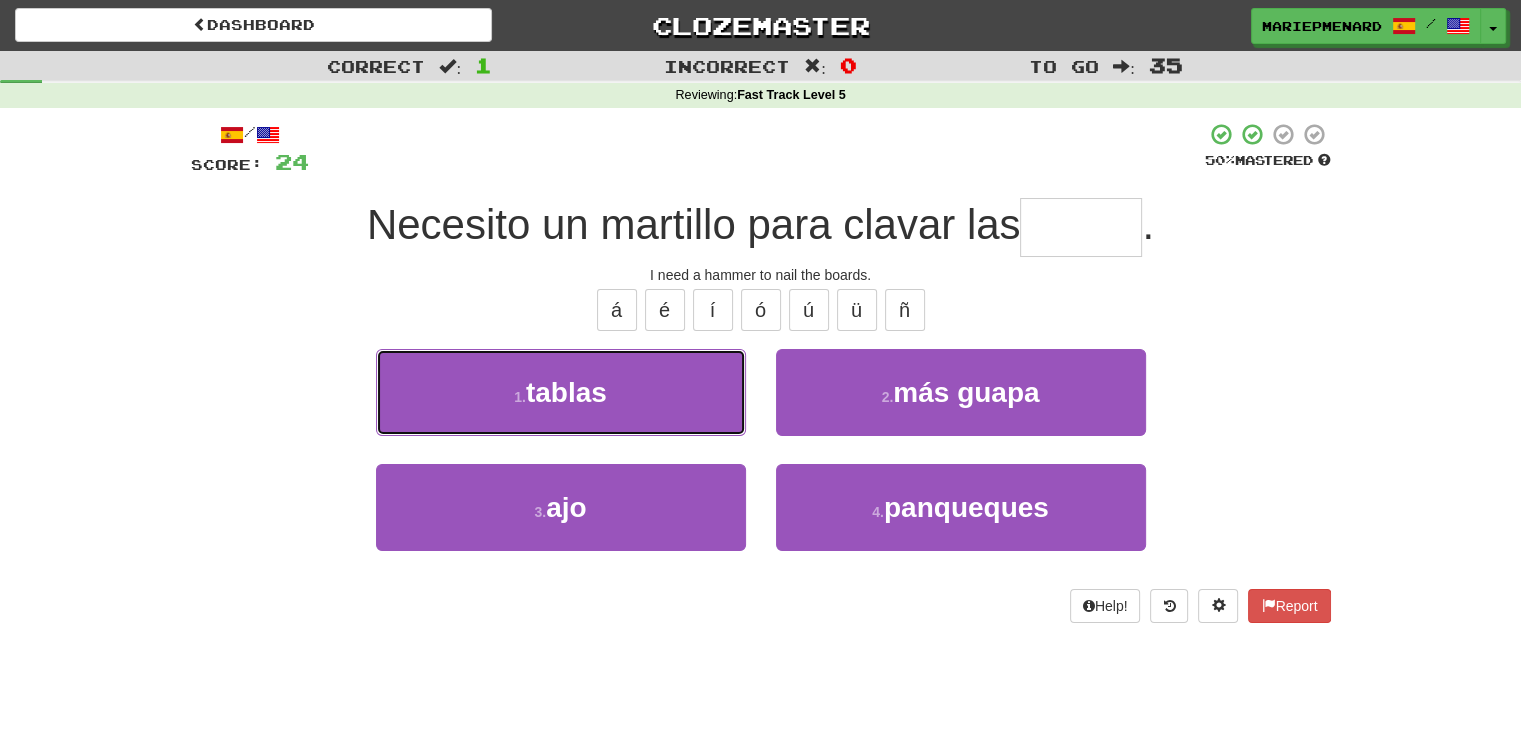 type on "******" 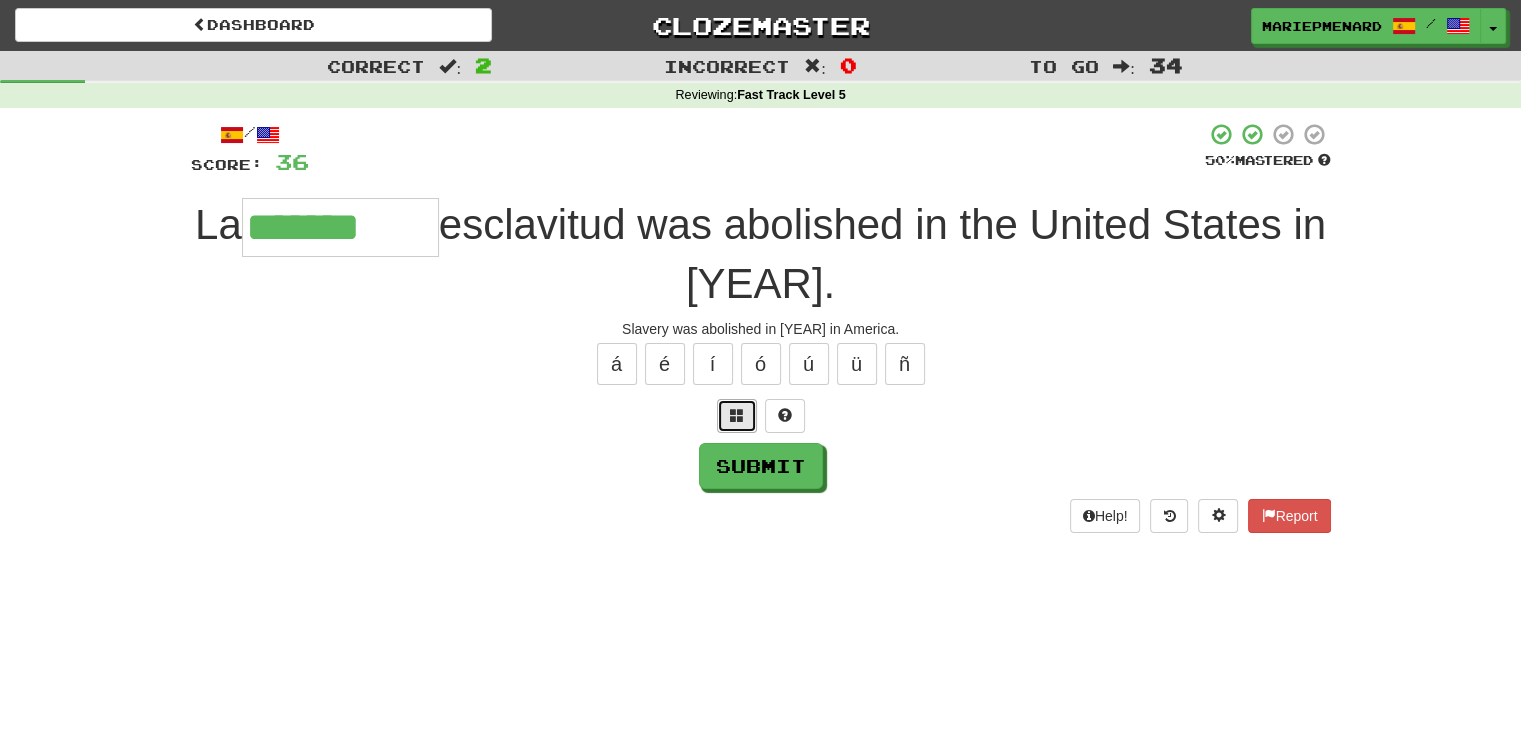 click at bounding box center (737, 415) 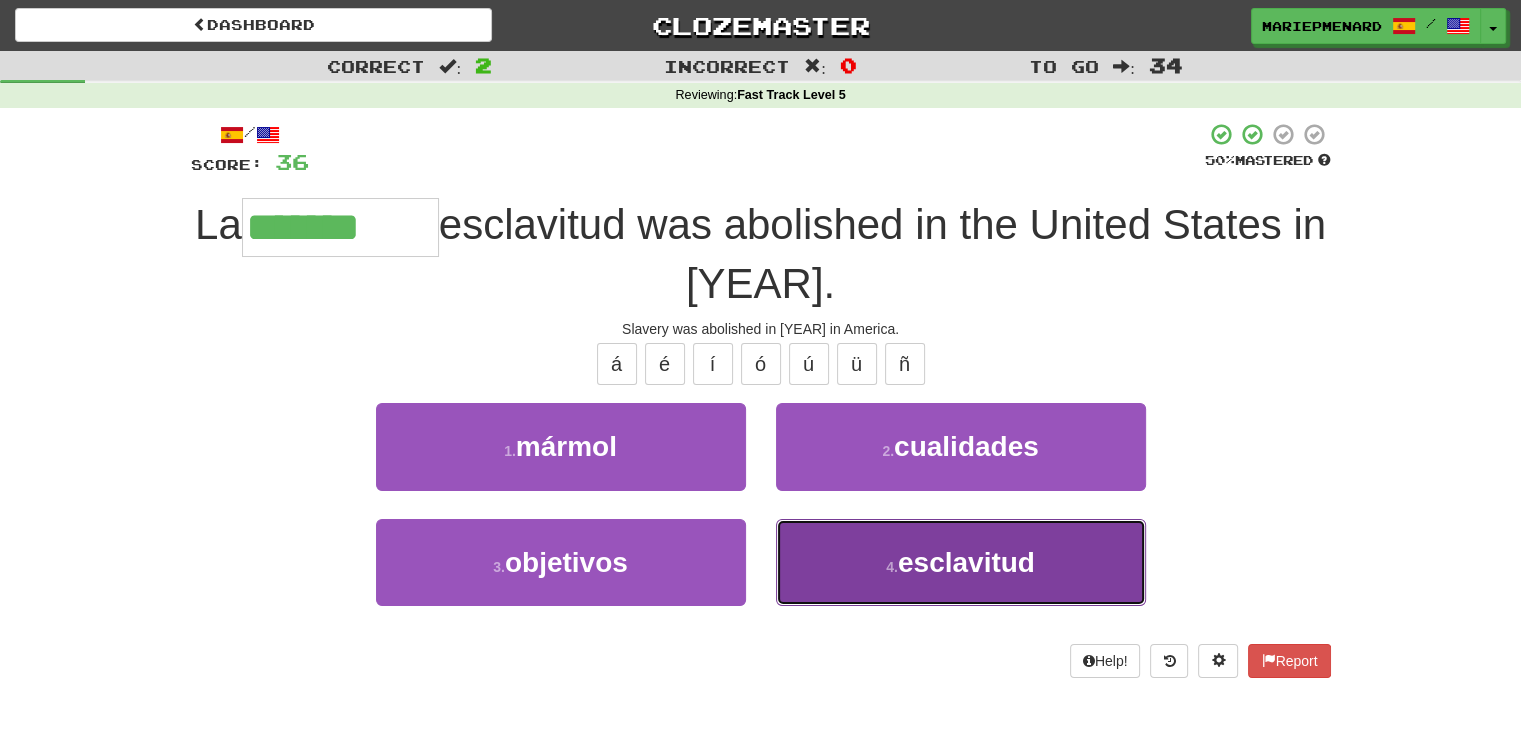 click on "esclavitud" at bounding box center (966, 562) 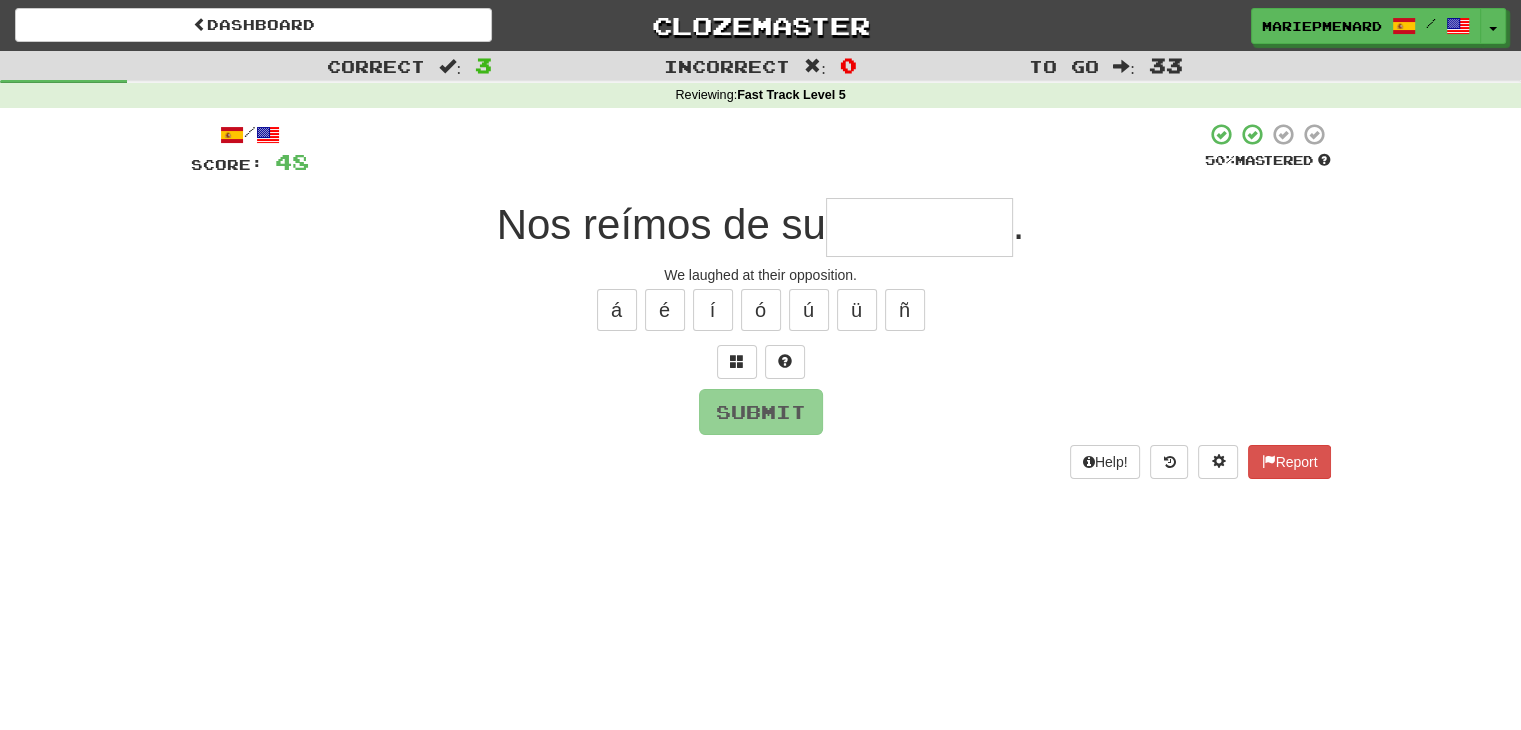 click at bounding box center [919, 227] 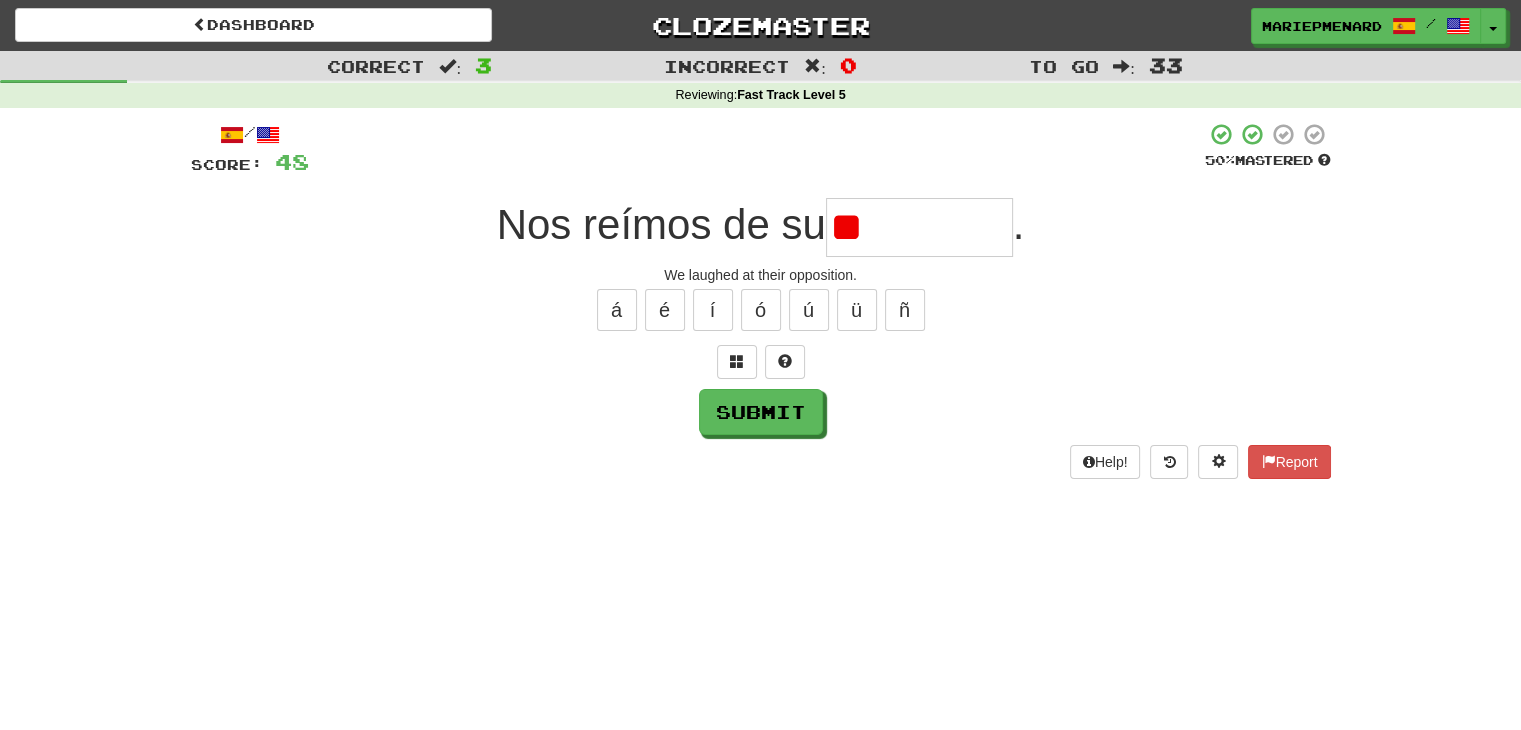 type on "*" 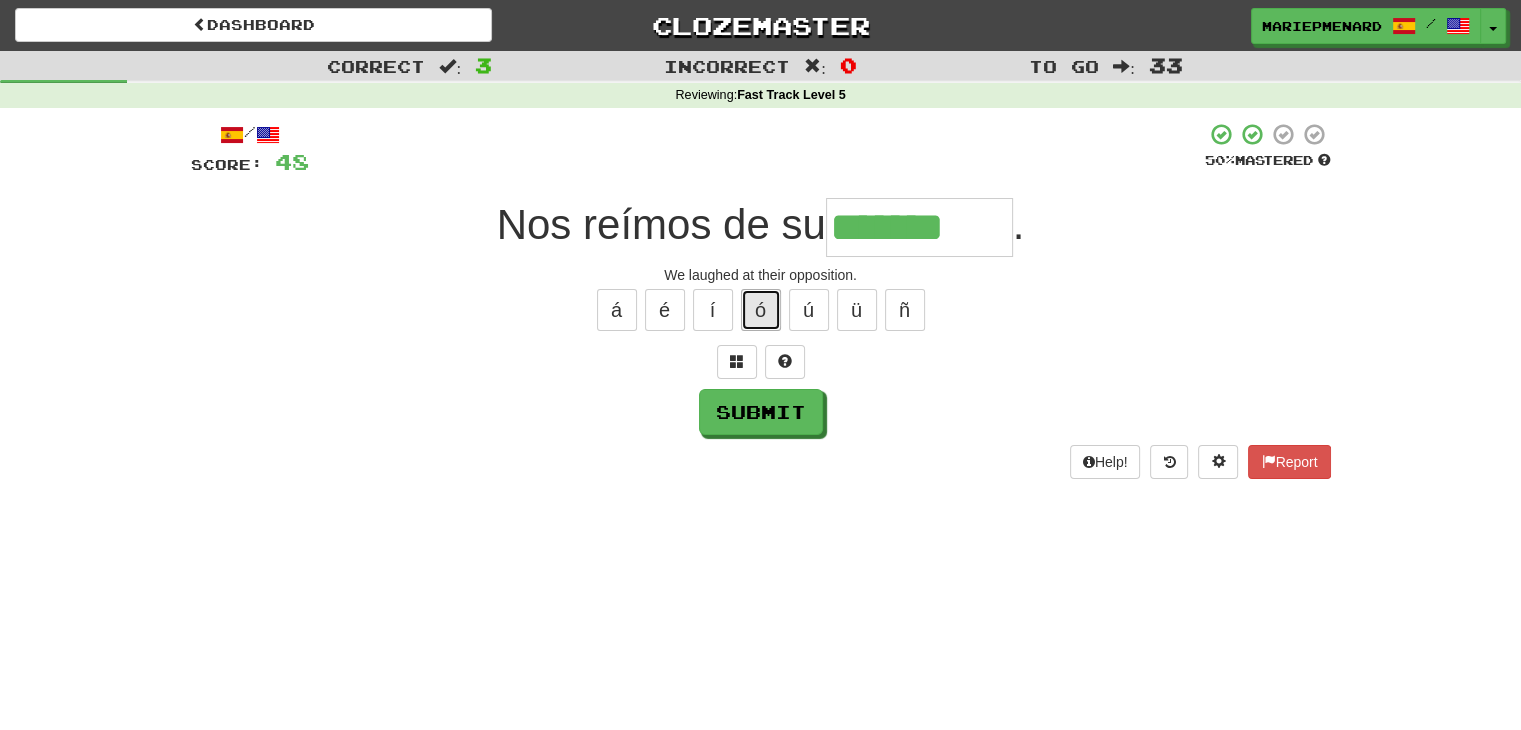 click on "ó" at bounding box center (761, 310) 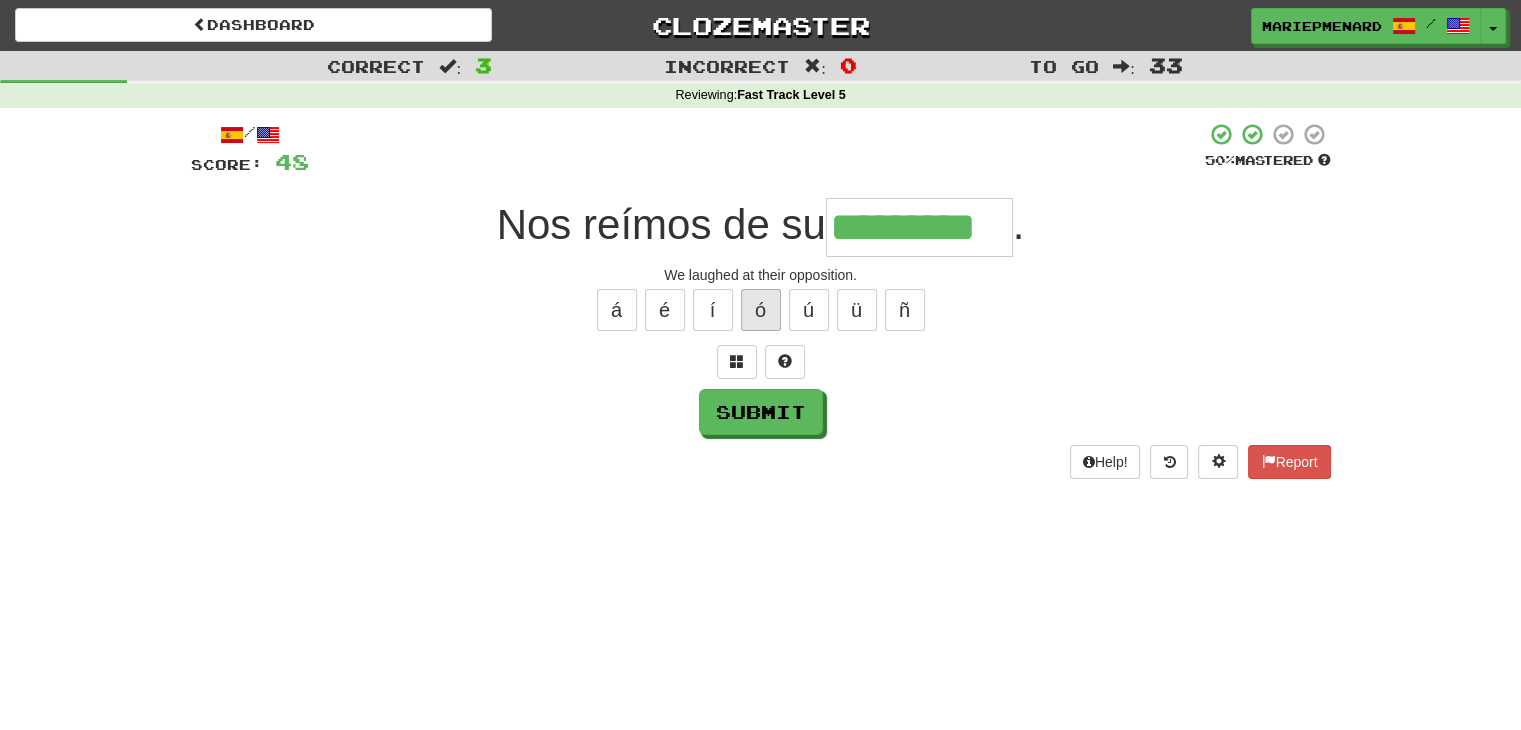 type on "*********" 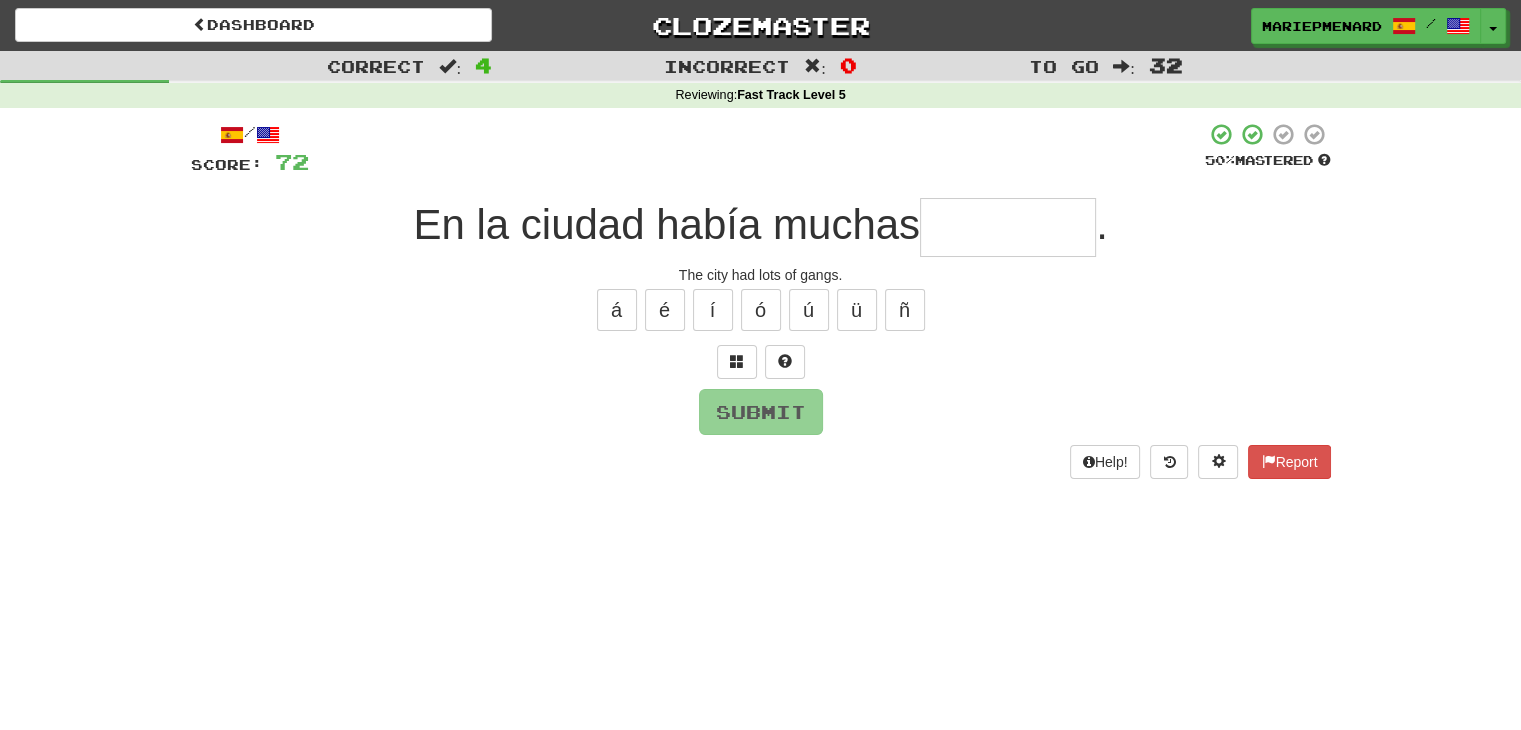 click at bounding box center (1008, 227) 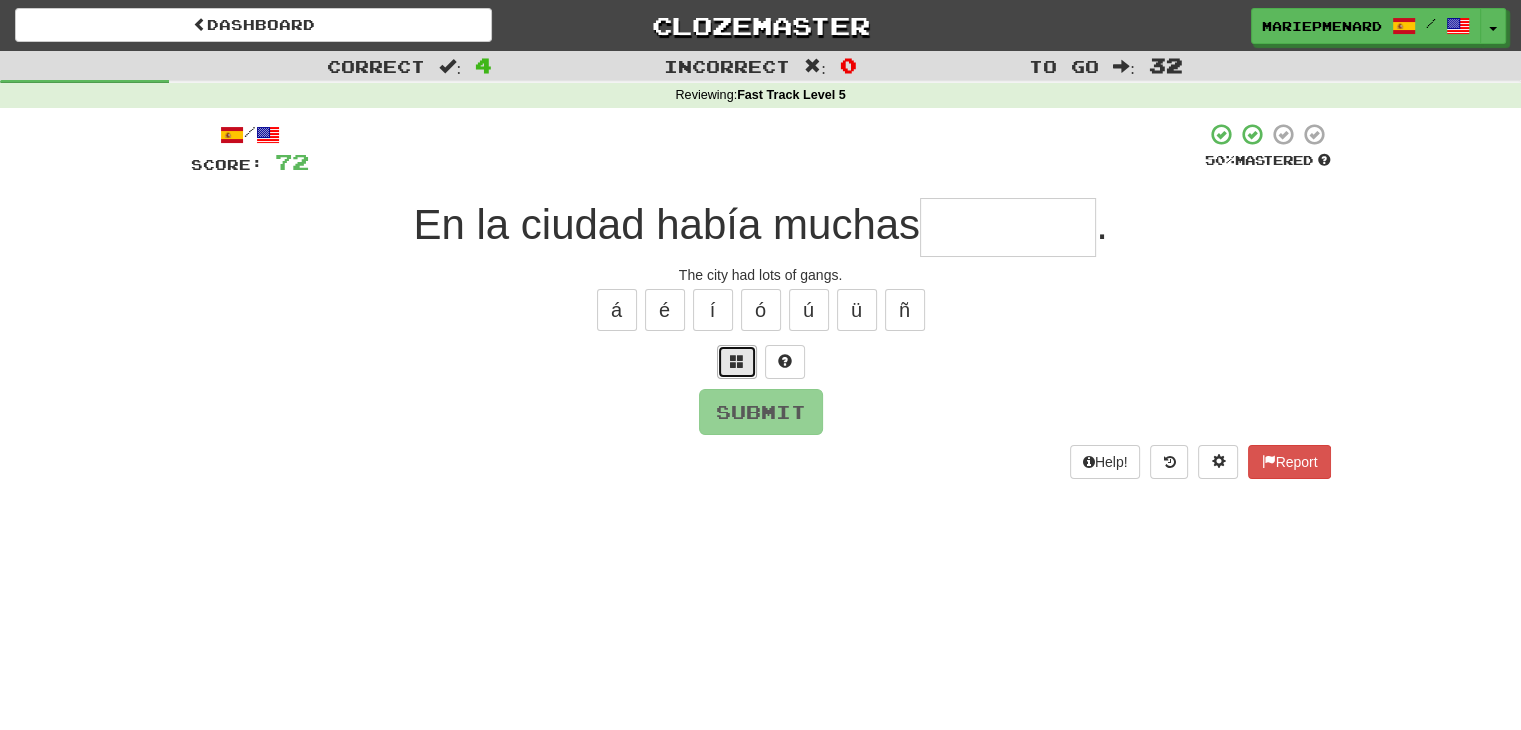 click at bounding box center [737, 362] 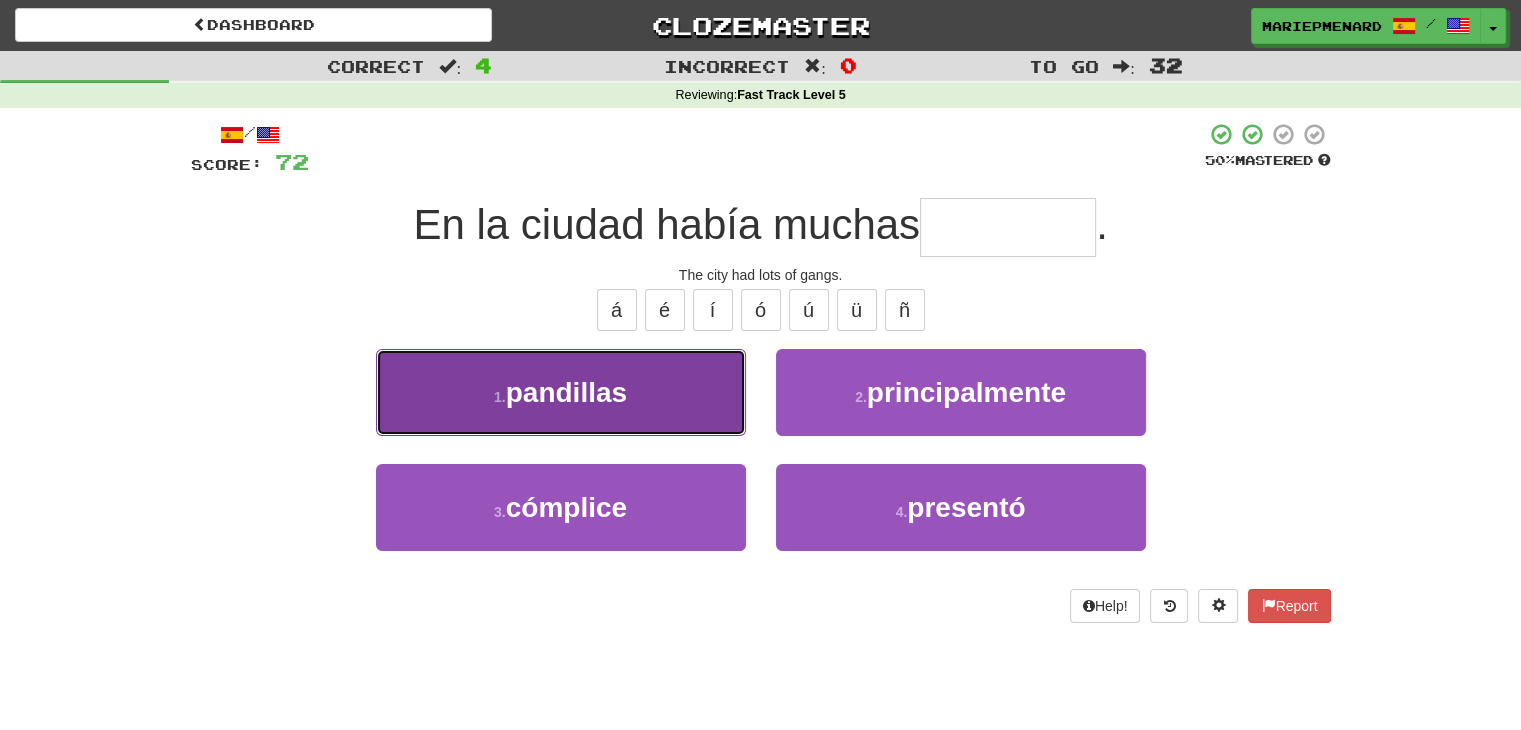 click on "1 .  pandillas" at bounding box center (561, 392) 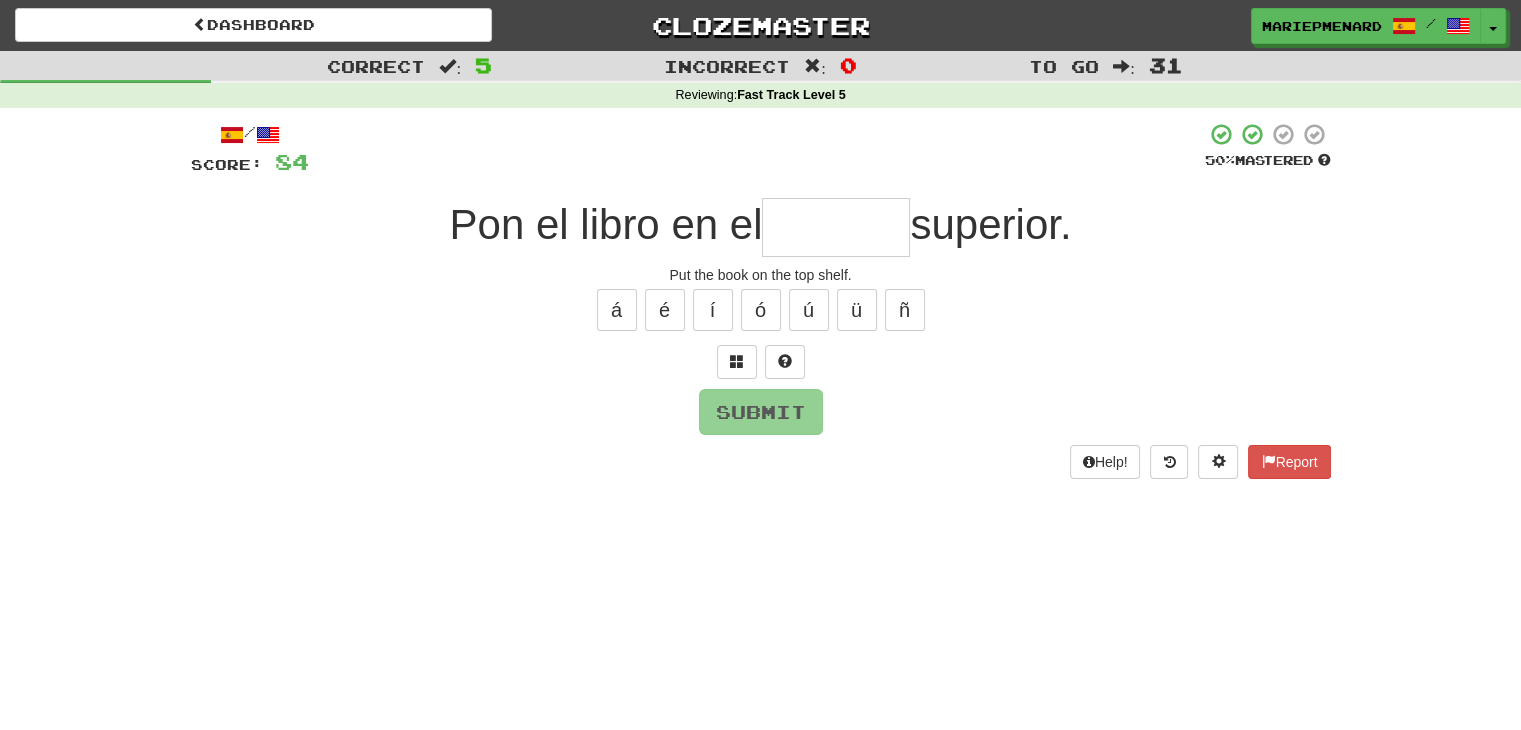 click at bounding box center [836, 227] 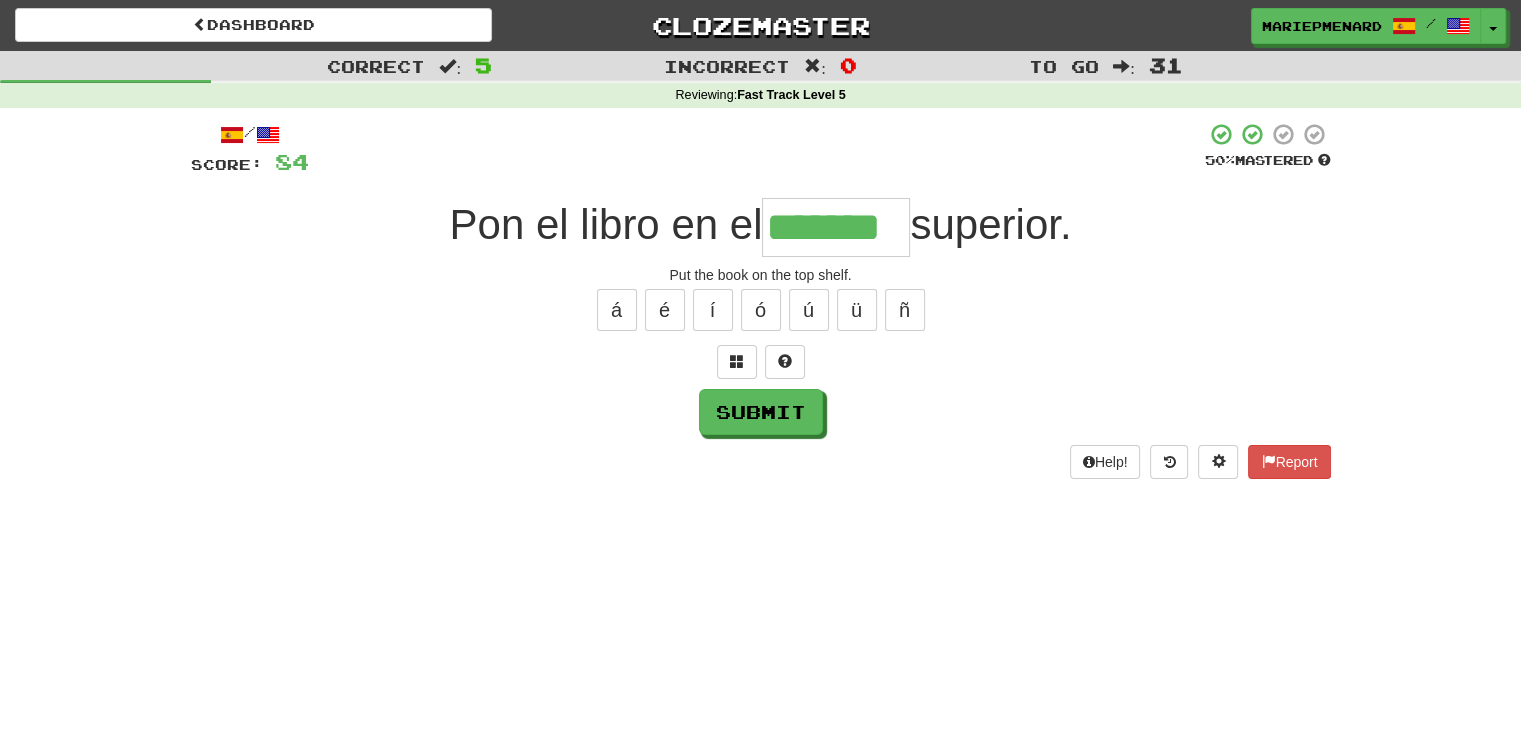 type on "*******" 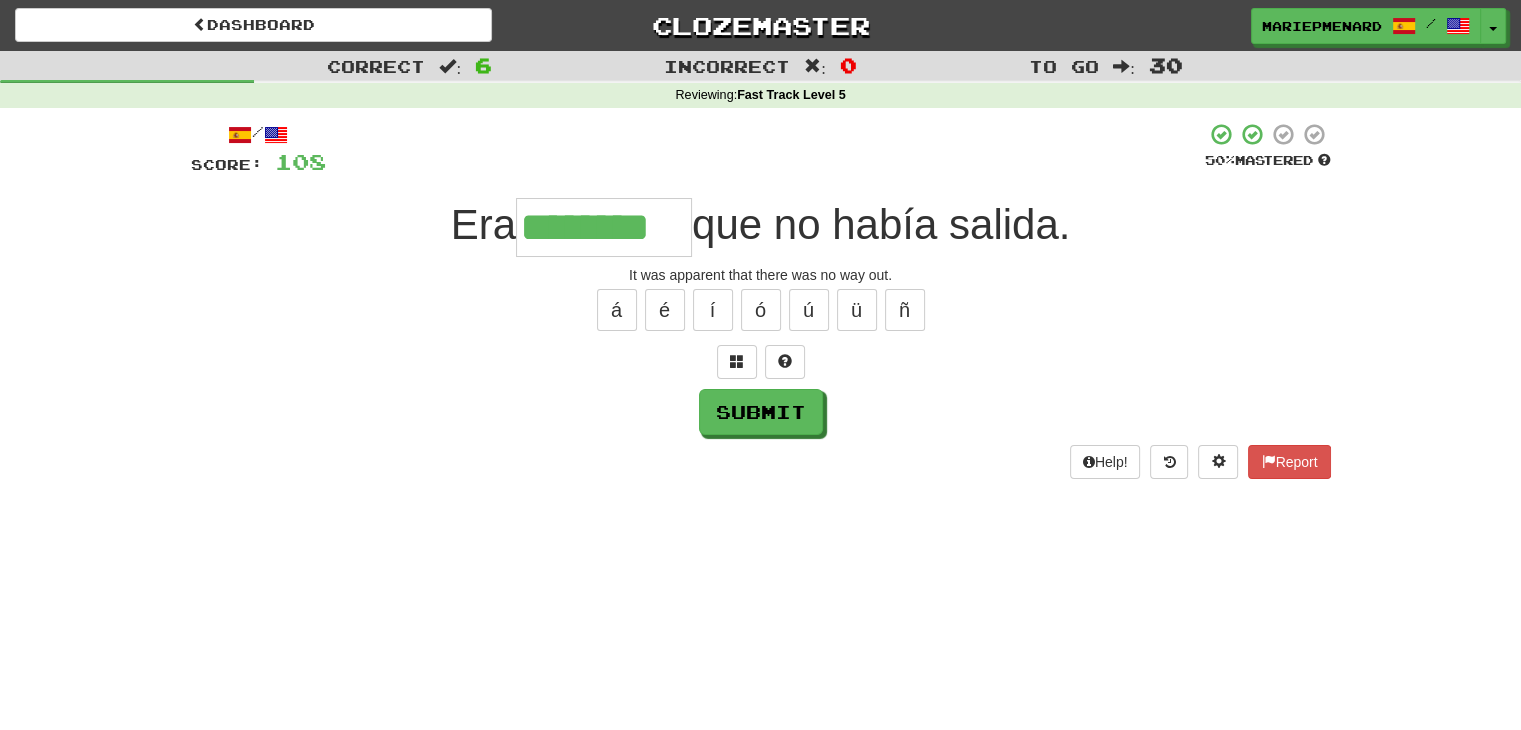 type on "********" 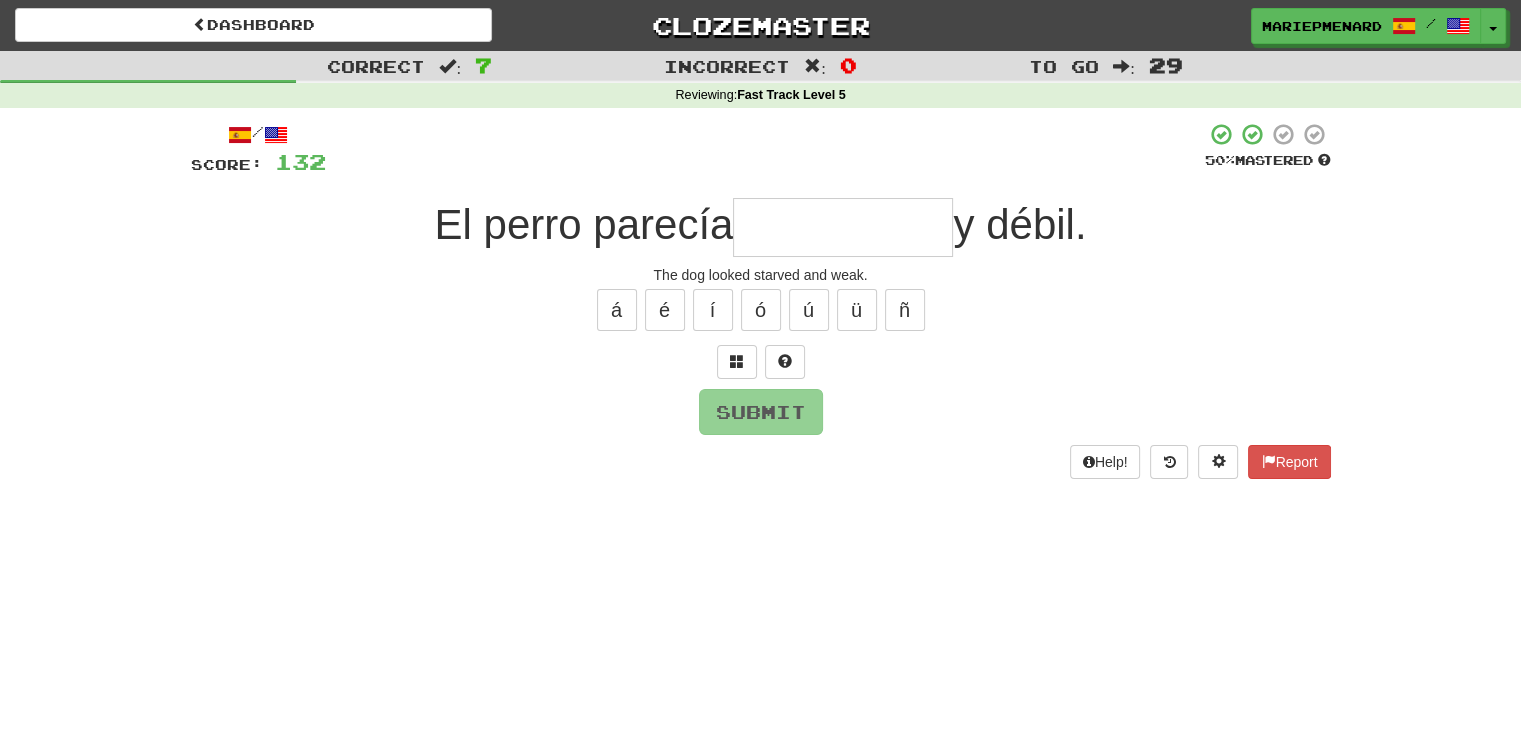 type on "*" 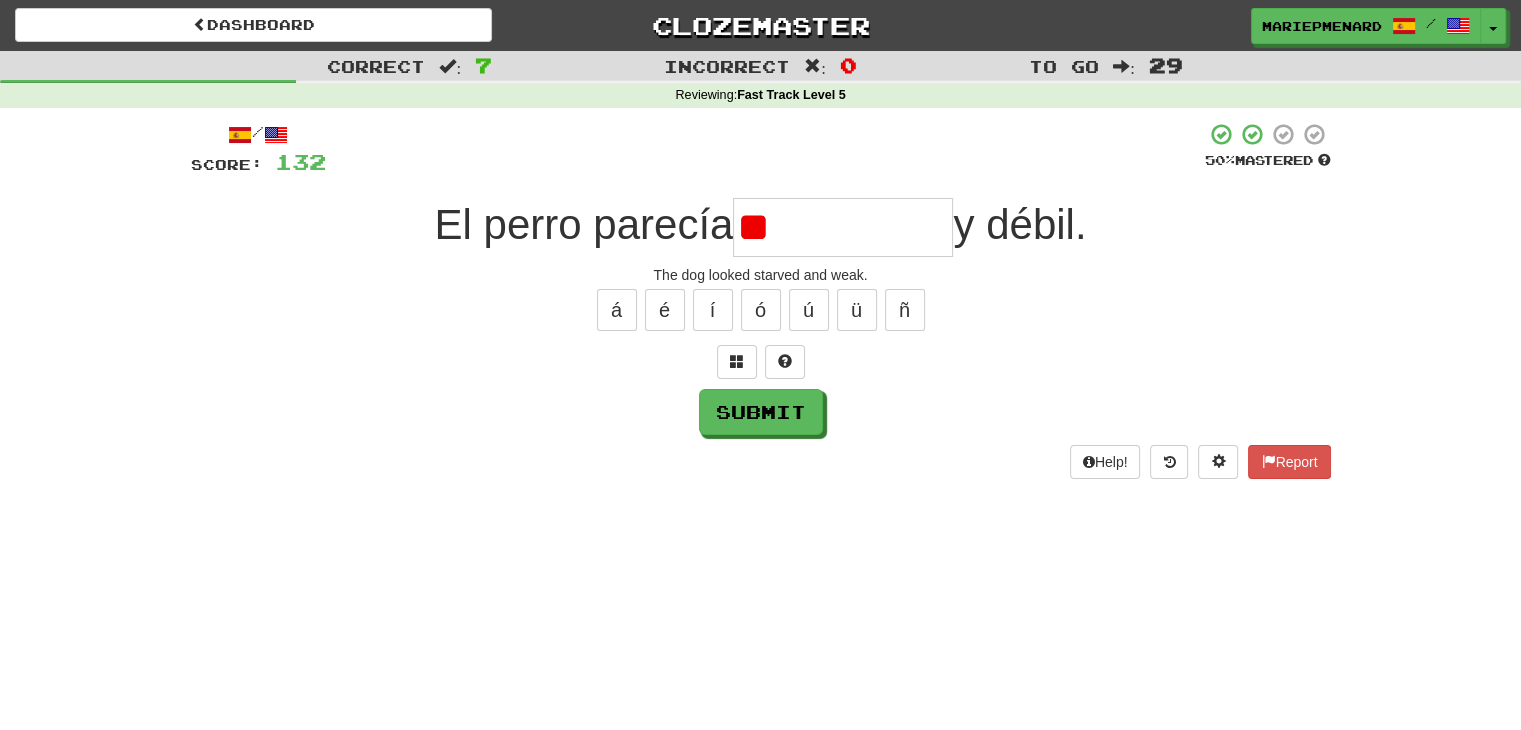 type on "*" 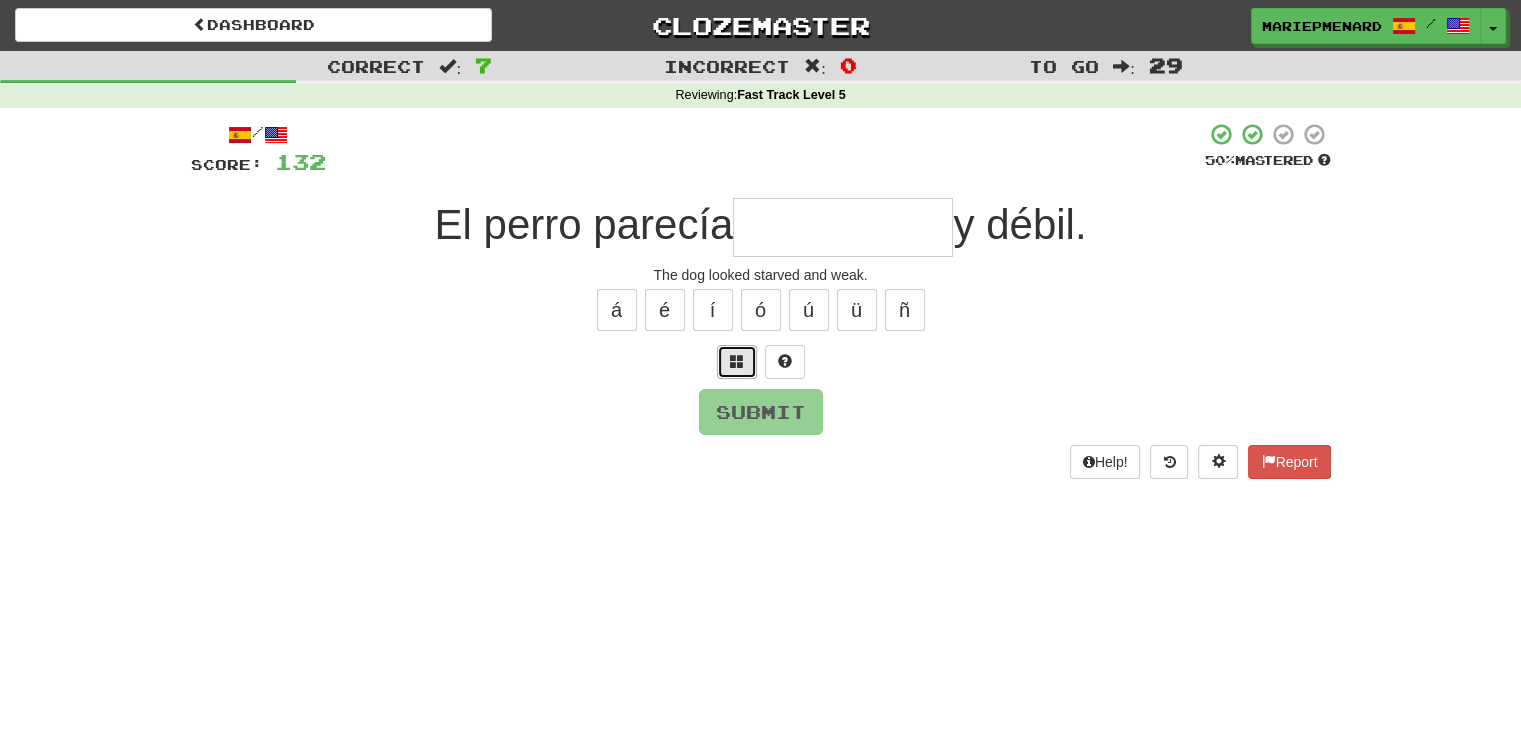click at bounding box center [737, 361] 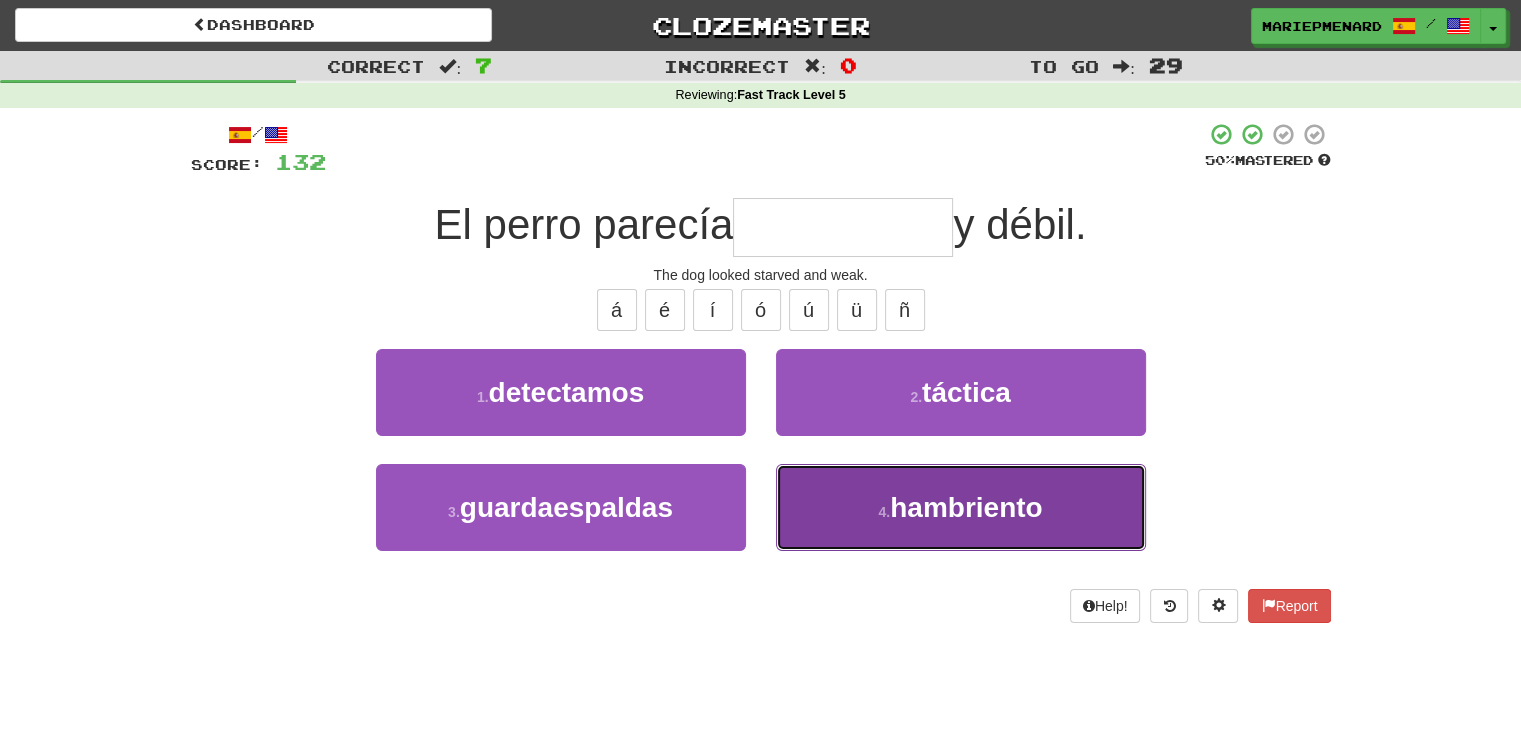 click on "4 .  hambriento" at bounding box center (961, 507) 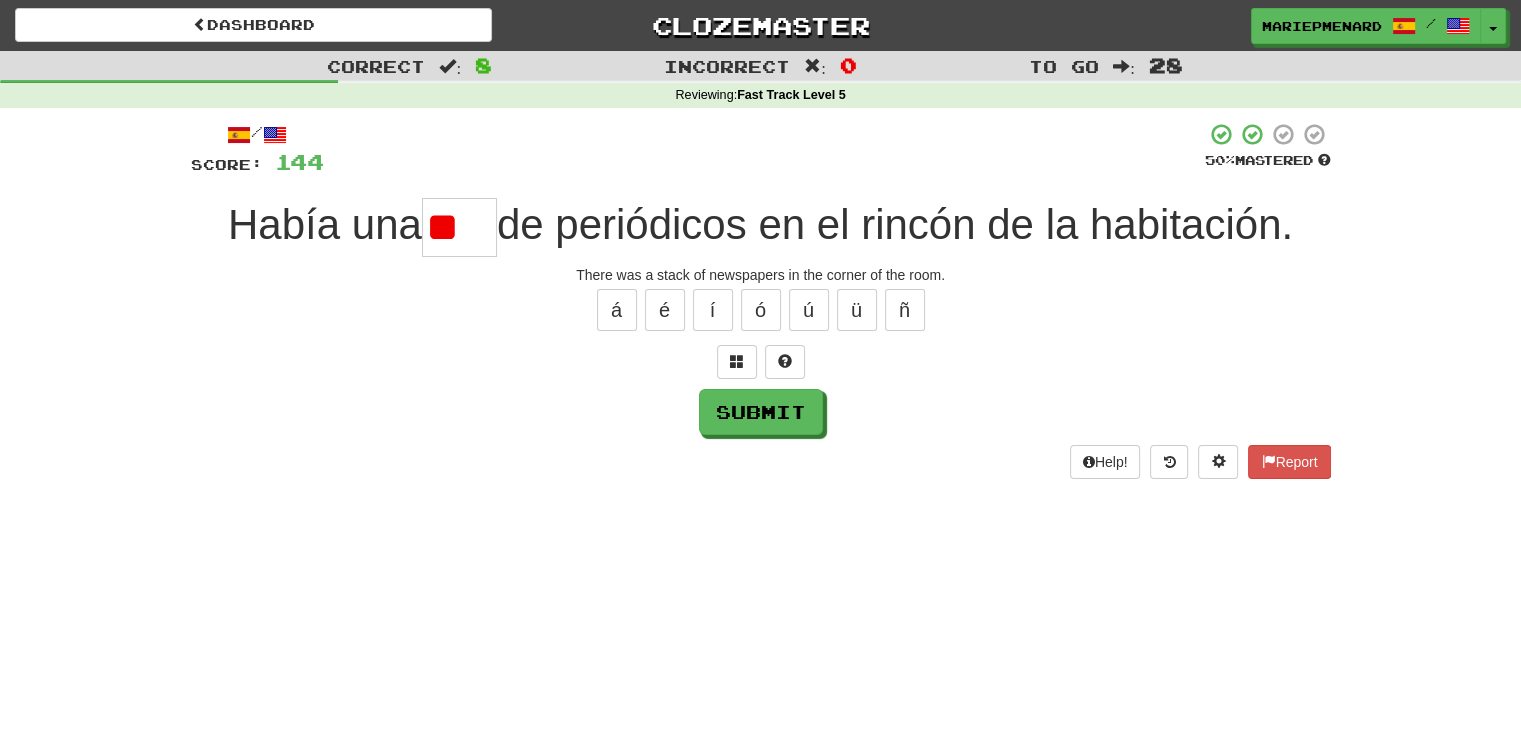 type on "*" 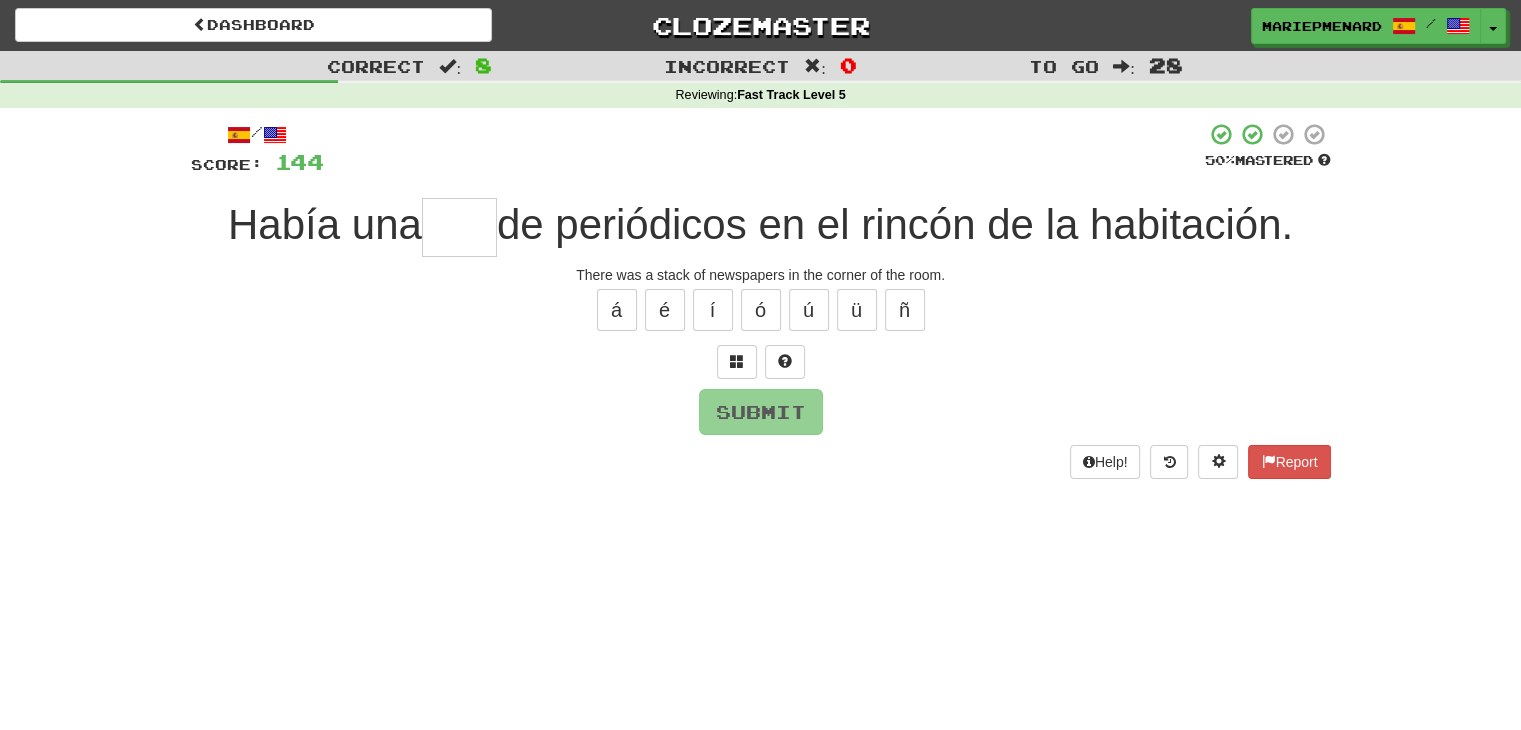 type on "*" 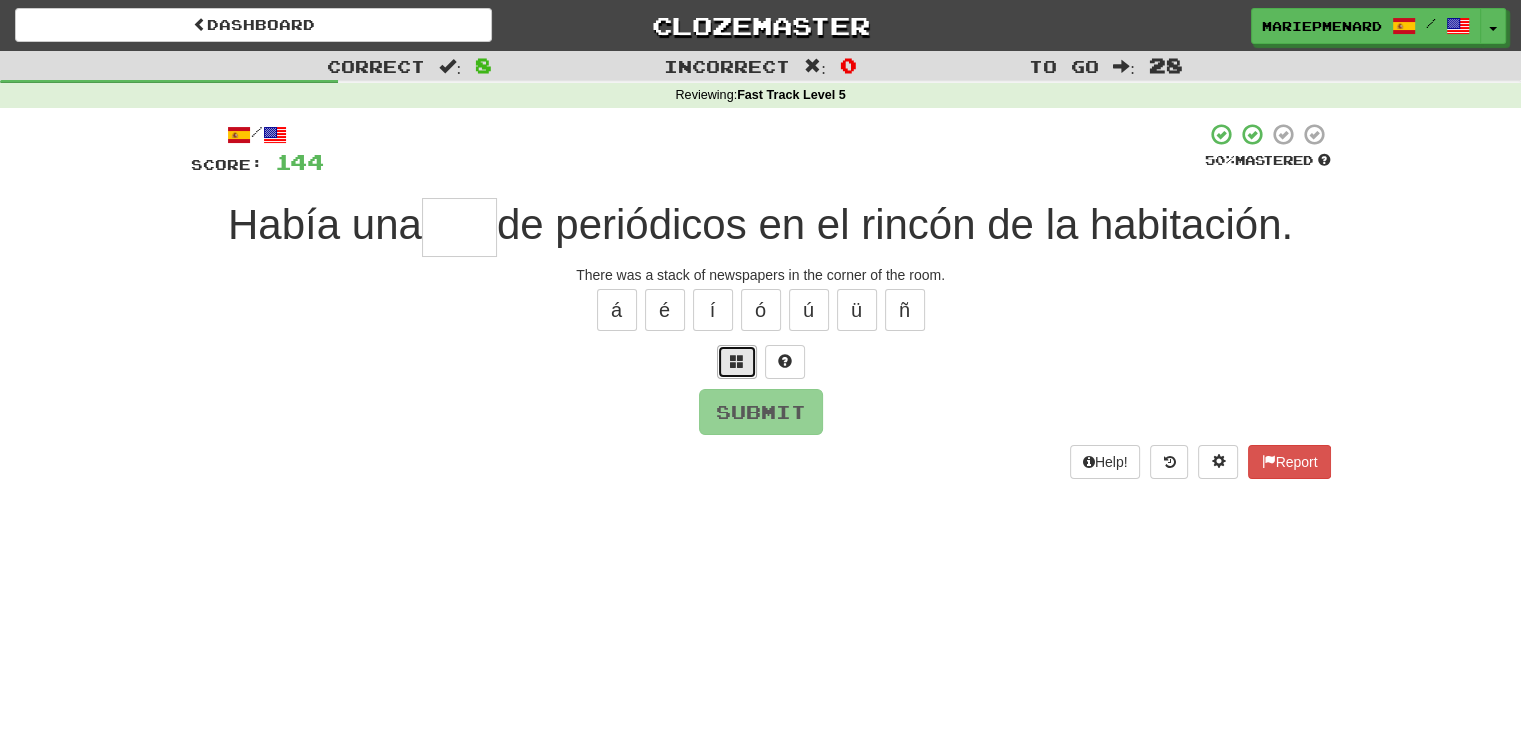 click at bounding box center [737, 362] 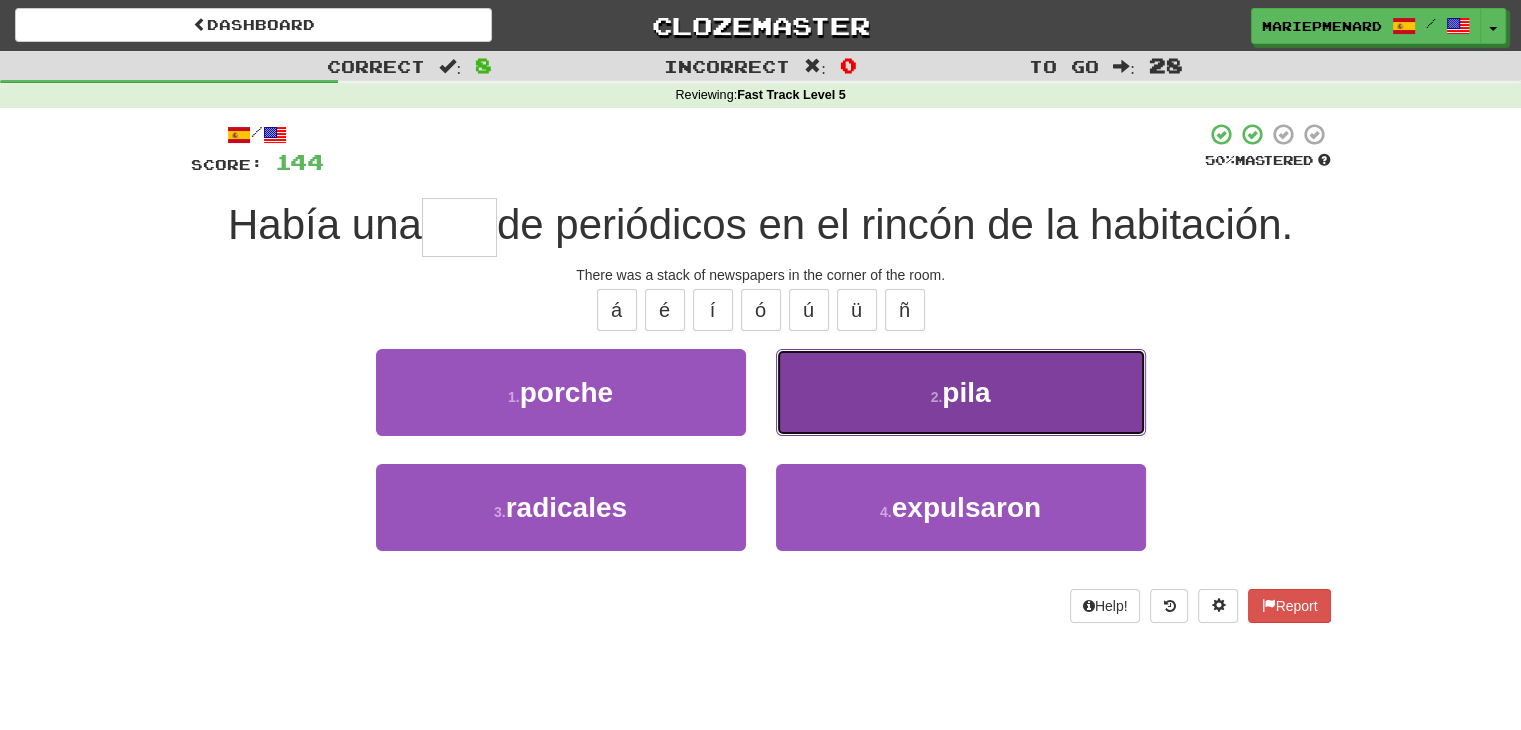 click on "2 .  pila" at bounding box center (961, 392) 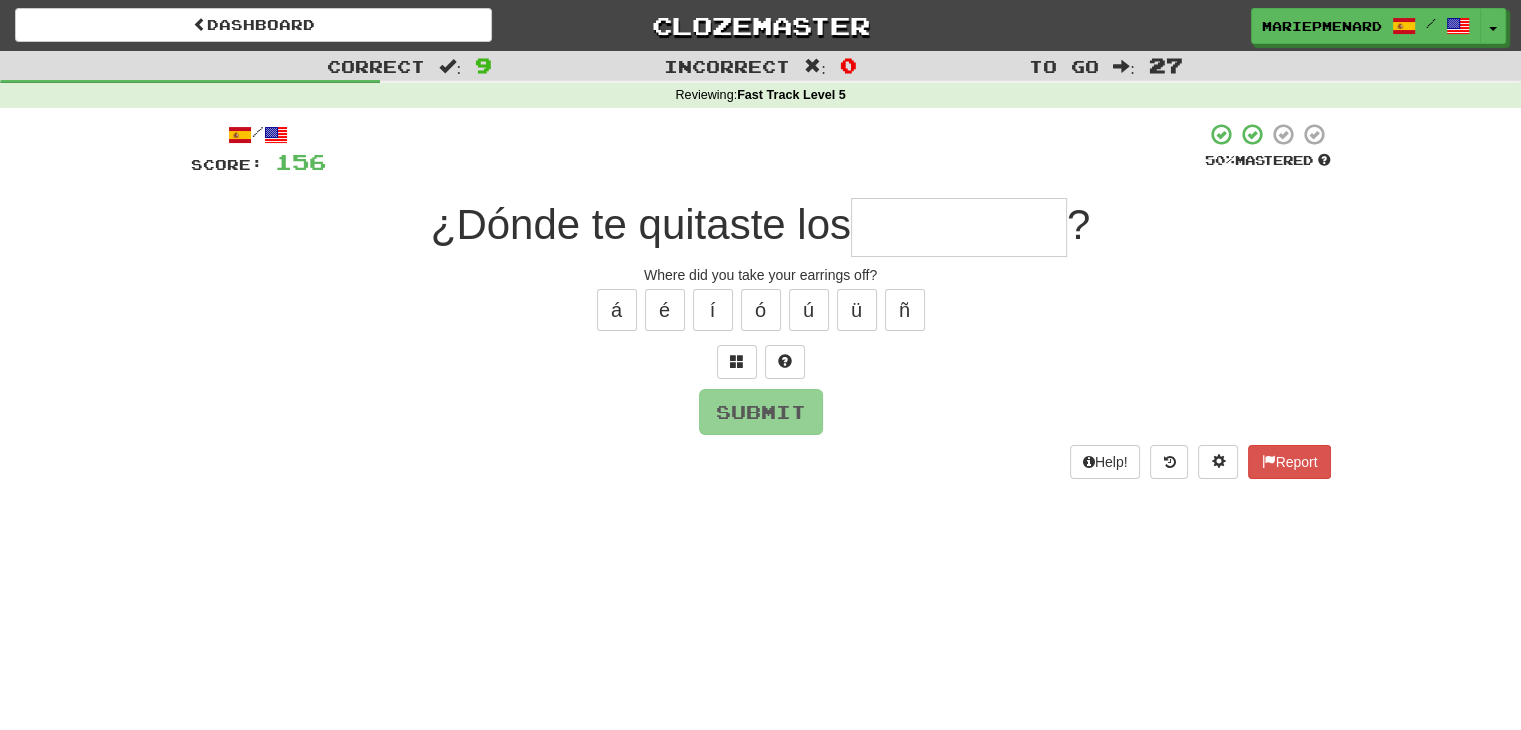 click at bounding box center [959, 227] 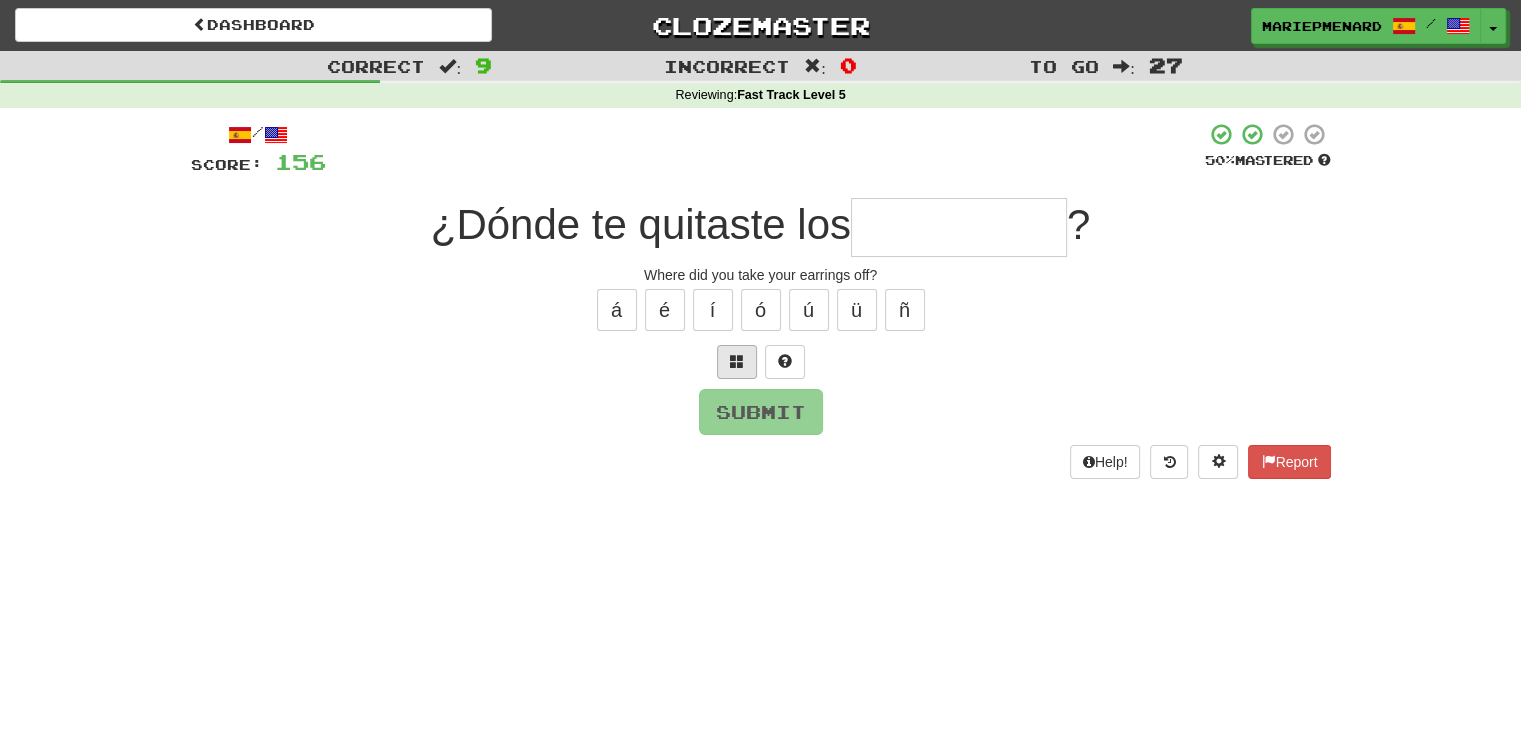 type on "*" 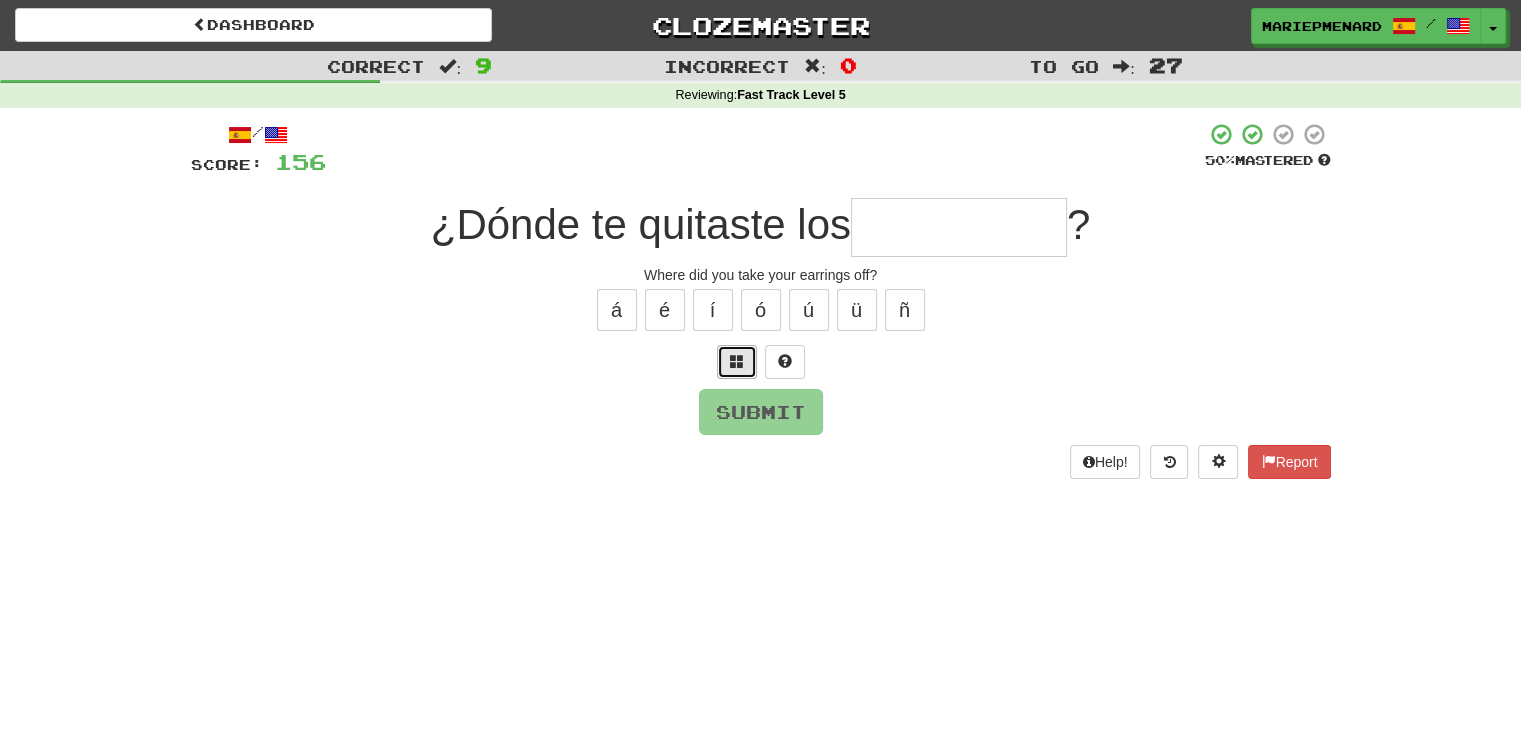 click at bounding box center (737, 362) 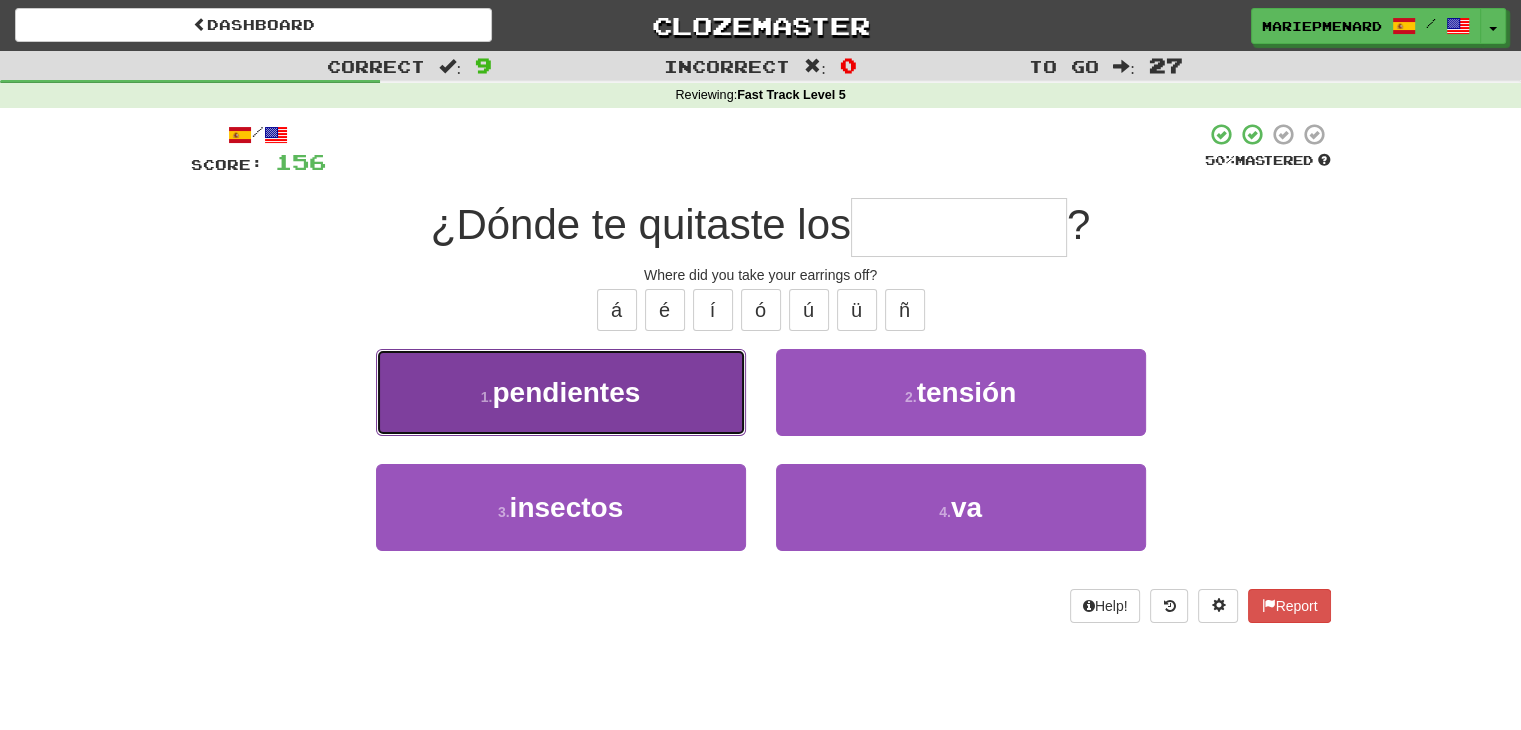 click on "1 .  pendientes" at bounding box center [561, 392] 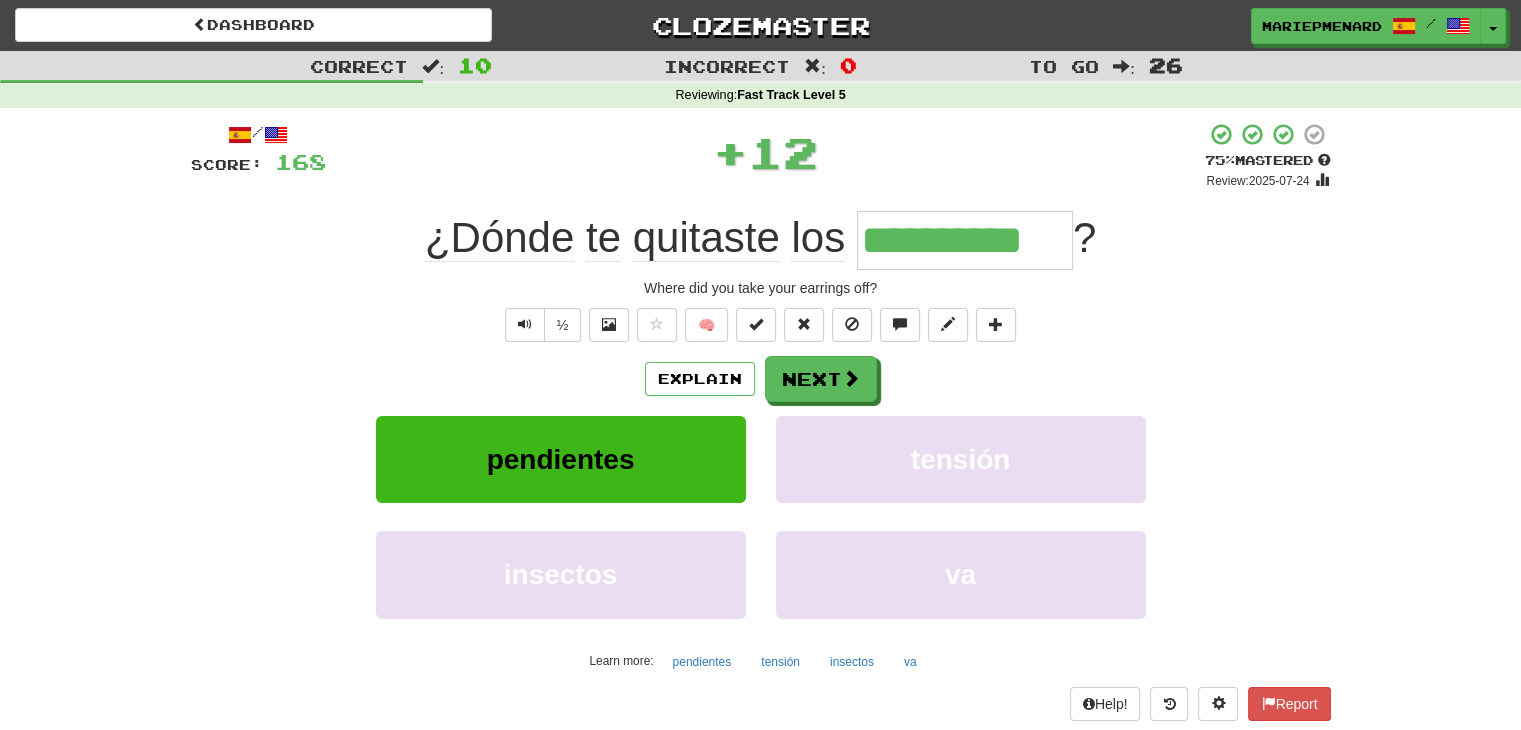 click on "Explain Next" at bounding box center [761, 379] 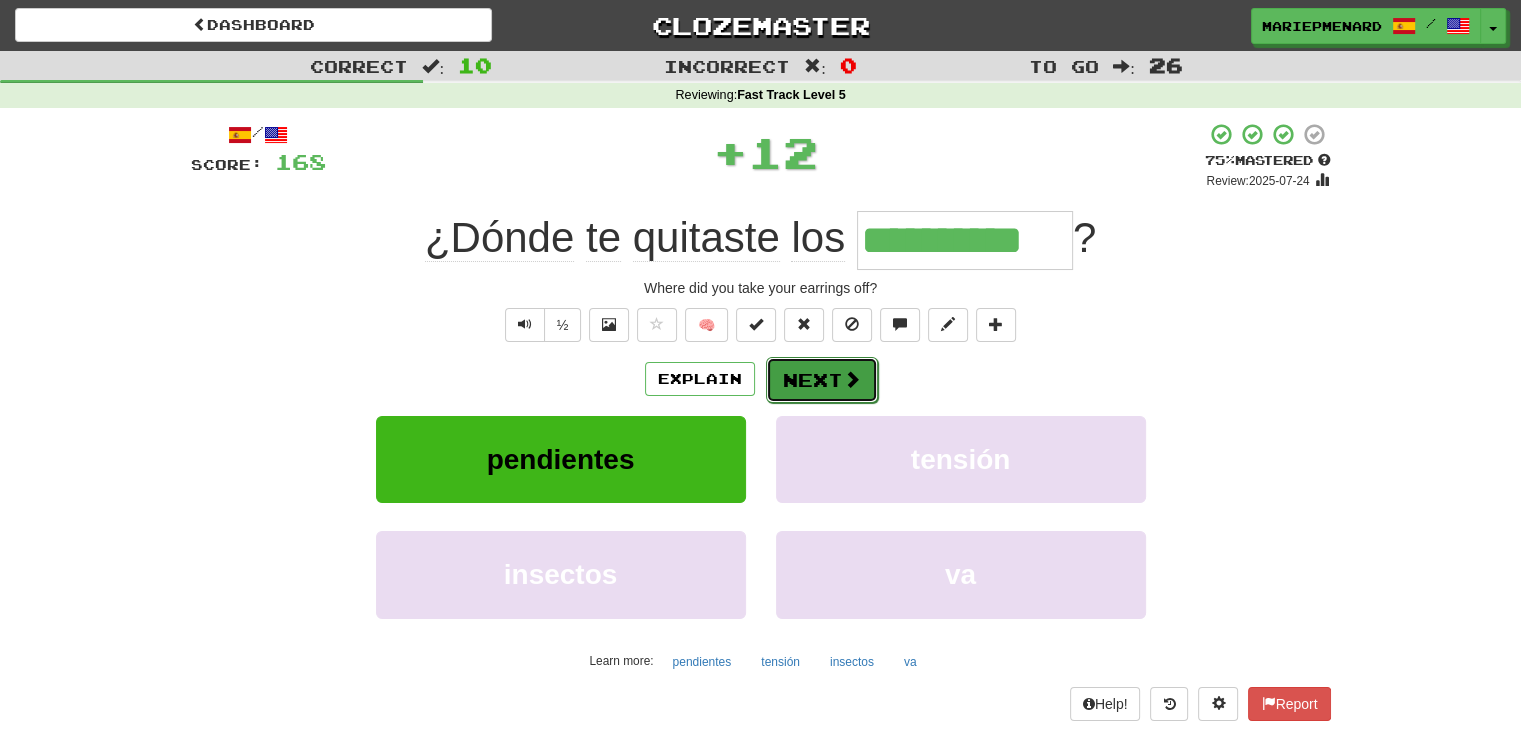 click at bounding box center [852, 379] 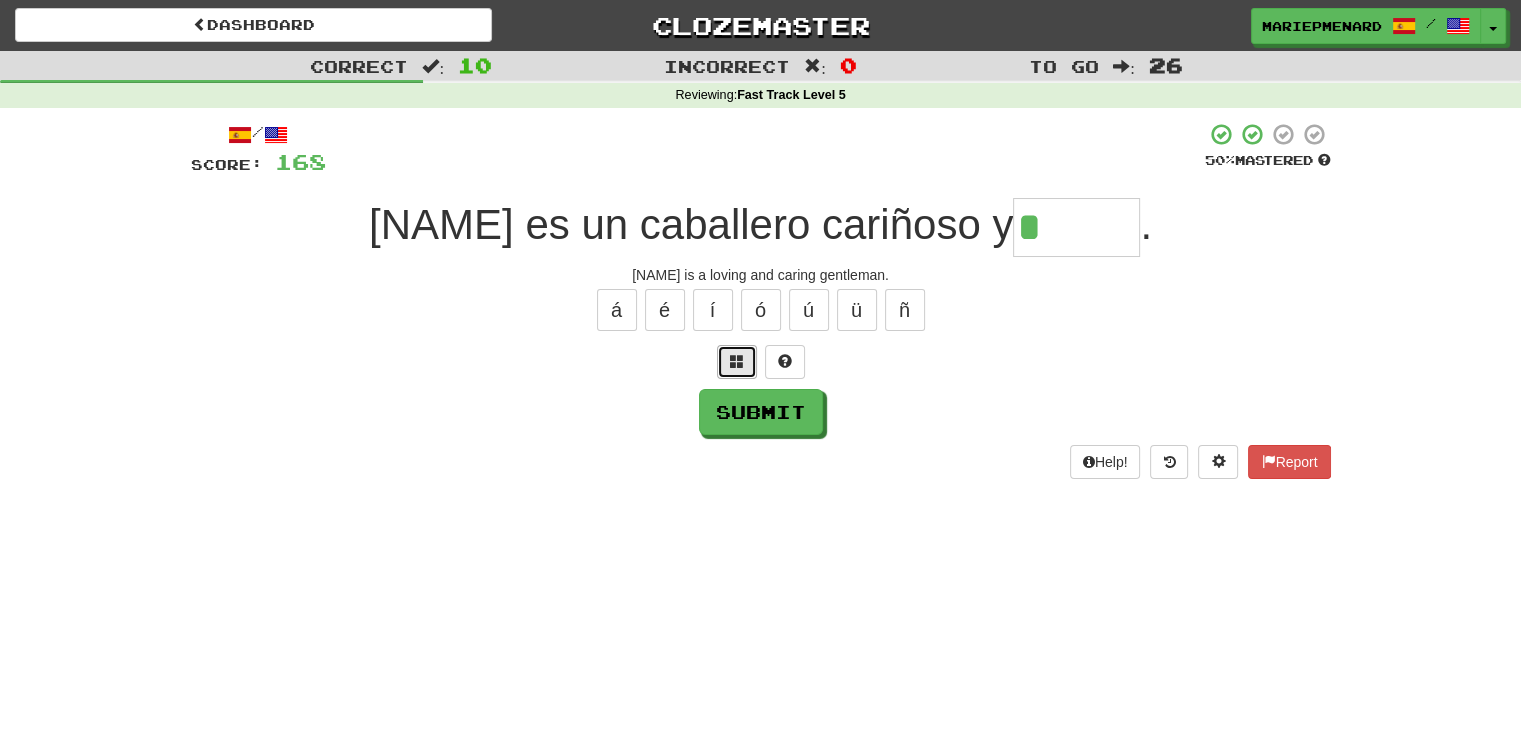 click at bounding box center (737, 362) 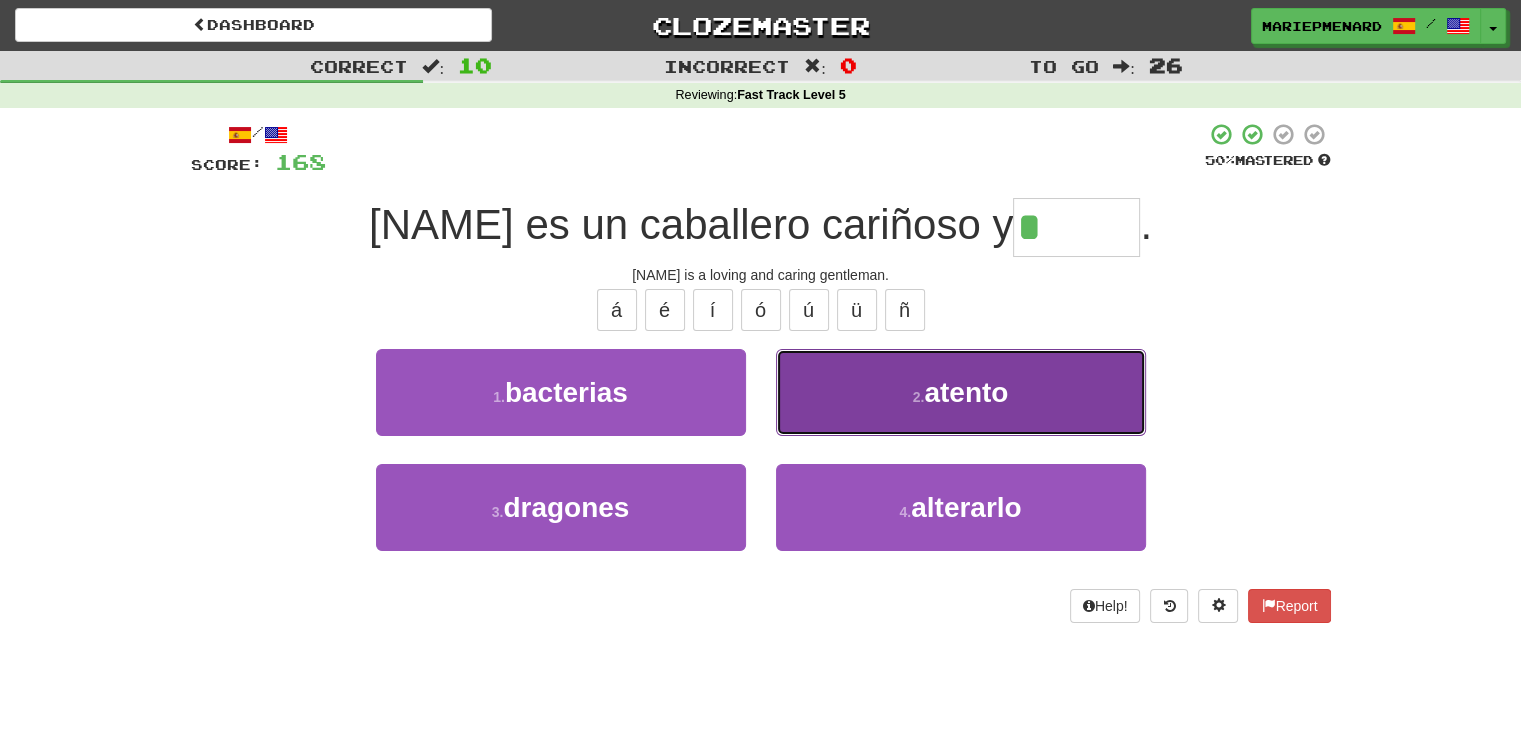 click on "atento" at bounding box center (966, 392) 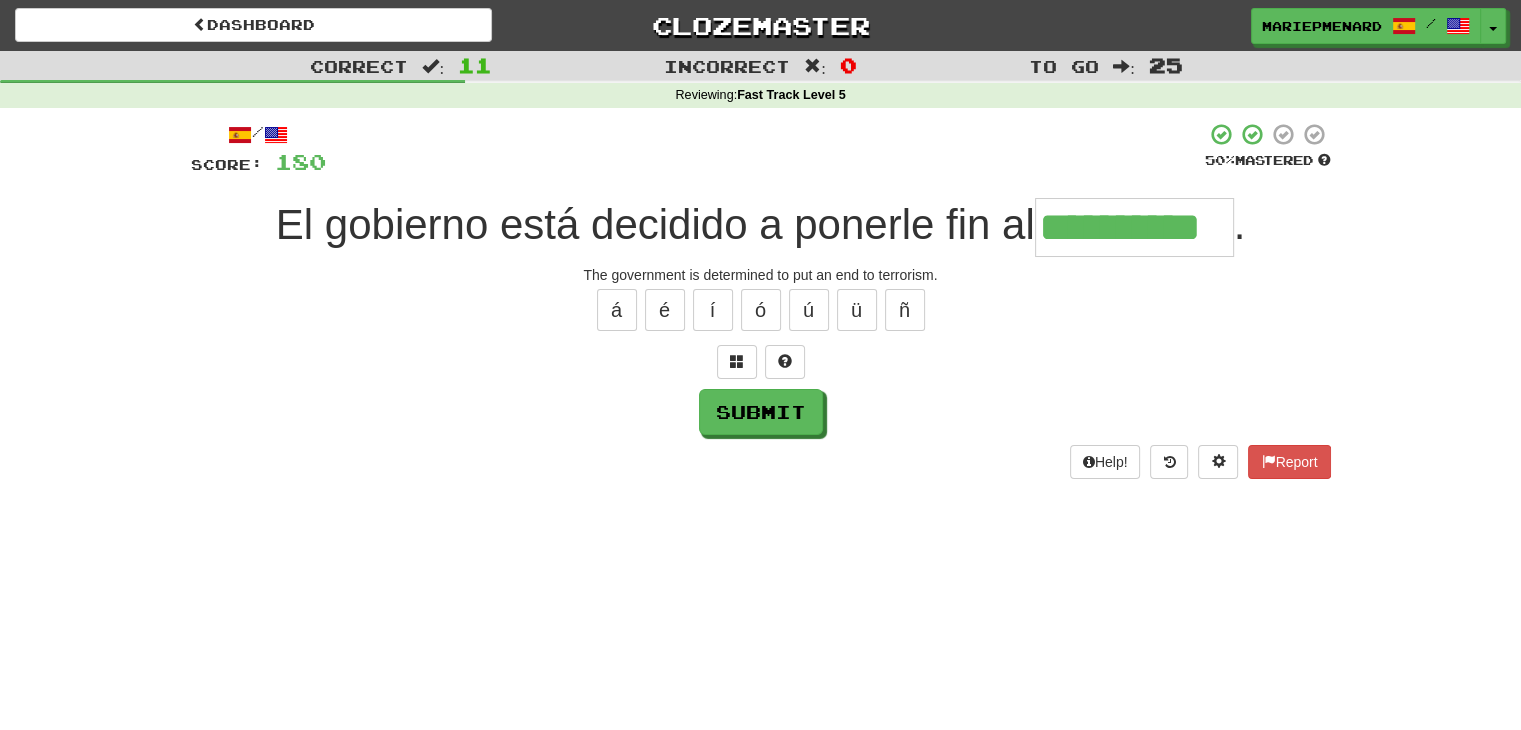 type on "**********" 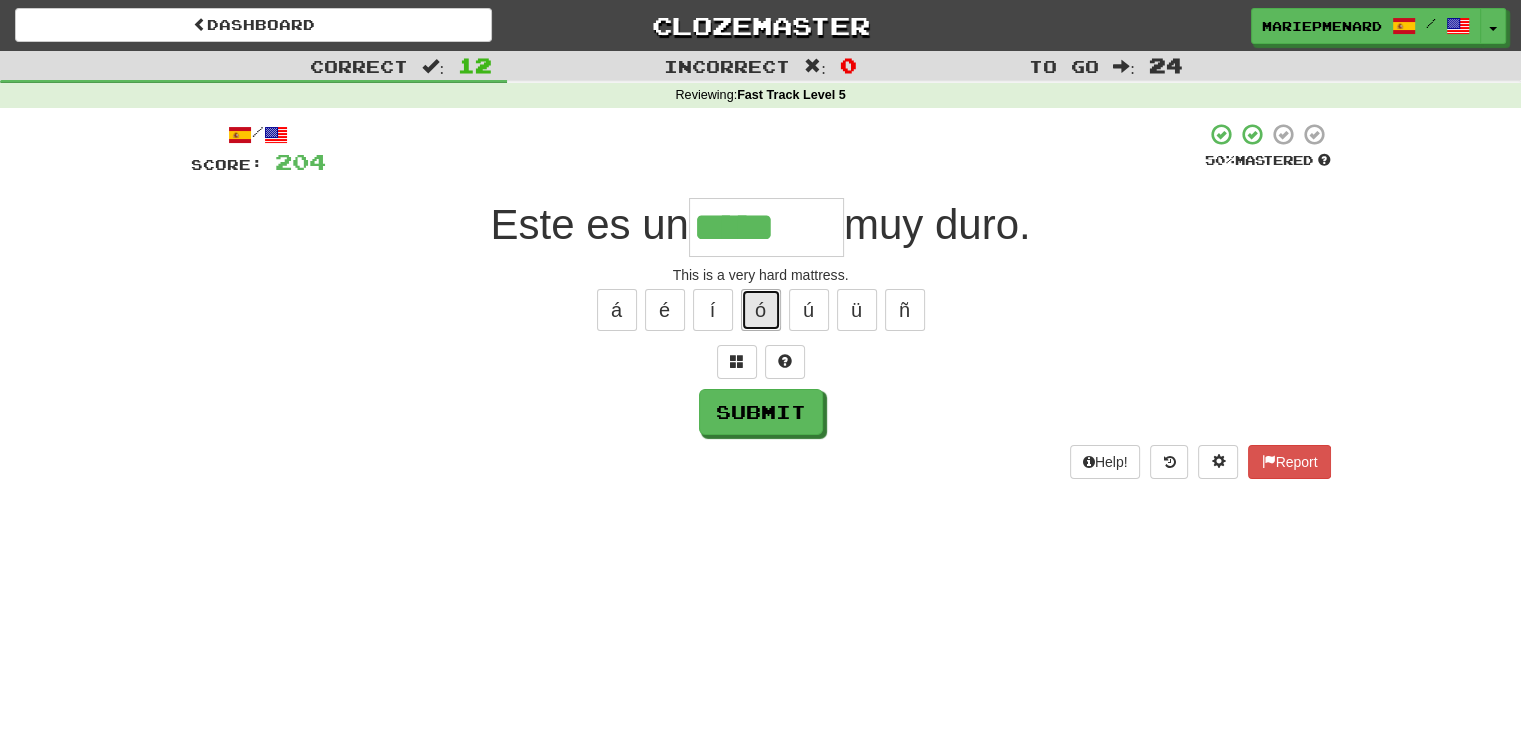 click on "ó" at bounding box center [761, 310] 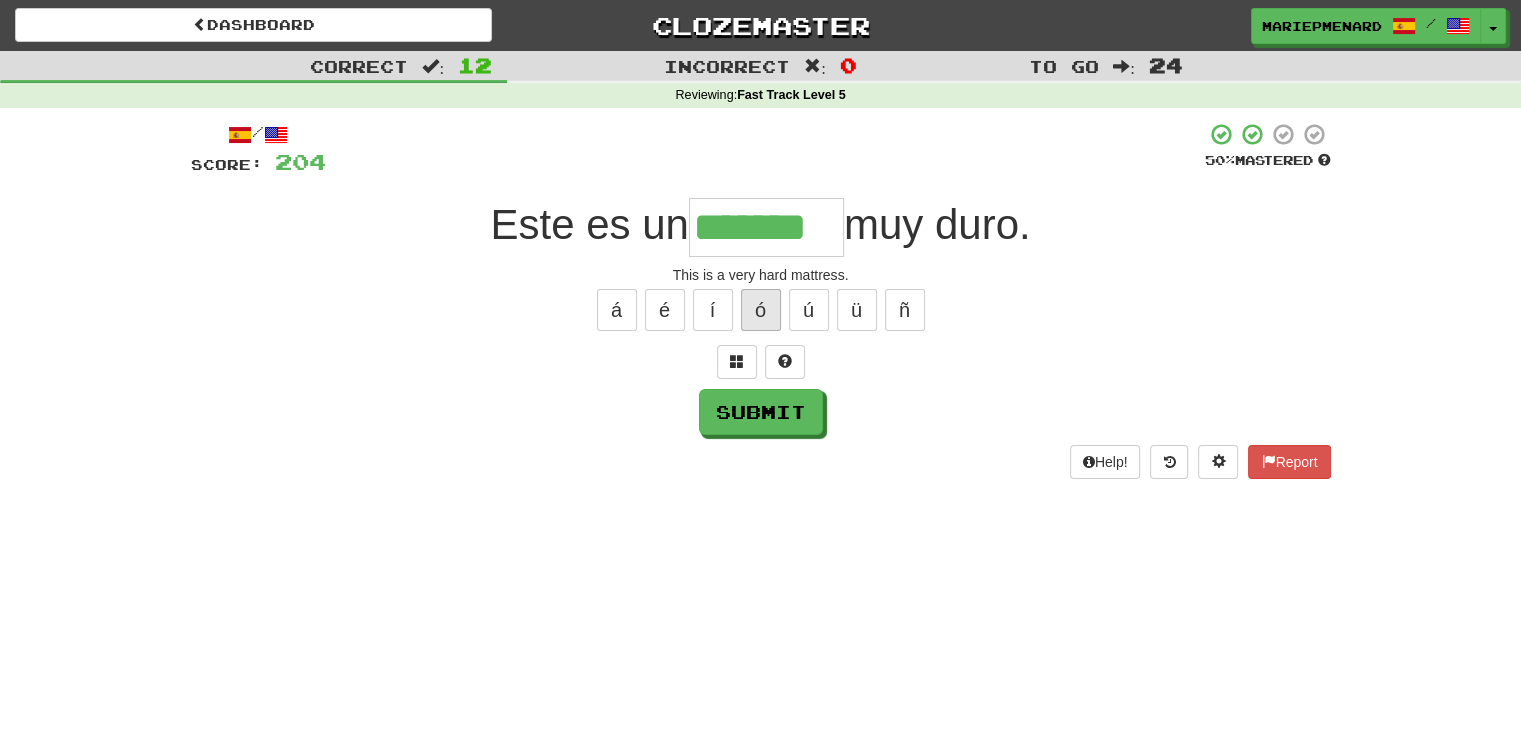 type on "*******" 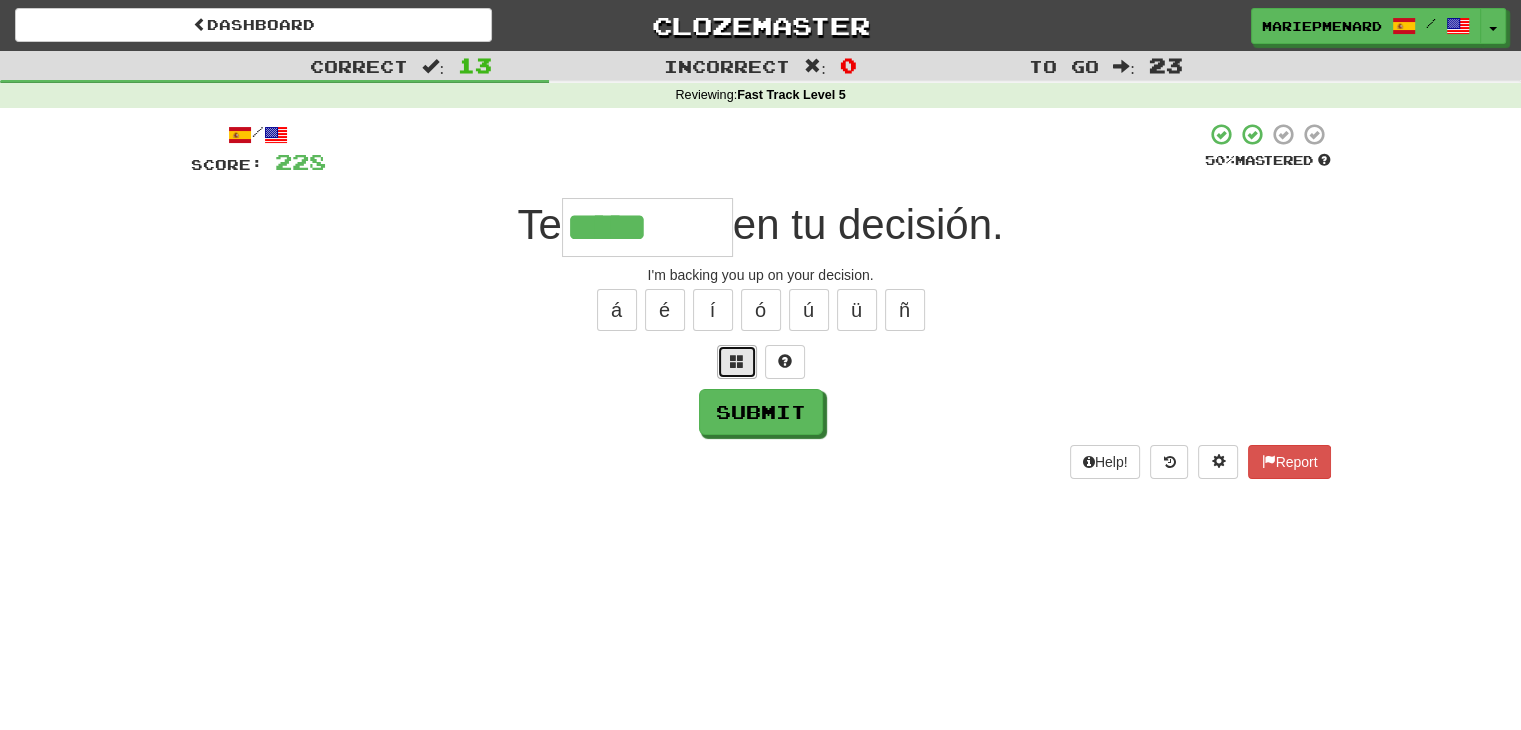 click at bounding box center [737, 362] 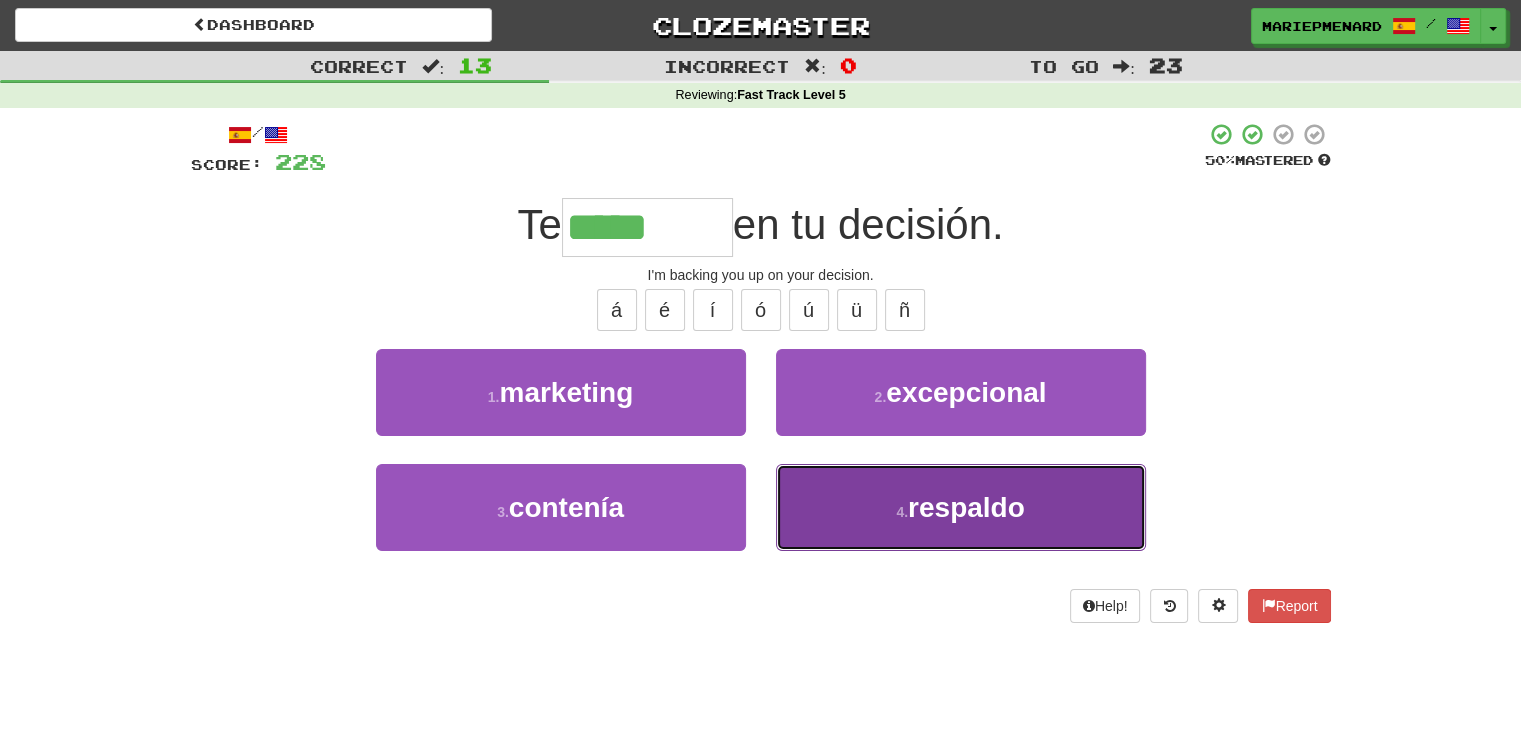 click on "4 .  respaldo" at bounding box center (961, 507) 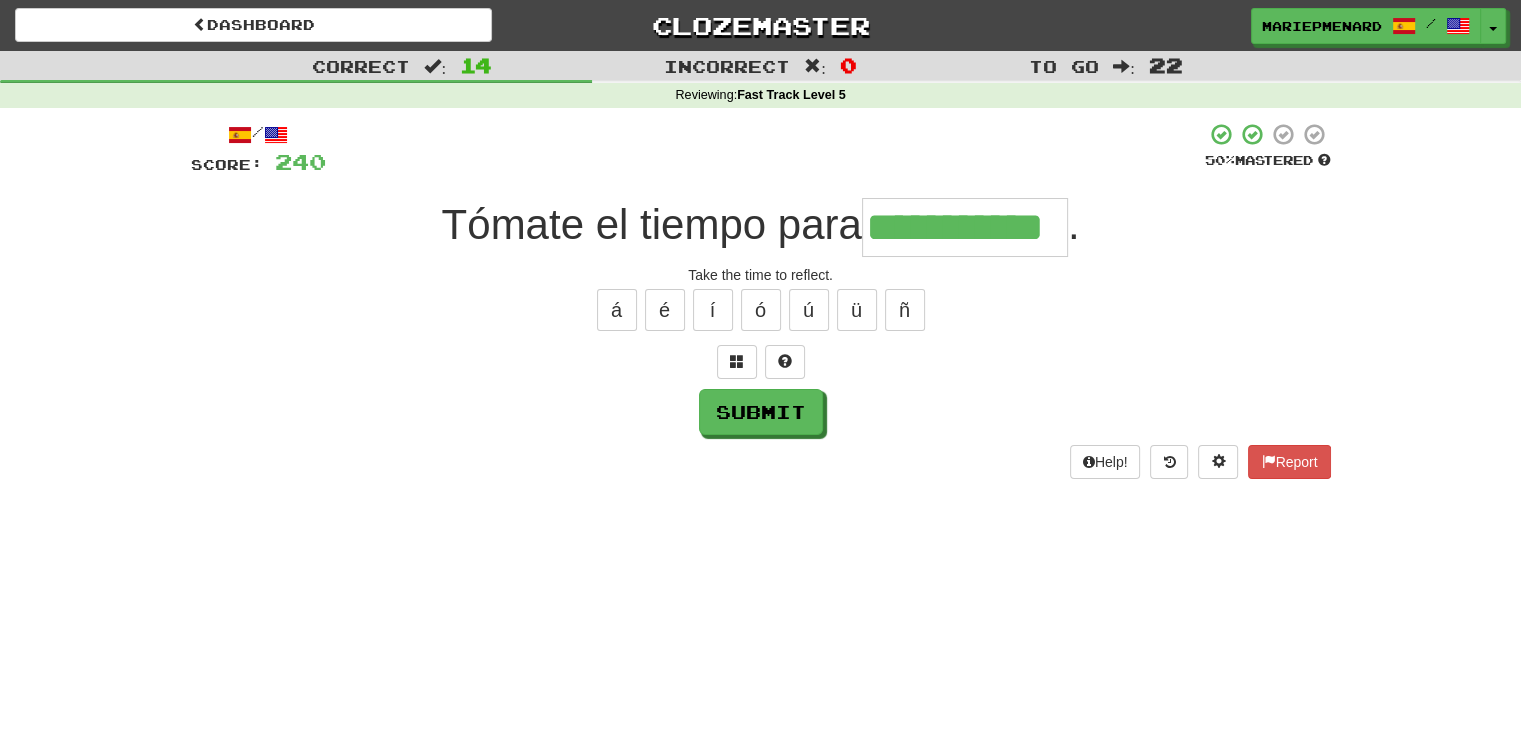 type on "**********" 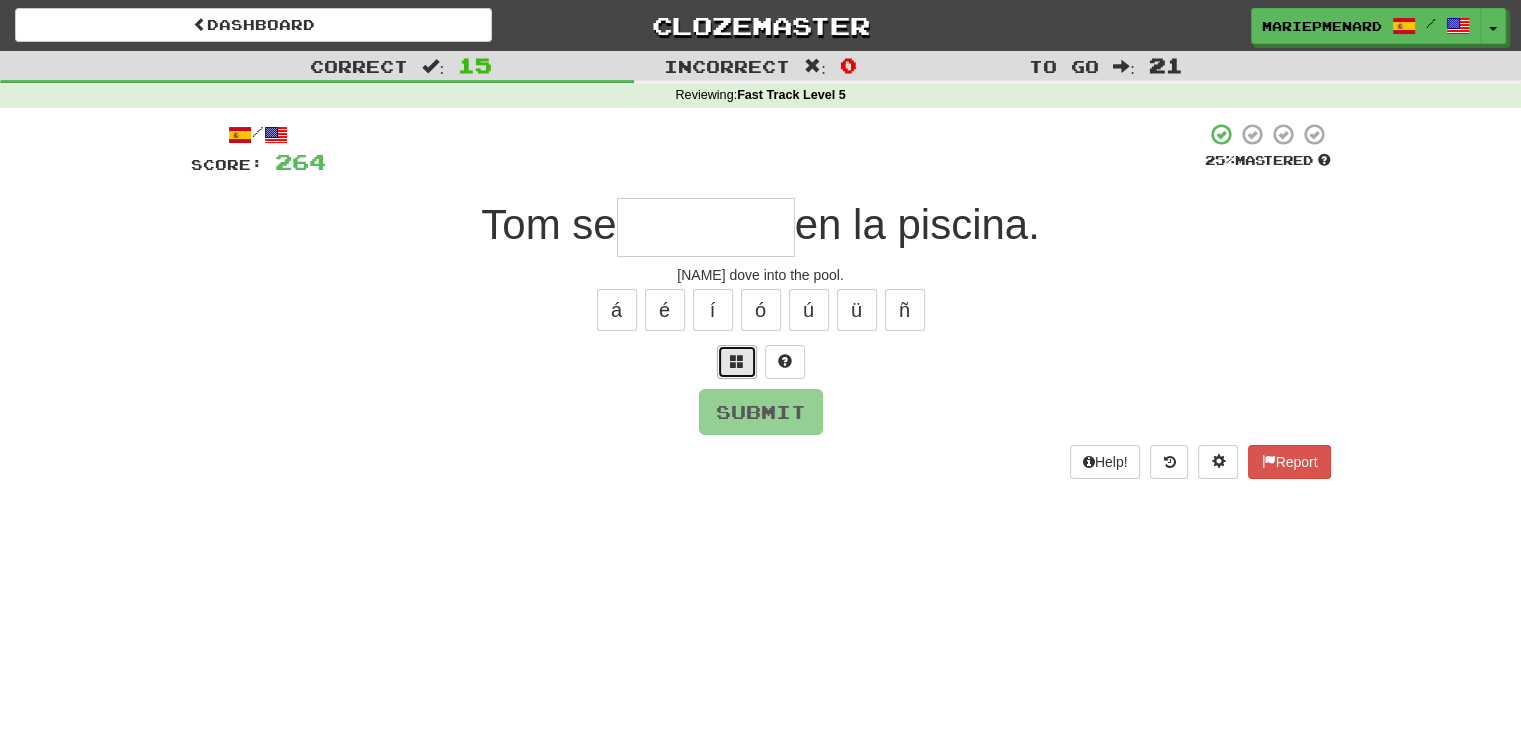 click at bounding box center (737, 361) 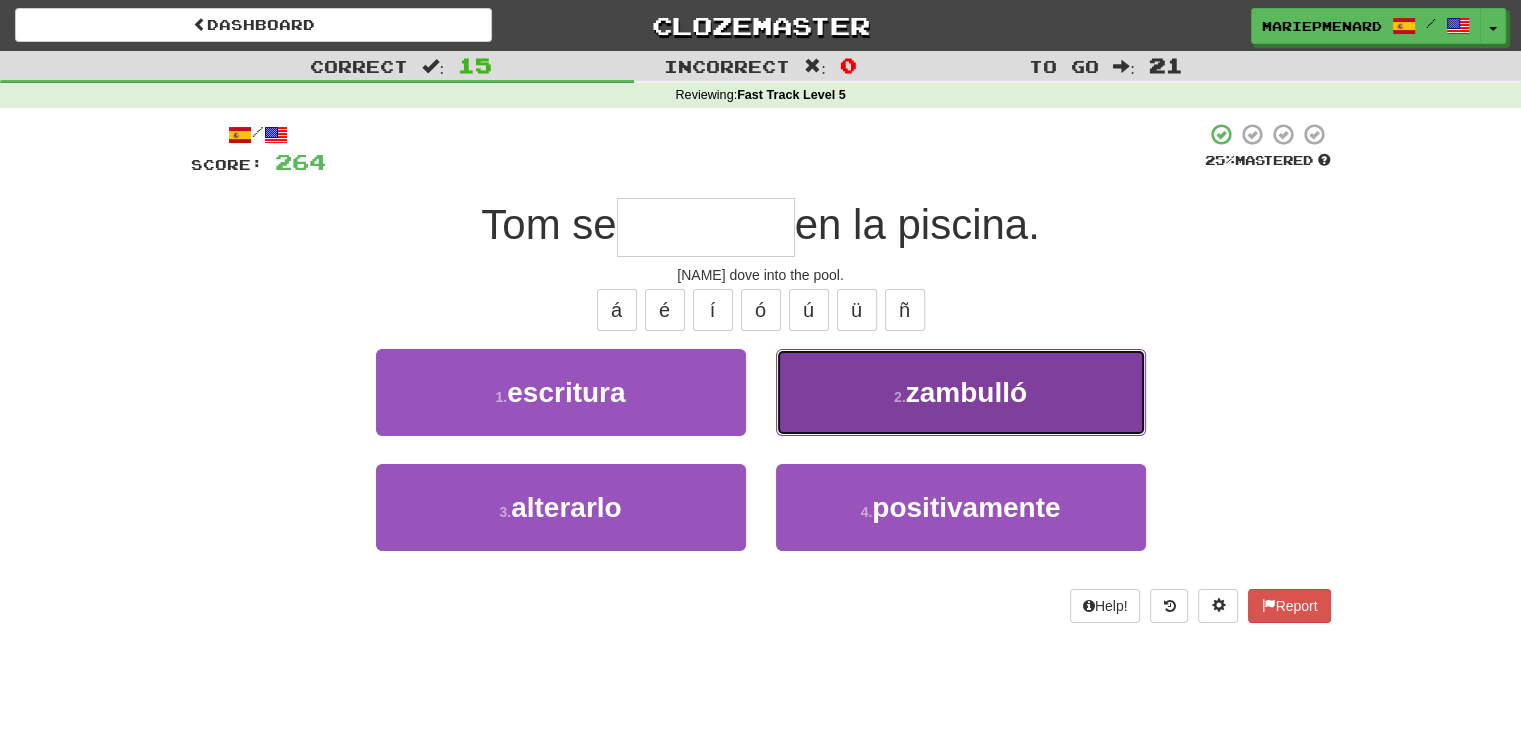 click on "2 .  zambulló" at bounding box center (961, 392) 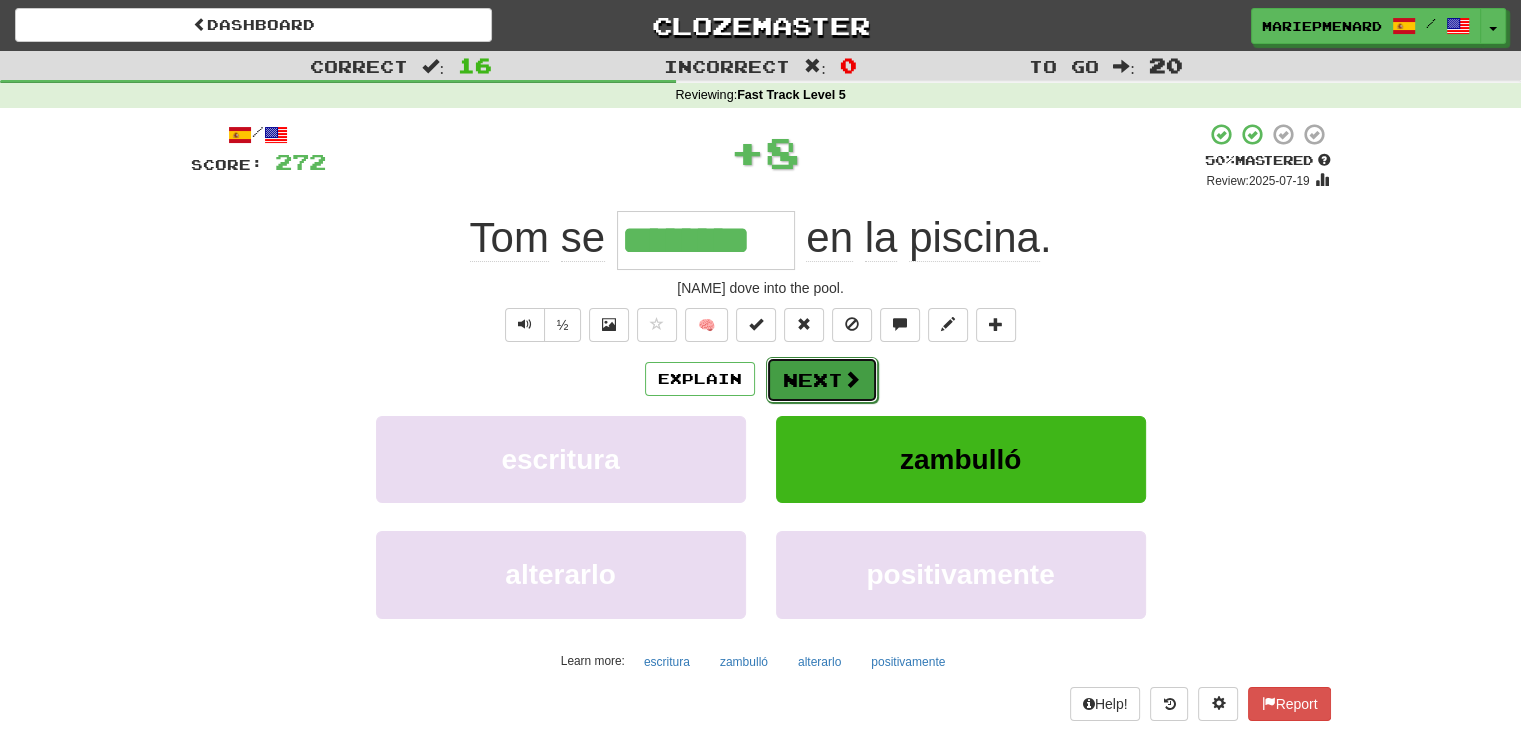 click on "Next" at bounding box center [822, 380] 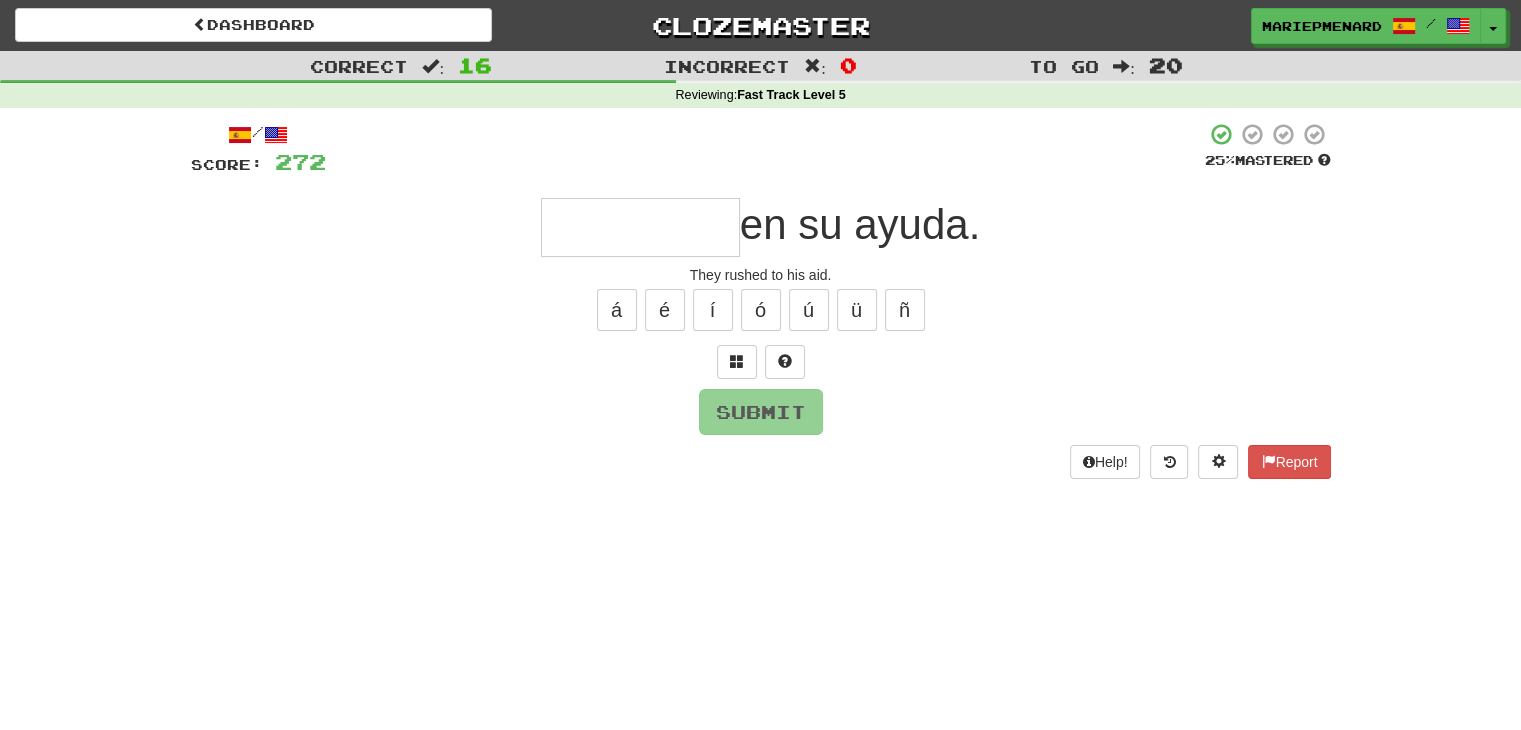 click at bounding box center [640, 227] 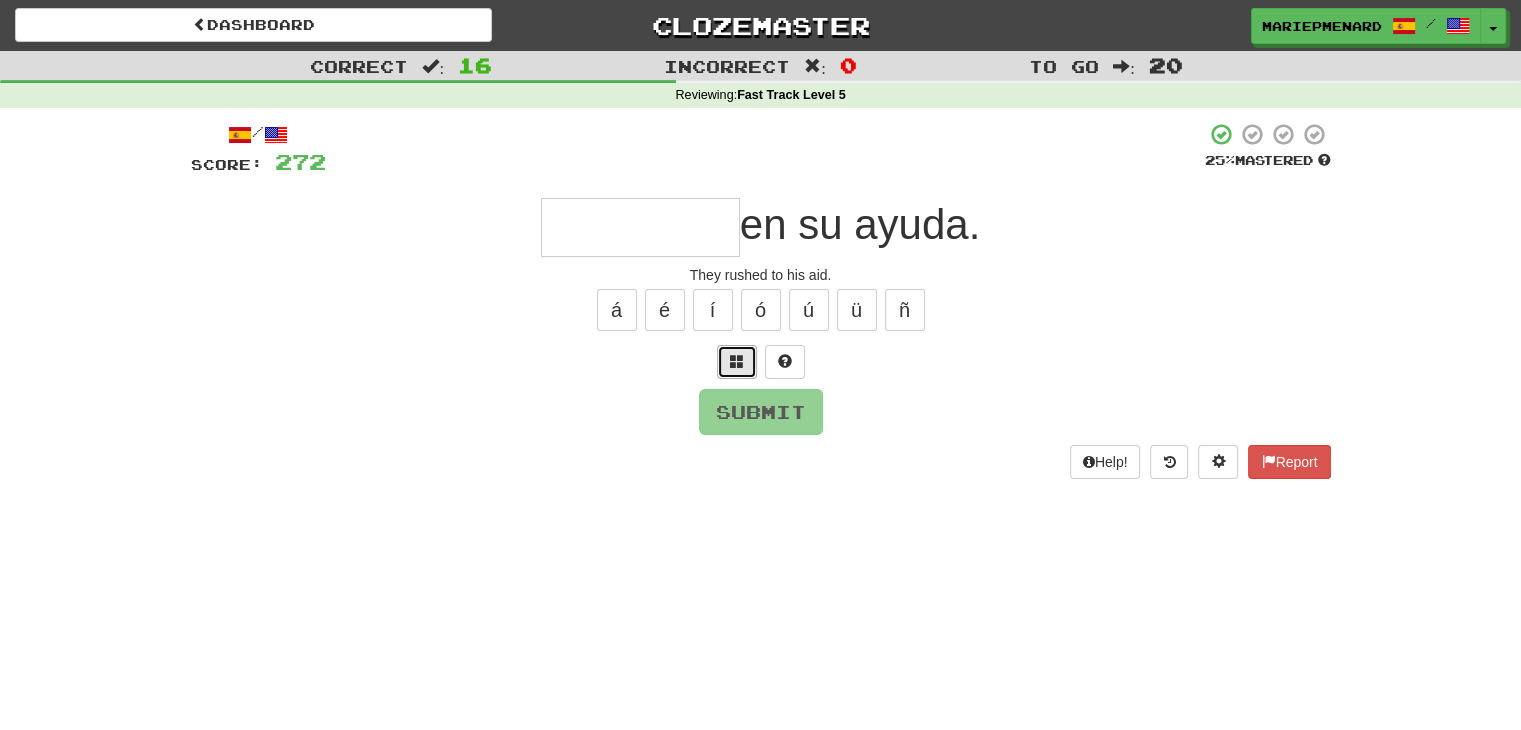 click at bounding box center [737, 362] 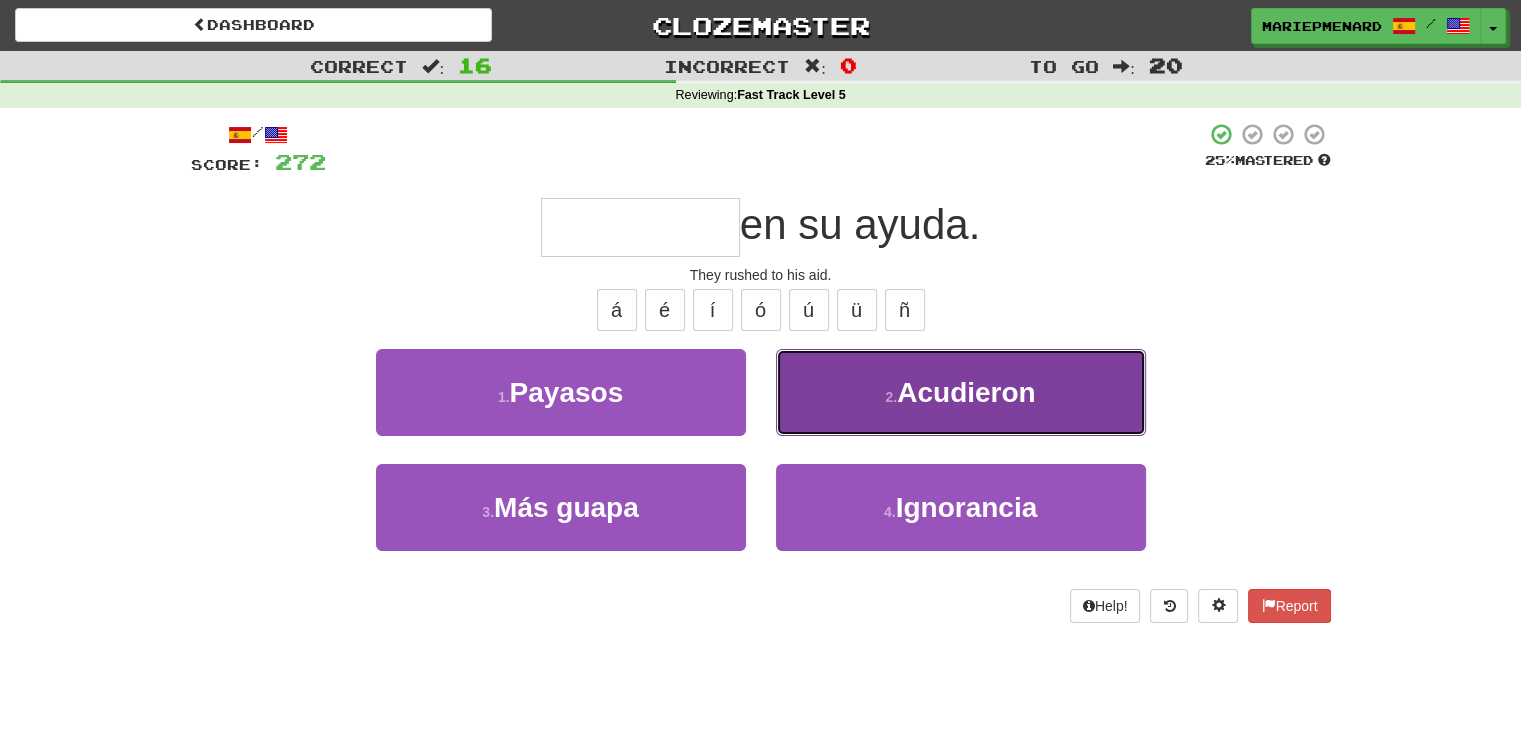 click on "2 .  Acudieron" at bounding box center (961, 392) 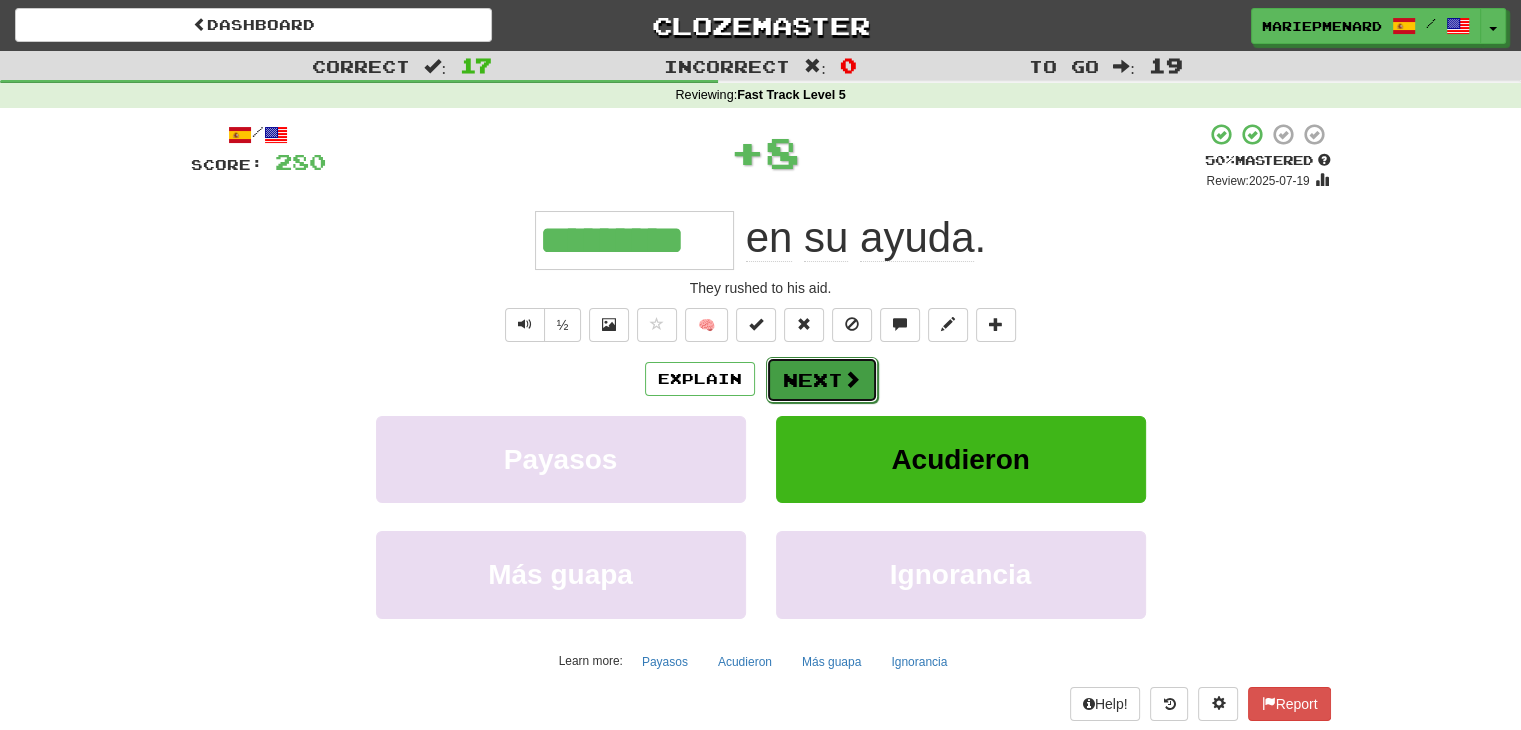 click on "Next" at bounding box center (822, 380) 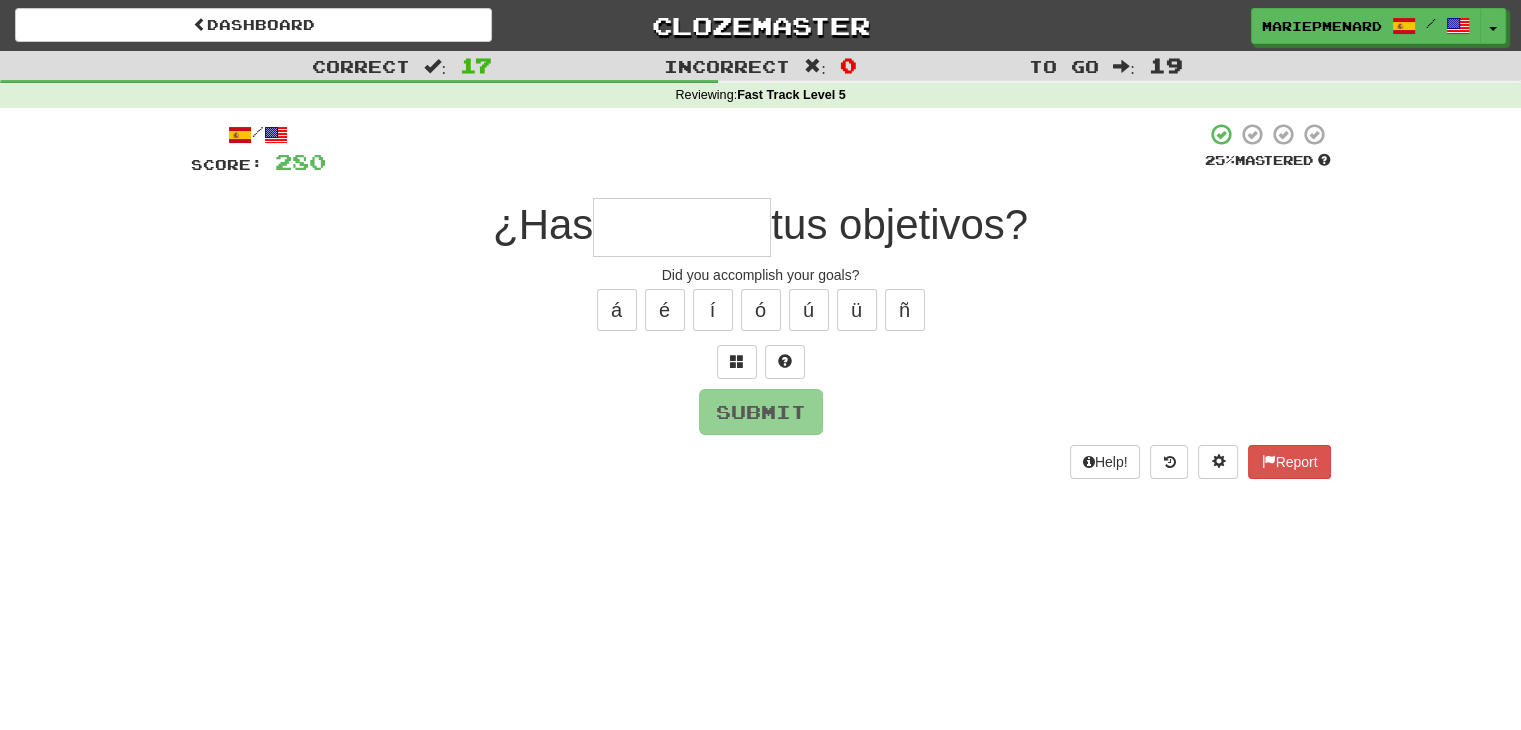 click at bounding box center [682, 227] 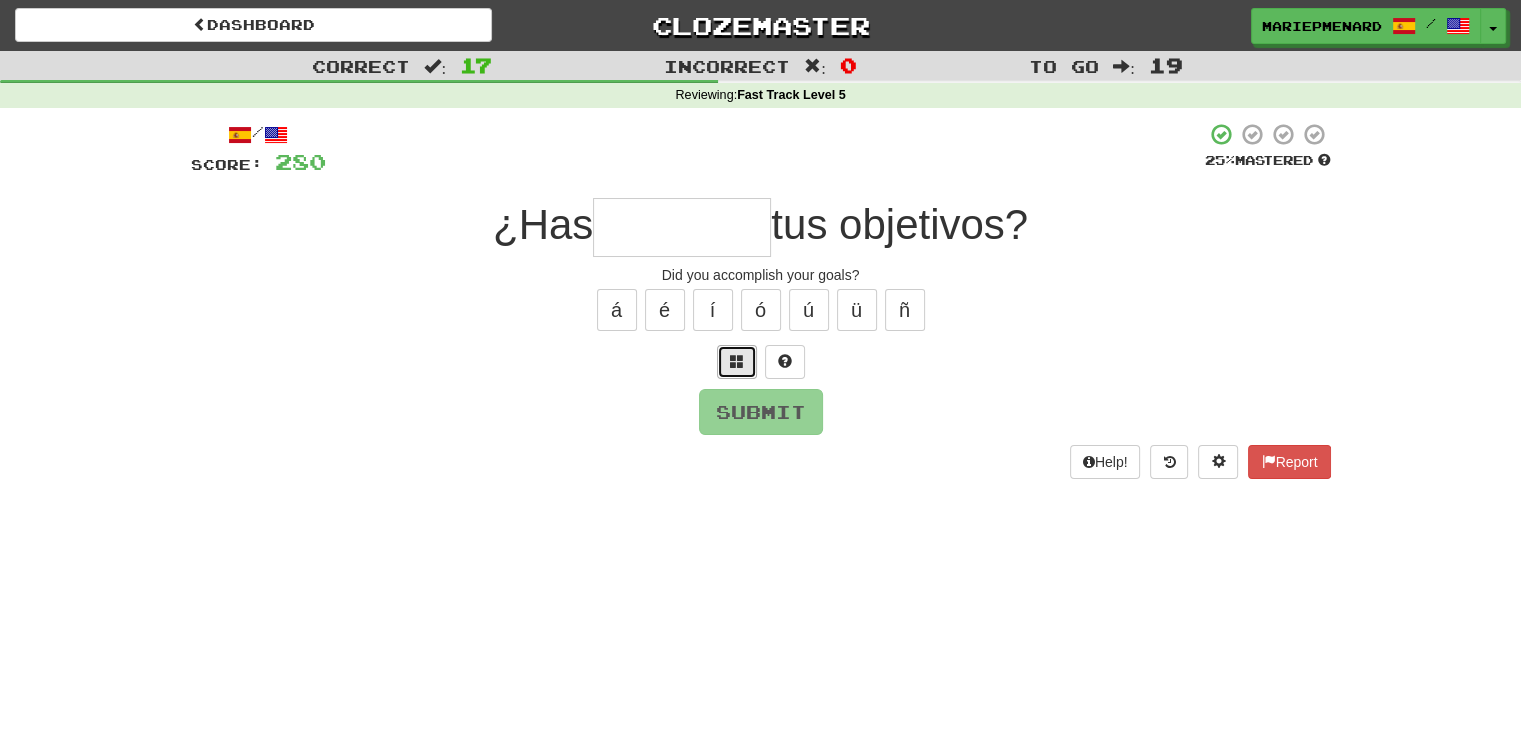 click at bounding box center [737, 362] 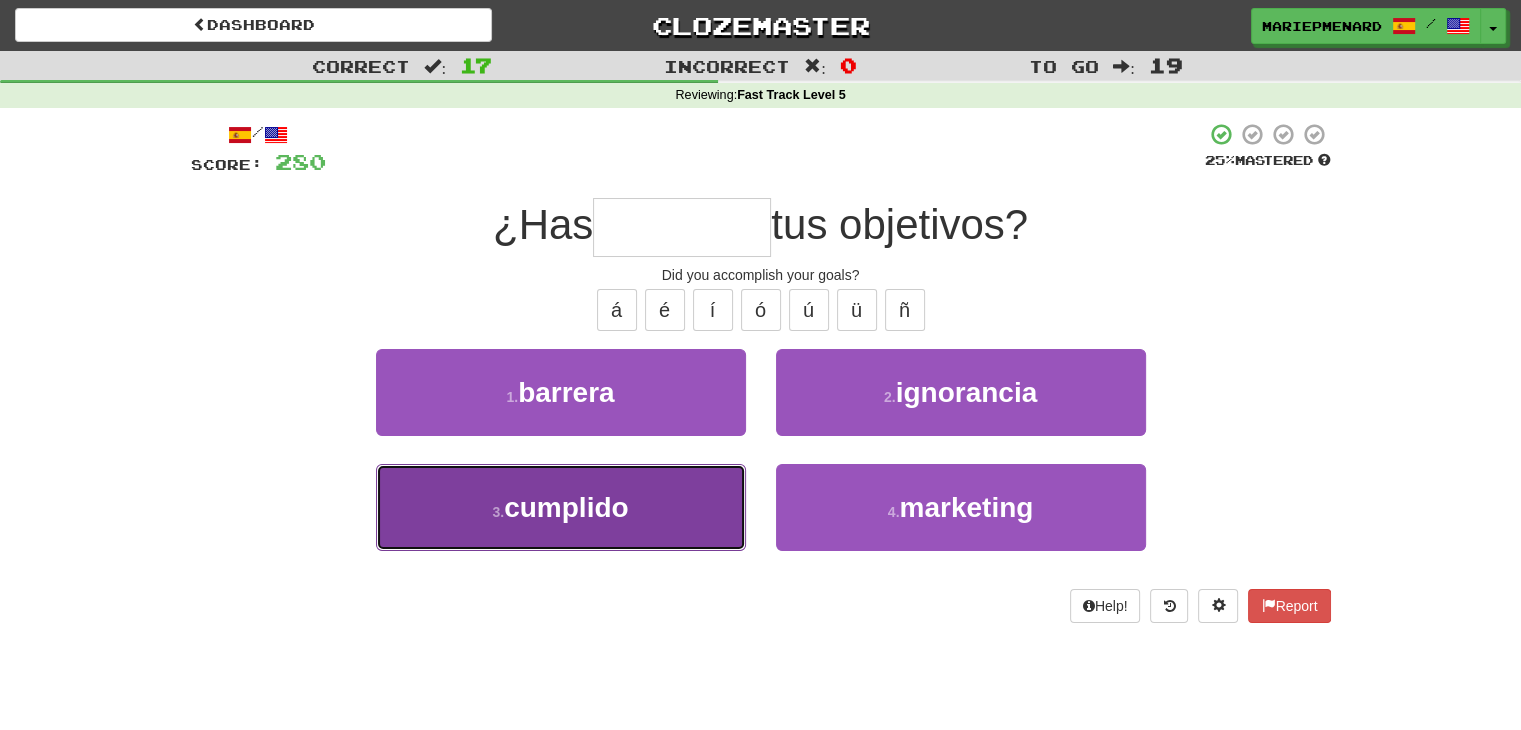 click on "3 .  cumplido" at bounding box center [561, 507] 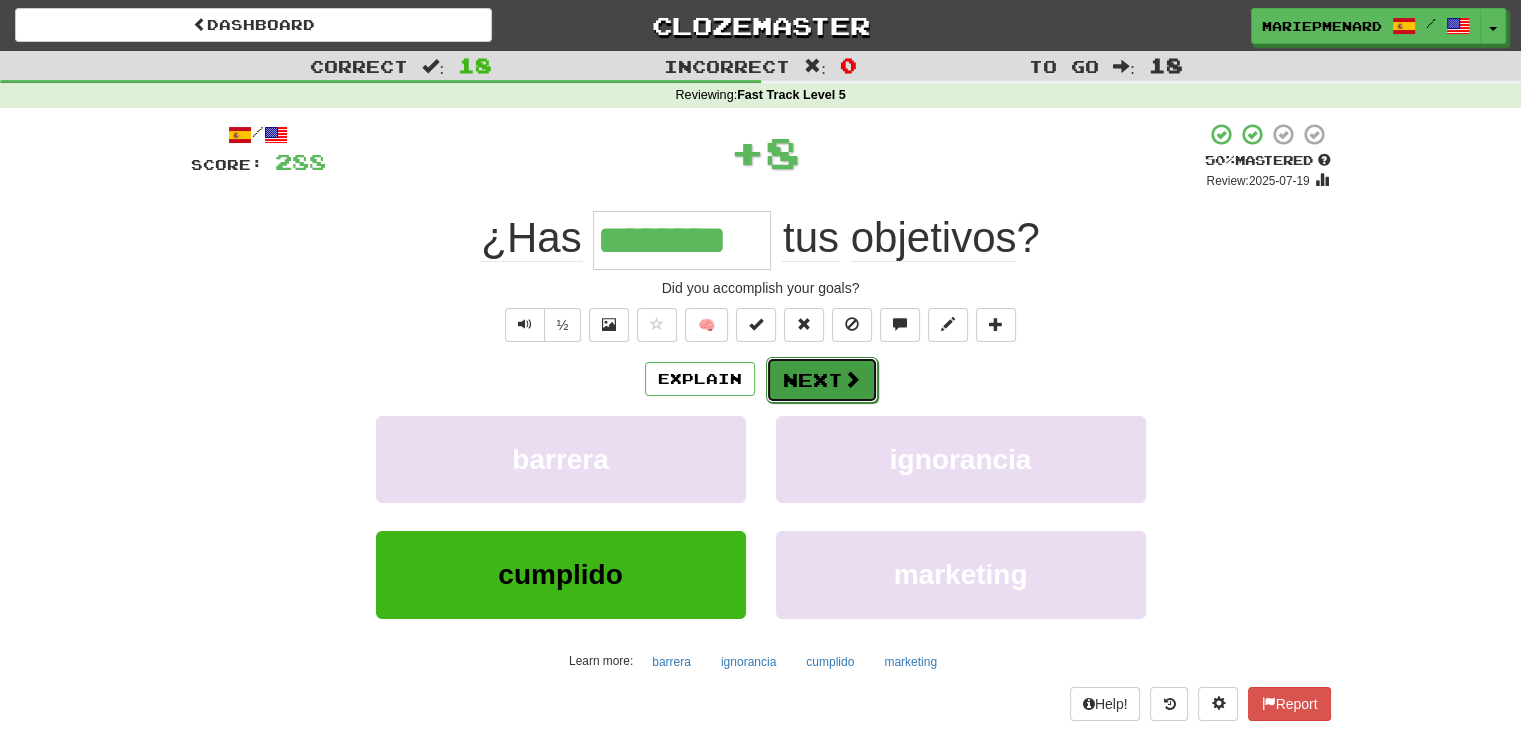 click on "Next" at bounding box center (822, 380) 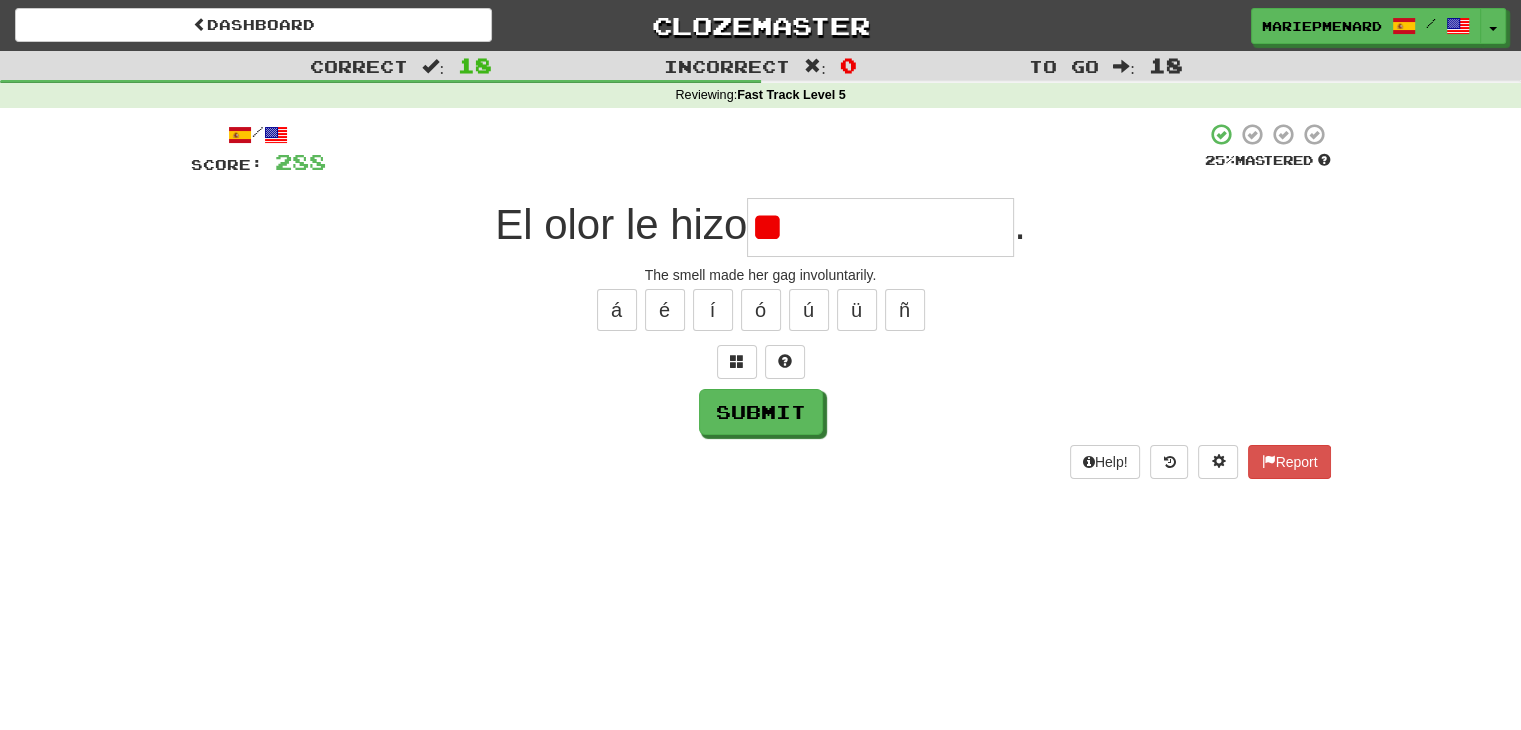 type on "*" 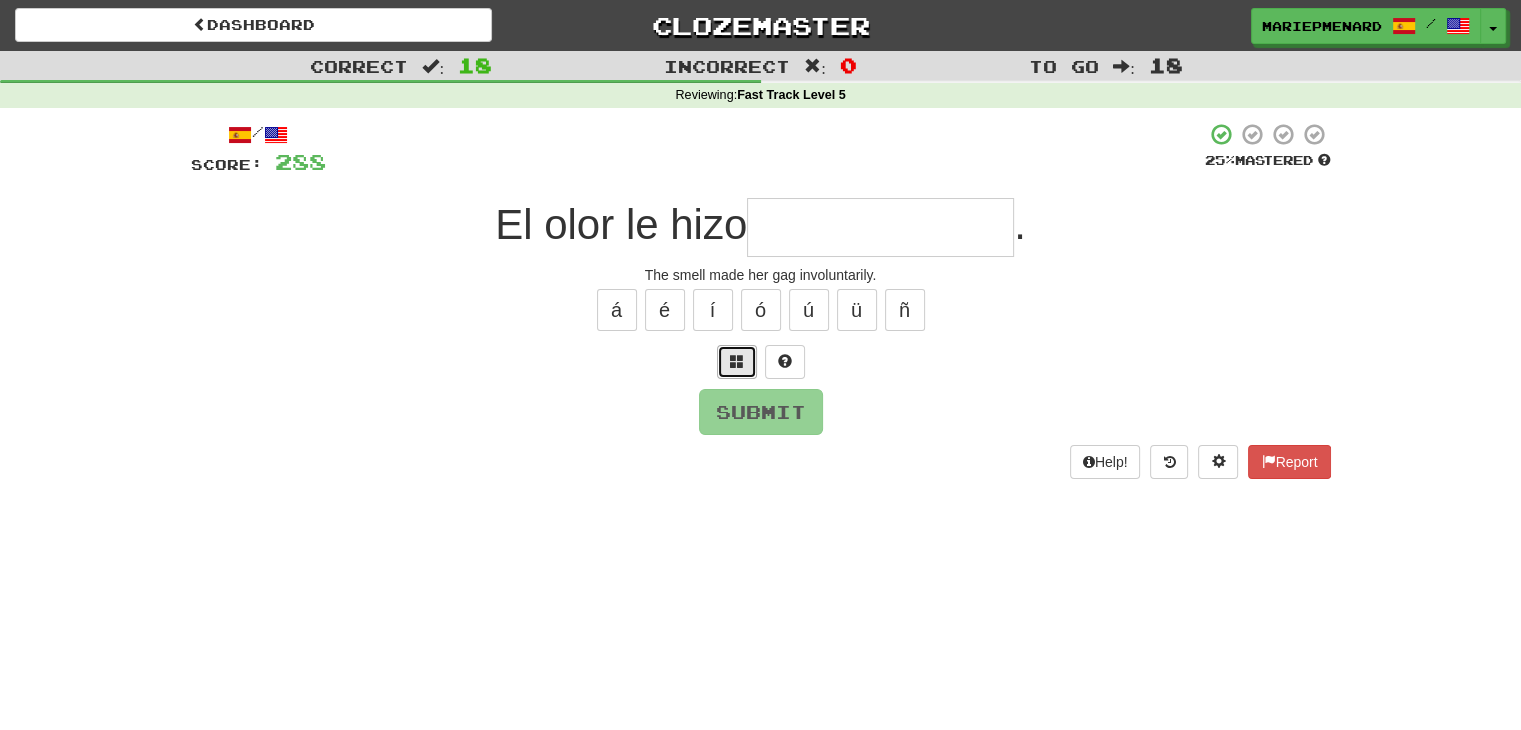 click at bounding box center (737, 361) 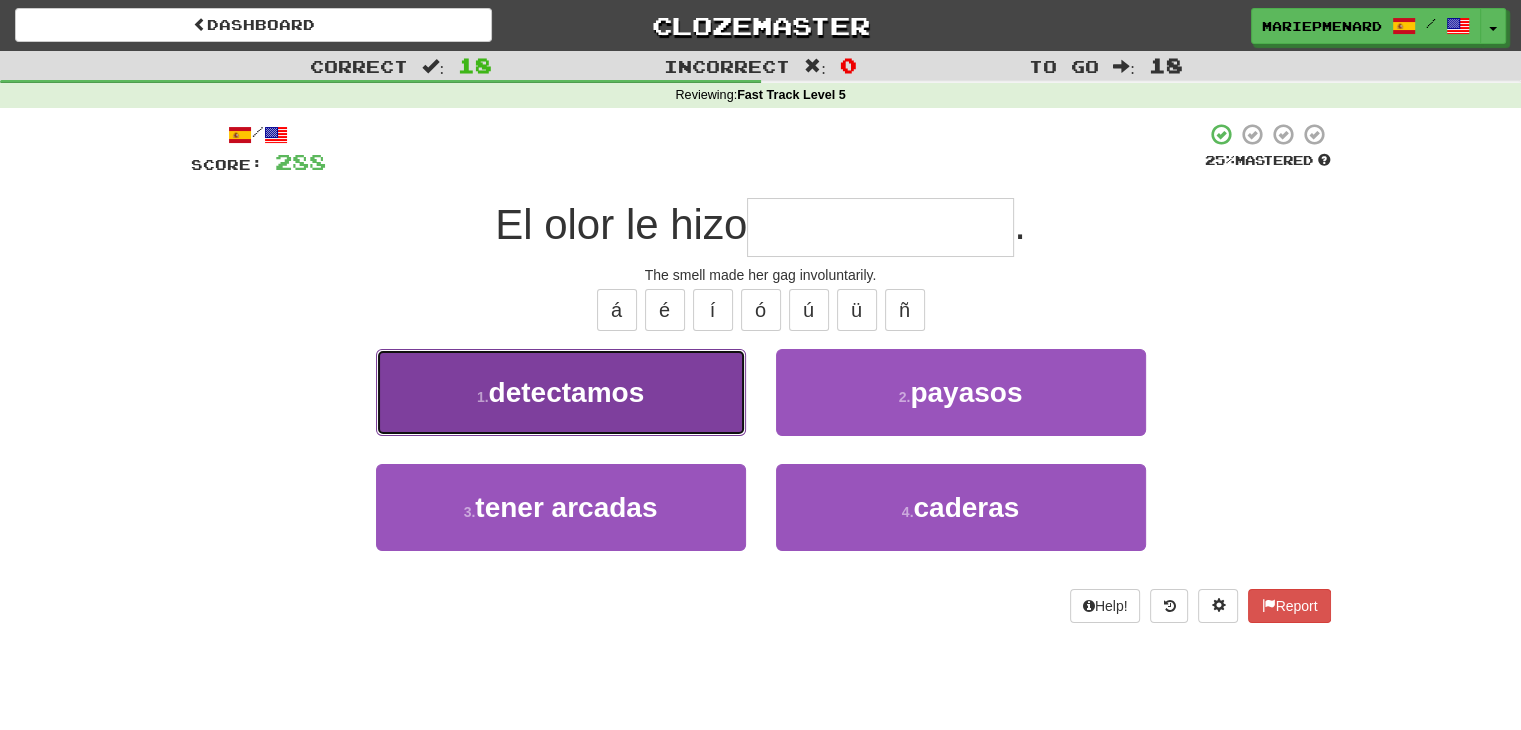 click on "1 .  detectamos" at bounding box center [561, 392] 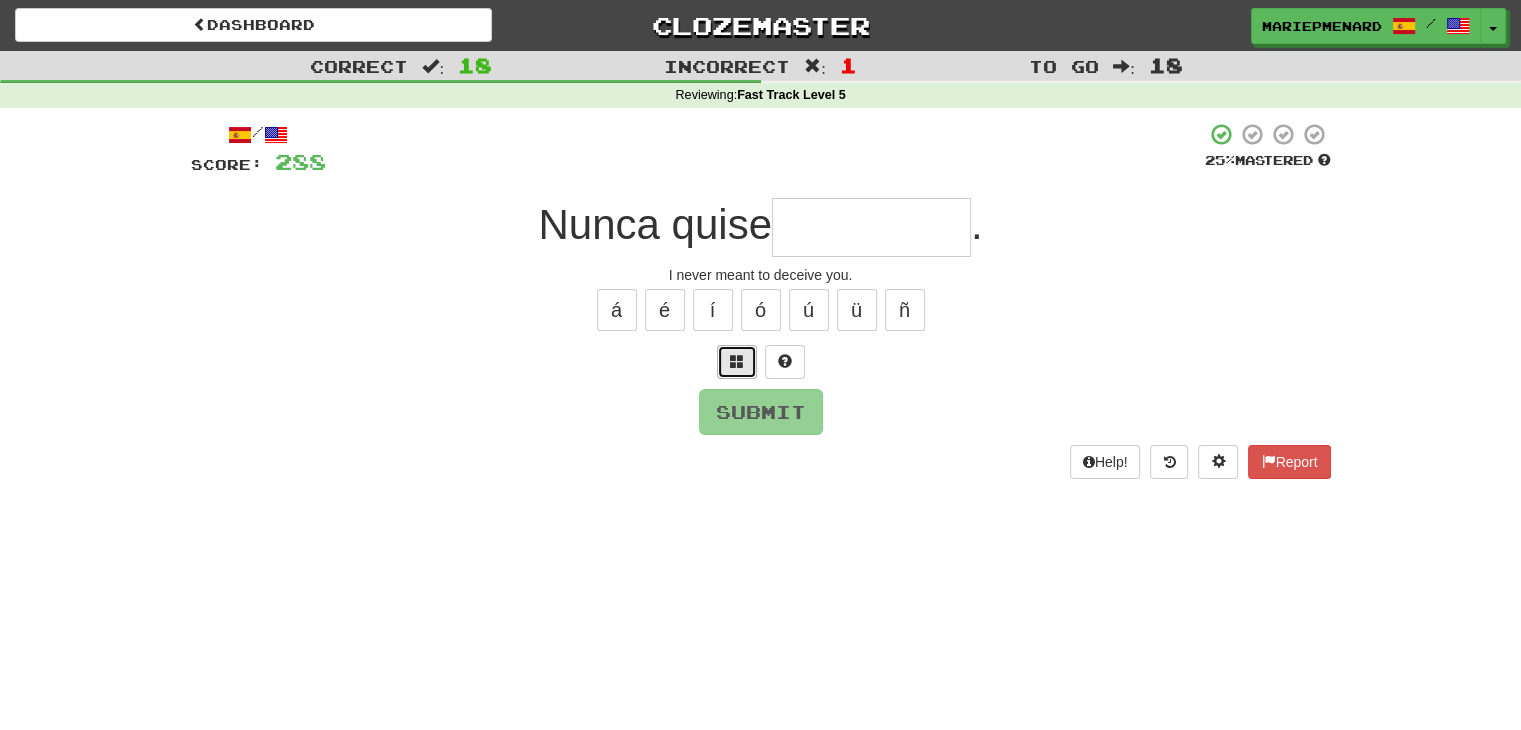 click at bounding box center [737, 362] 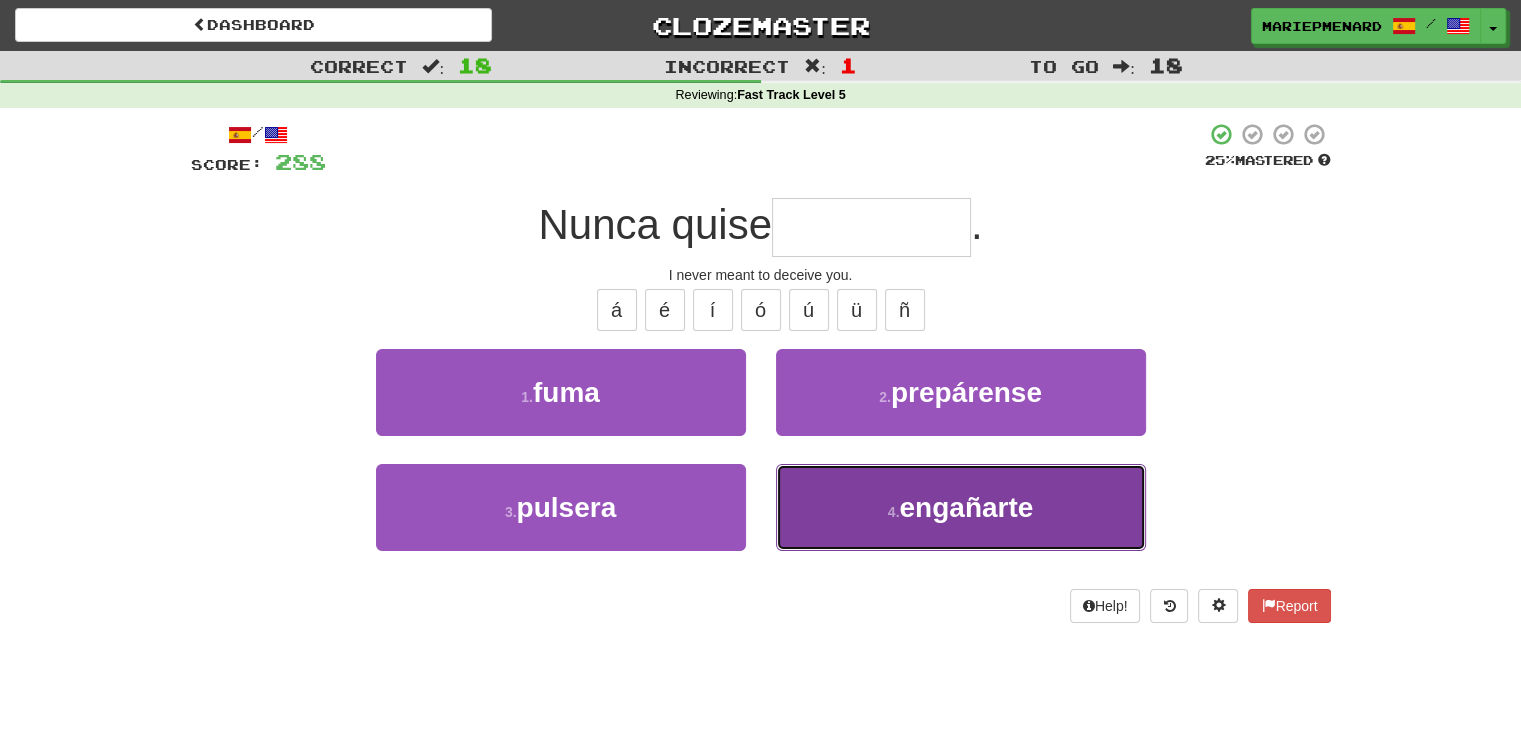 click on "4 .  engañarte" at bounding box center [961, 507] 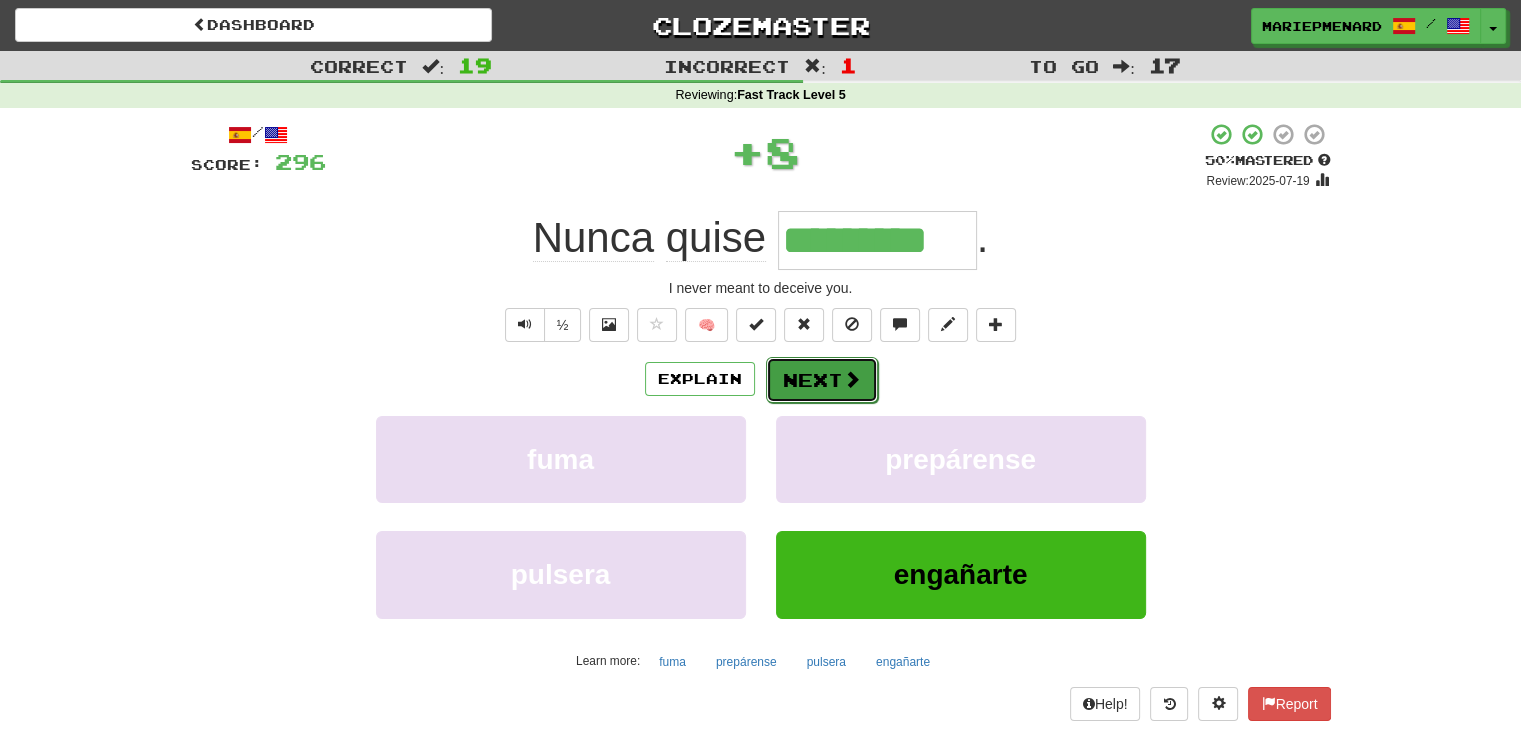 click on "Next" at bounding box center [822, 380] 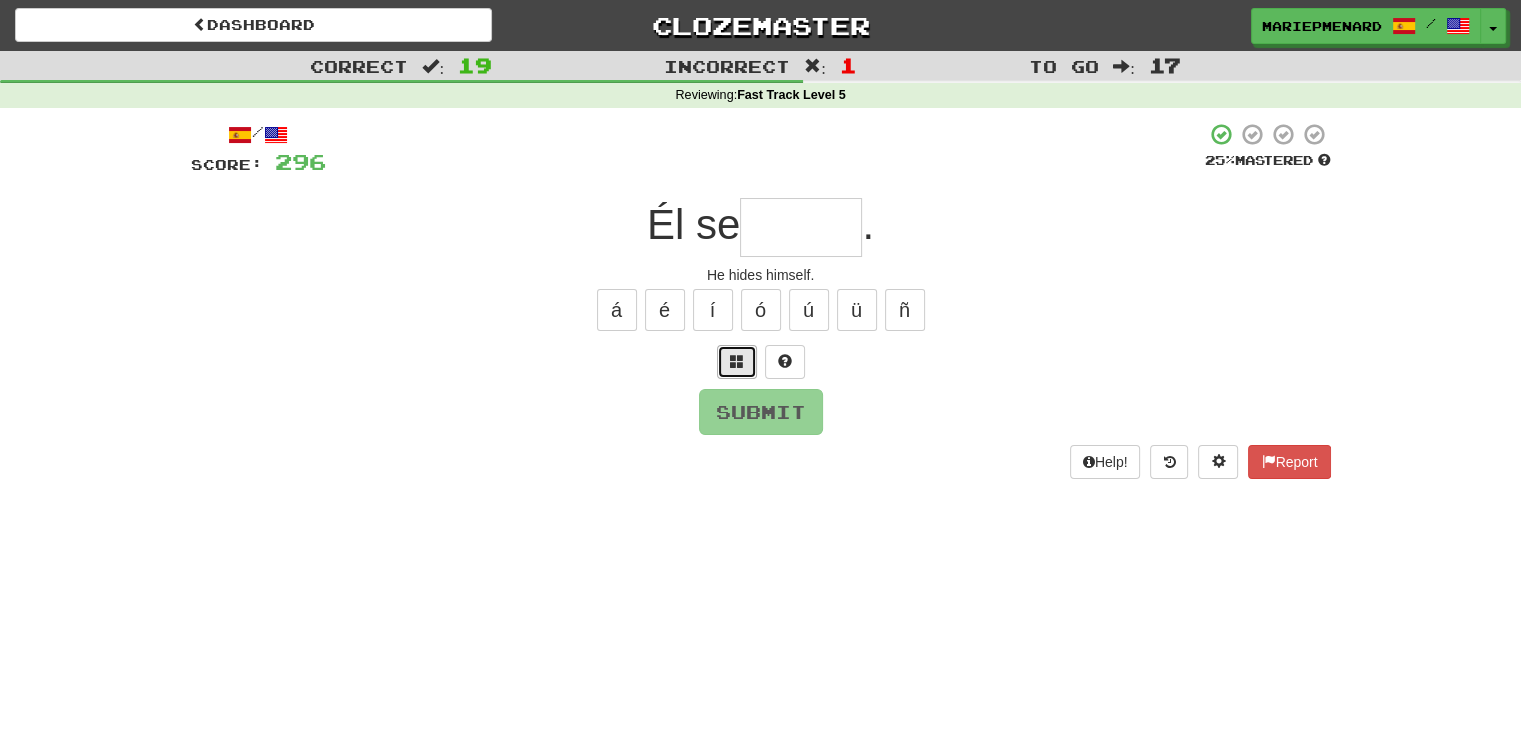 click at bounding box center (737, 362) 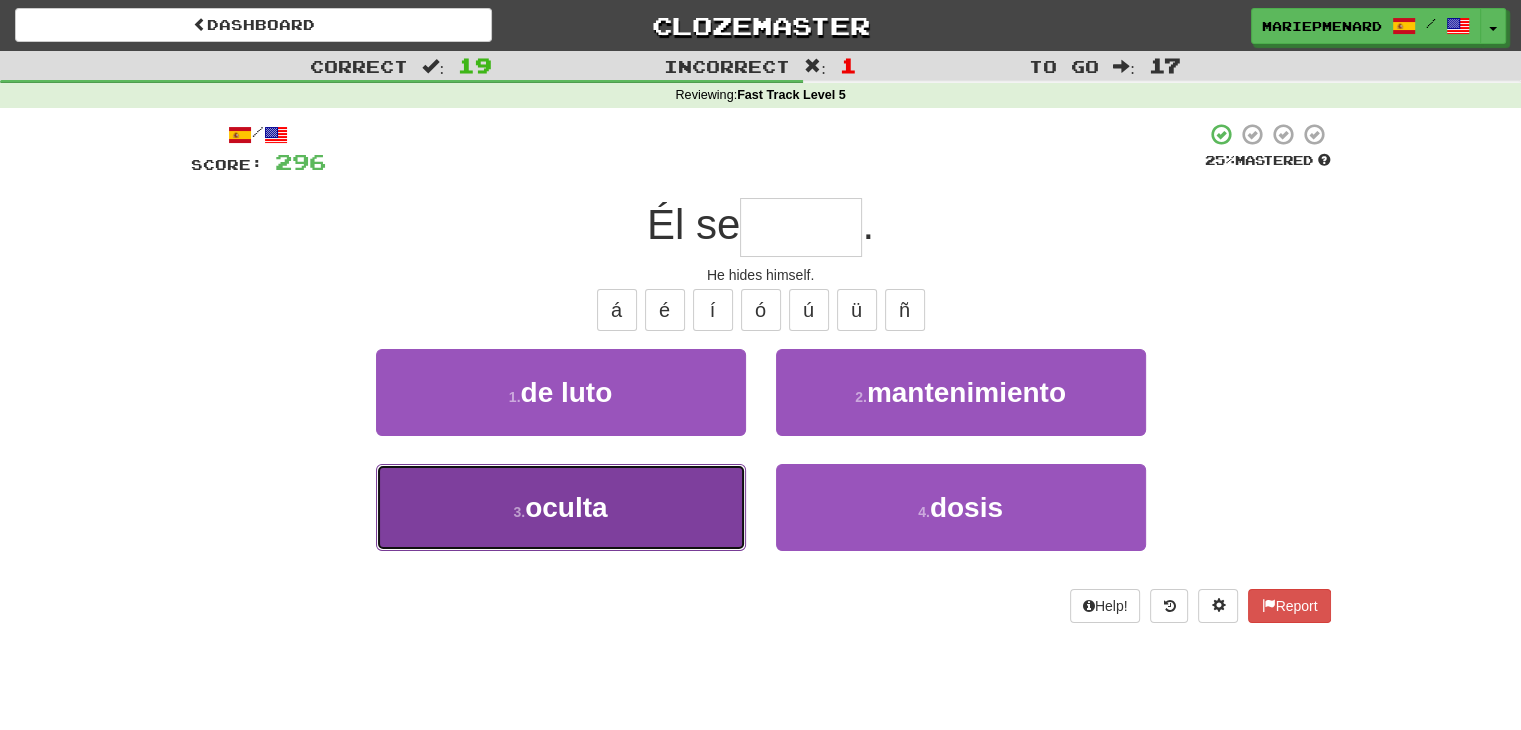 click on "3 .  oculta" at bounding box center [561, 507] 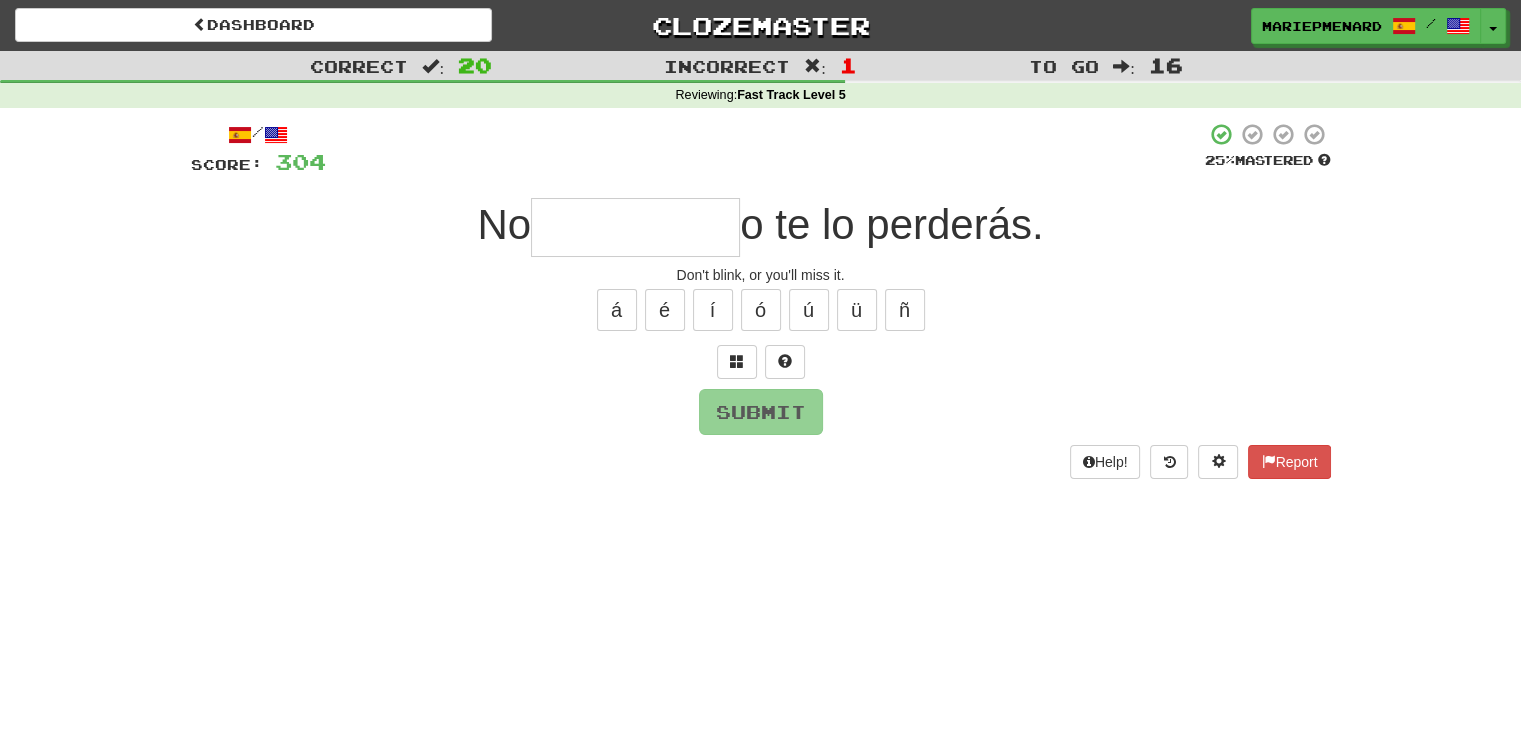 click at bounding box center (635, 227) 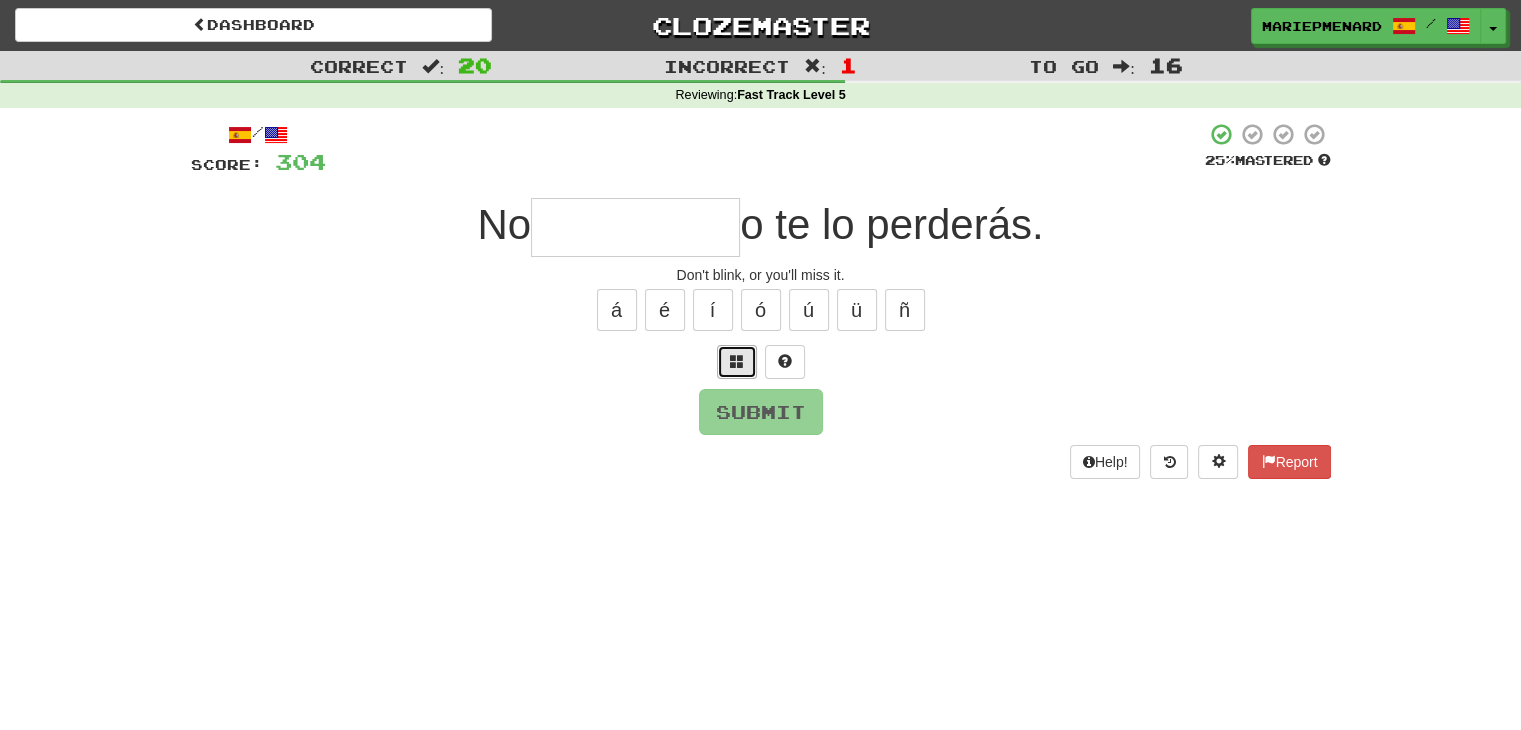 click at bounding box center [737, 362] 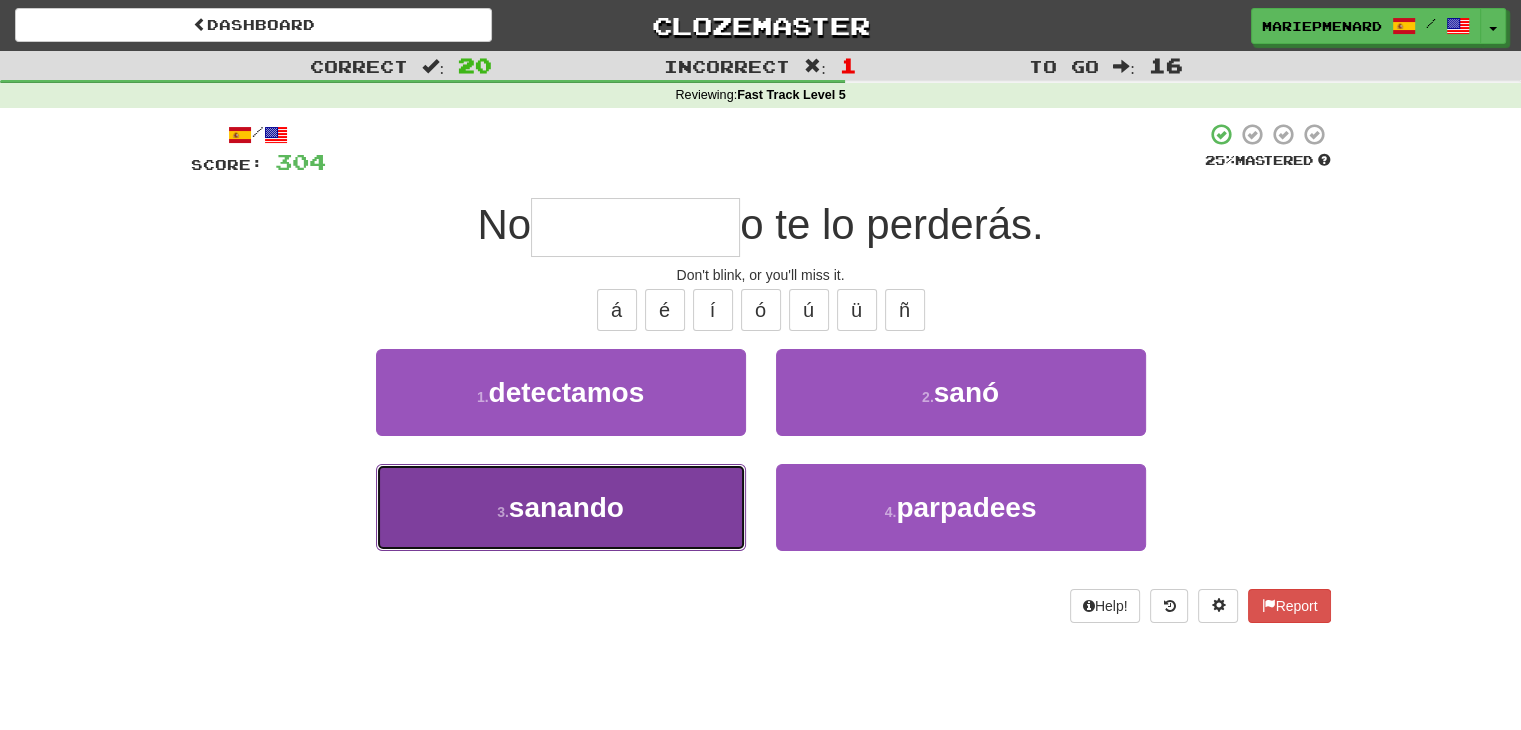 click on "3 .  sanando" at bounding box center [561, 507] 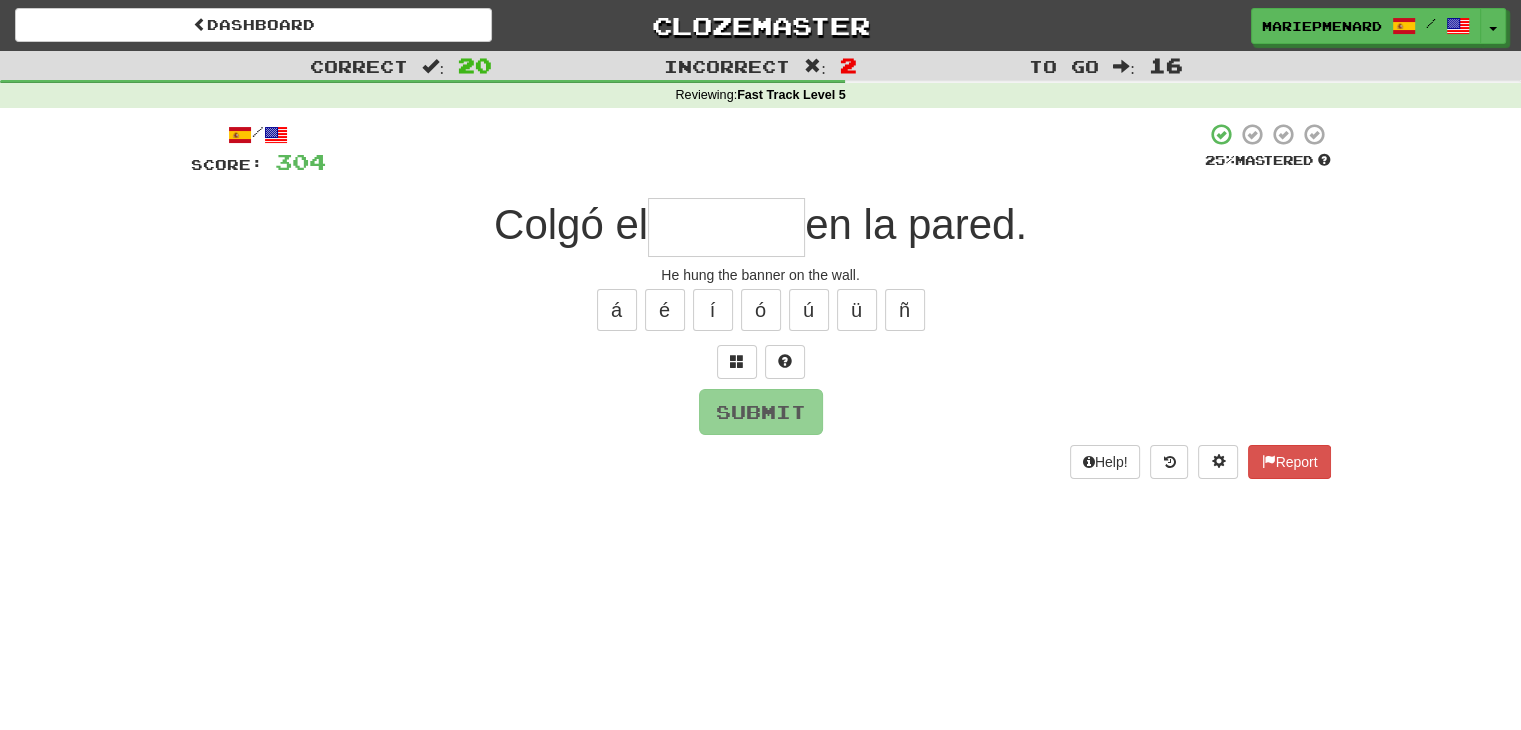 click at bounding box center [726, 227] 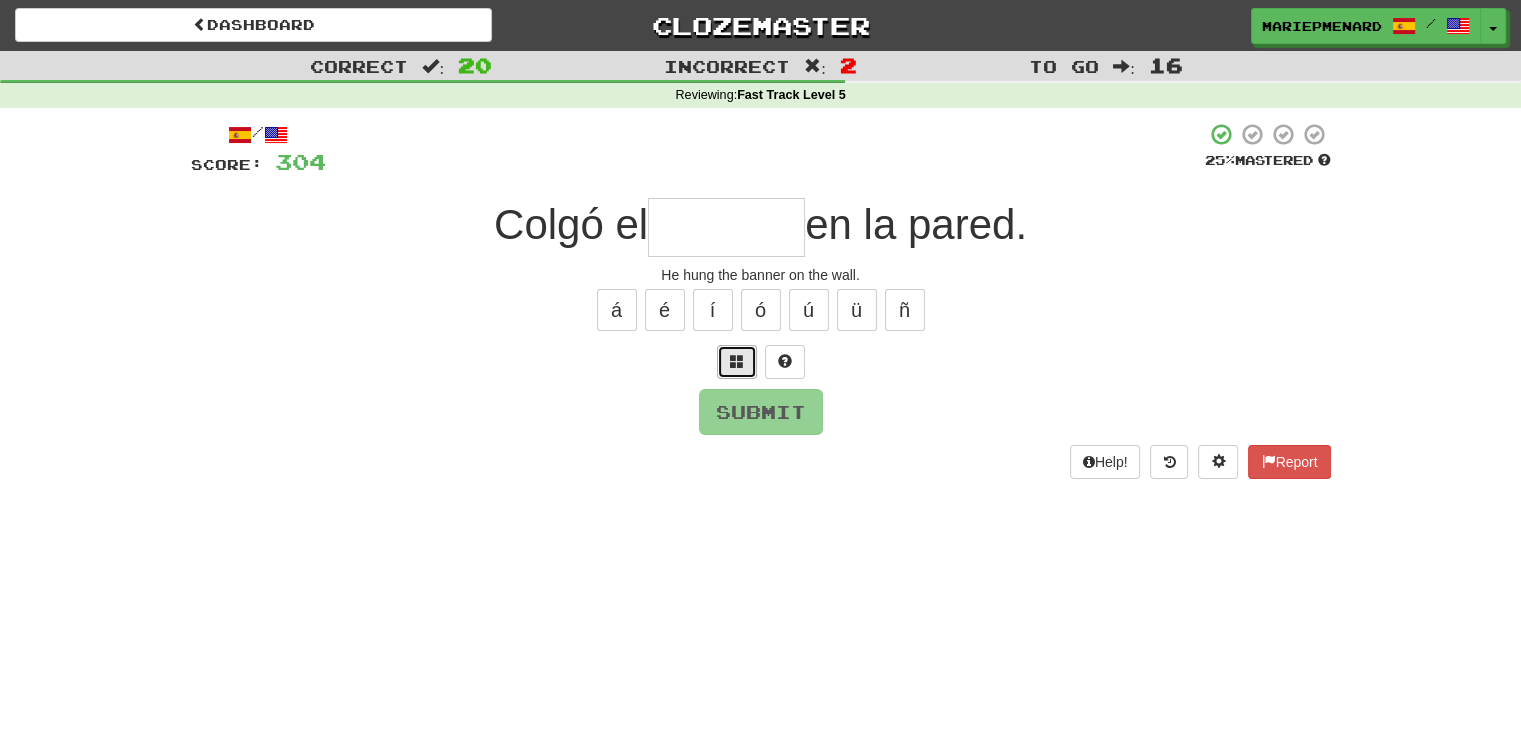 click at bounding box center (737, 361) 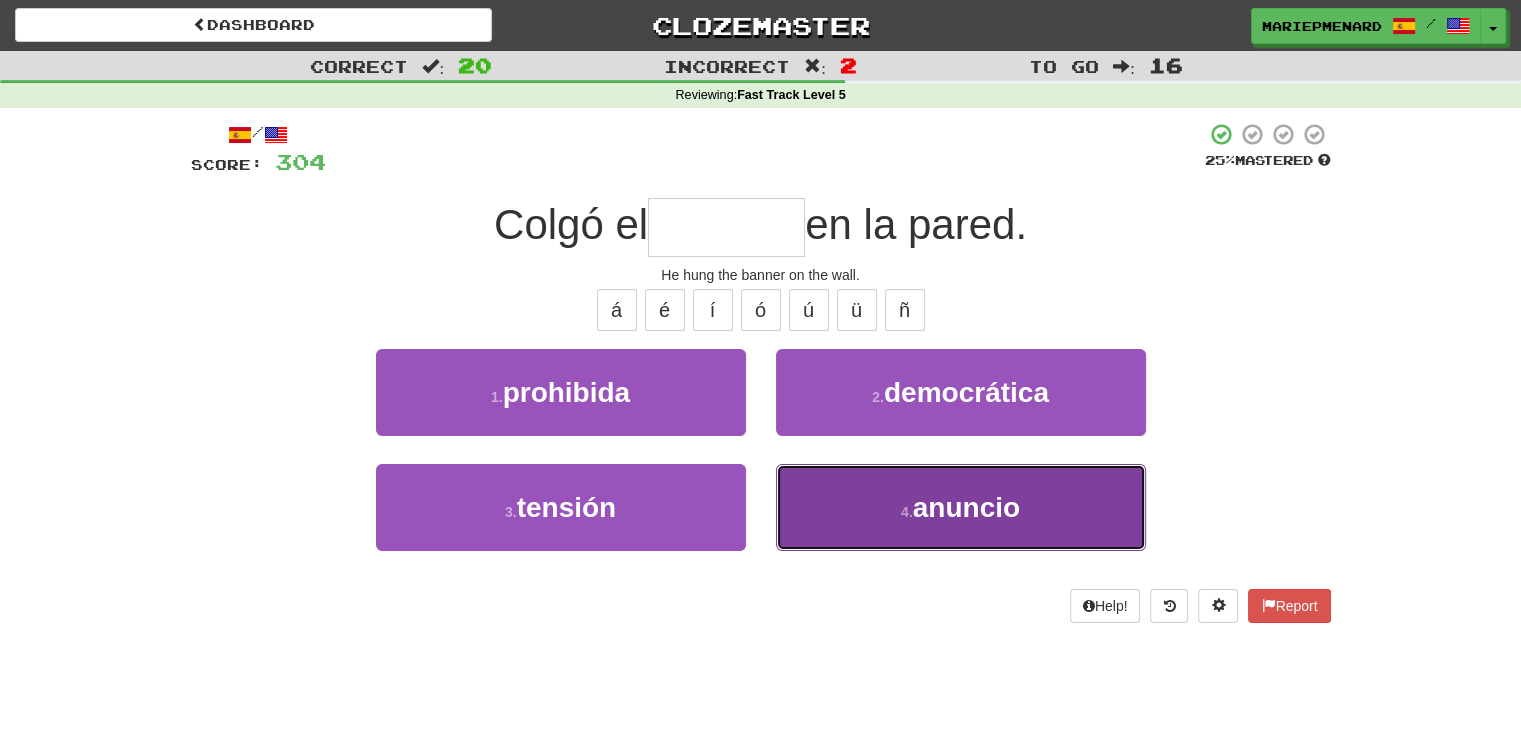 click on "4 .  anuncio" at bounding box center (961, 507) 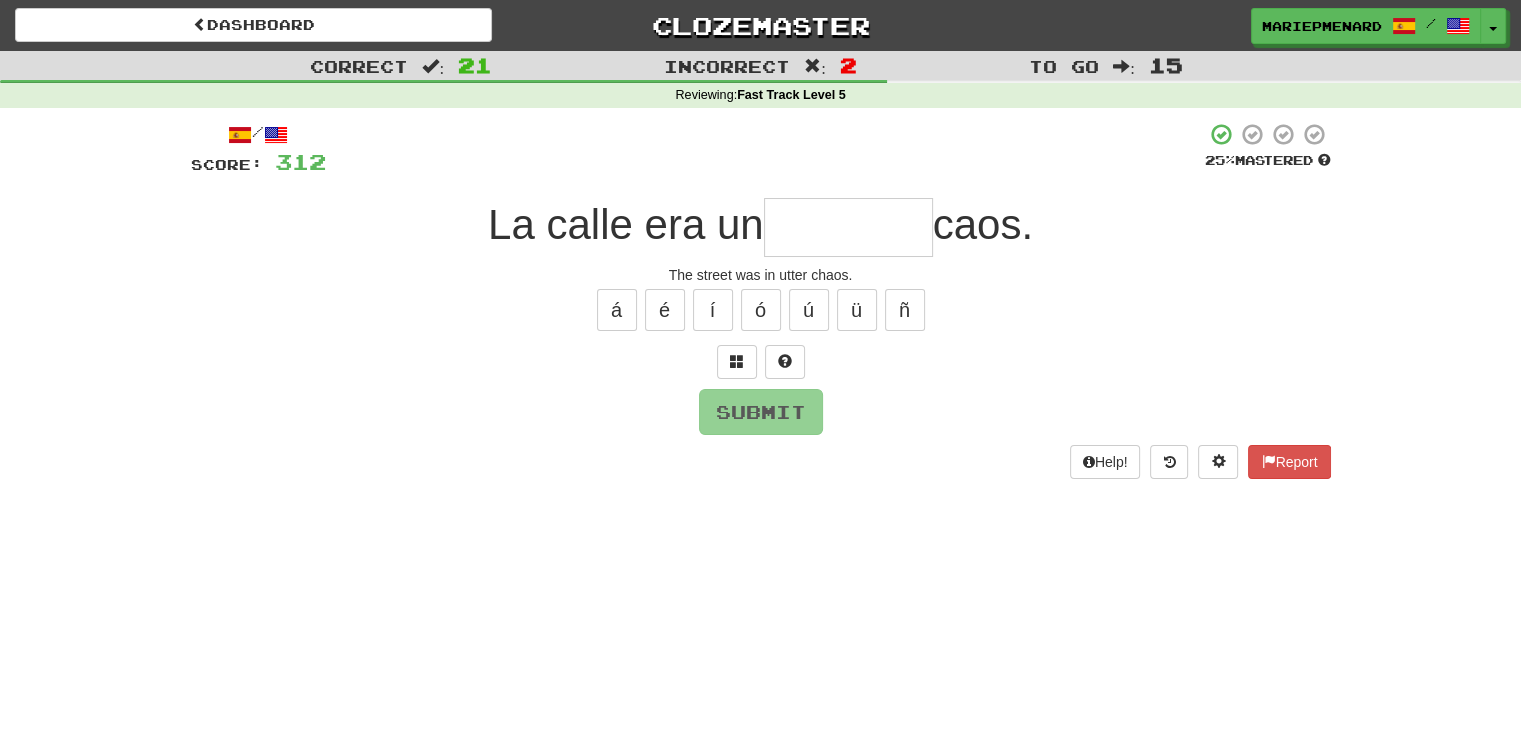 click at bounding box center [848, 227] 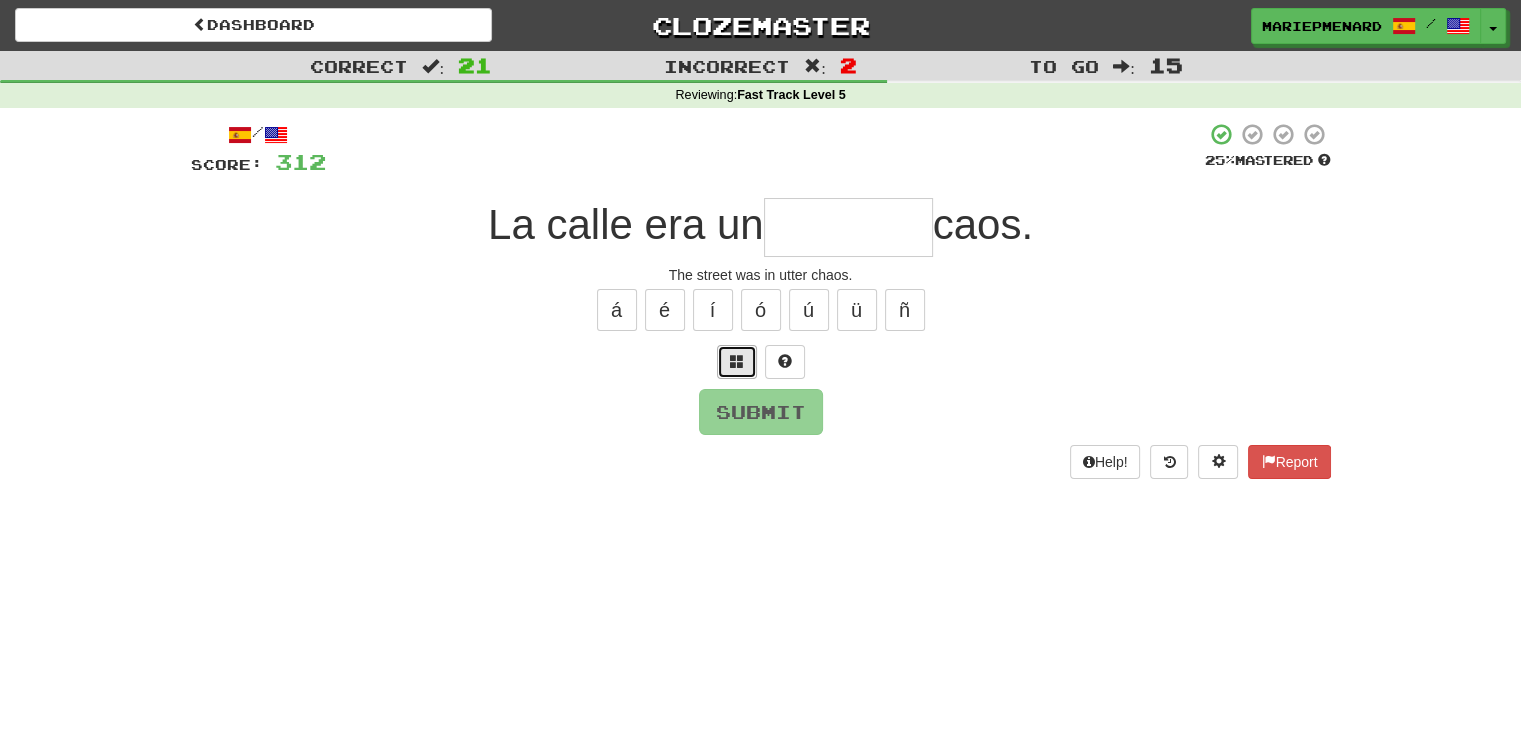click at bounding box center [737, 362] 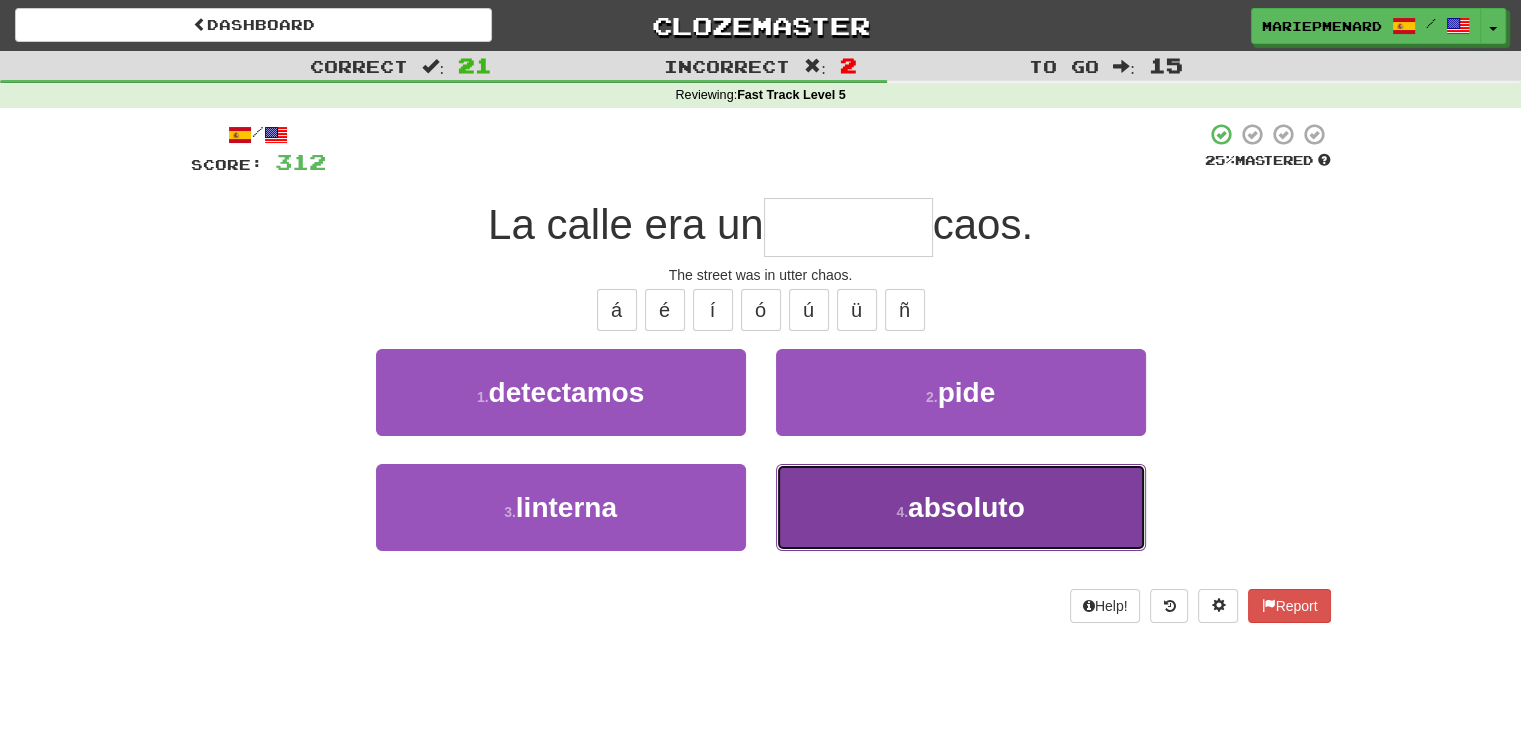 click on "absoluto" at bounding box center (966, 507) 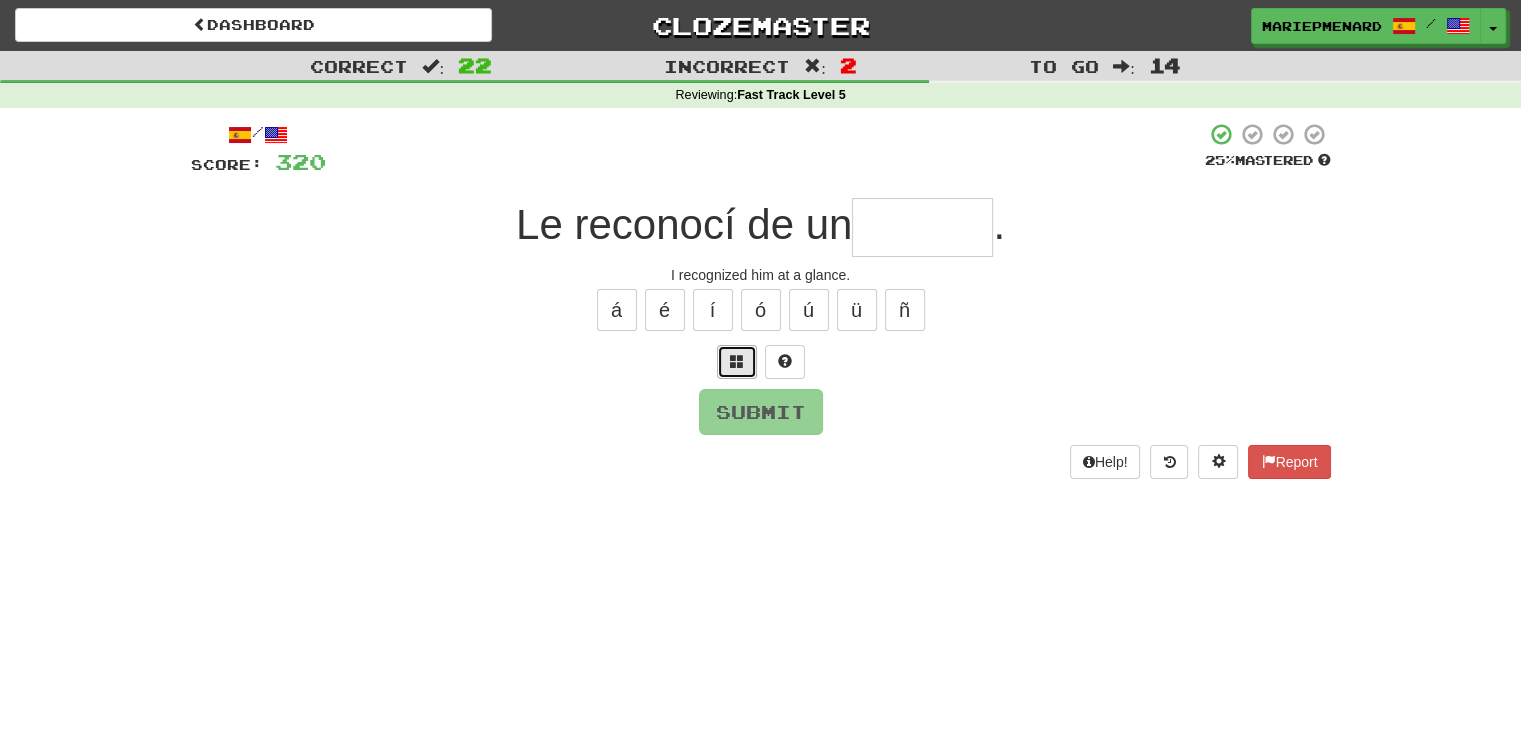 click at bounding box center (737, 362) 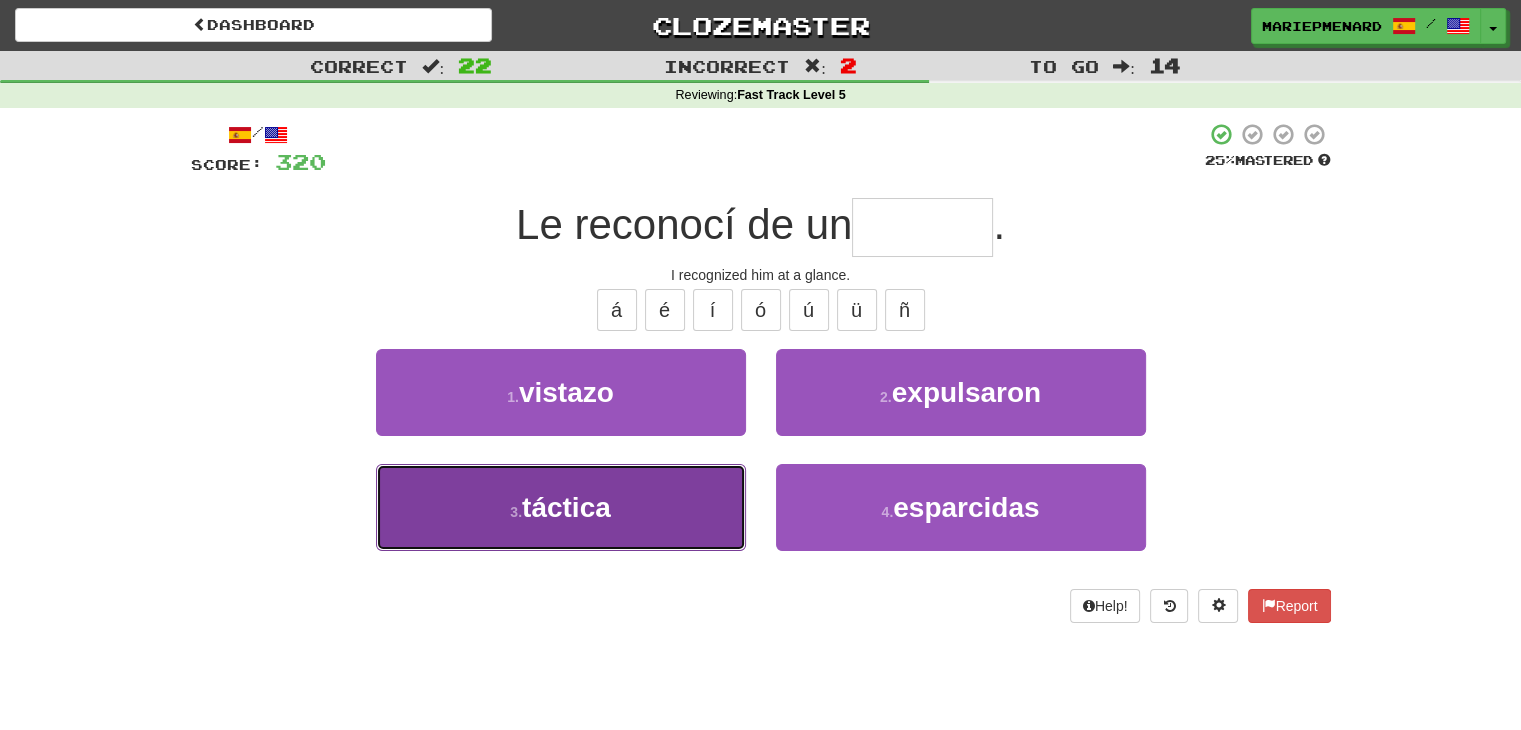 click on "3 .  táctica" at bounding box center (561, 507) 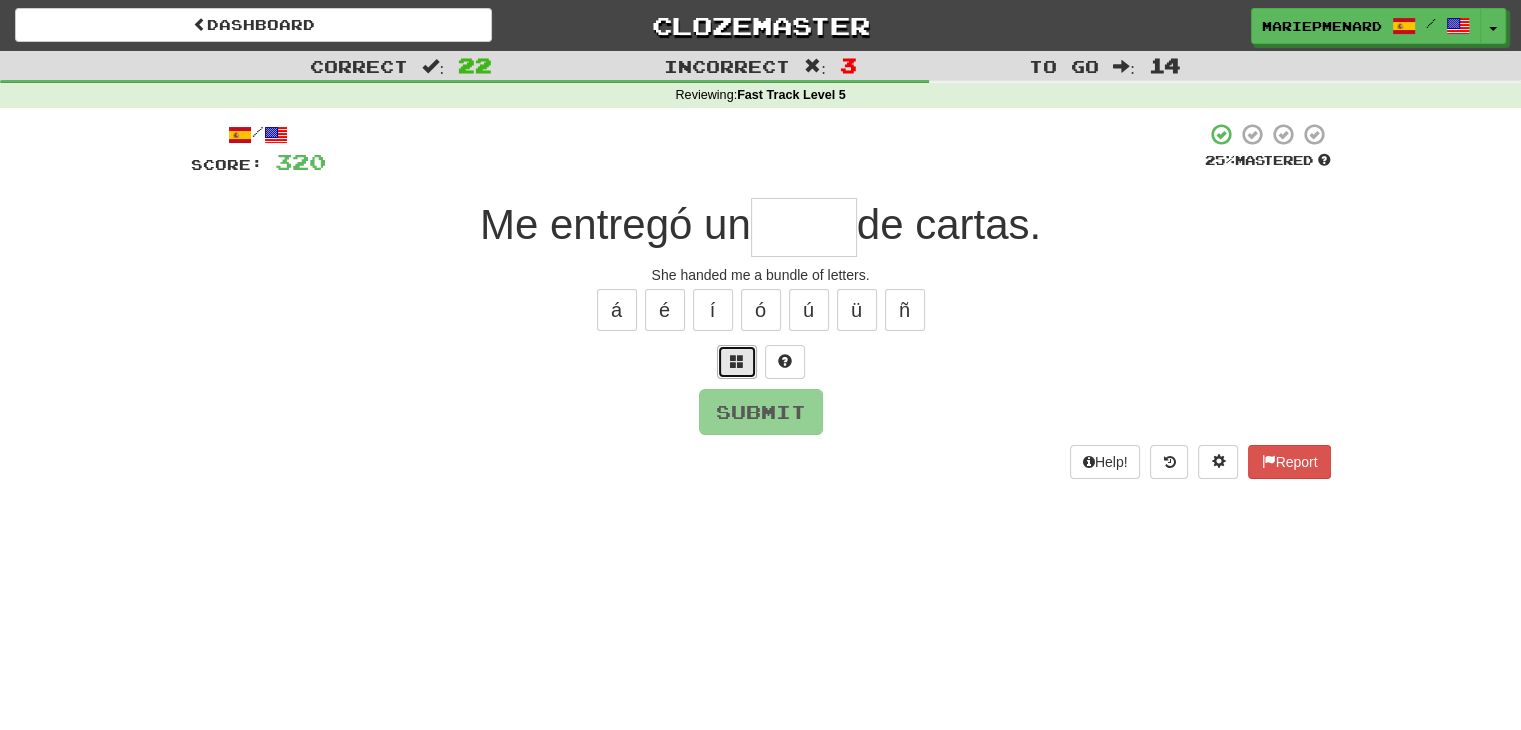 click at bounding box center (737, 361) 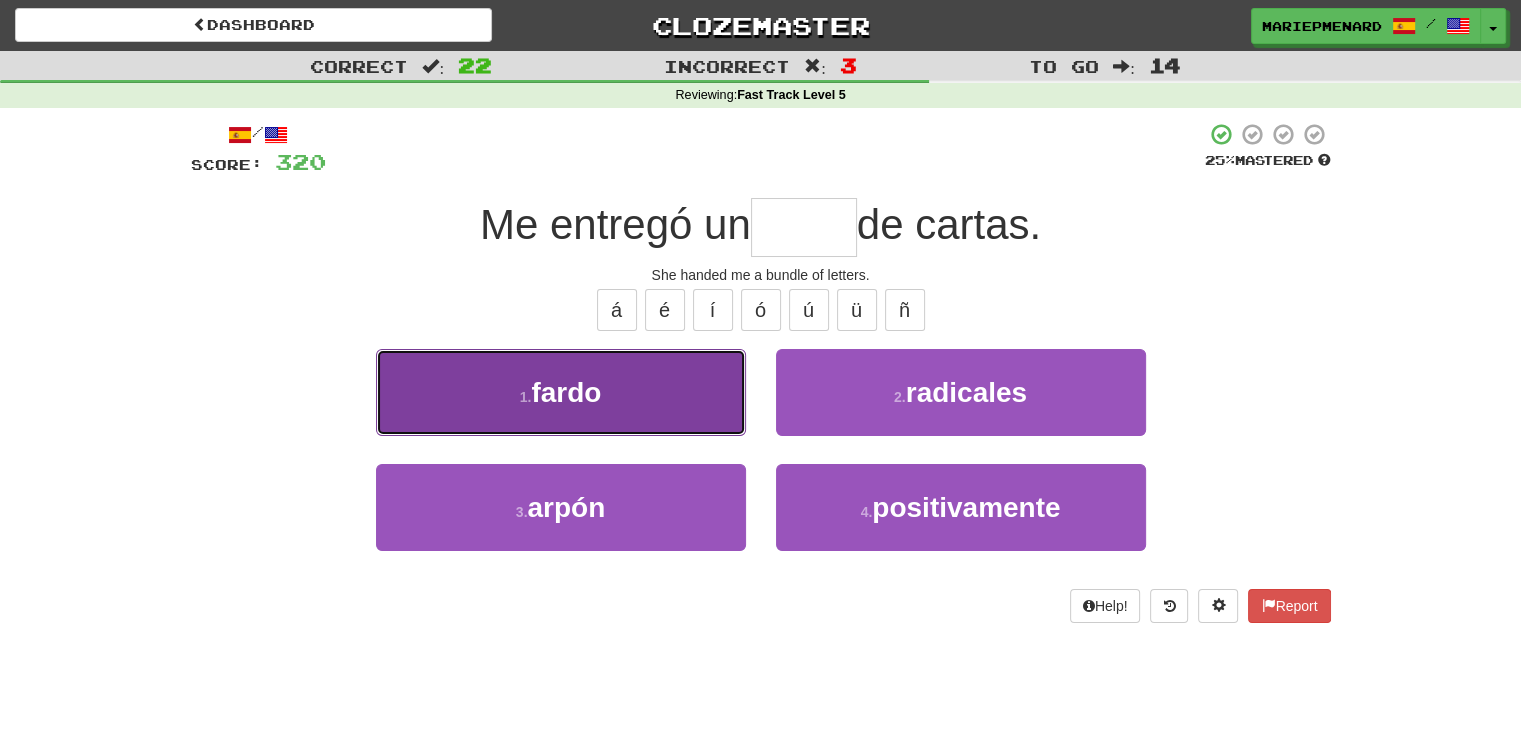 click on "1 .  fardo" at bounding box center [561, 392] 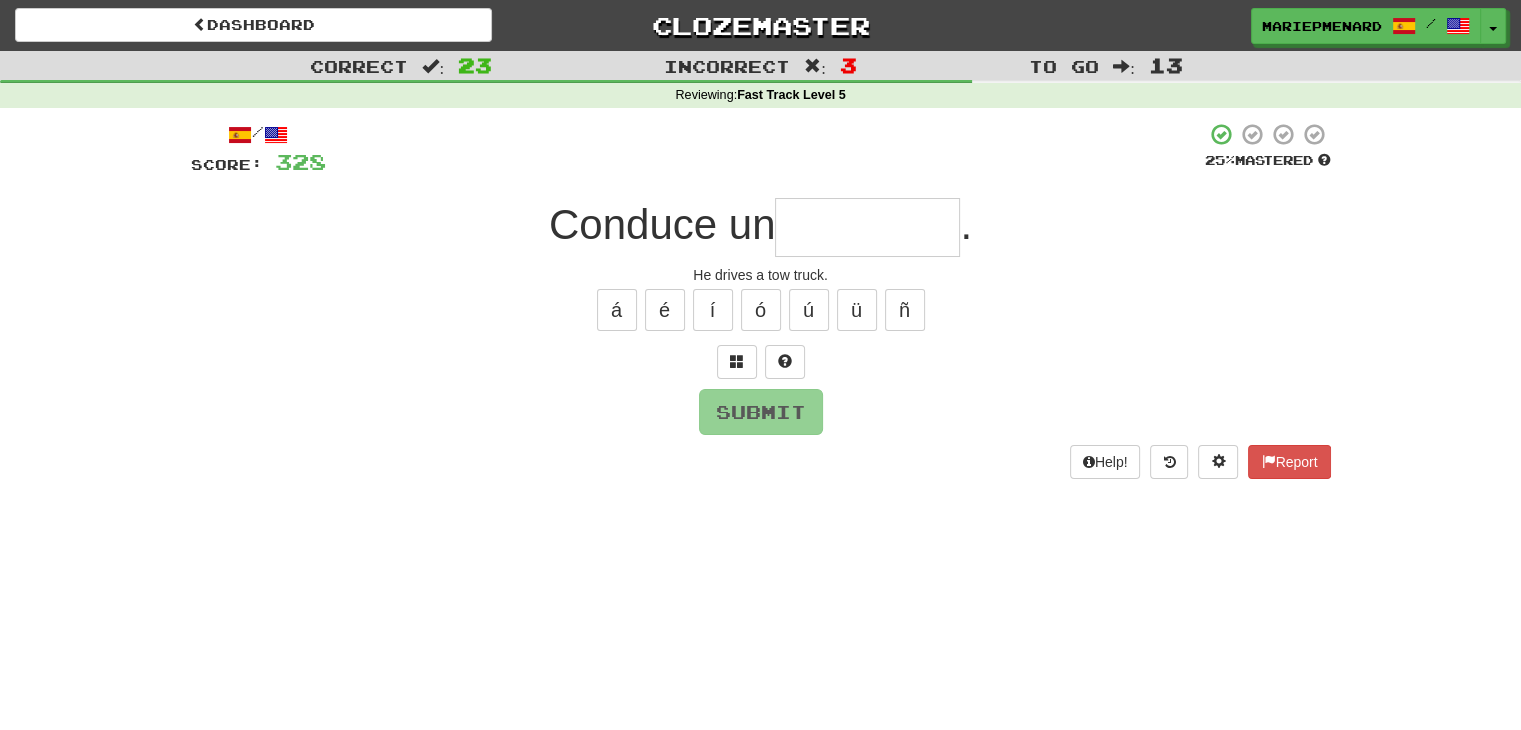 click at bounding box center [867, 227] 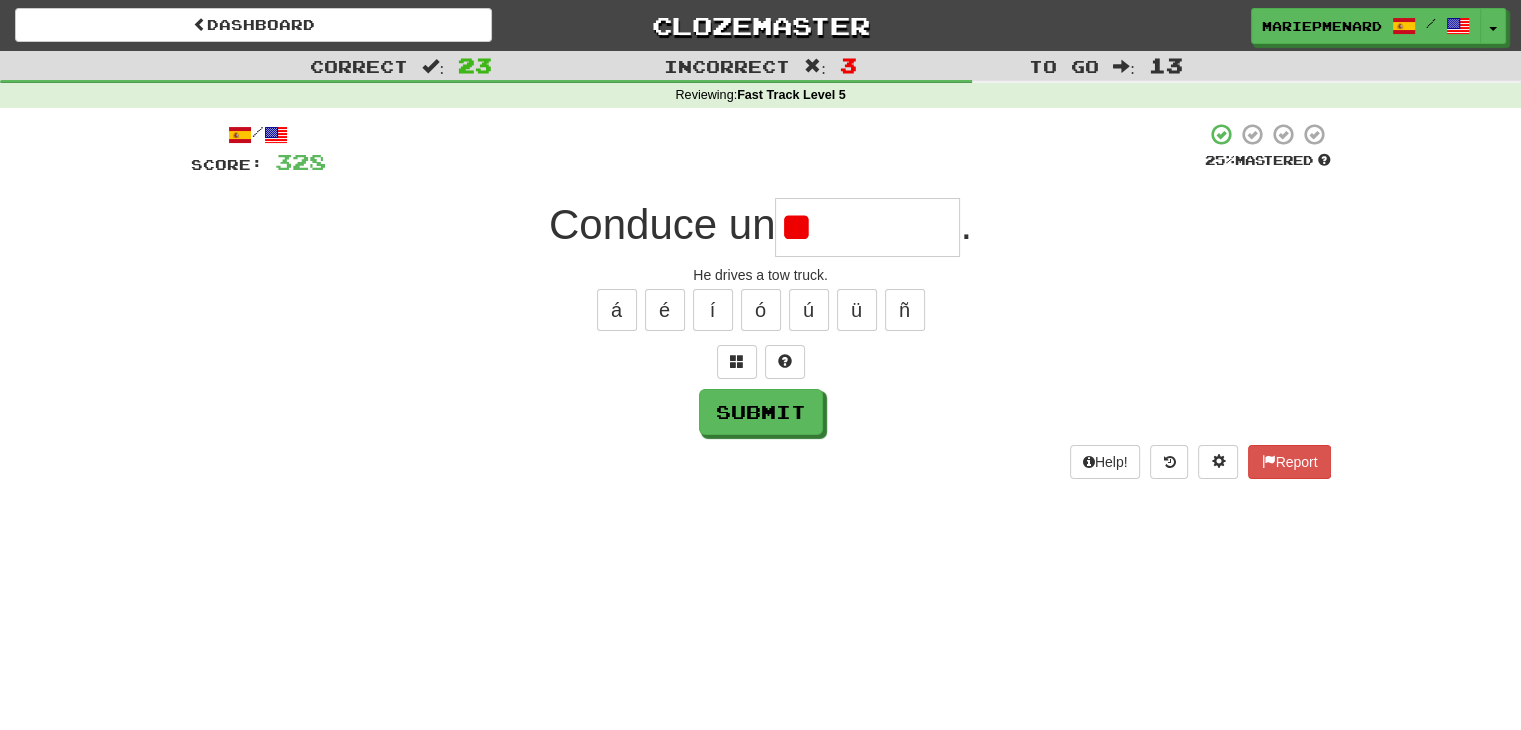 type on "*" 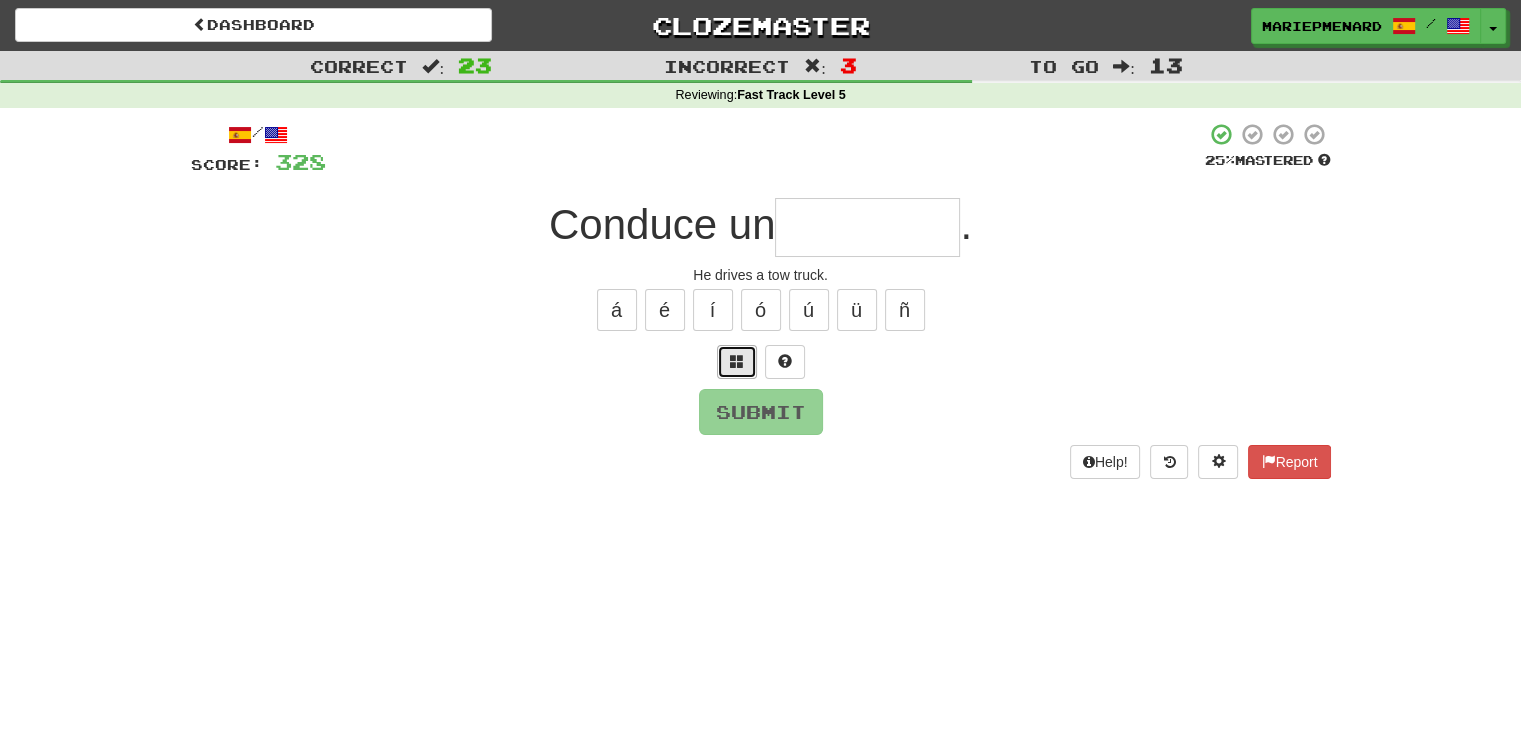 click at bounding box center [737, 362] 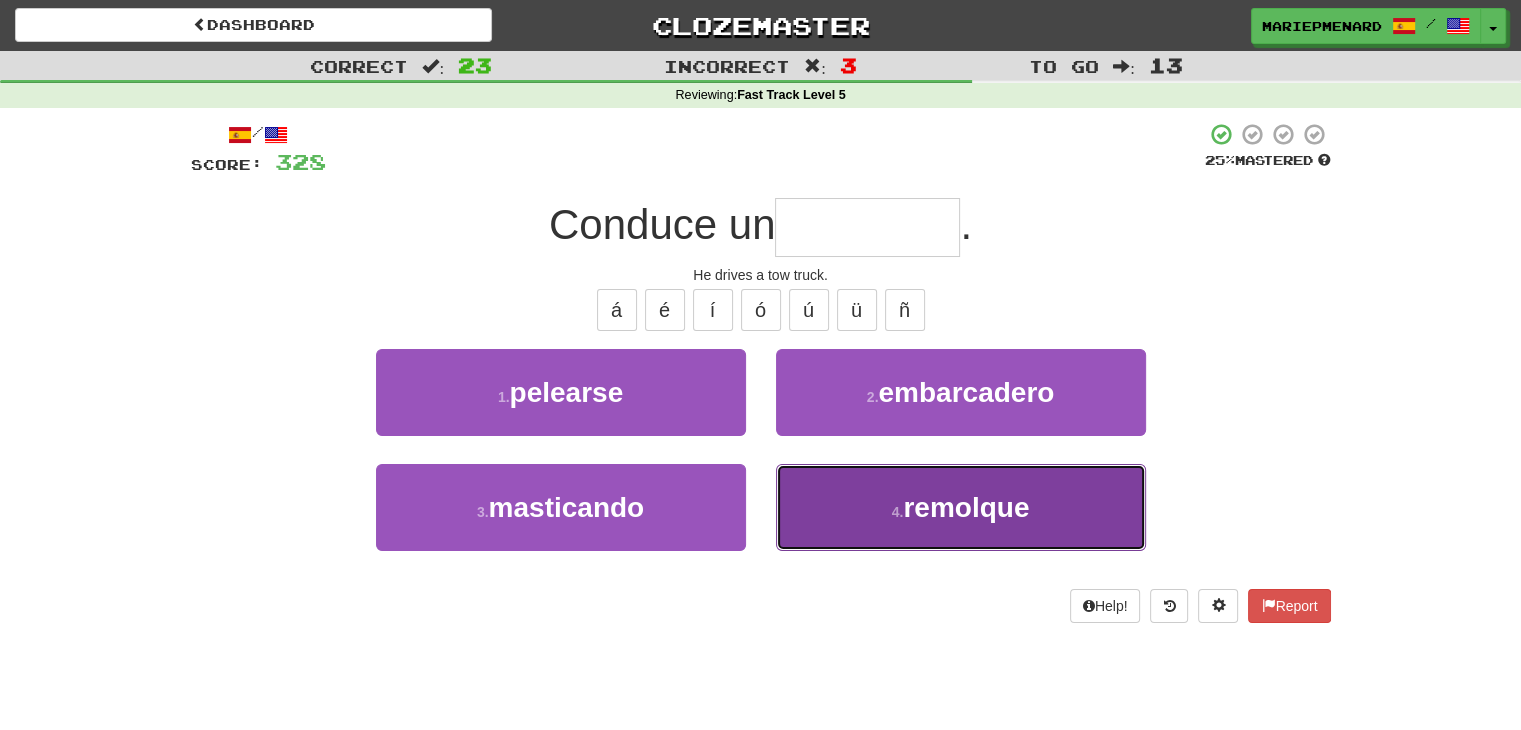 click on "4 .  remolque" at bounding box center (961, 507) 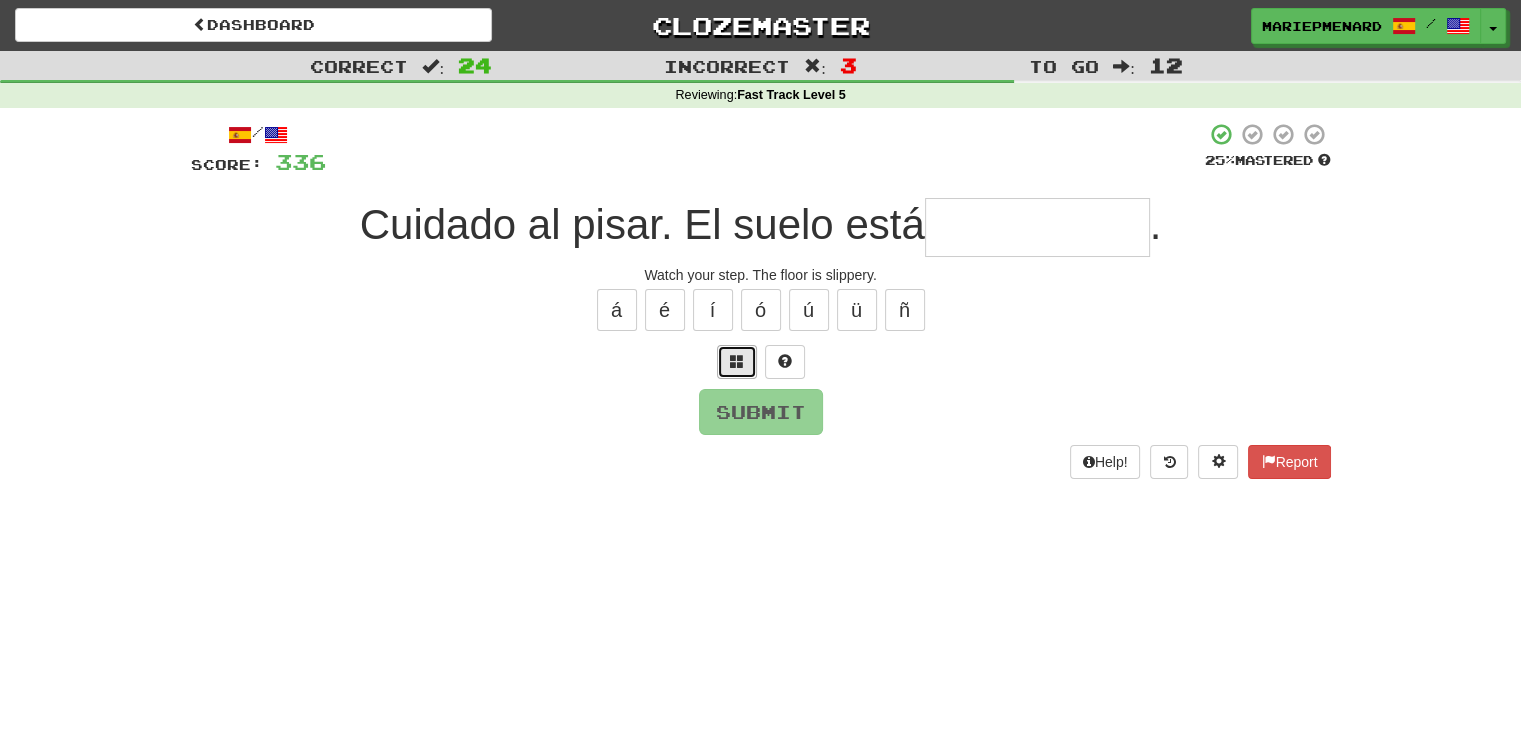 click at bounding box center (737, 362) 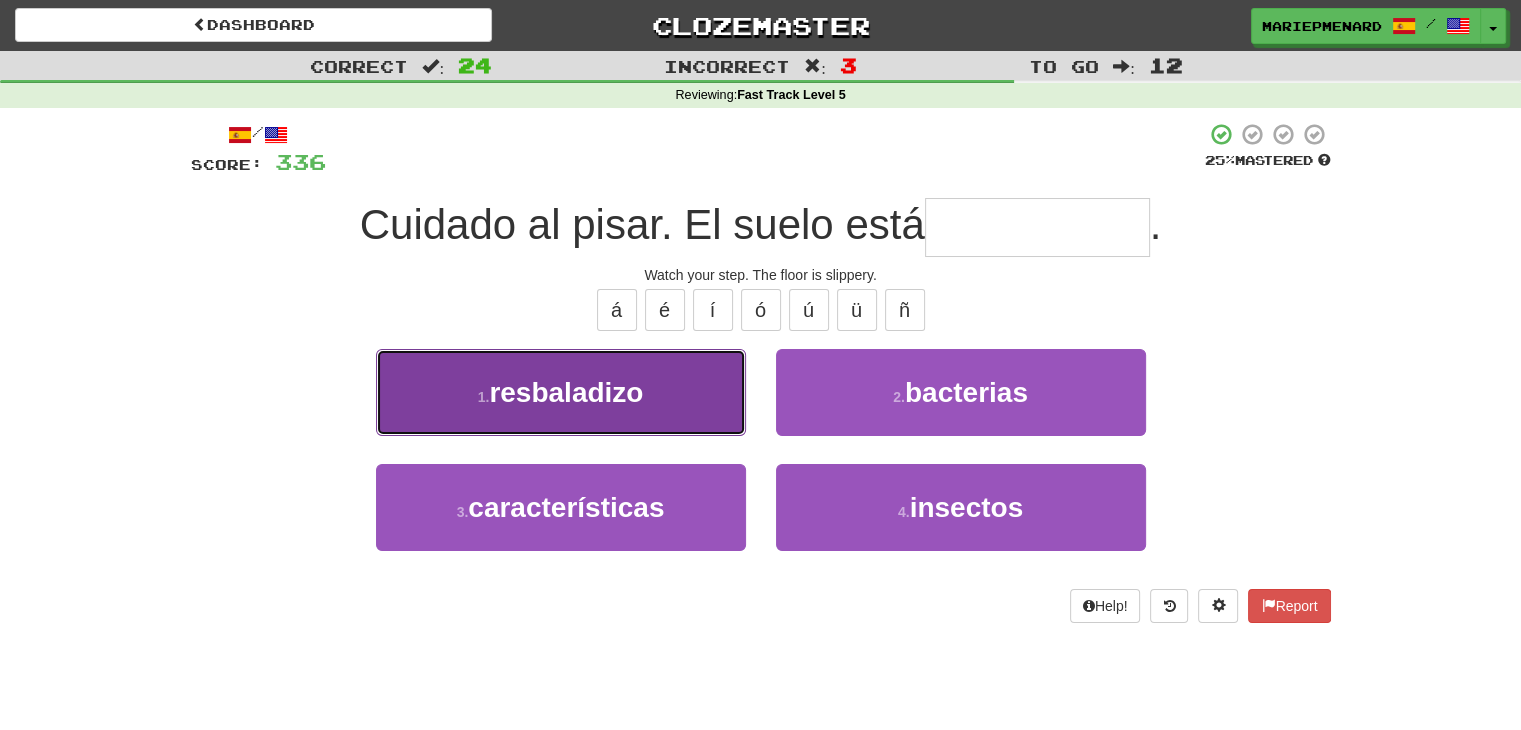 click on "1 .  resbaladizo" at bounding box center (561, 392) 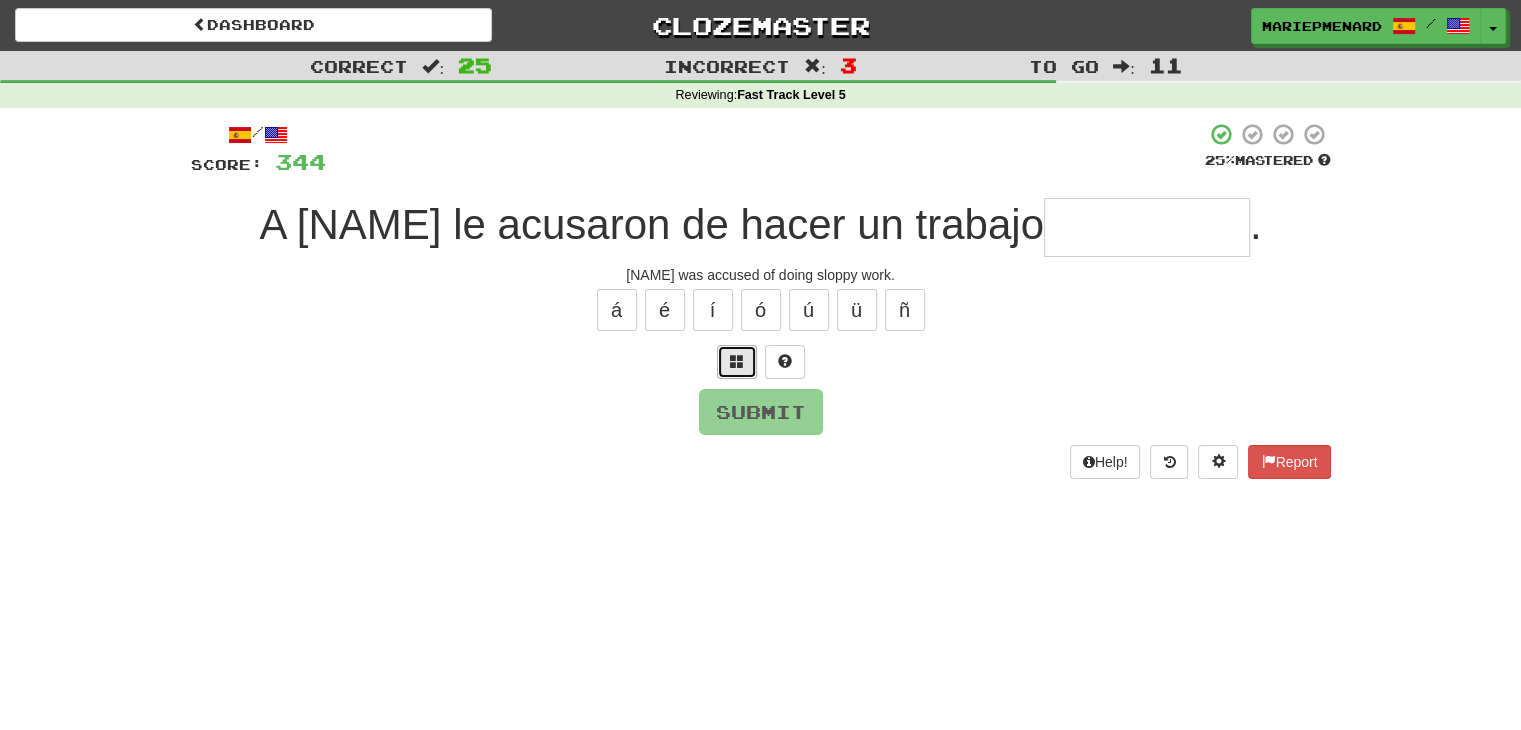 click at bounding box center [737, 361] 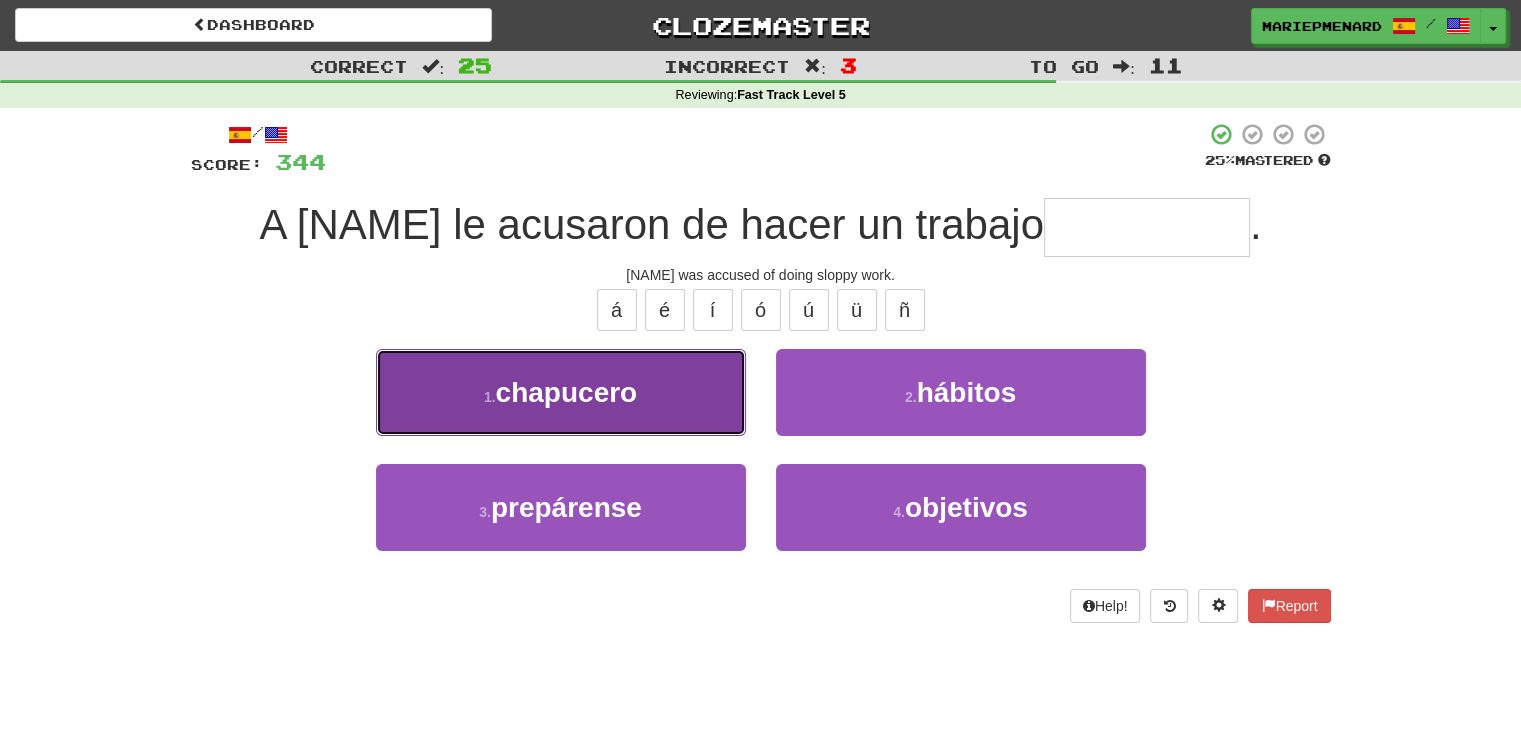 click on "1 .  chapucero" at bounding box center [561, 392] 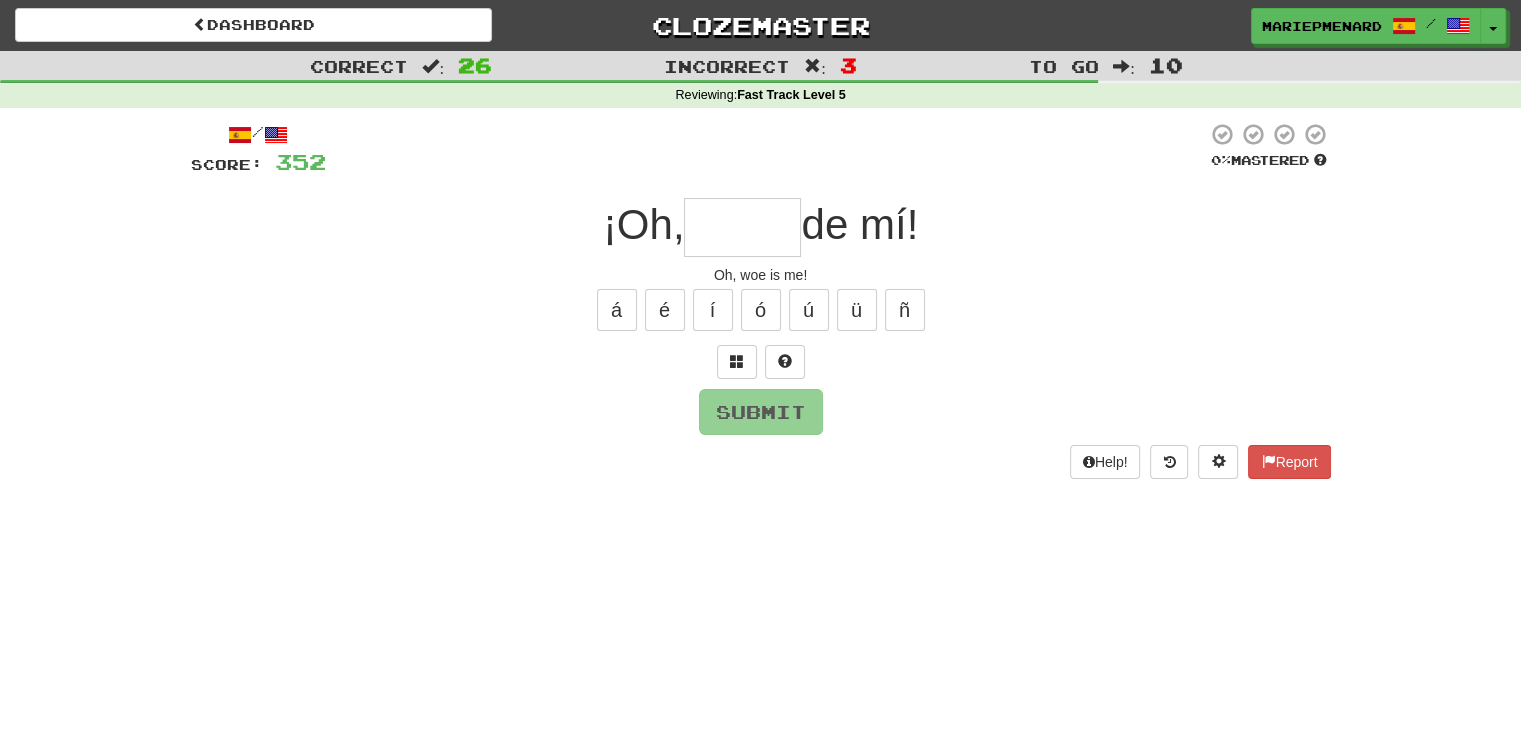 click at bounding box center [742, 227] 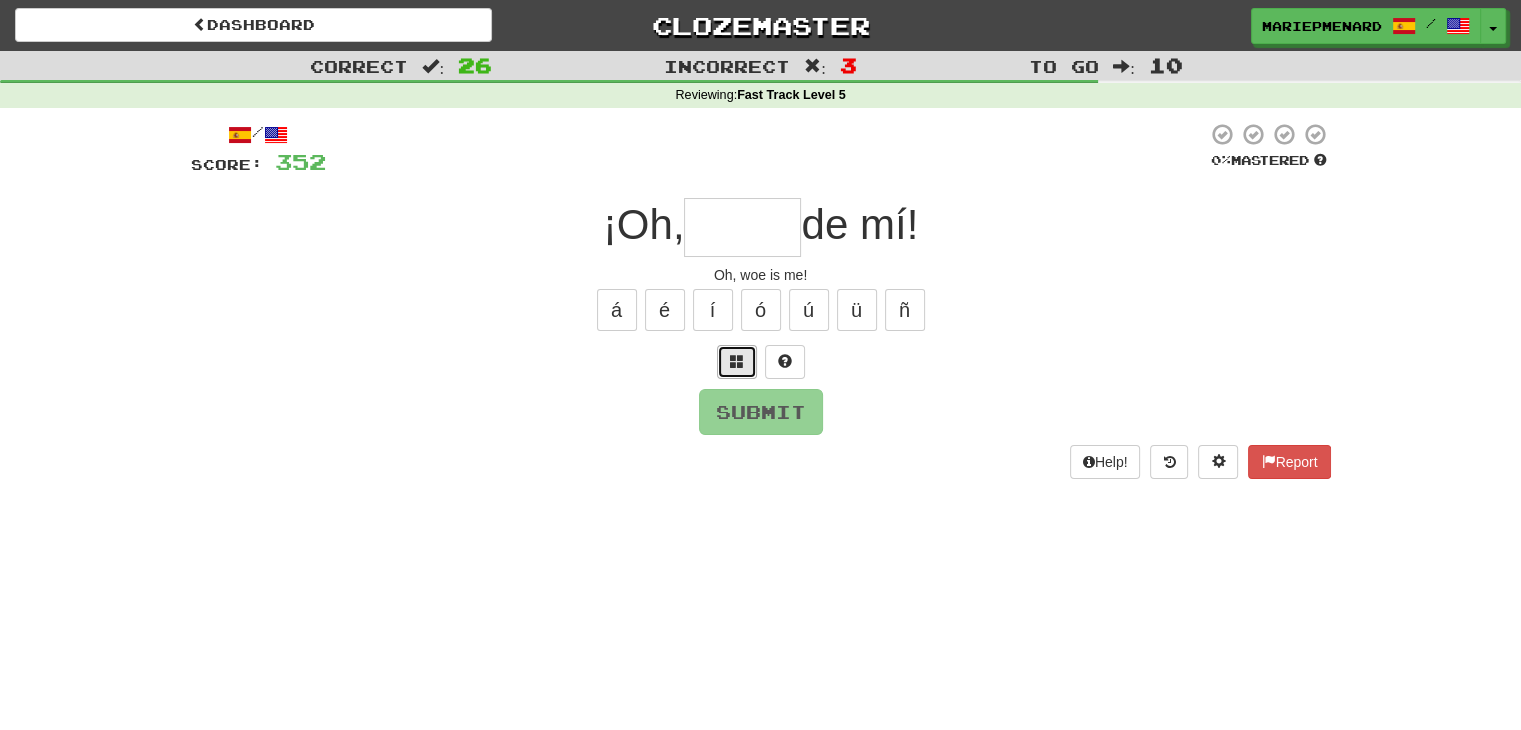 click at bounding box center (737, 361) 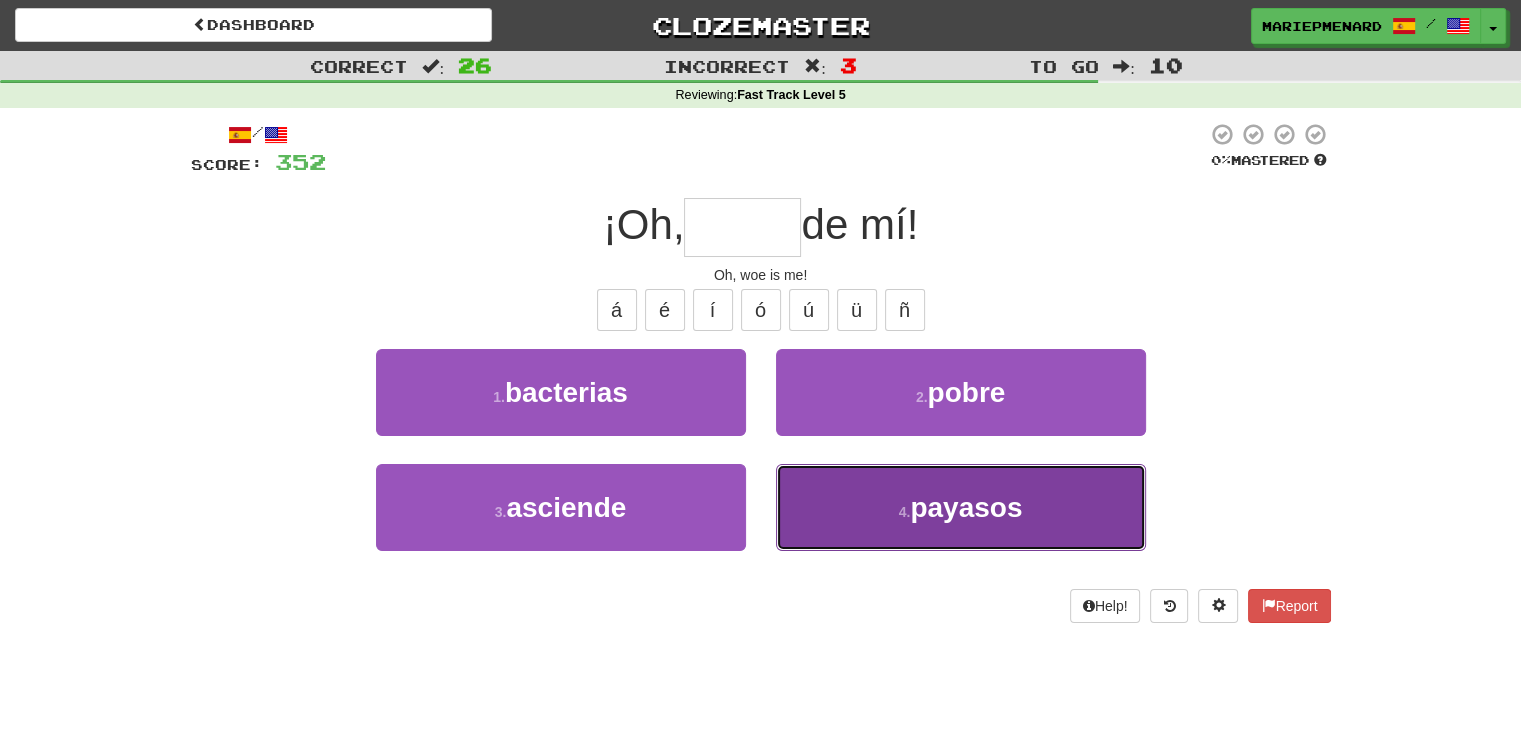 click on "4 .  payasos" at bounding box center (961, 507) 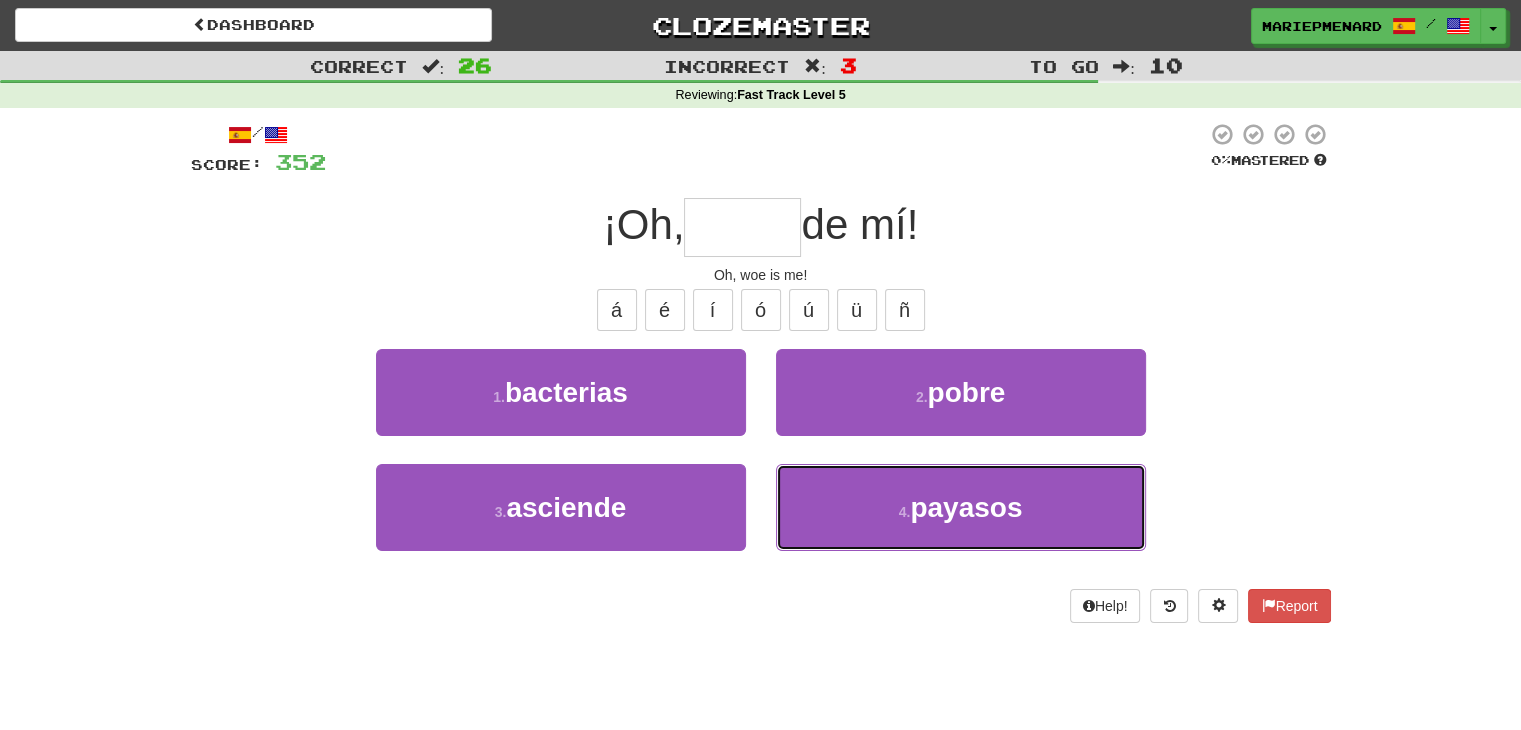 type on "*****" 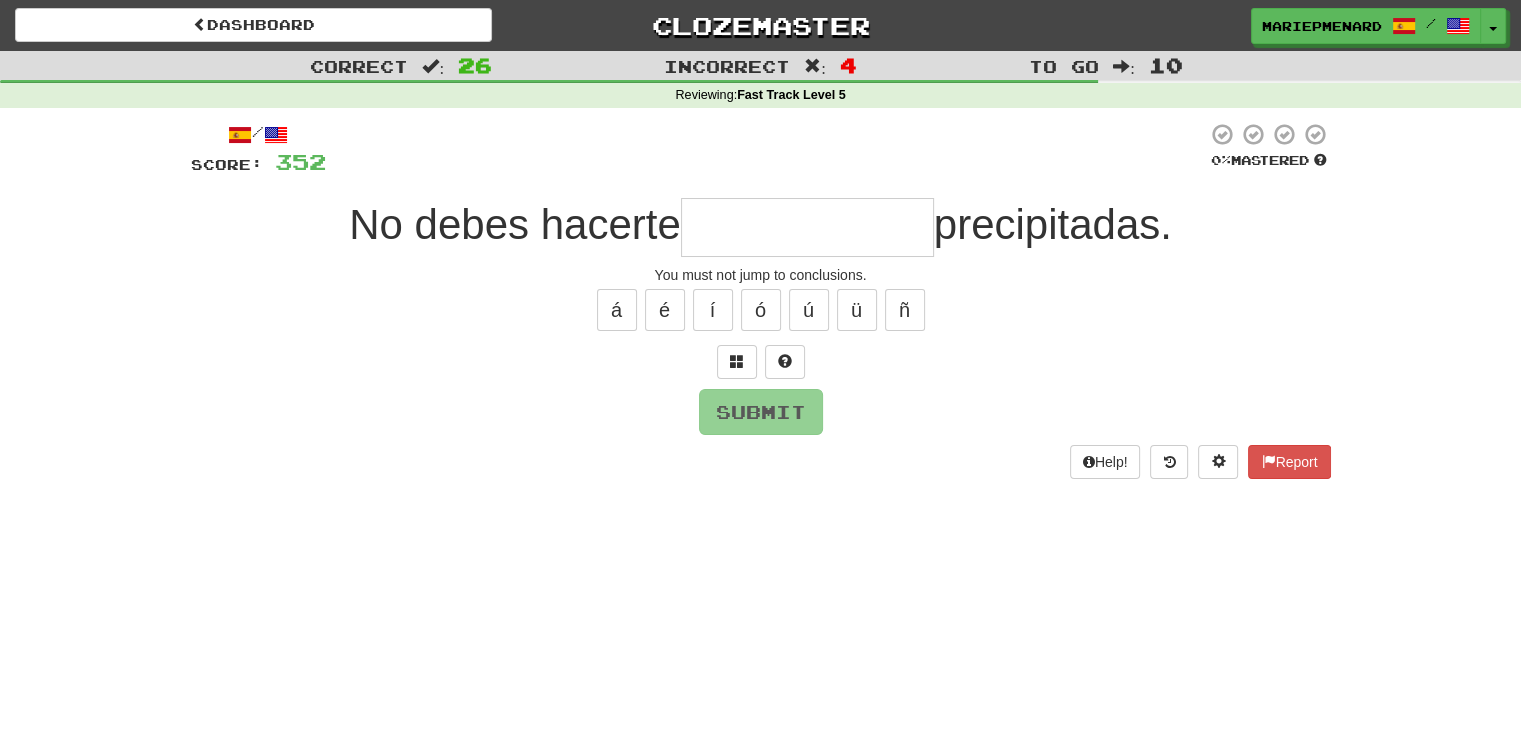 click at bounding box center (807, 227) 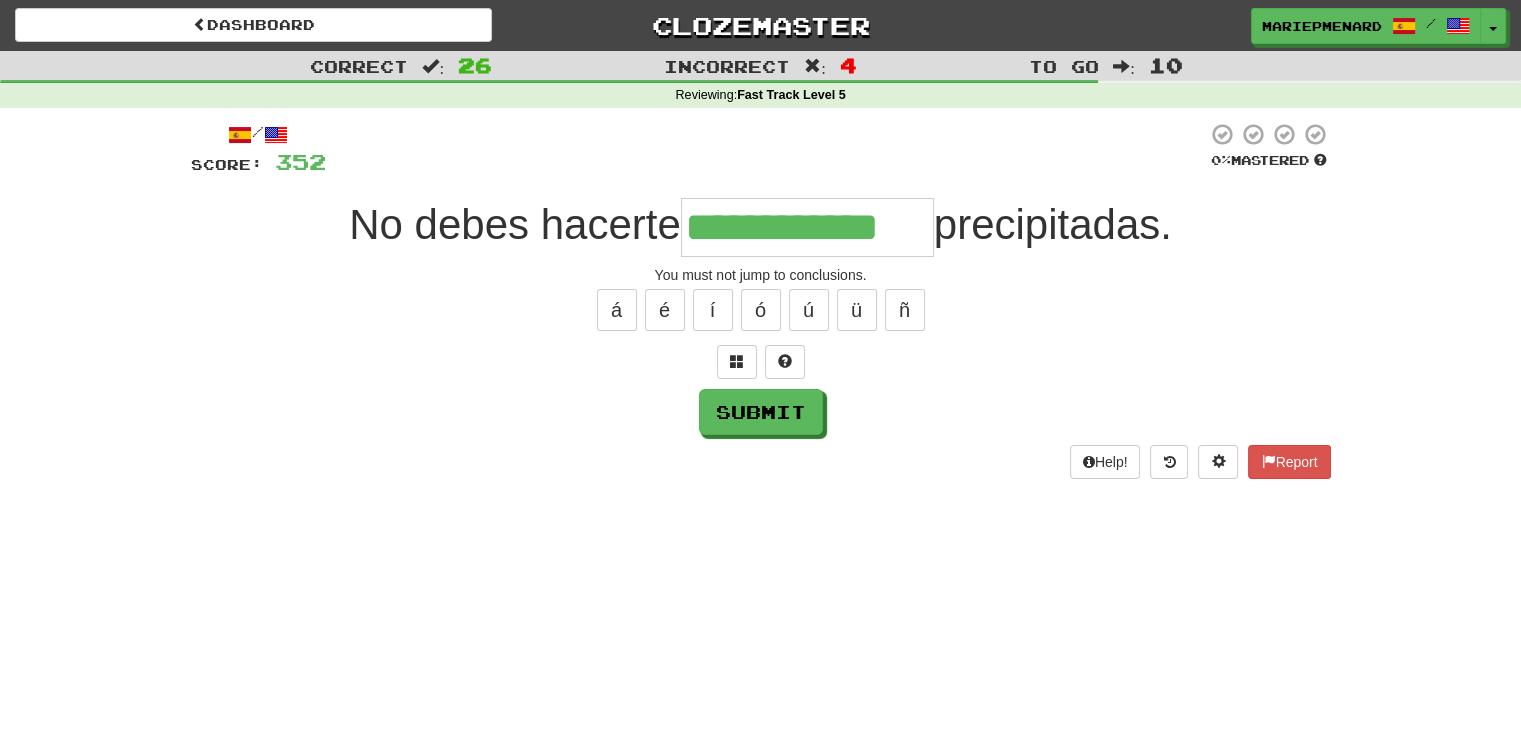 type on "**********" 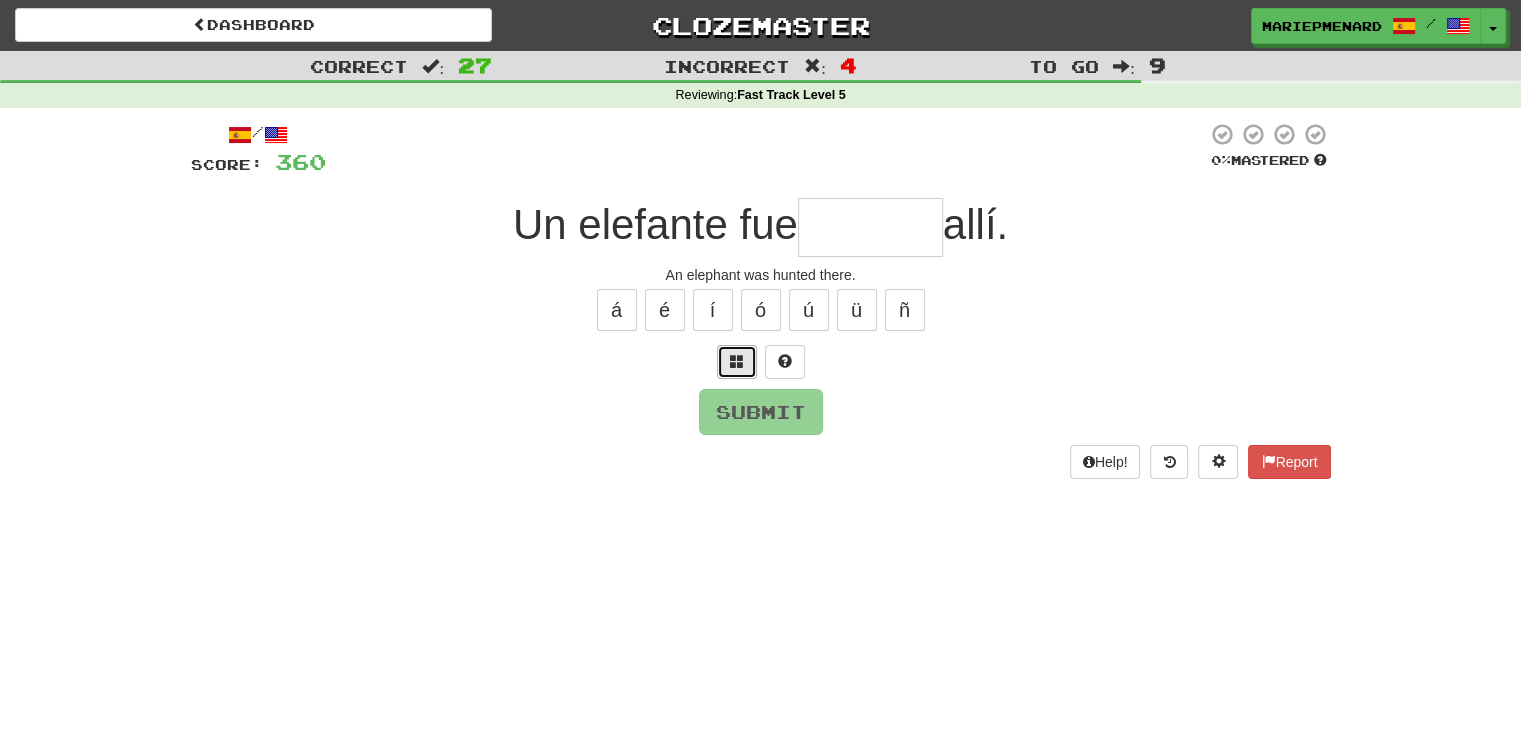 click at bounding box center (737, 361) 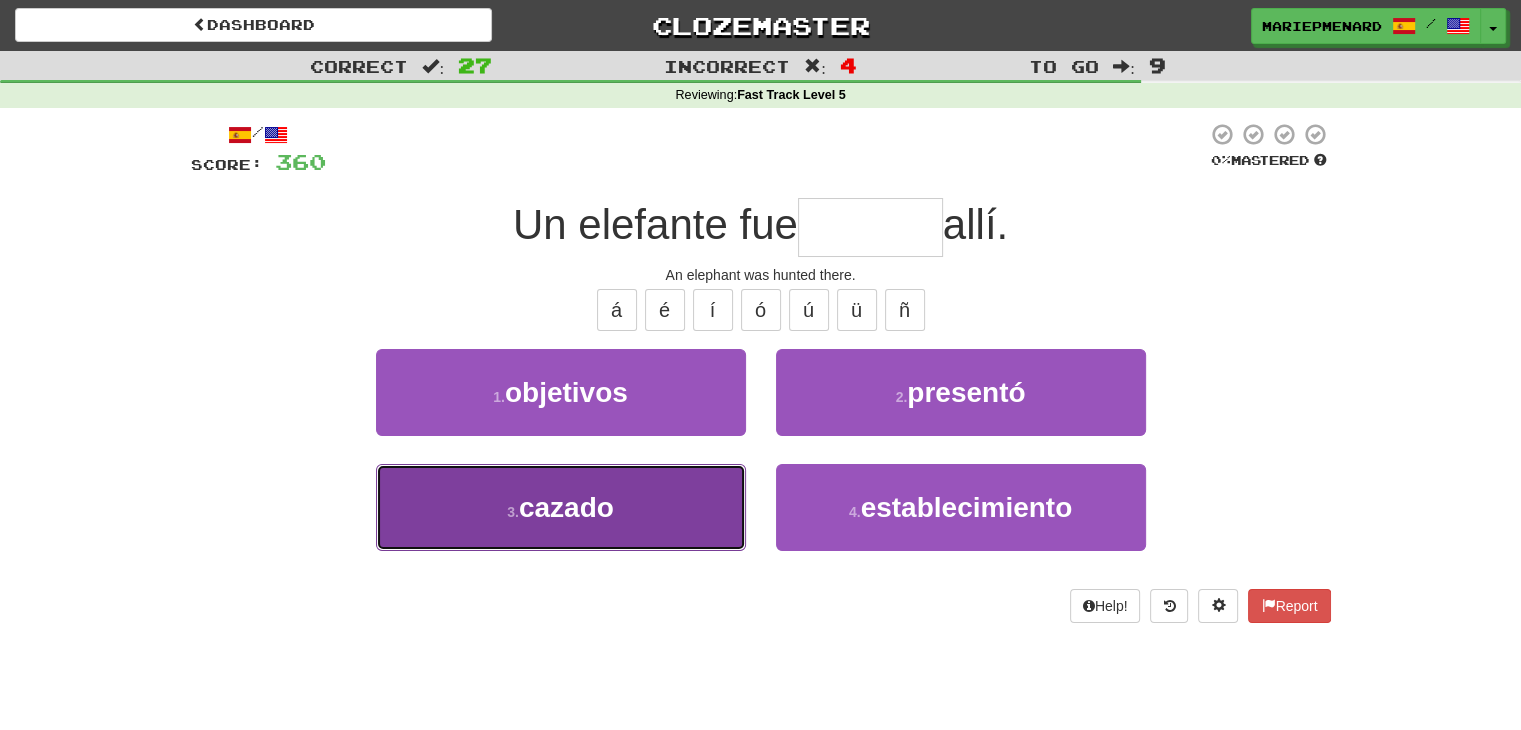 click on "3 .  cazado" at bounding box center (561, 507) 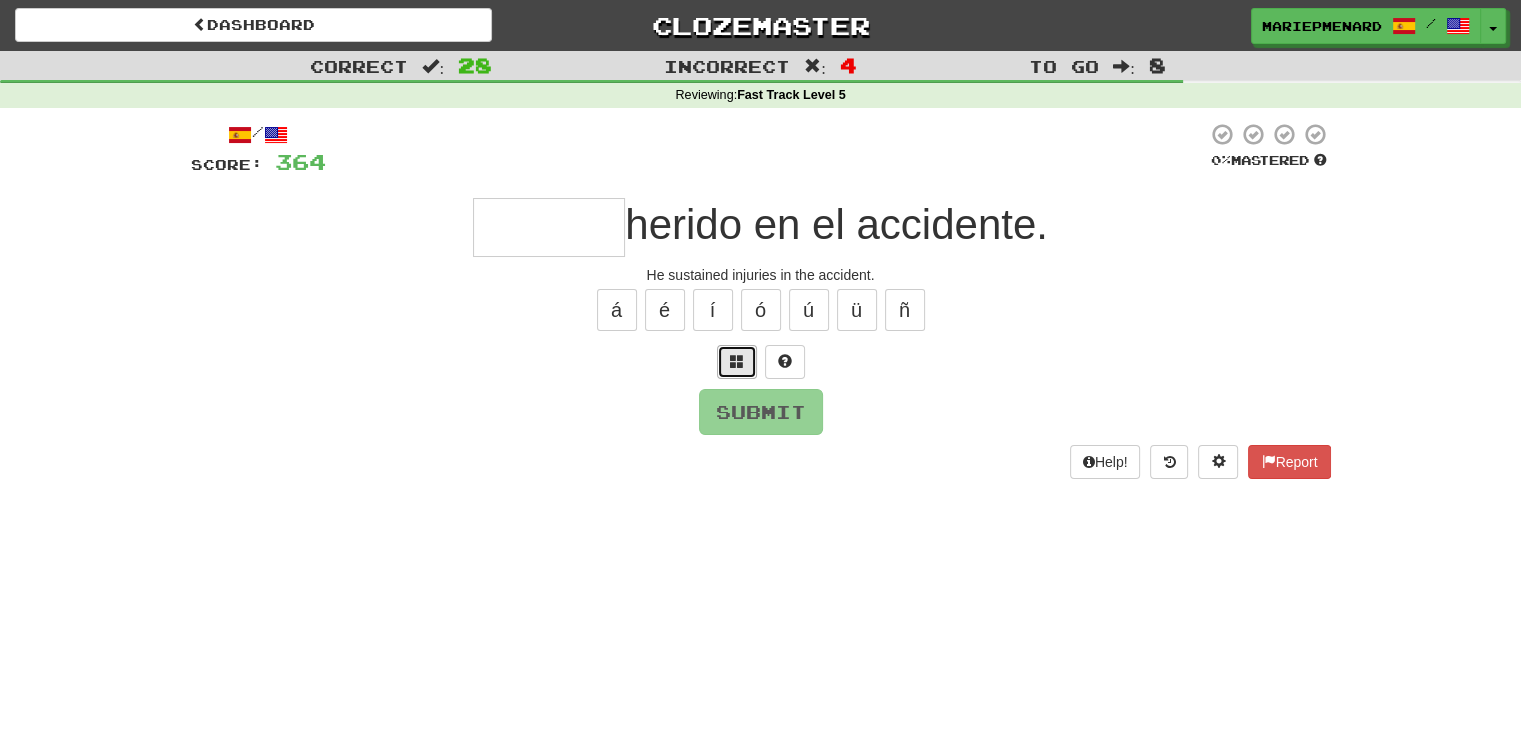 click at bounding box center (737, 362) 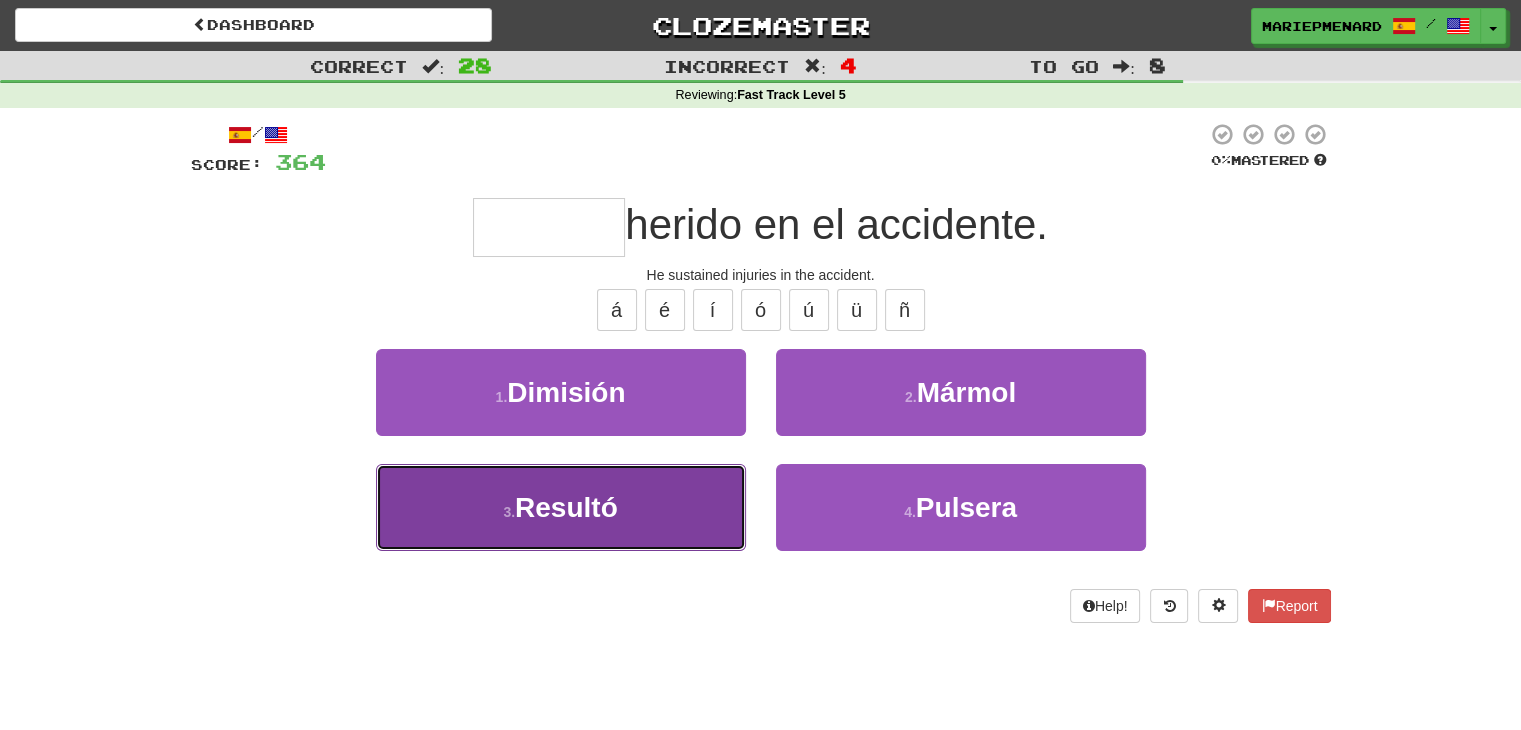 click on "3 .  Resultó" at bounding box center [561, 507] 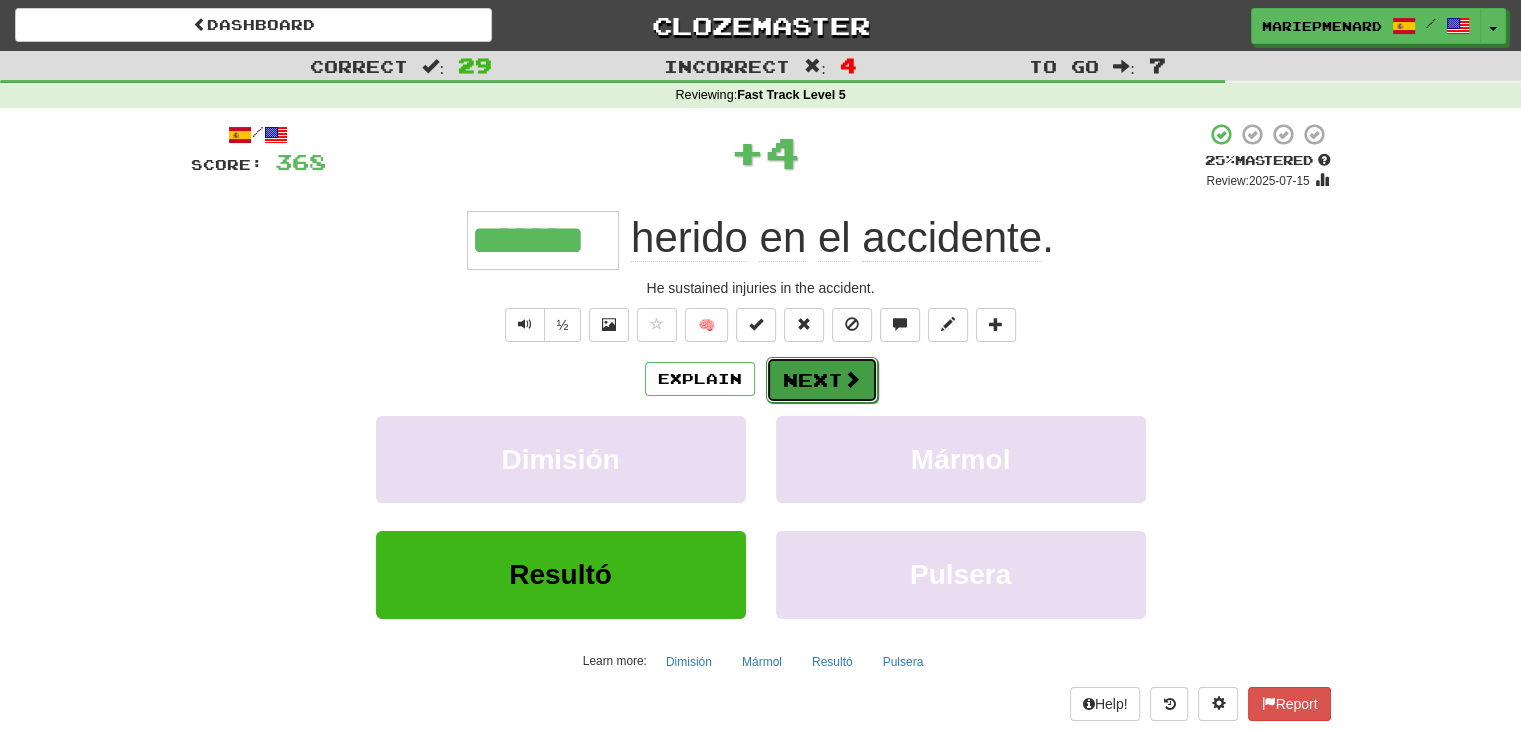 click on "Next" at bounding box center (822, 380) 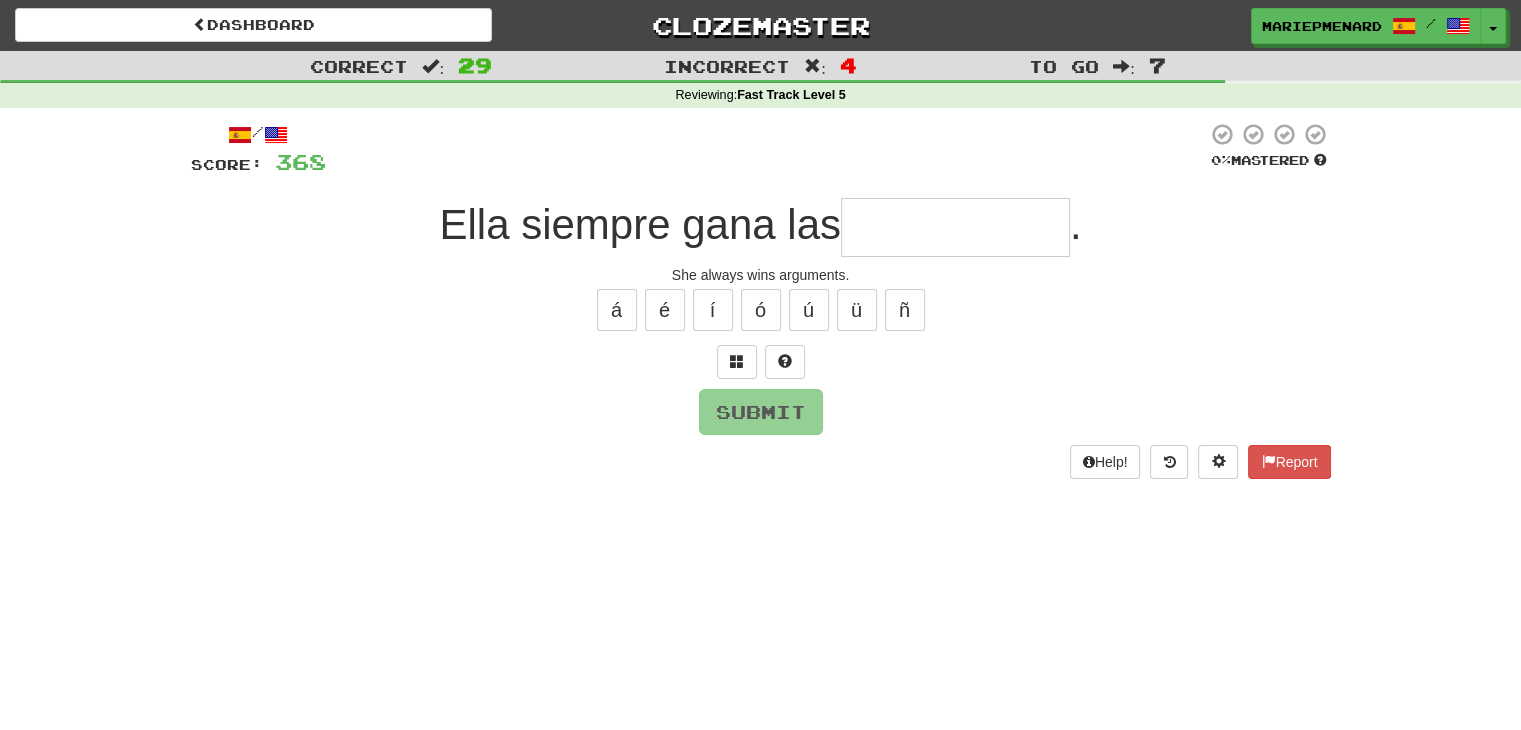 click at bounding box center (955, 227) 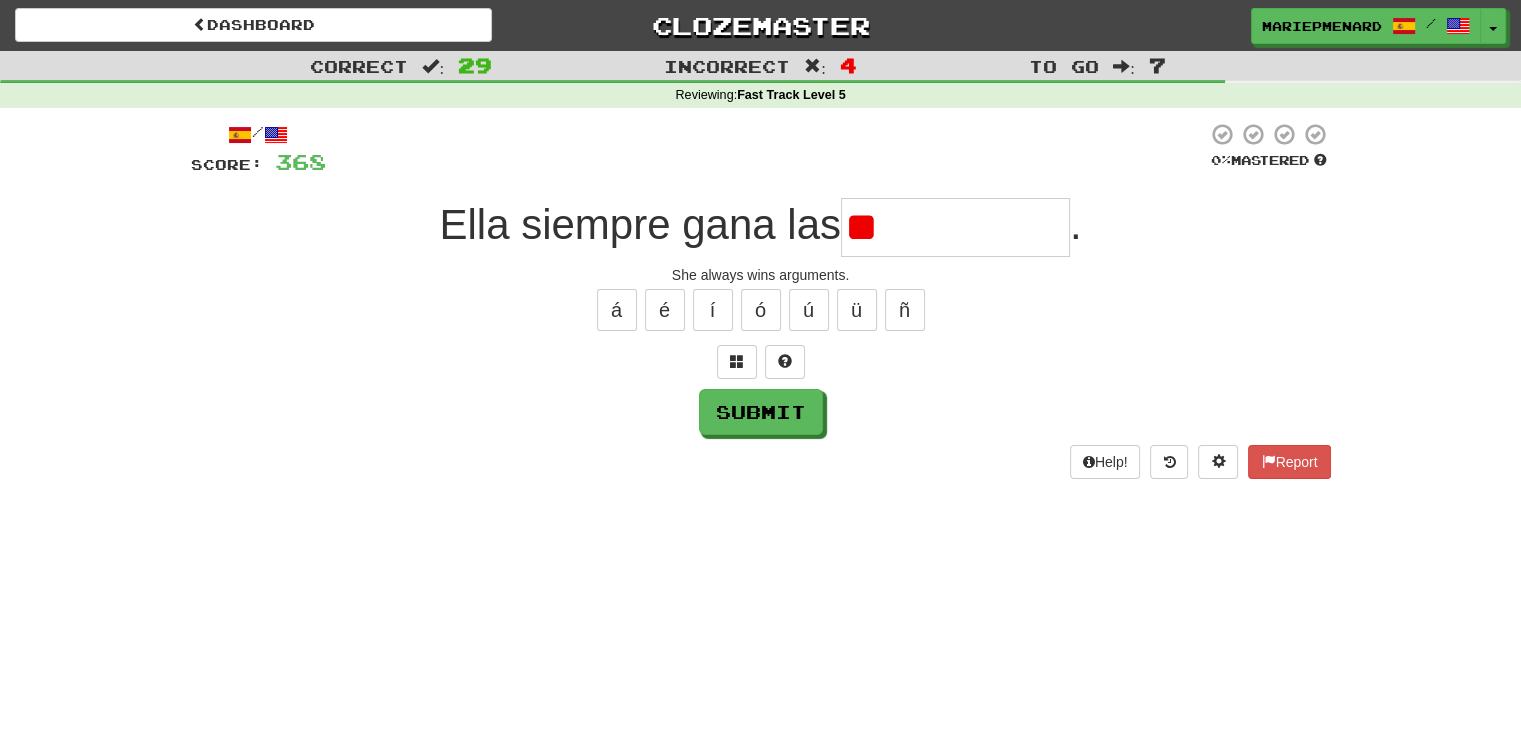 type on "*" 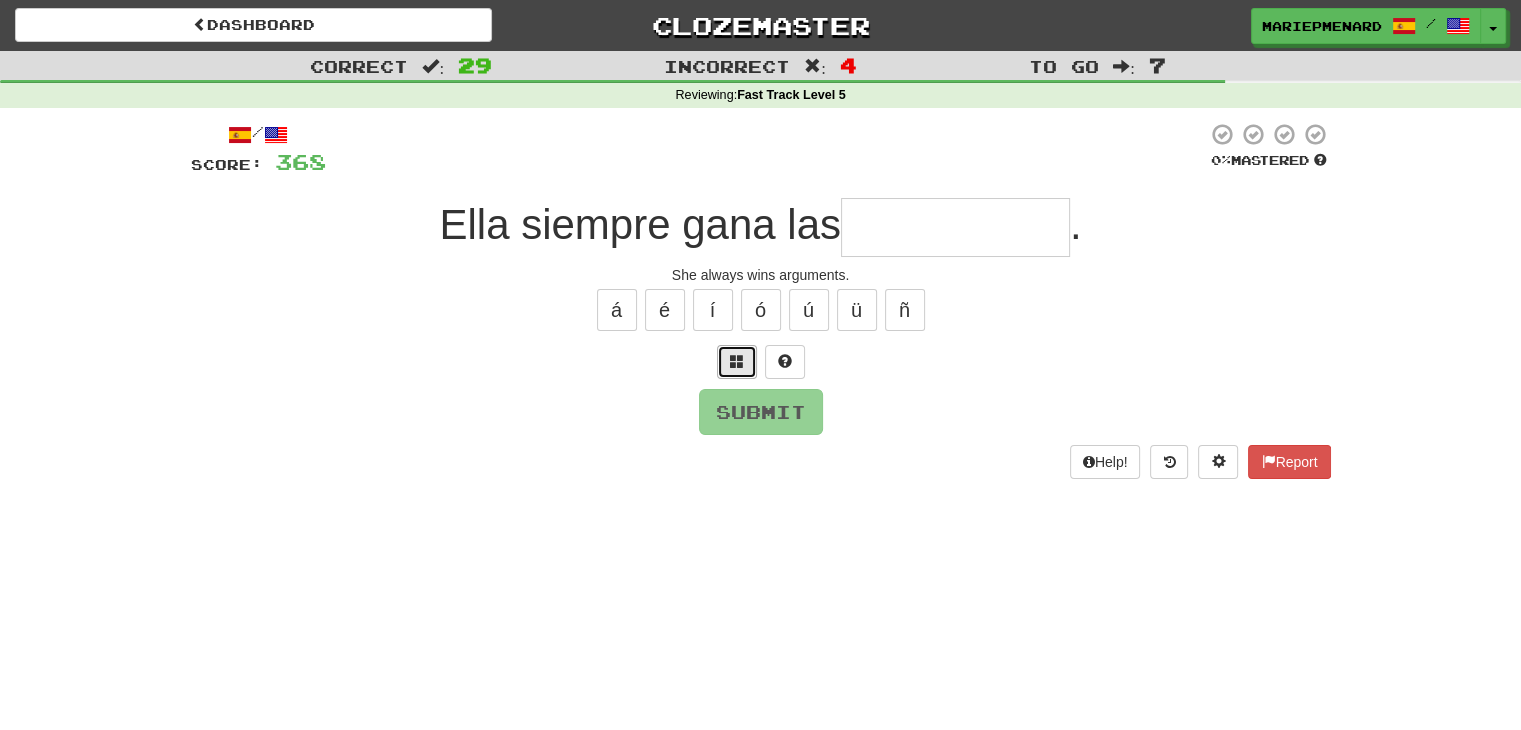 click at bounding box center (737, 362) 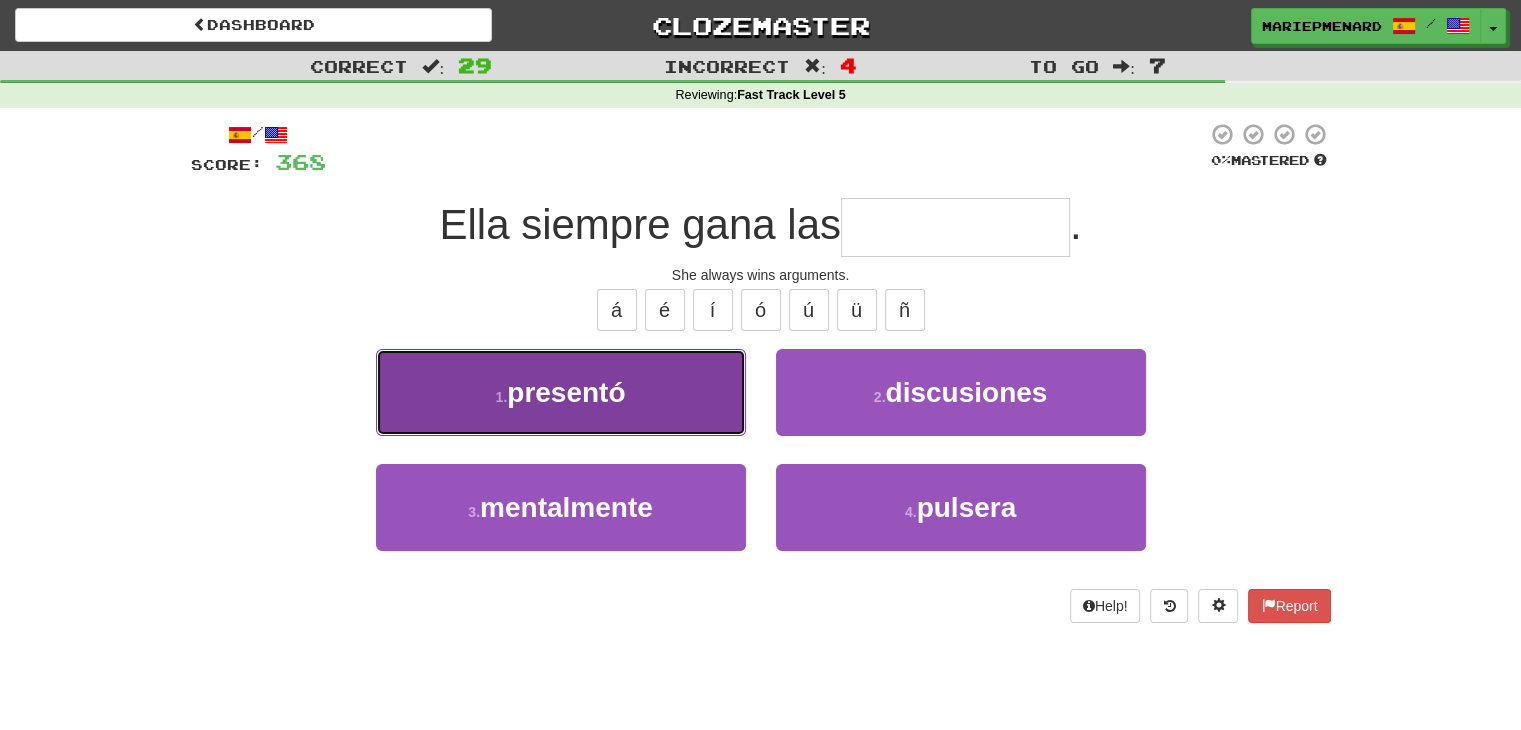 click on "1 .  presentó" at bounding box center [561, 392] 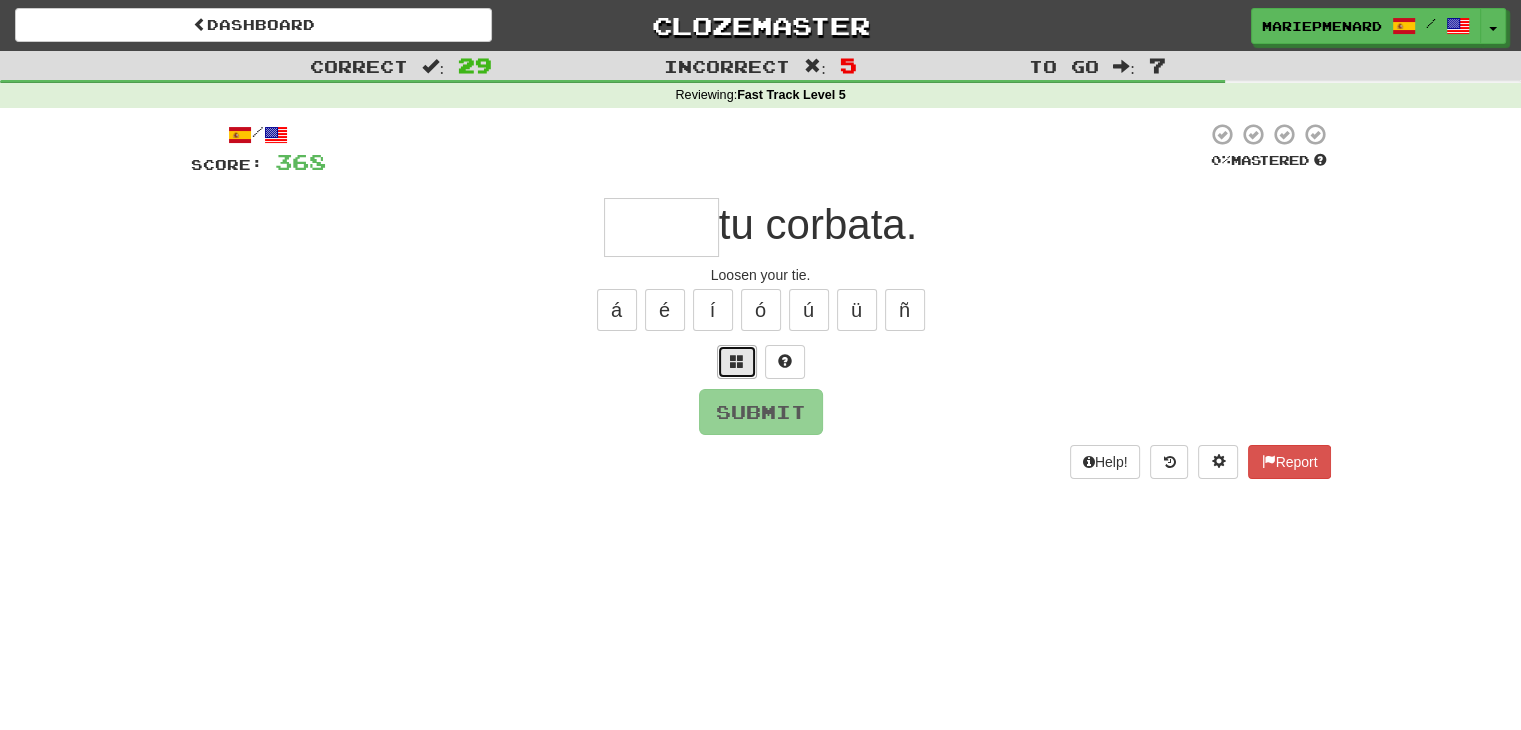 click at bounding box center [737, 361] 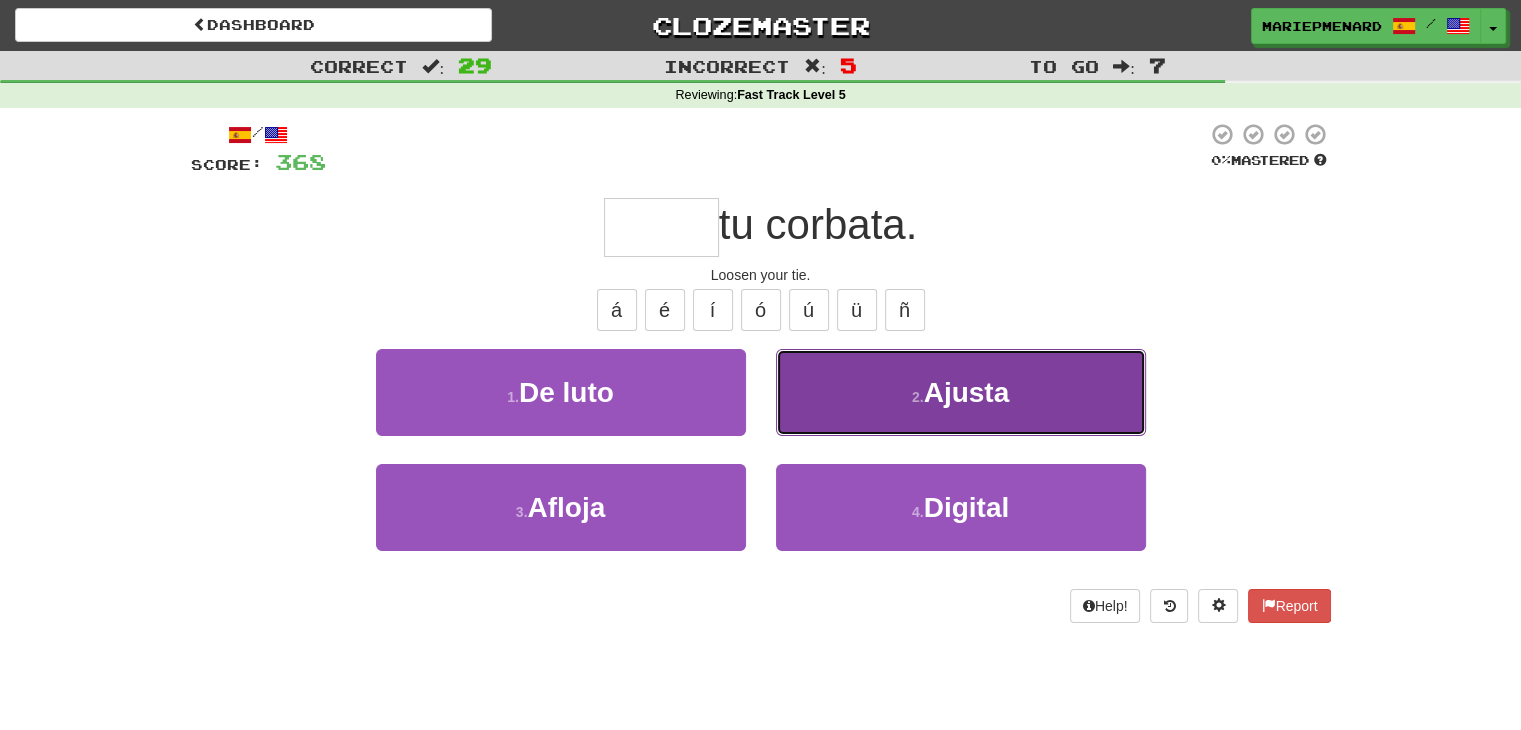 click on "2 .  Ajusta" at bounding box center [961, 392] 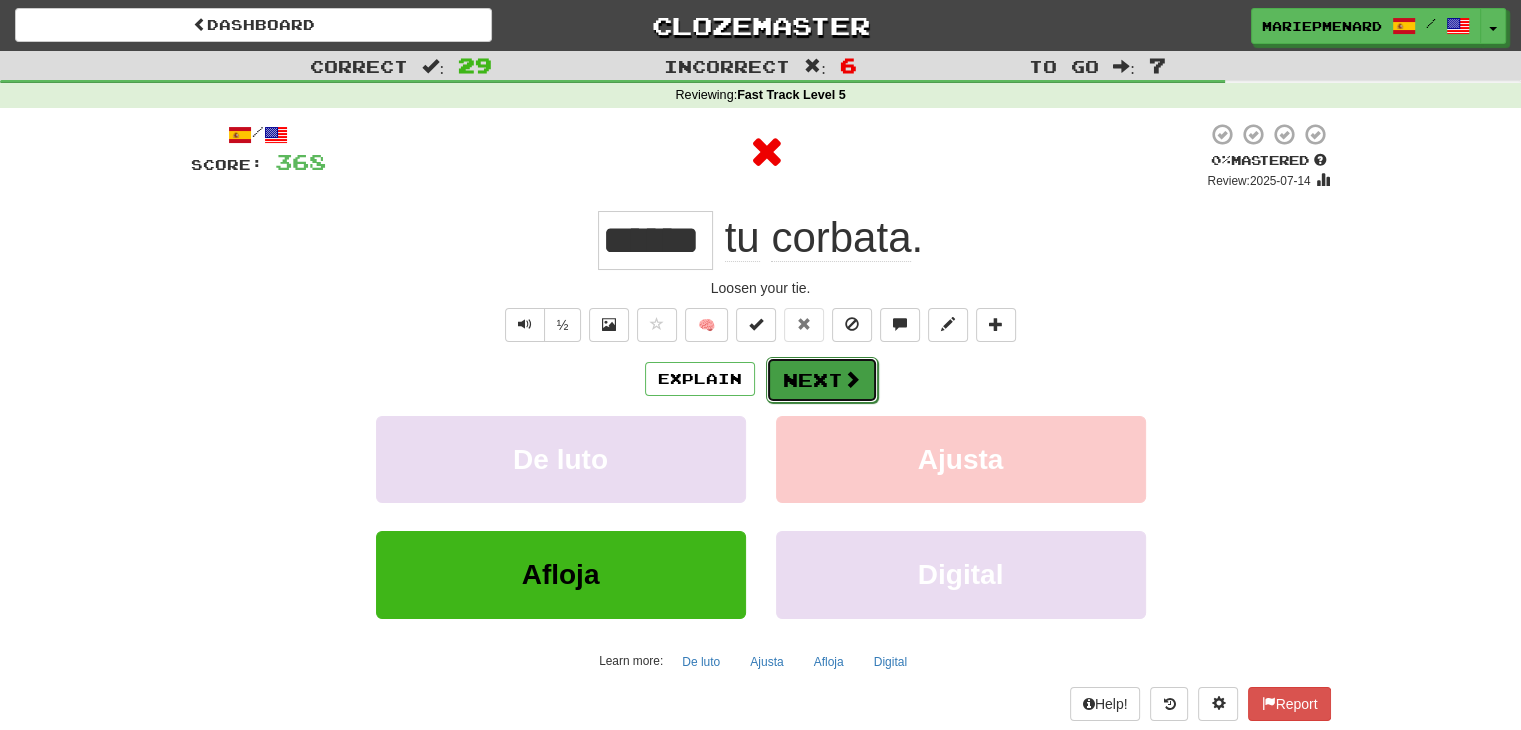 click on "Next" at bounding box center (822, 380) 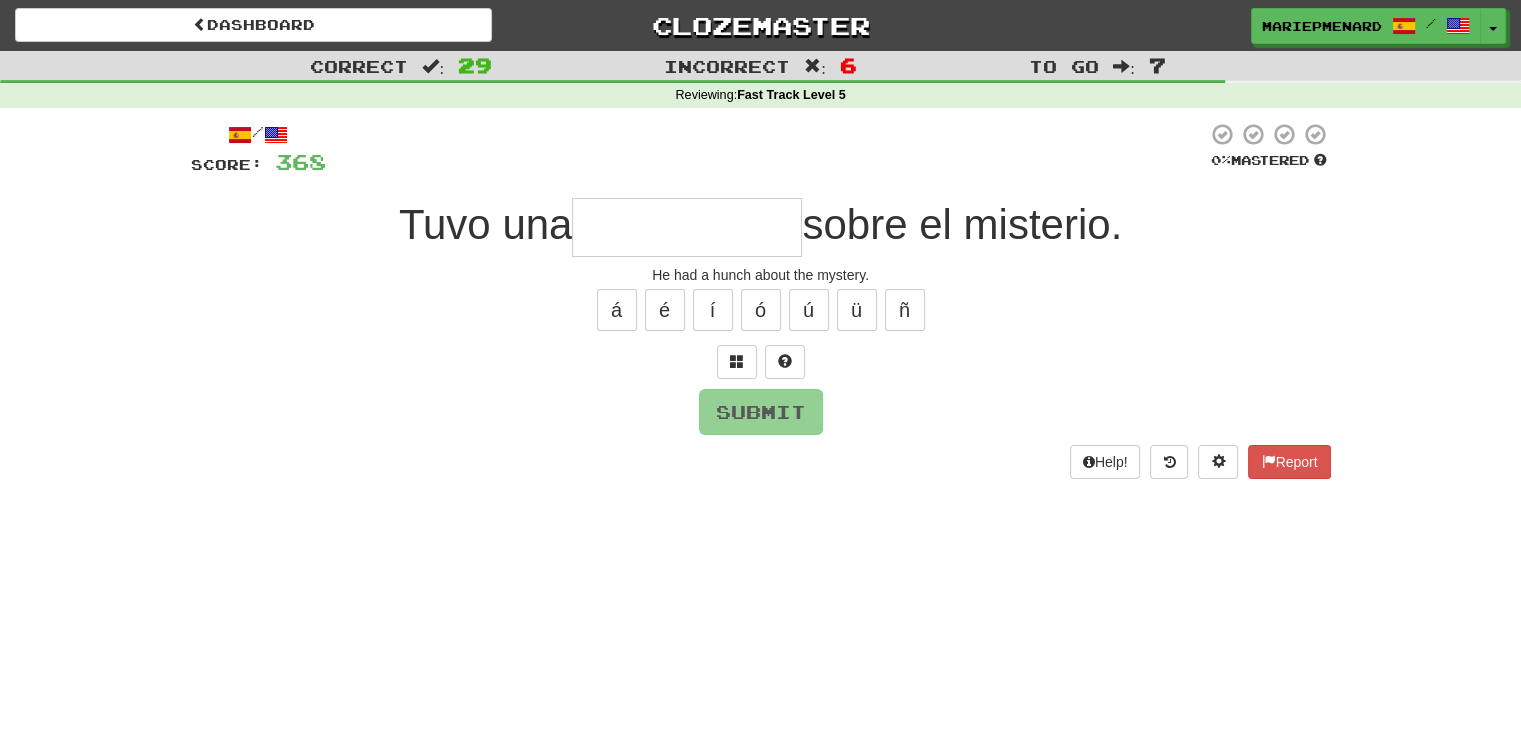 click at bounding box center [687, 227] 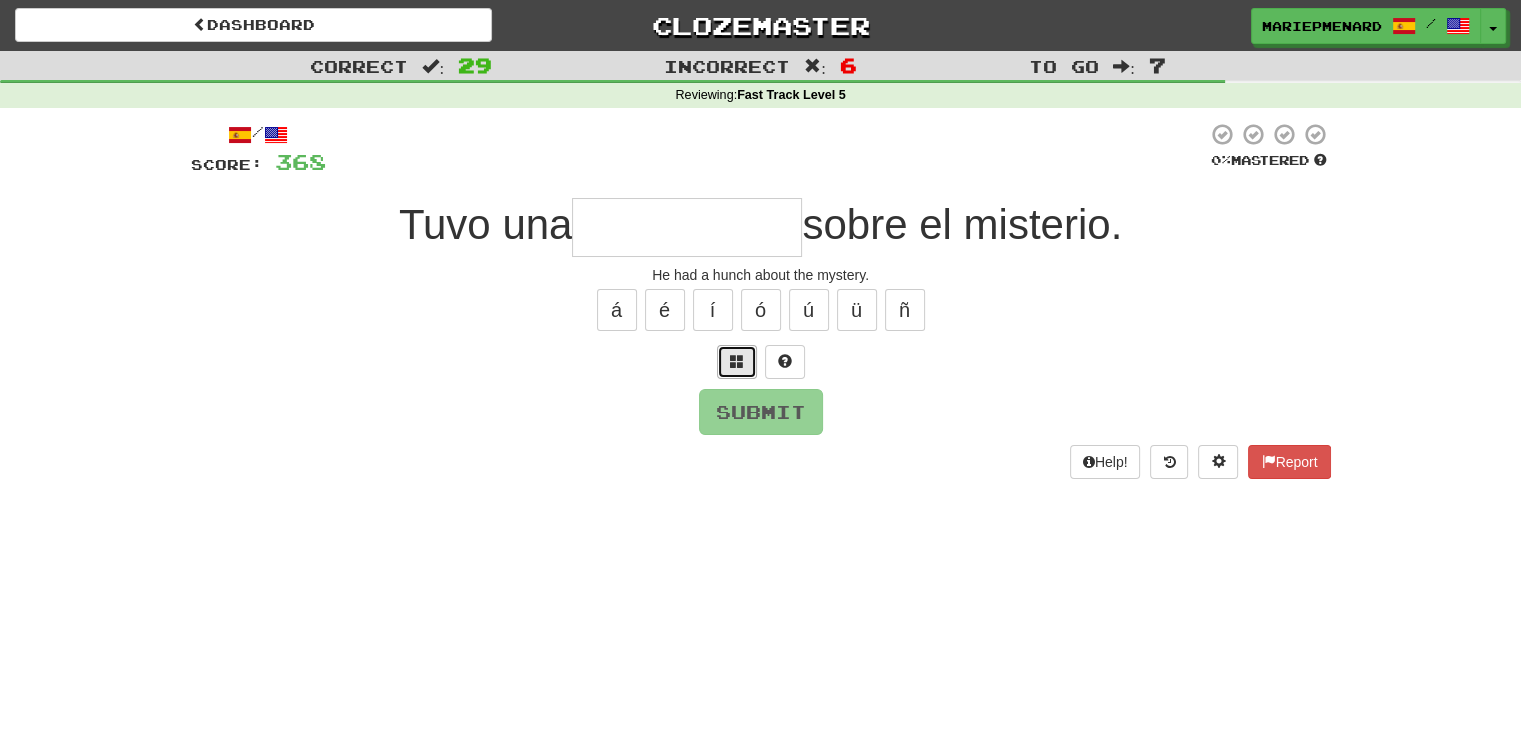 click at bounding box center [737, 362] 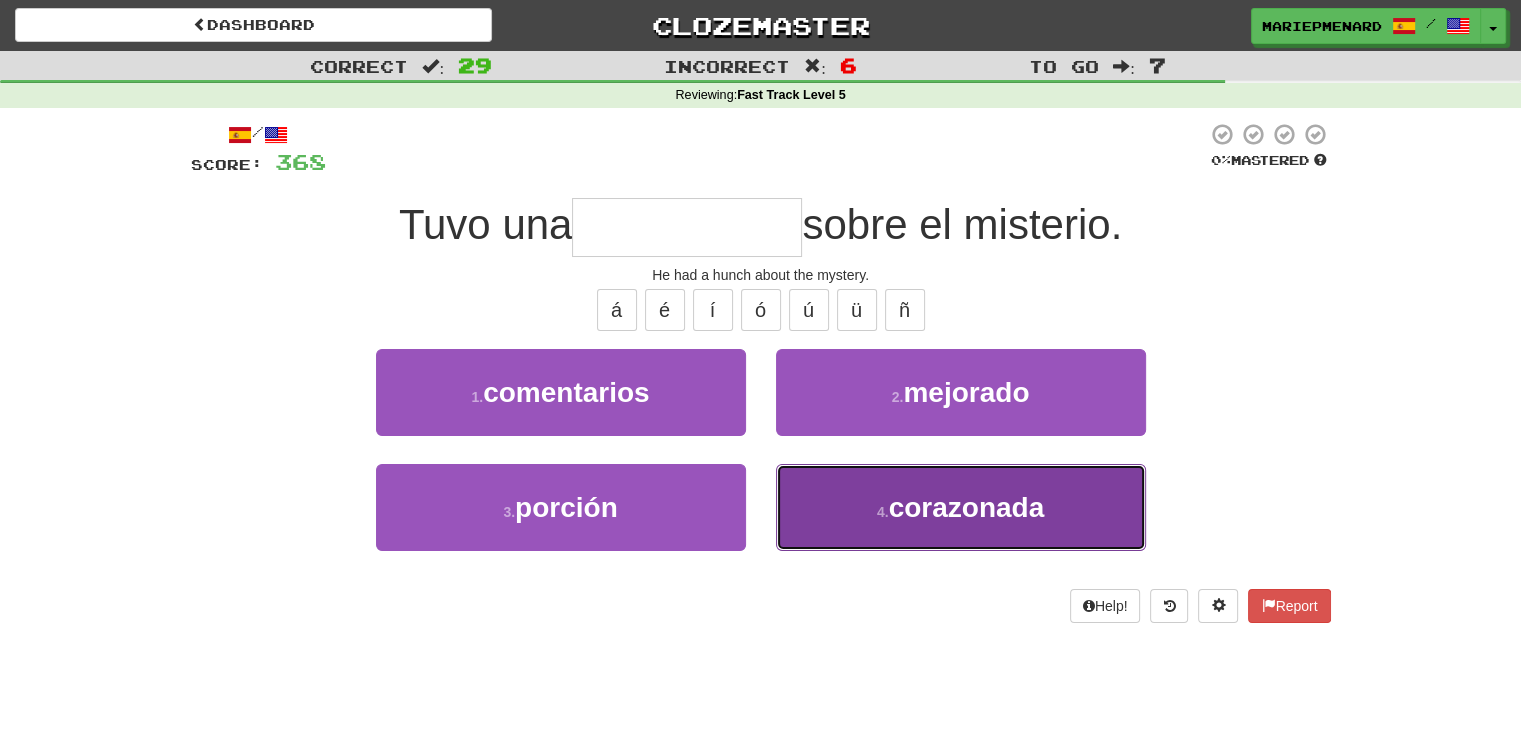click on "corazonada" at bounding box center (967, 507) 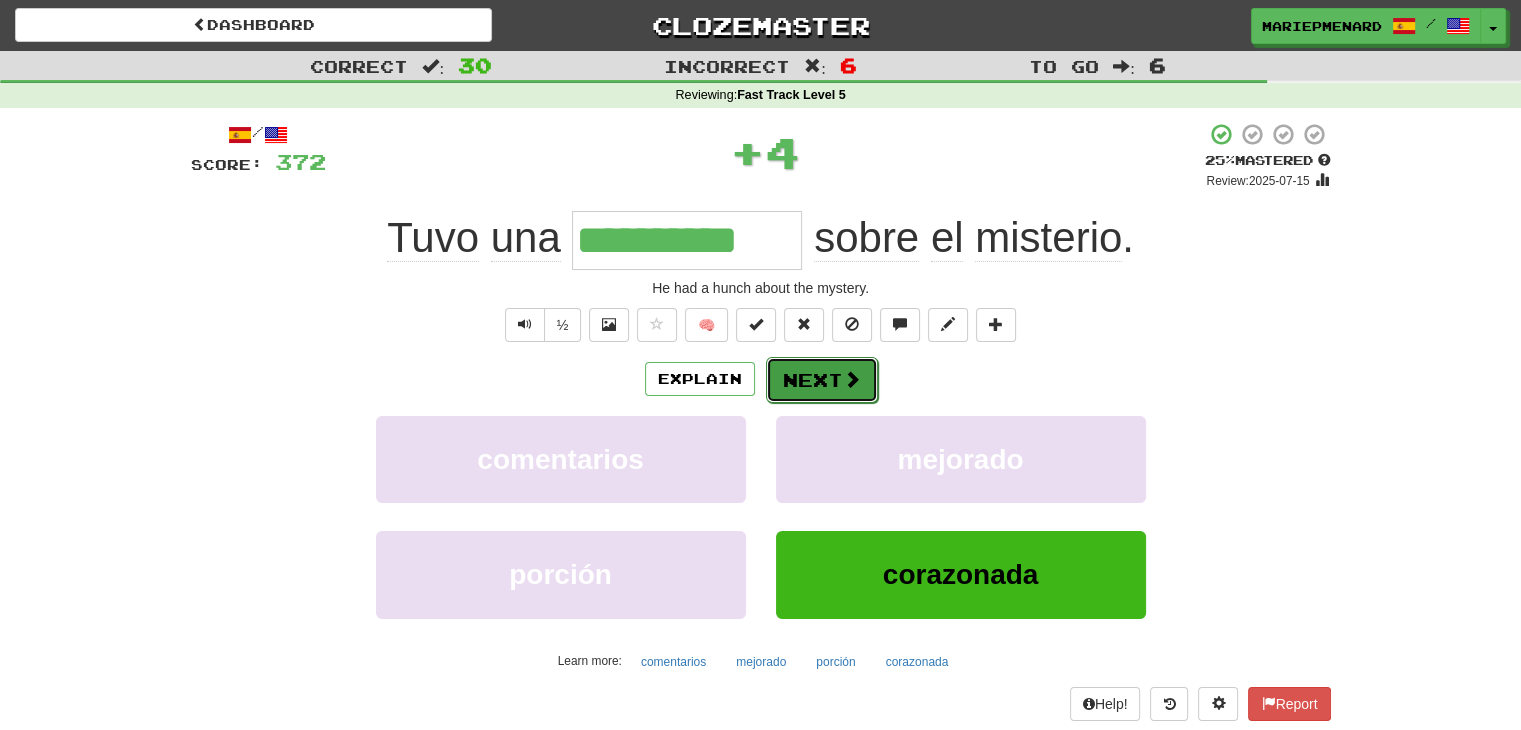 click on "Next" at bounding box center (822, 380) 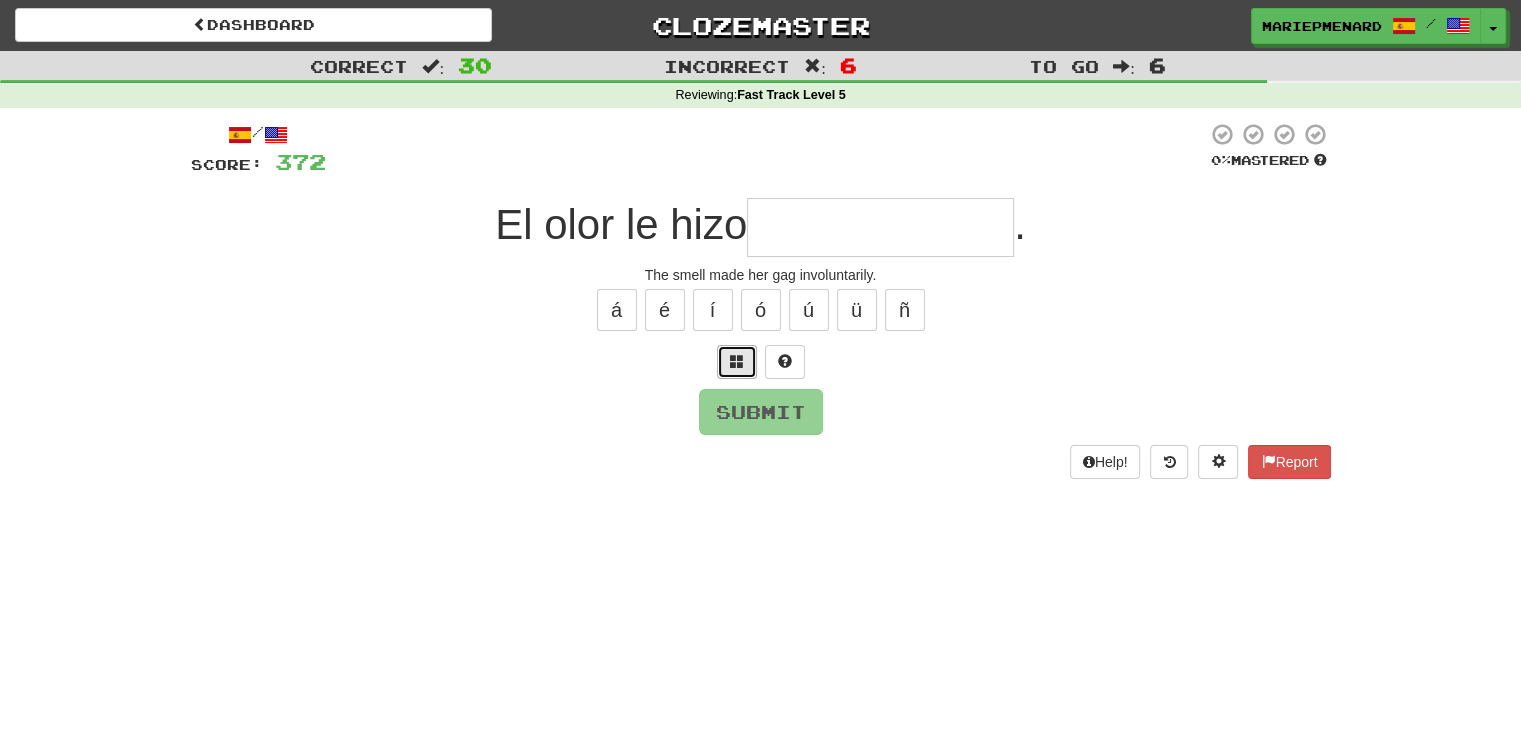 click at bounding box center [737, 362] 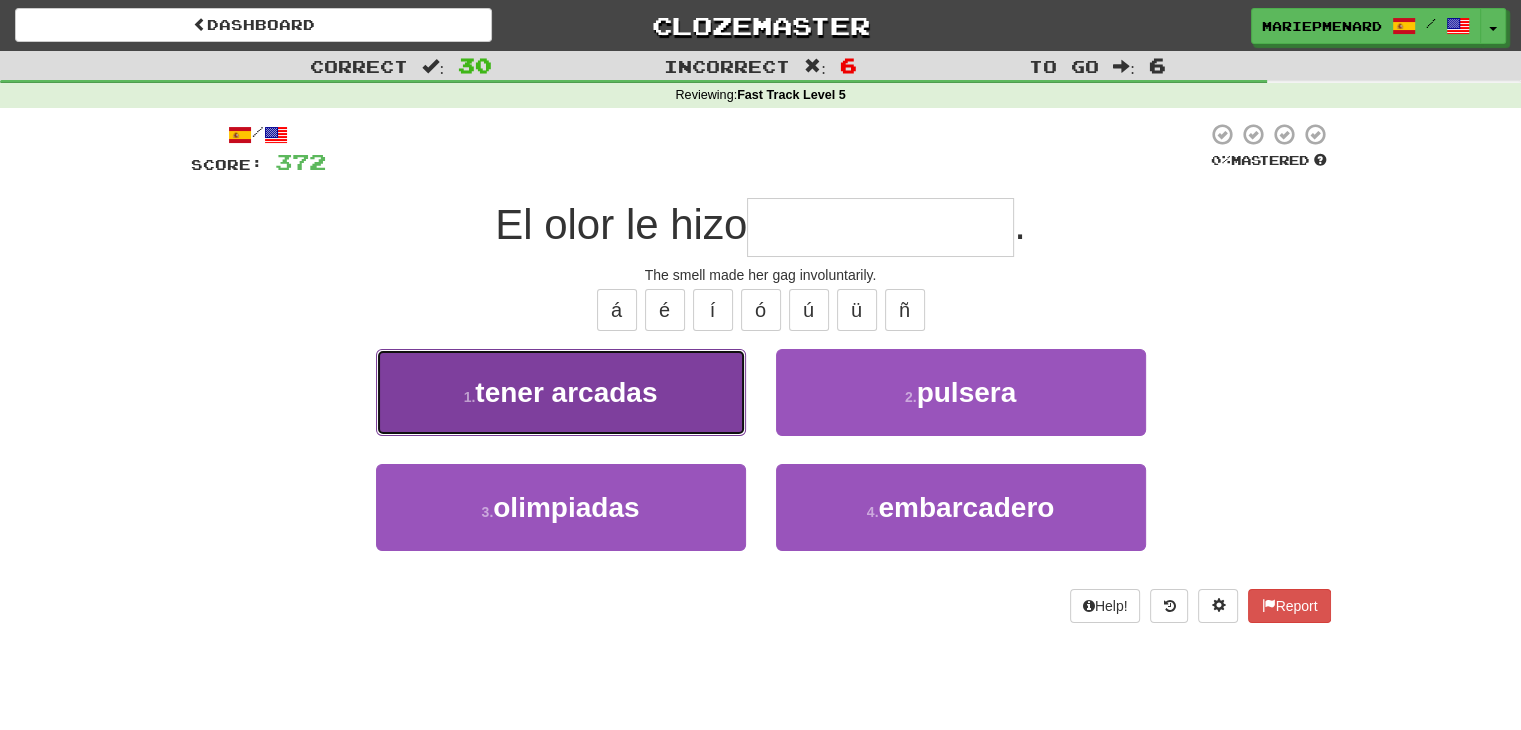 click on "1 .  tener arcadas" at bounding box center [561, 392] 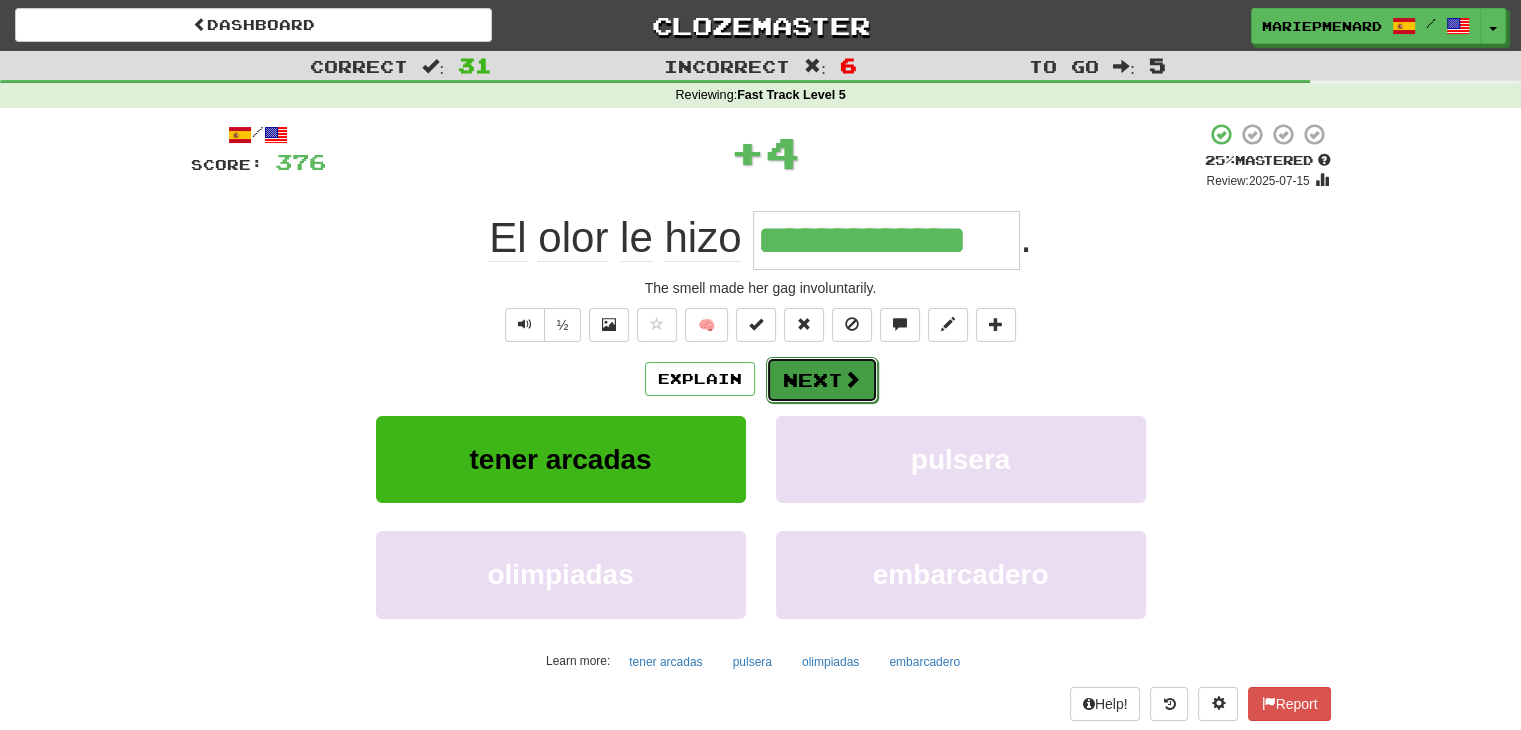click on "Next" at bounding box center [822, 380] 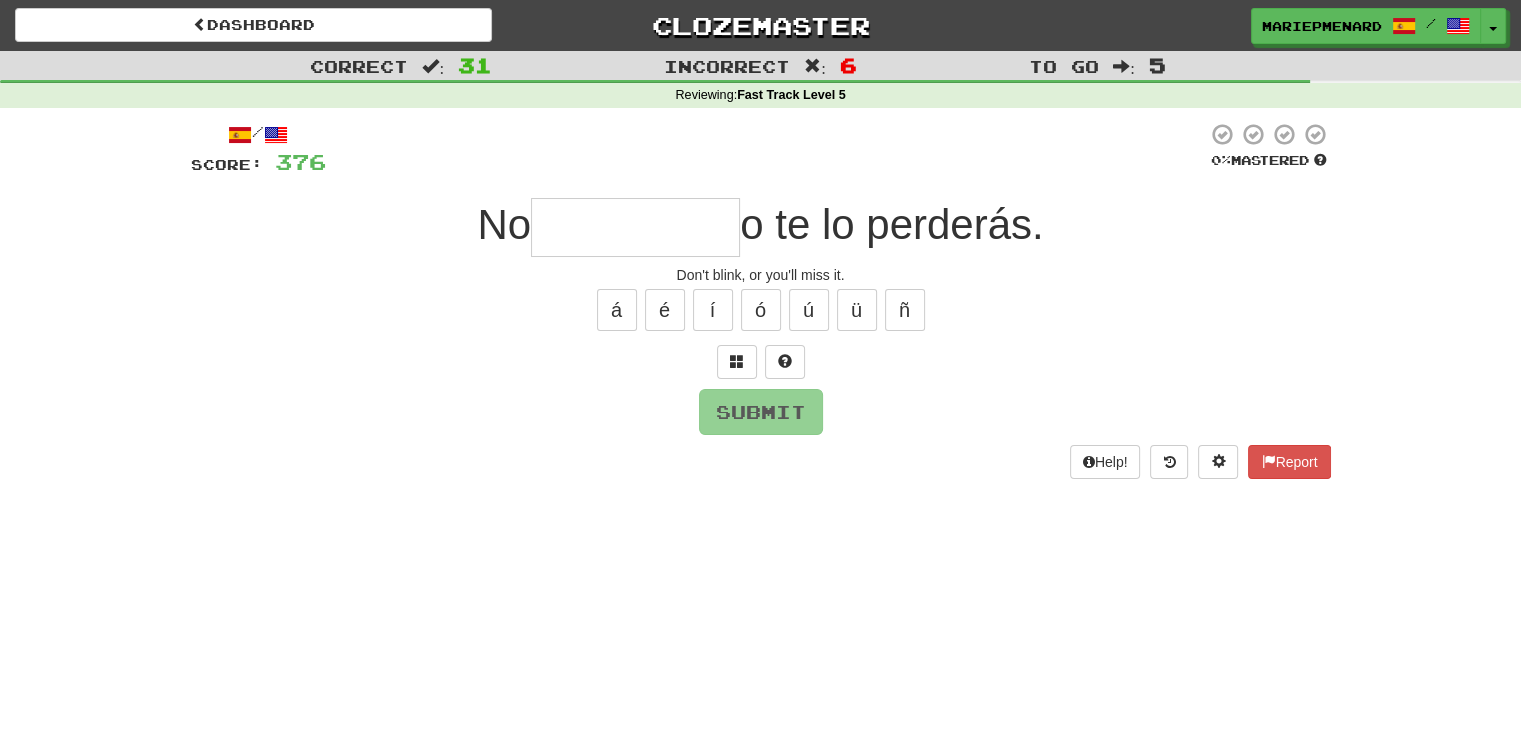 click at bounding box center (761, 362) 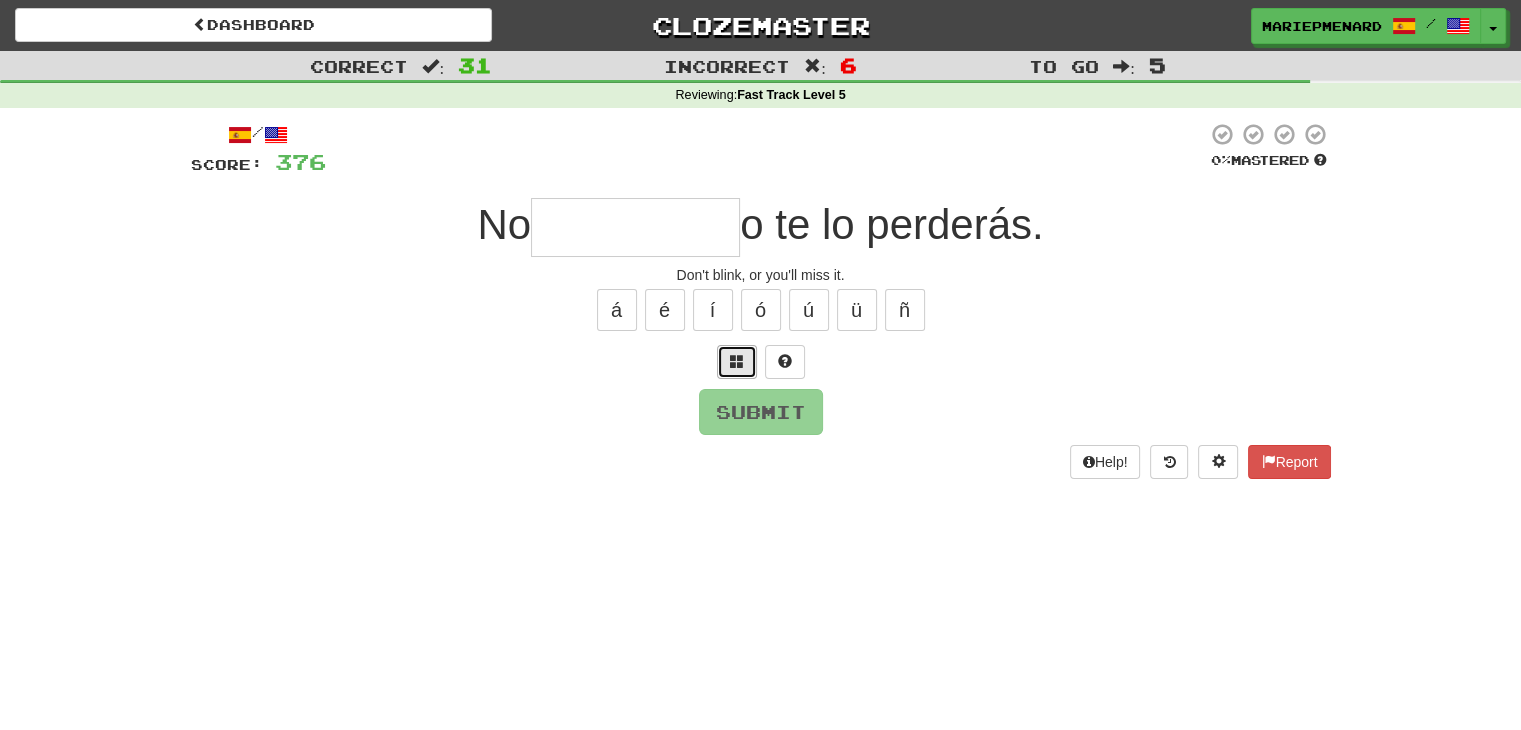 click at bounding box center [737, 362] 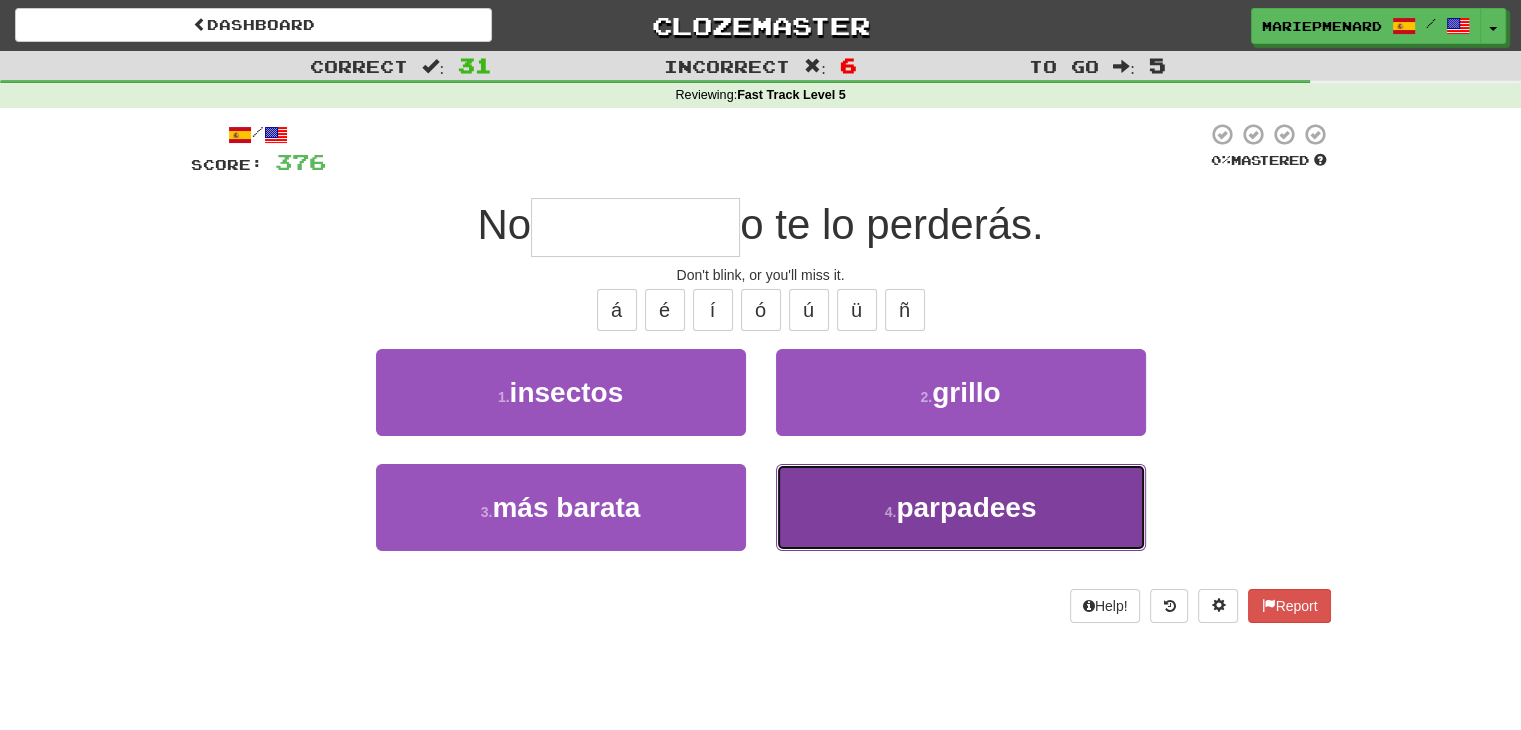 click on "4 .  parpadees" at bounding box center [961, 507] 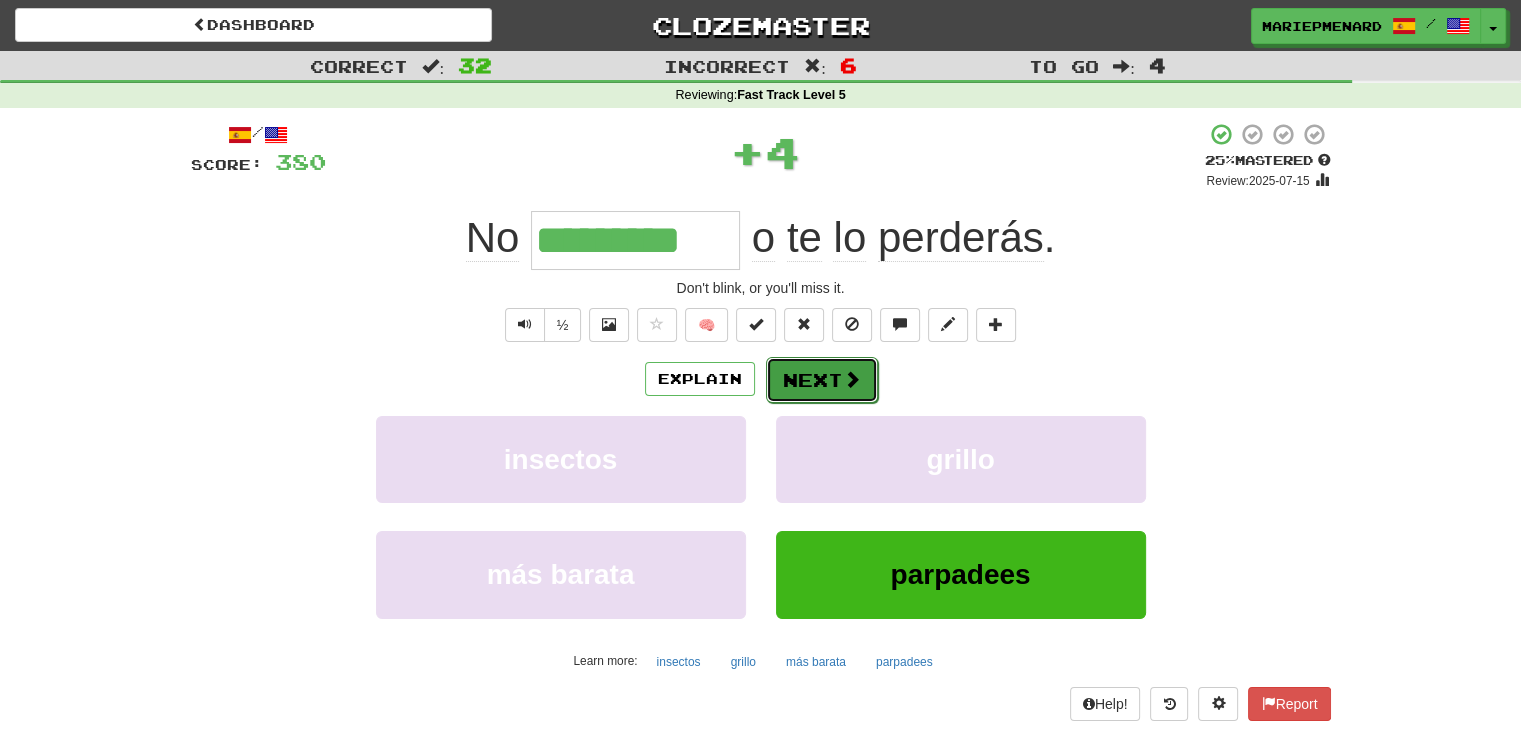 click on "Next" at bounding box center (822, 380) 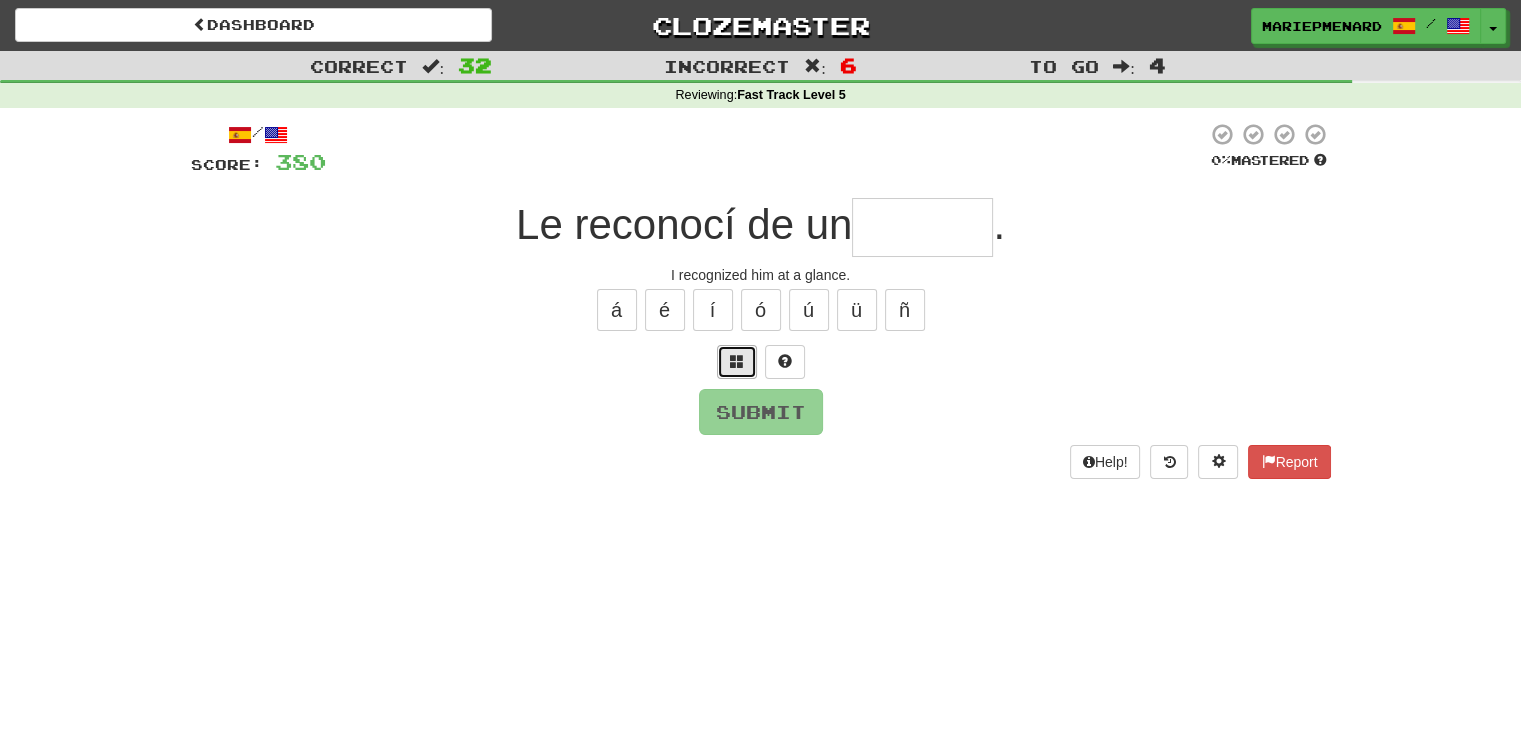 click at bounding box center (737, 362) 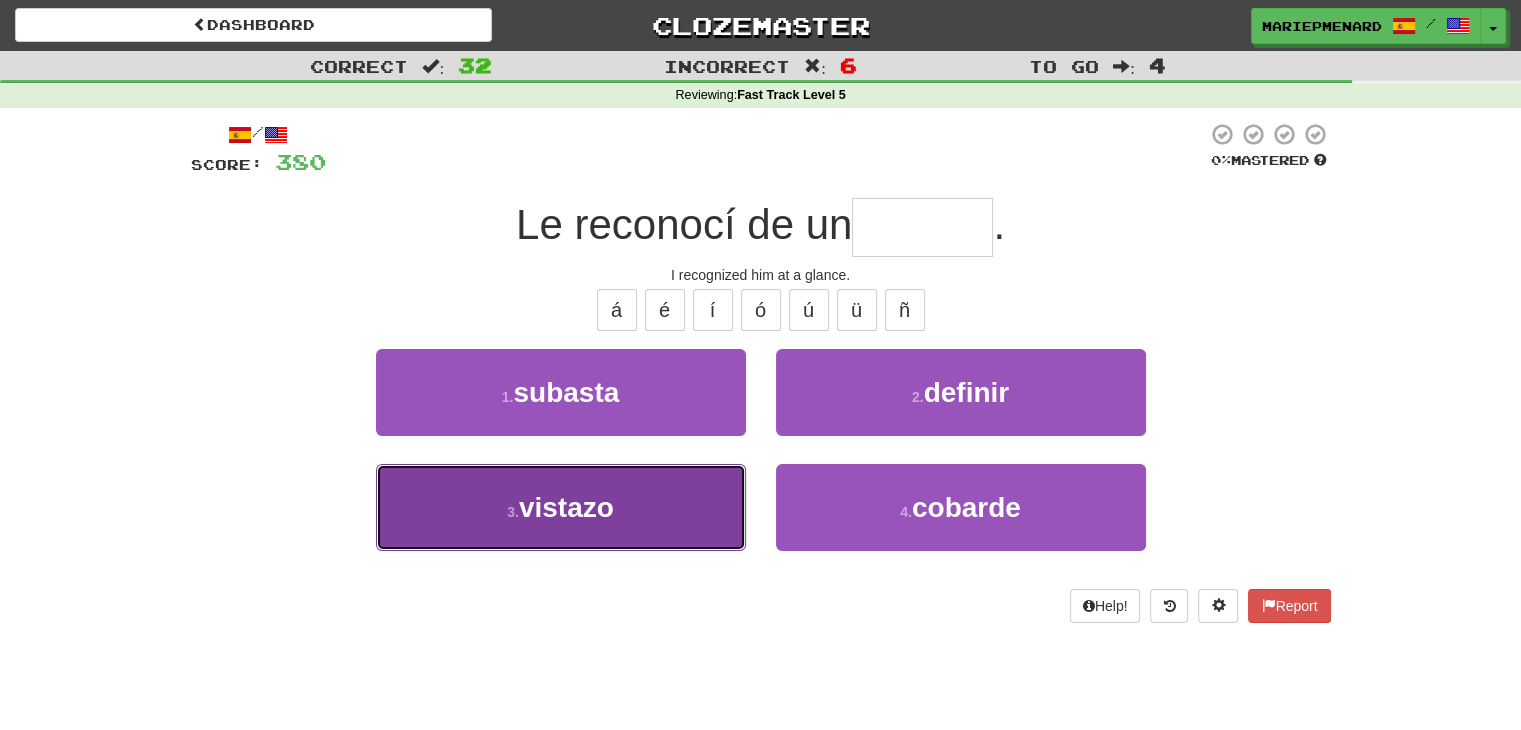 click on "vistazo" at bounding box center (566, 507) 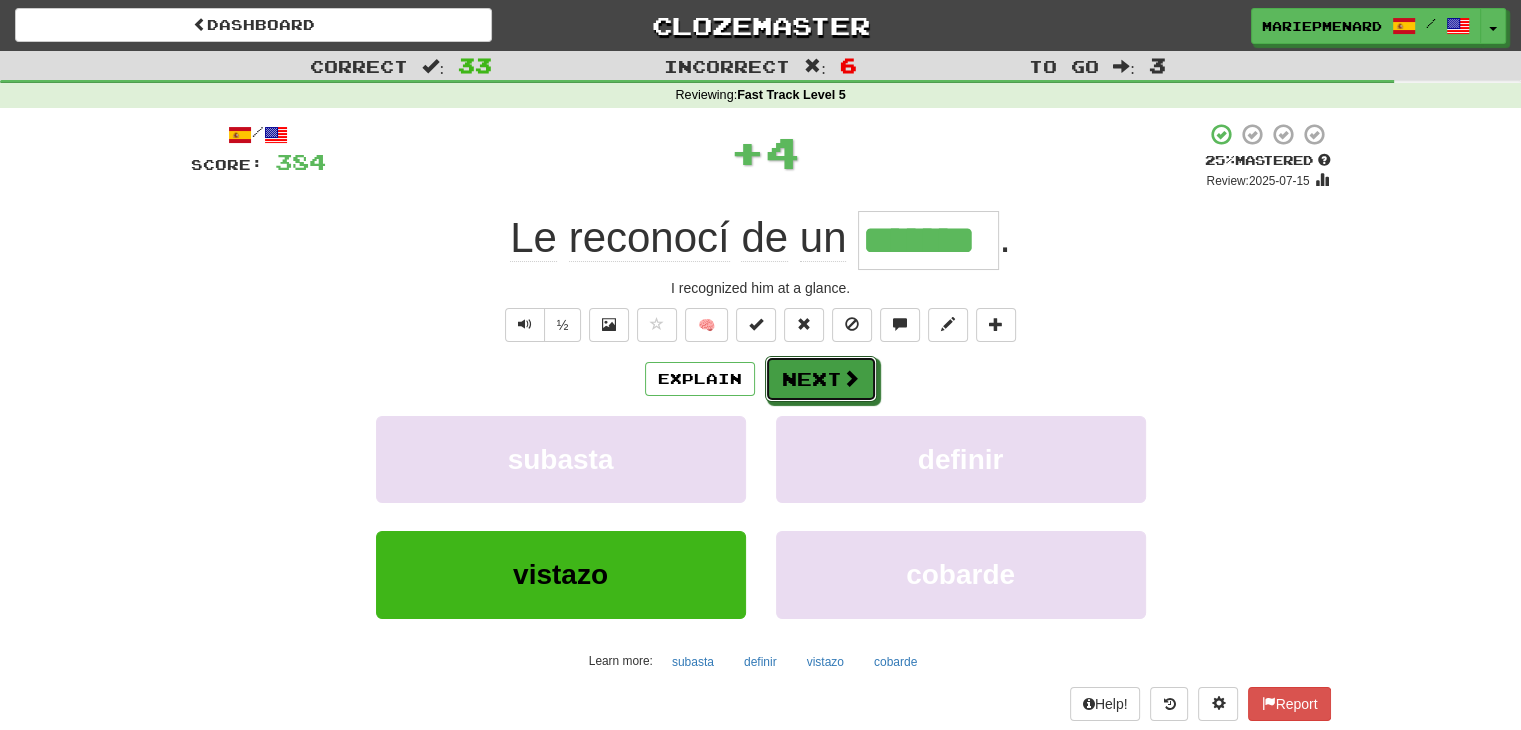 click on "Next" at bounding box center [821, 379] 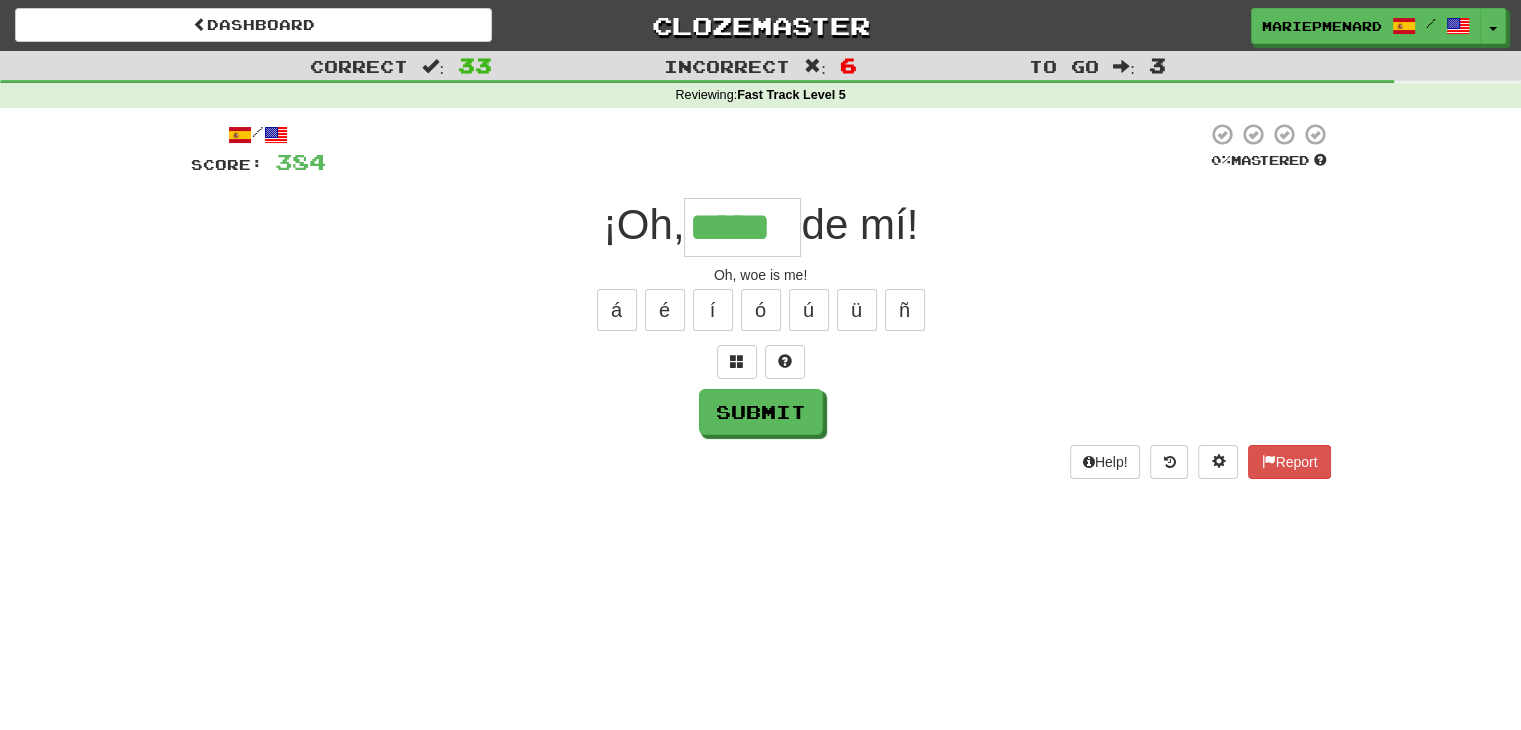 type on "*****" 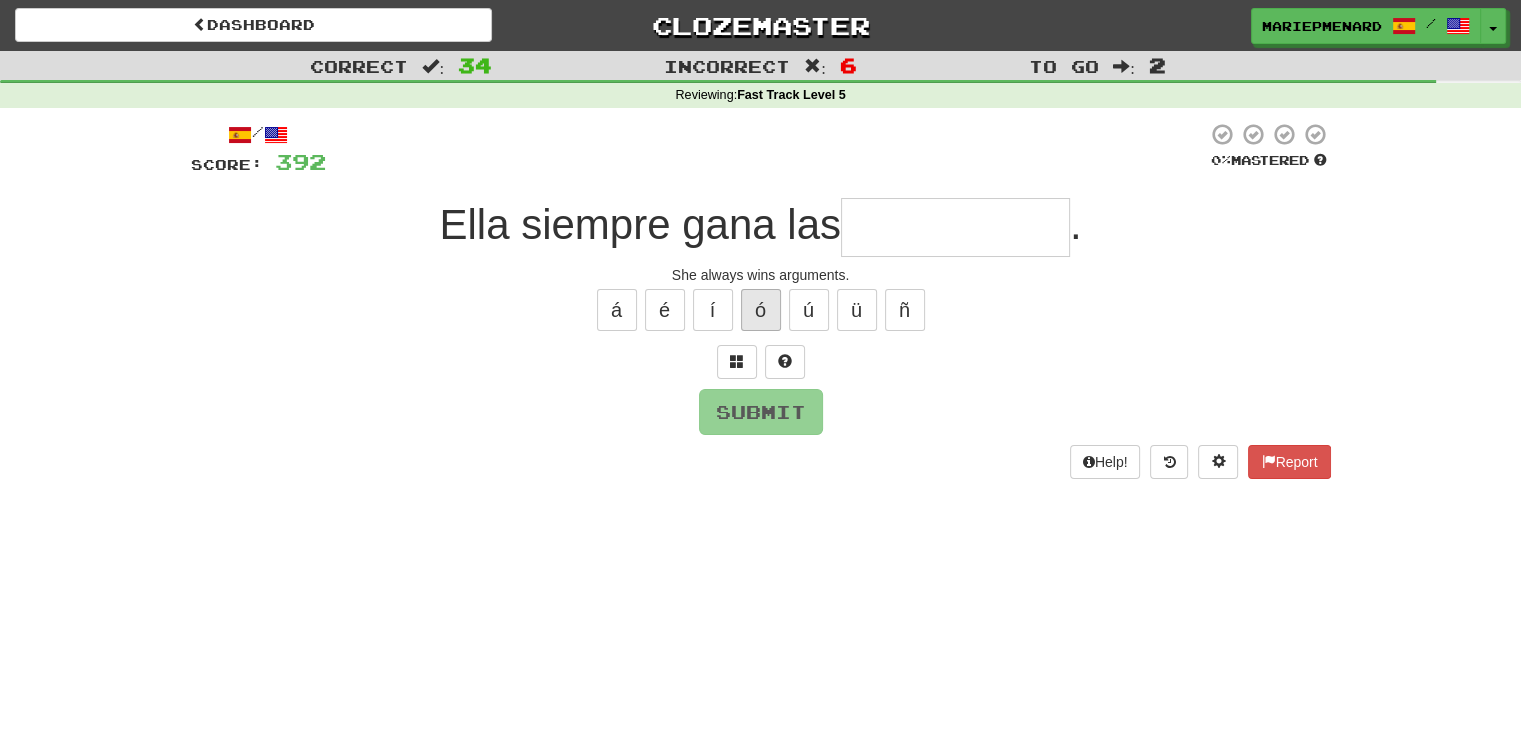 type on "*" 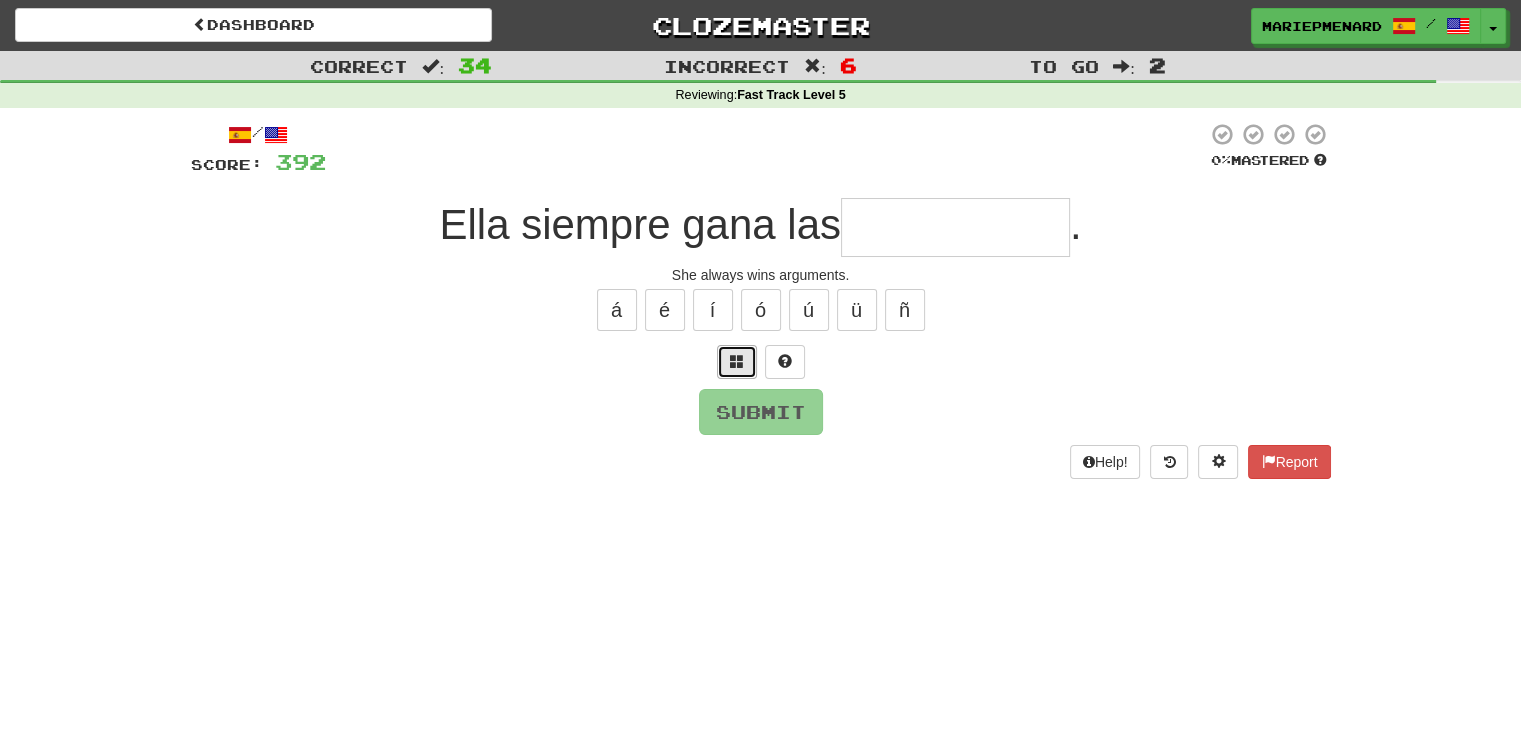 click at bounding box center [737, 362] 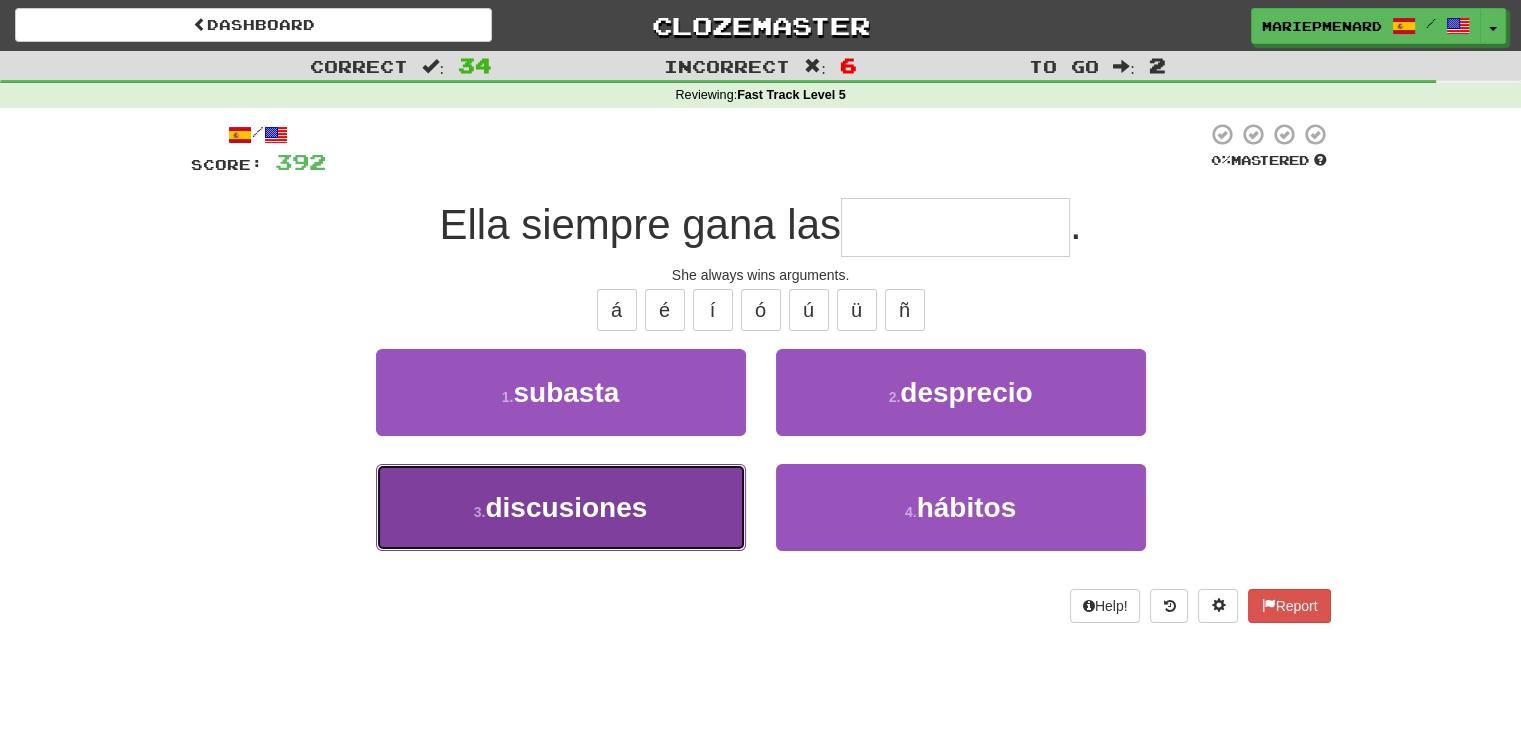 click on "3 .  discusiones" at bounding box center [561, 507] 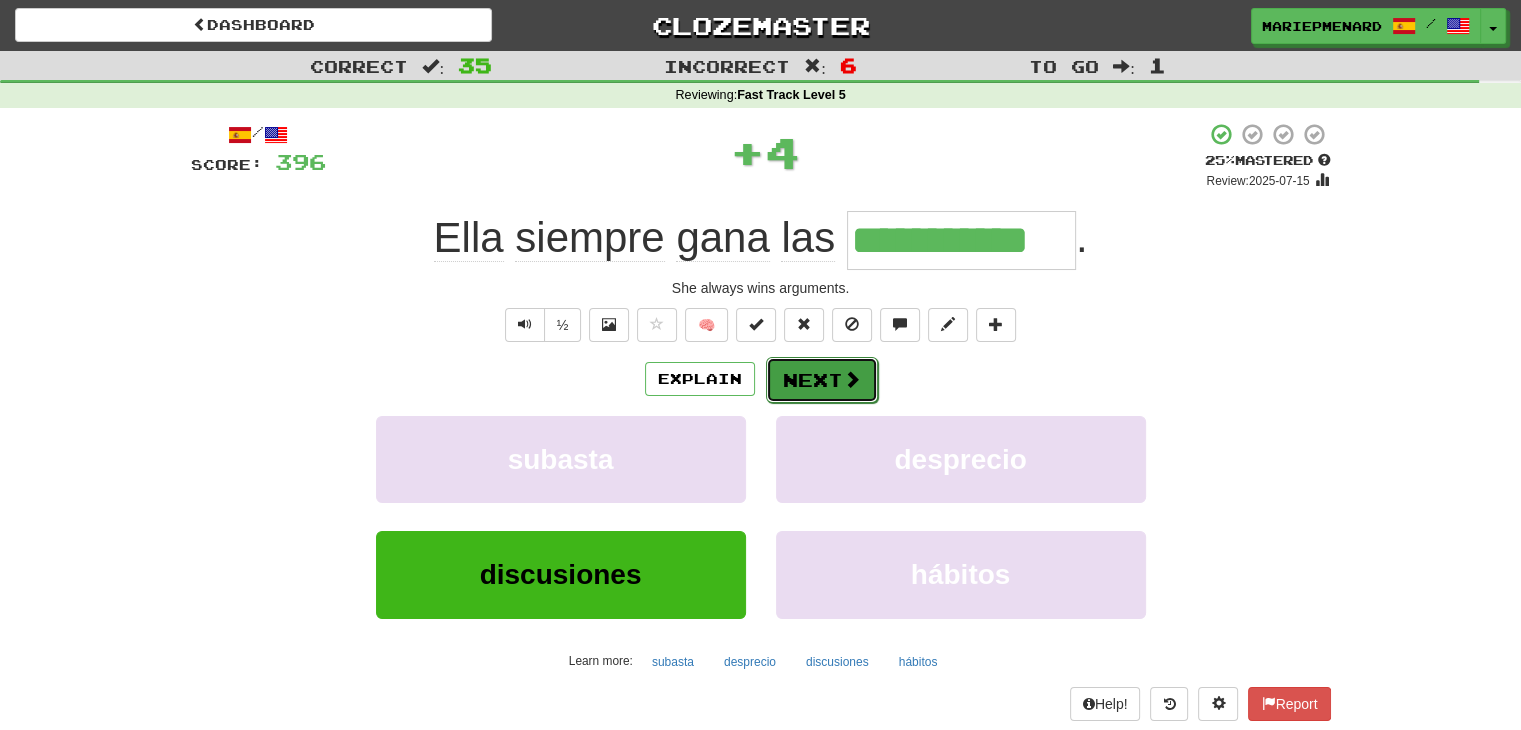 click on "Next" at bounding box center [822, 380] 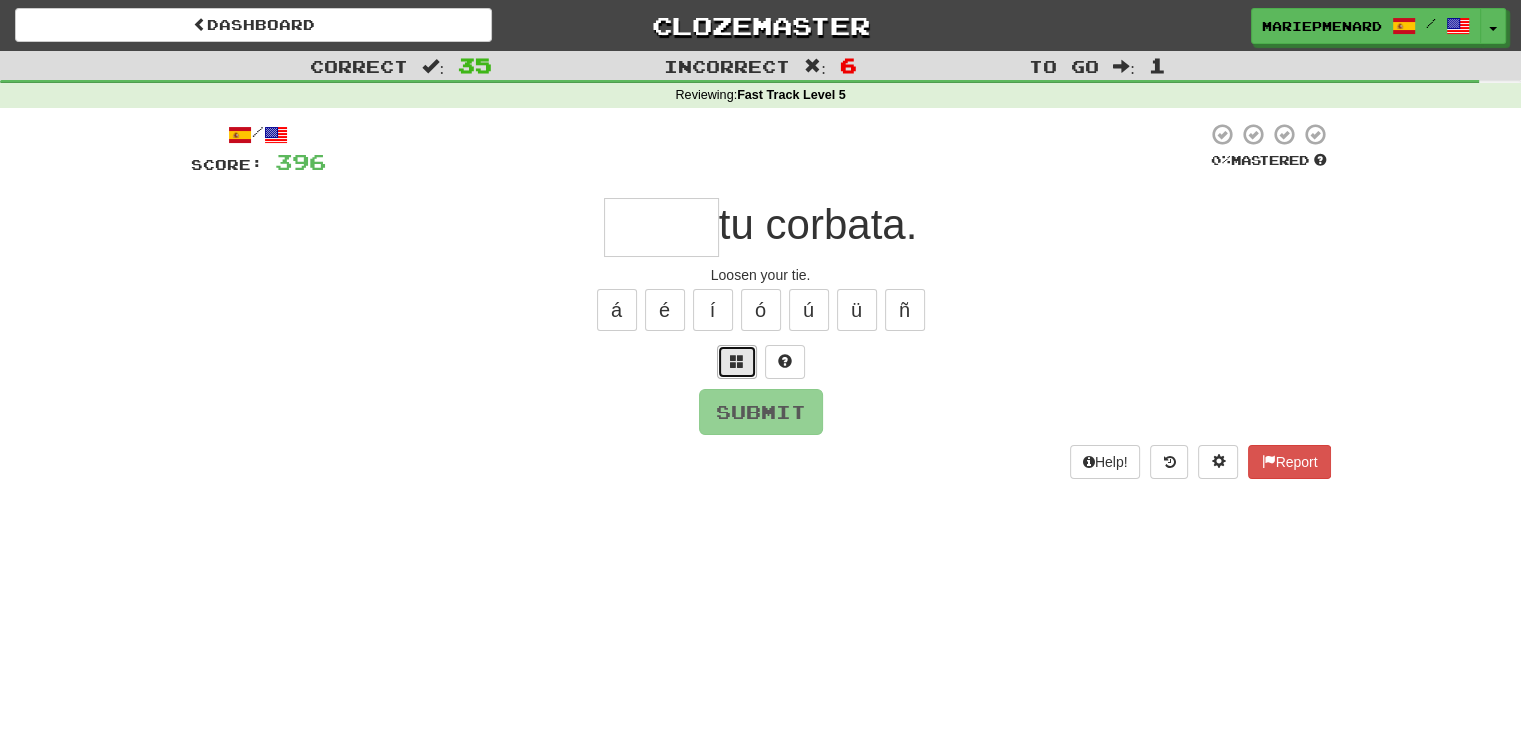 click at bounding box center [737, 362] 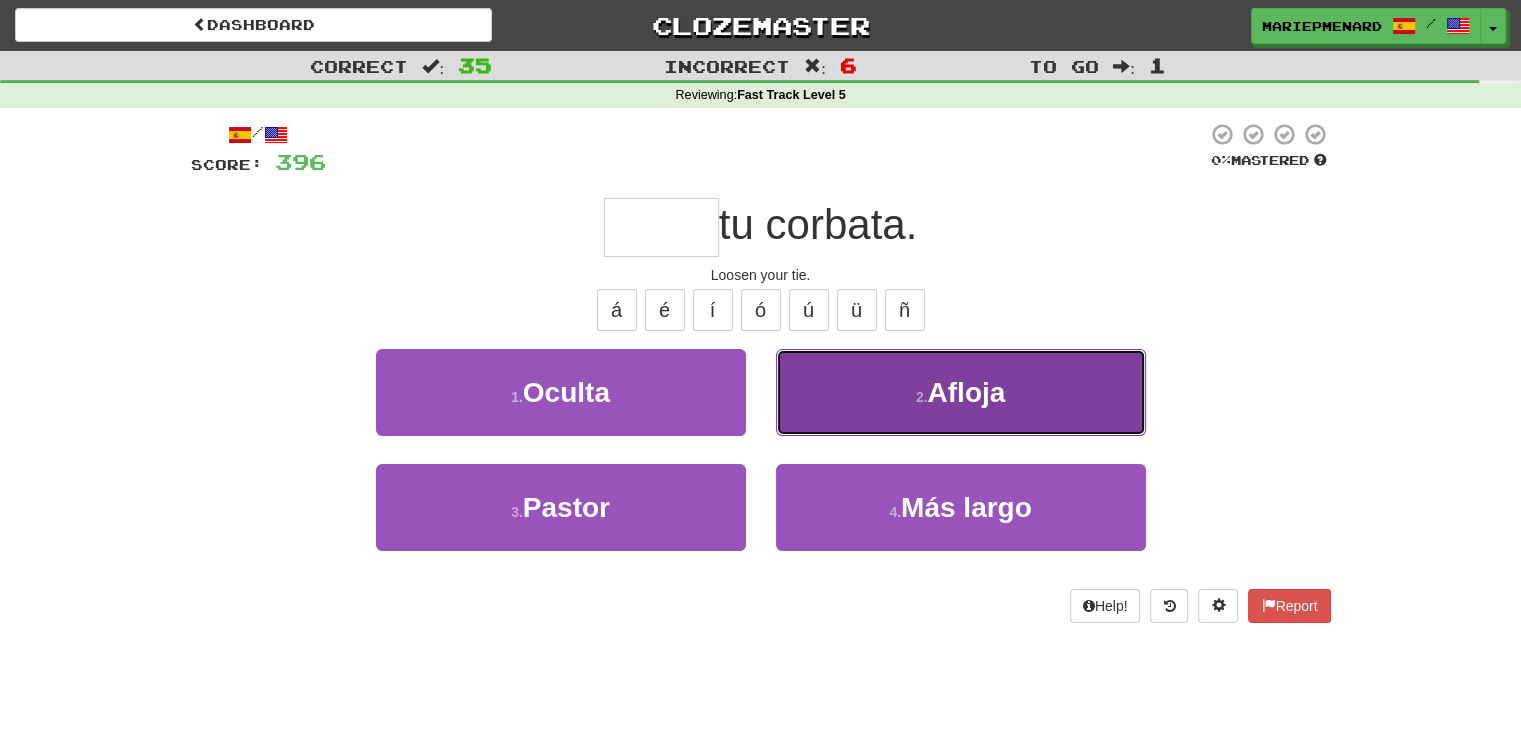 click on "2 .  Afloja" at bounding box center (961, 392) 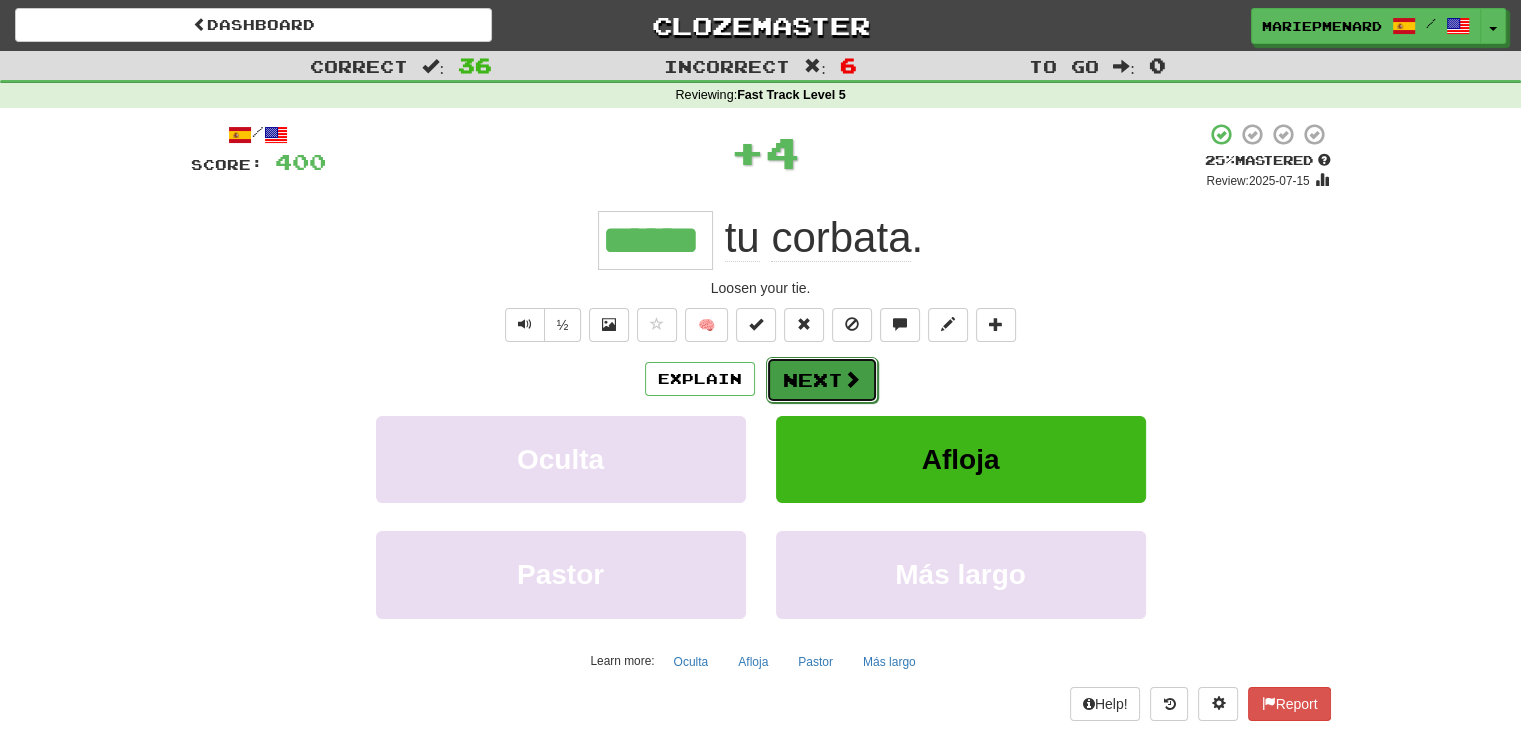 click on "Next" at bounding box center [822, 380] 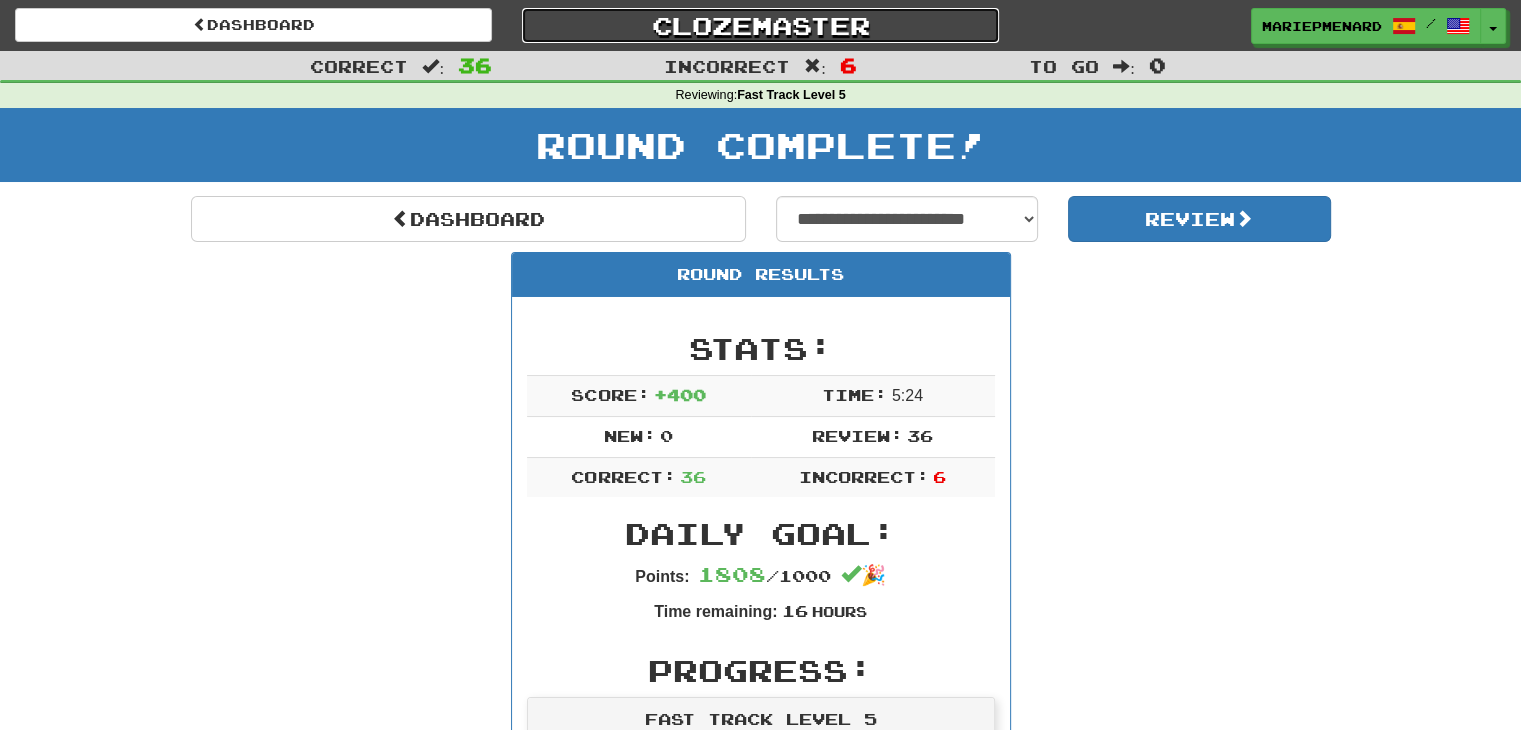 click on "Clozemaster" at bounding box center (760, 25) 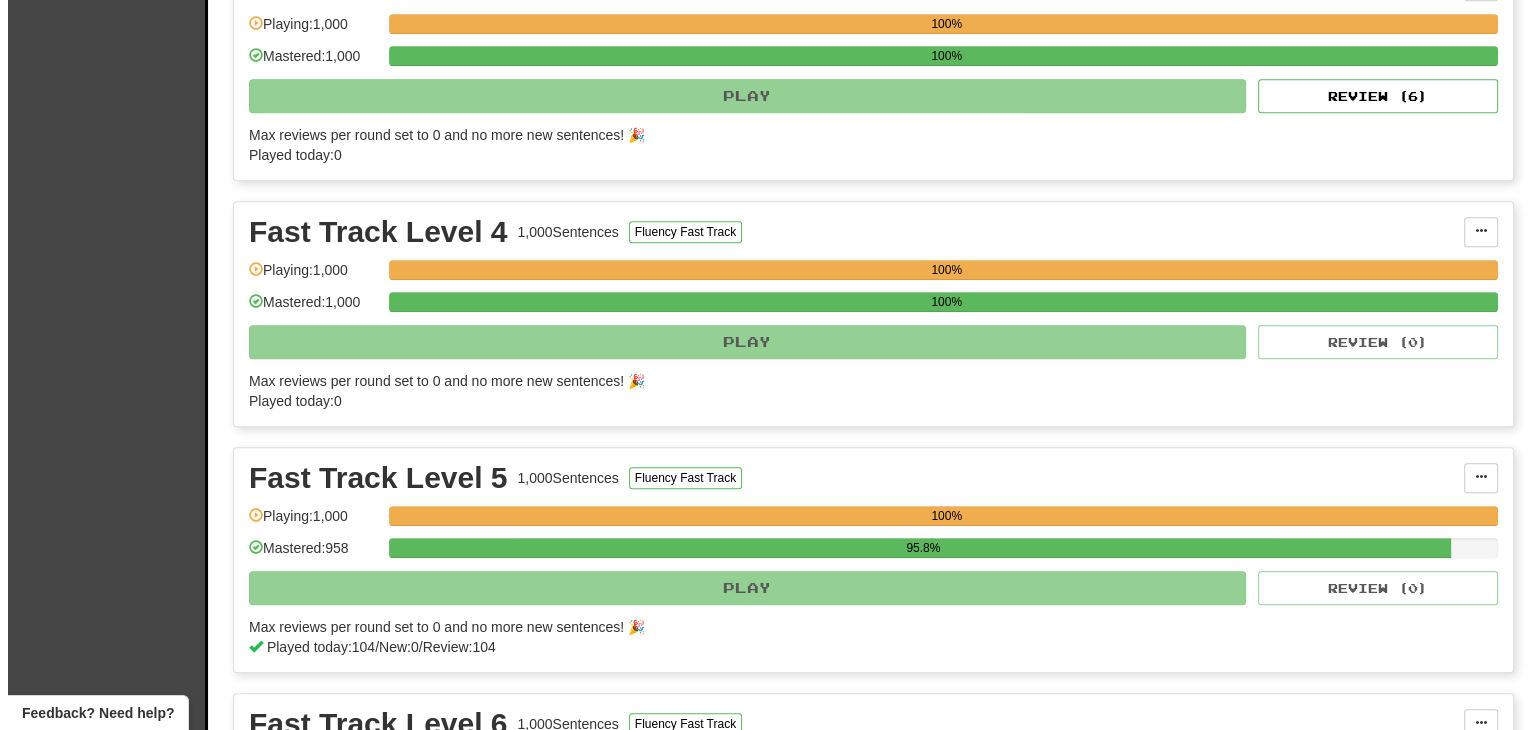 scroll, scrollTop: 900, scrollLeft: 0, axis: vertical 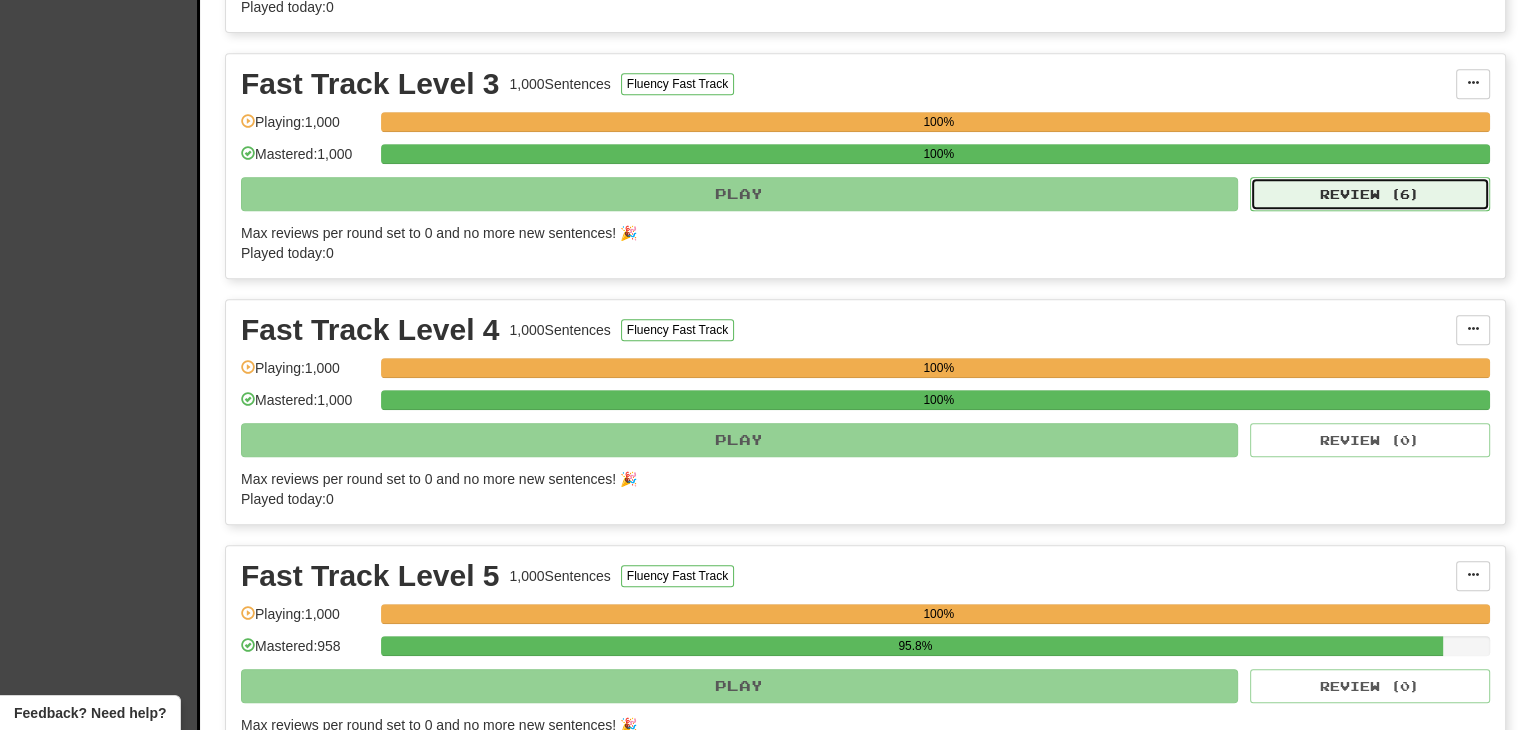 click on "Review ( 6 )" at bounding box center [1370, 194] 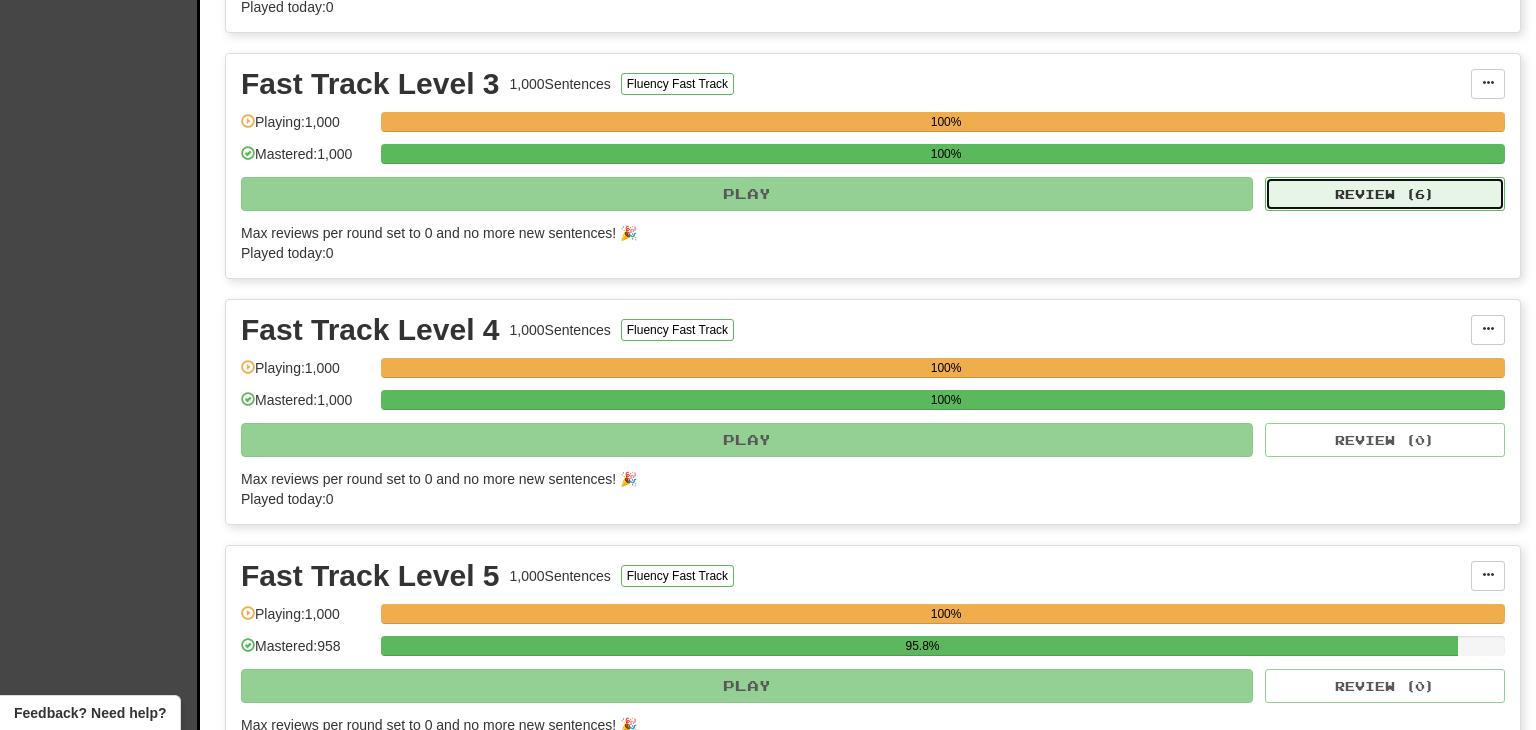select on "**" 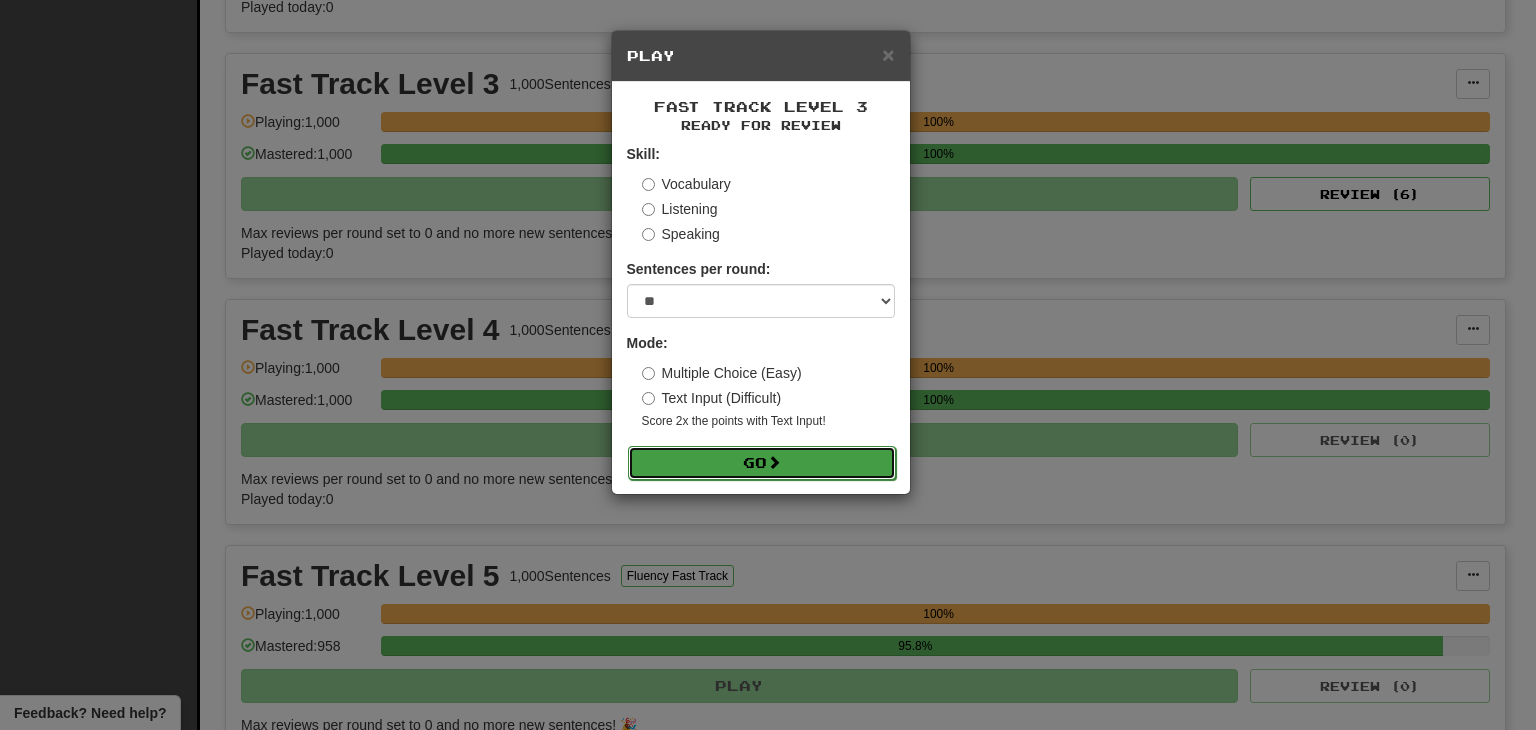 click on "Go" at bounding box center [762, 463] 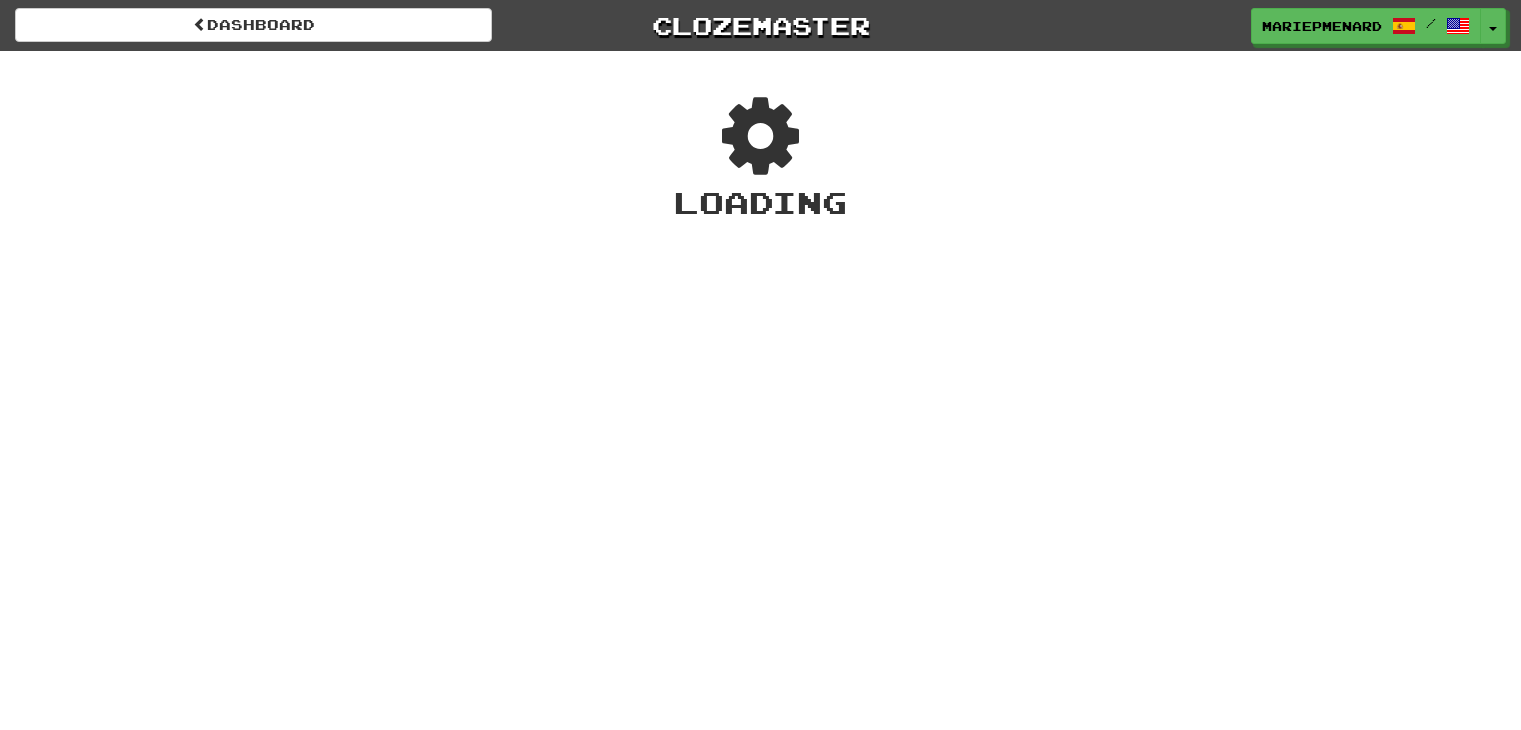 scroll, scrollTop: 0, scrollLeft: 0, axis: both 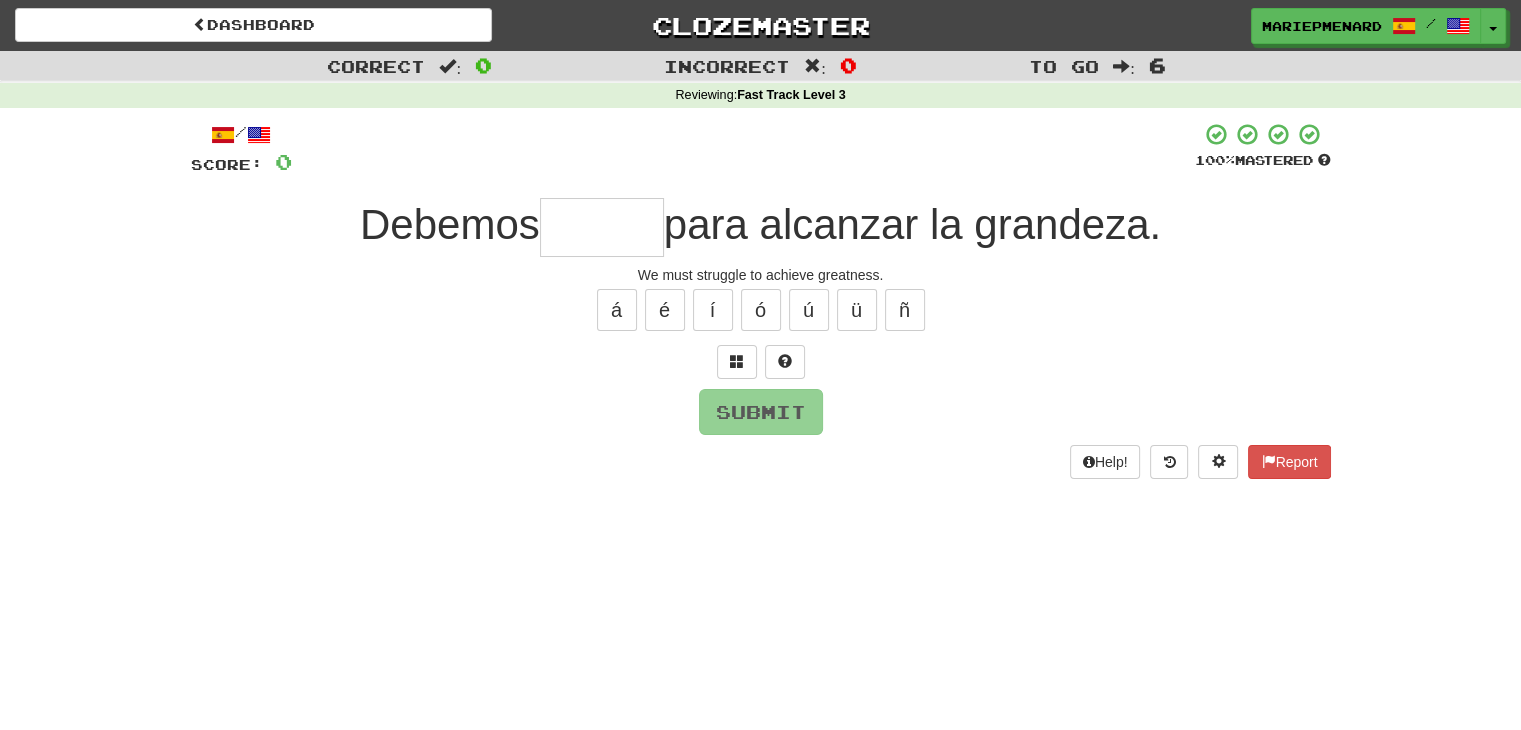 click at bounding box center (602, 227) 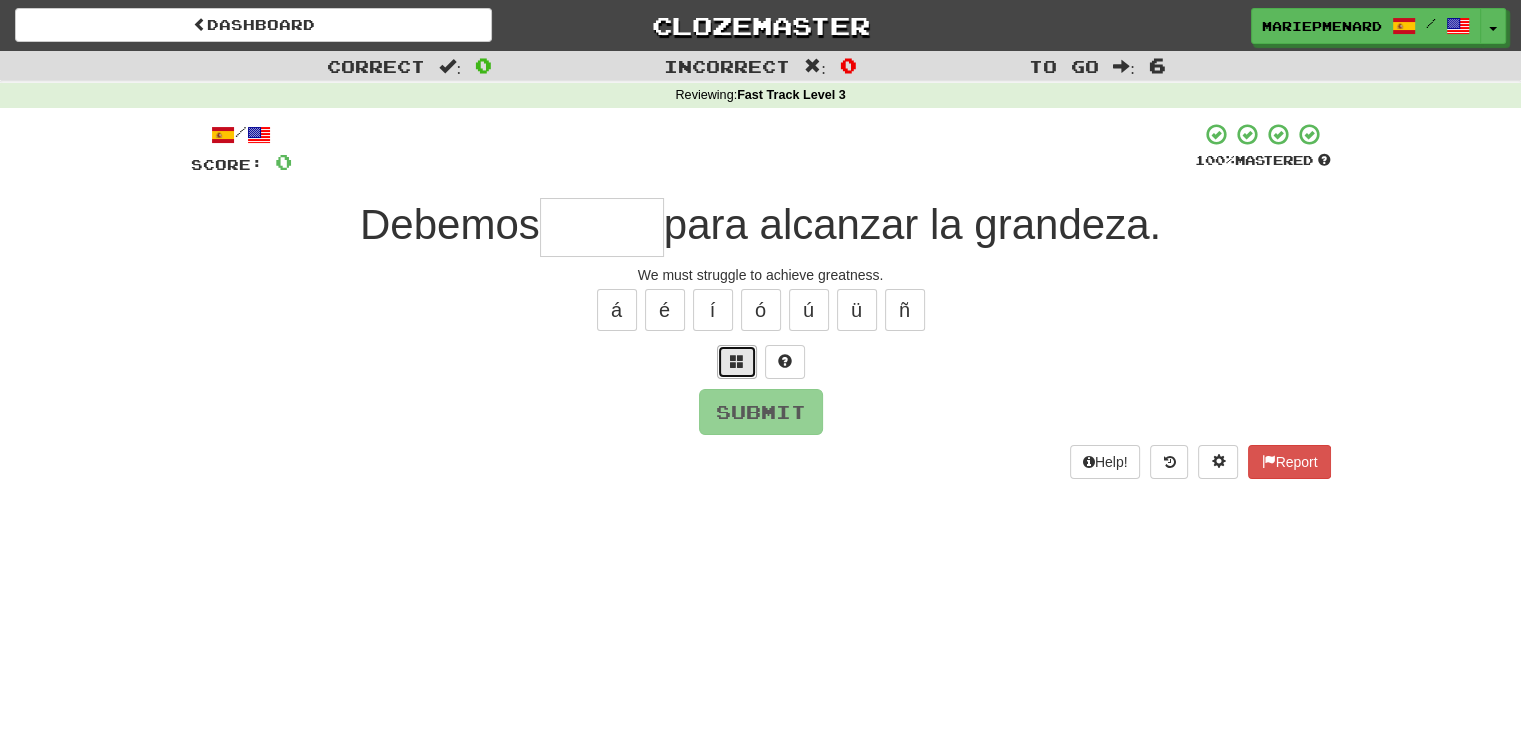 click at bounding box center (737, 361) 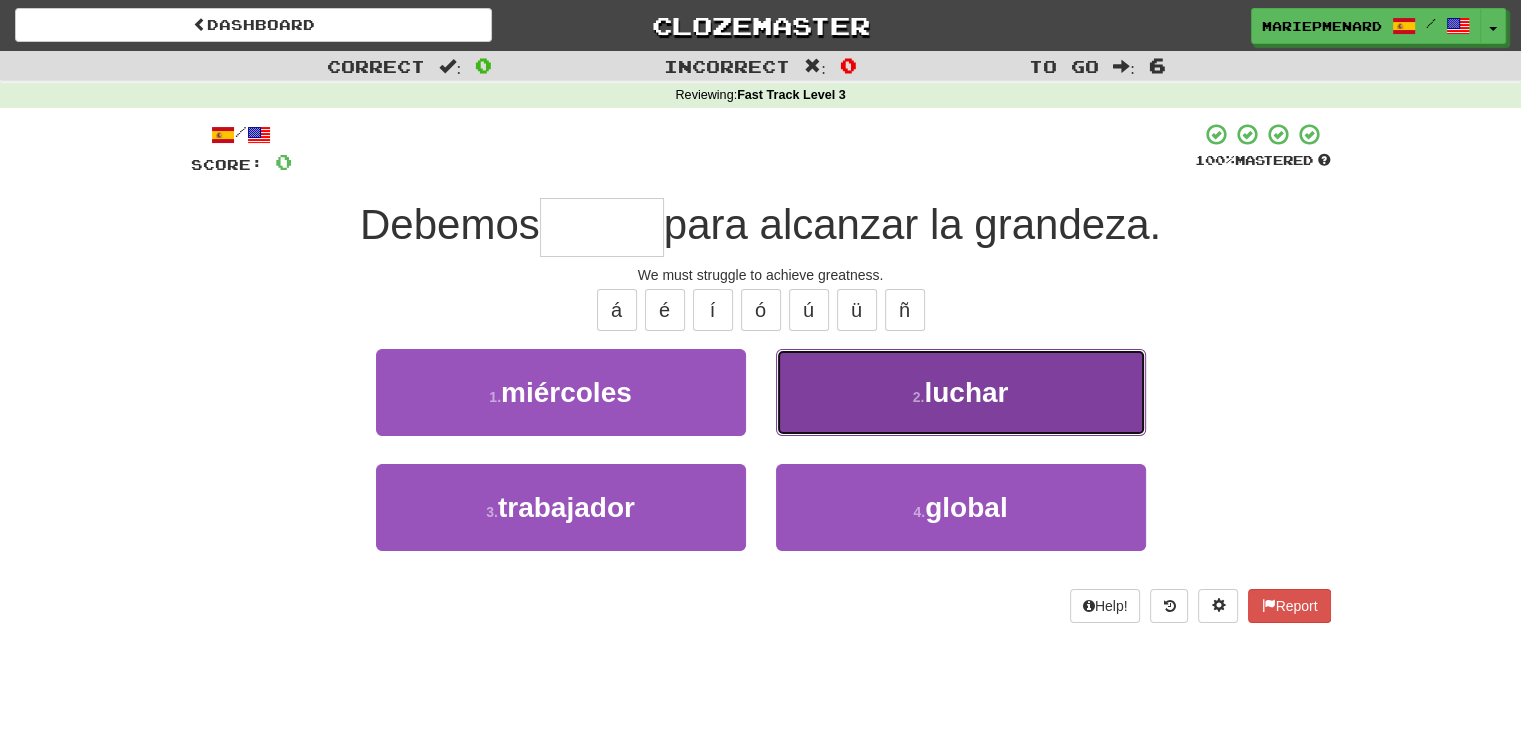 click on "2 . luchar" at bounding box center (961, 392) 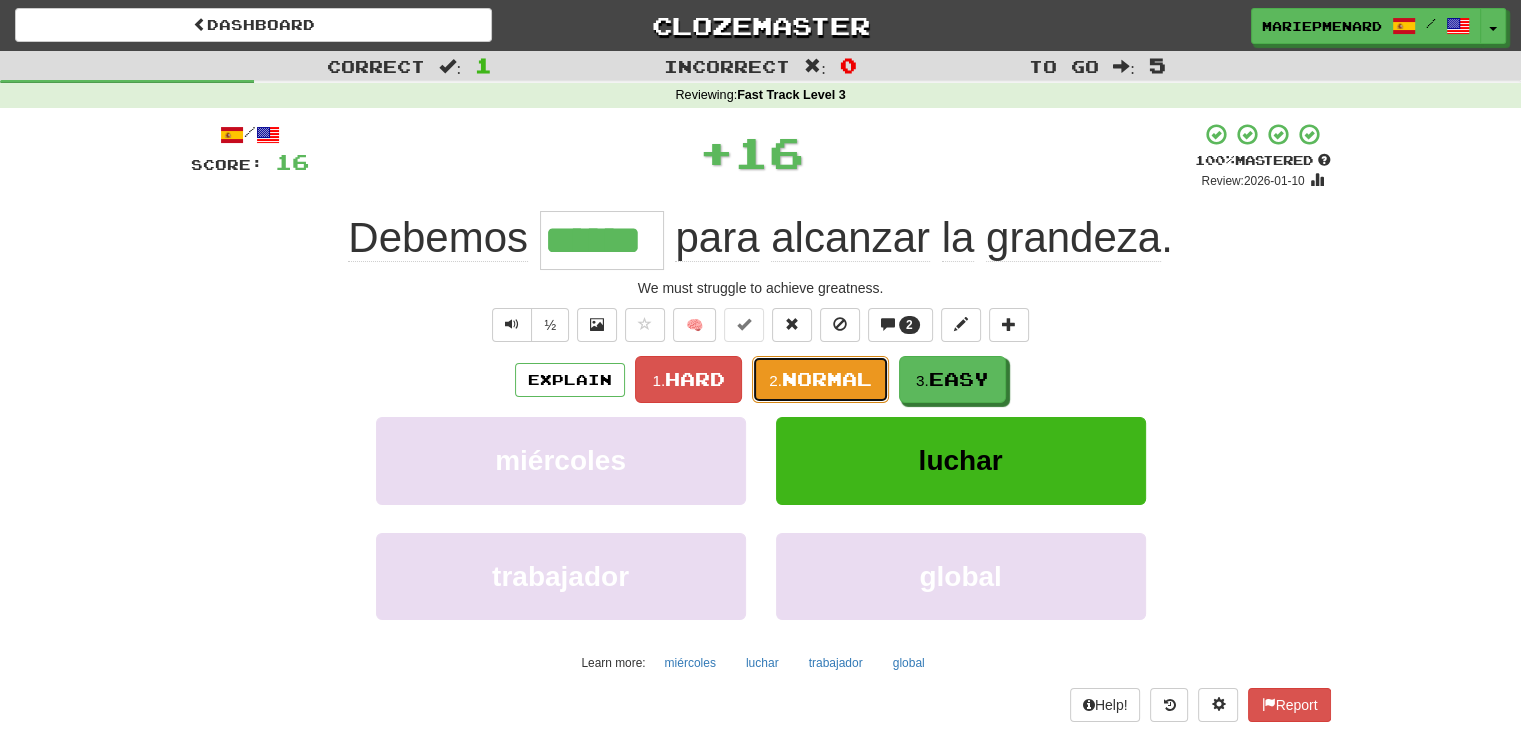 click on "Normal" at bounding box center [827, 379] 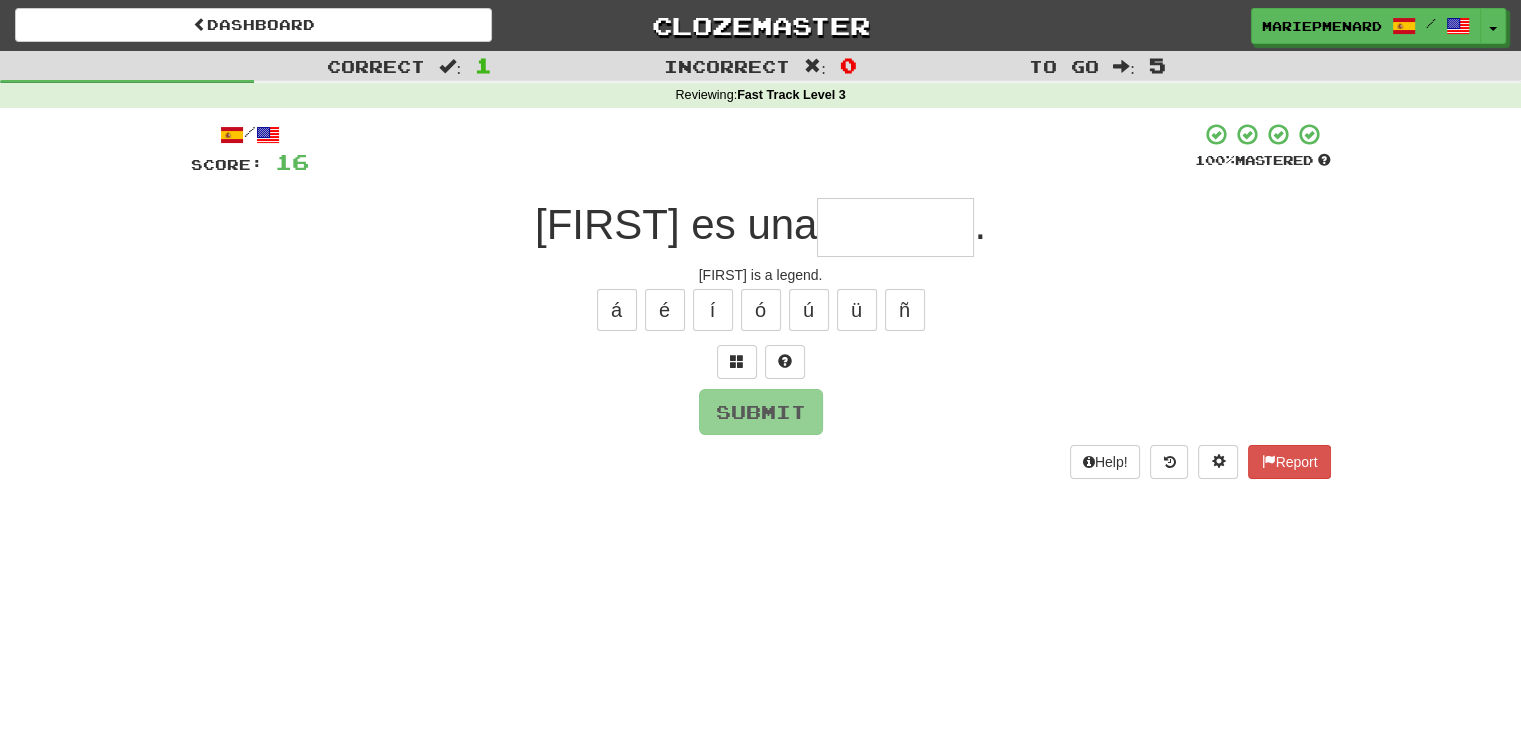 click at bounding box center [895, 227] 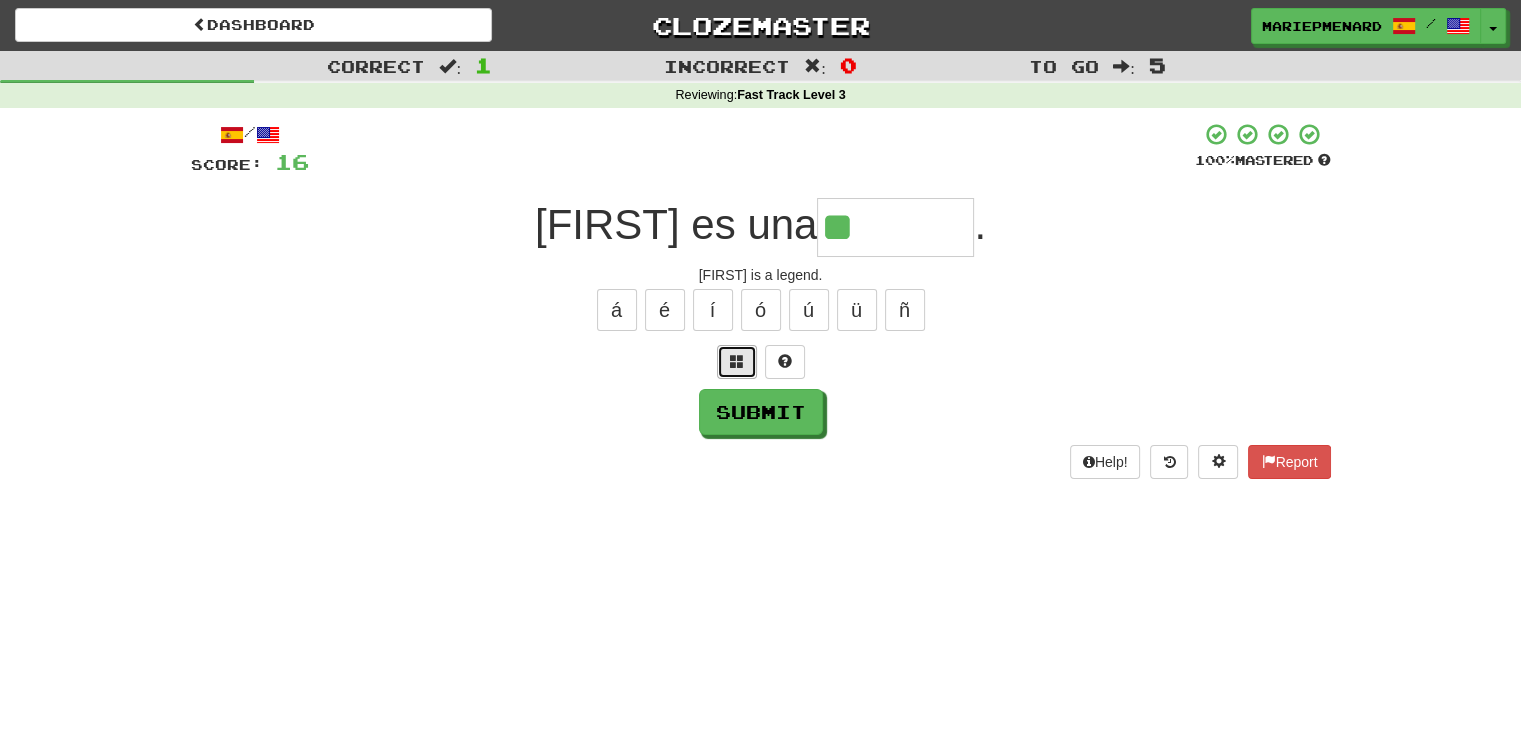 click at bounding box center [737, 362] 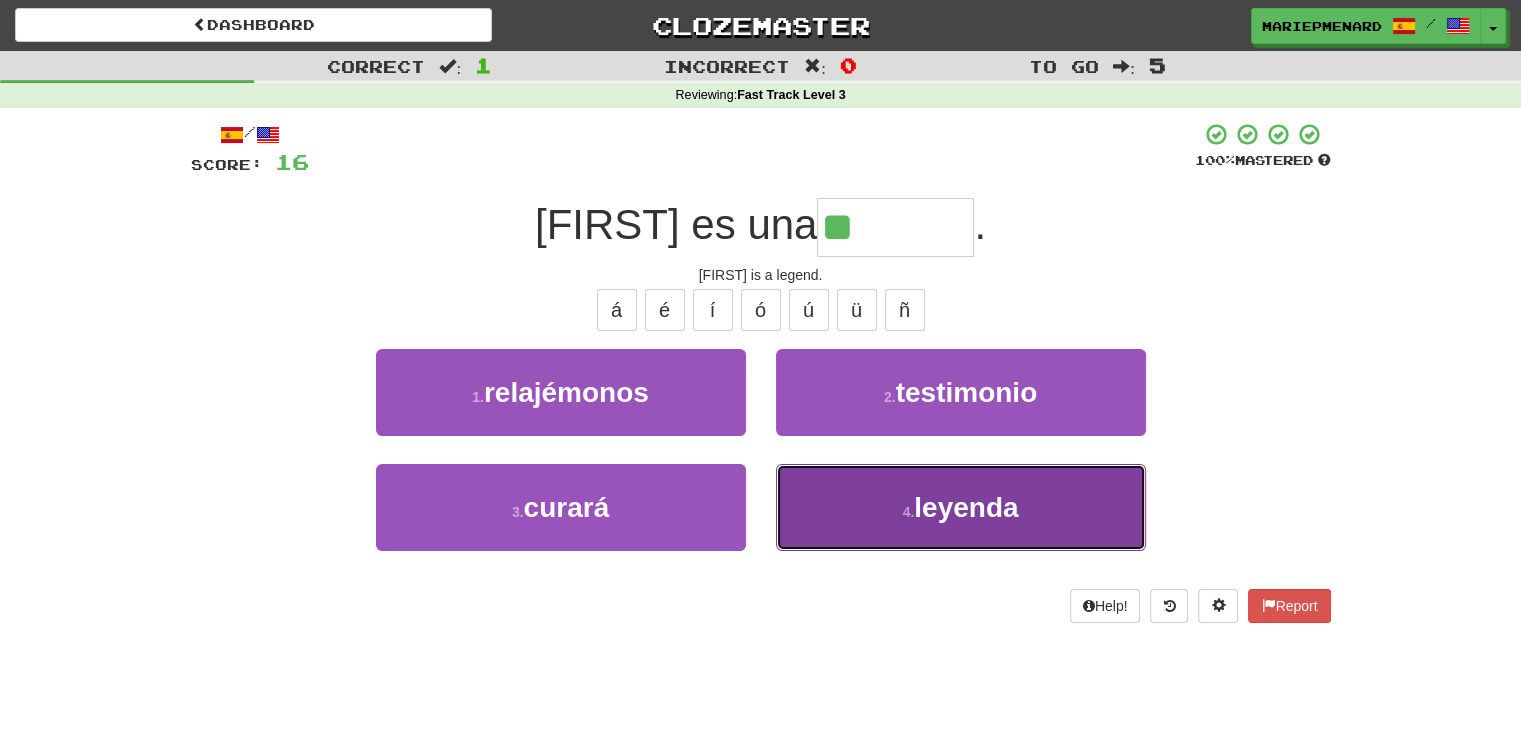 click on "4 .  leyenda" at bounding box center (961, 507) 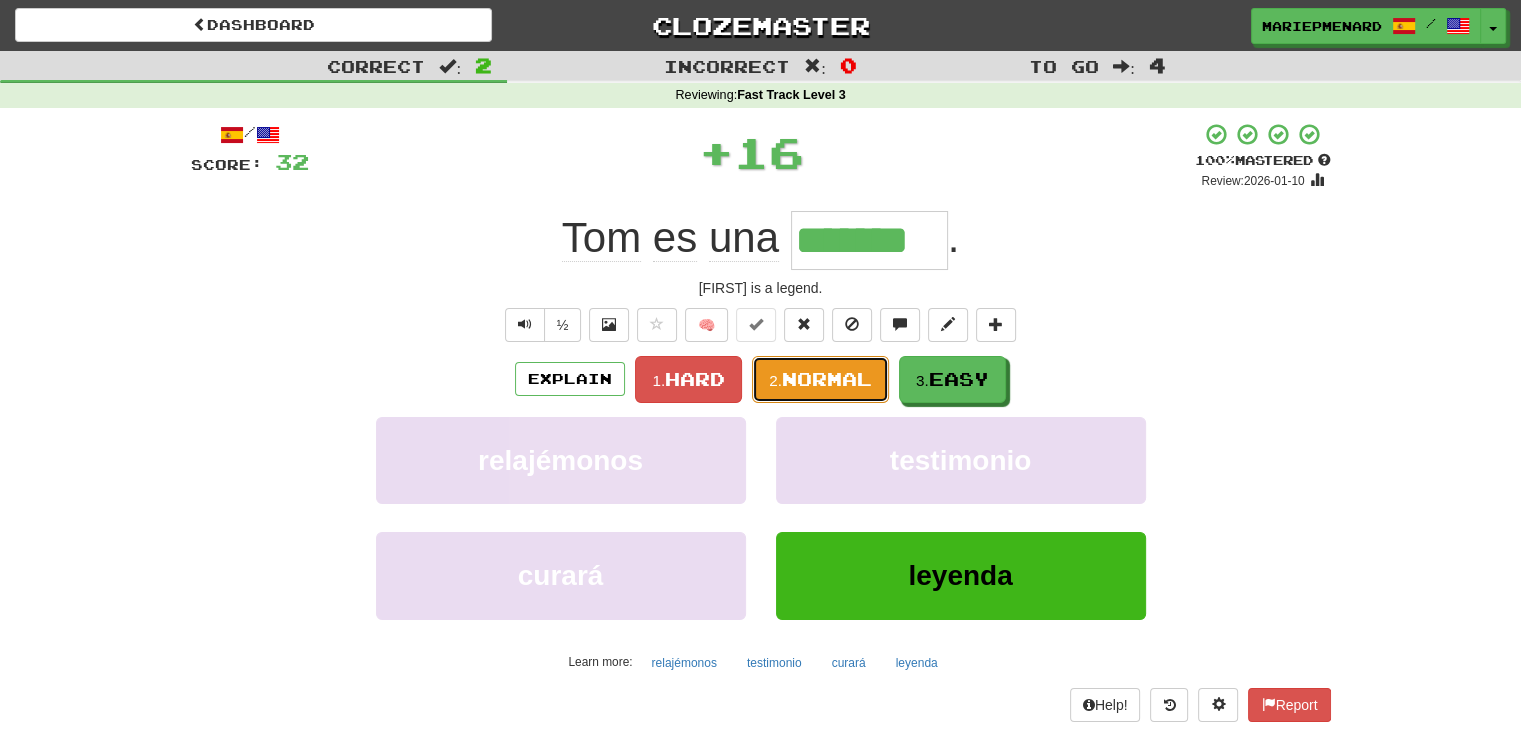 click on "2." at bounding box center (775, 380) 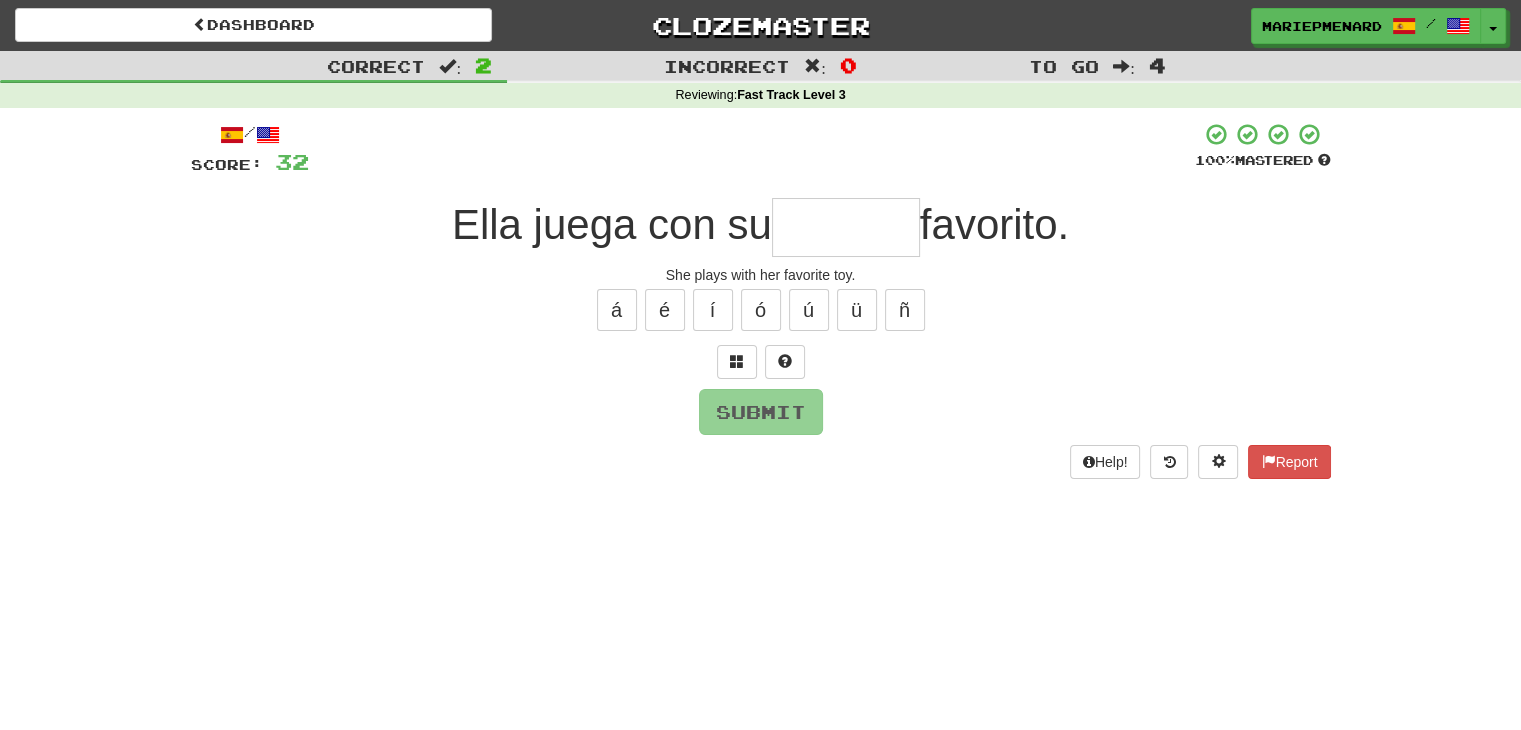 click at bounding box center (846, 227) 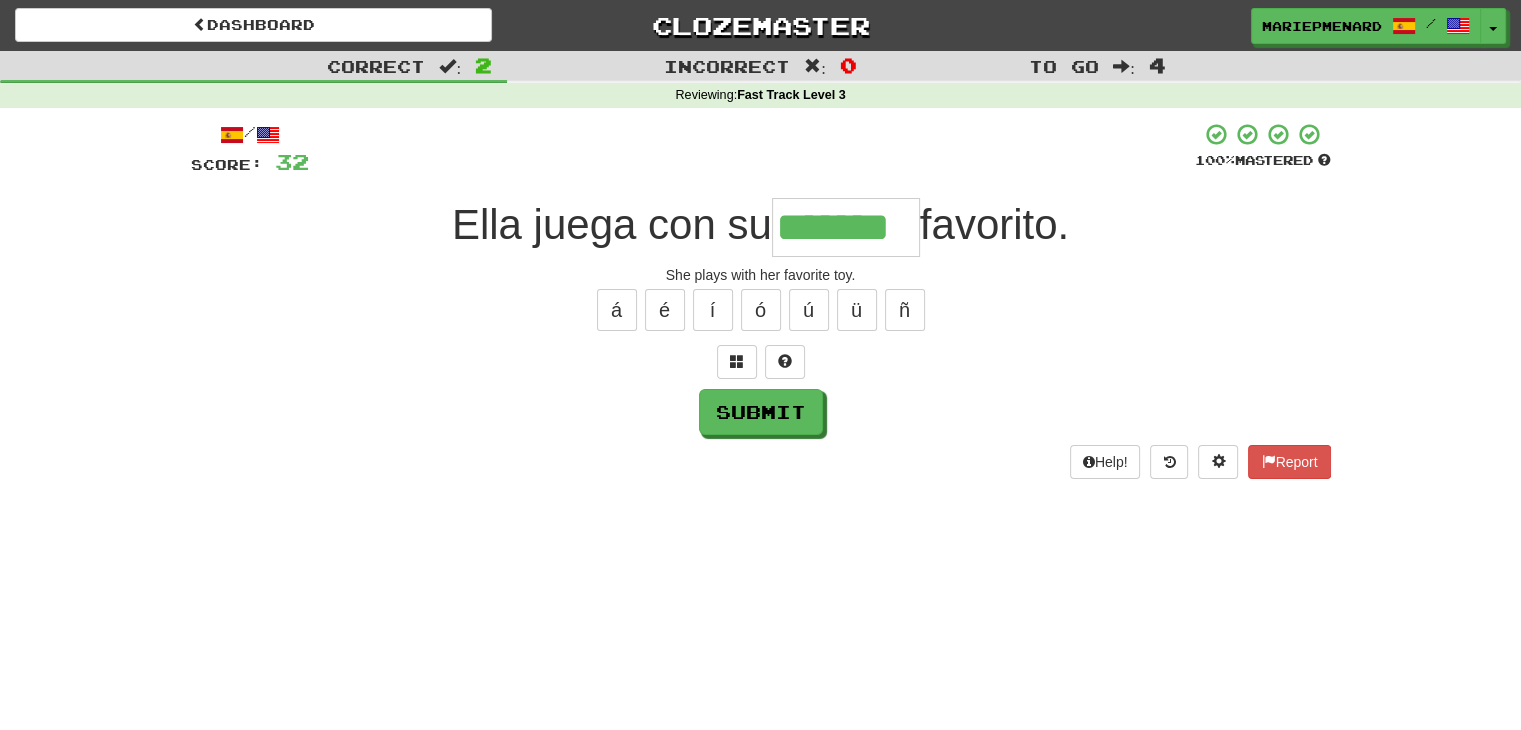 type on "*******" 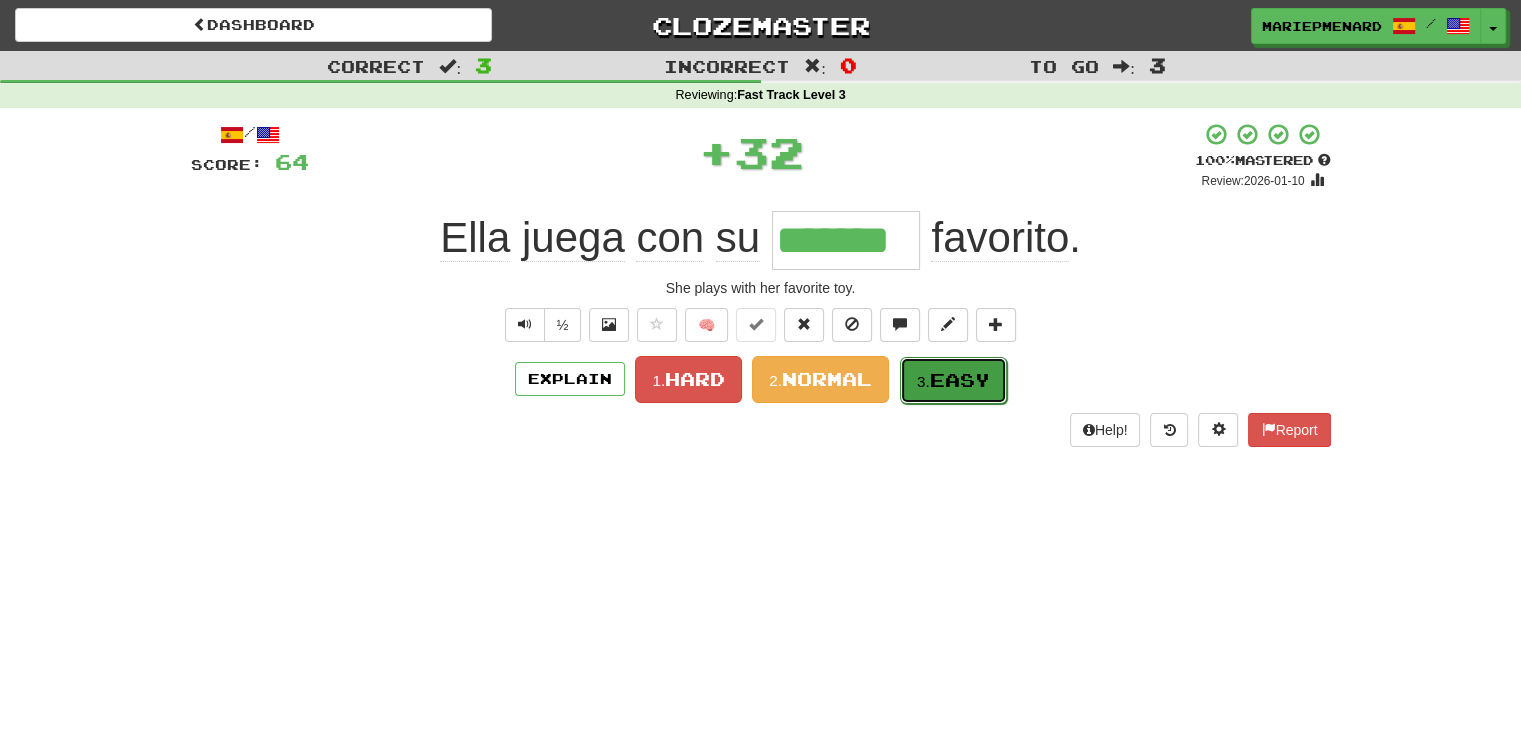 click on "3.  Easy" at bounding box center [953, 380] 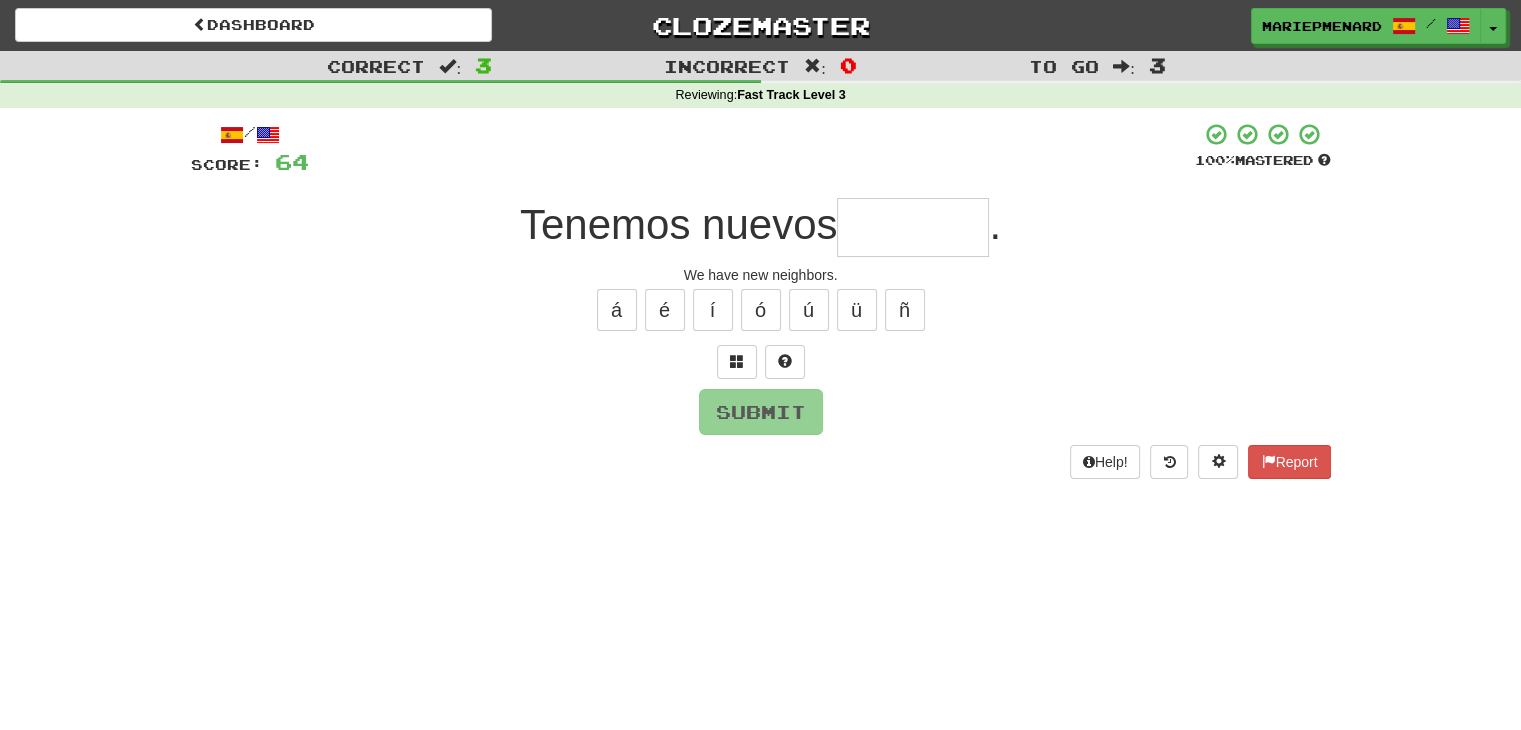 click at bounding box center [913, 227] 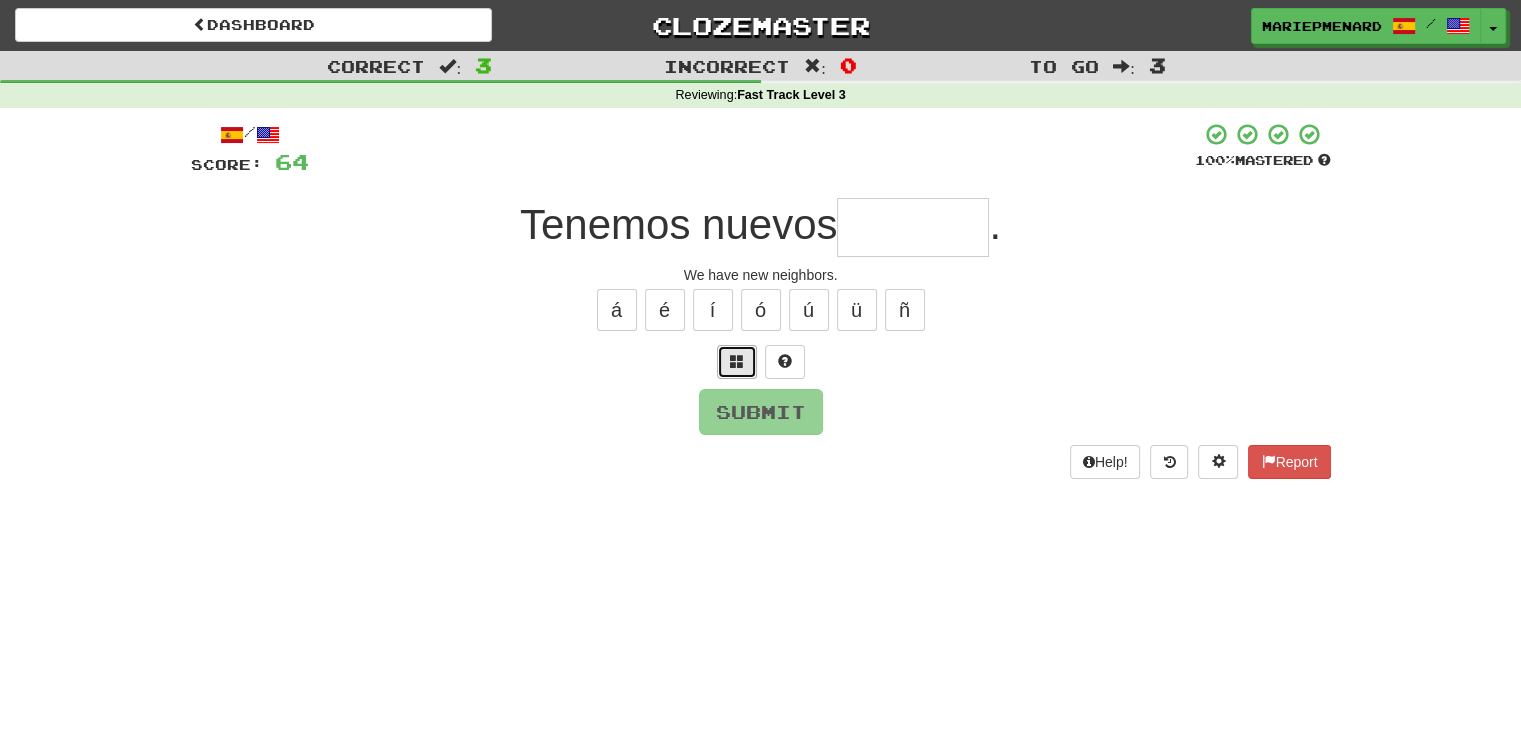 click at bounding box center [737, 362] 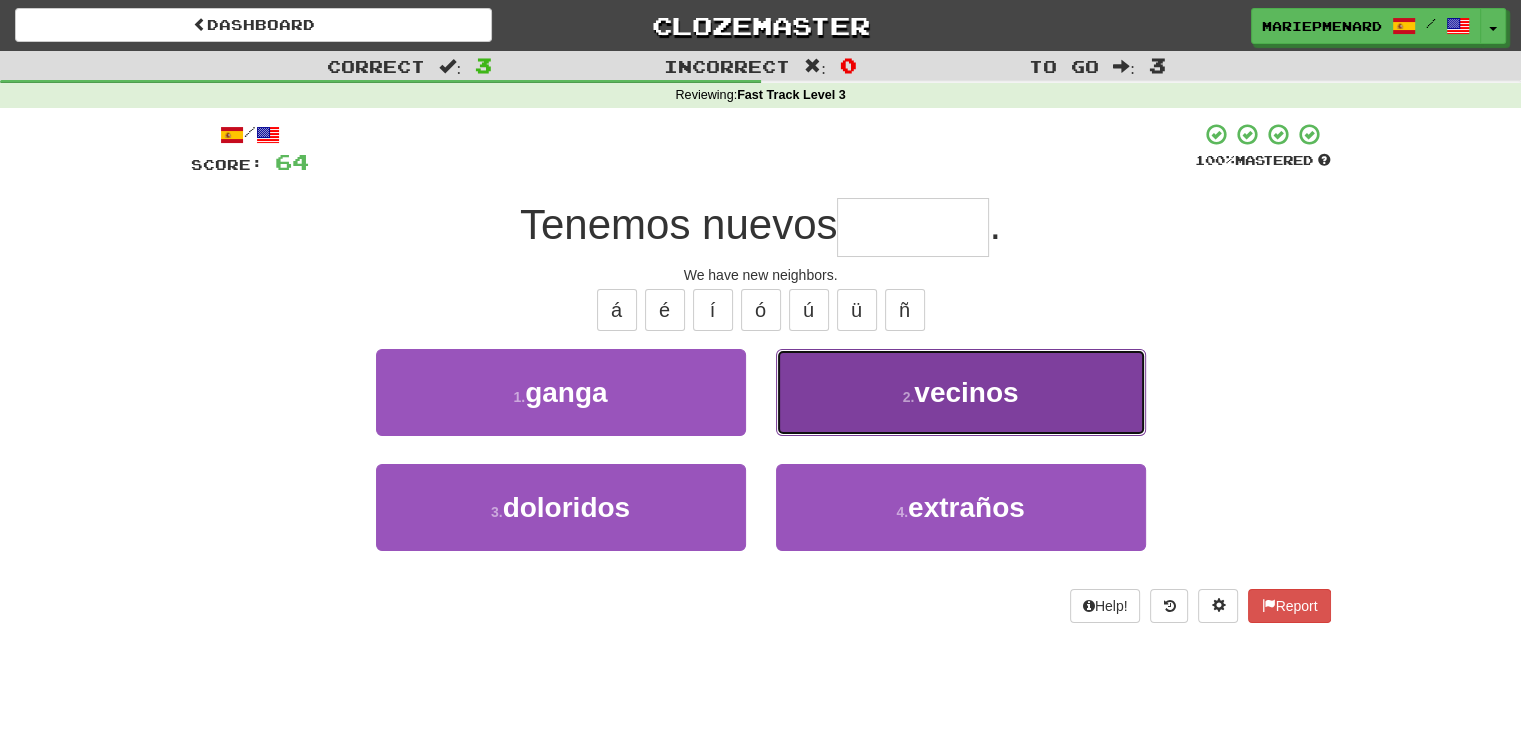 click on "2 .  vecinos" at bounding box center [961, 392] 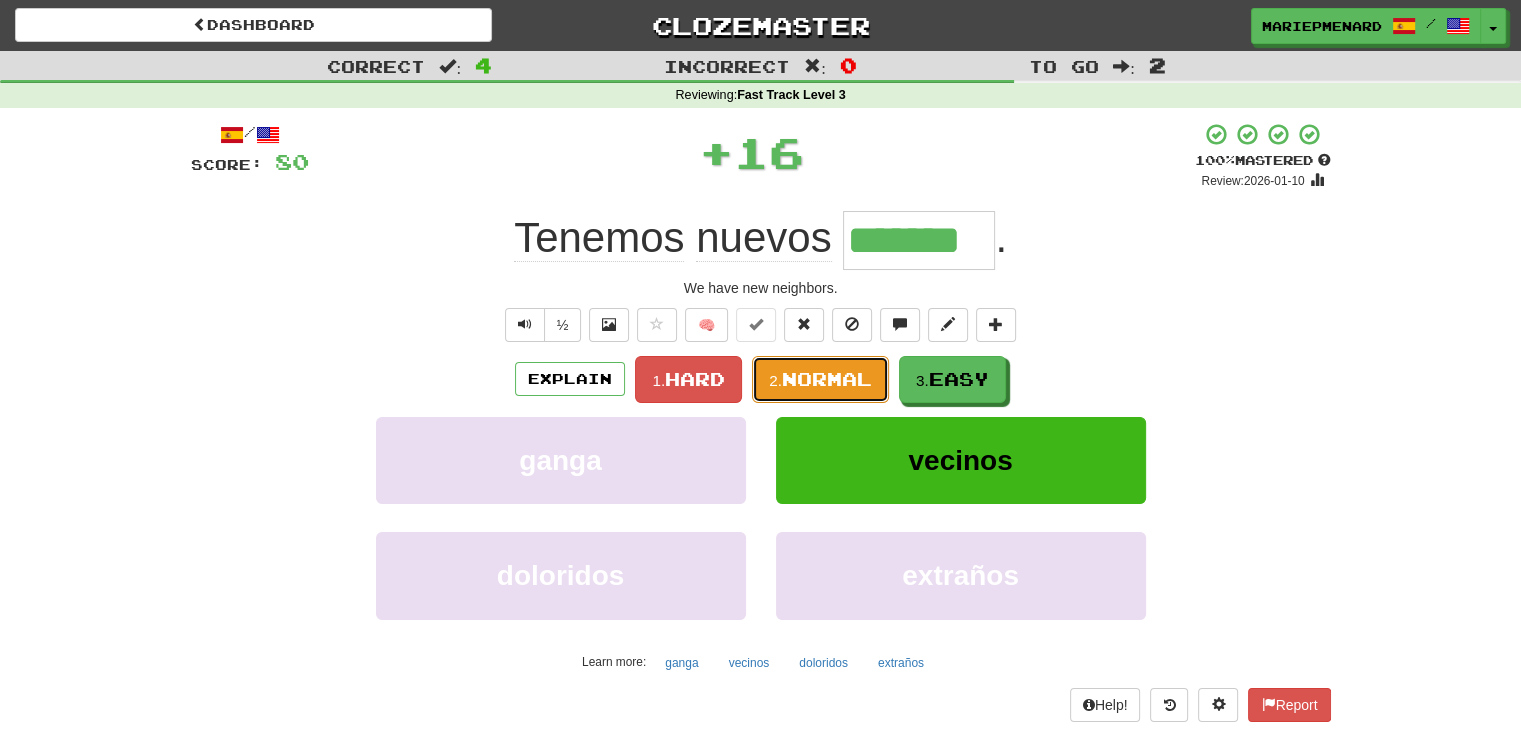 click on "Normal" at bounding box center (827, 379) 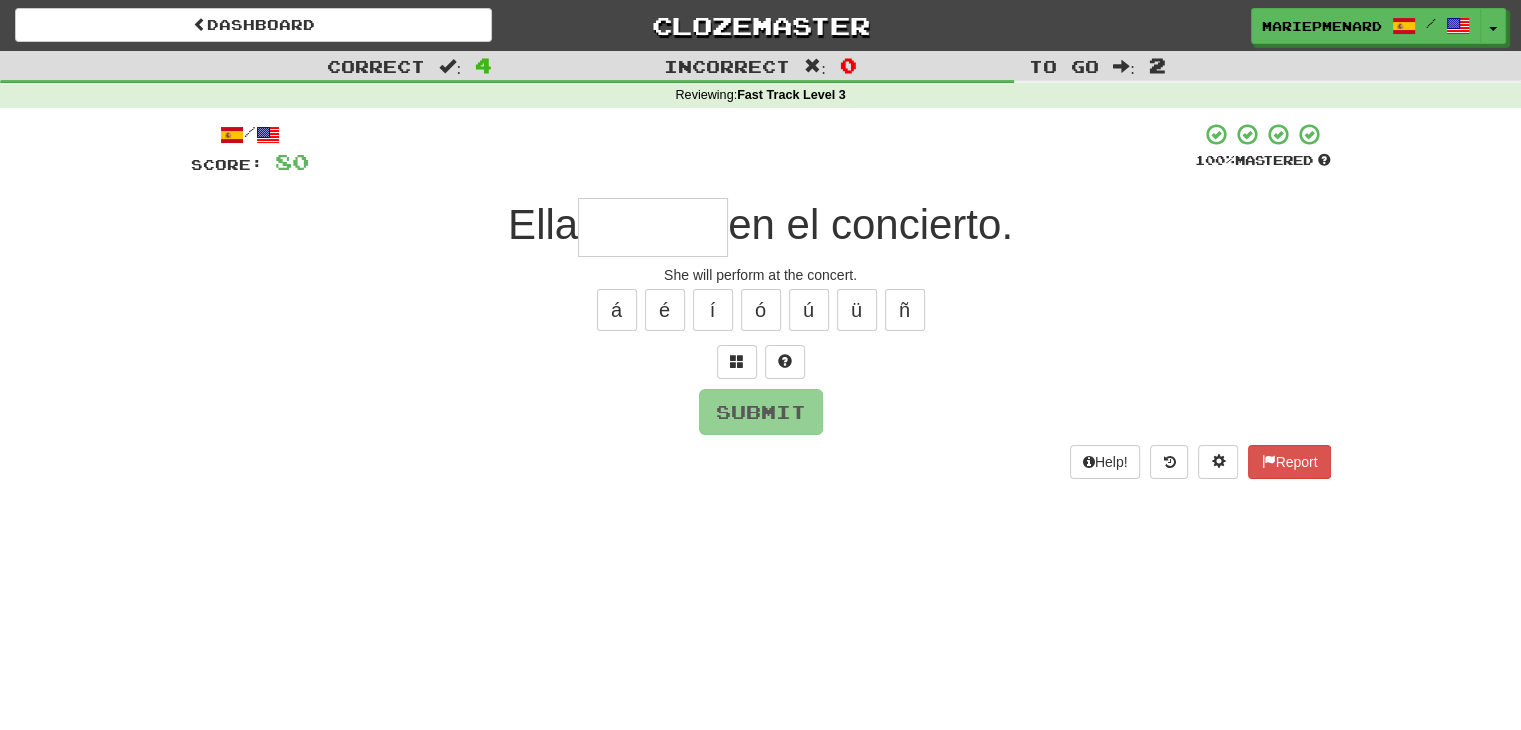 click at bounding box center (653, 227) 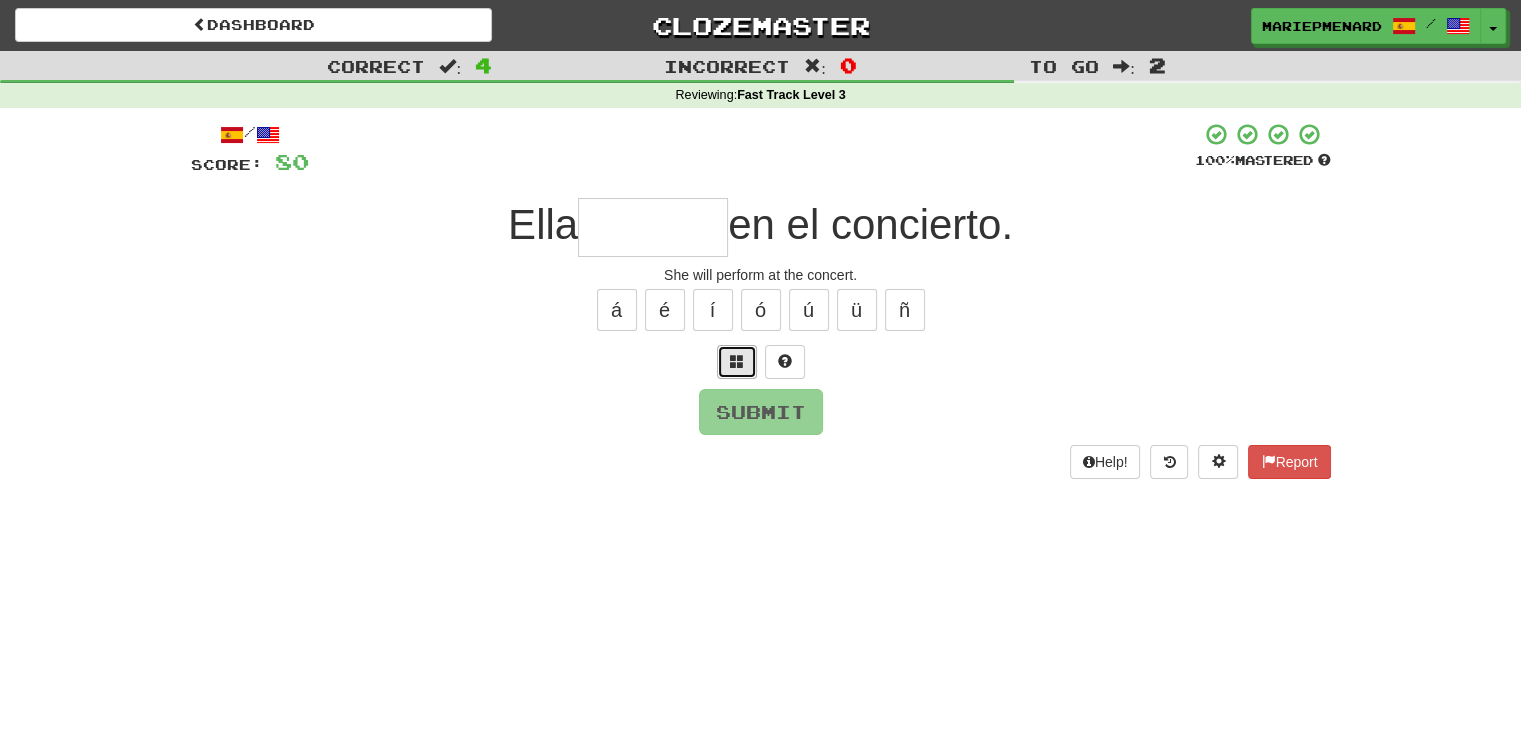 click at bounding box center (737, 362) 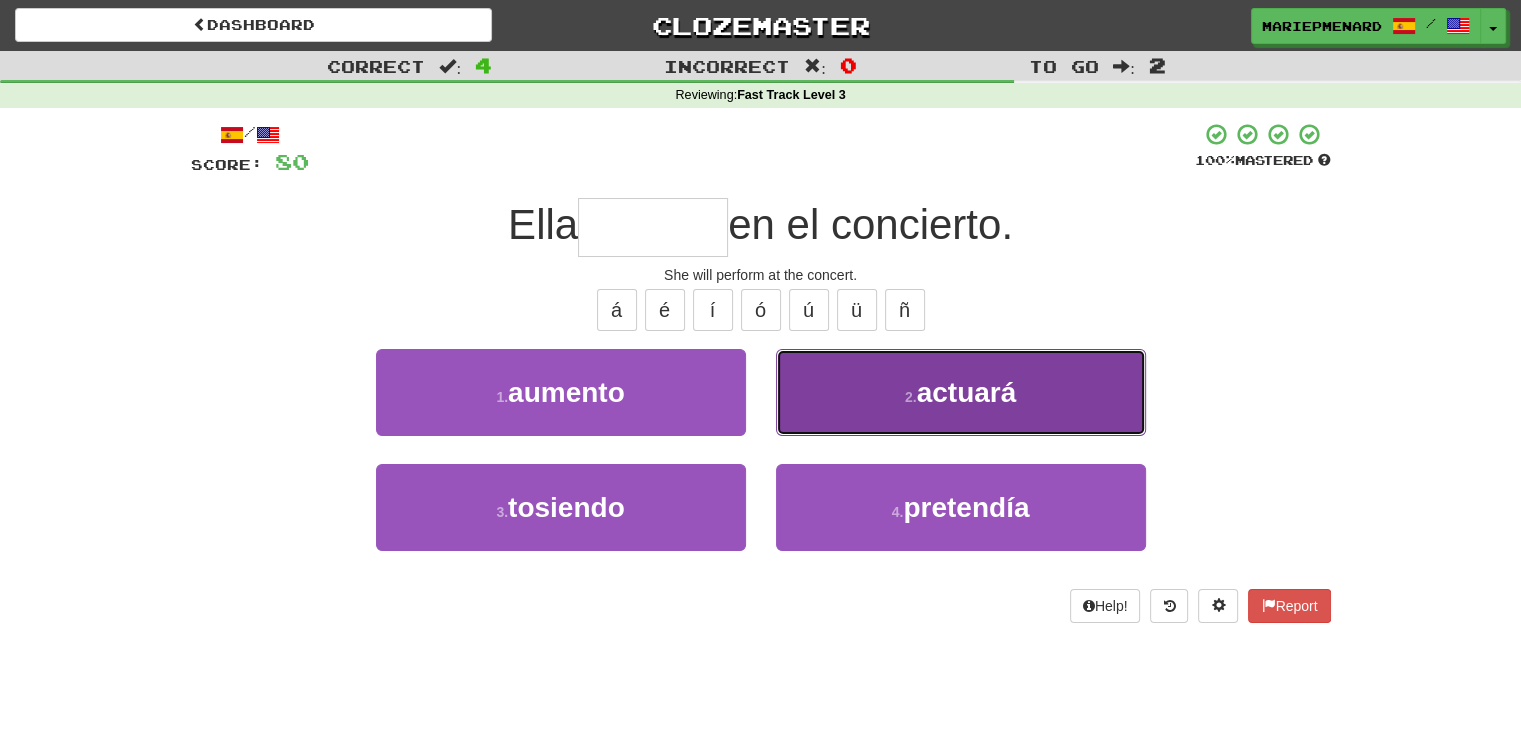 click on "2 .  actuará" at bounding box center [961, 392] 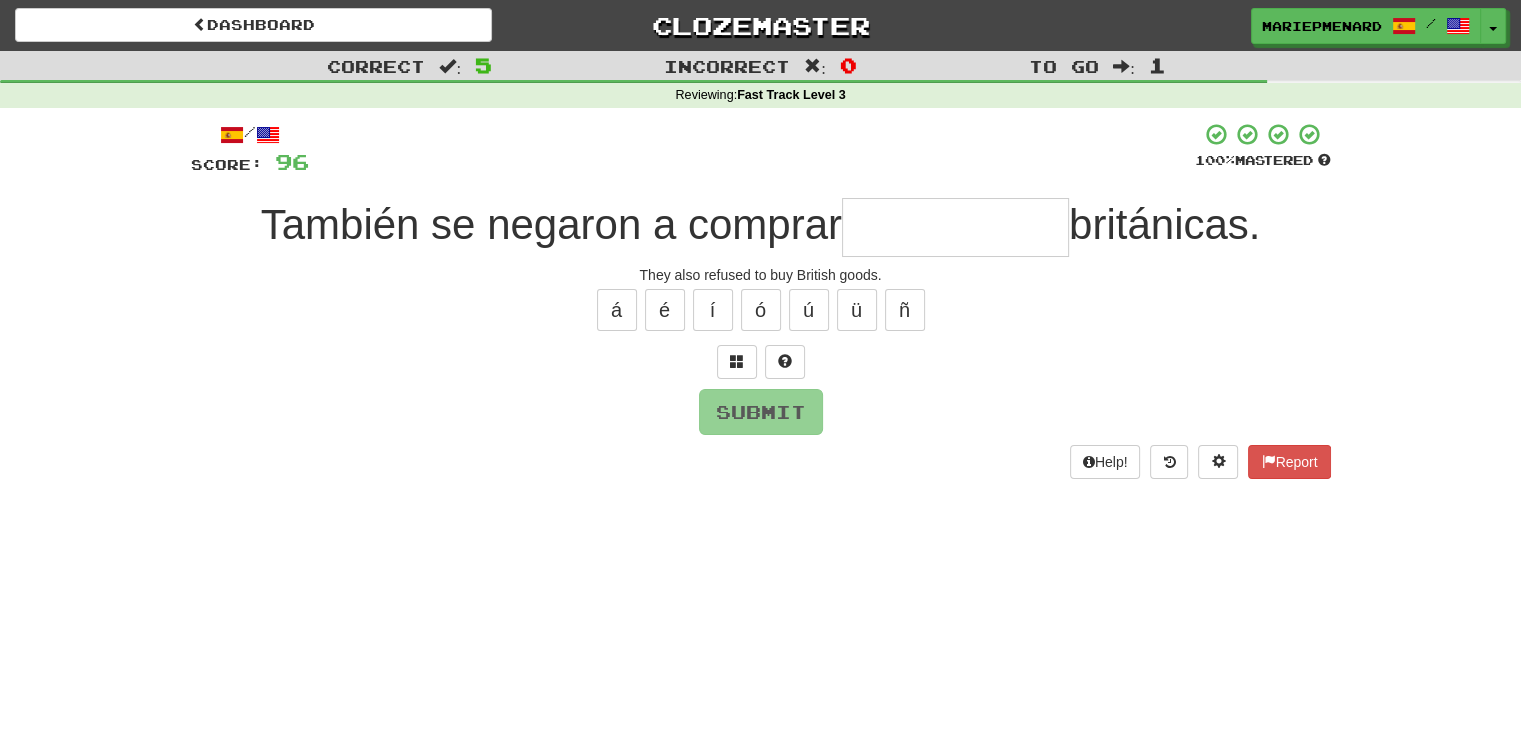 click at bounding box center (955, 227) 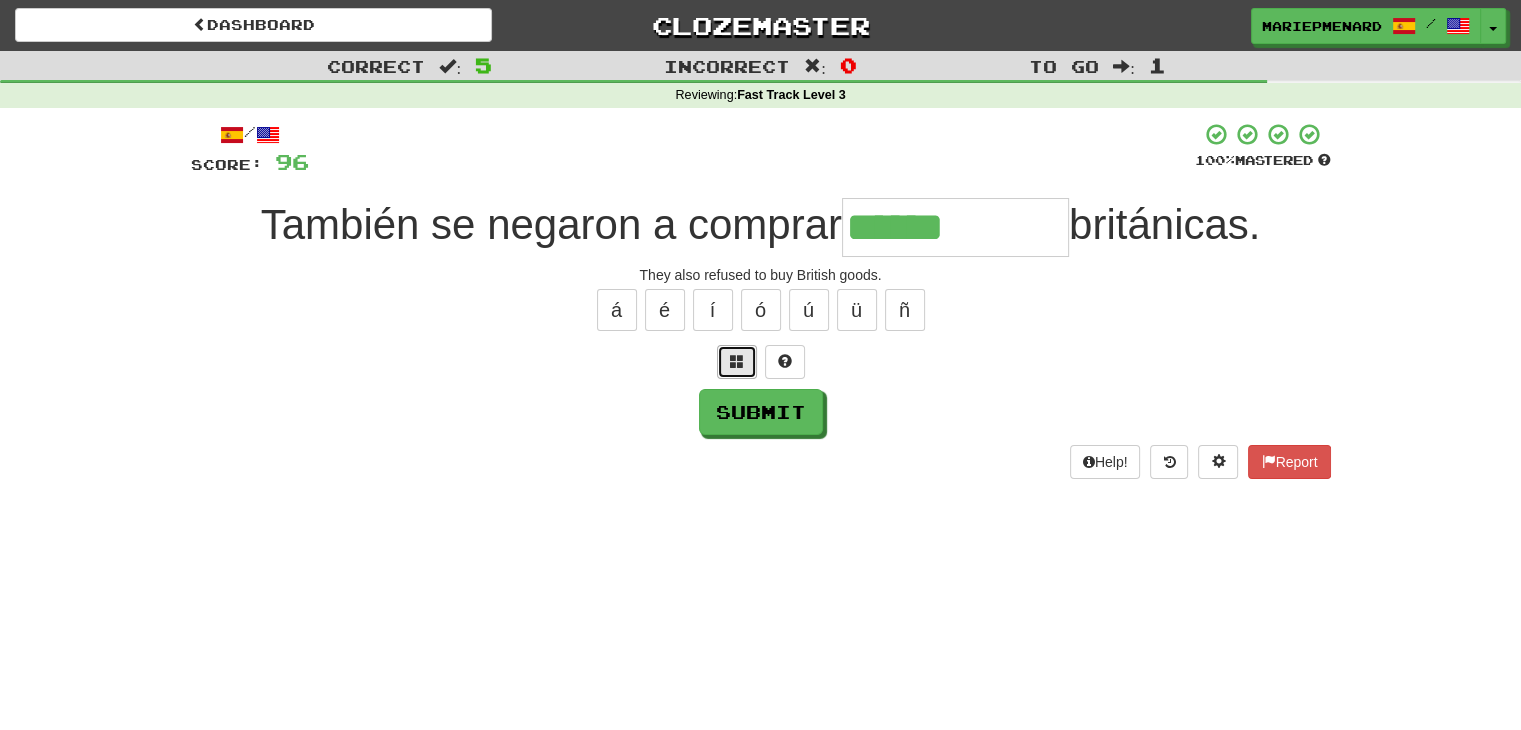 click at bounding box center [737, 362] 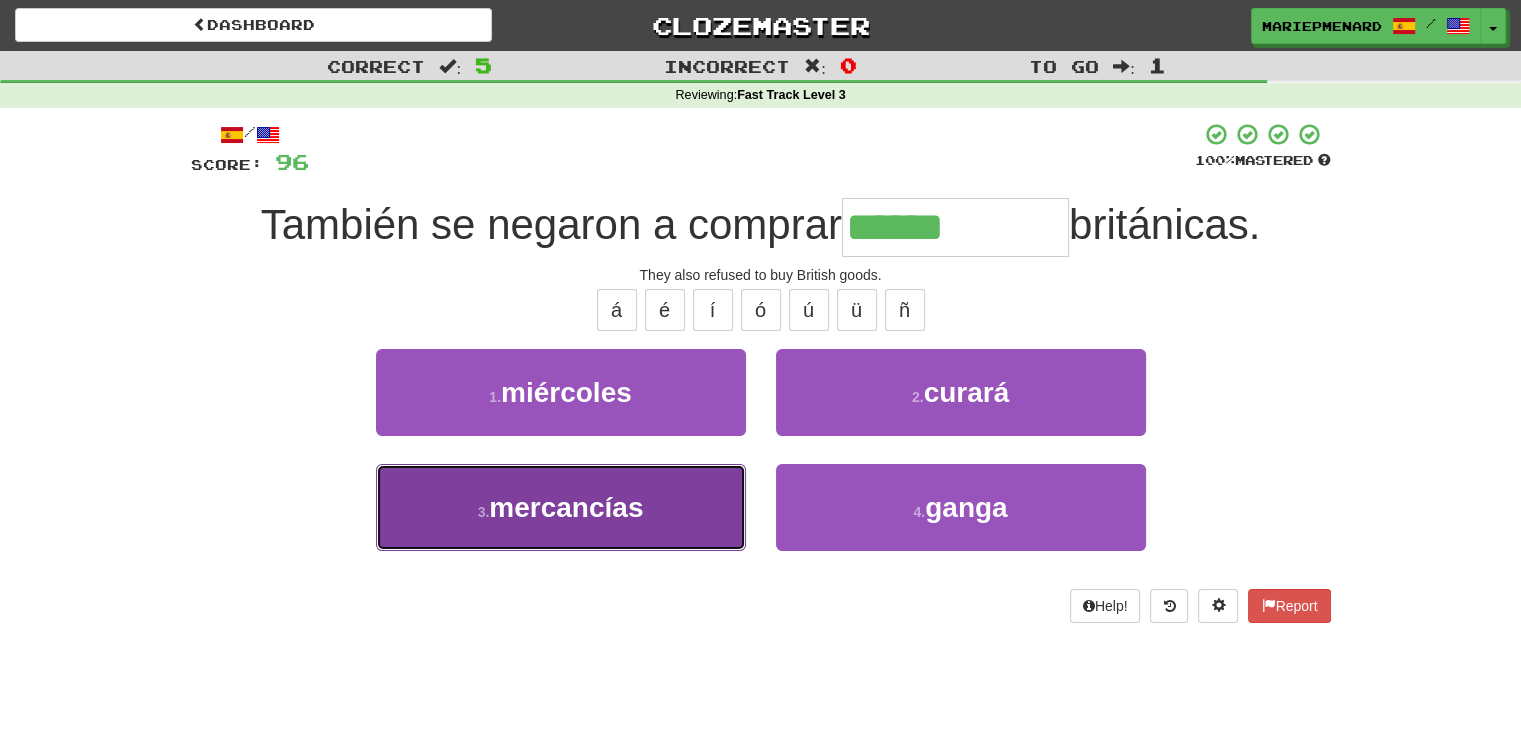 click on "3 .  mercancías" at bounding box center (561, 507) 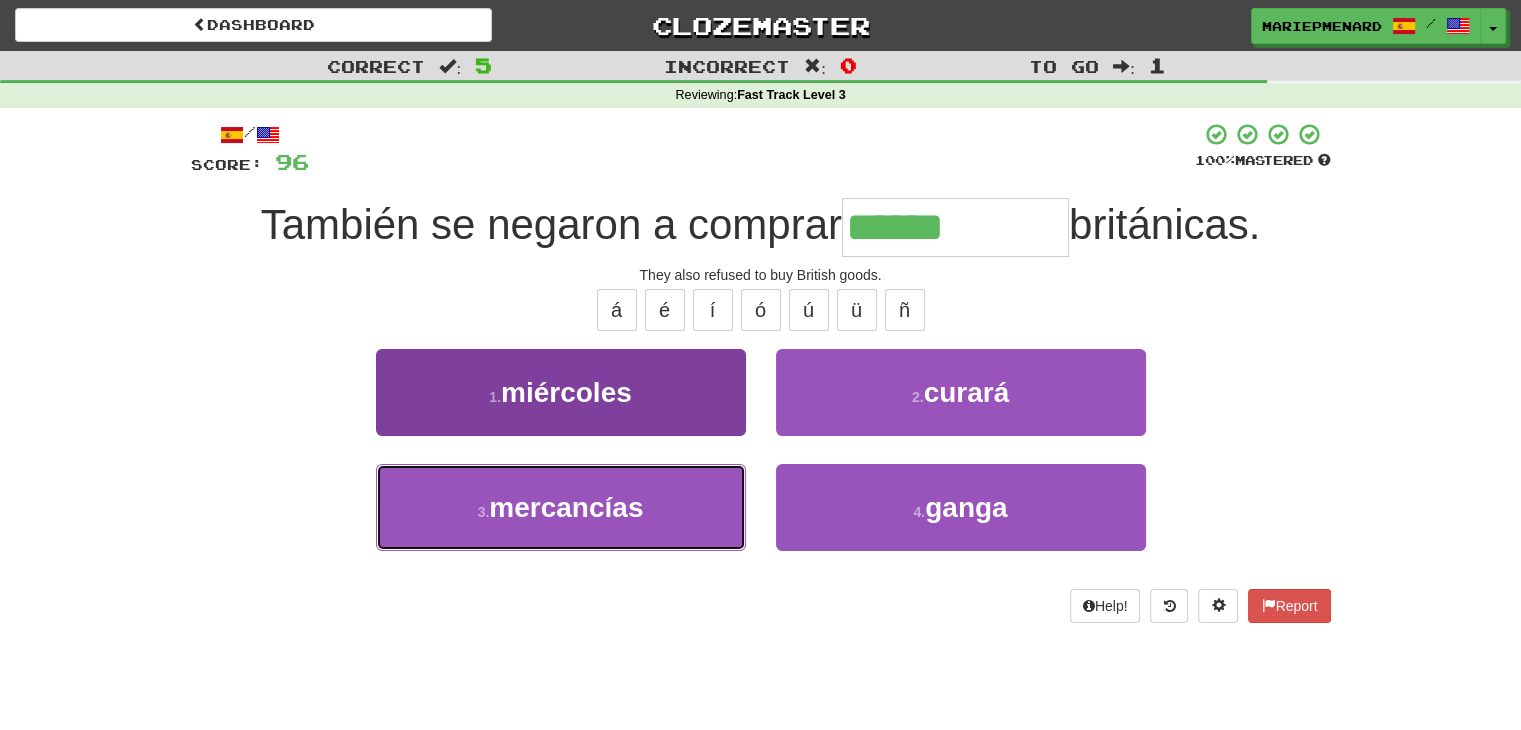 type on "**********" 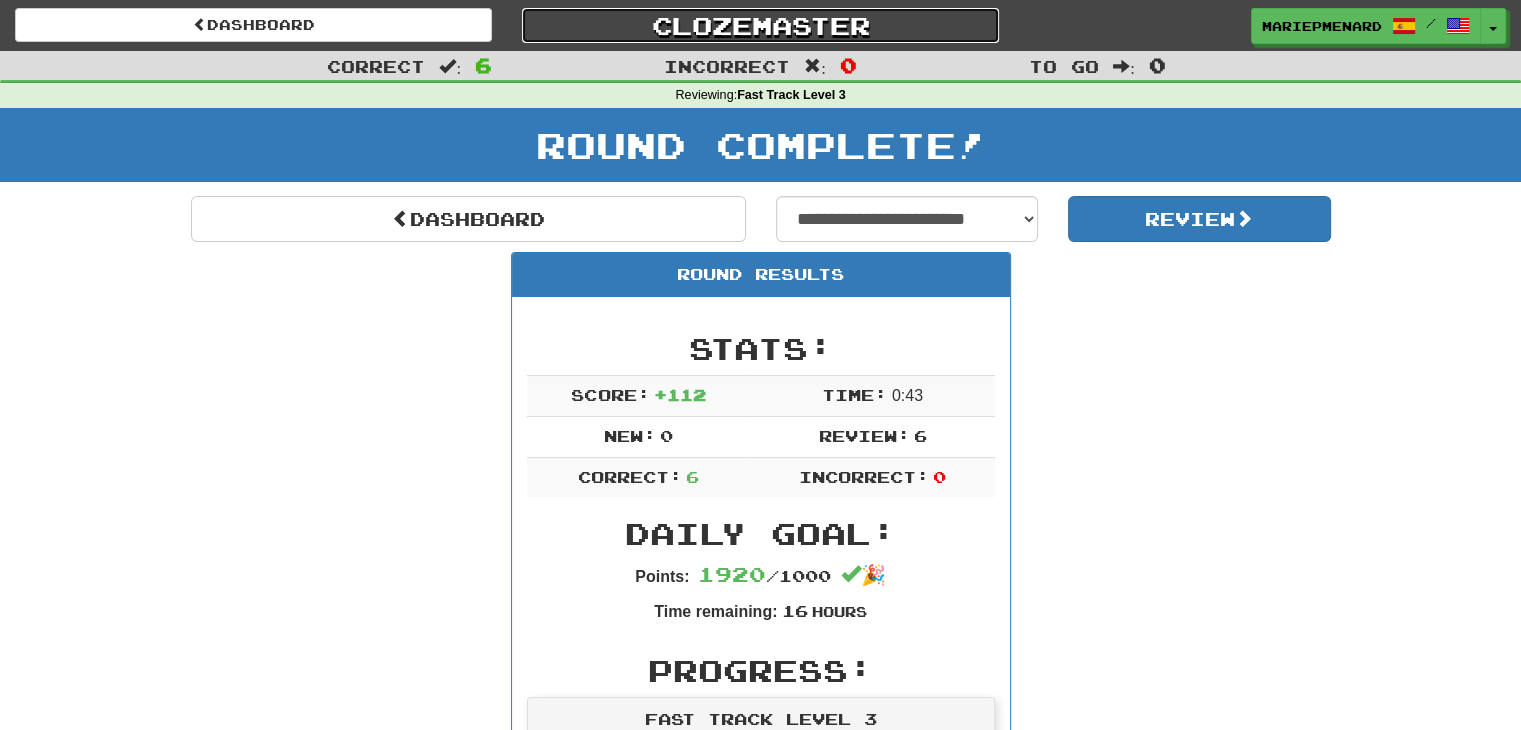 click on "Clozemaster" at bounding box center (760, 25) 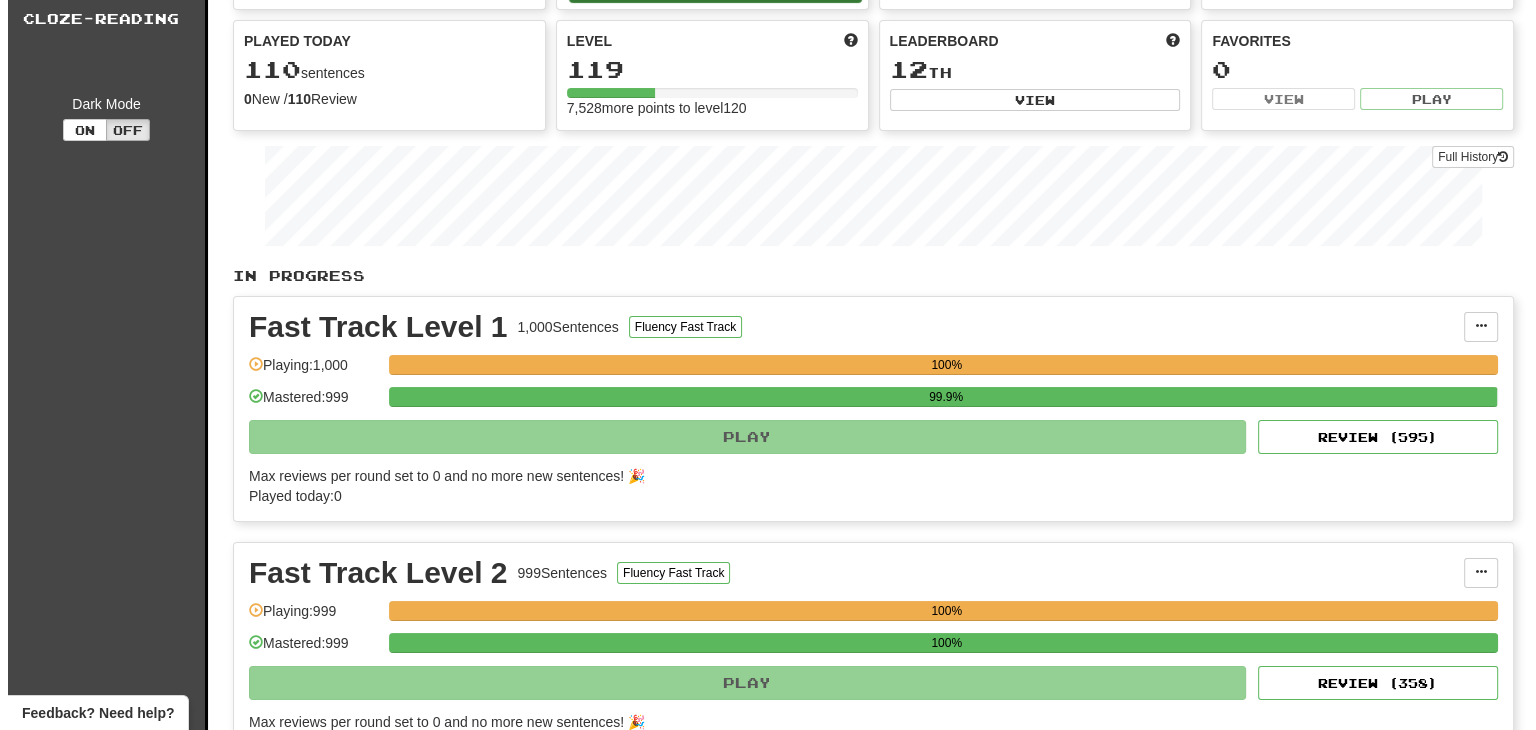 scroll, scrollTop: 200, scrollLeft: 0, axis: vertical 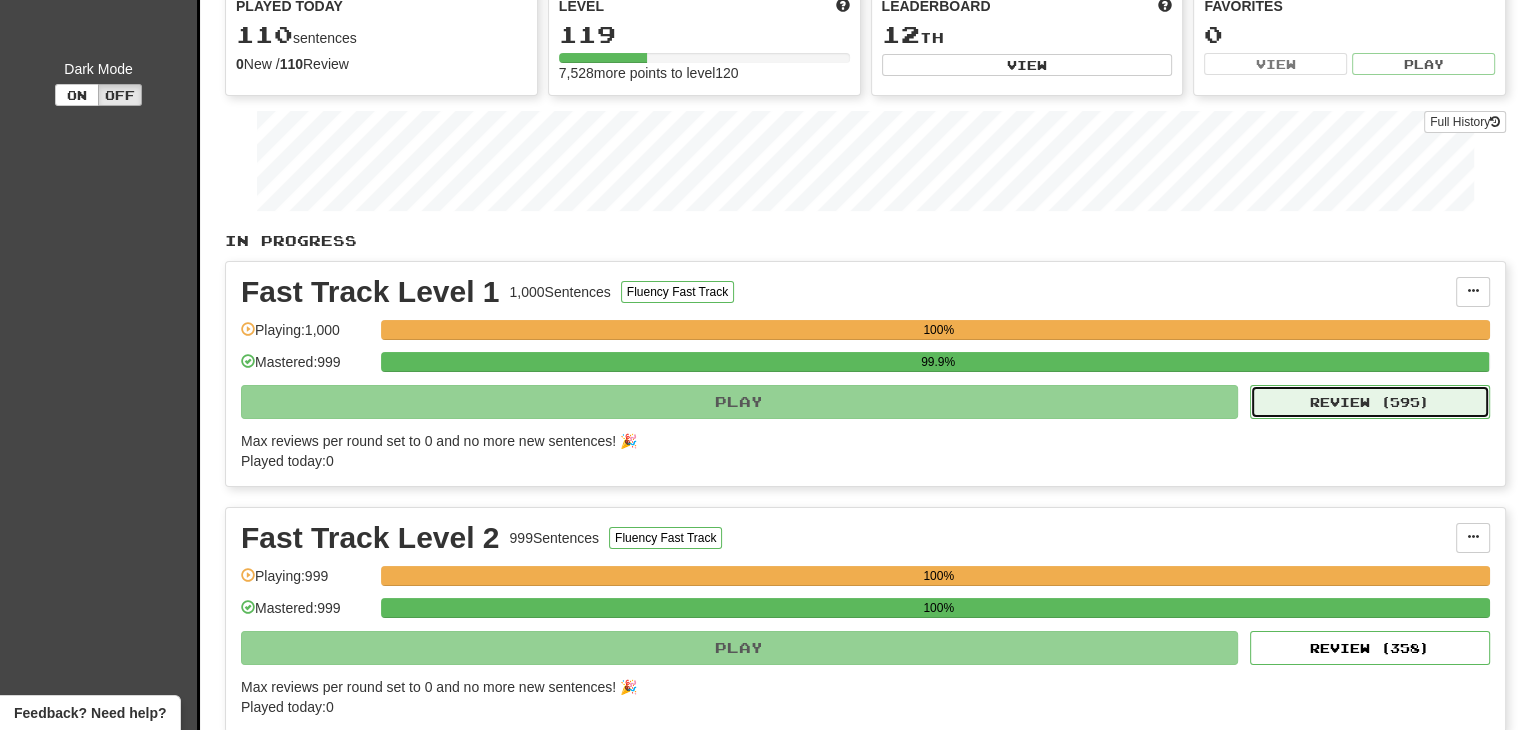 click on "Review ( 595 )" at bounding box center (1370, 402) 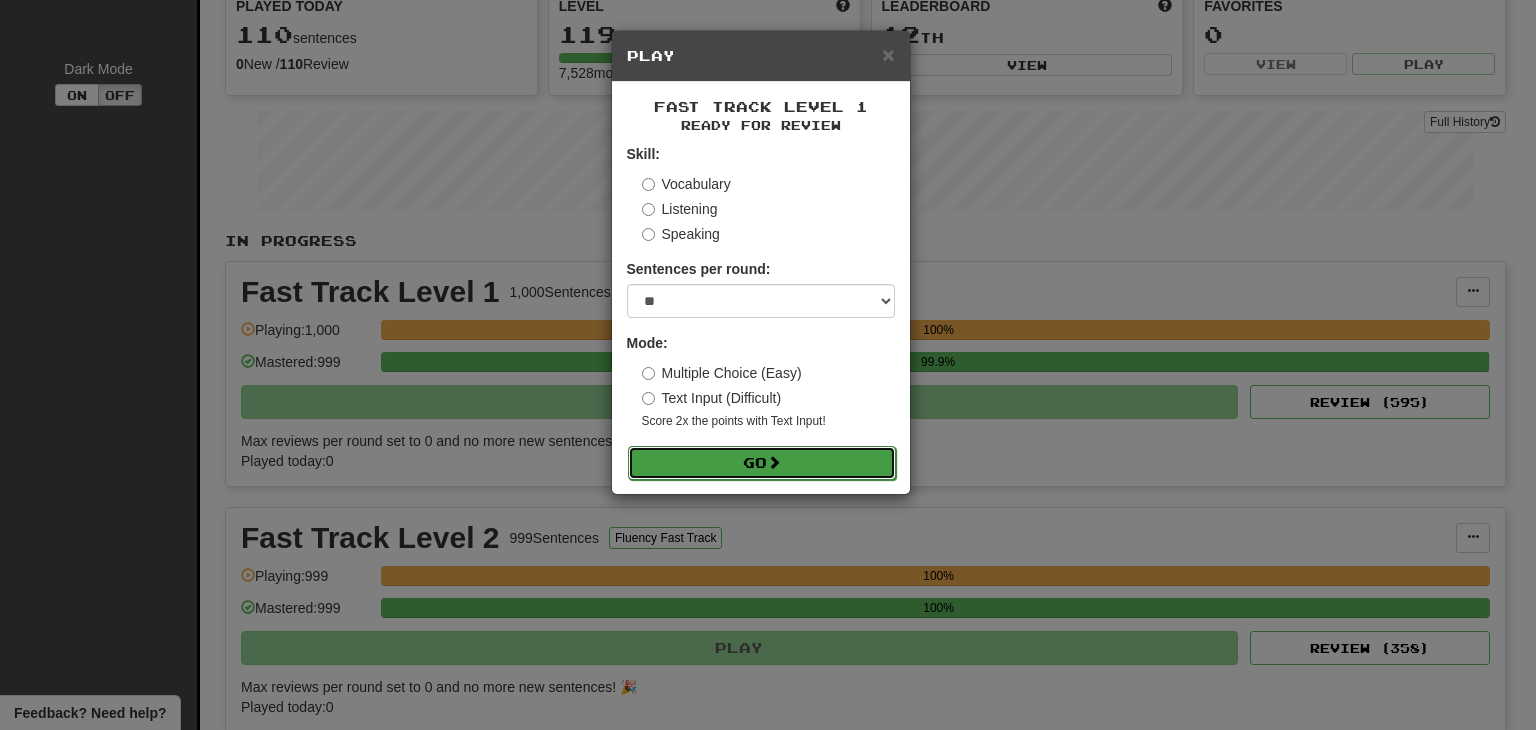 click on "Go" at bounding box center (762, 463) 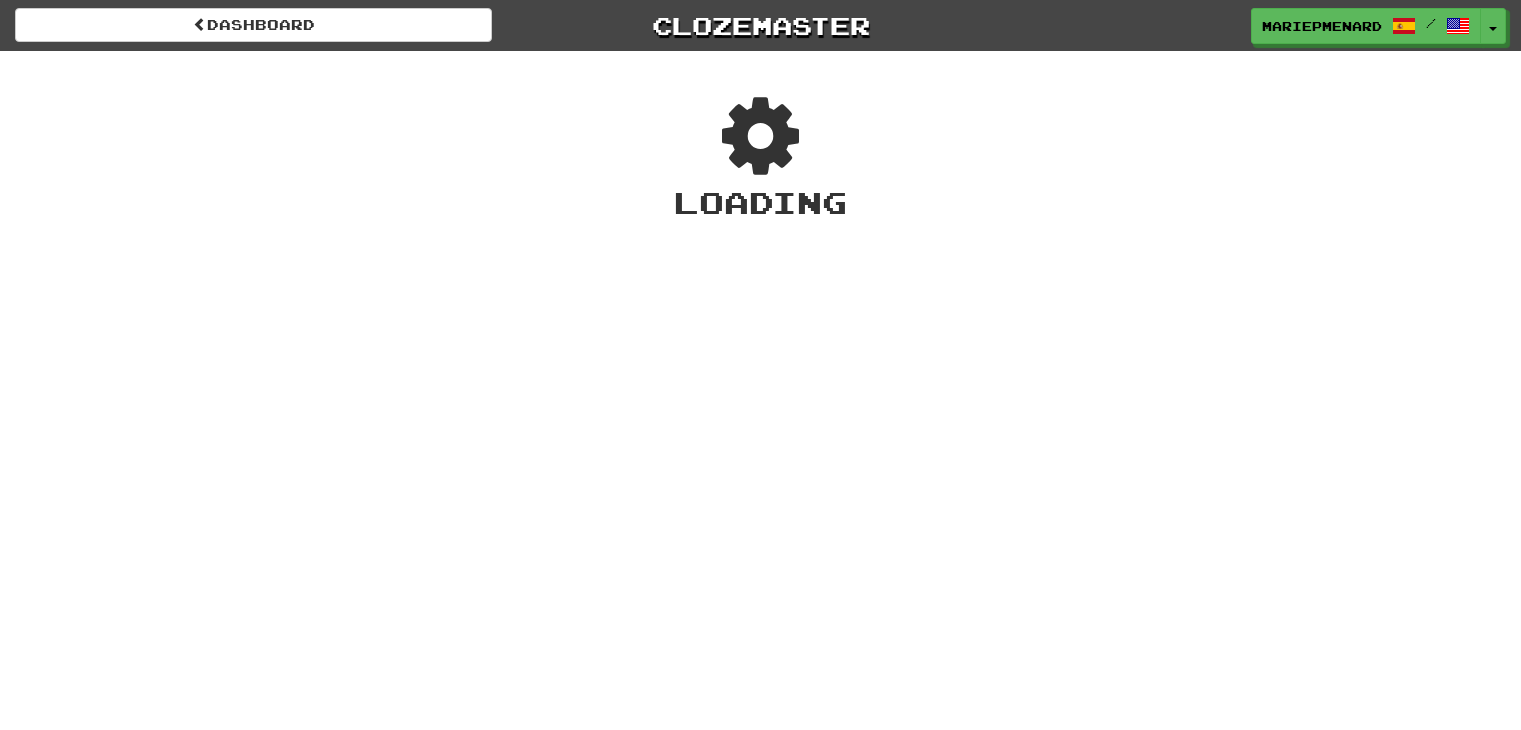 scroll, scrollTop: 0, scrollLeft: 0, axis: both 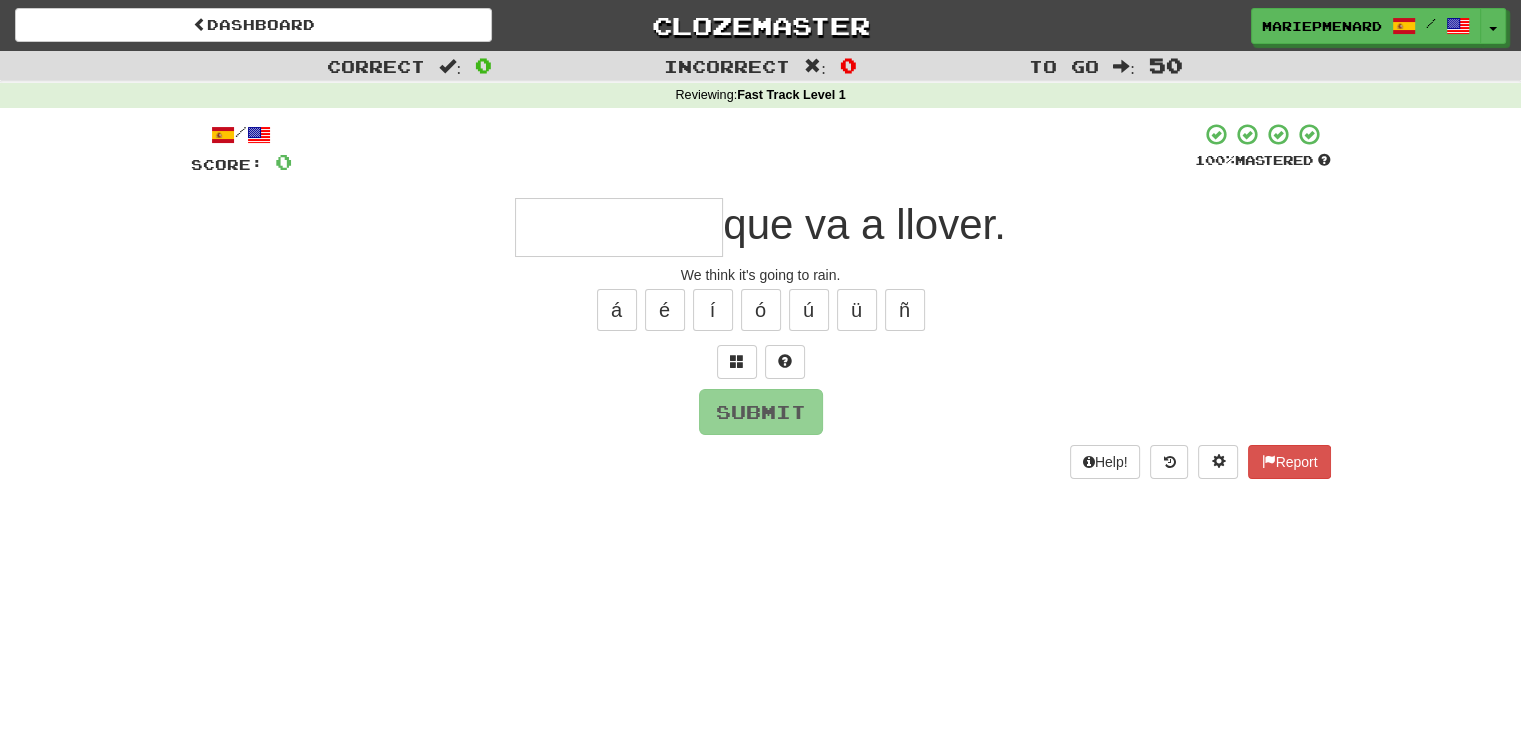 click at bounding box center (619, 227) 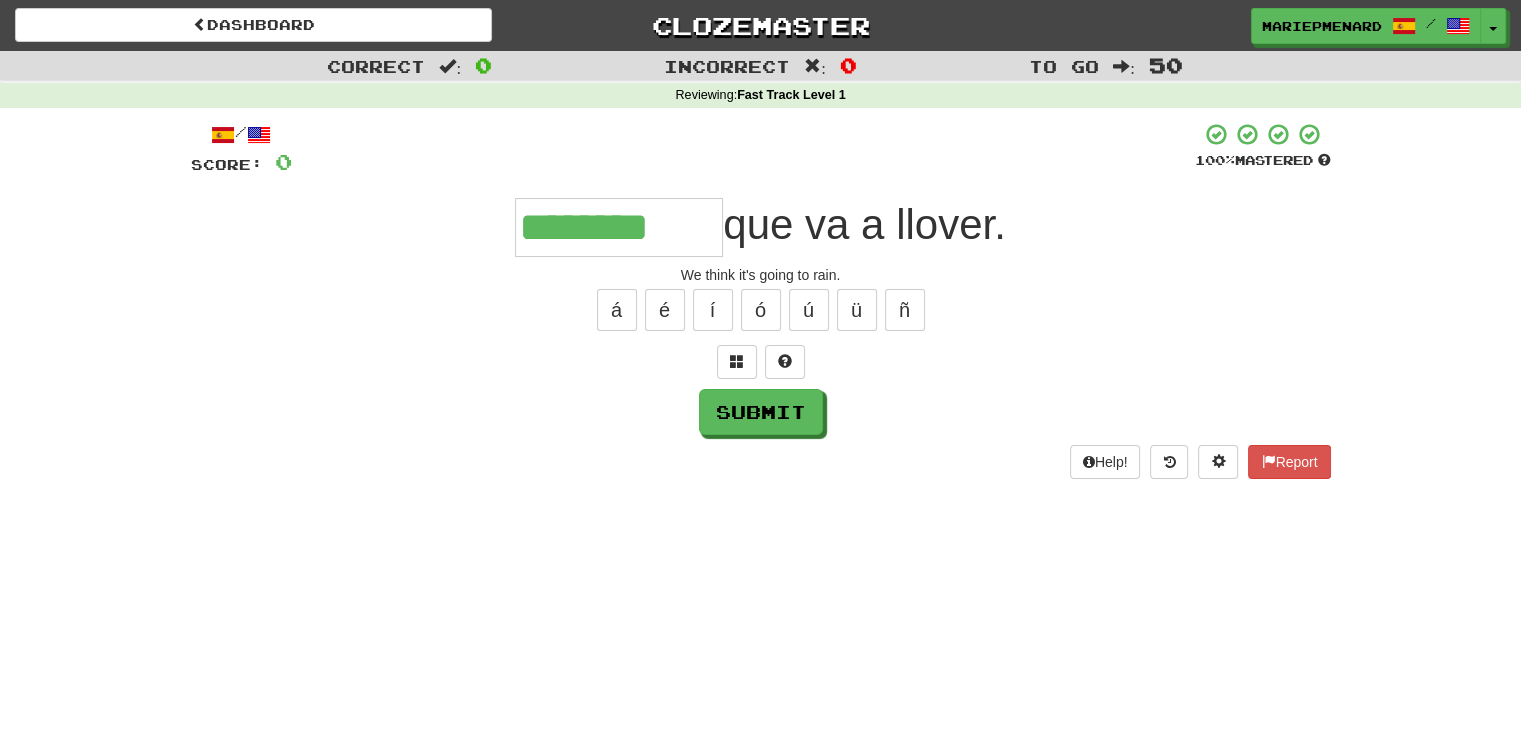 type on "********" 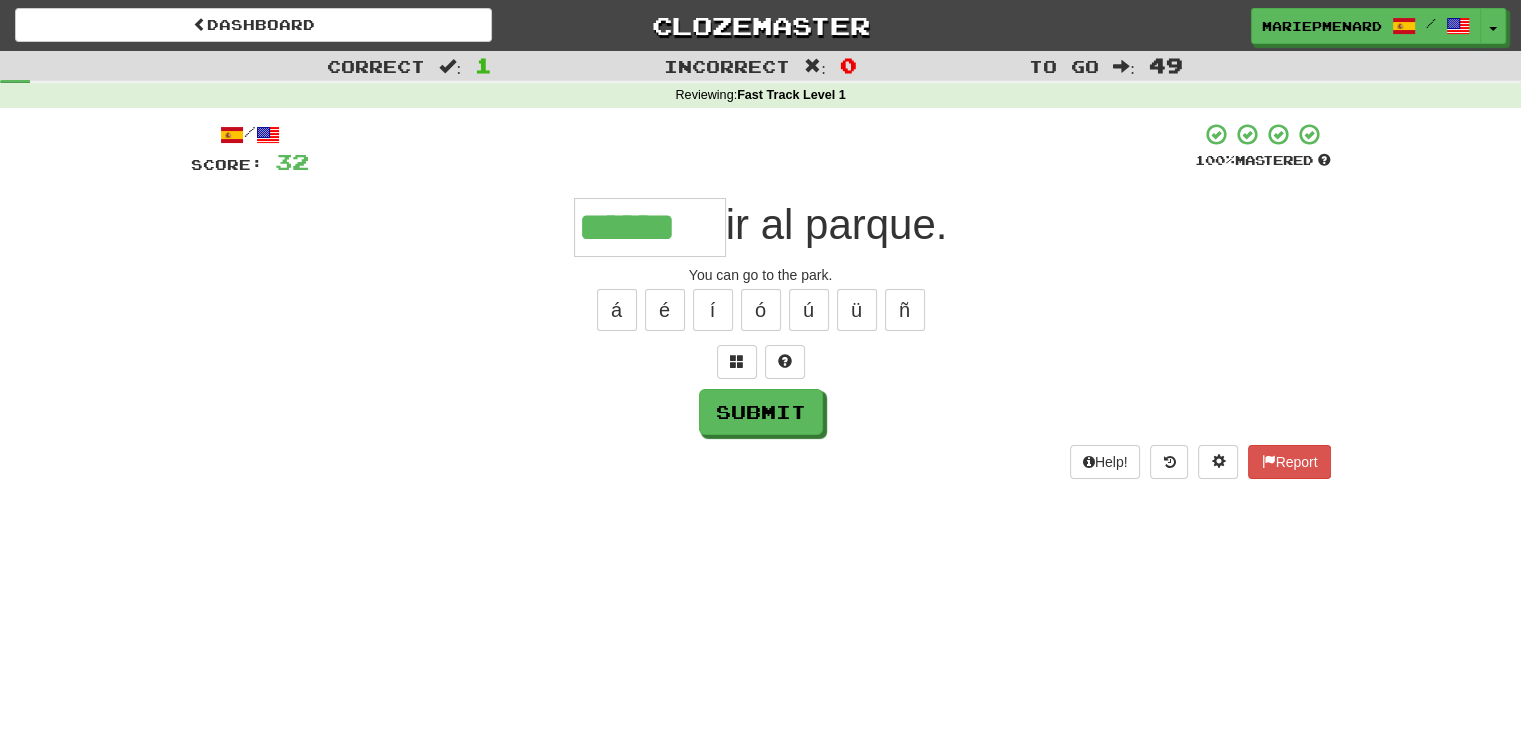 type on "******" 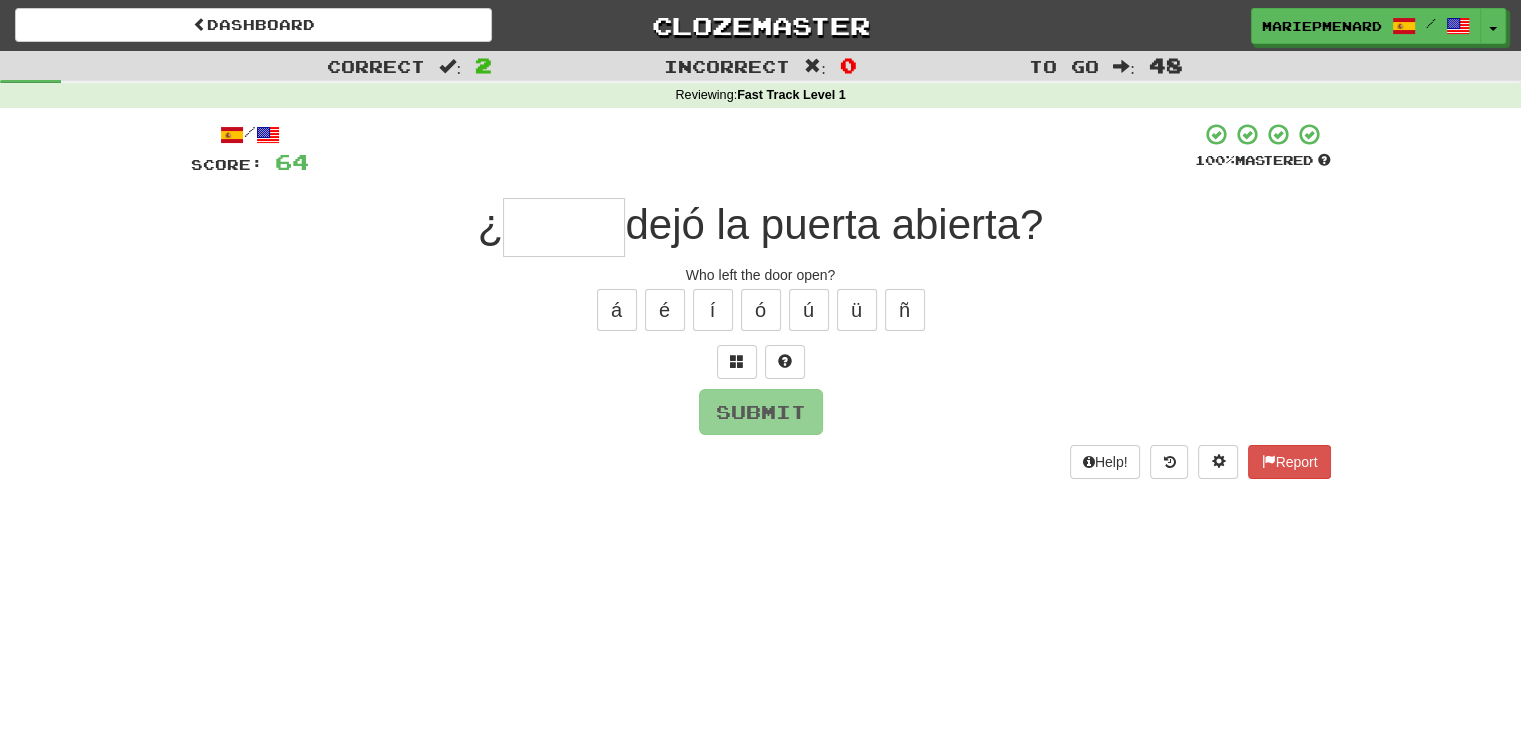 type on "*" 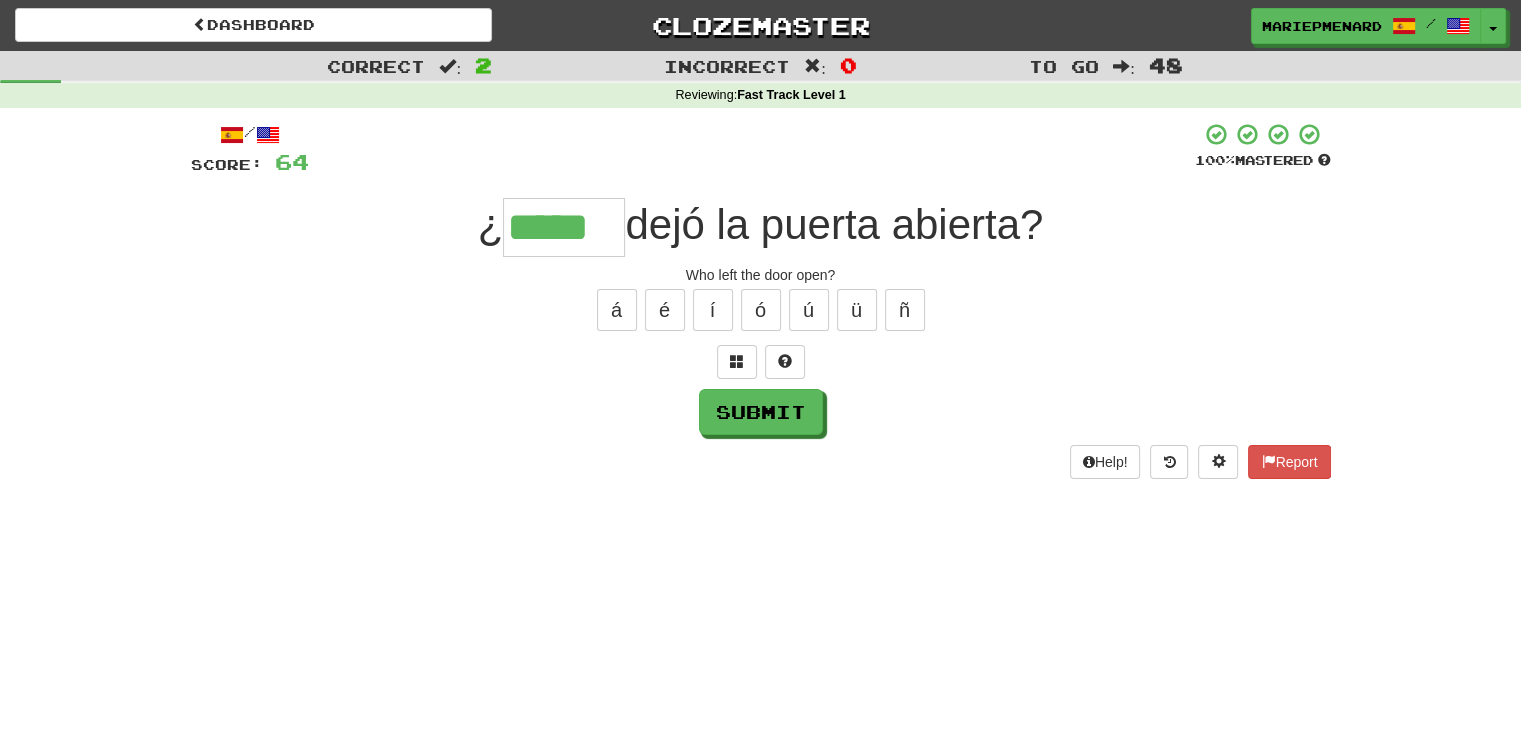 type on "*****" 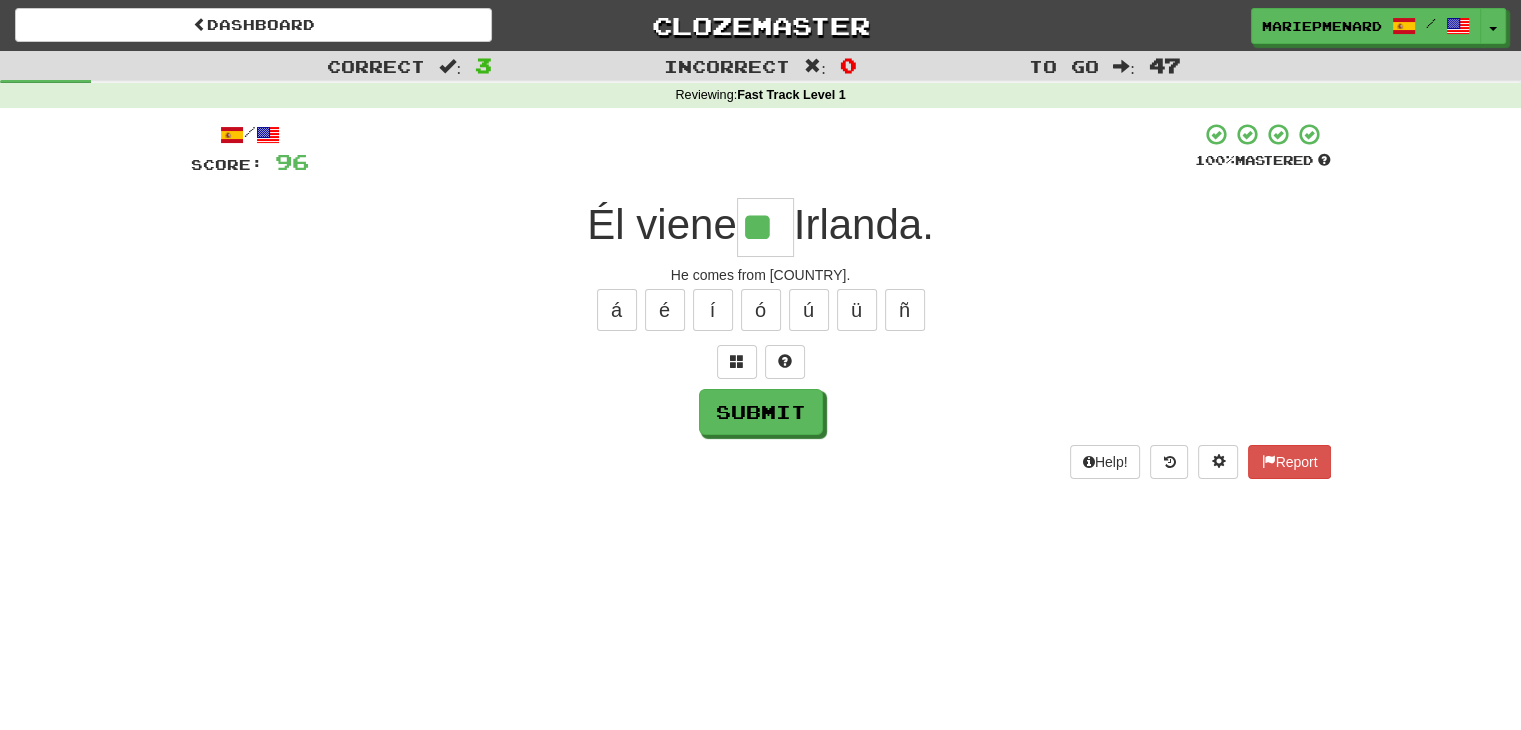 type on "**" 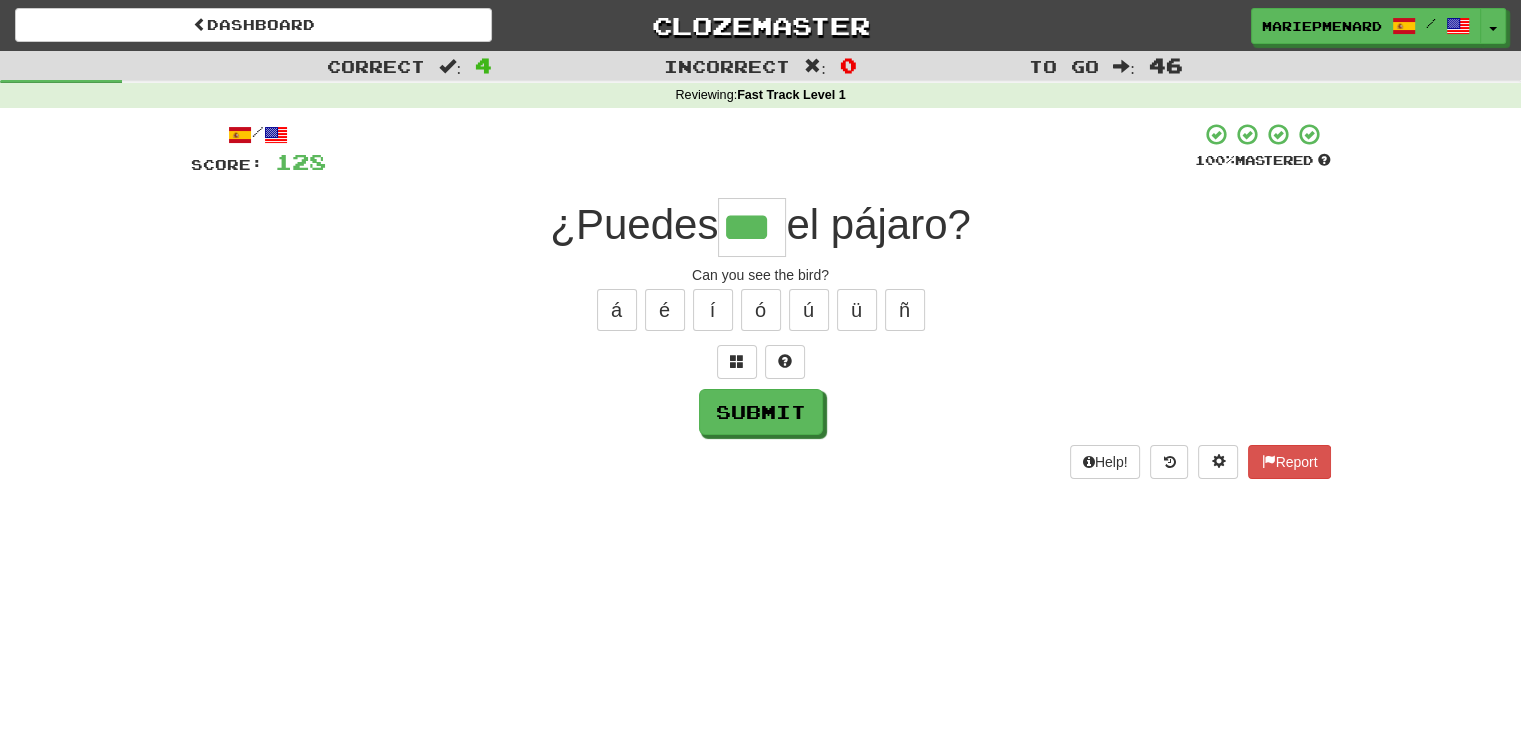 type on "***" 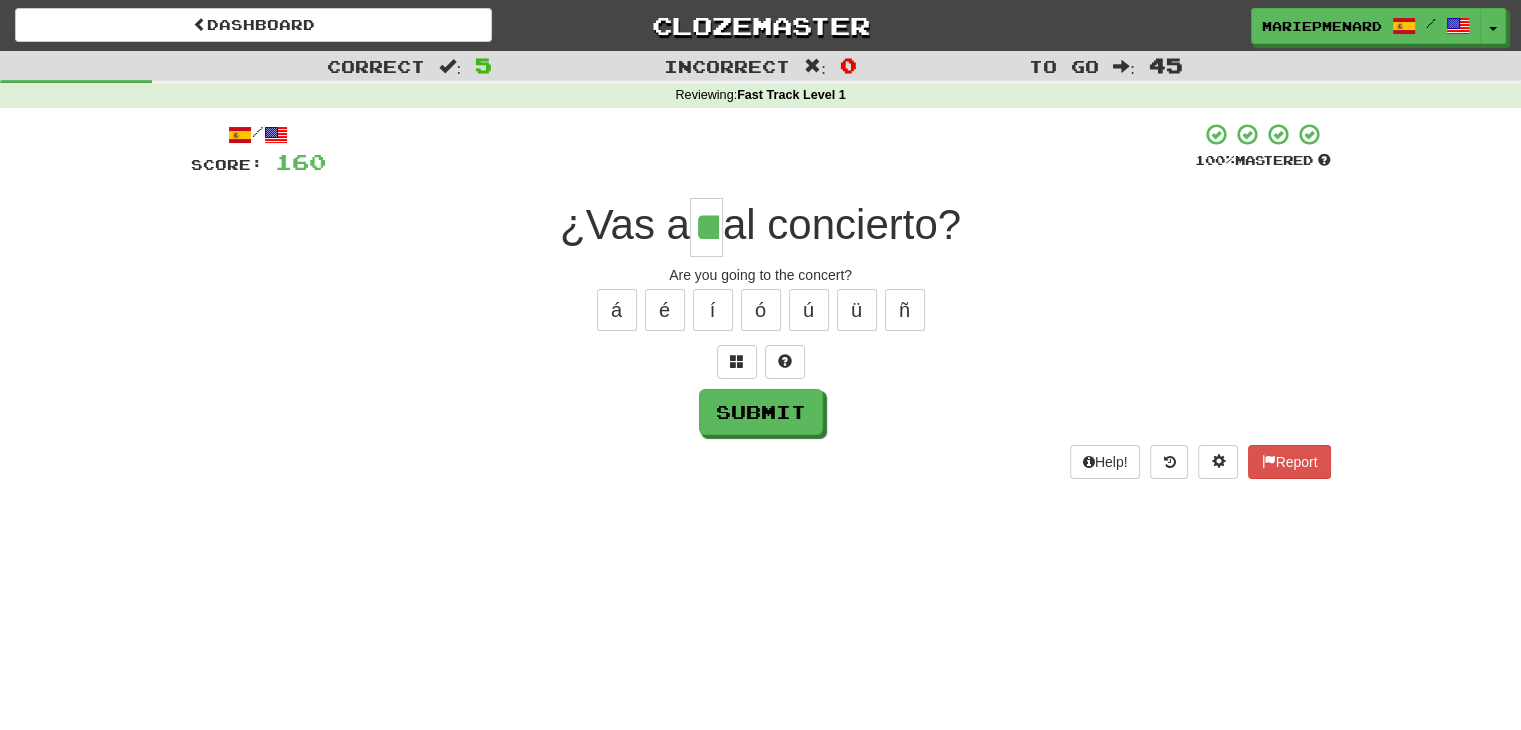 type on "**" 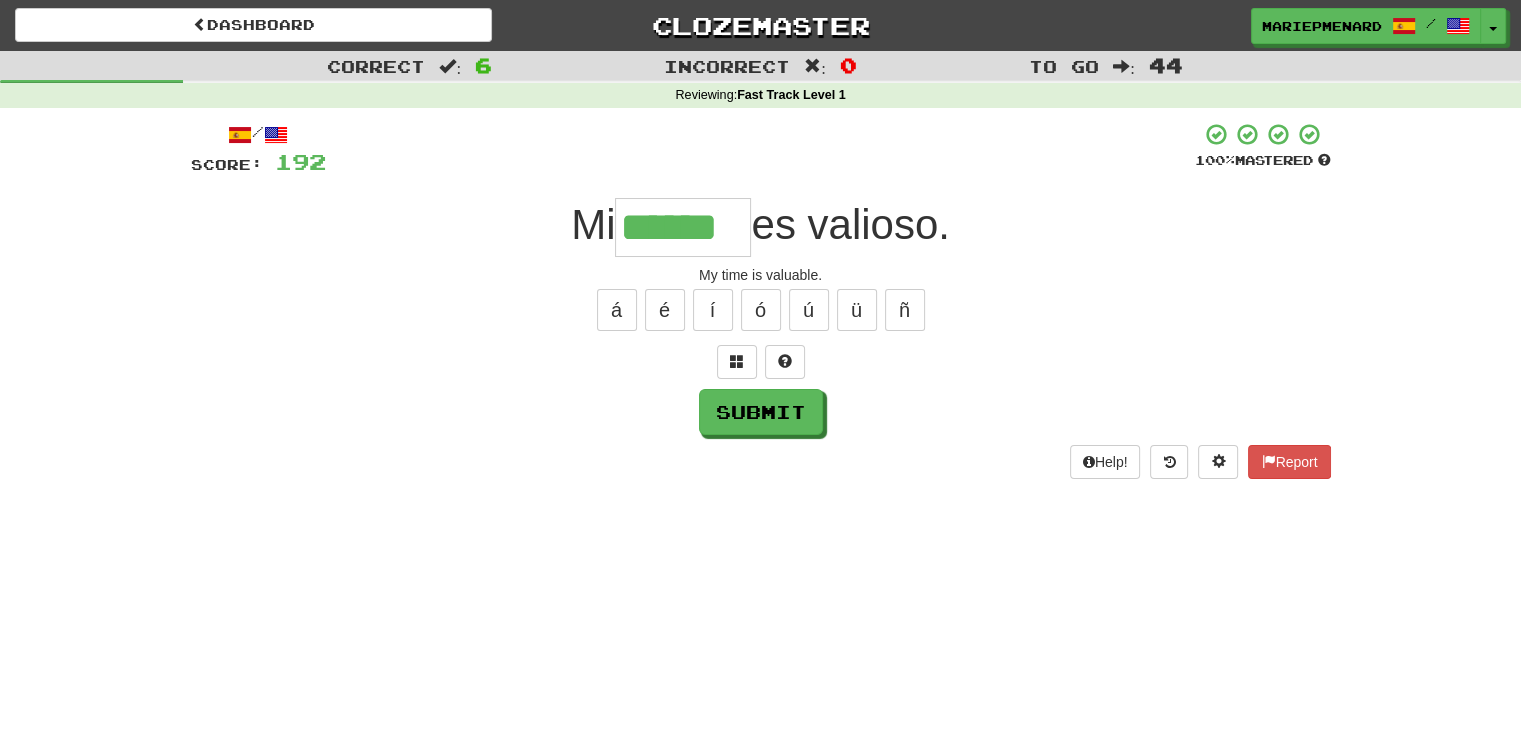 type on "******" 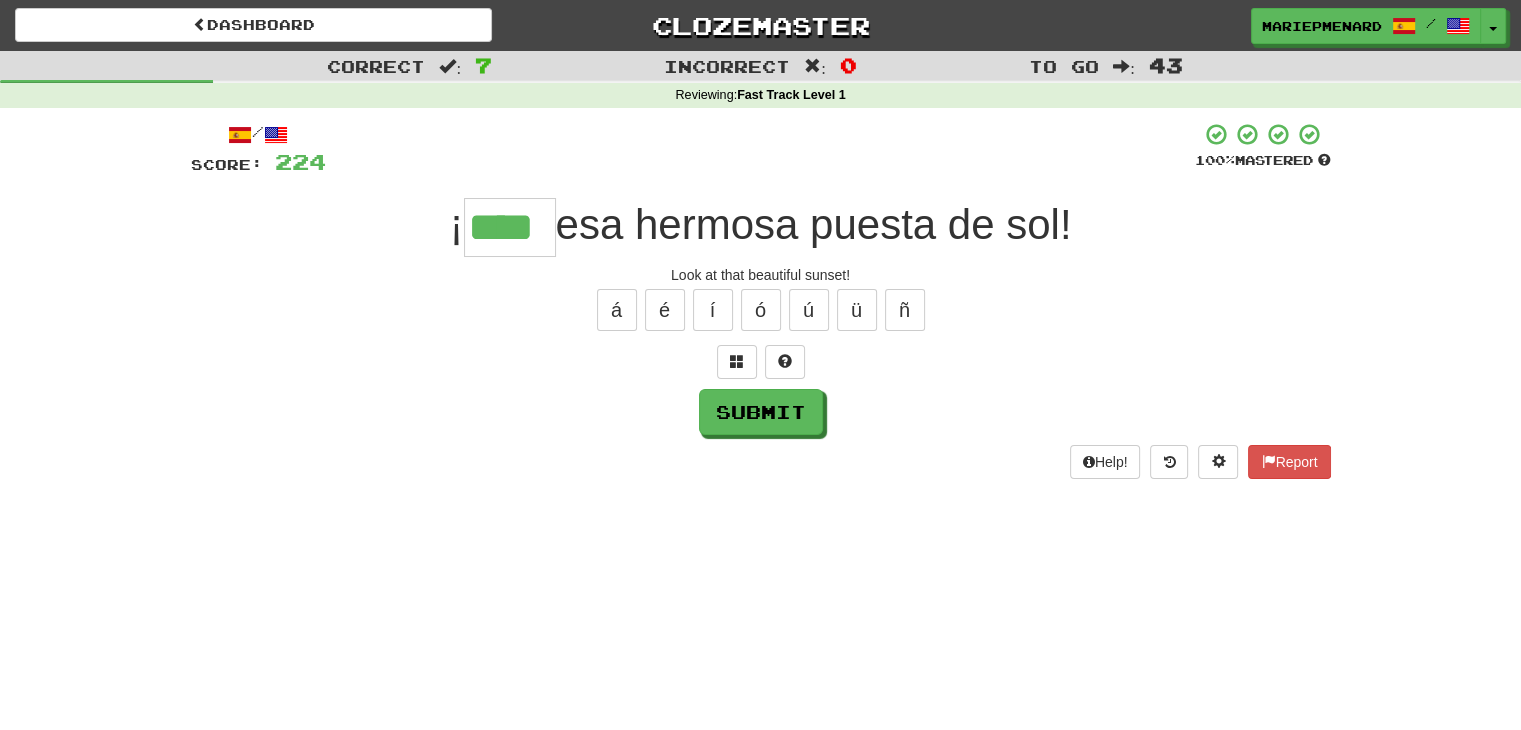 type on "****" 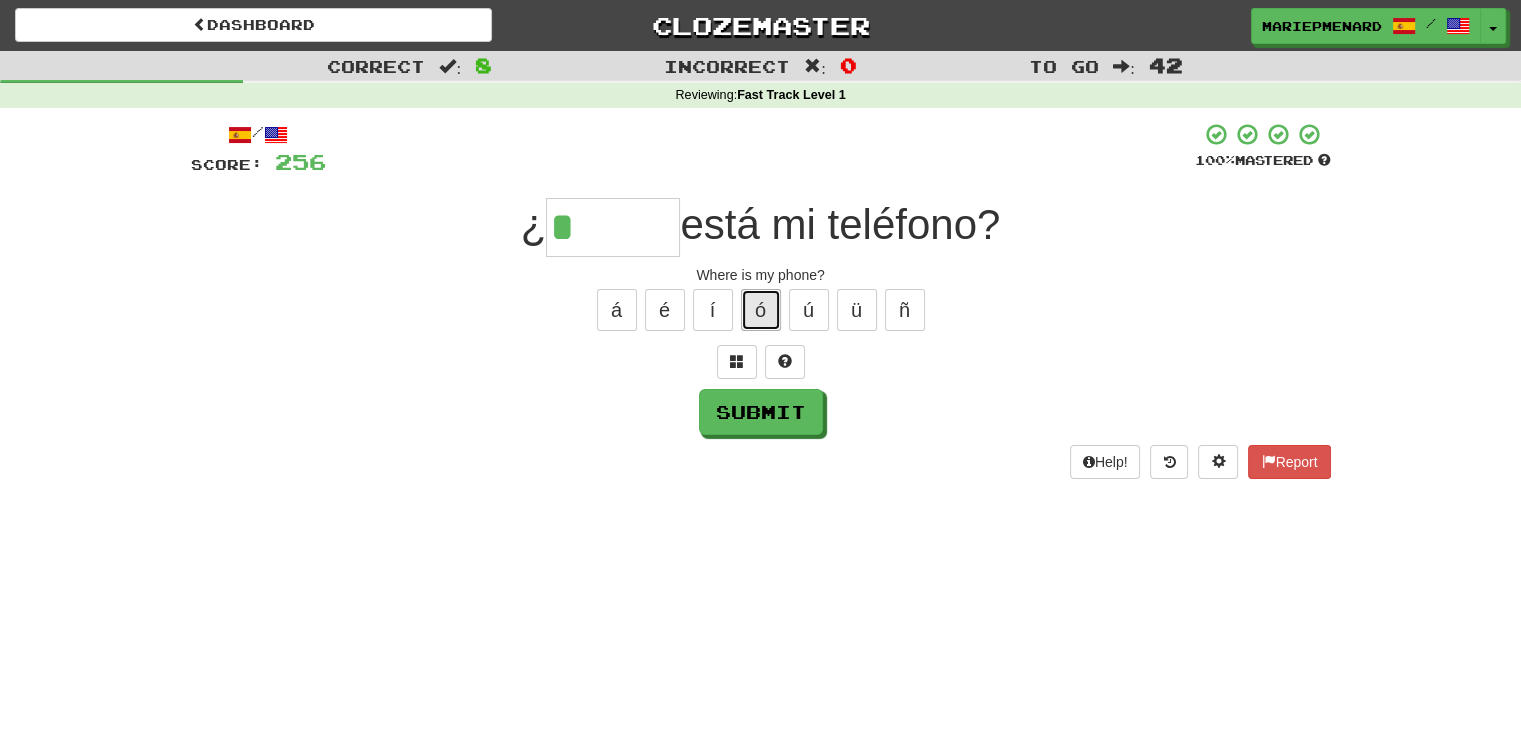 click on "ó" at bounding box center (761, 310) 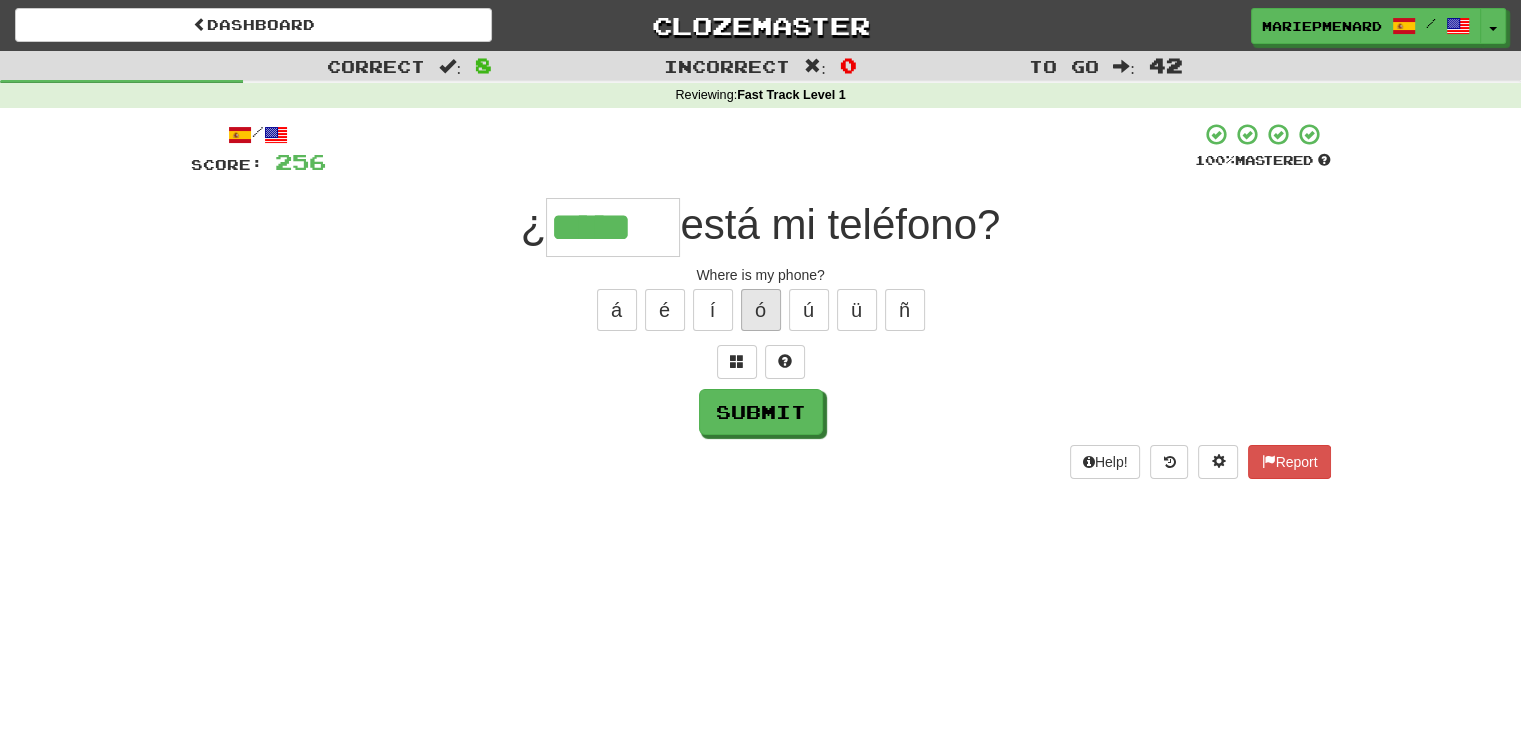 type on "*****" 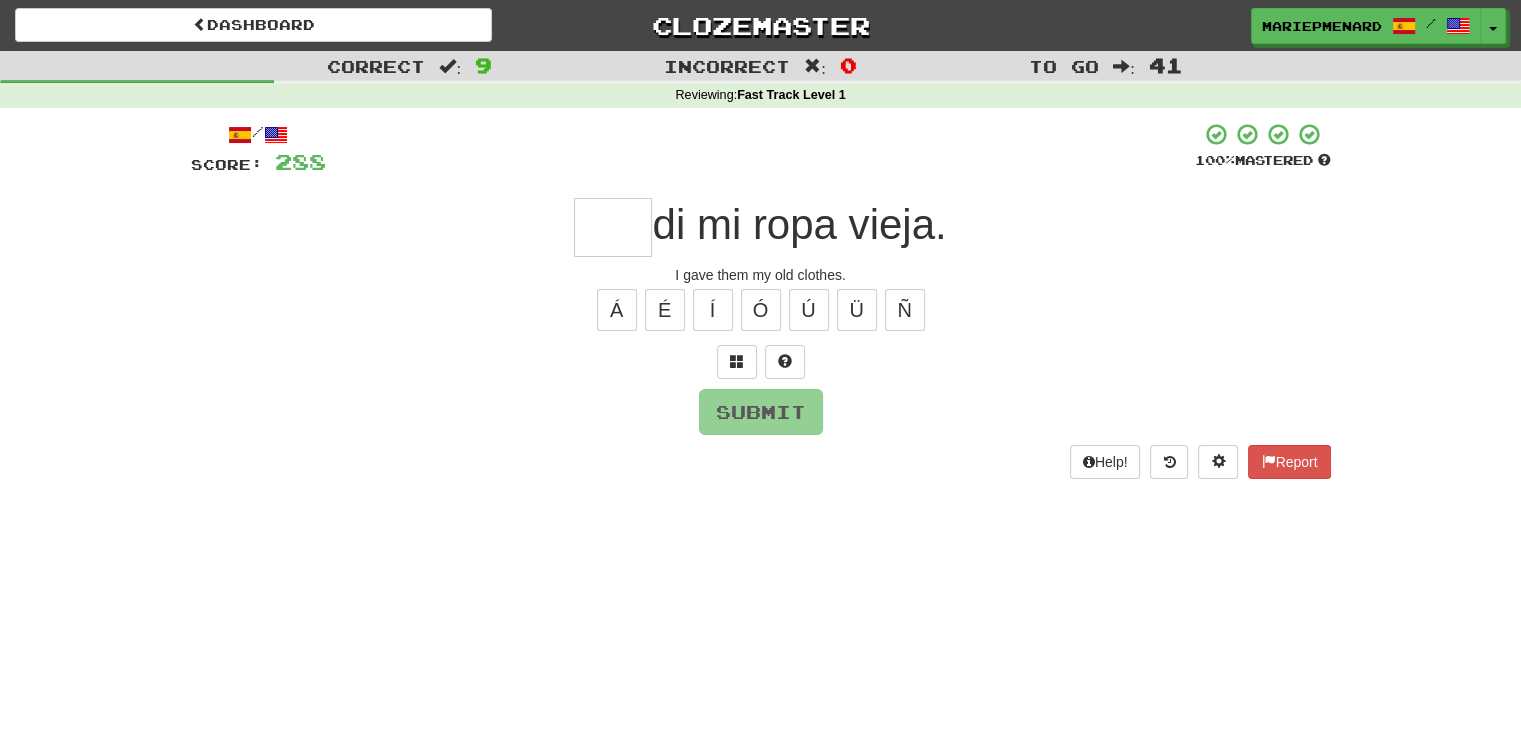 type on "*" 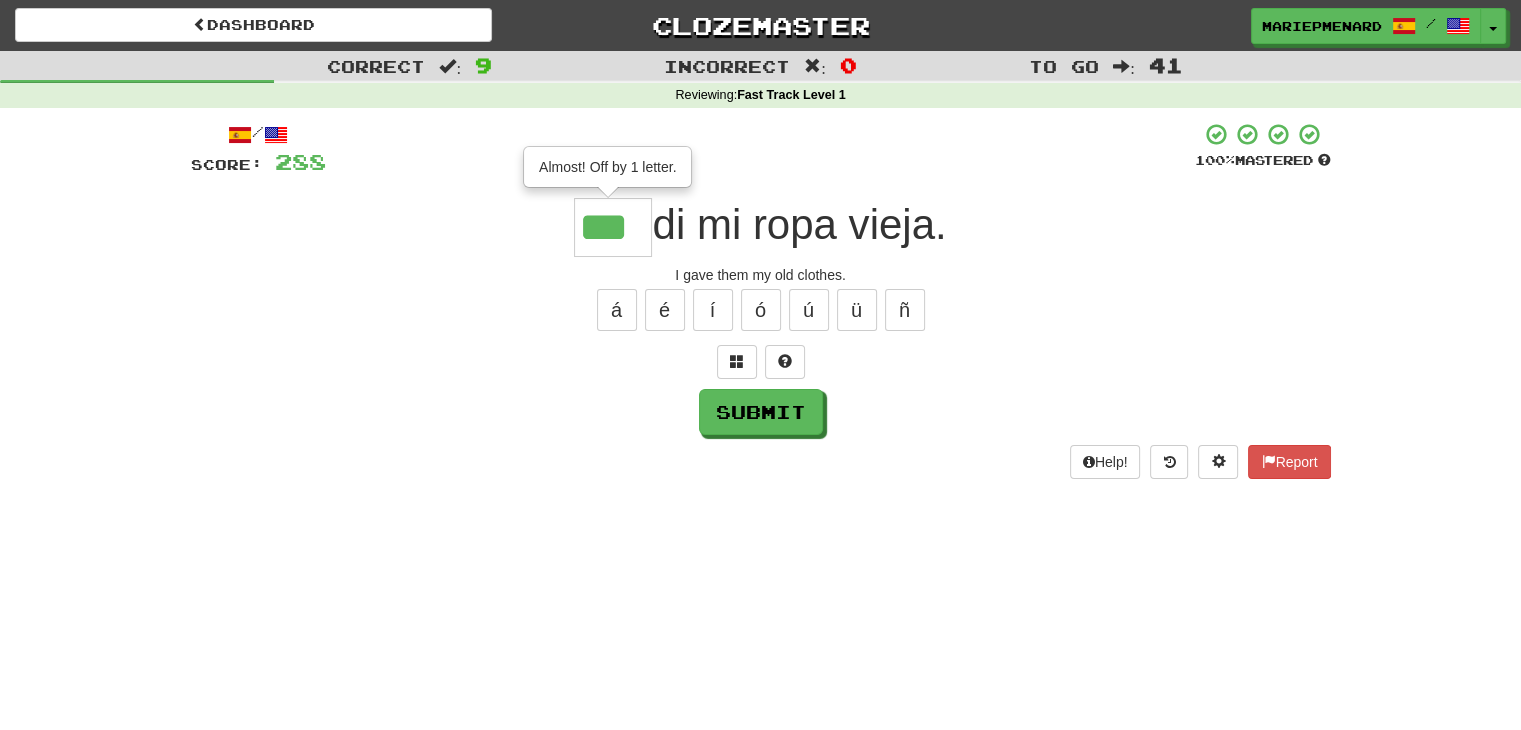 type on "***" 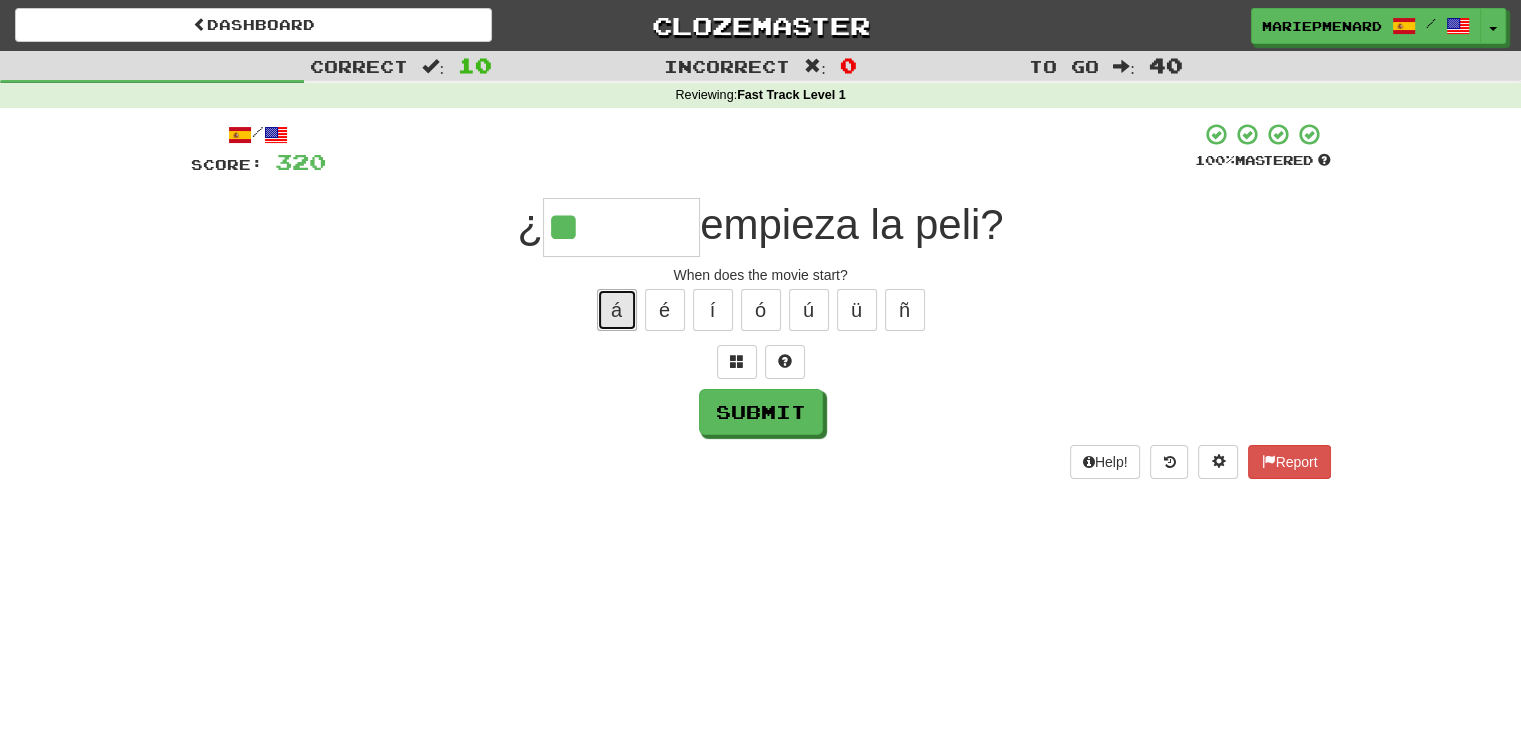 click on "á" at bounding box center [617, 310] 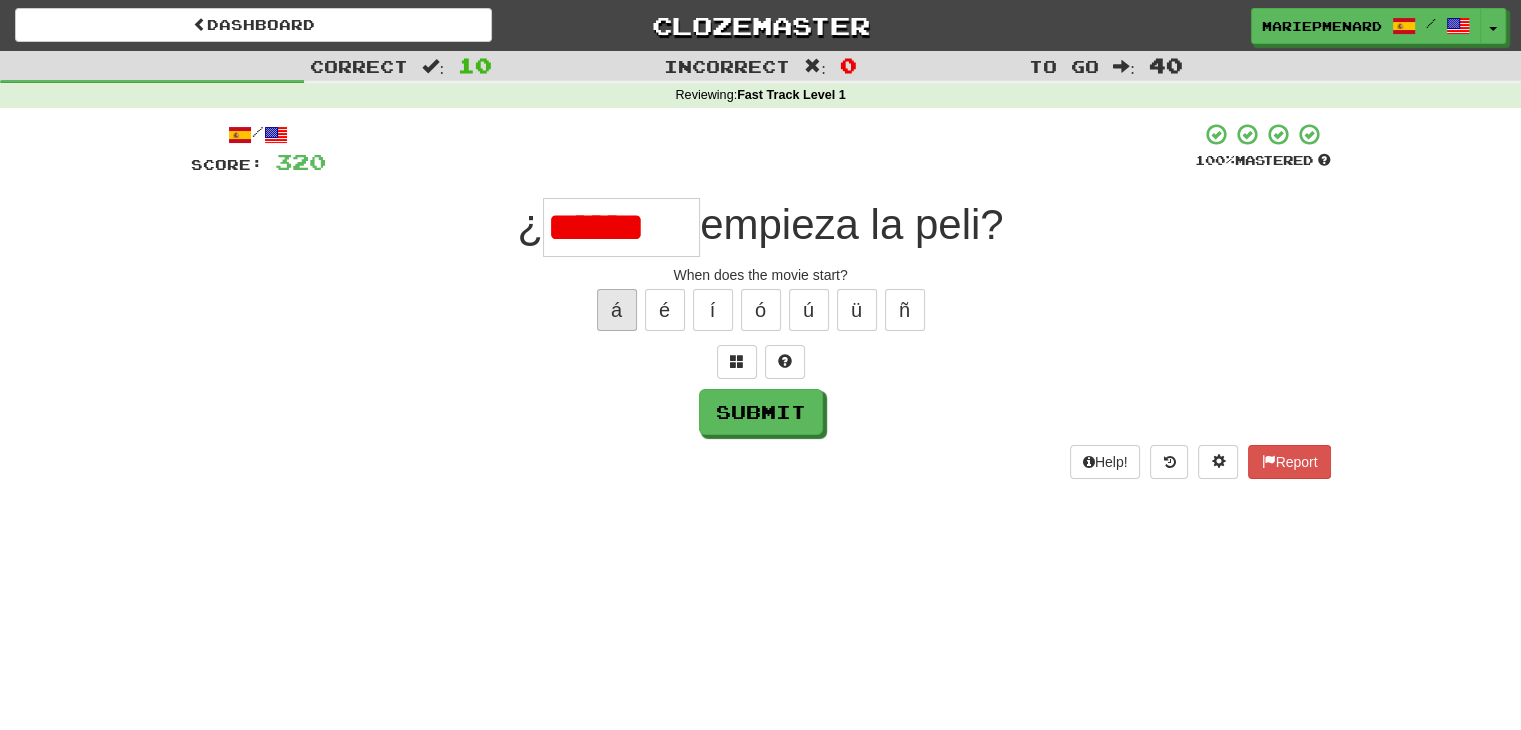 scroll, scrollTop: 0, scrollLeft: 0, axis: both 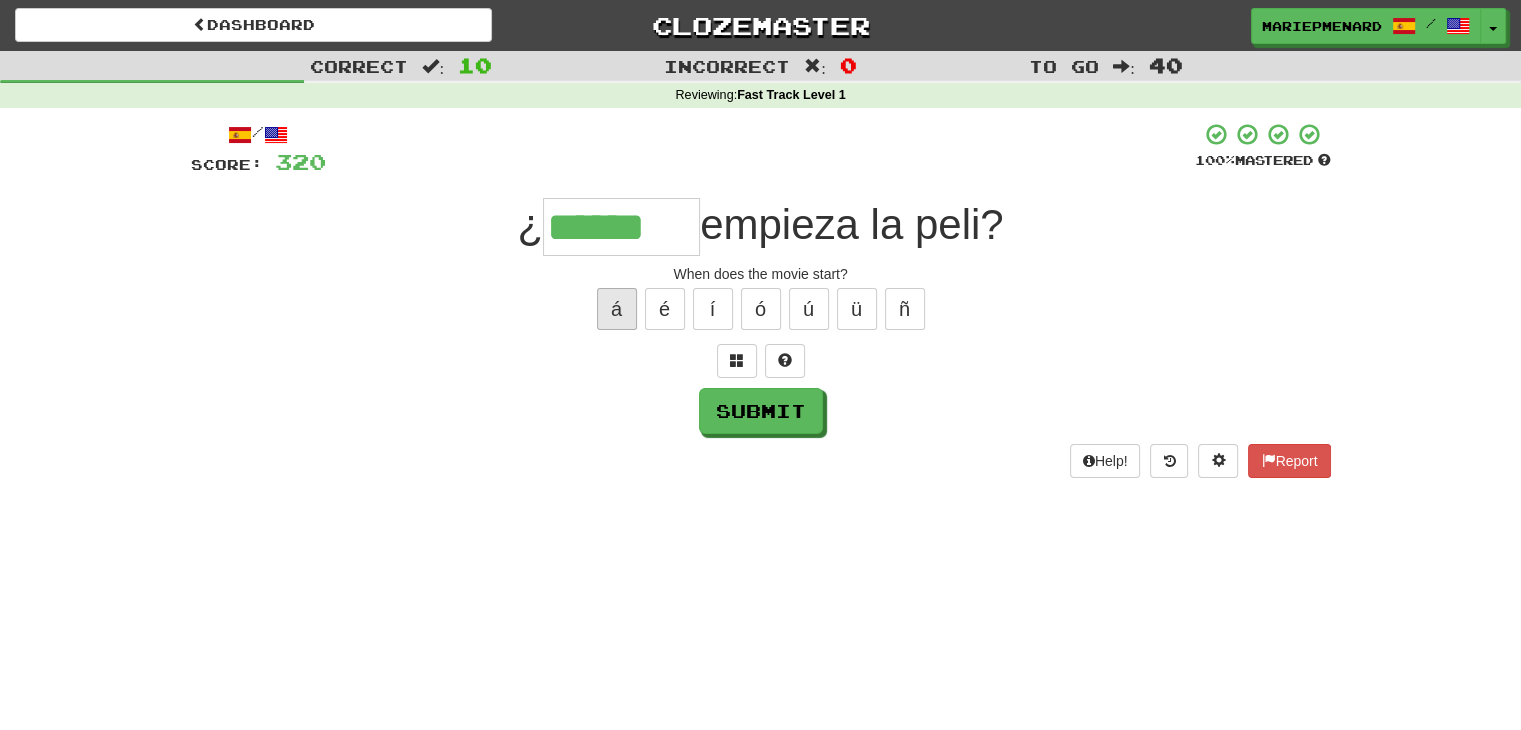 type on "******" 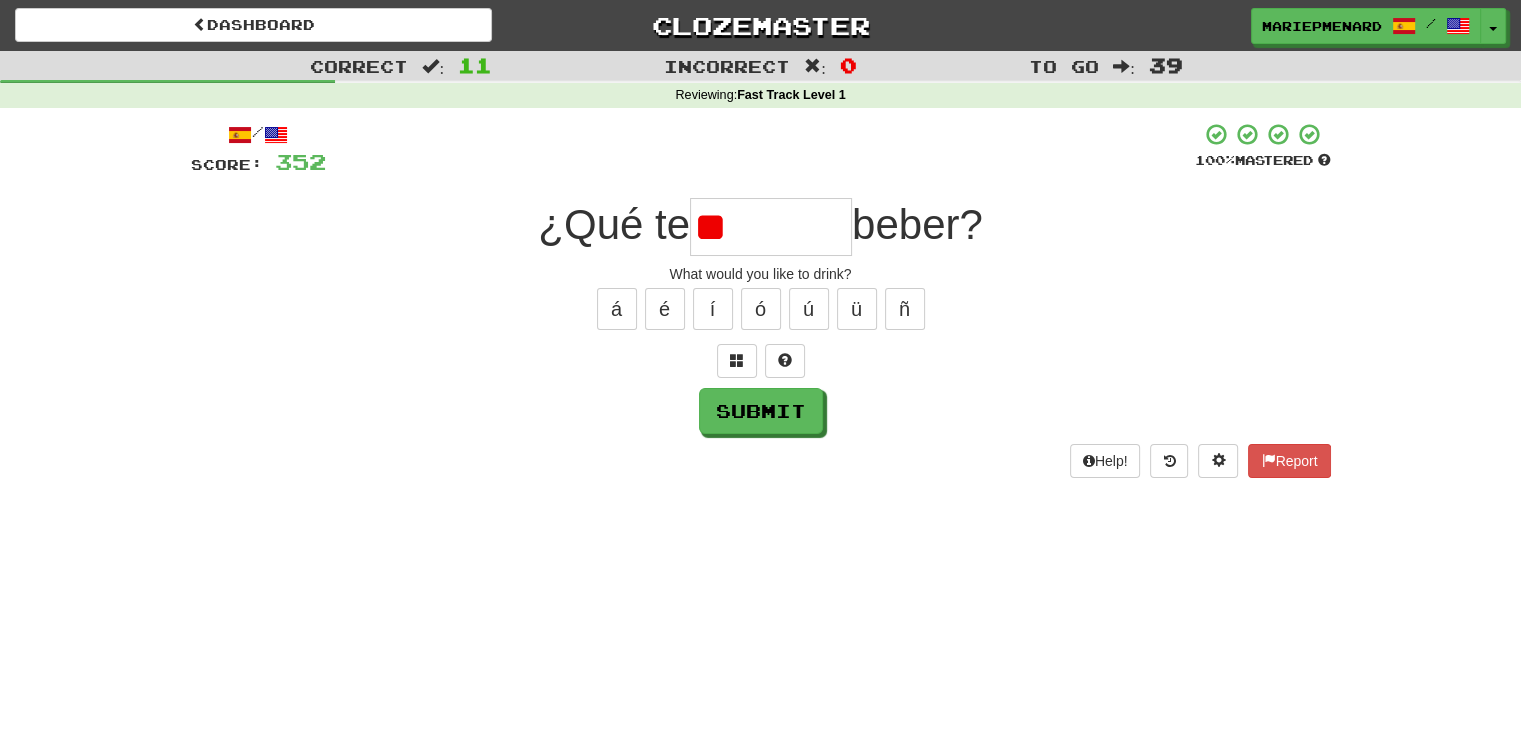 type on "*" 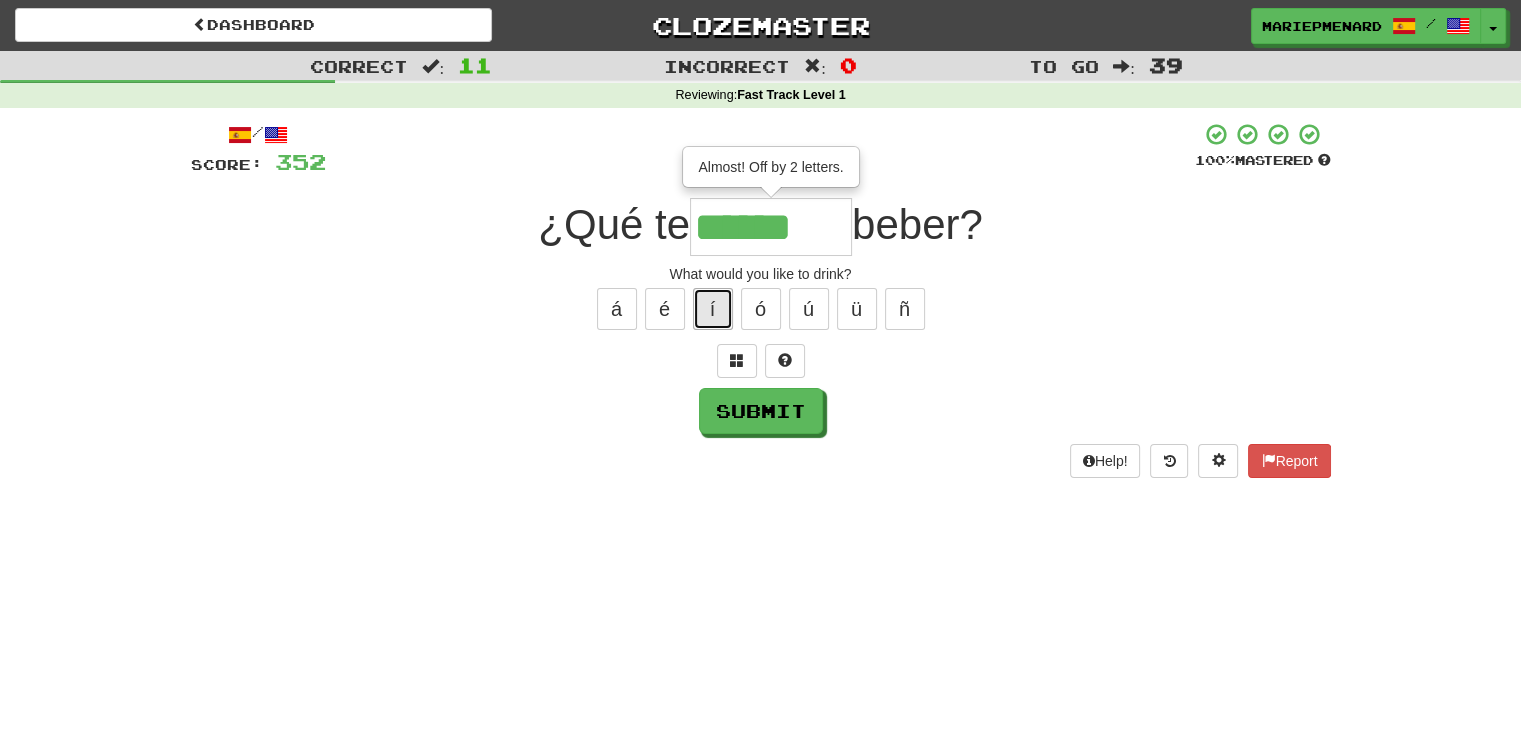 click on "í" at bounding box center [713, 309] 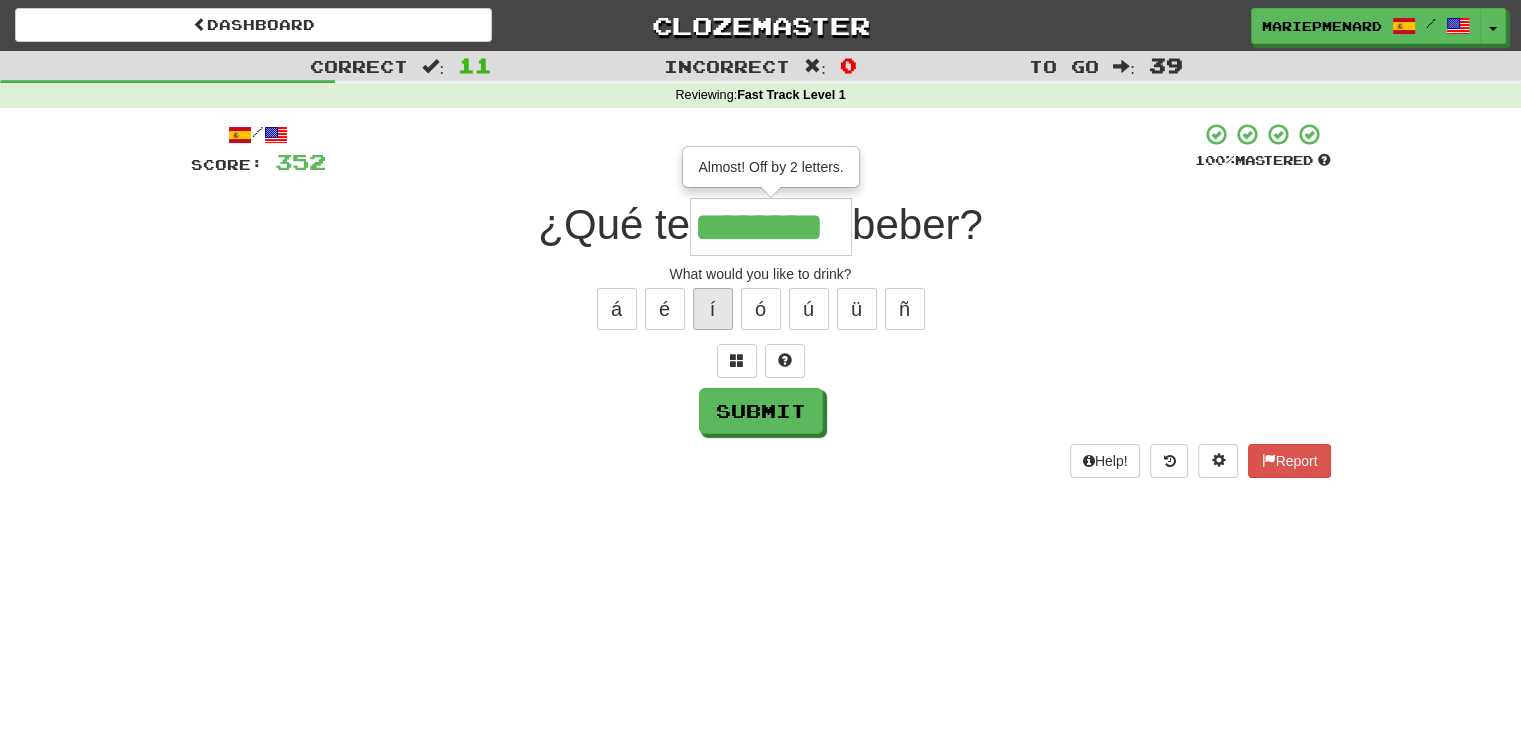type on "********" 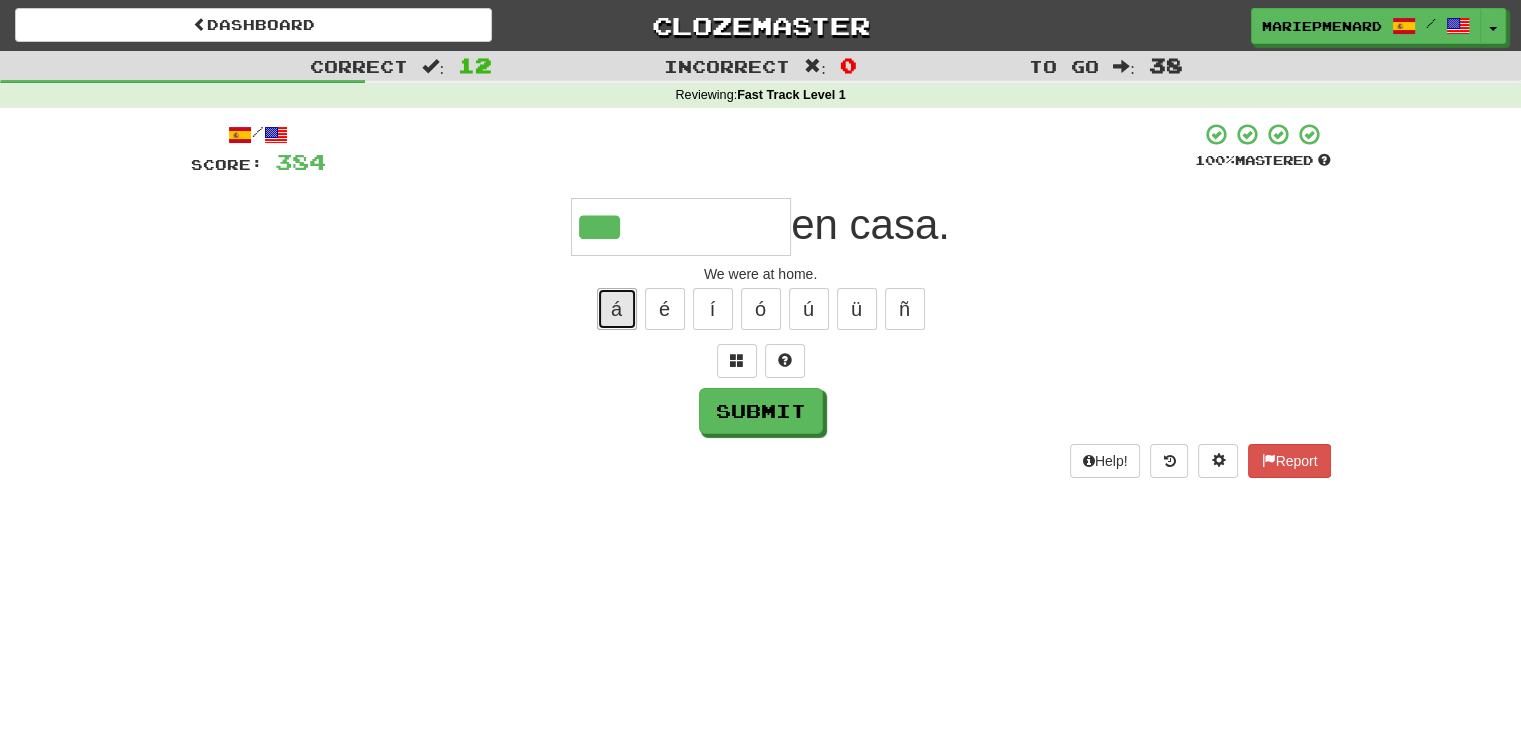 click on "á" at bounding box center (617, 309) 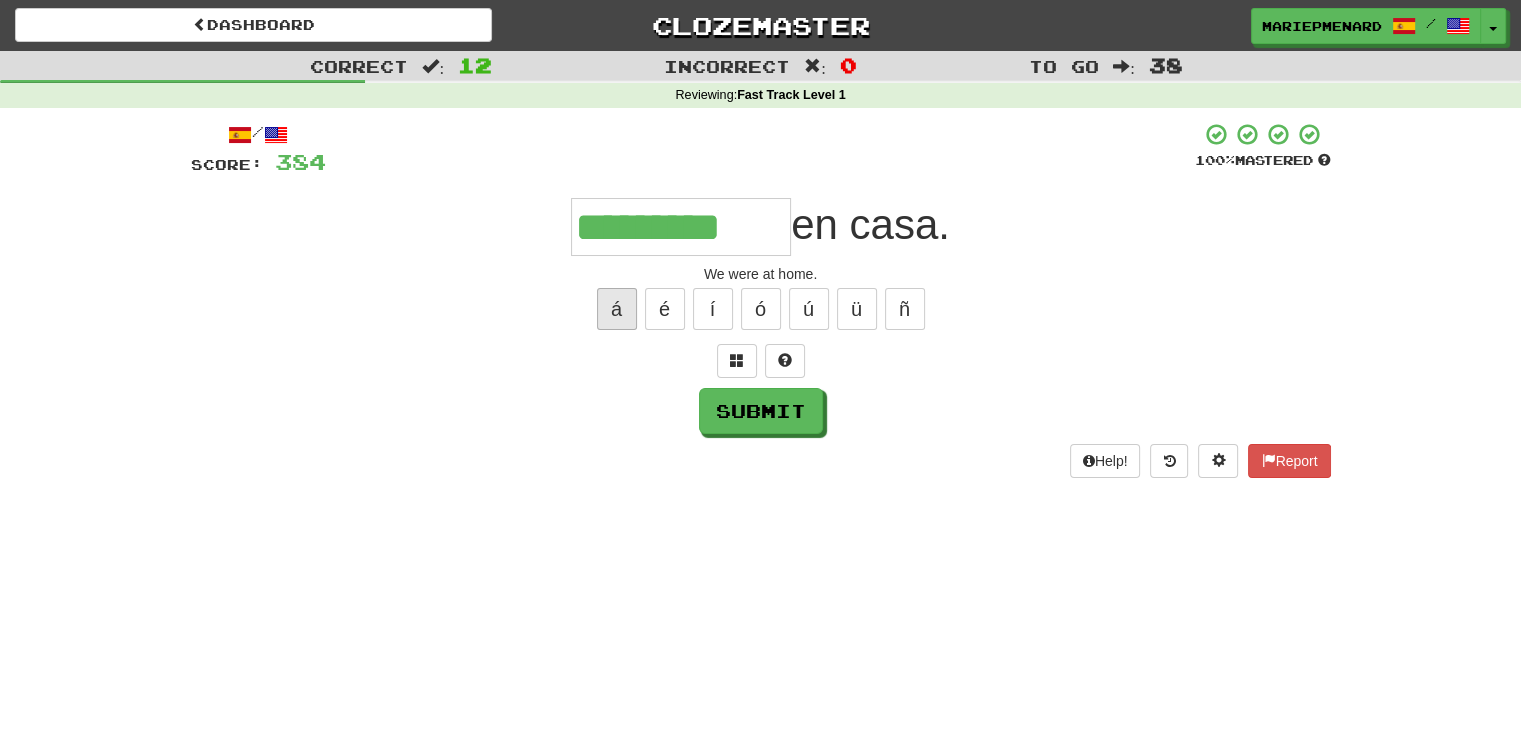 type on "*********" 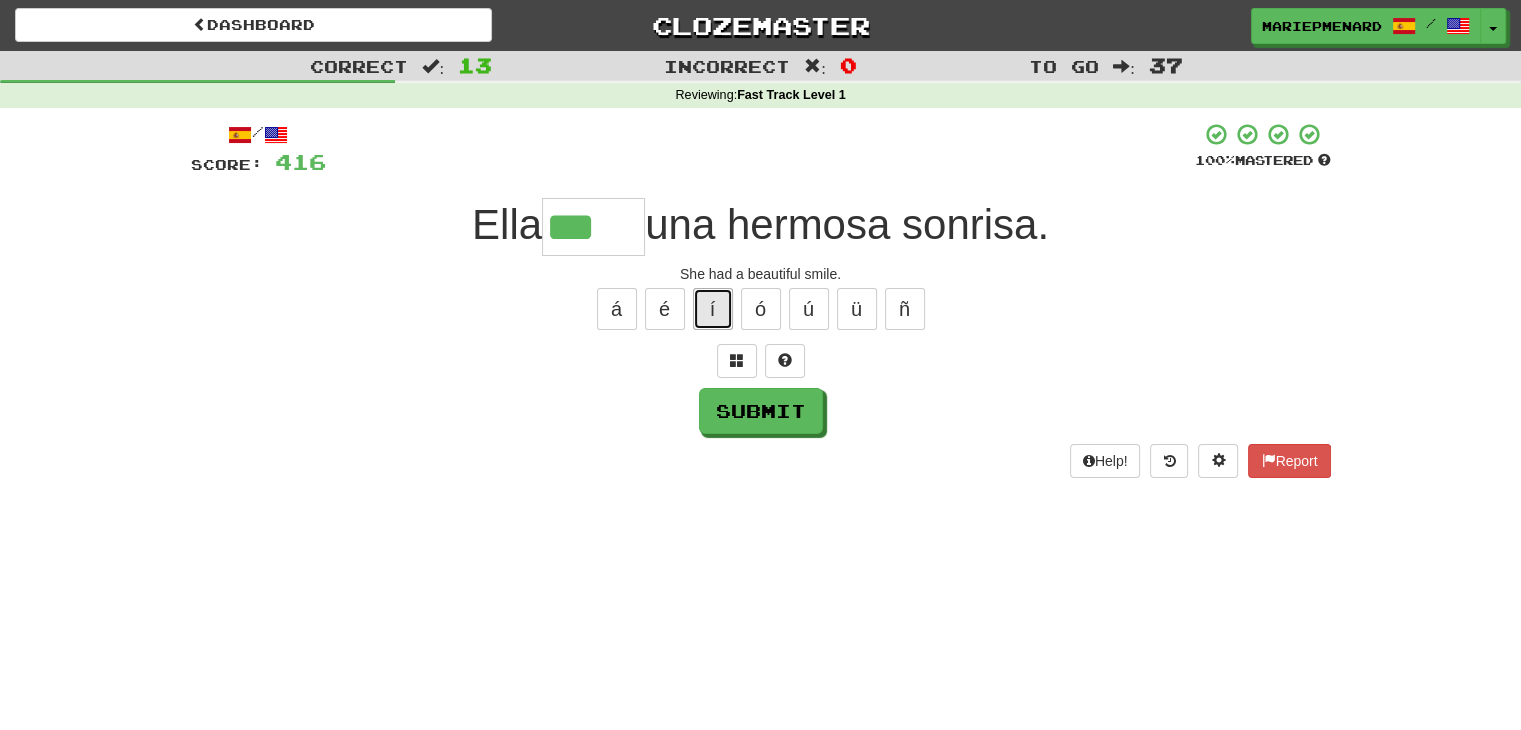 click on "í" at bounding box center (713, 309) 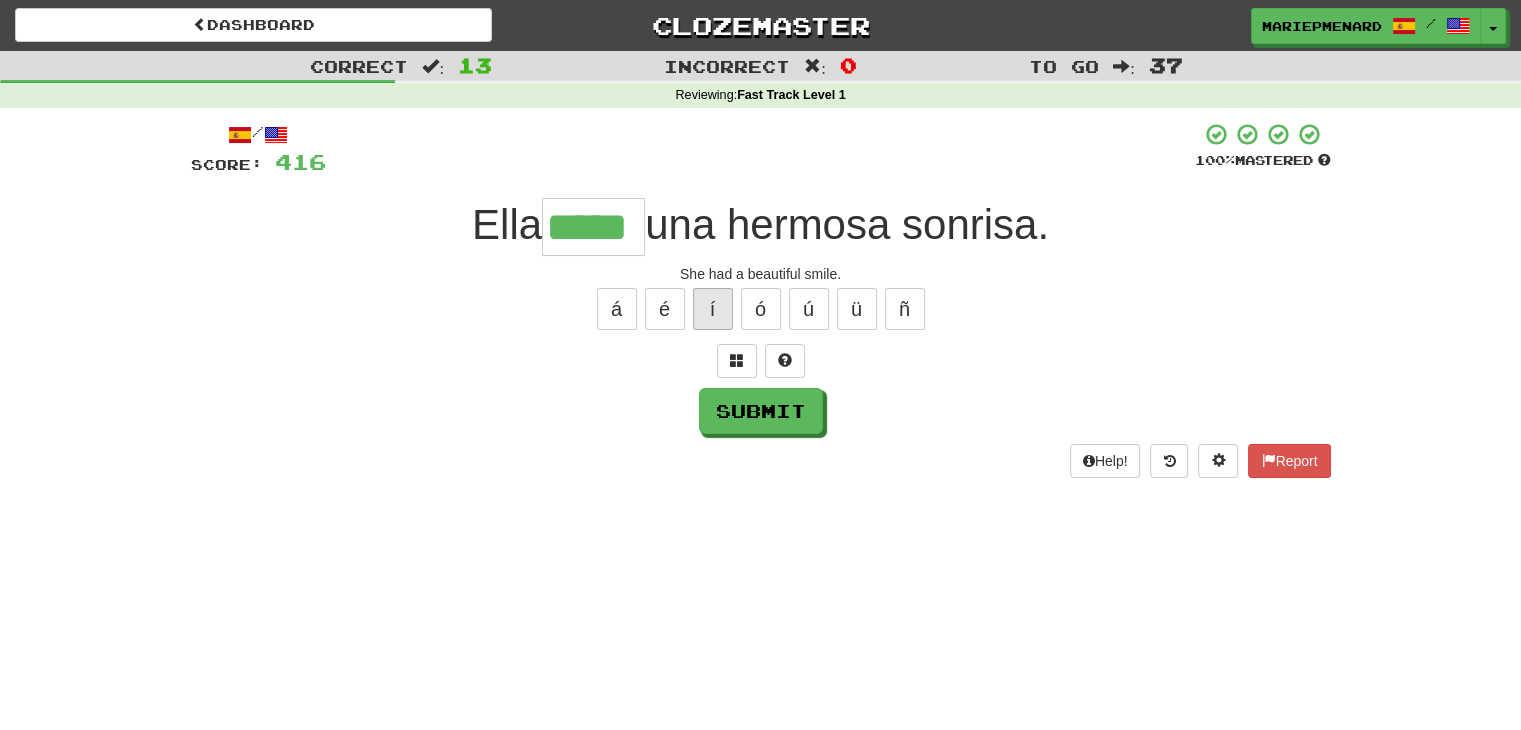 type on "*****" 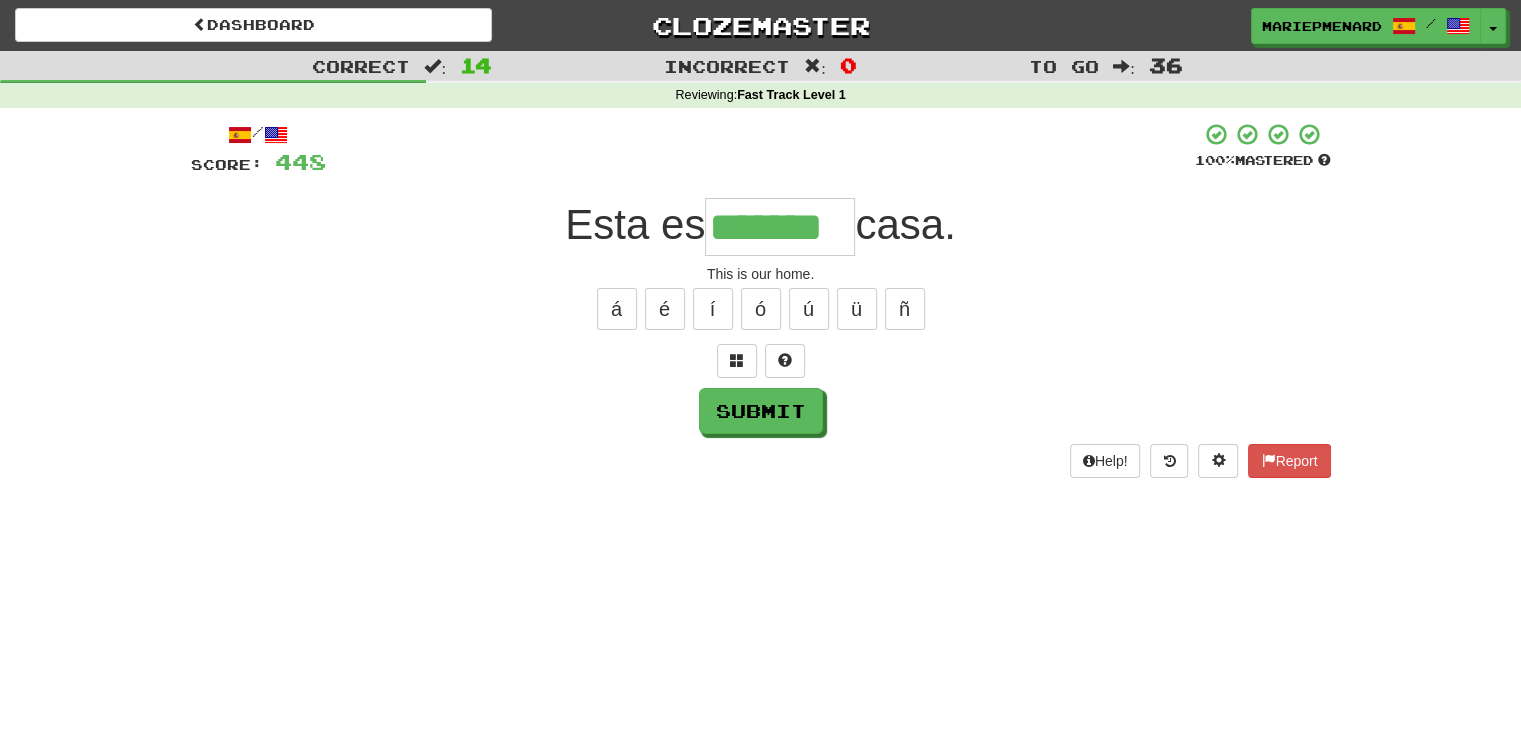 type on "*******" 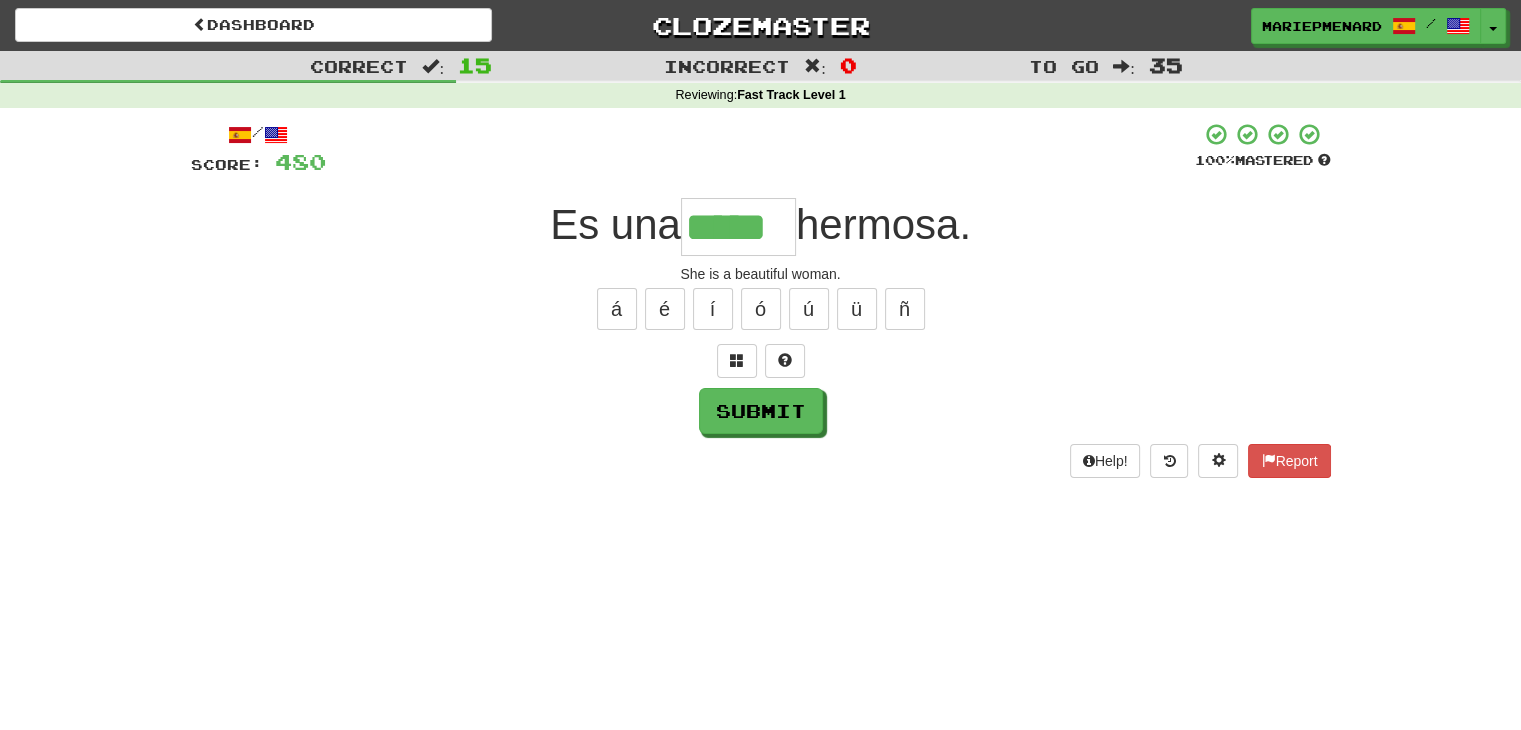 type on "*****" 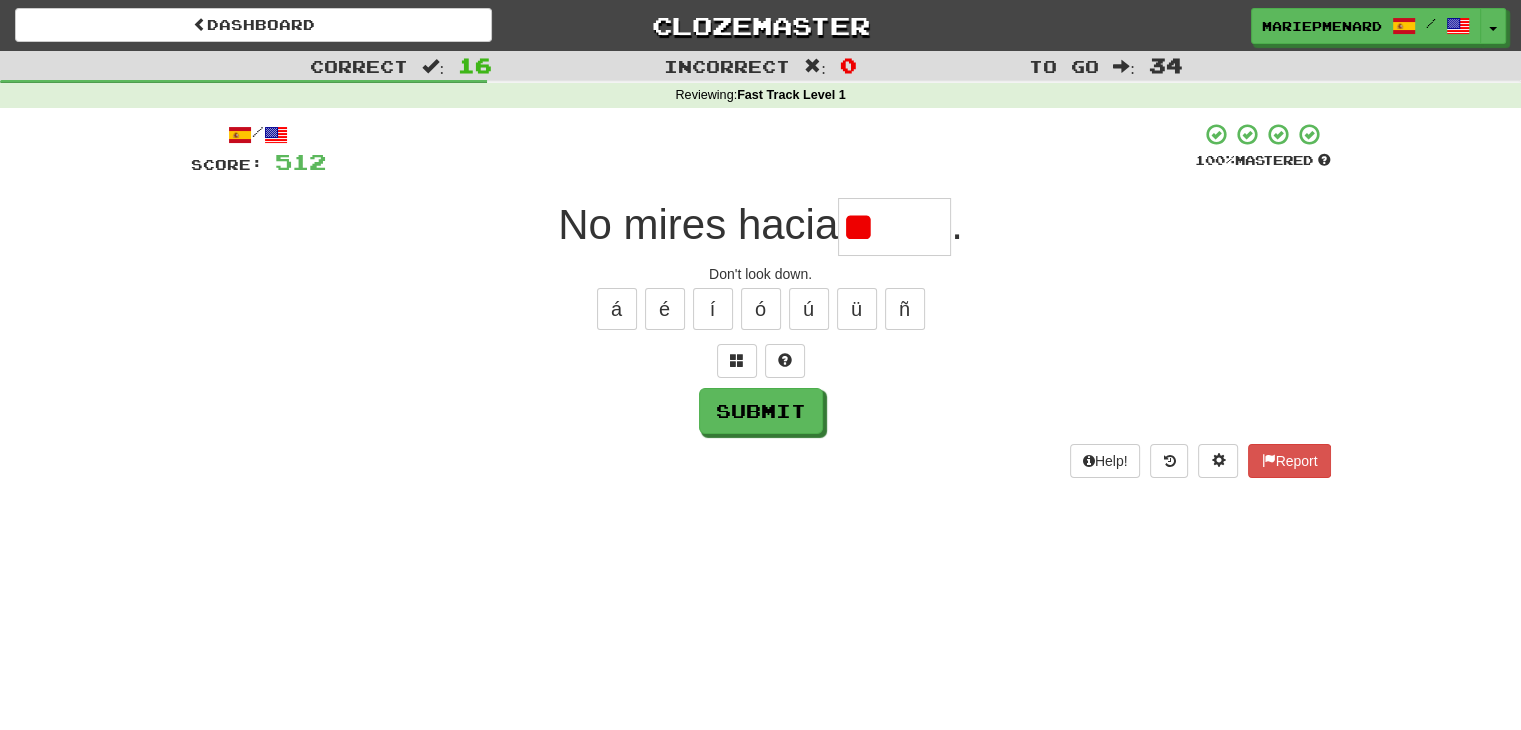 type on "*" 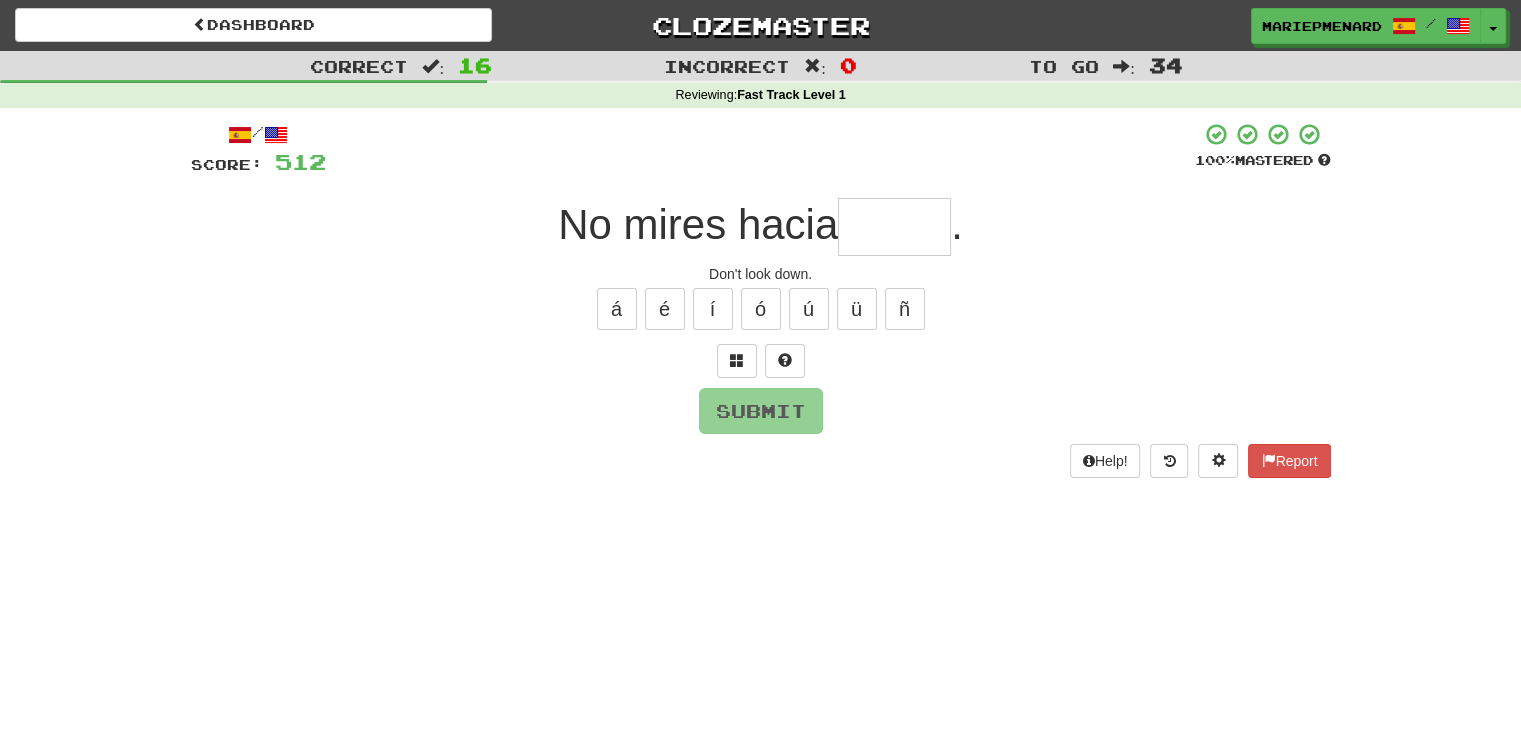 type on "*" 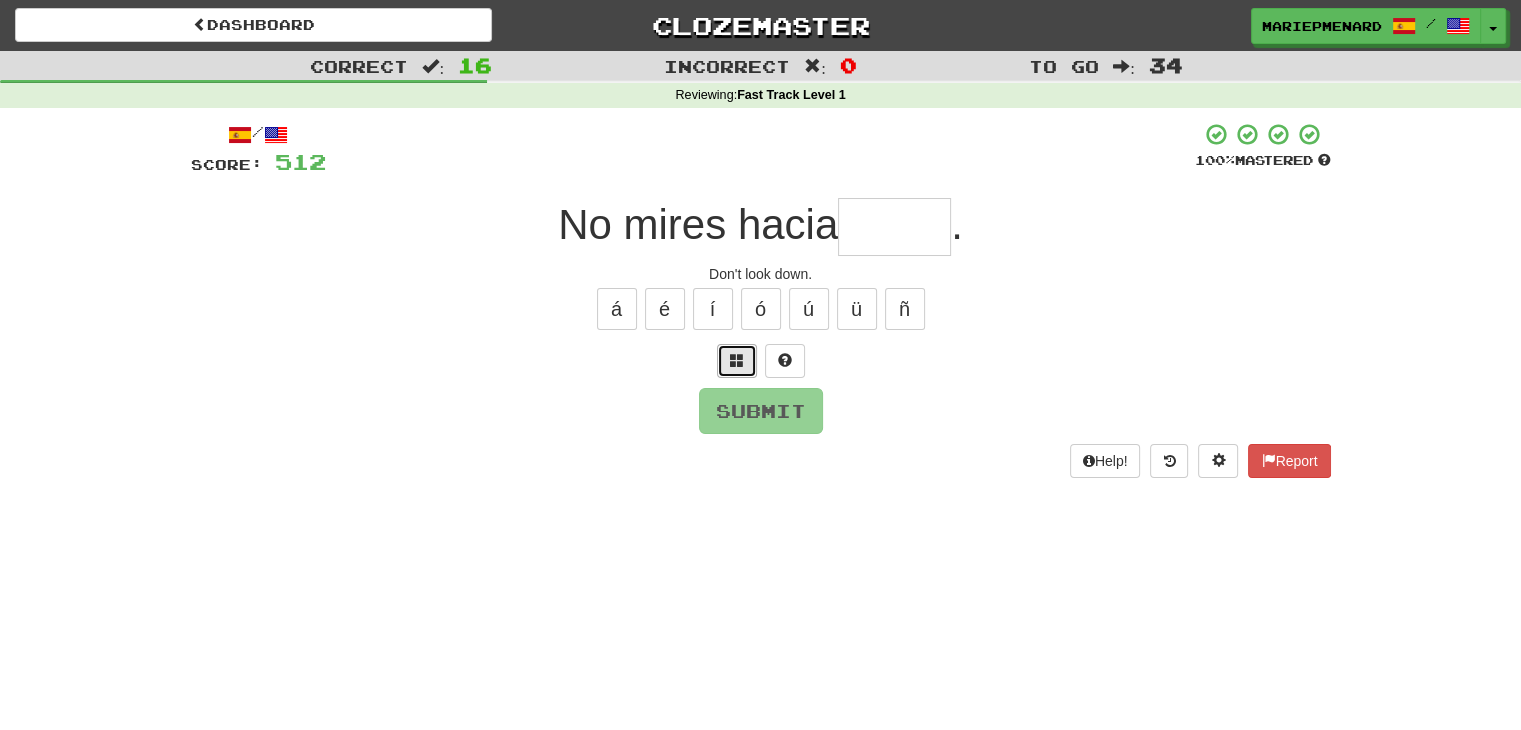 click at bounding box center [737, 361] 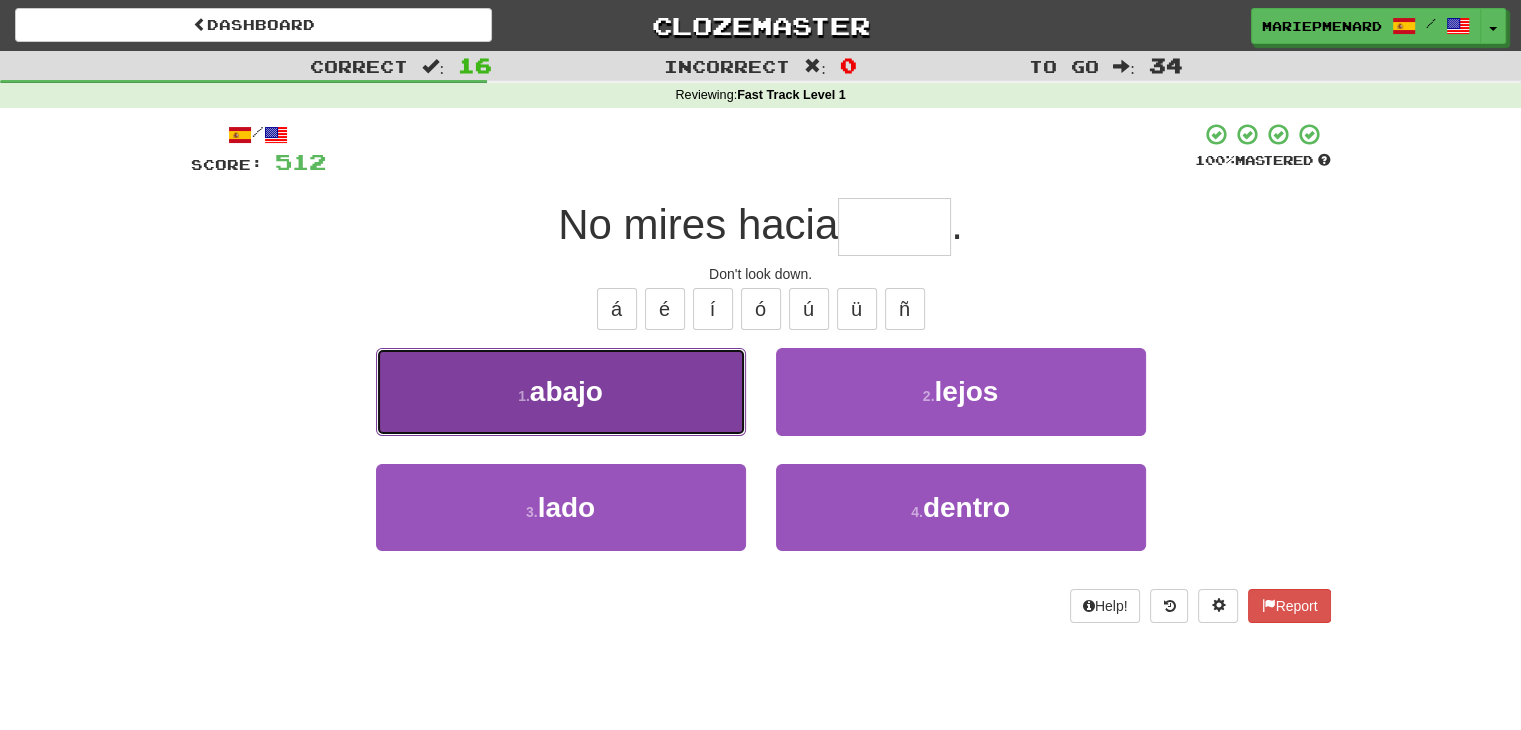 click on "1 .  abajo" at bounding box center [561, 391] 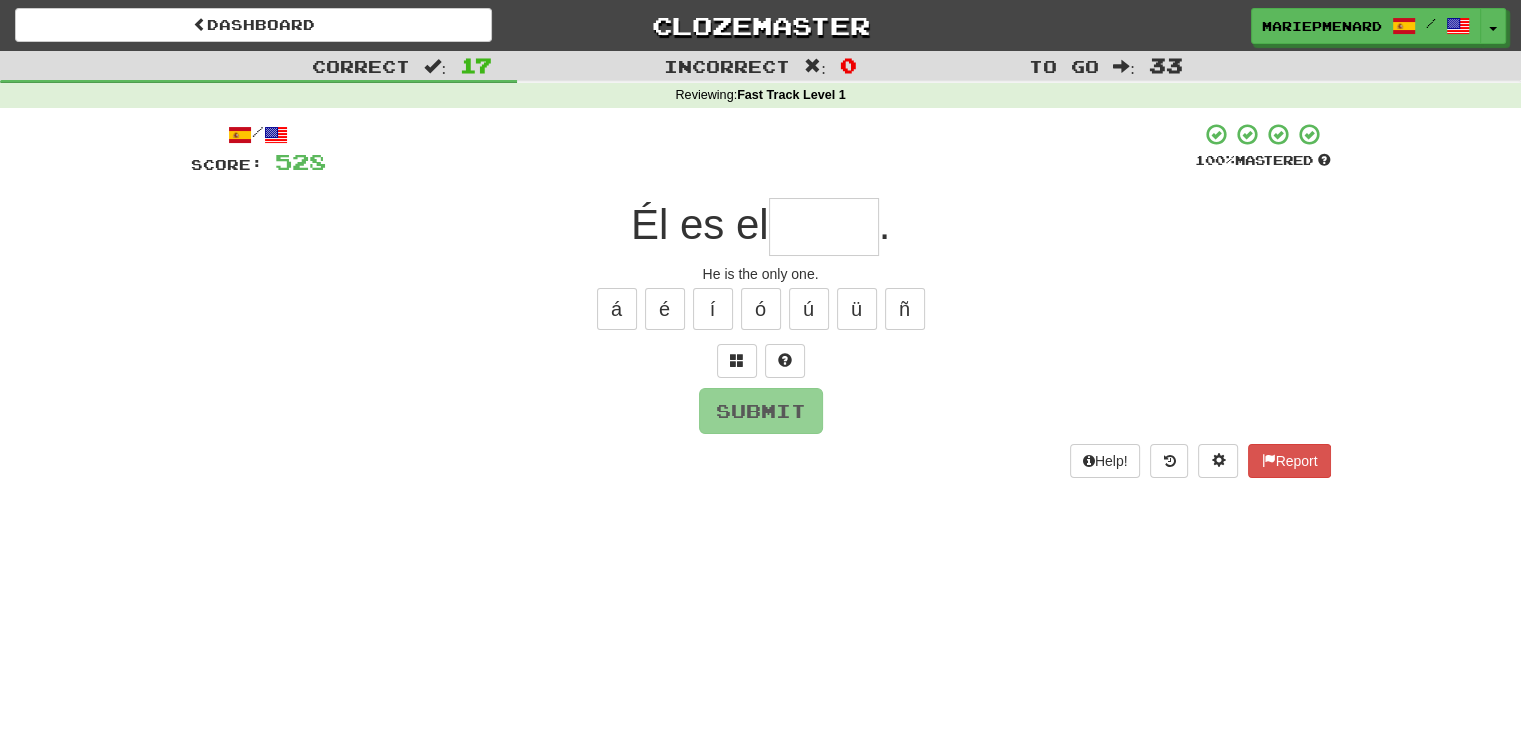 click at bounding box center [824, 227] 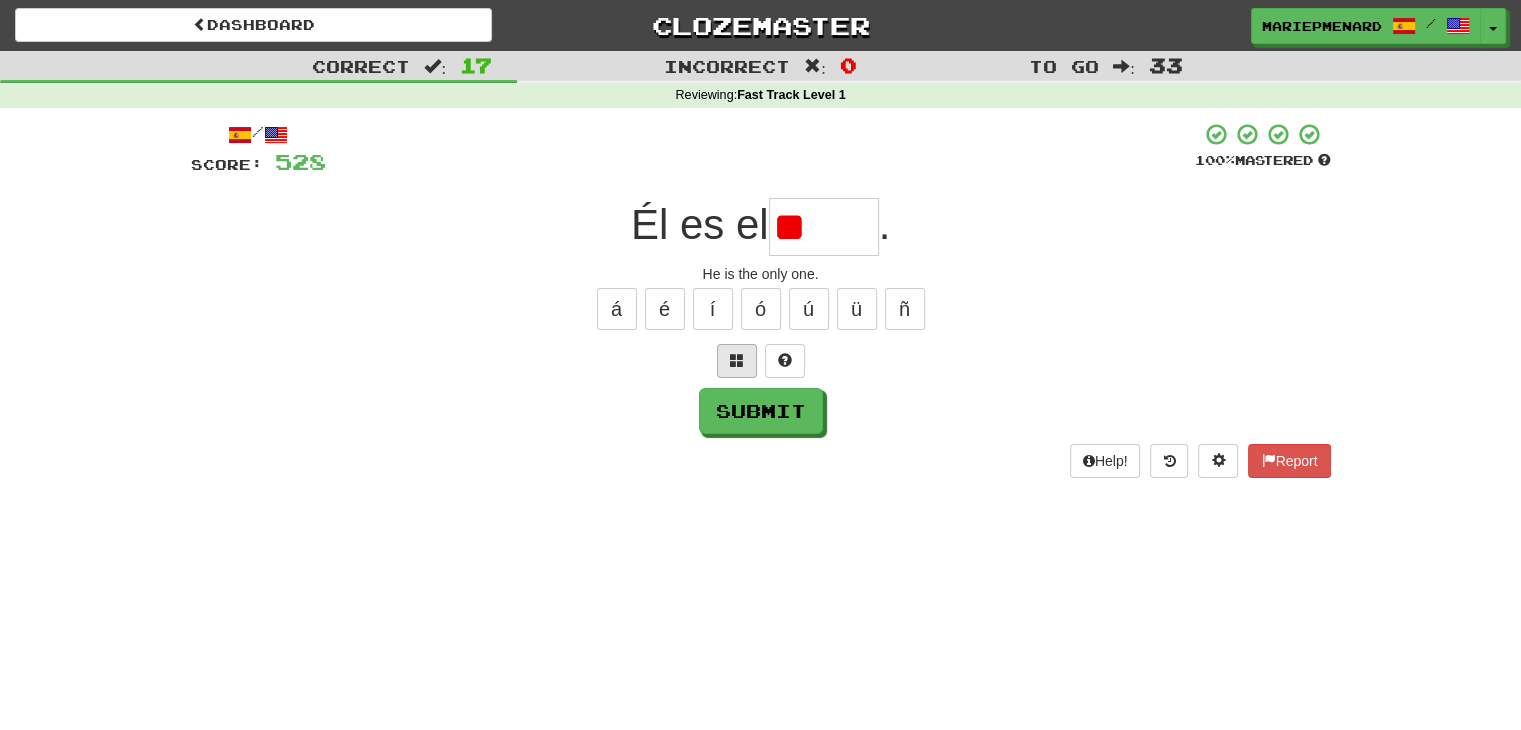 type on "*" 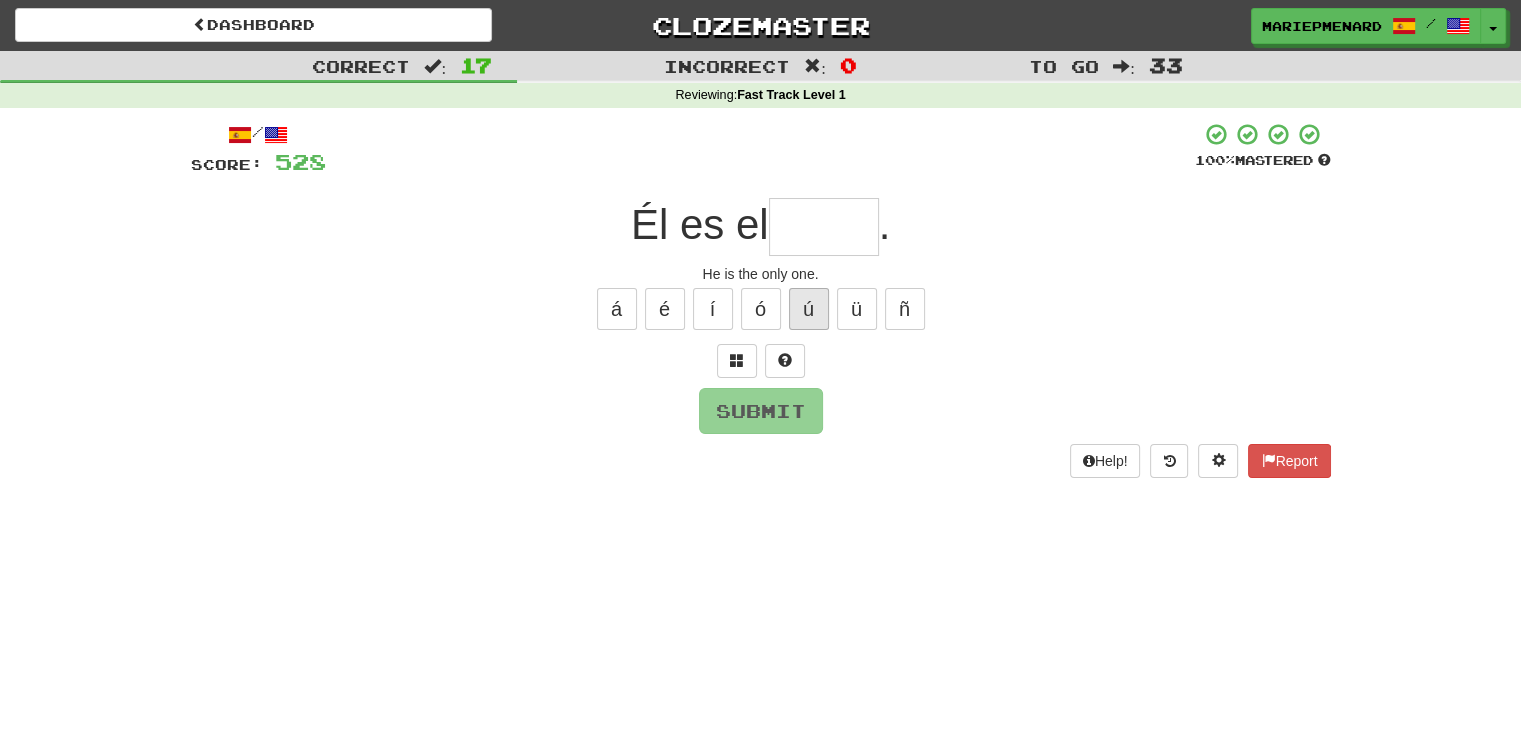 click on "á é í ó ú ü ñ" at bounding box center (761, 309) 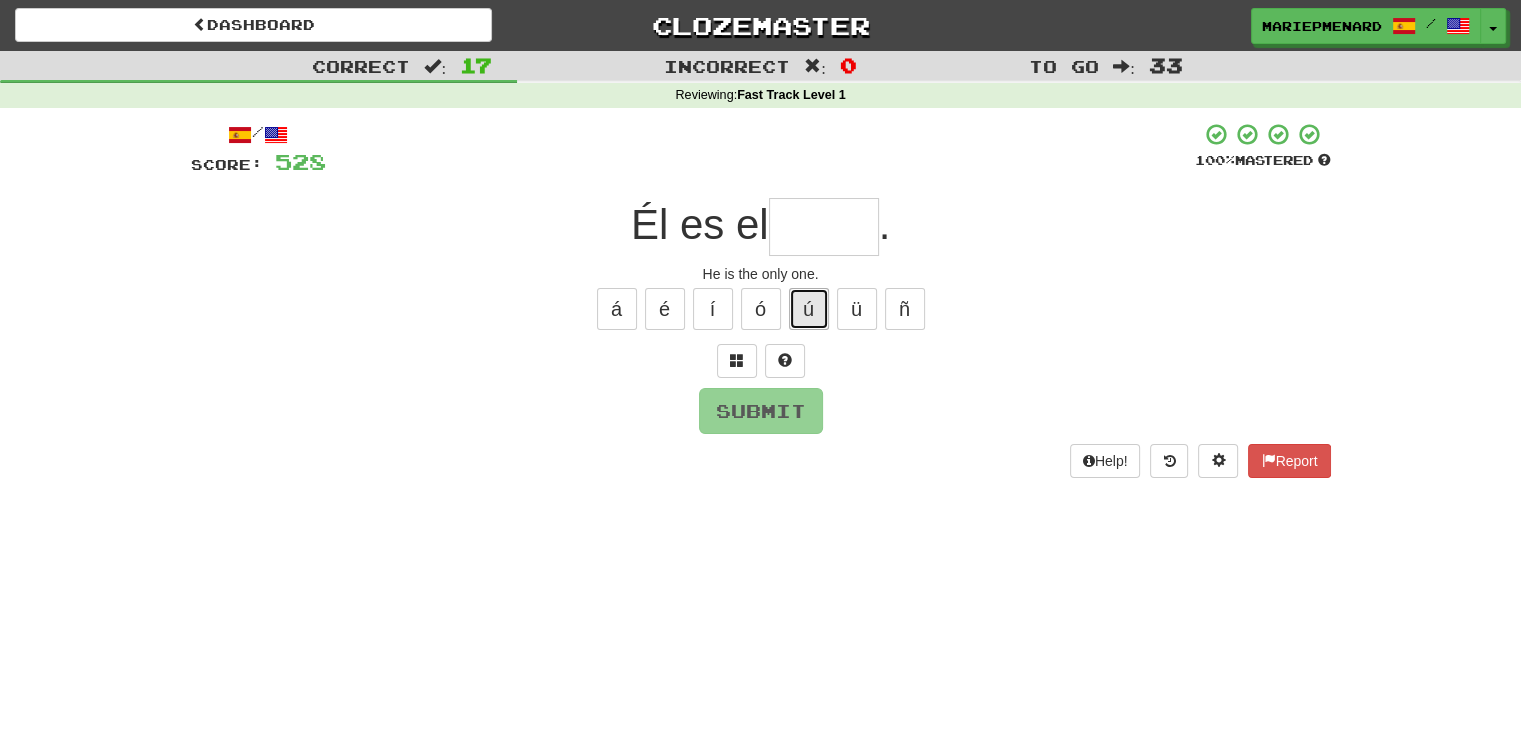 click on "ú" at bounding box center [809, 309] 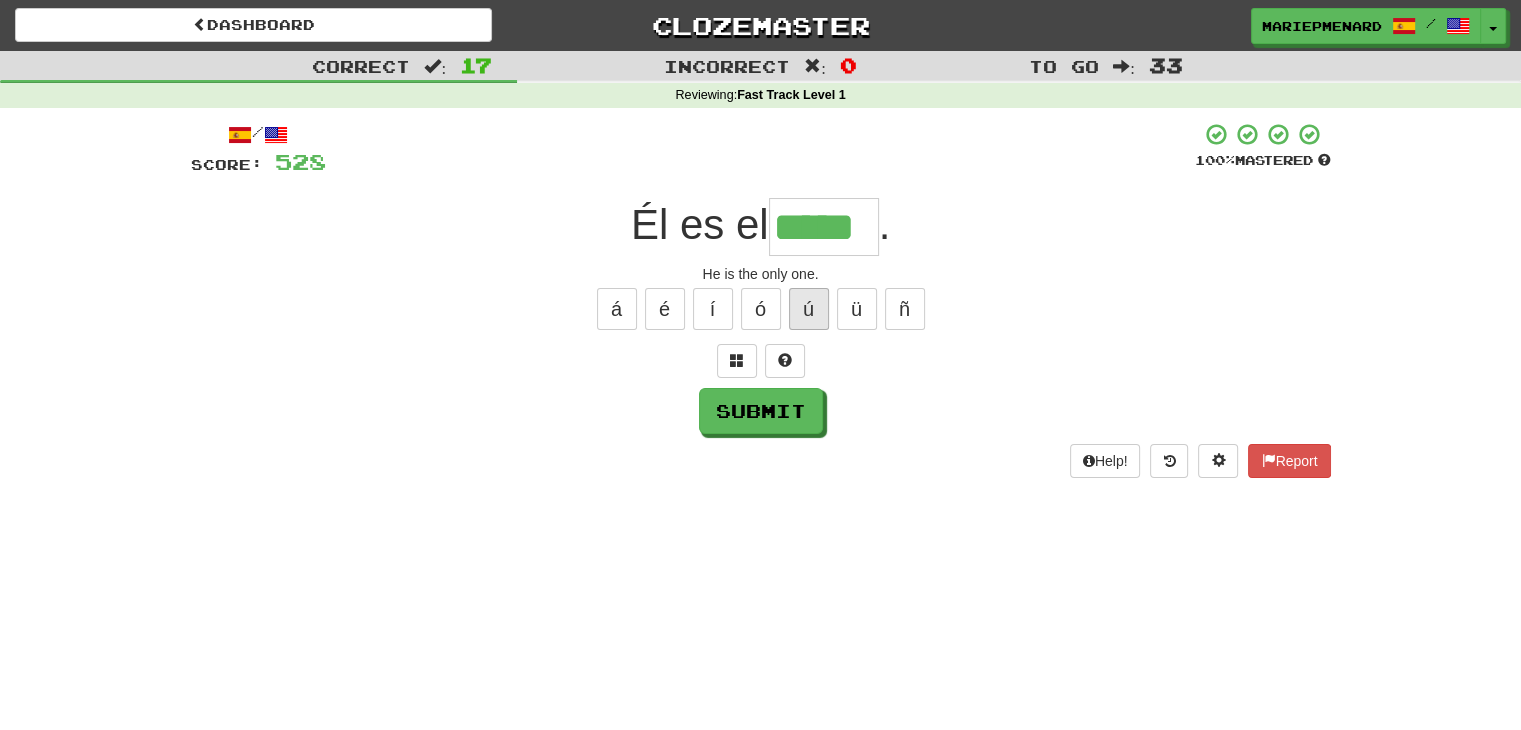 type on "*****" 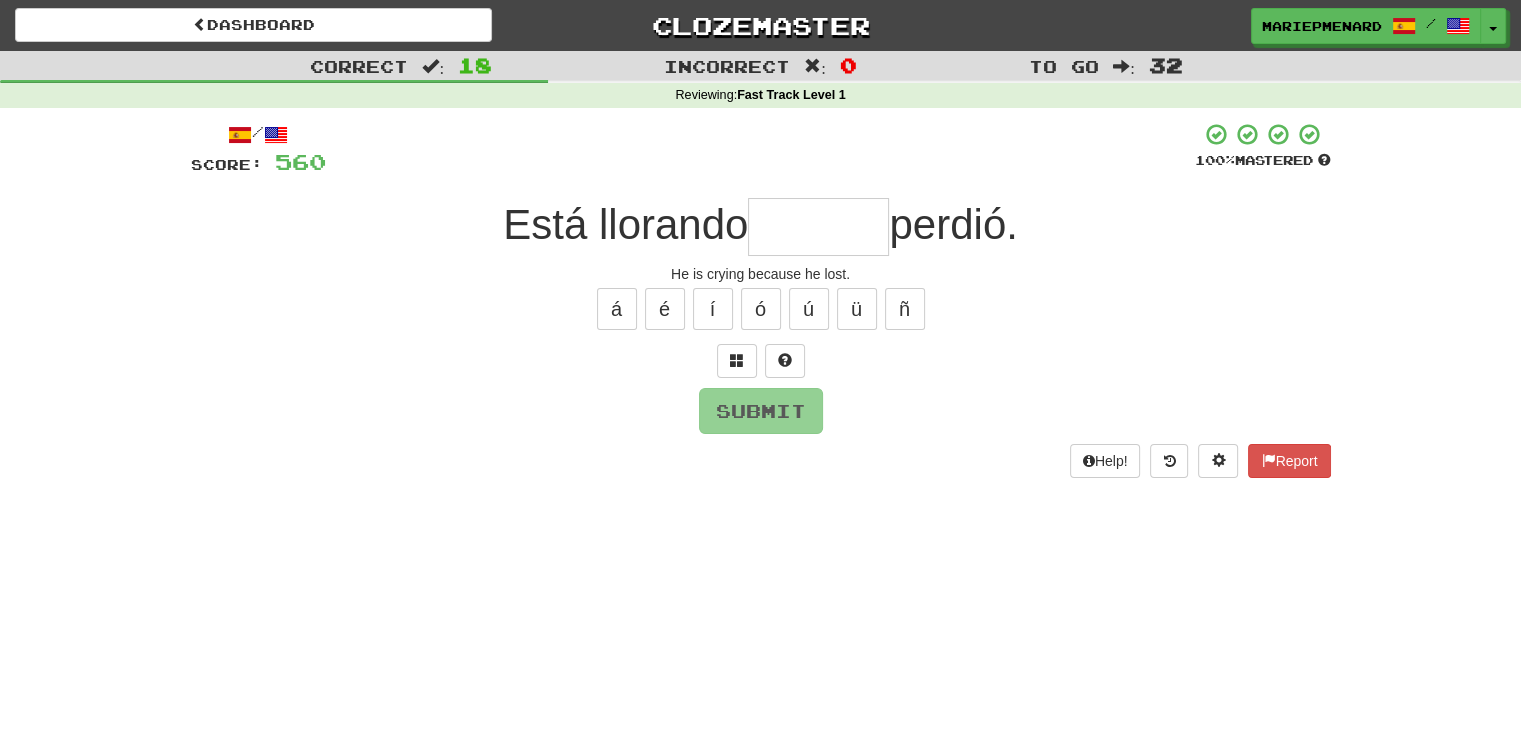 click at bounding box center [818, 227] 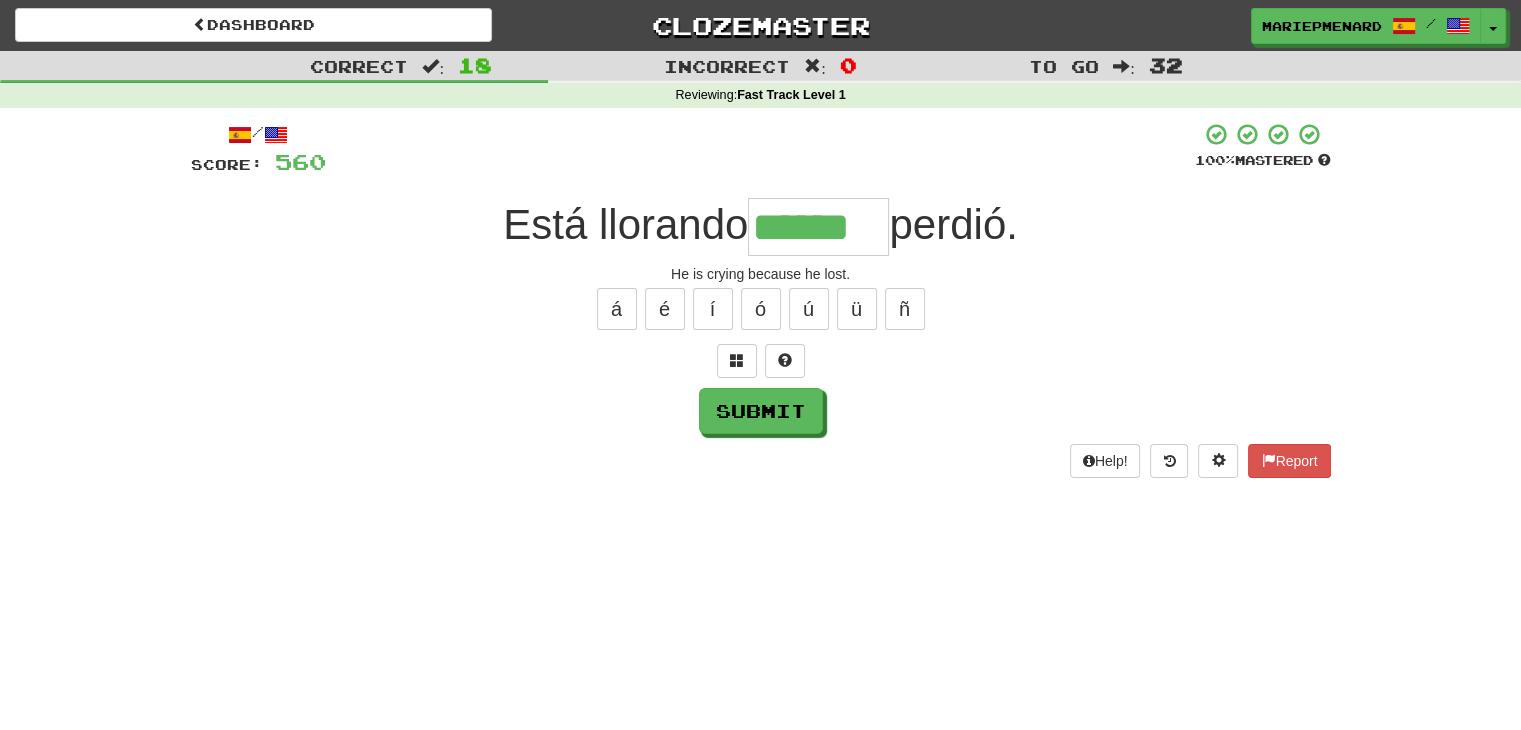 type on "******" 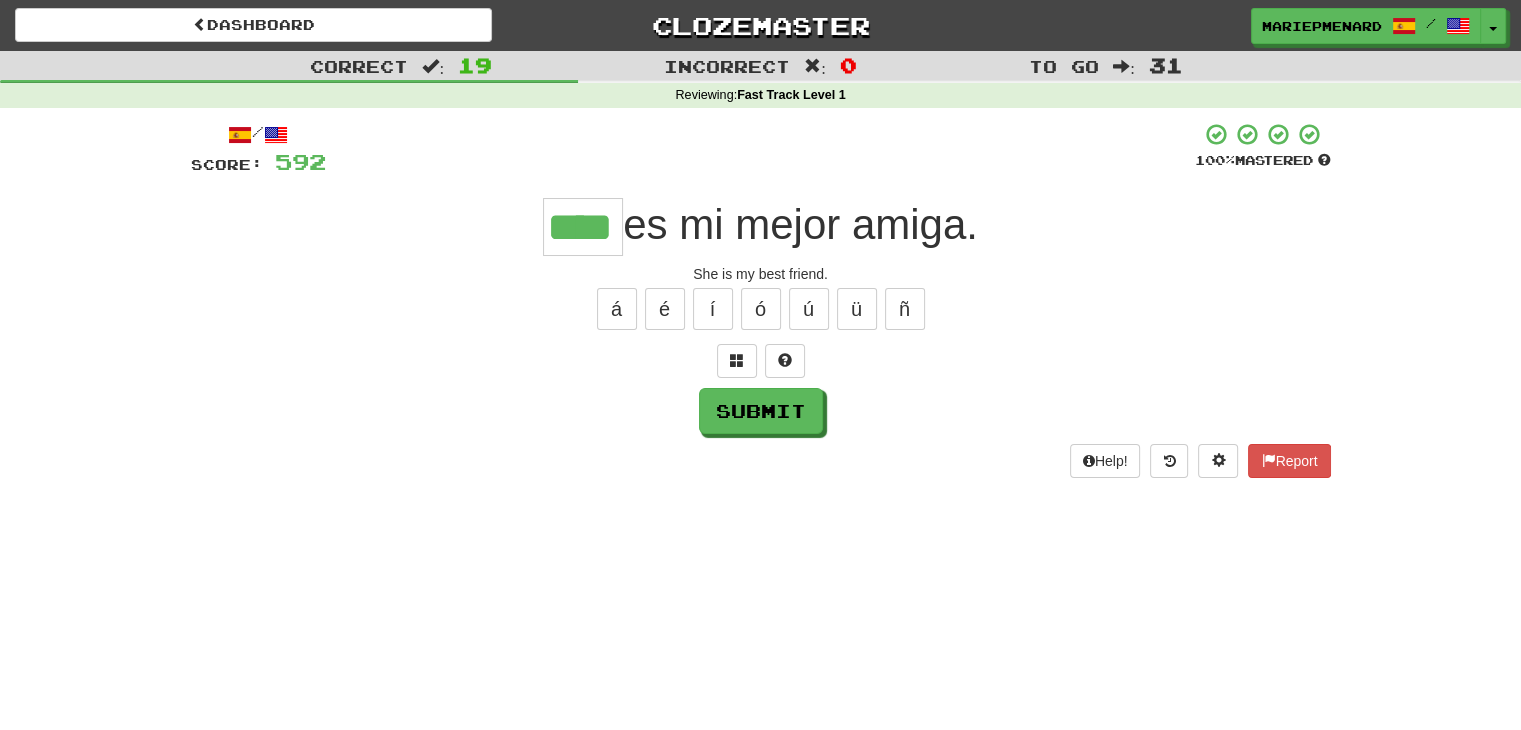 type on "****" 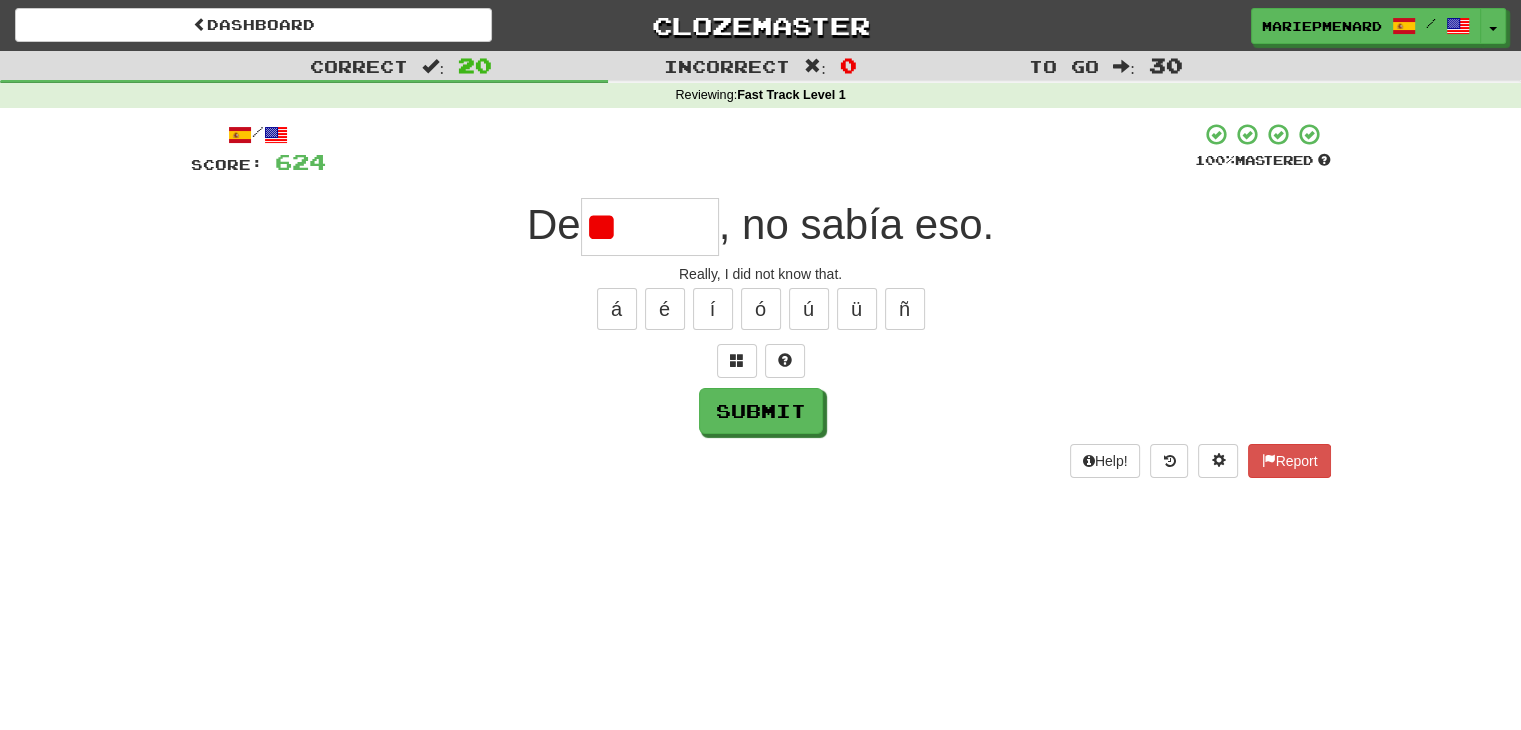 type on "*" 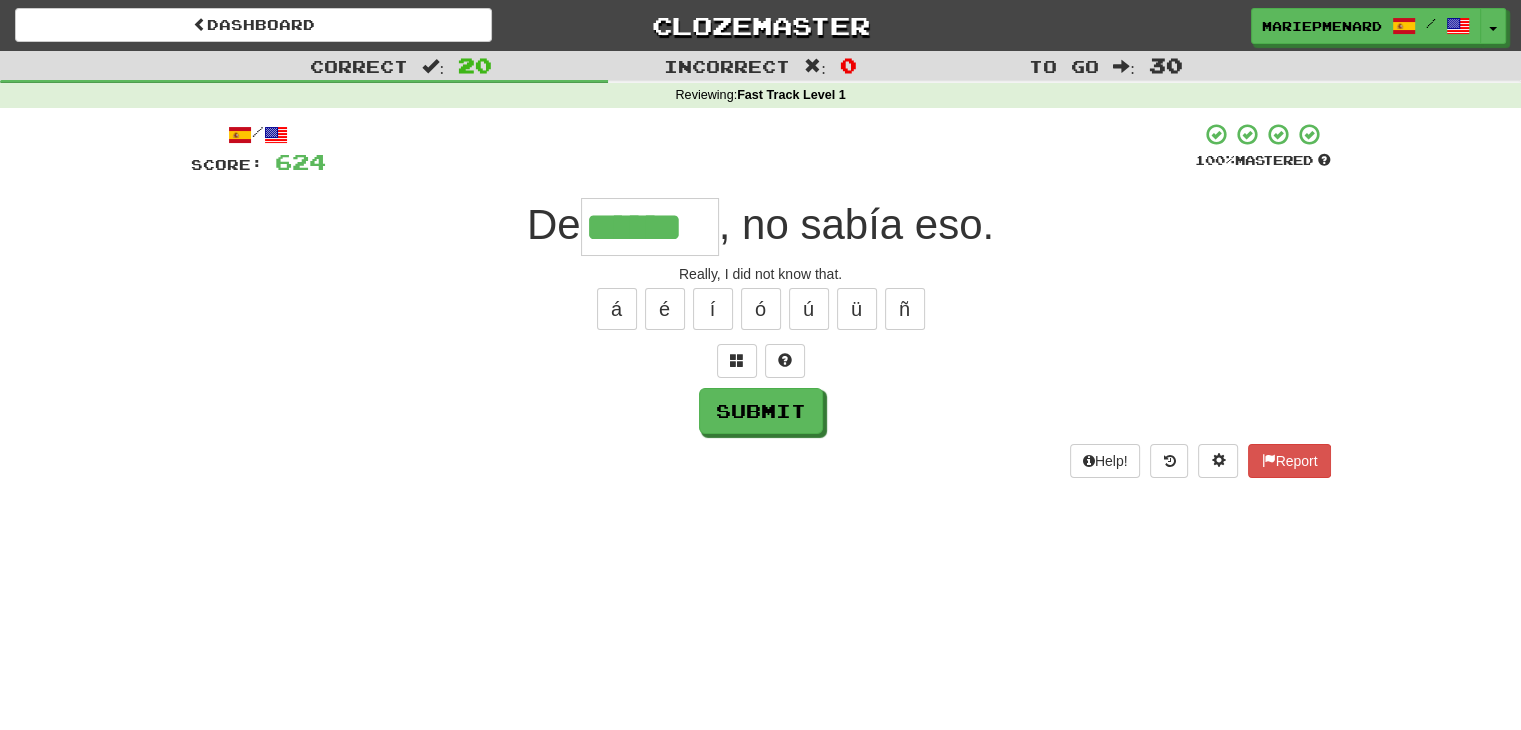 type on "******" 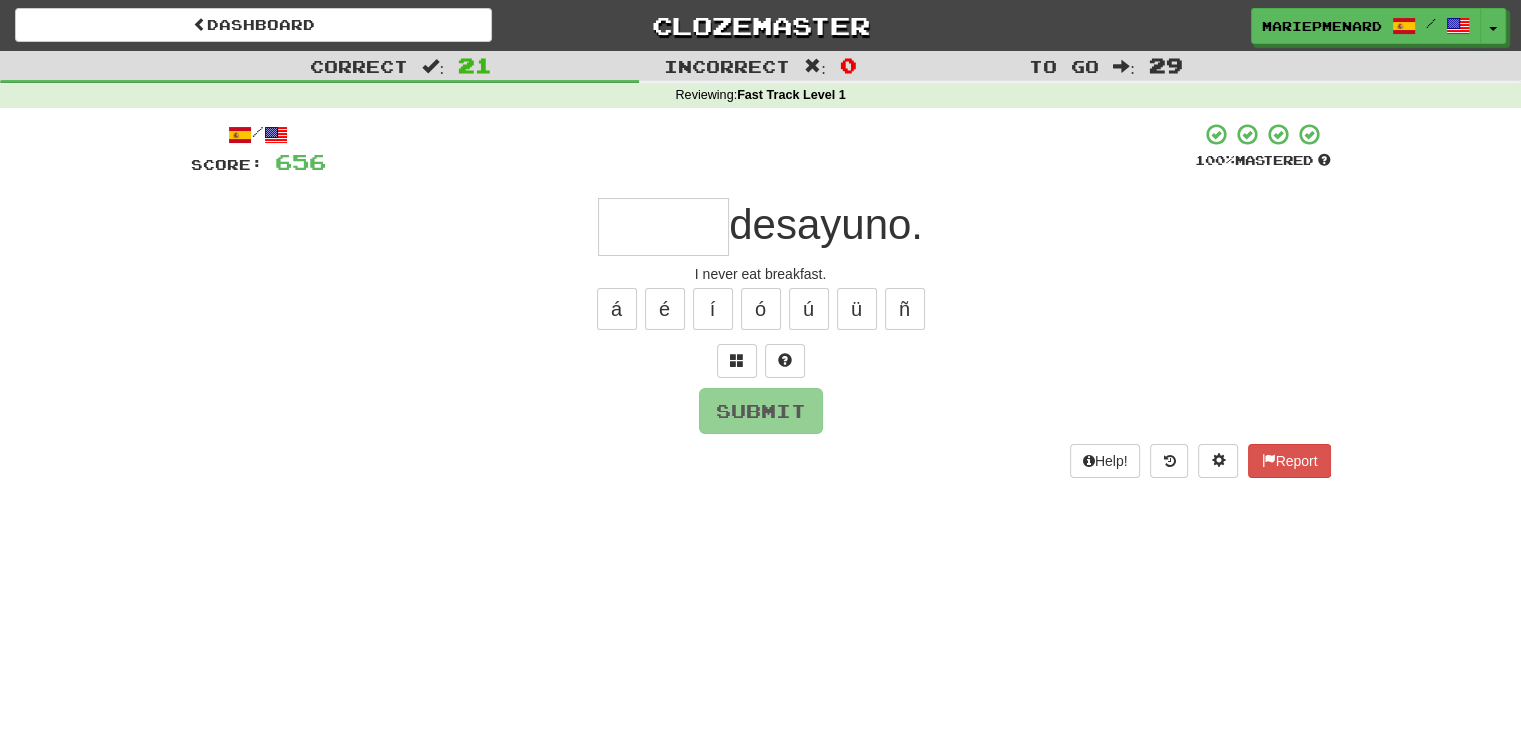 click at bounding box center [663, 227] 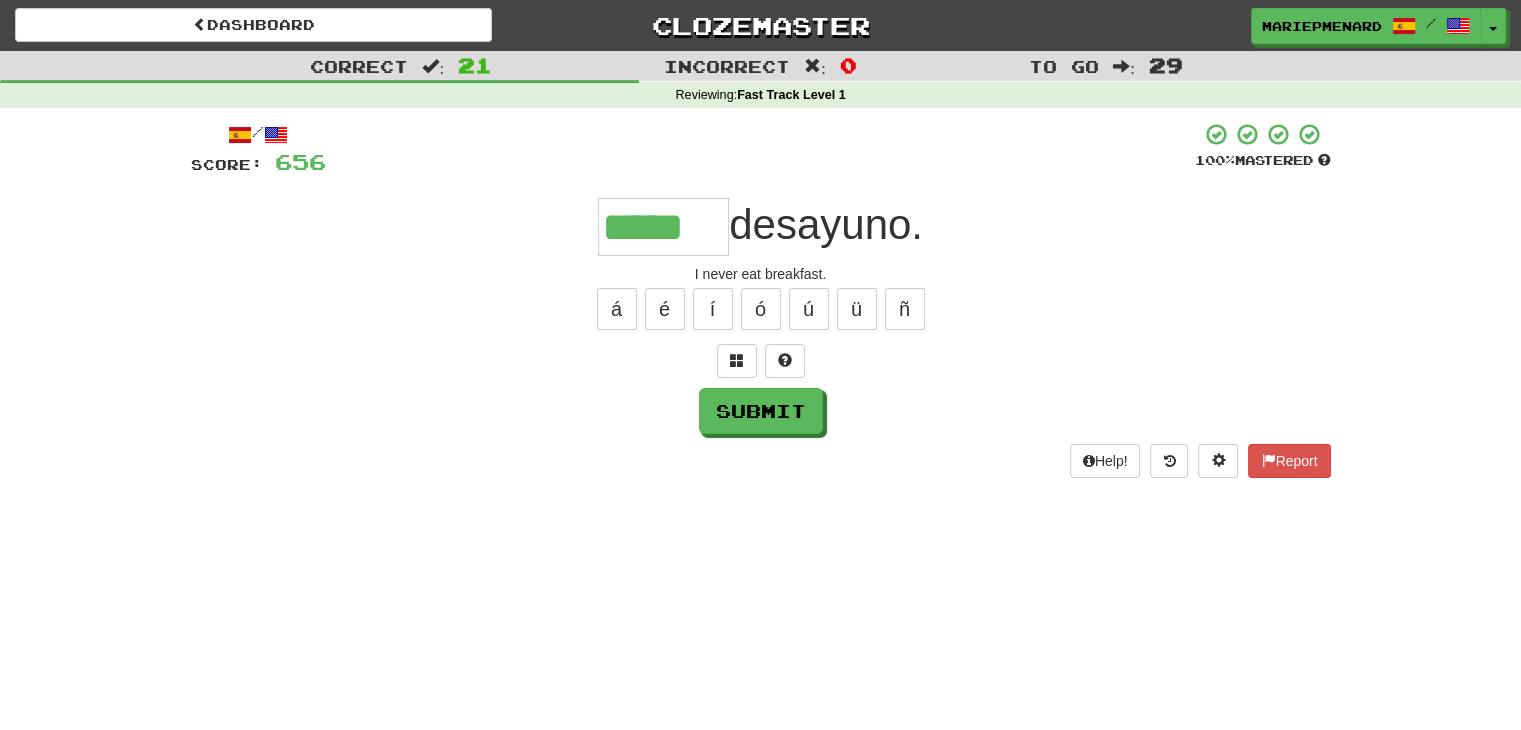 type on "*****" 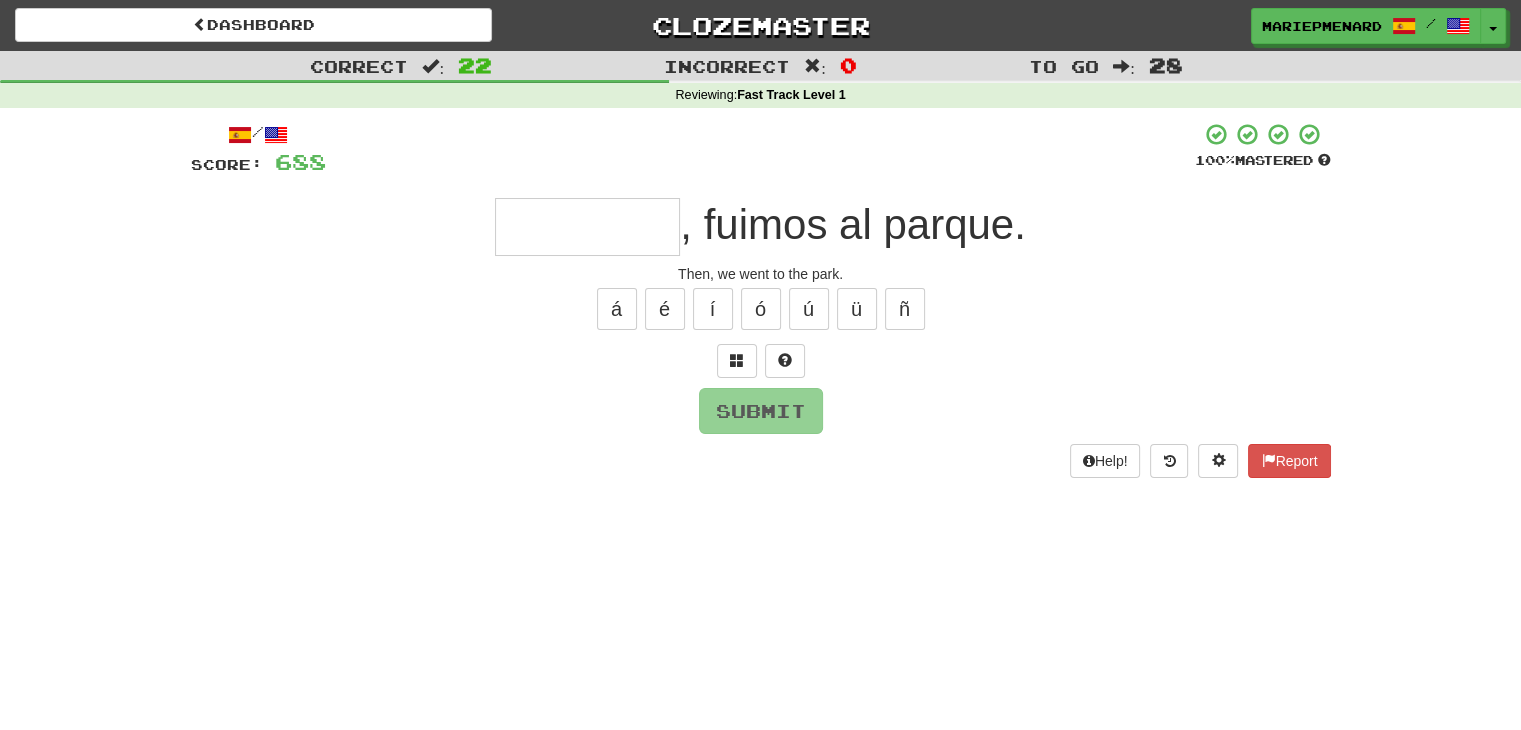 click at bounding box center [587, 227] 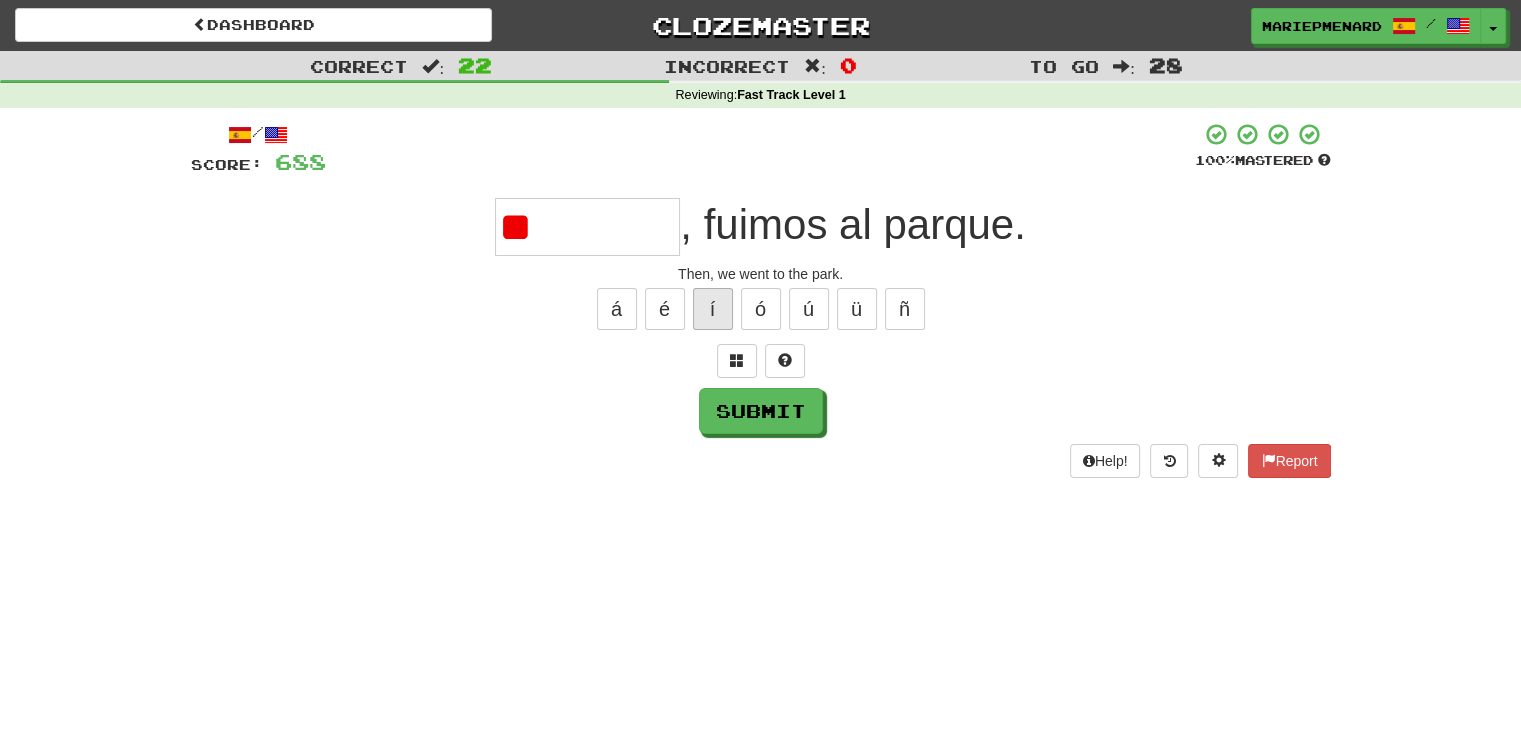 type on "*" 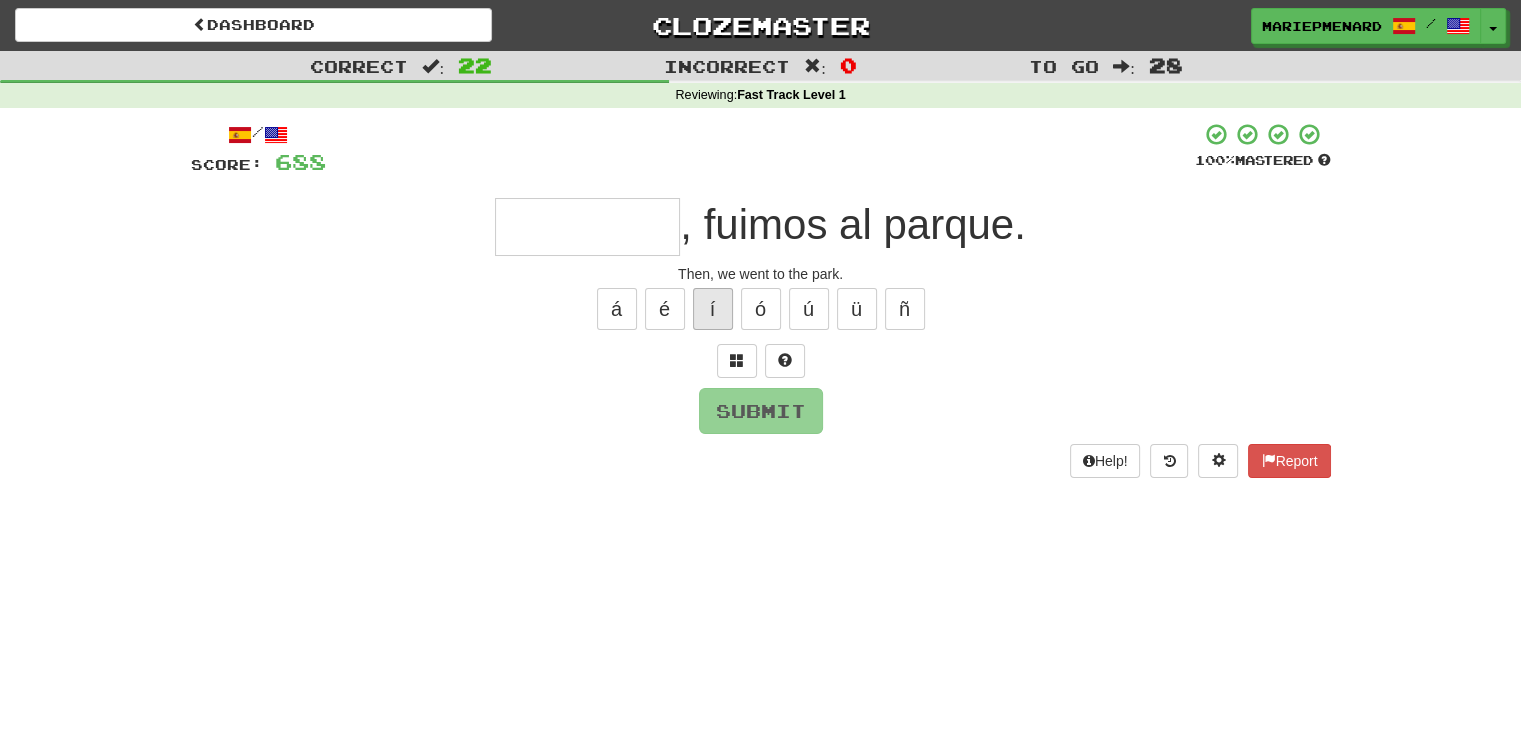 type on "*" 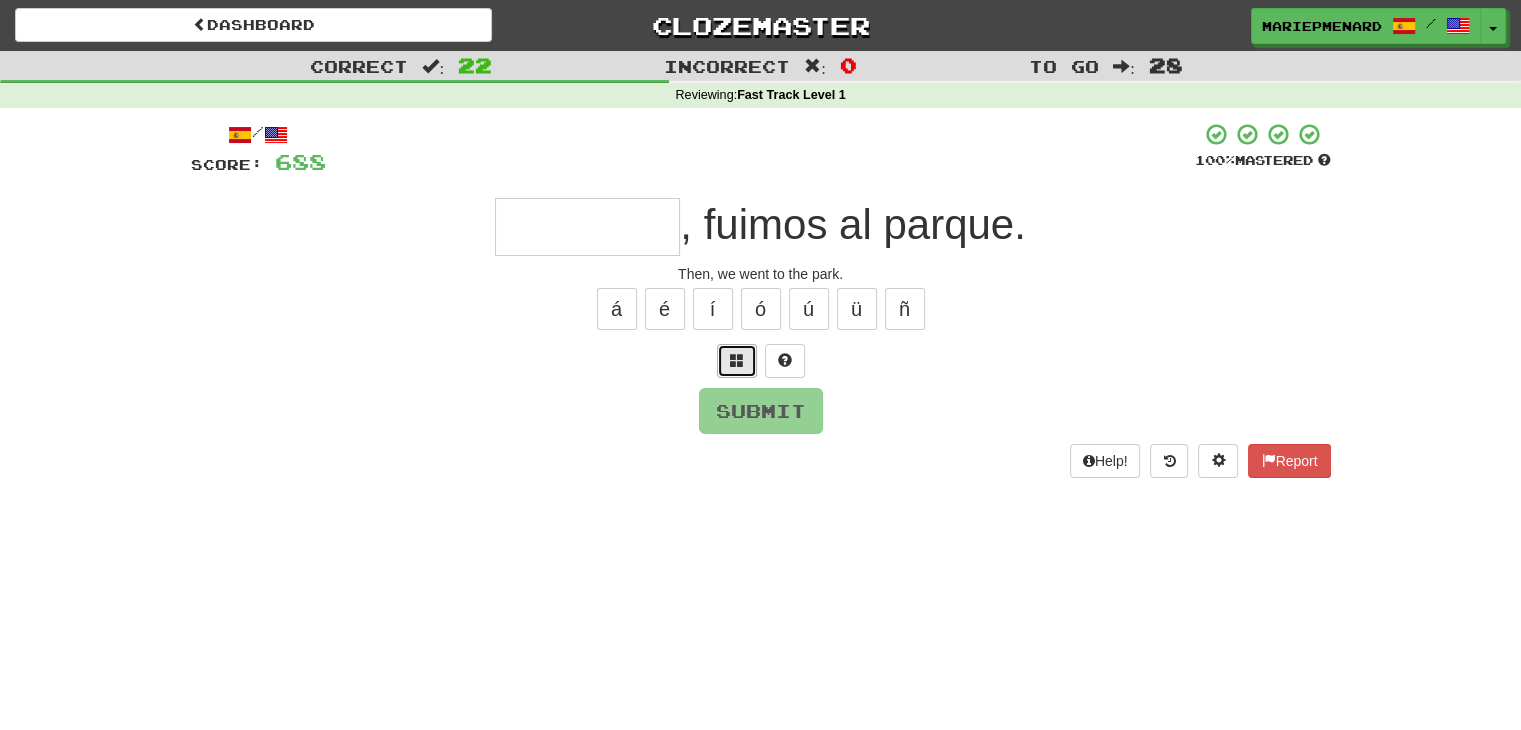 click at bounding box center [737, 361] 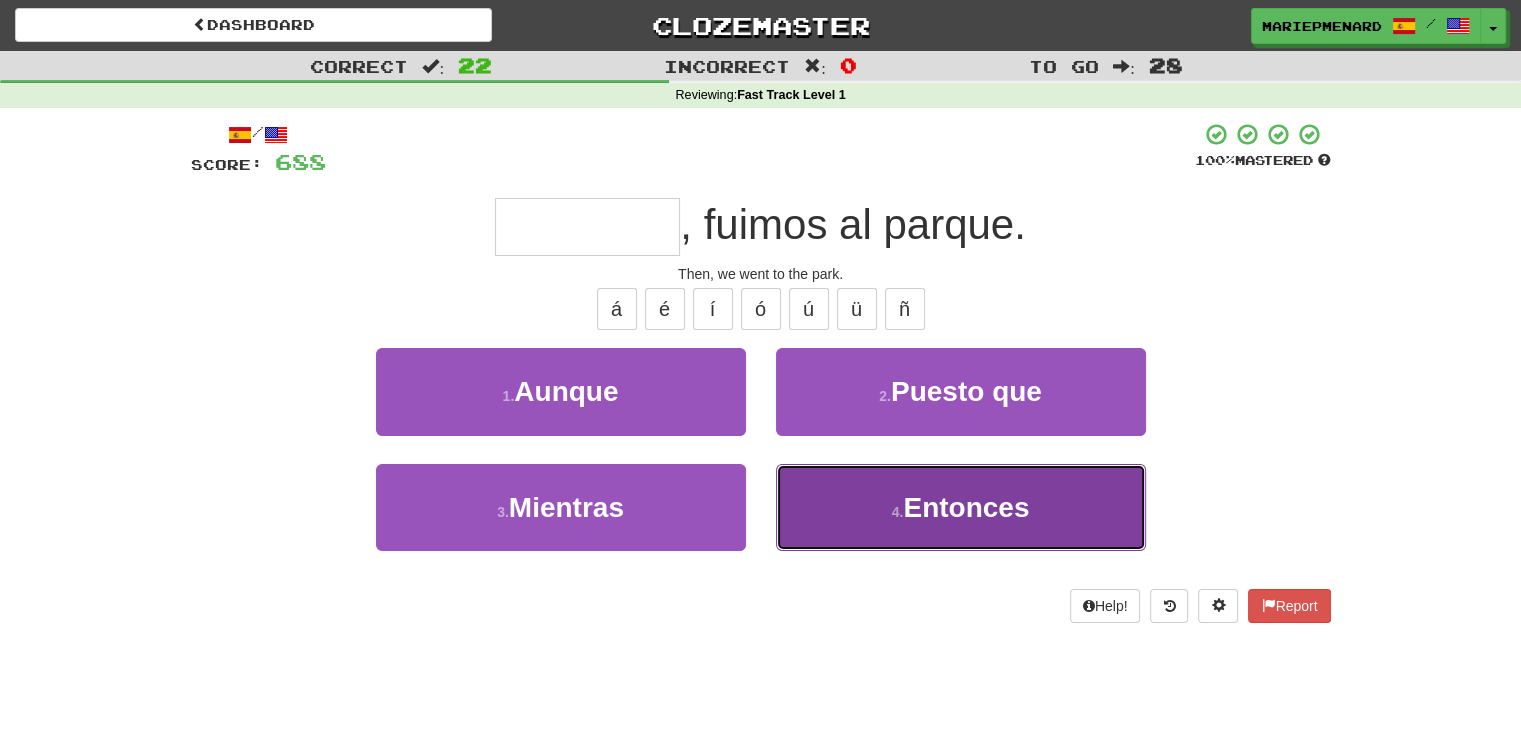 click on "4 .  Entonces" at bounding box center [961, 507] 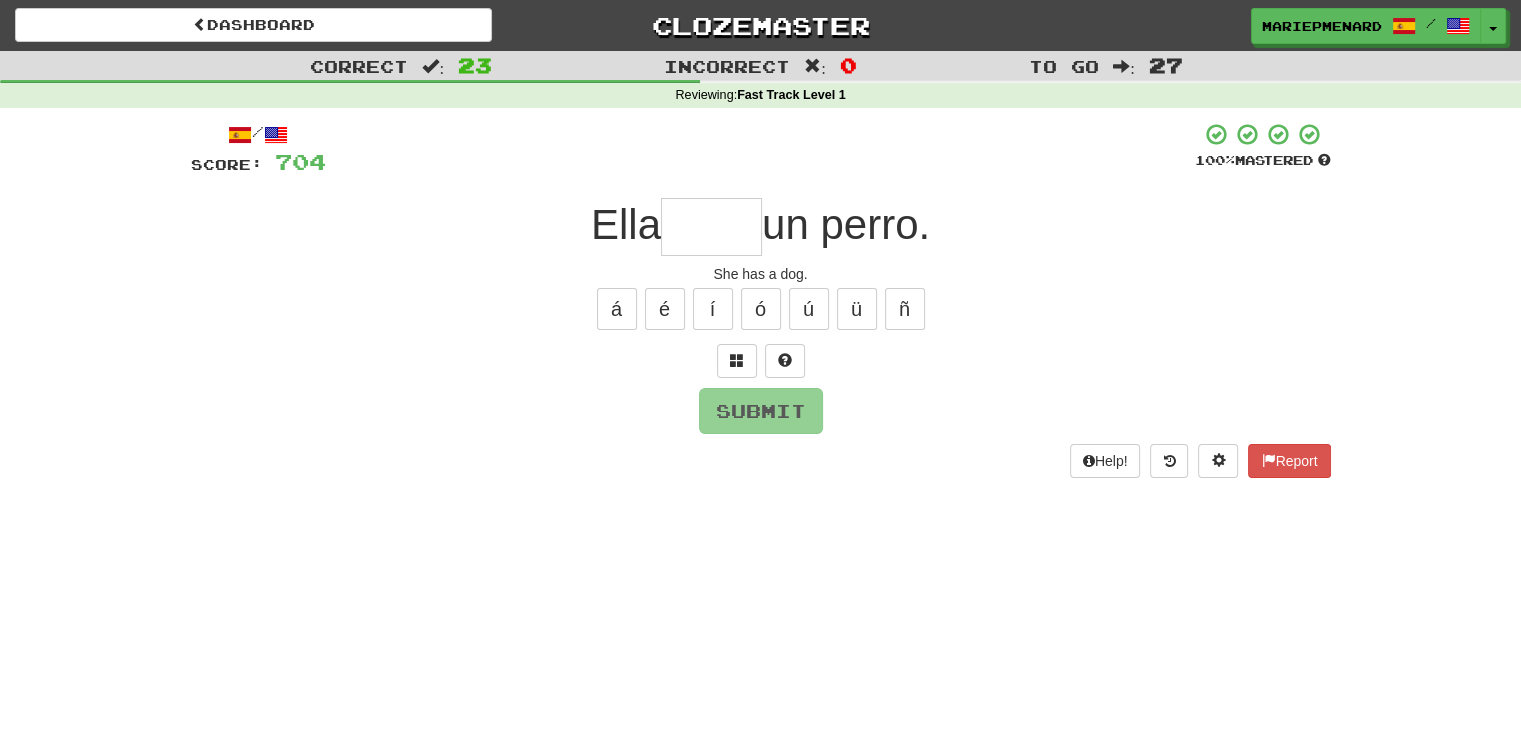 click at bounding box center [711, 227] 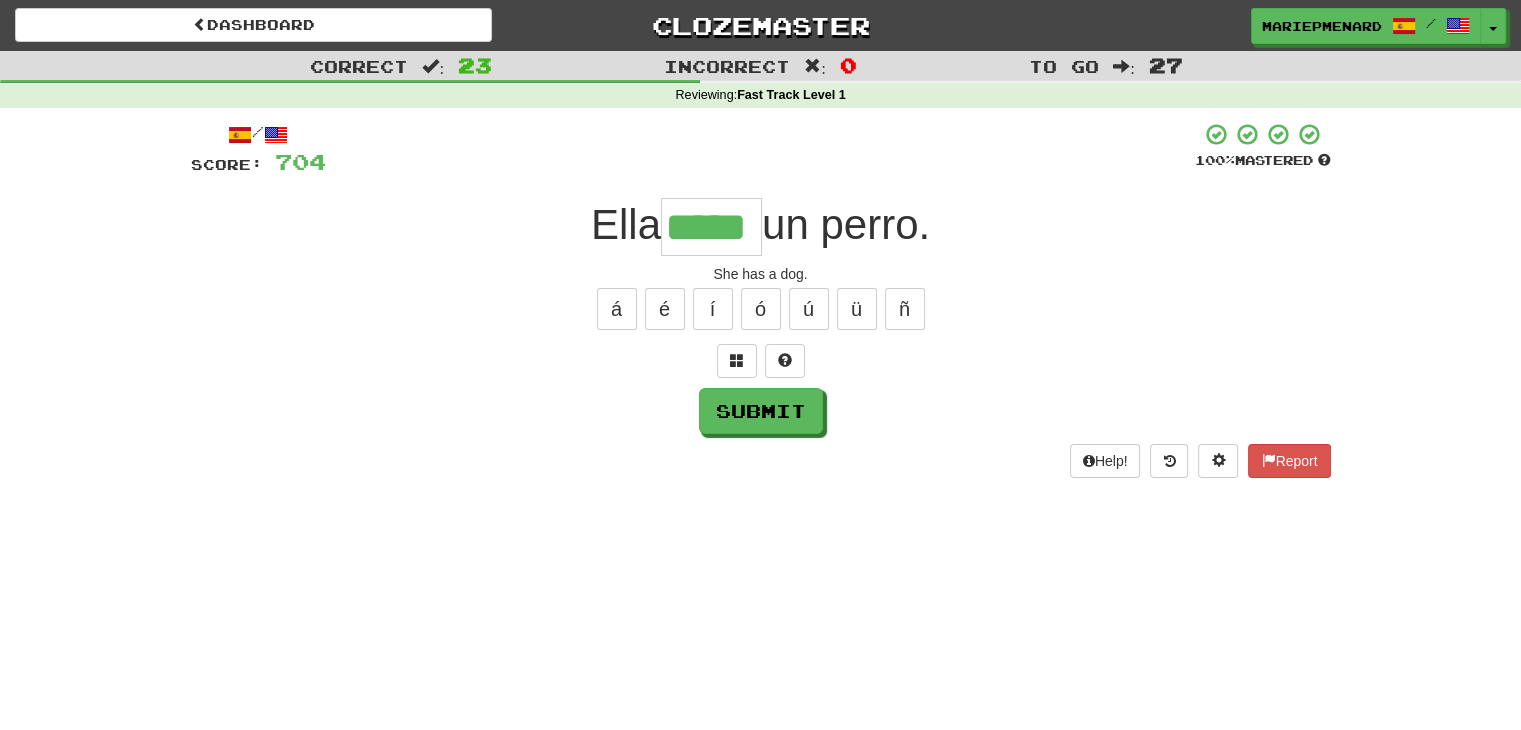 type on "*****" 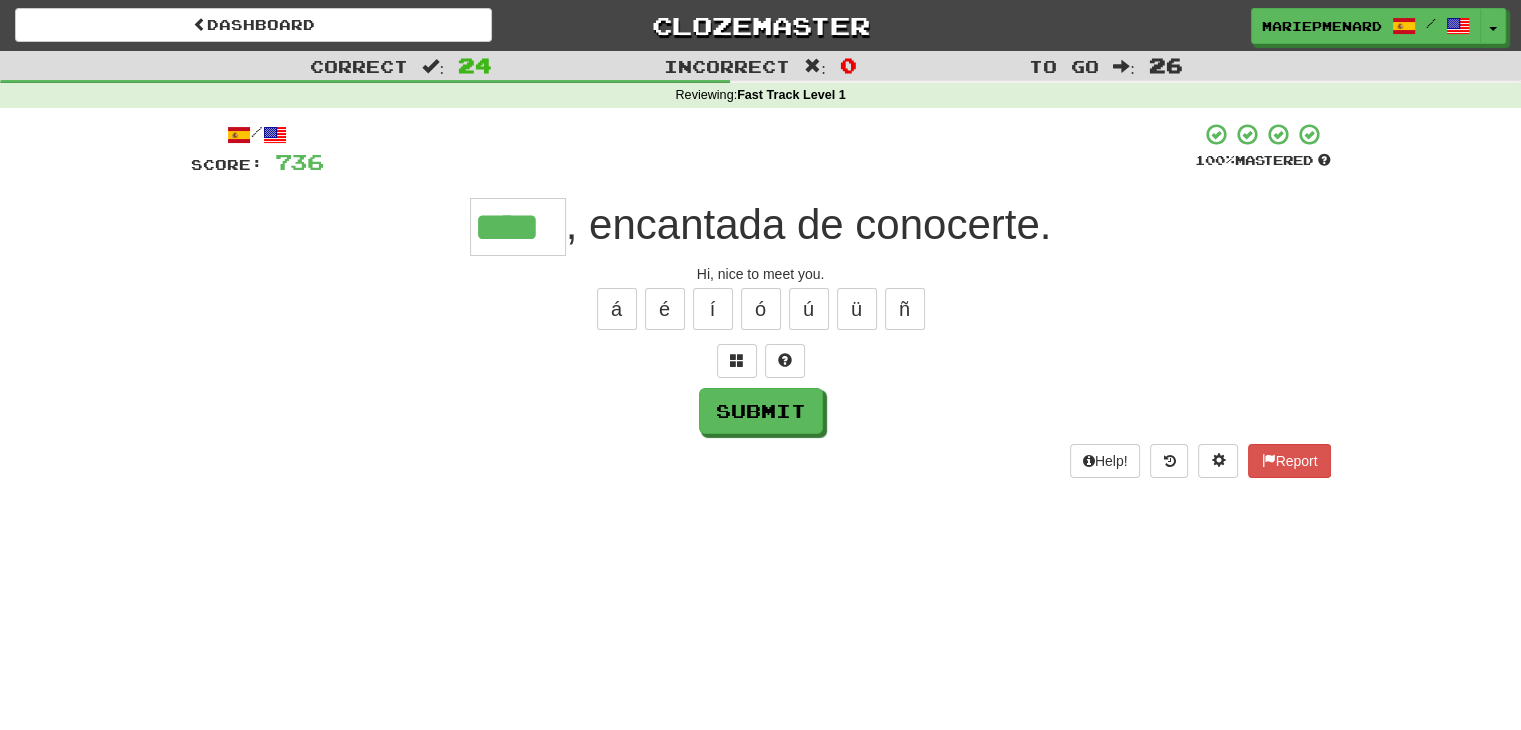 type on "****" 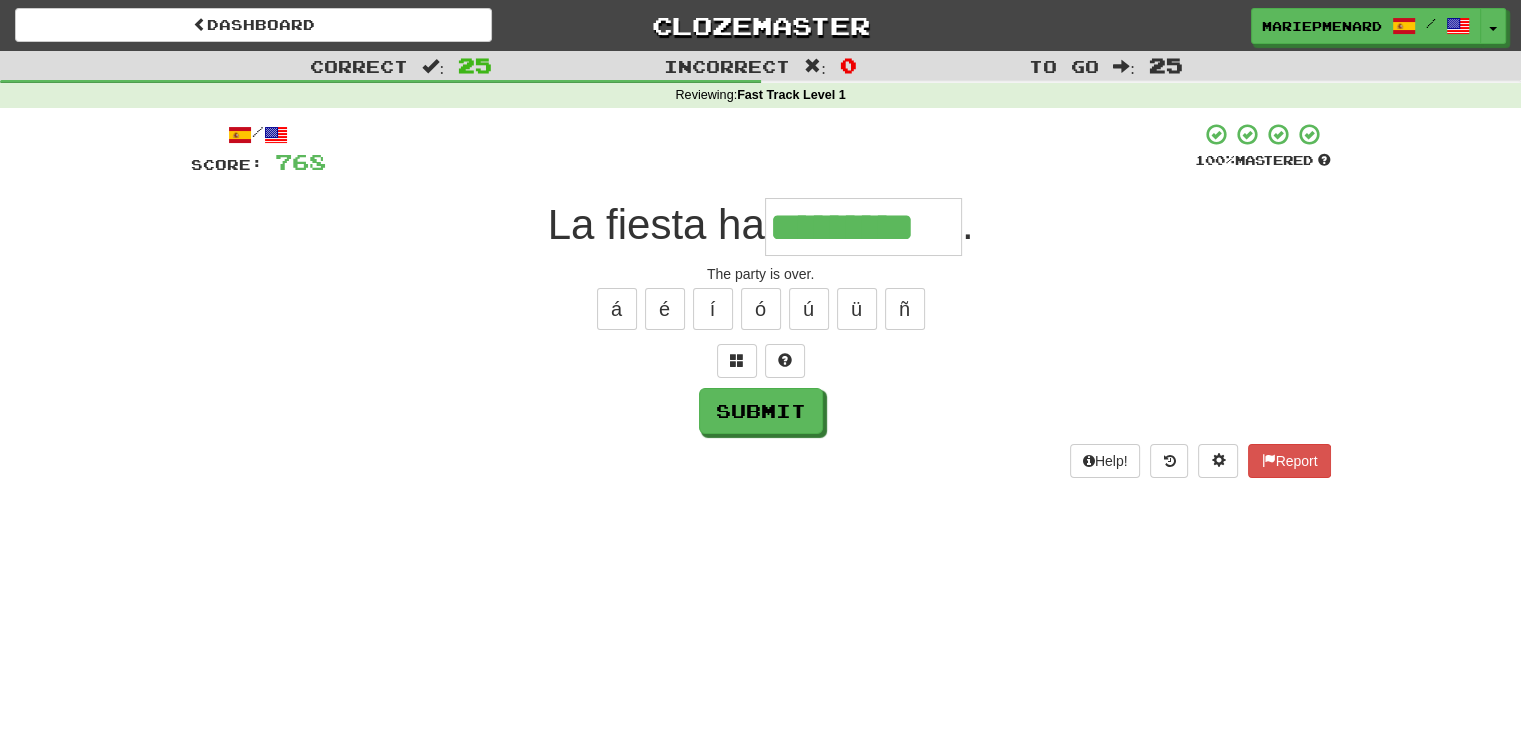 type on "*********" 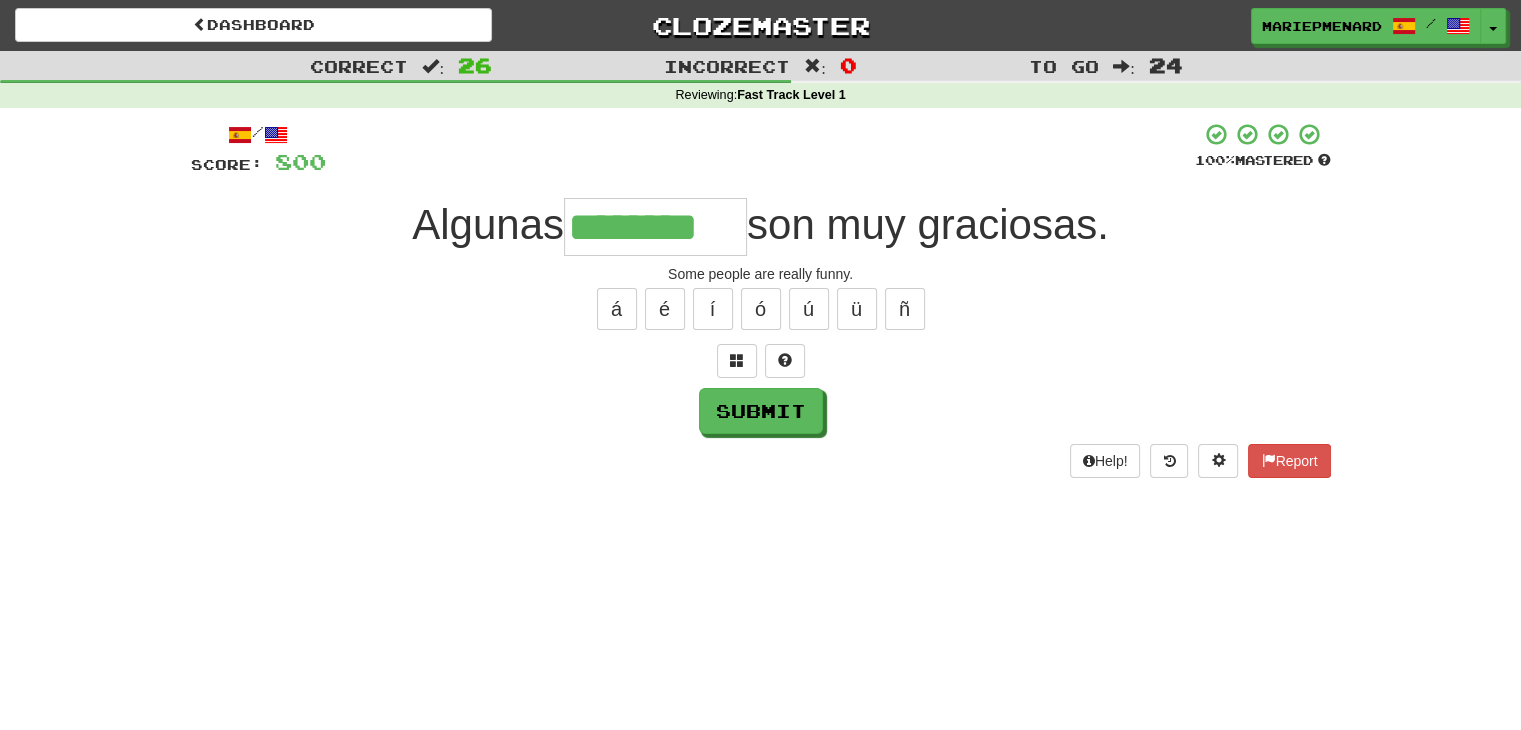 type on "********" 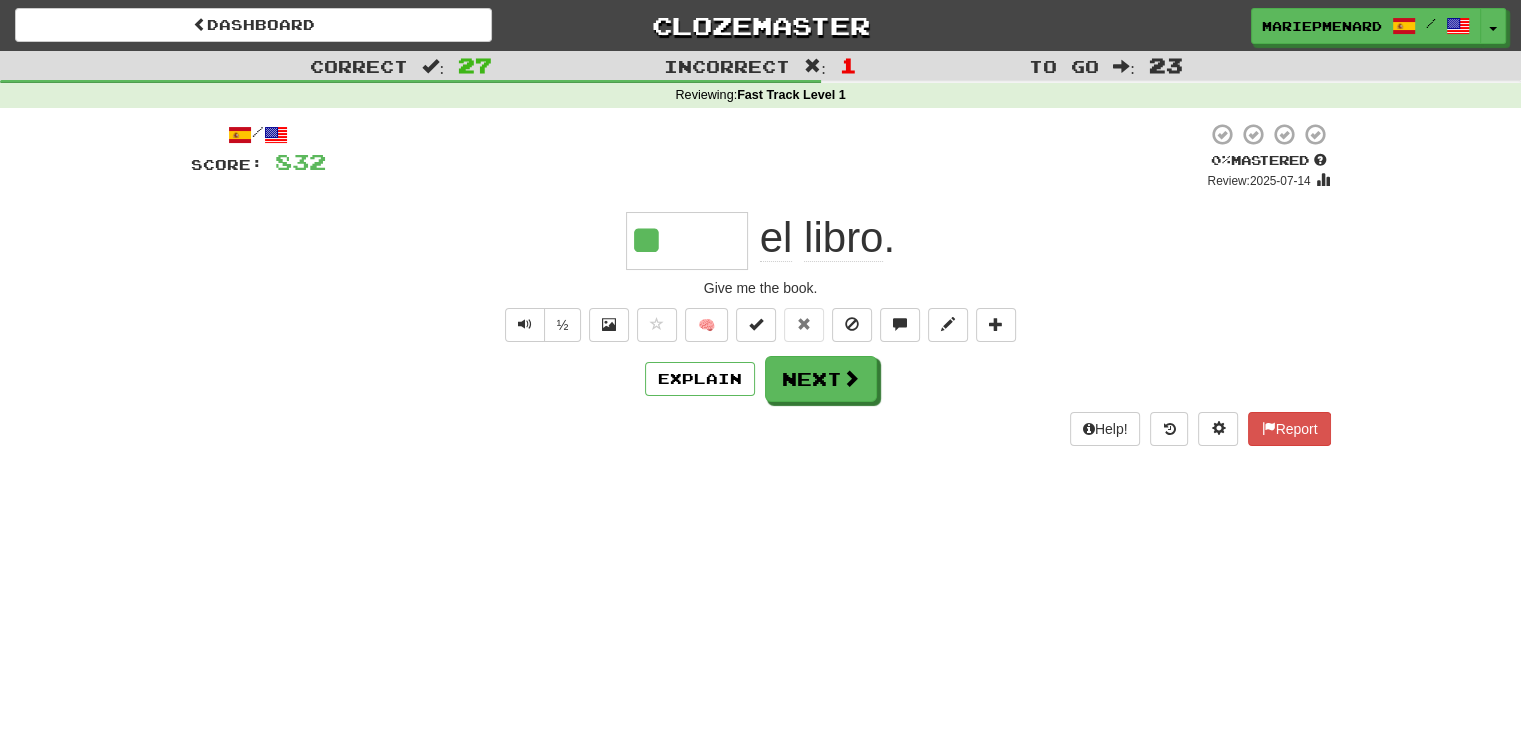 type on "*" 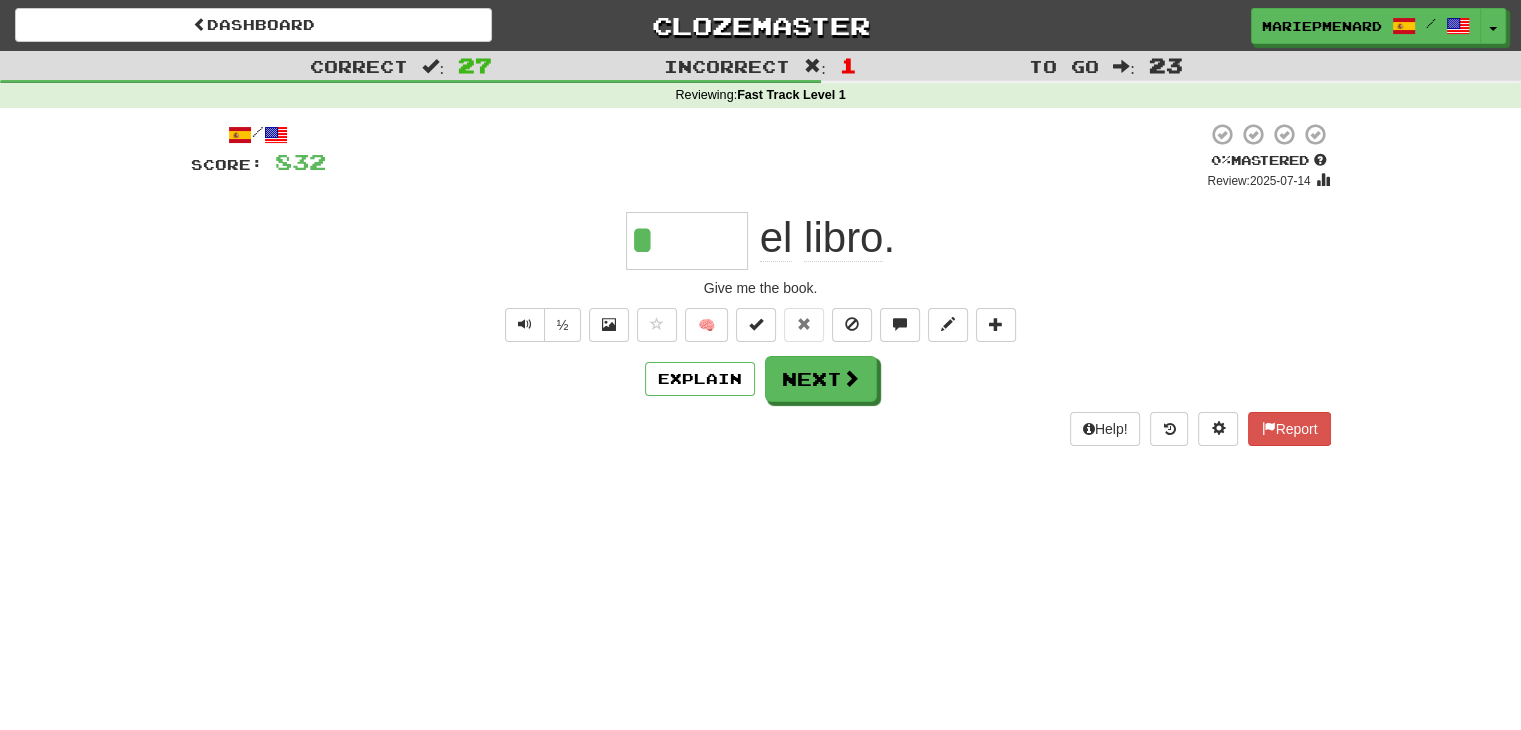 click on "*" at bounding box center [687, 241] 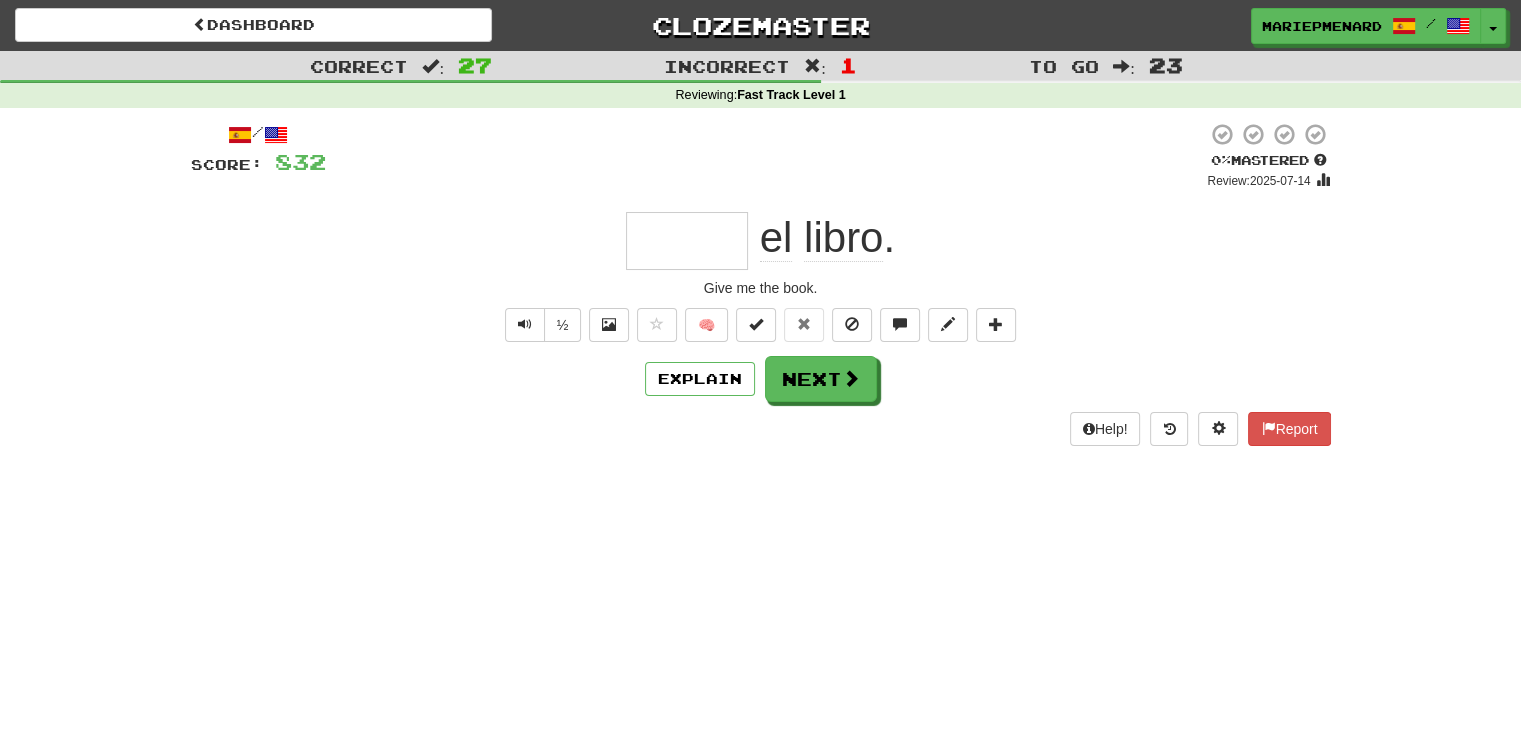 click at bounding box center [687, 241] 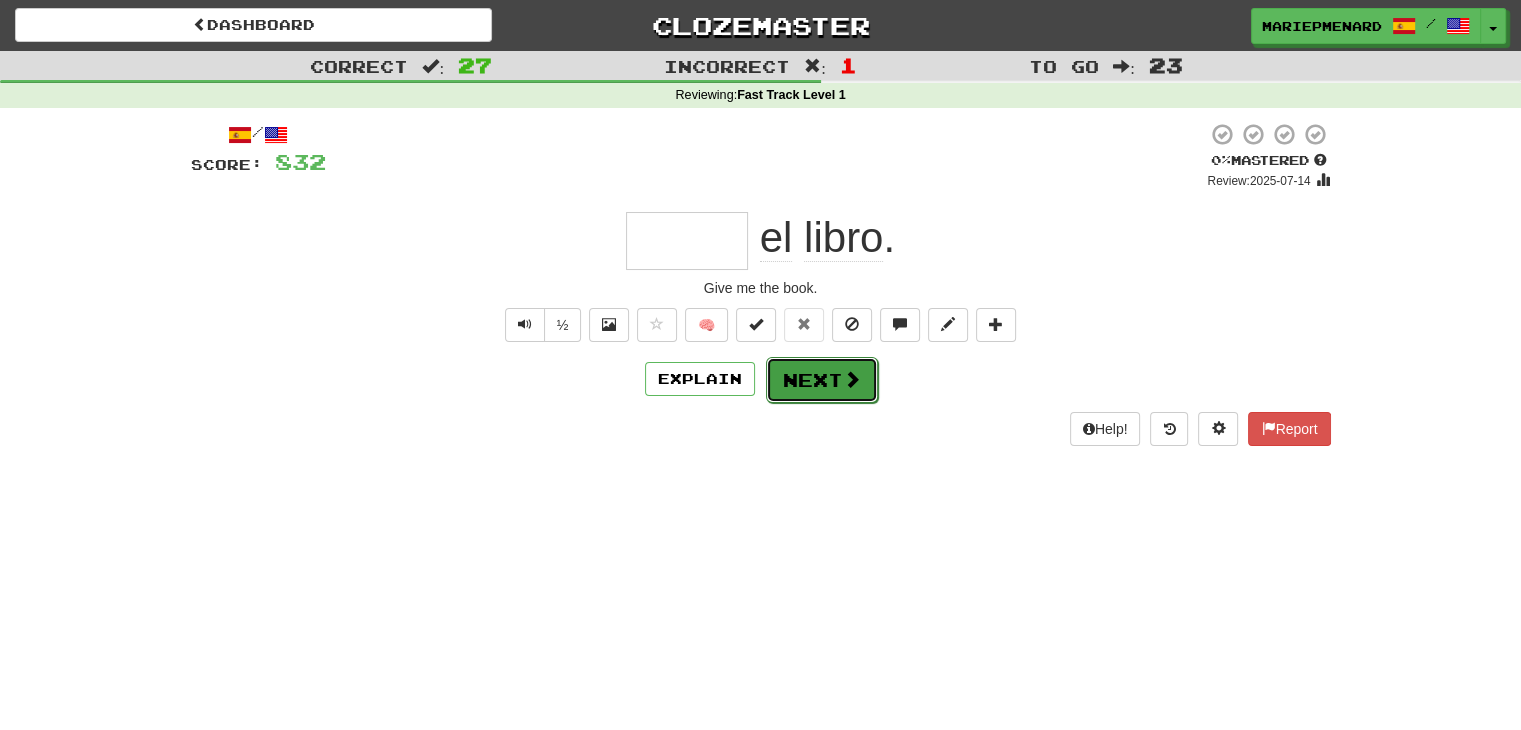 click at bounding box center (852, 379) 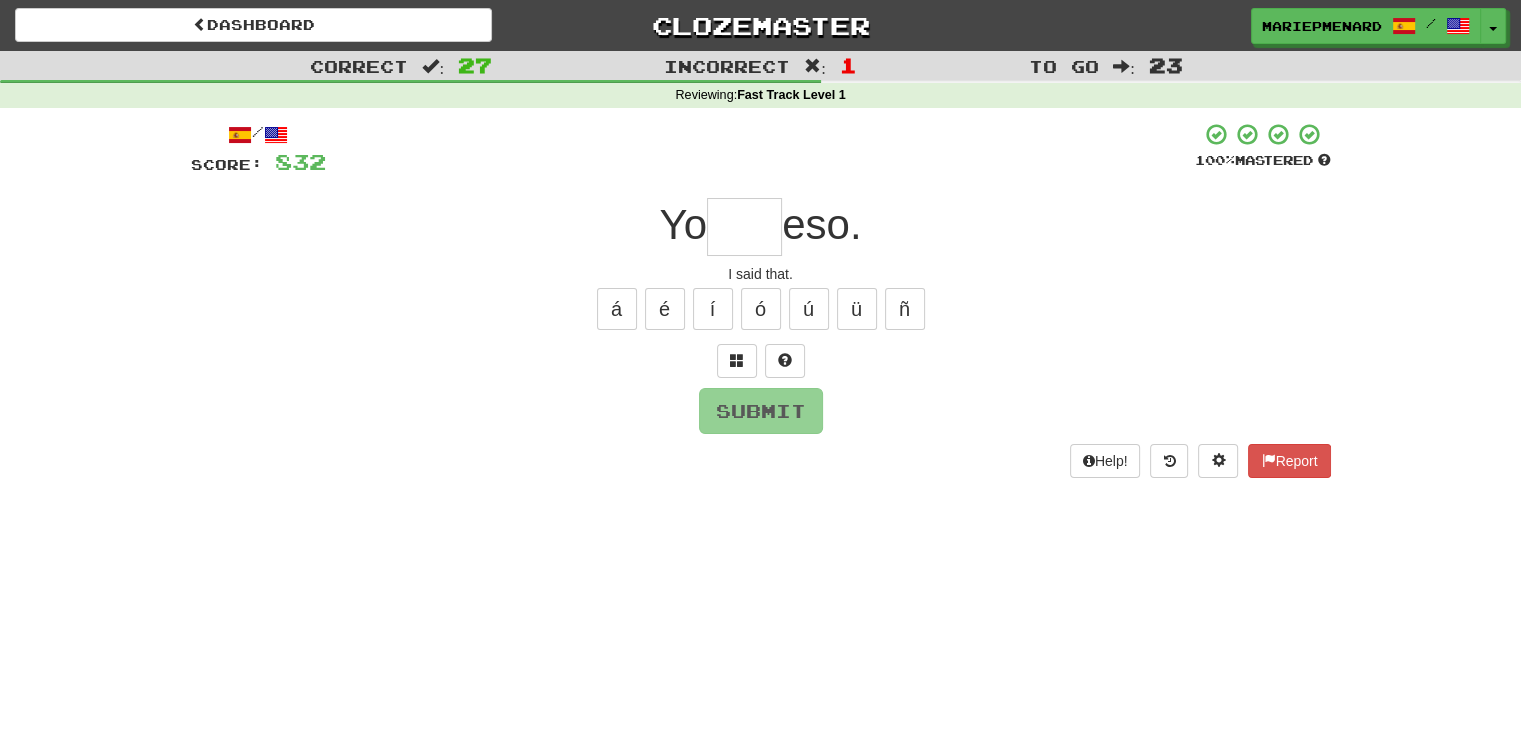 click at bounding box center [744, 227] 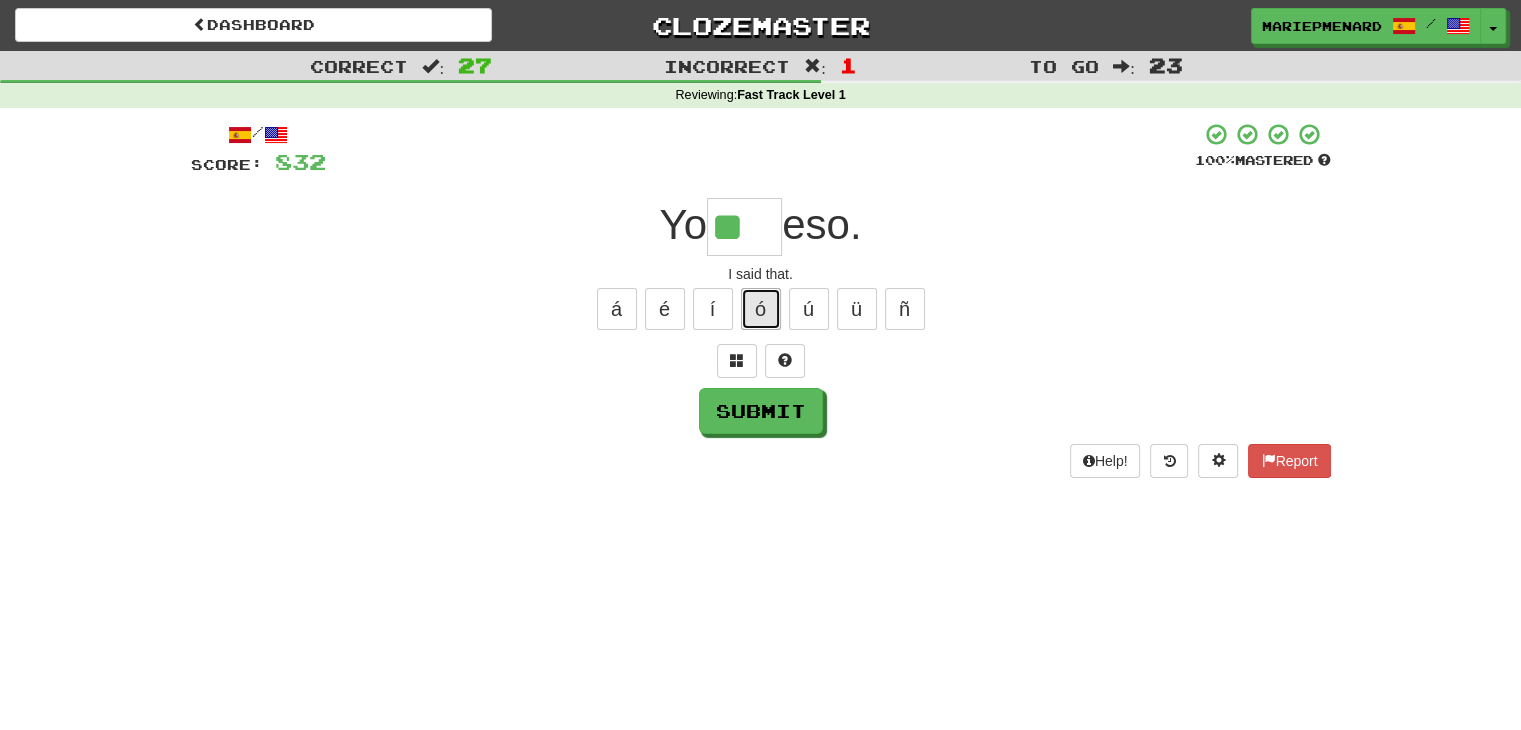 click on "ó" at bounding box center (761, 309) 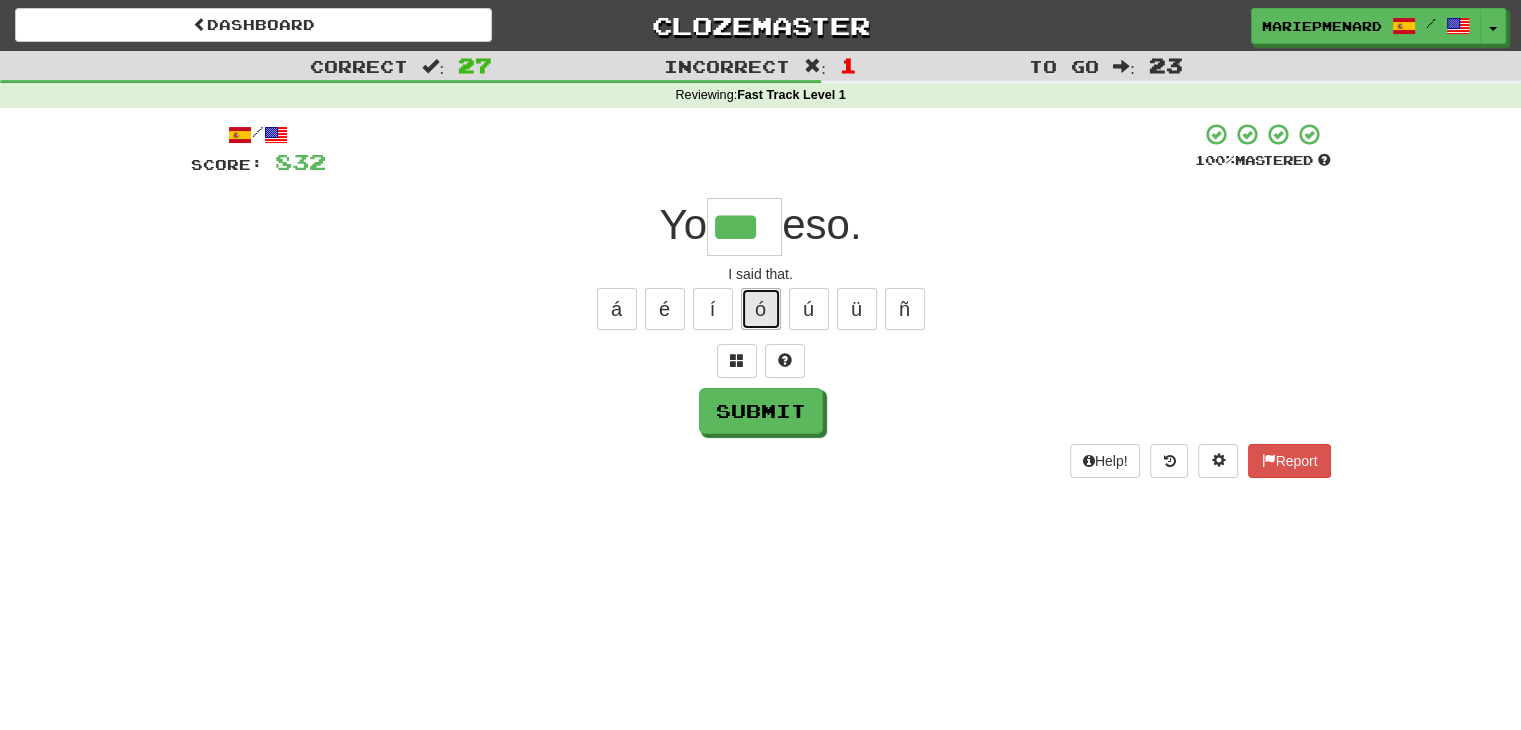 click on "ó" at bounding box center (761, 309) 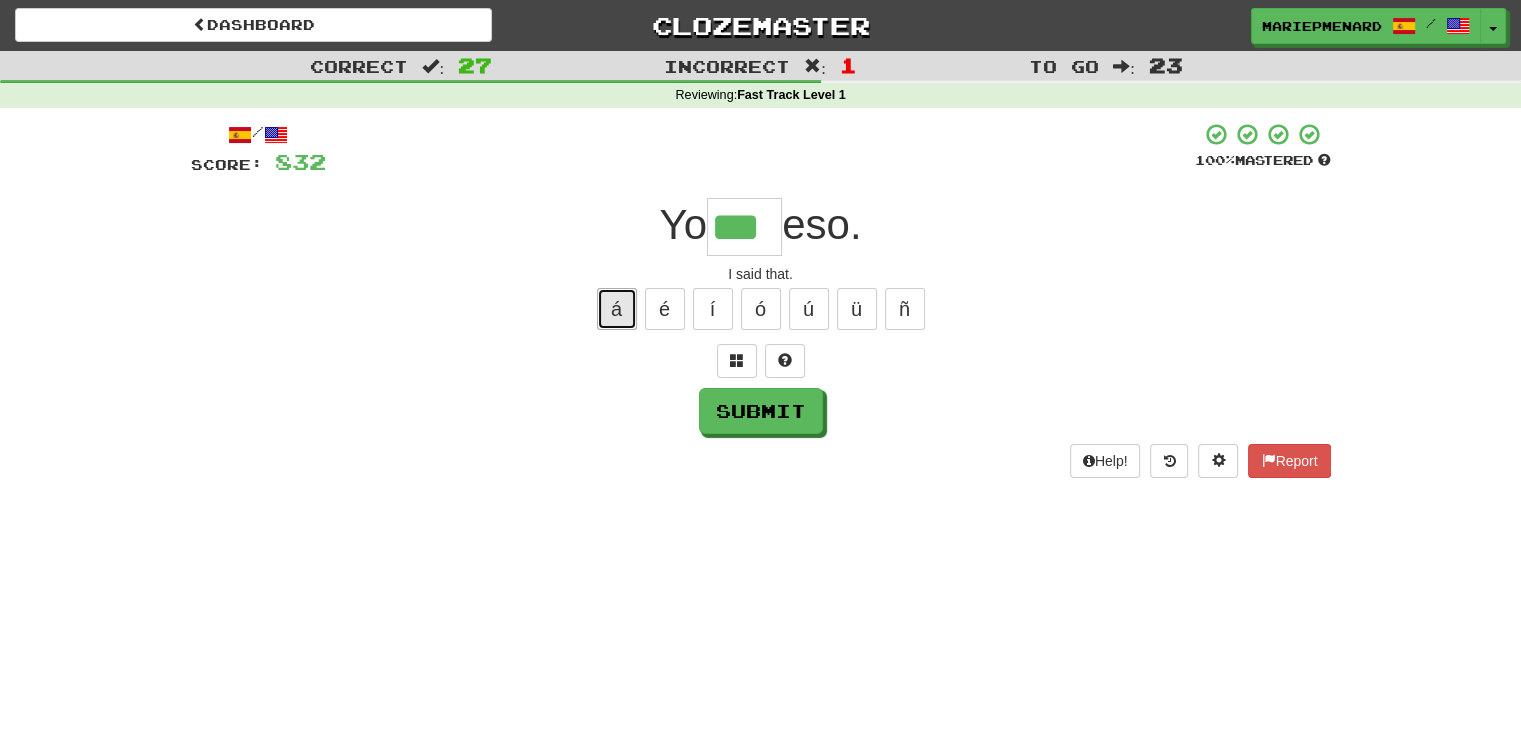 click on "á" at bounding box center [617, 309] 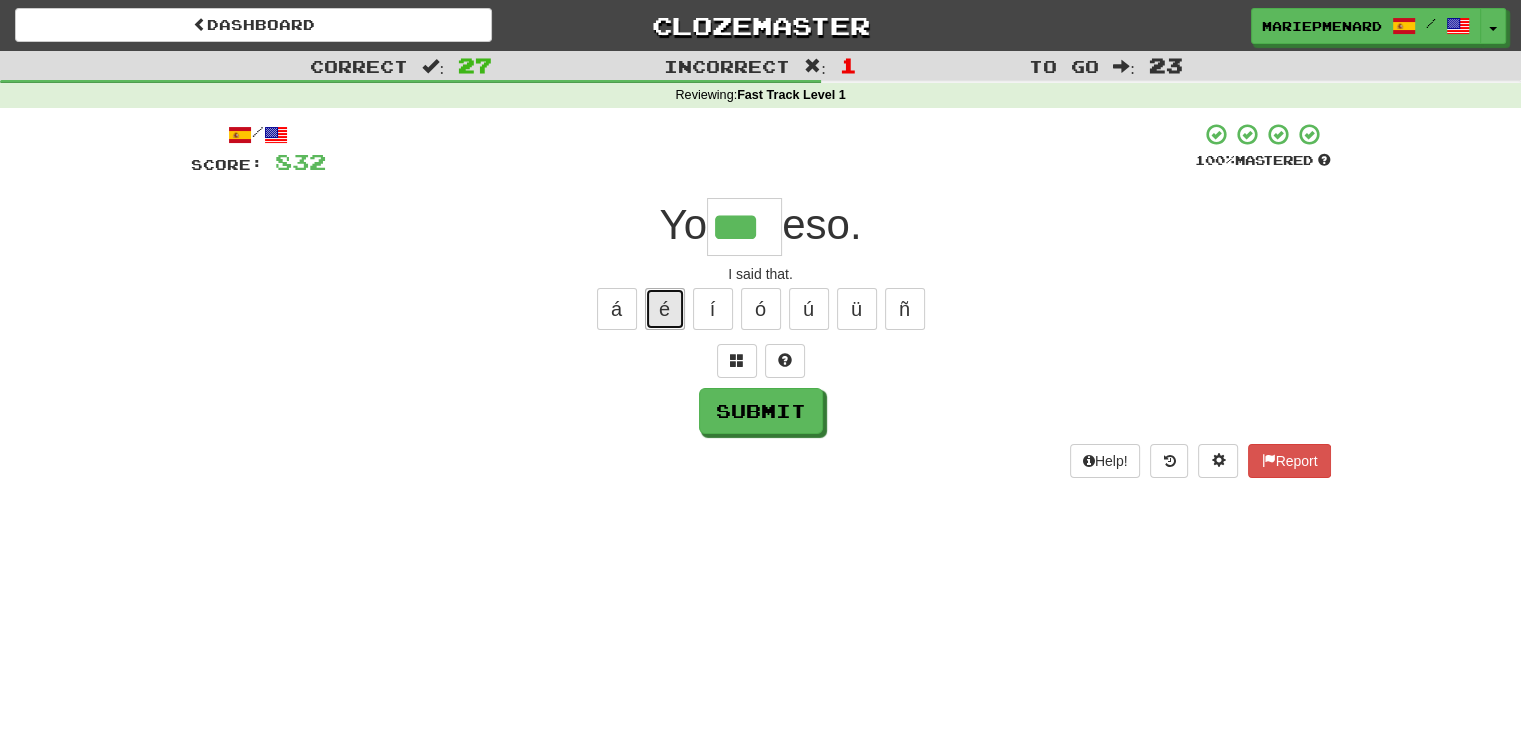 click on "é" at bounding box center (665, 309) 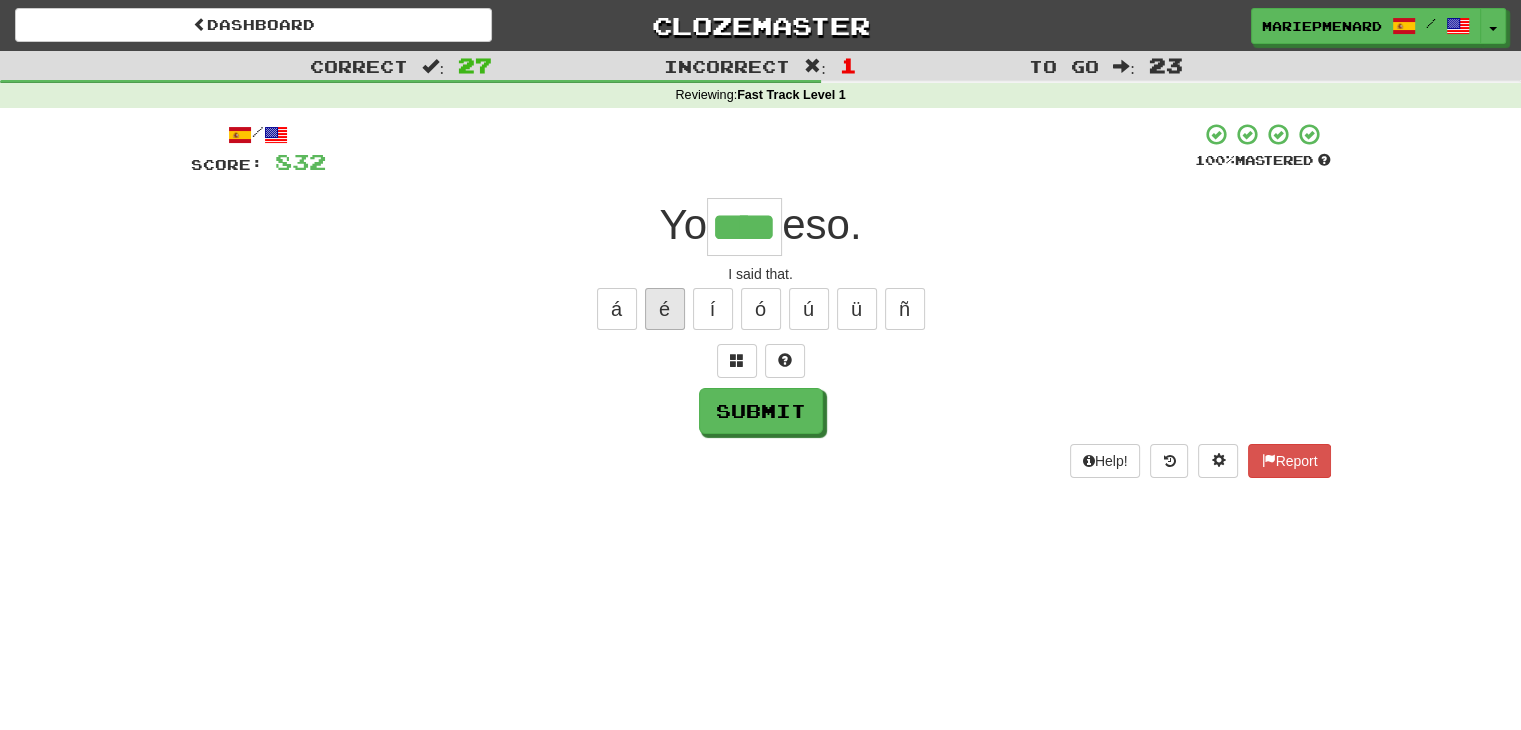 type on "****" 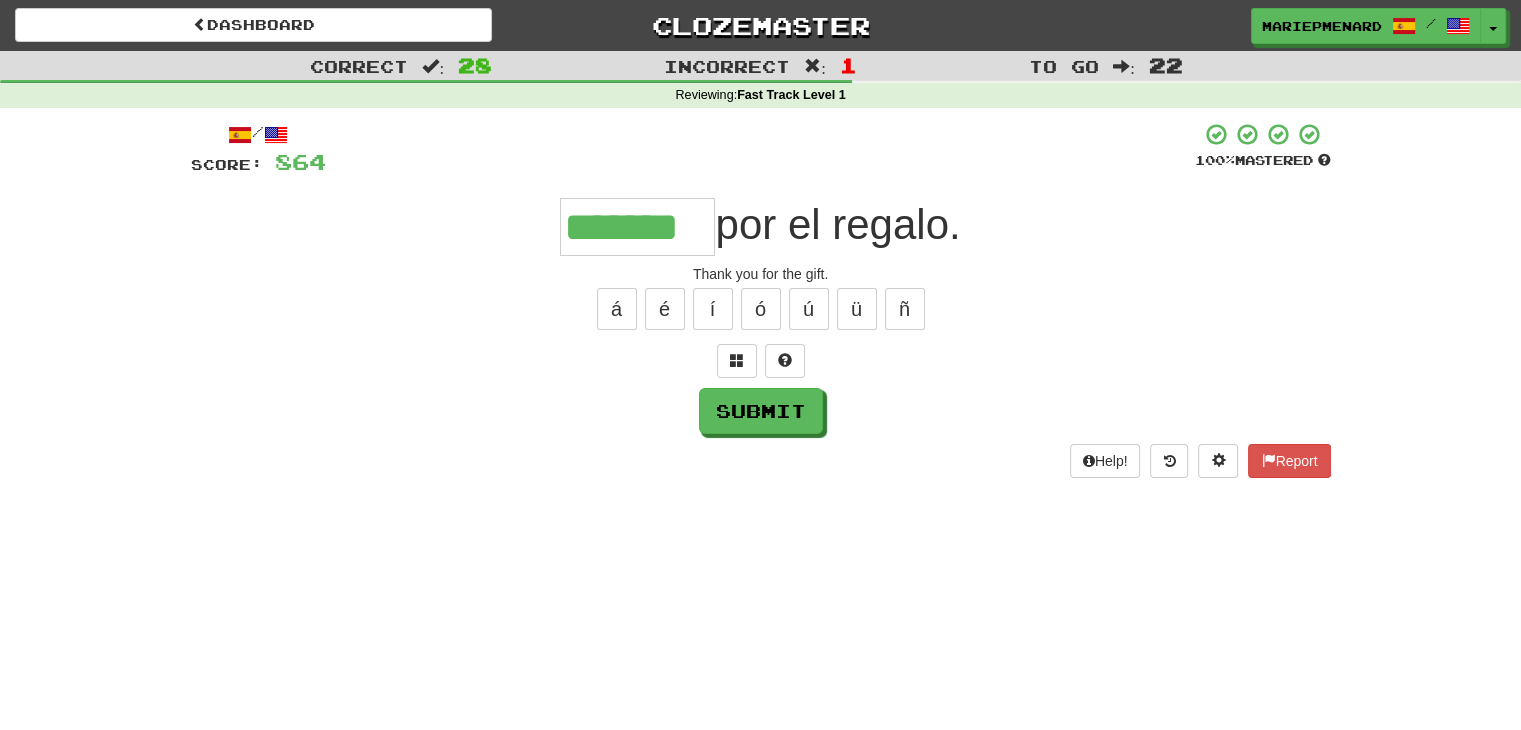 type on "*******" 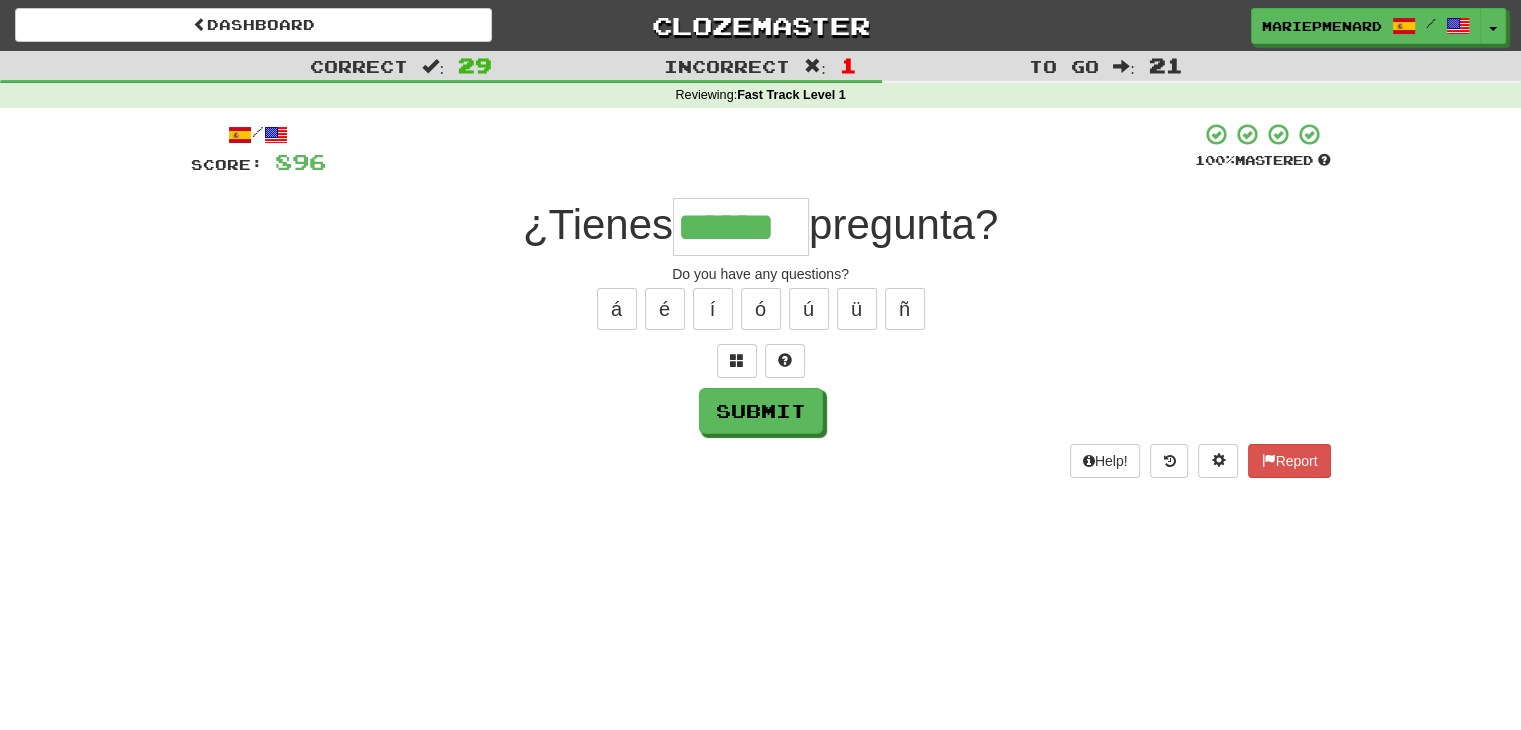 scroll, scrollTop: 0, scrollLeft: 0, axis: both 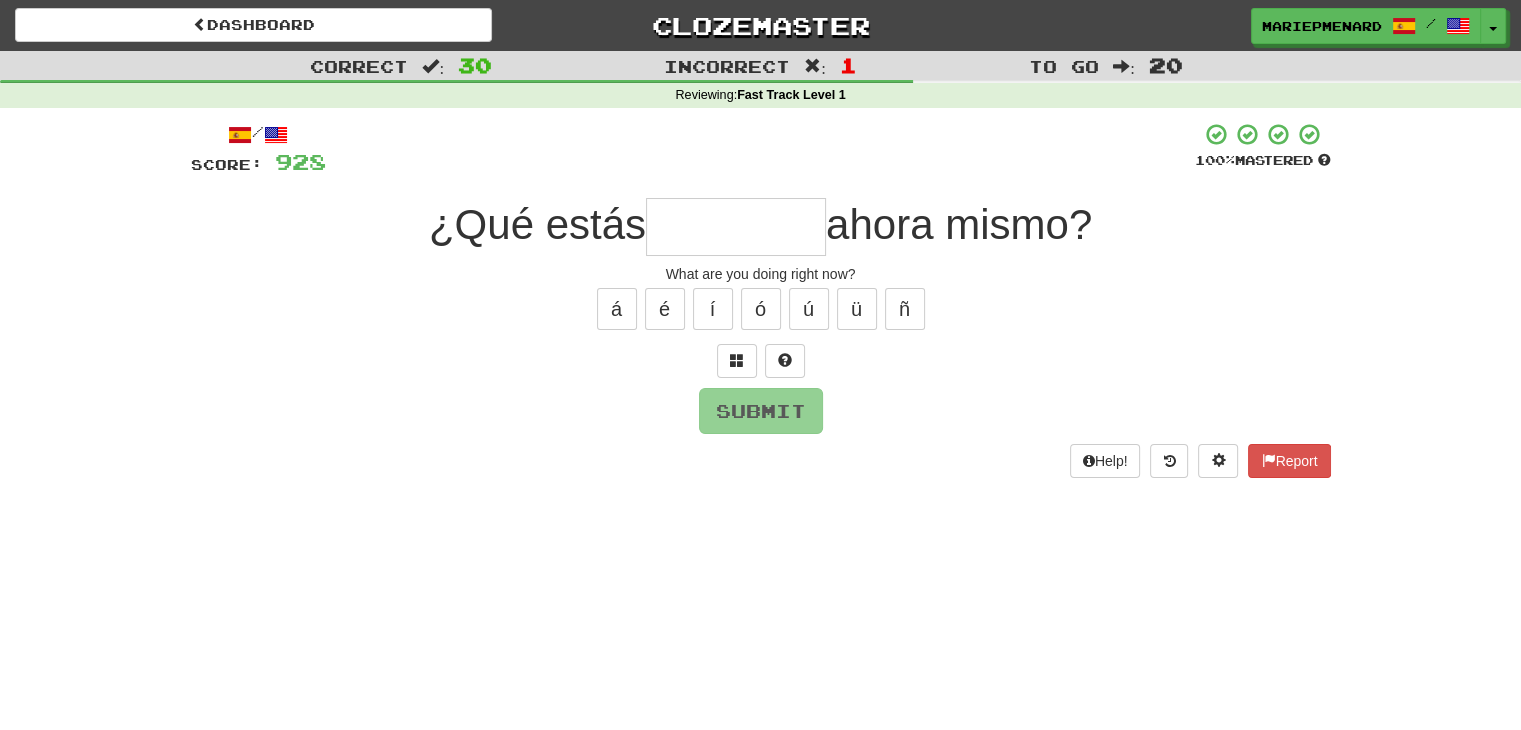 click at bounding box center [736, 227] 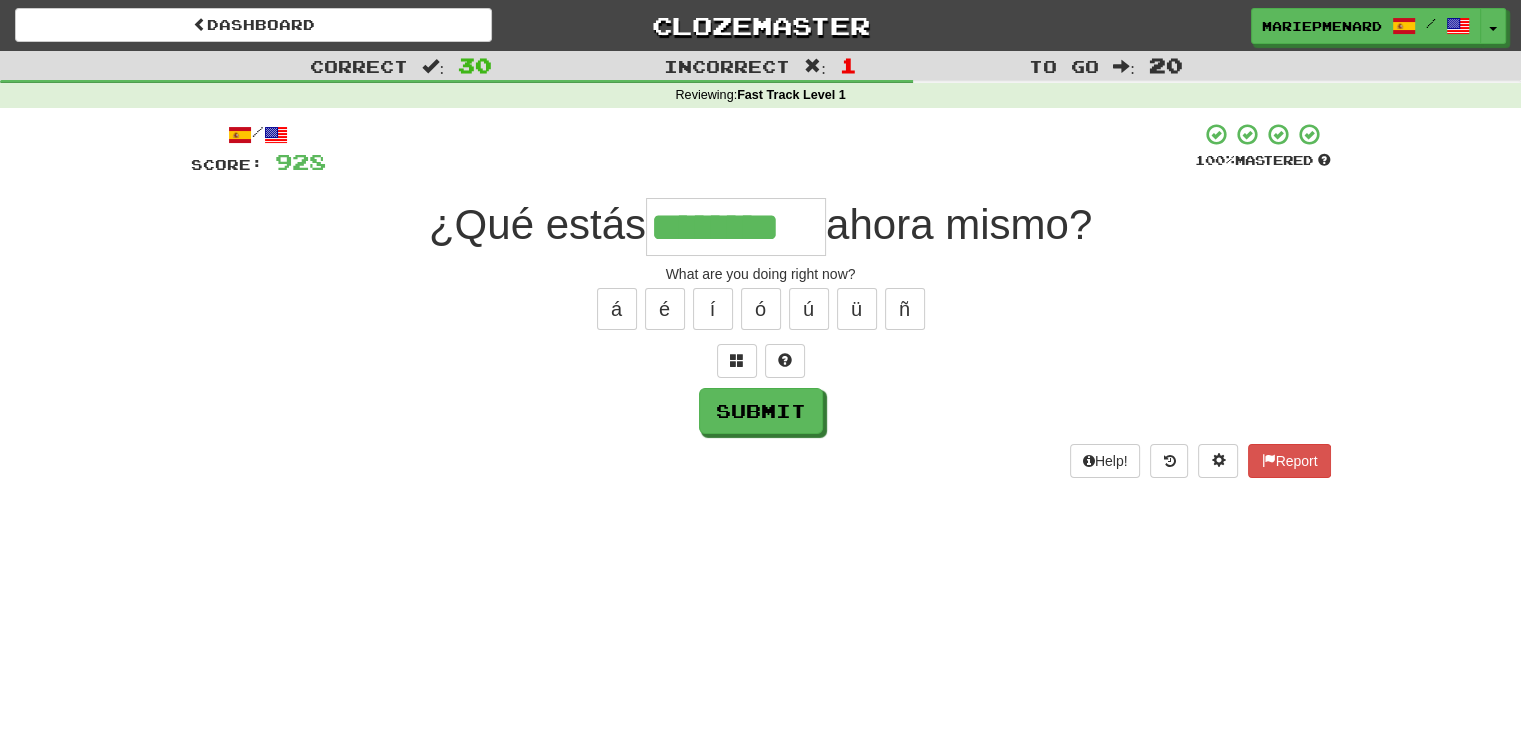 type on "********" 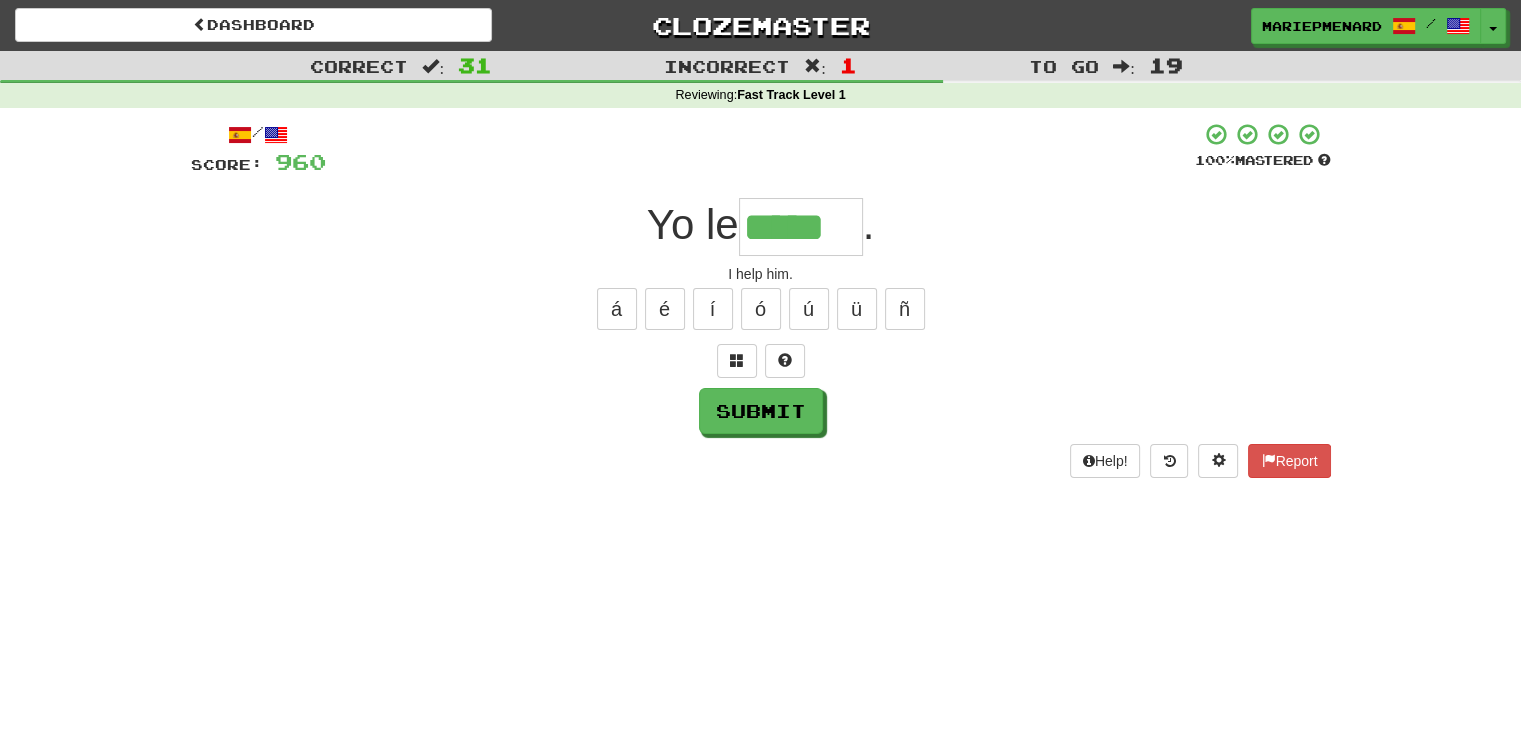 type on "*****" 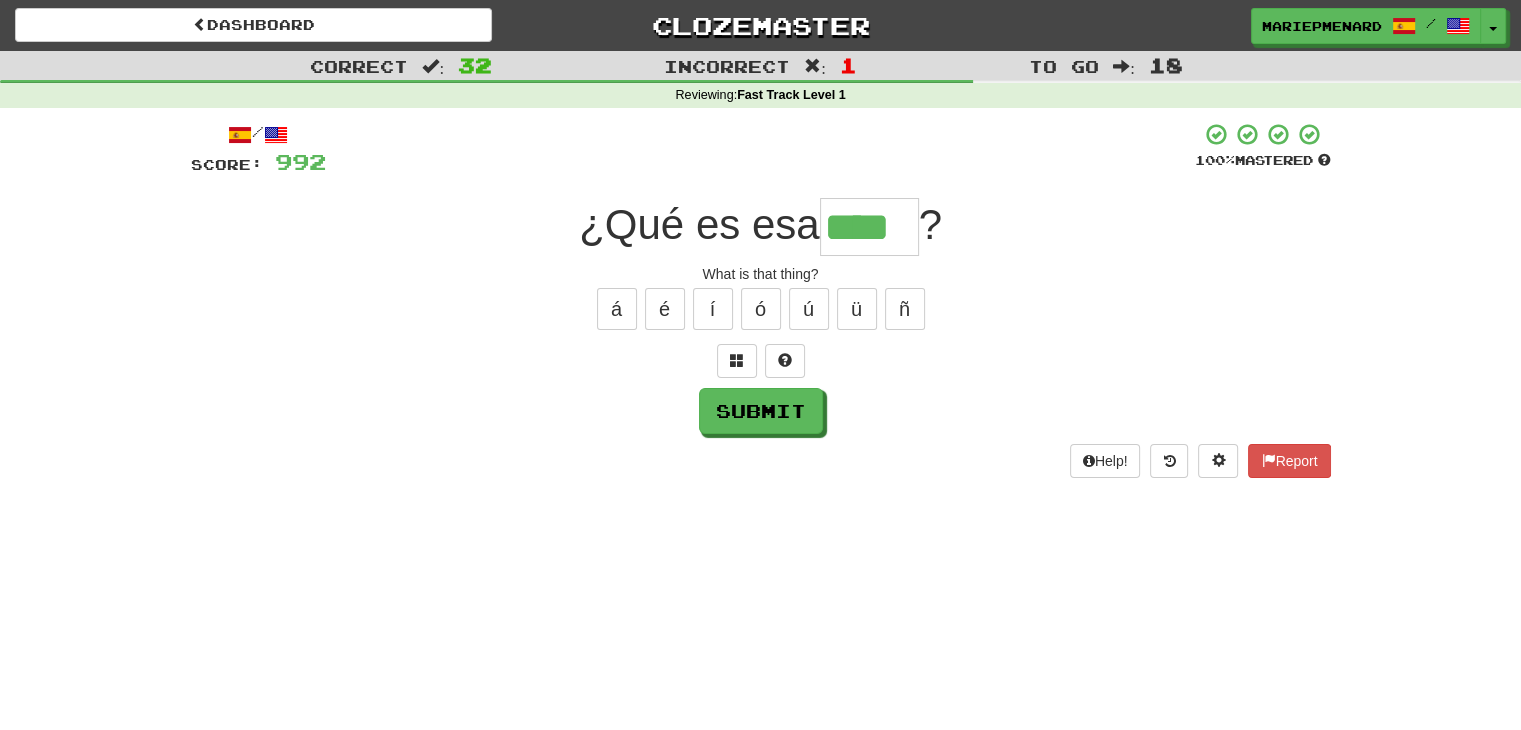 type on "****" 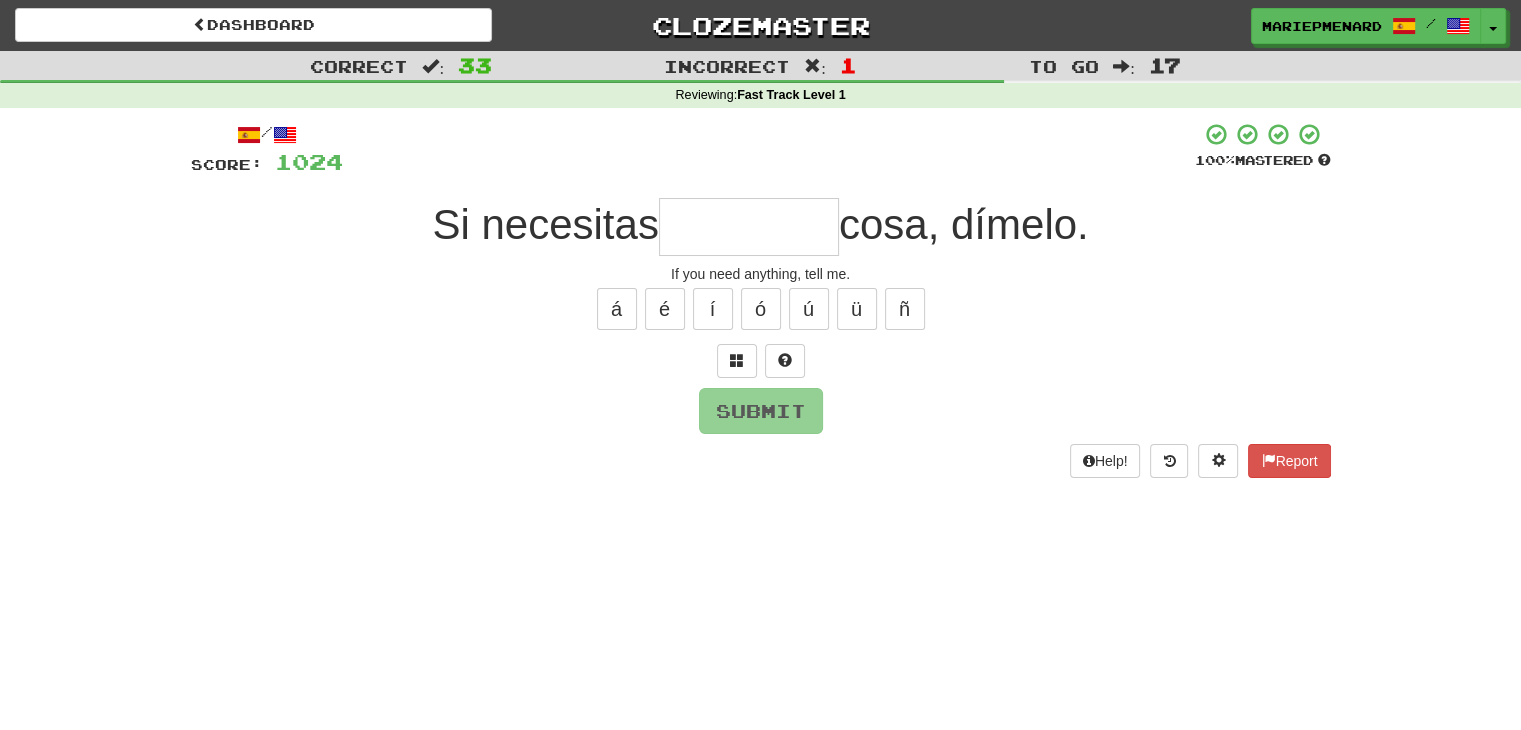 click at bounding box center [749, 227] 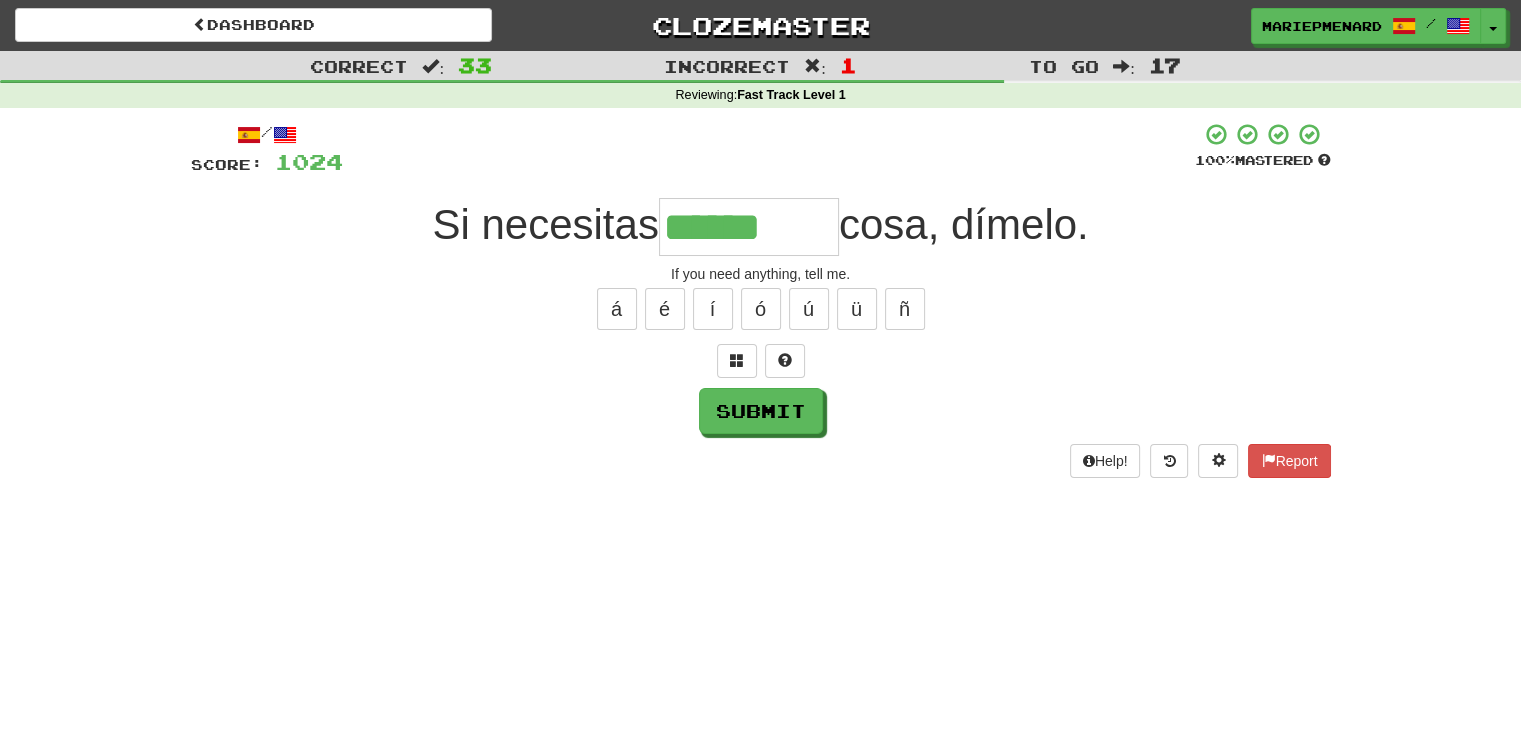 type on "*********" 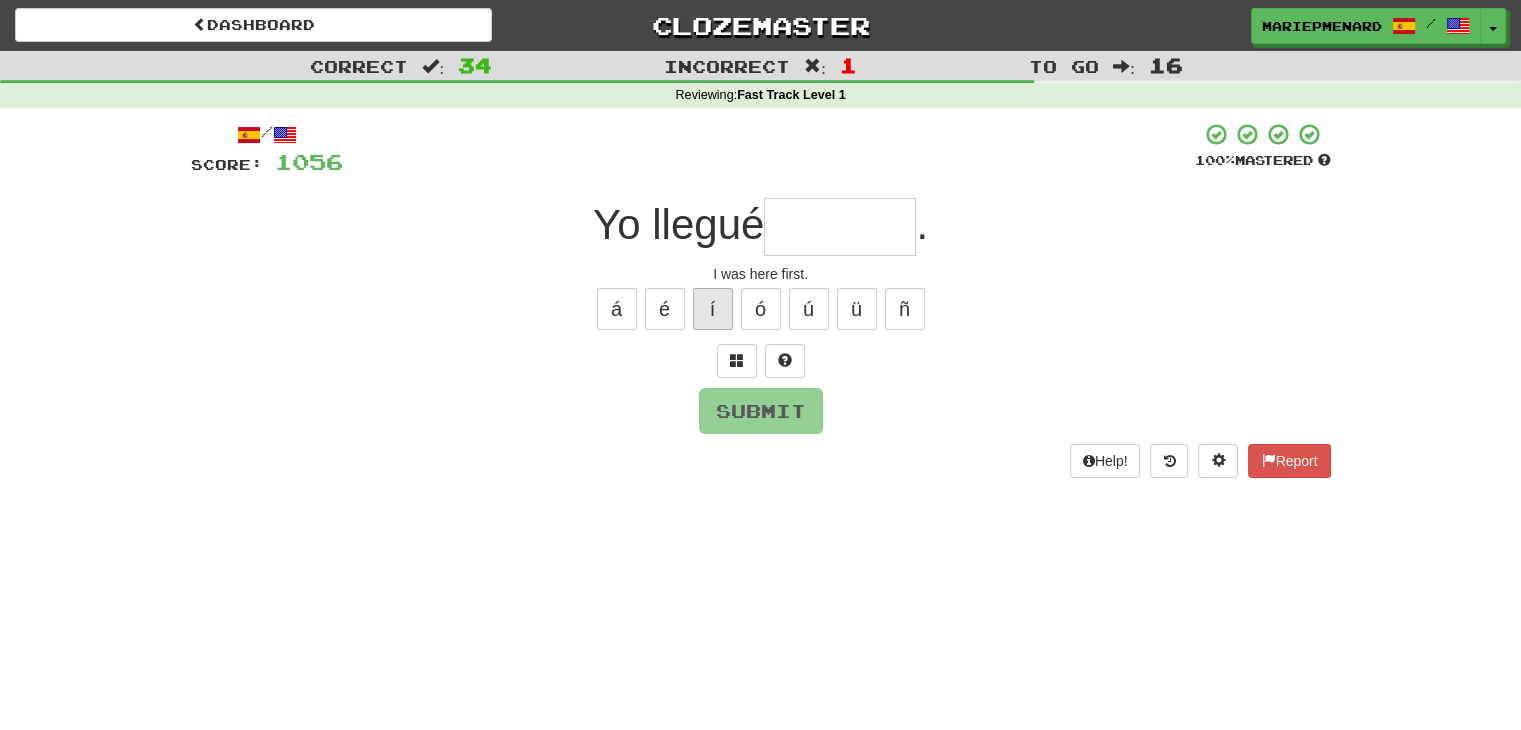 type on "*" 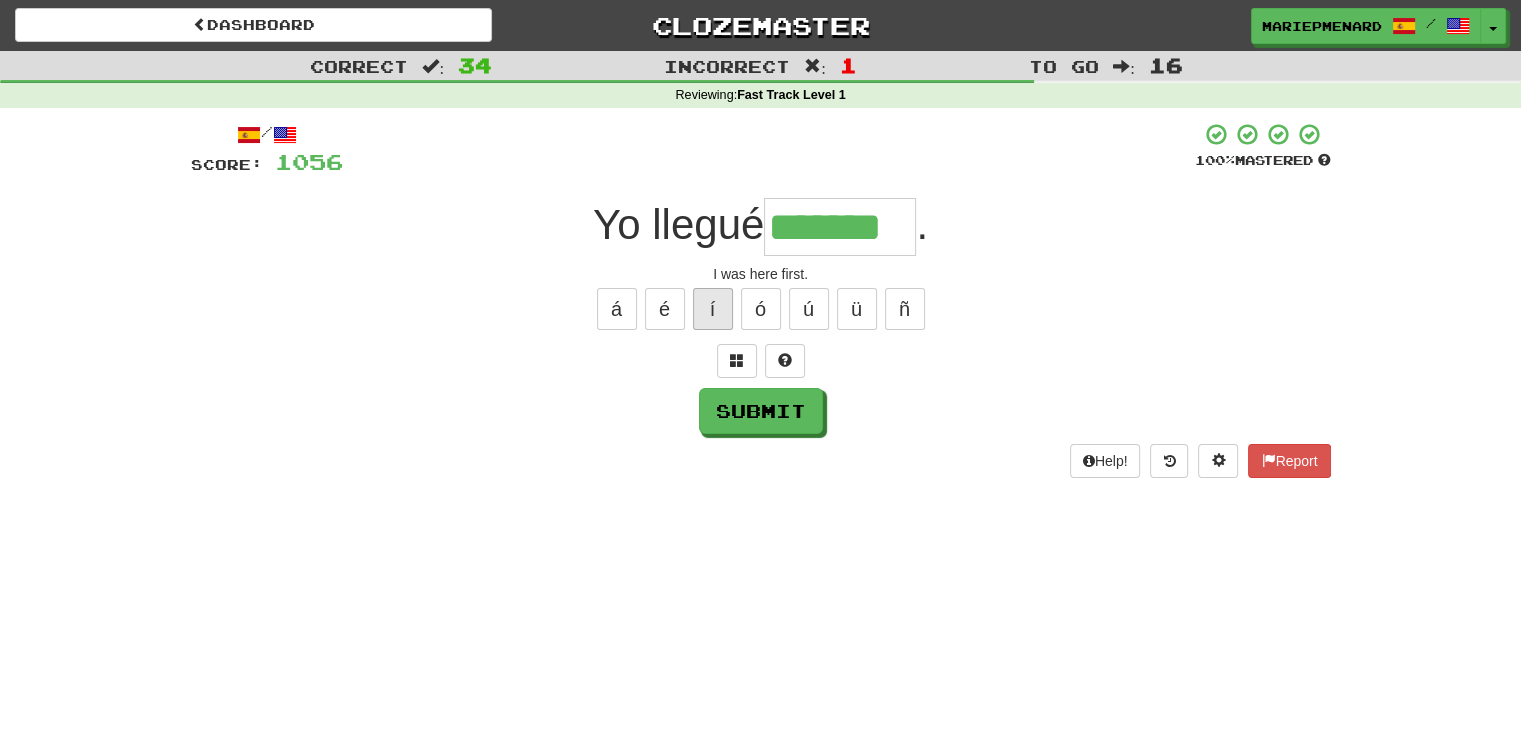 type on "*******" 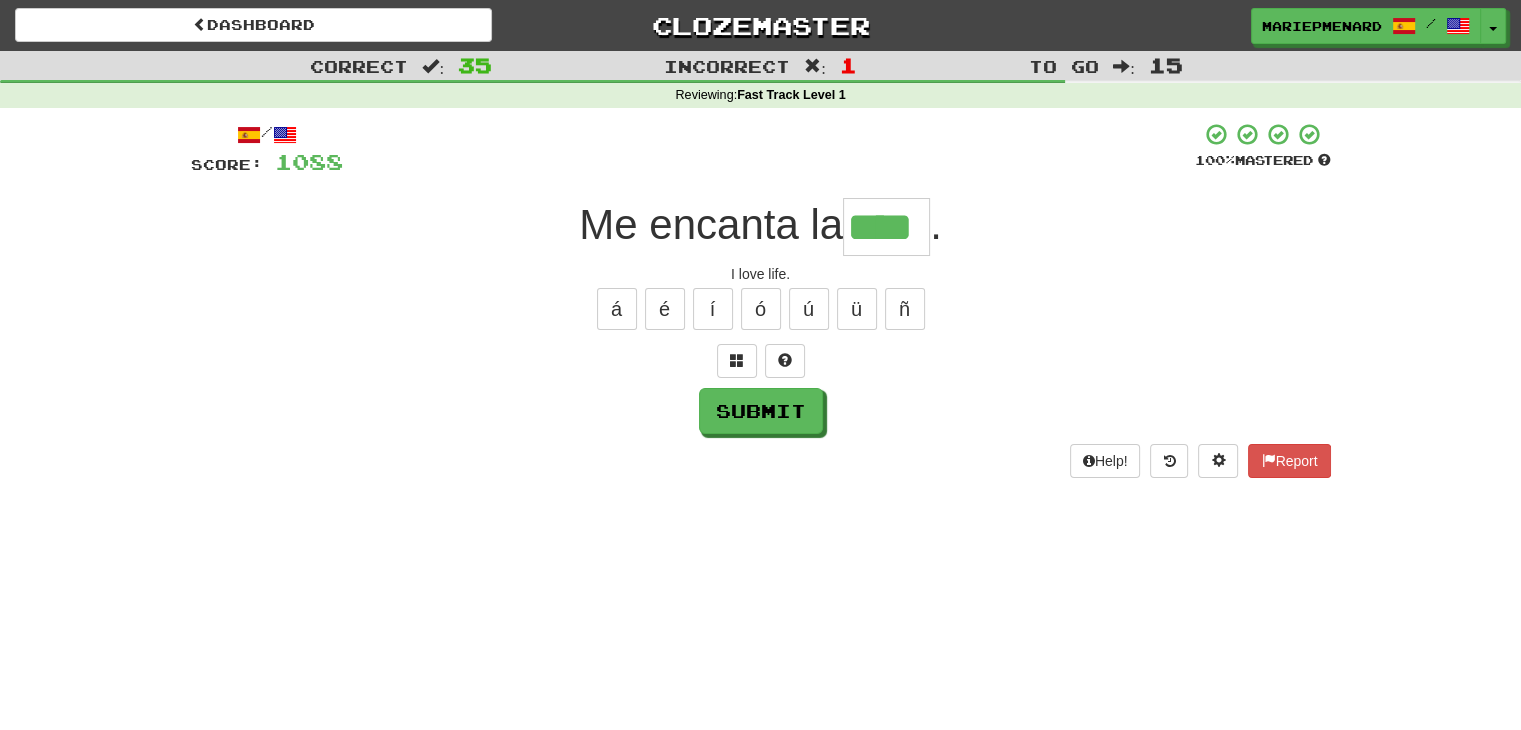 type on "****" 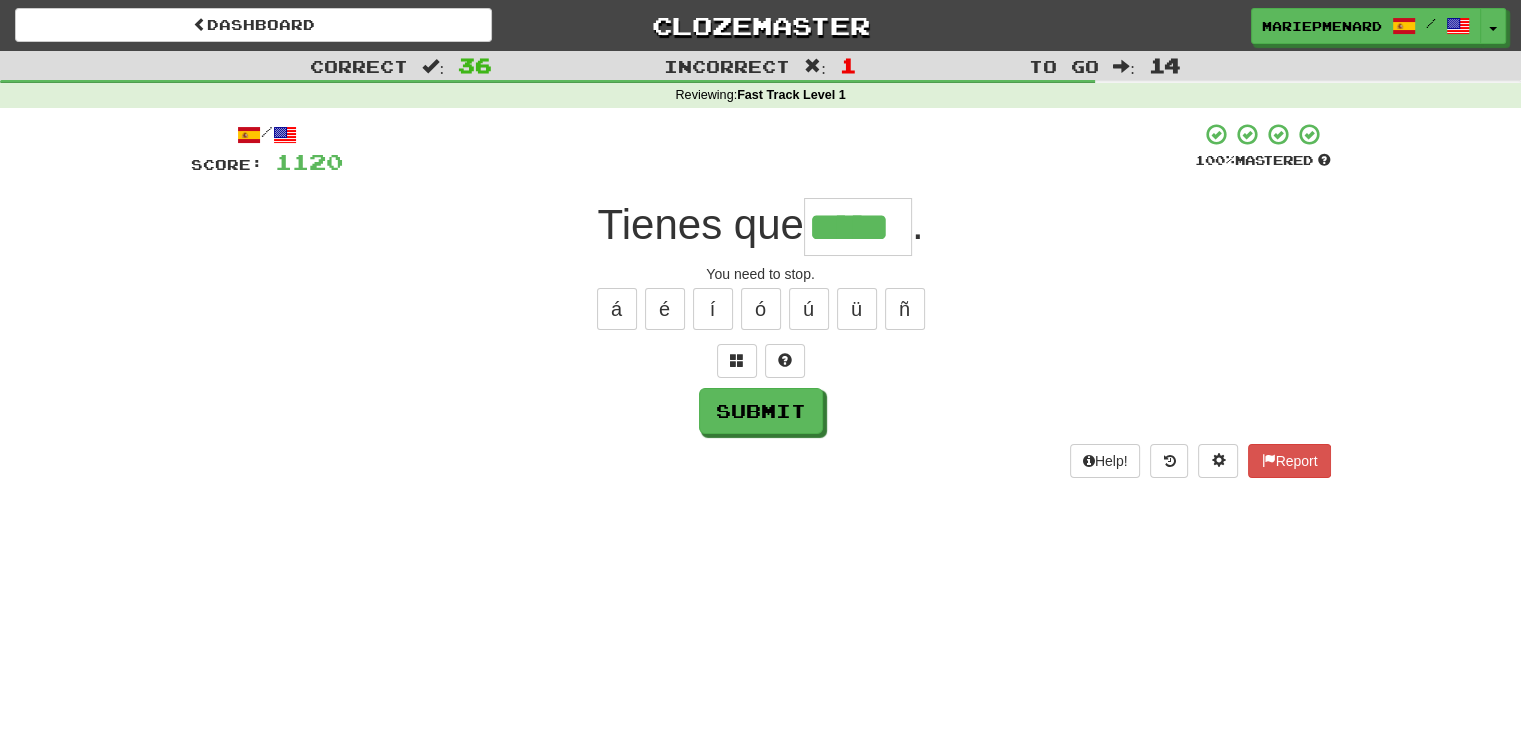 type on "*****" 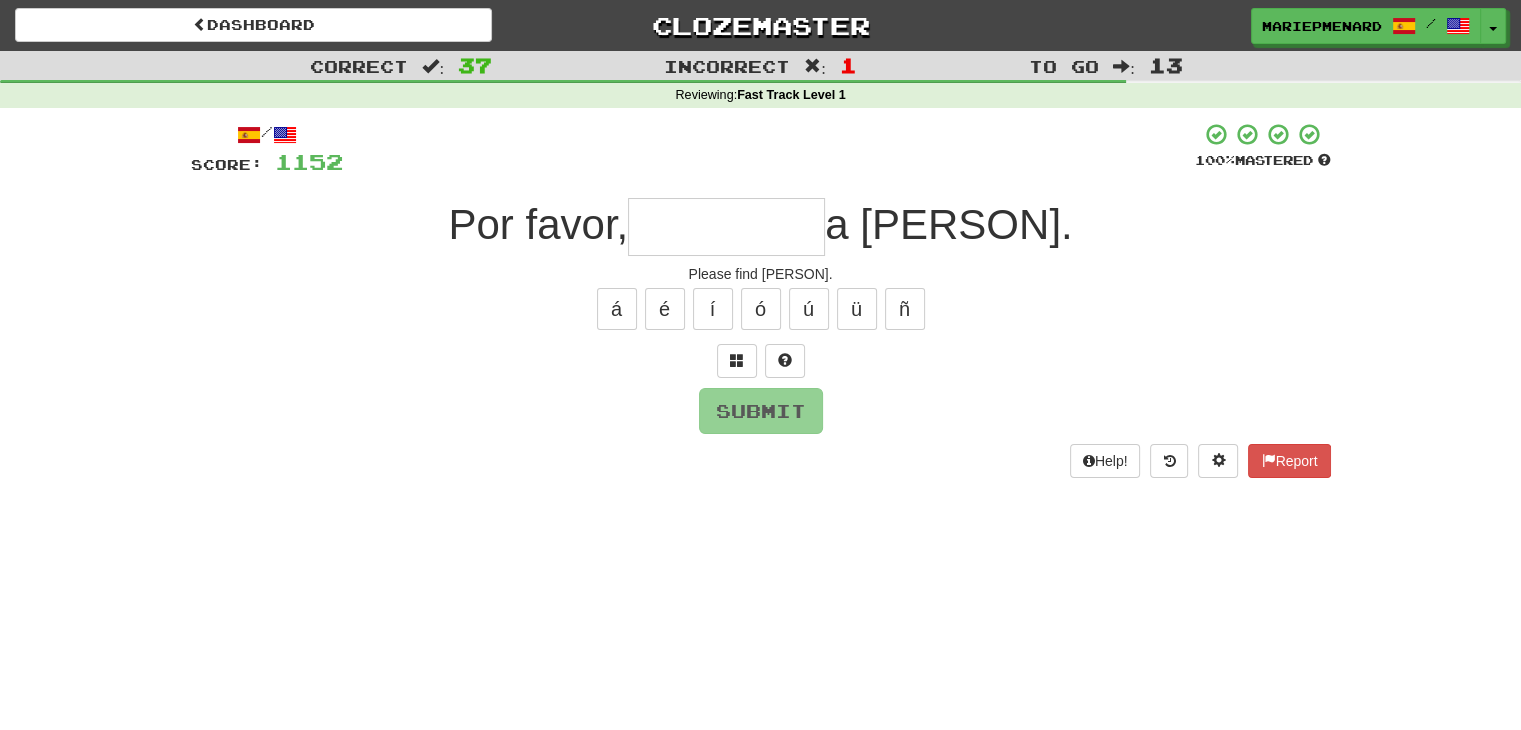 click at bounding box center [726, 227] 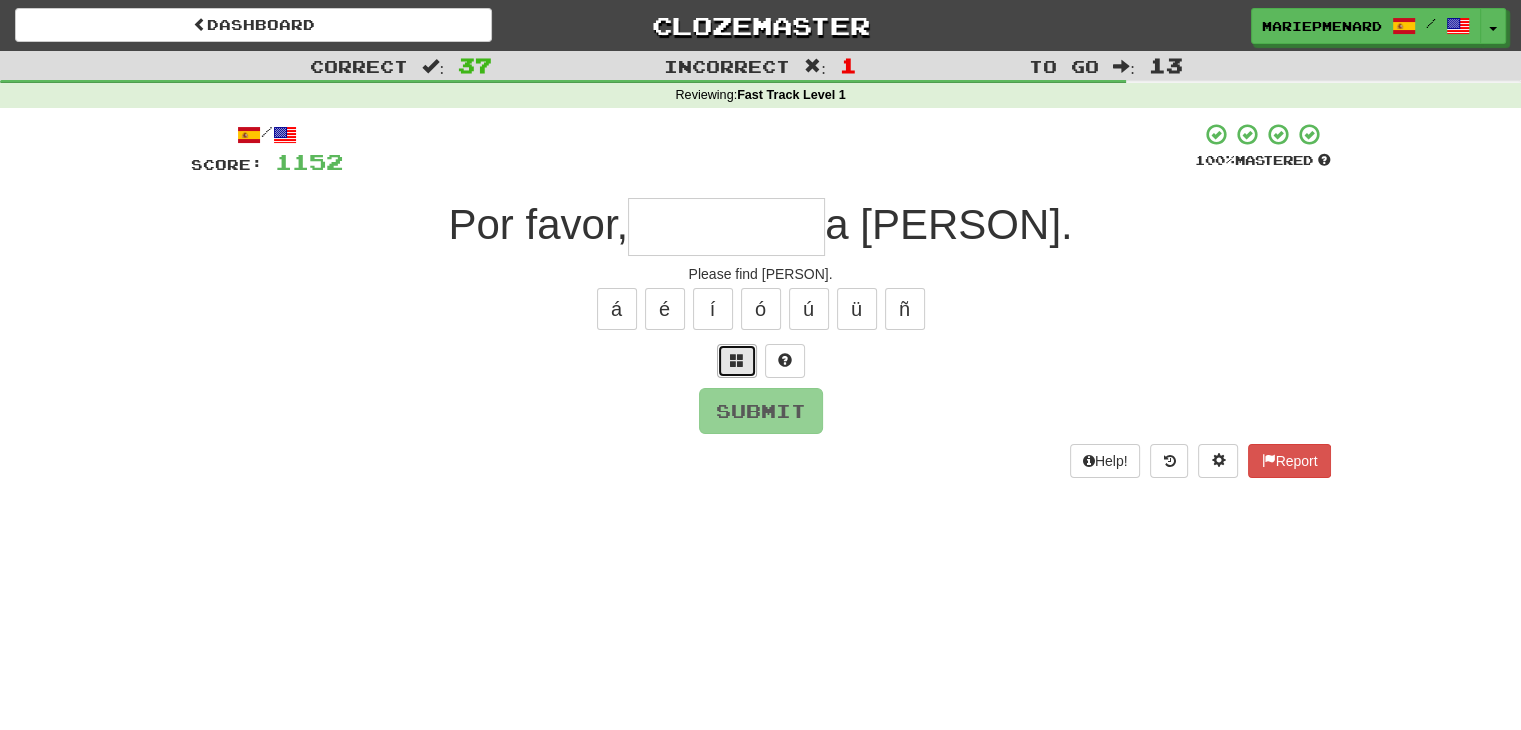 click at bounding box center (737, 361) 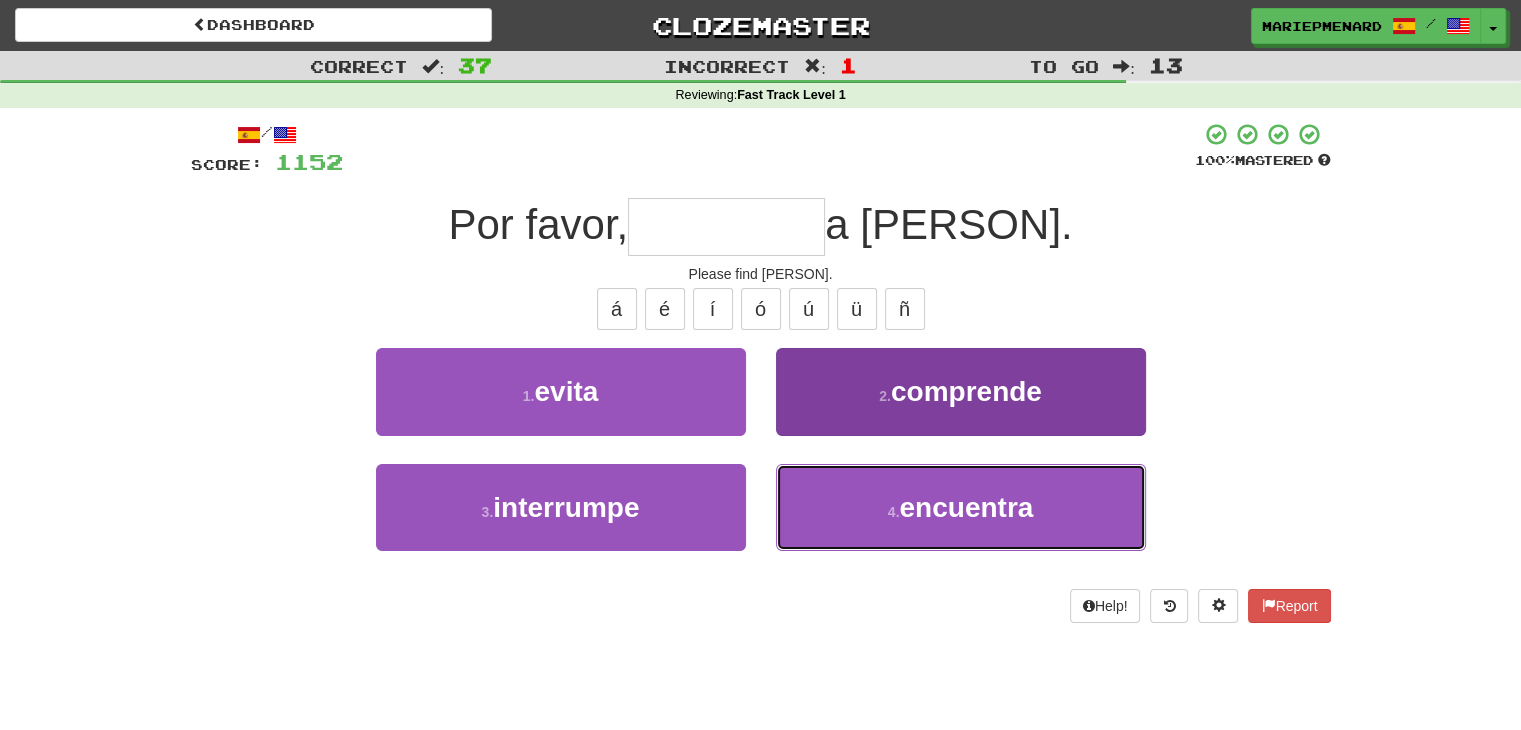 click on "4 .  encuentra" at bounding box center [961, 507] 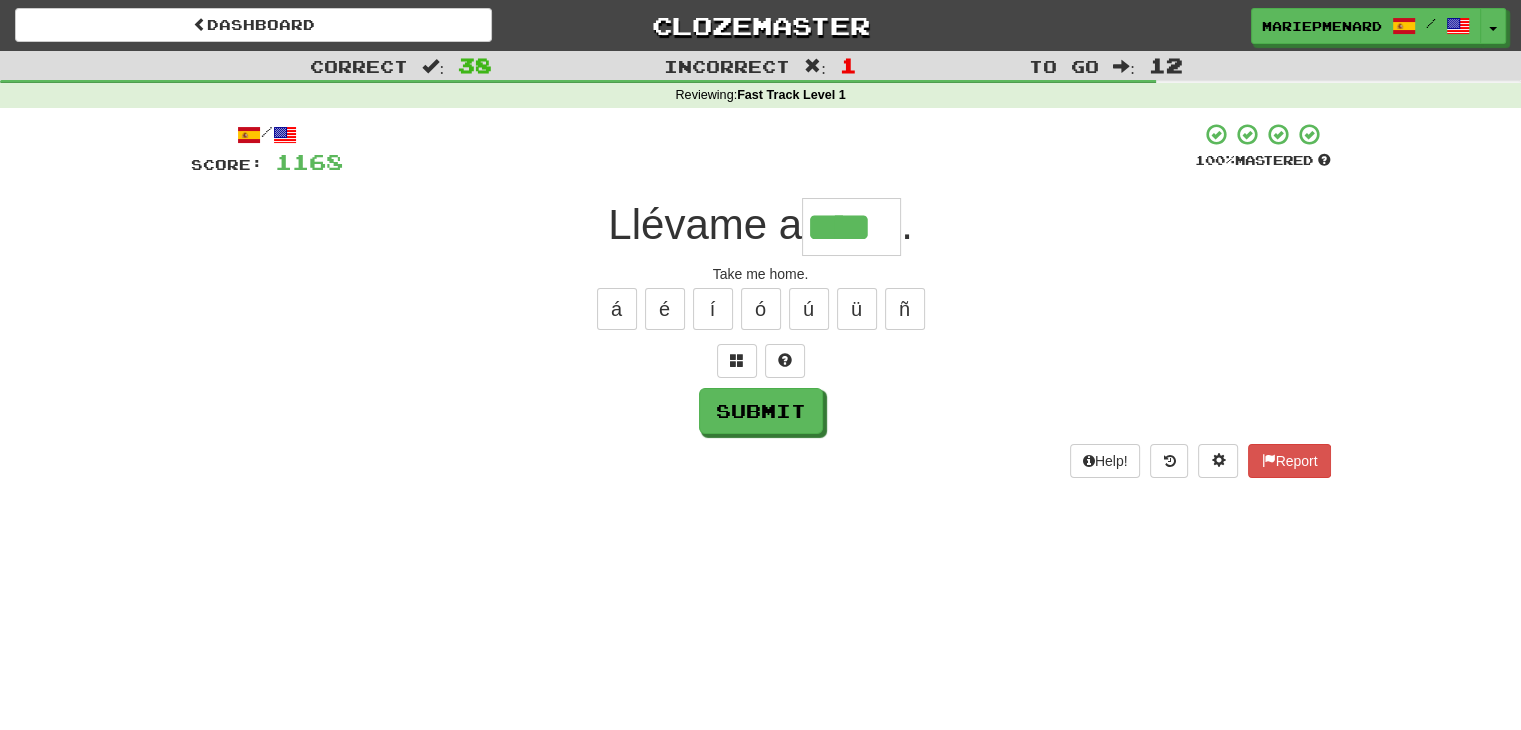 type on "****" 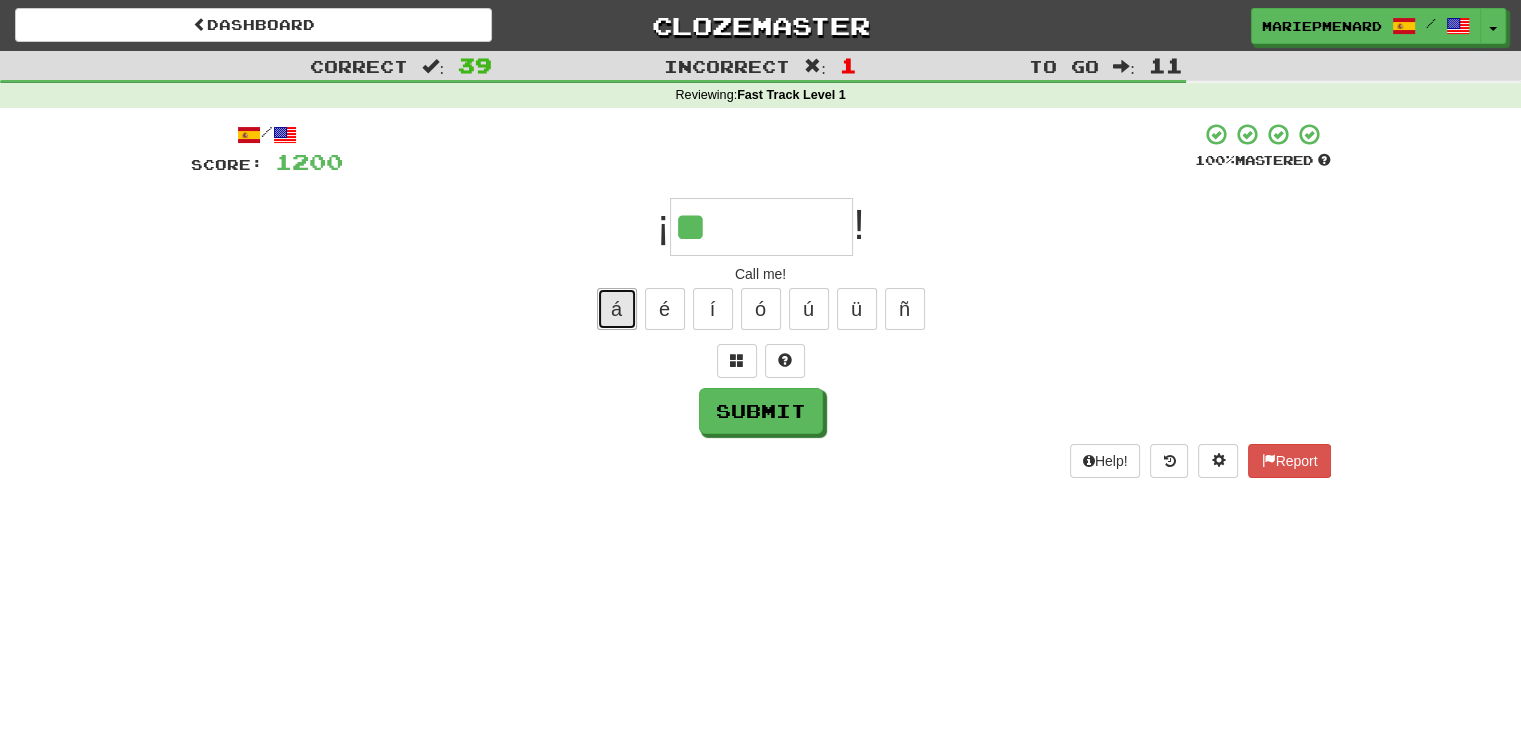 click on "á" at bounding box center (617, 309) 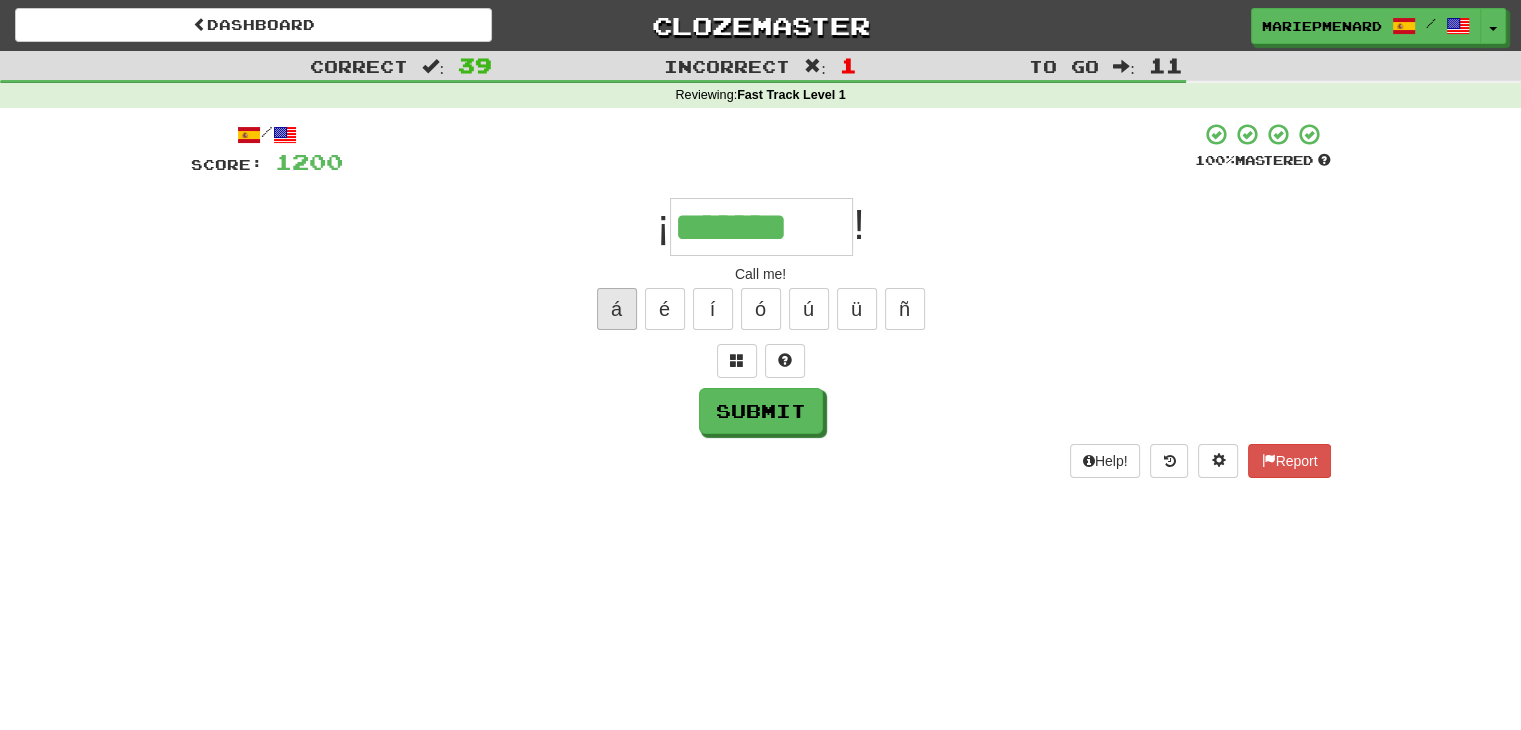 type on "*******" 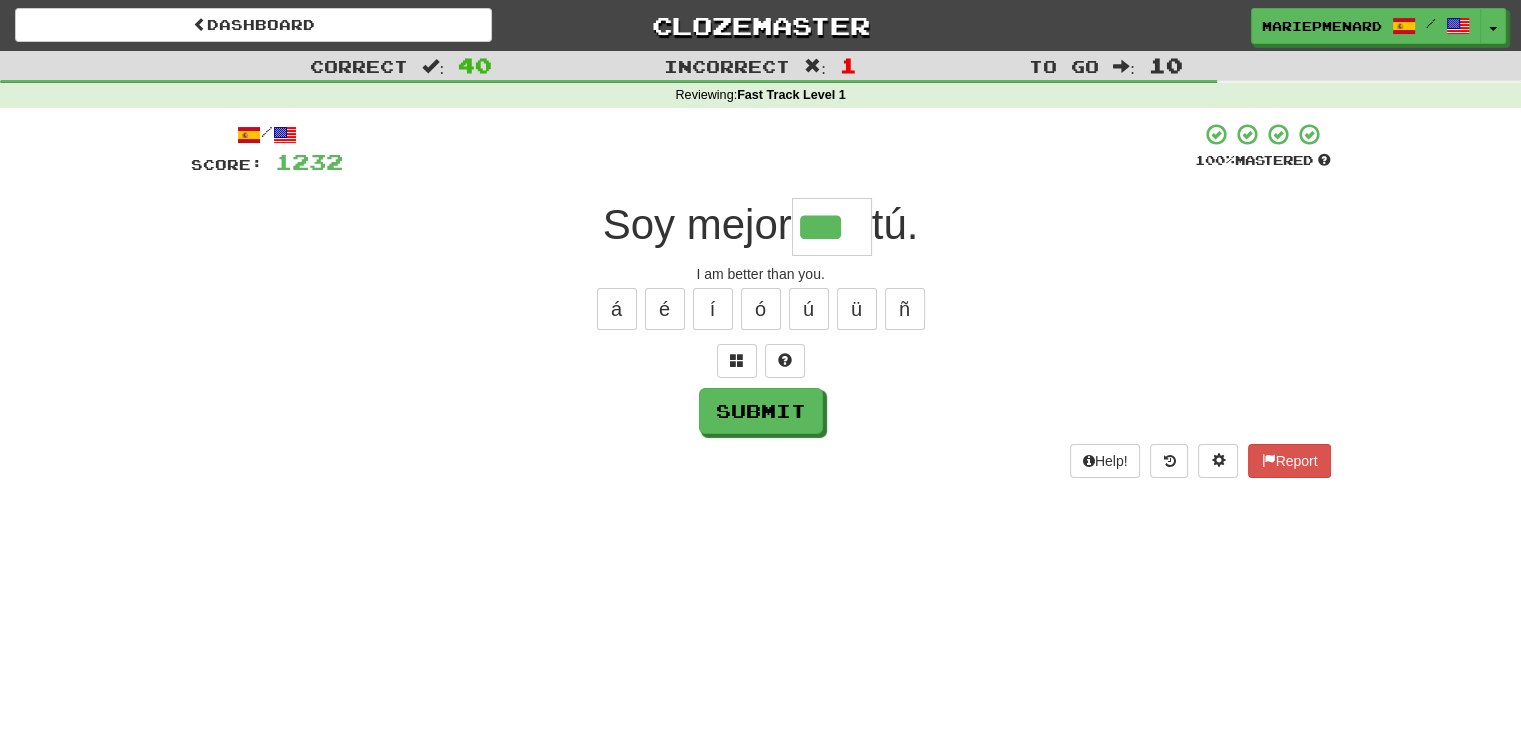type on "***" 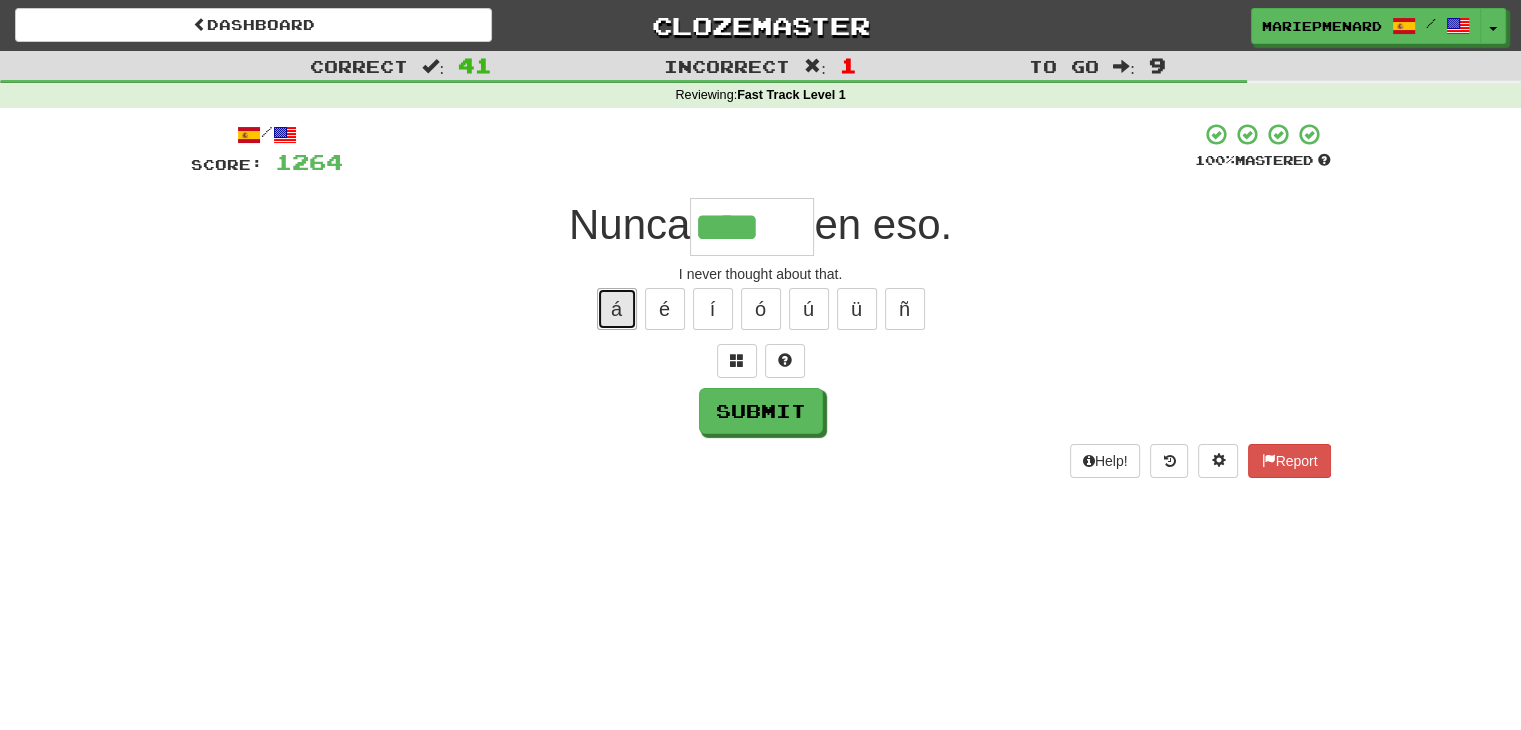 click on "á" at bounding box center [617, 309] 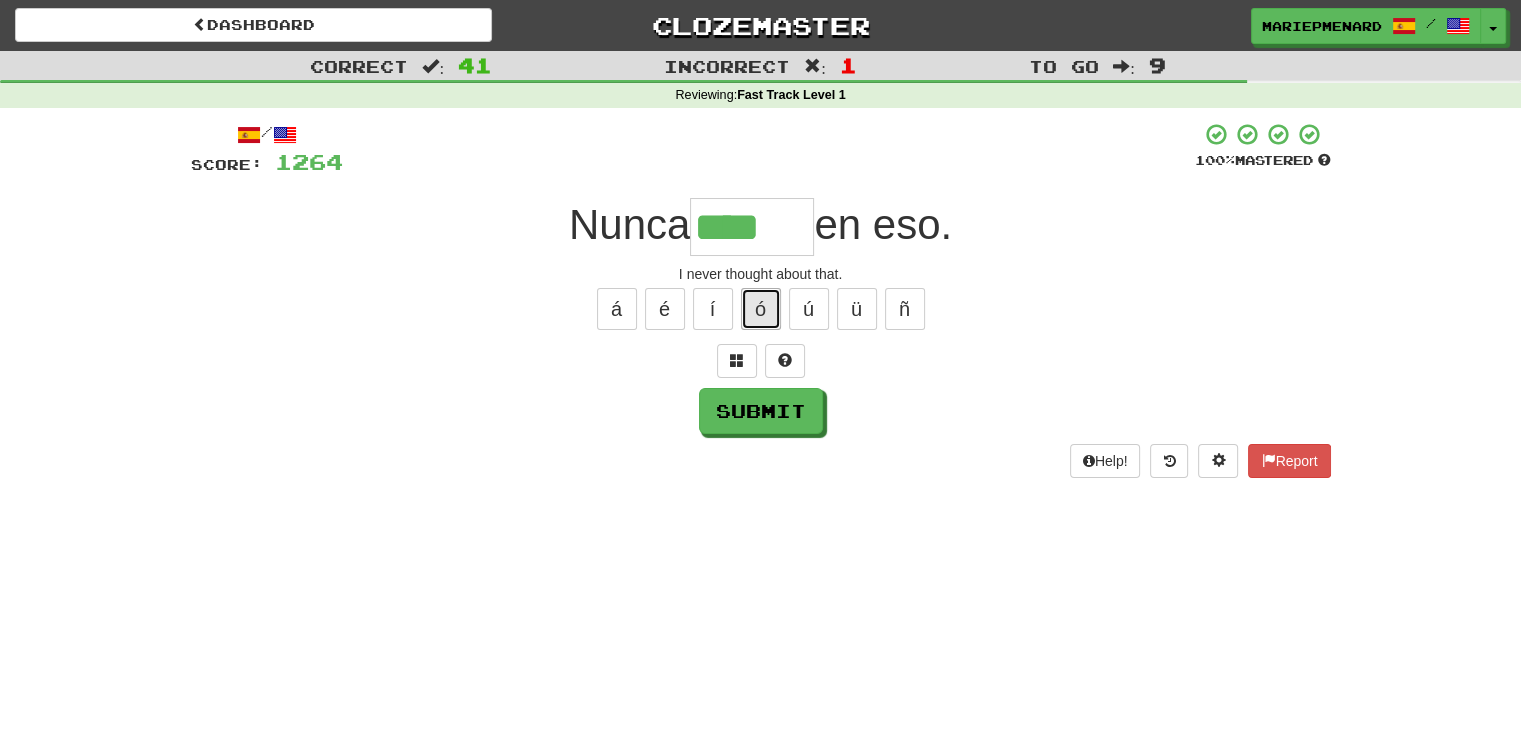 click on "ó" at bounding box center (761, 309) 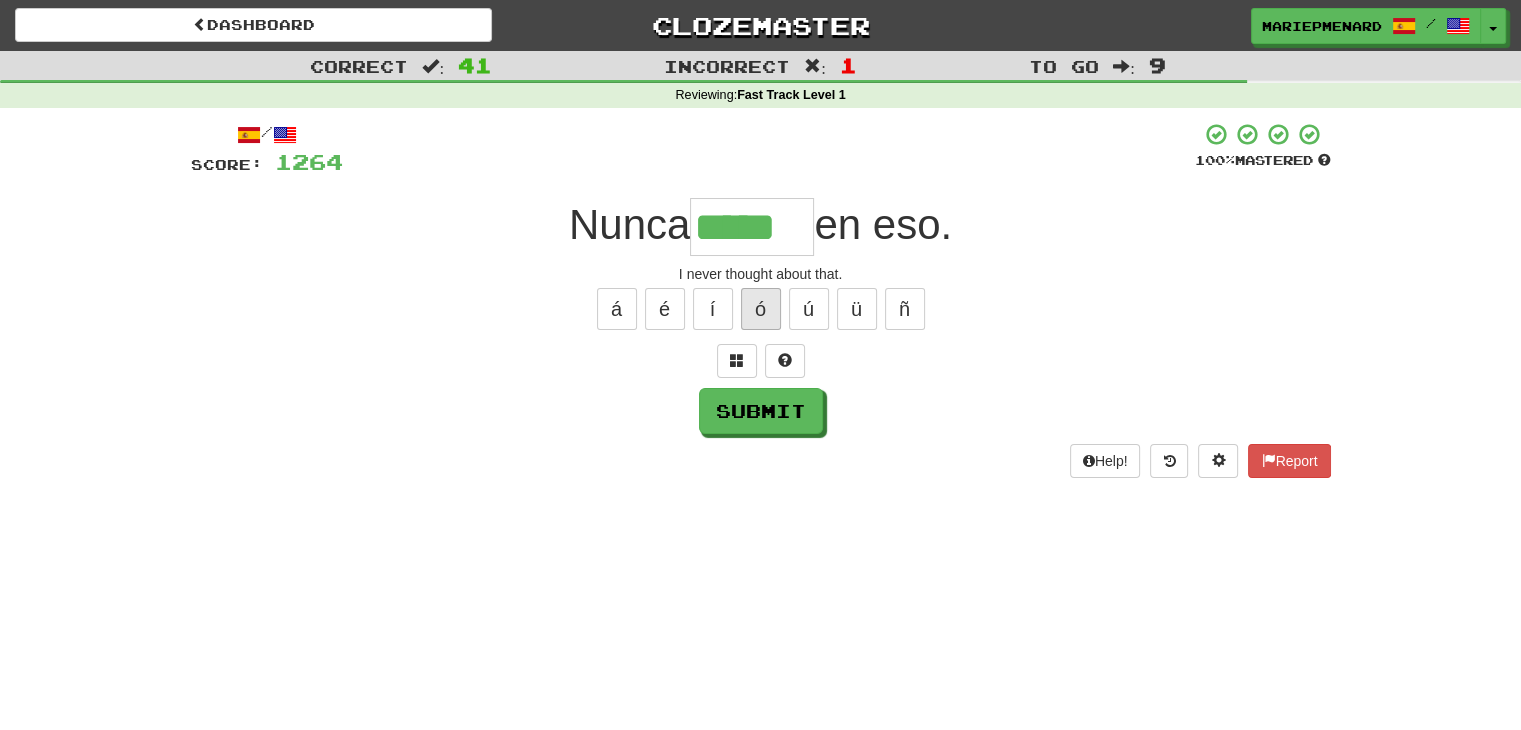 type on "*****" 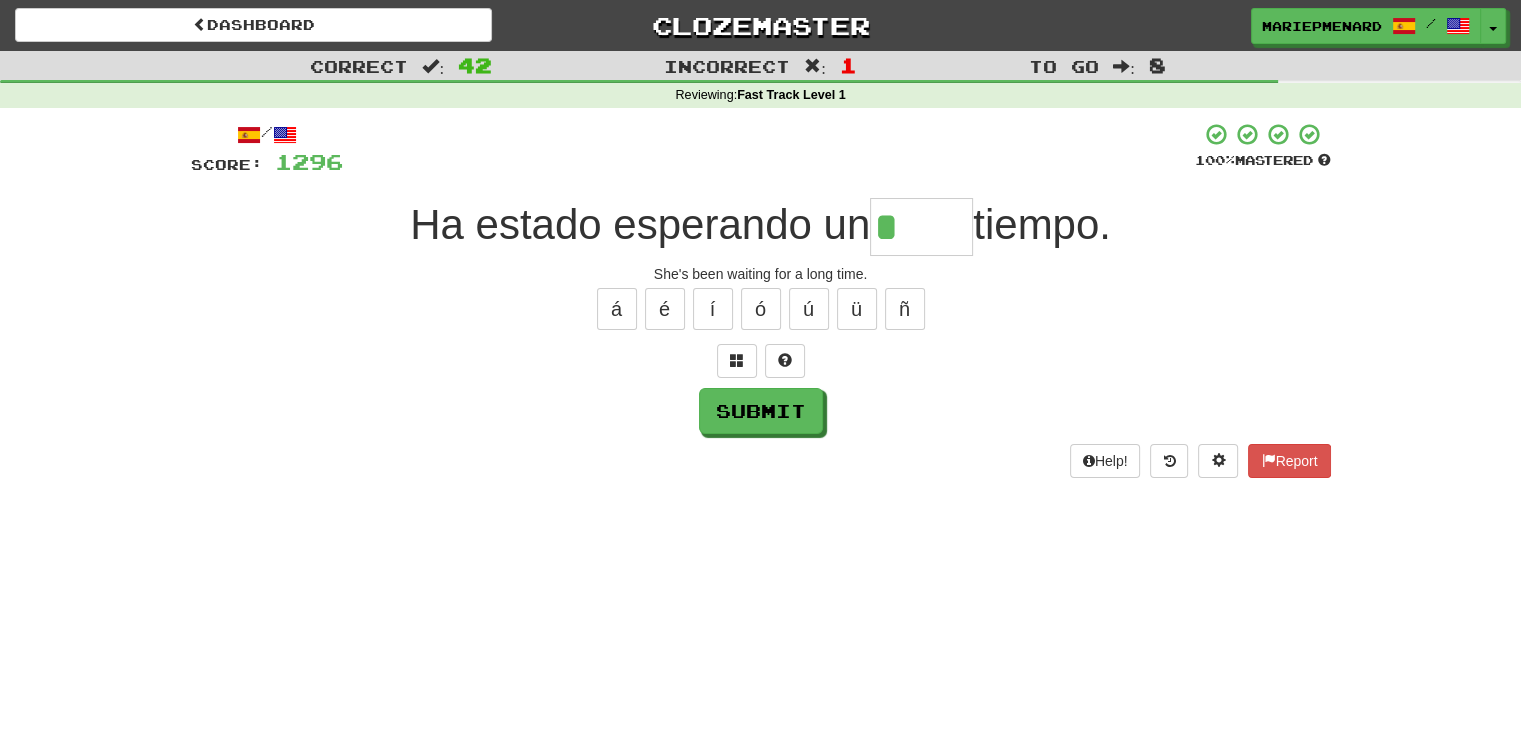 click on "/  Score:   1296 100 %  Mastered Ha estado esperando un  *  tiempo. She's been waiting for a long time. á é í ó ú ü ñ Submit  Help!  Report" at bounding box center (761, 300) 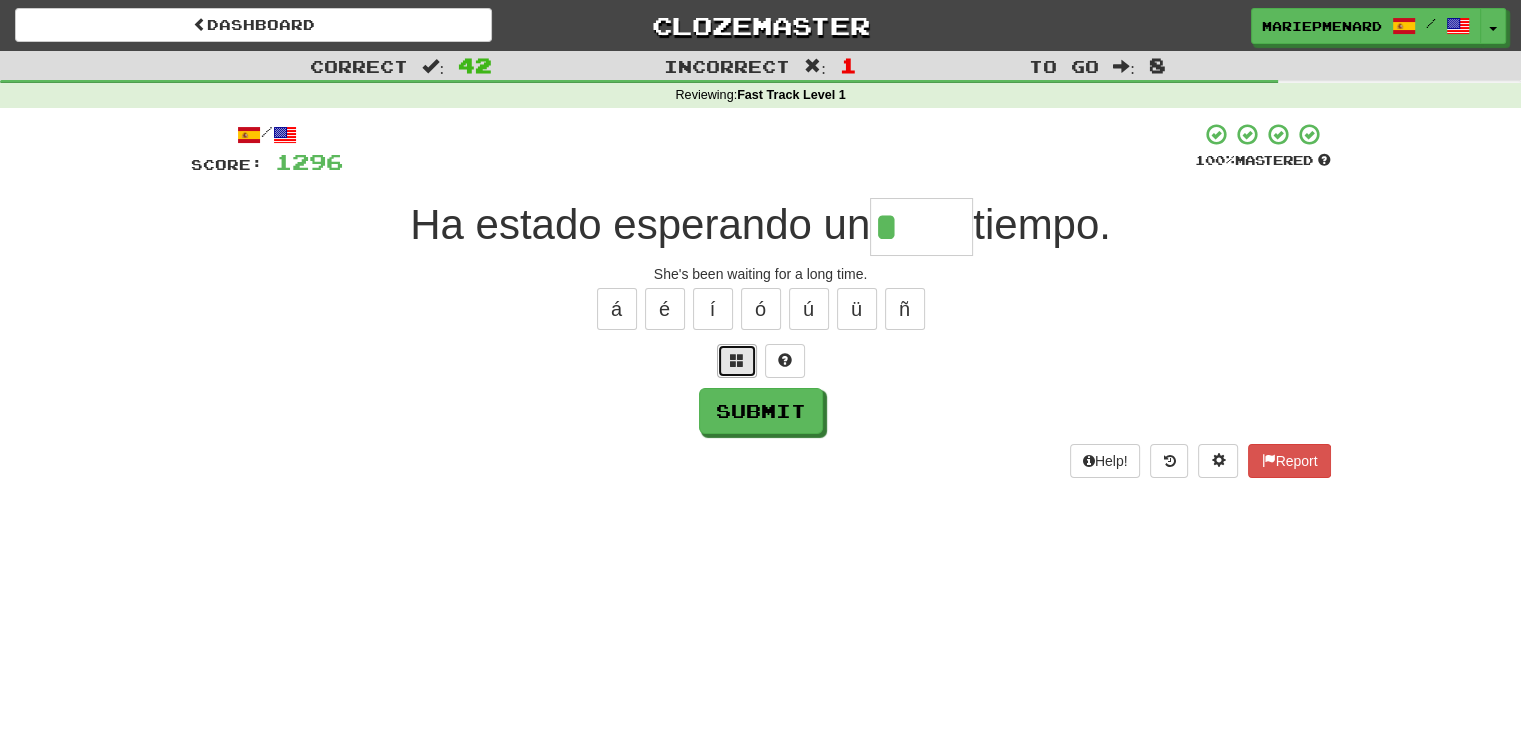 click at bounding box center [737, 360] 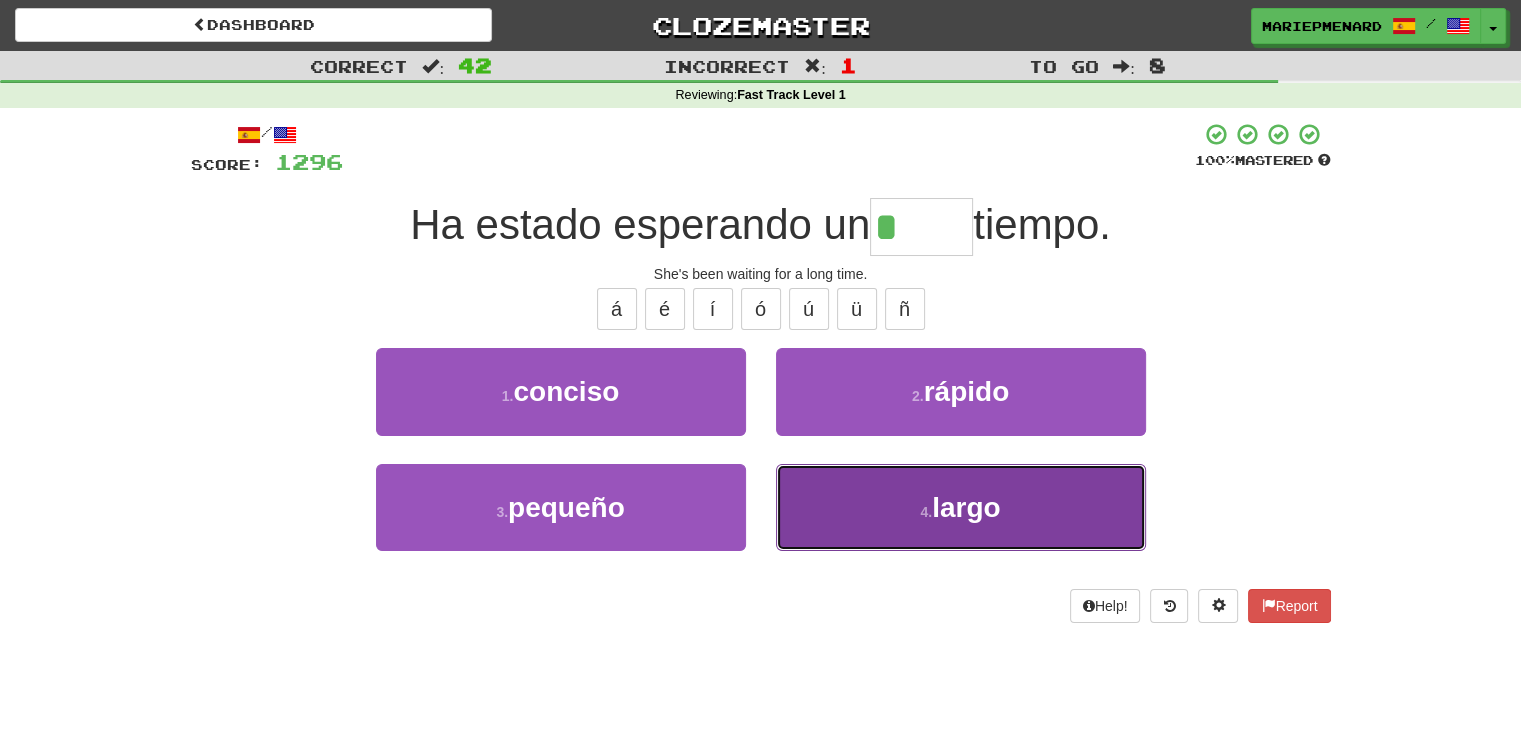 click on "4 .  largo" at bounding box center [961, 507] 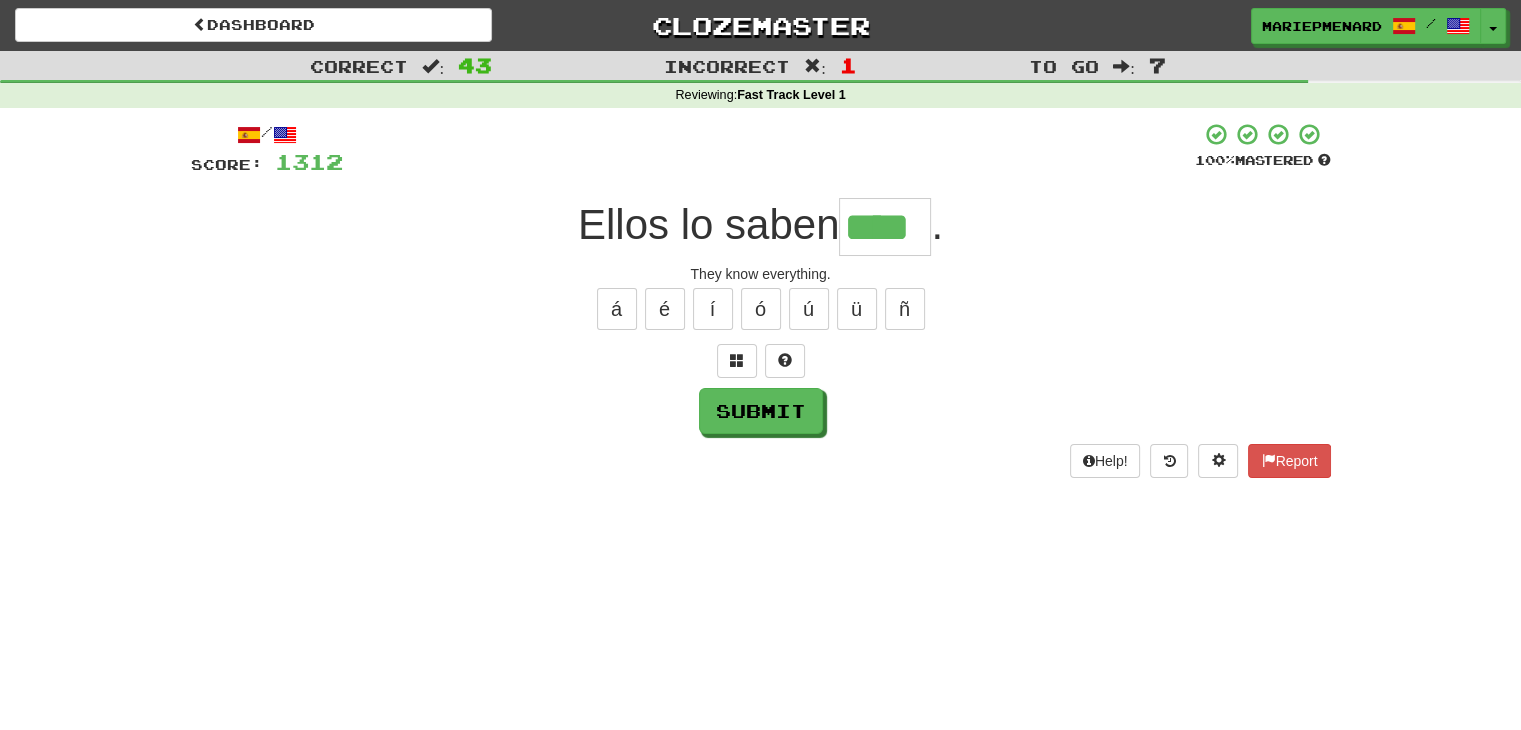type on "****" 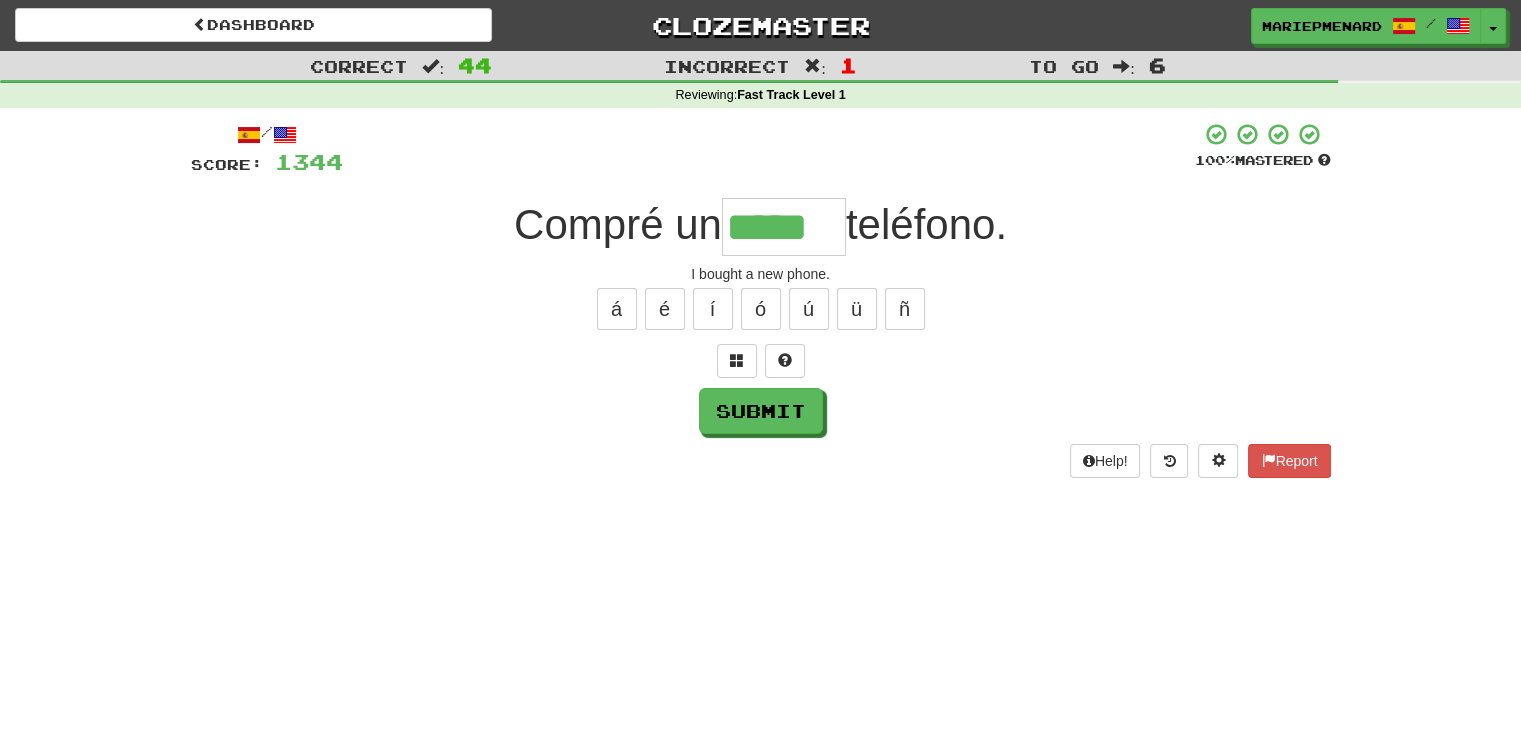 type on "*****" 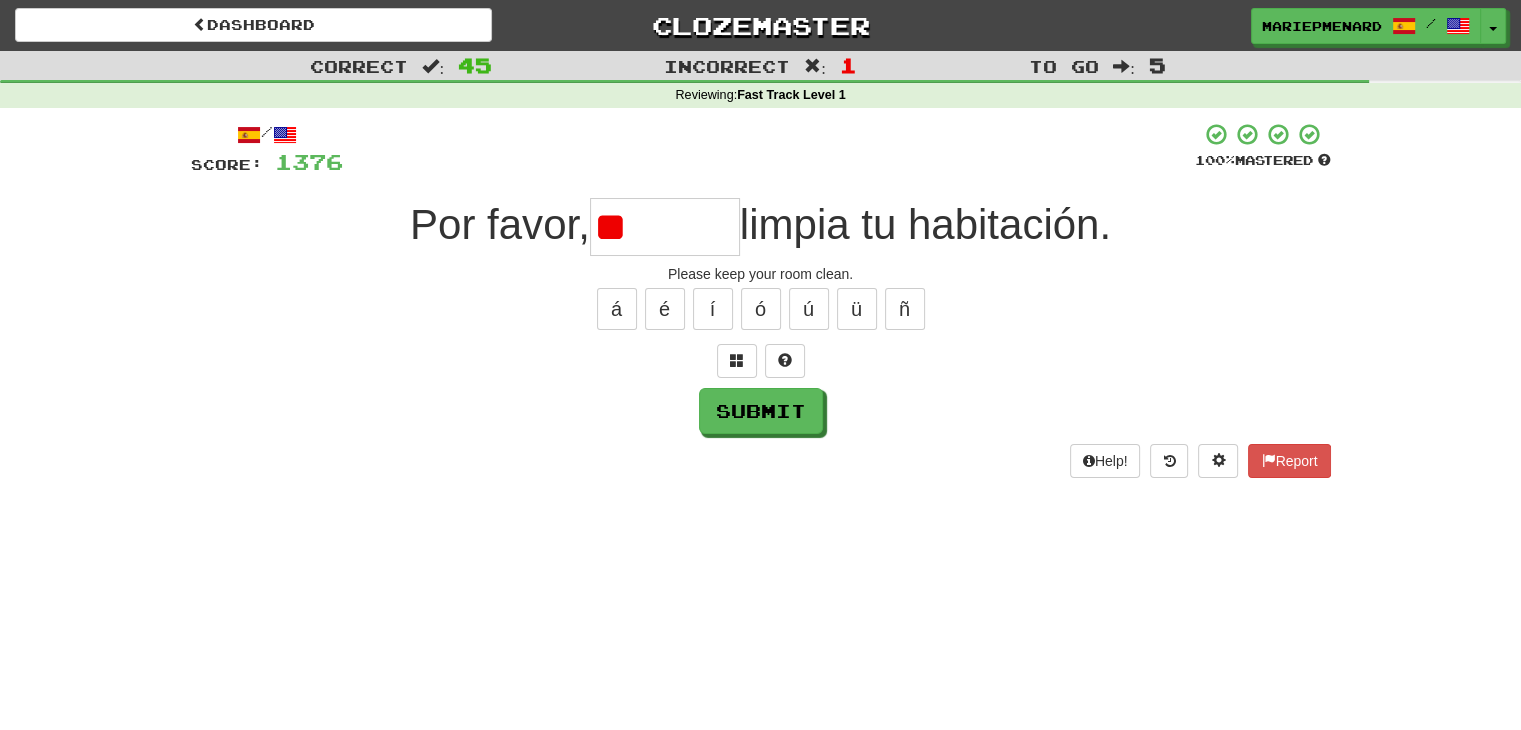 type on "*" 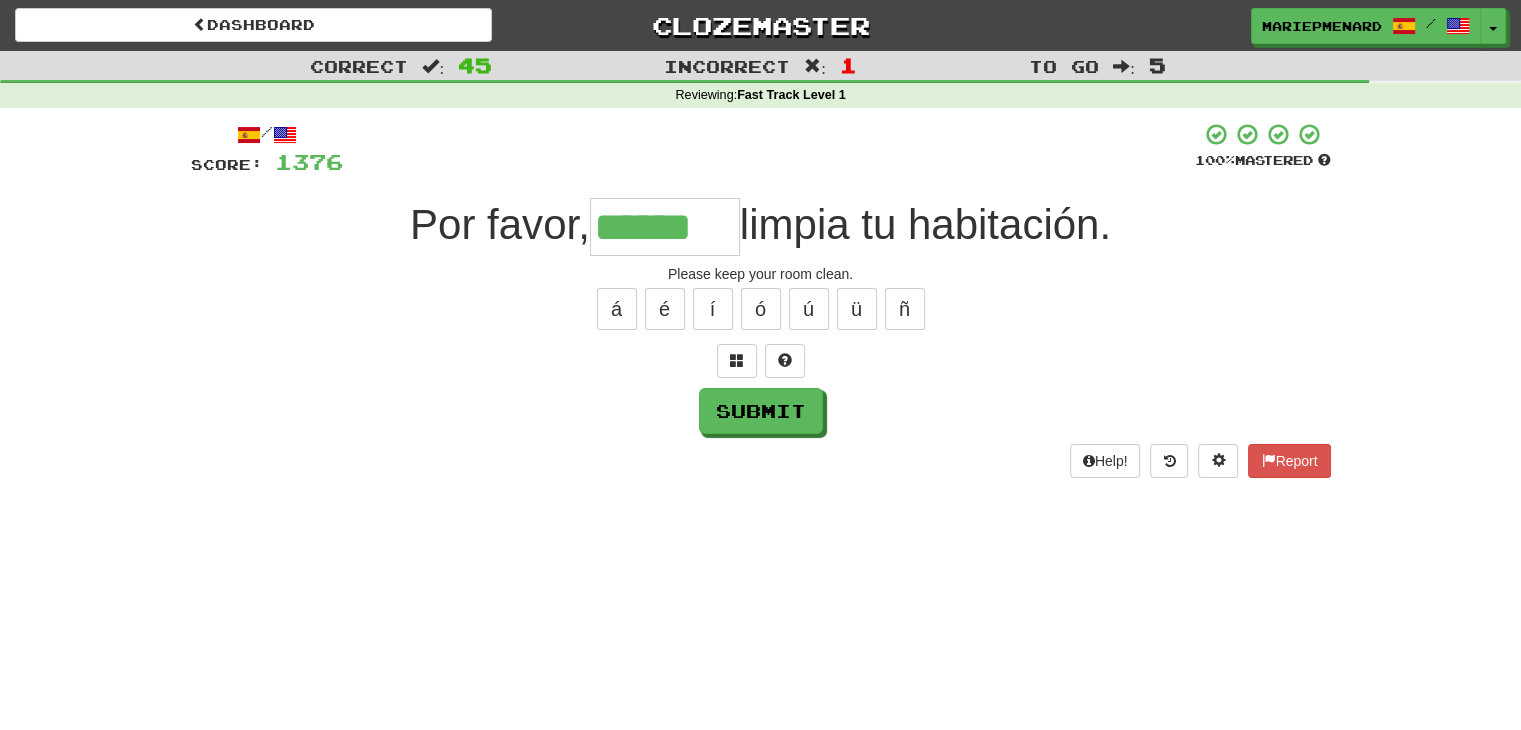 type on "******" 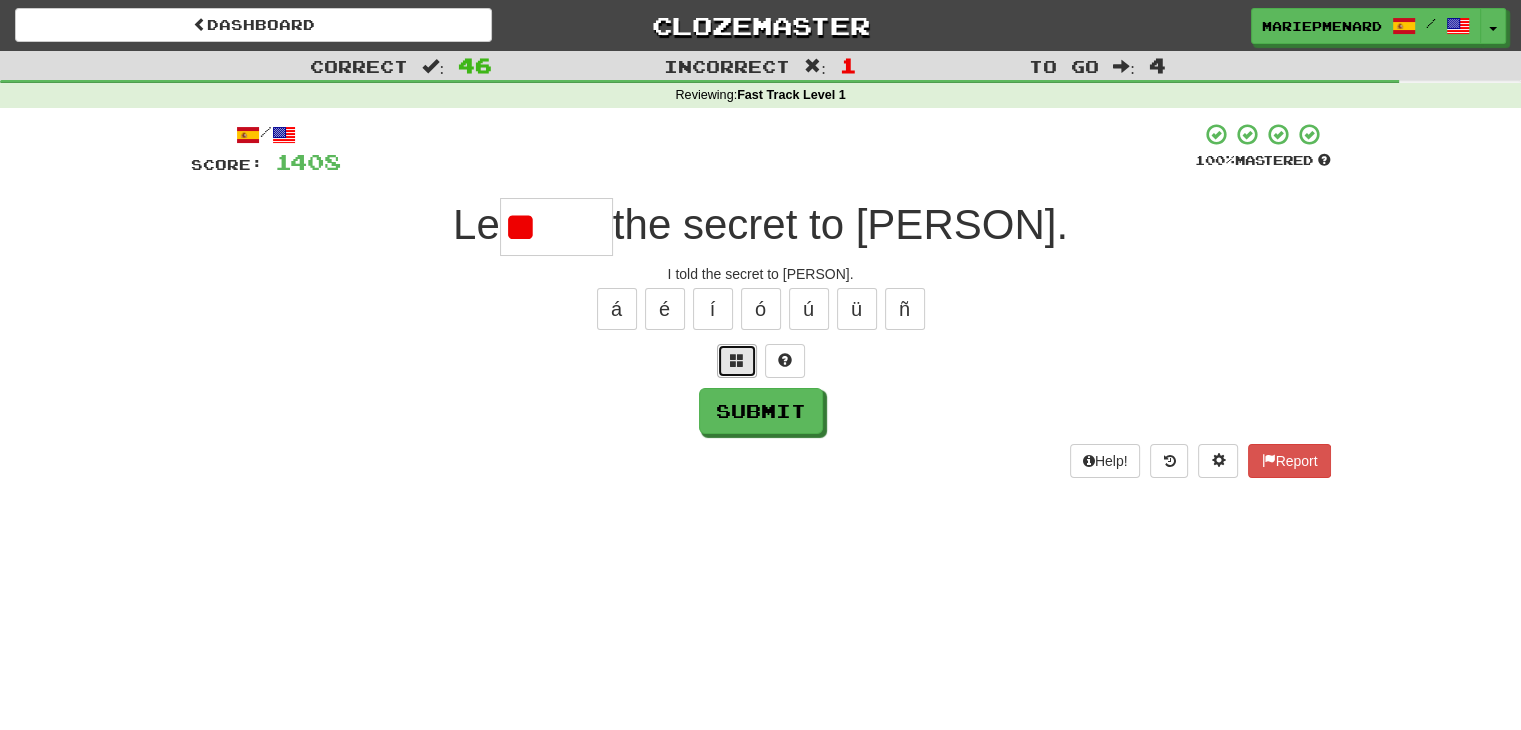 click at bounding box center [737, 361] 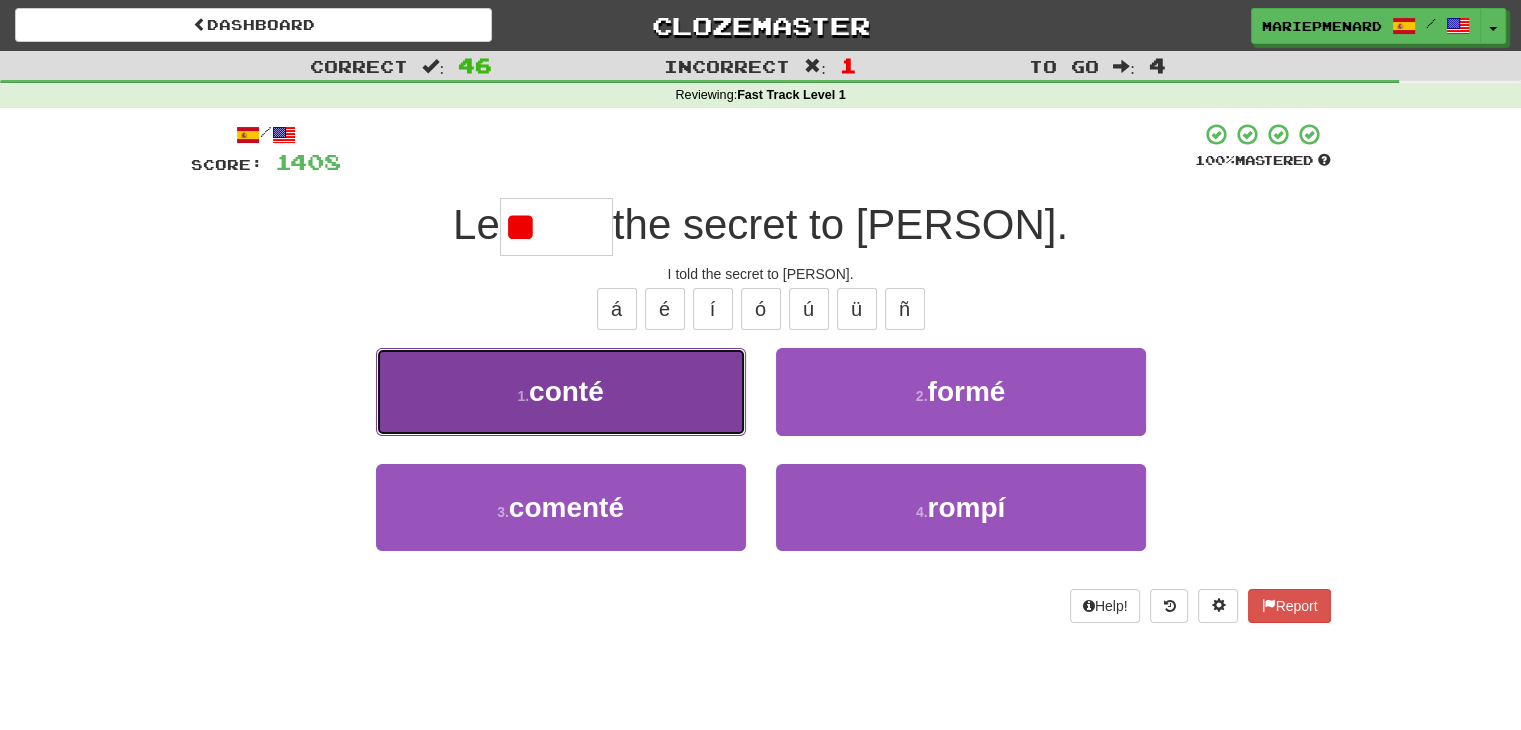 click on "1 .  conté" at bounding box center (561, 391) 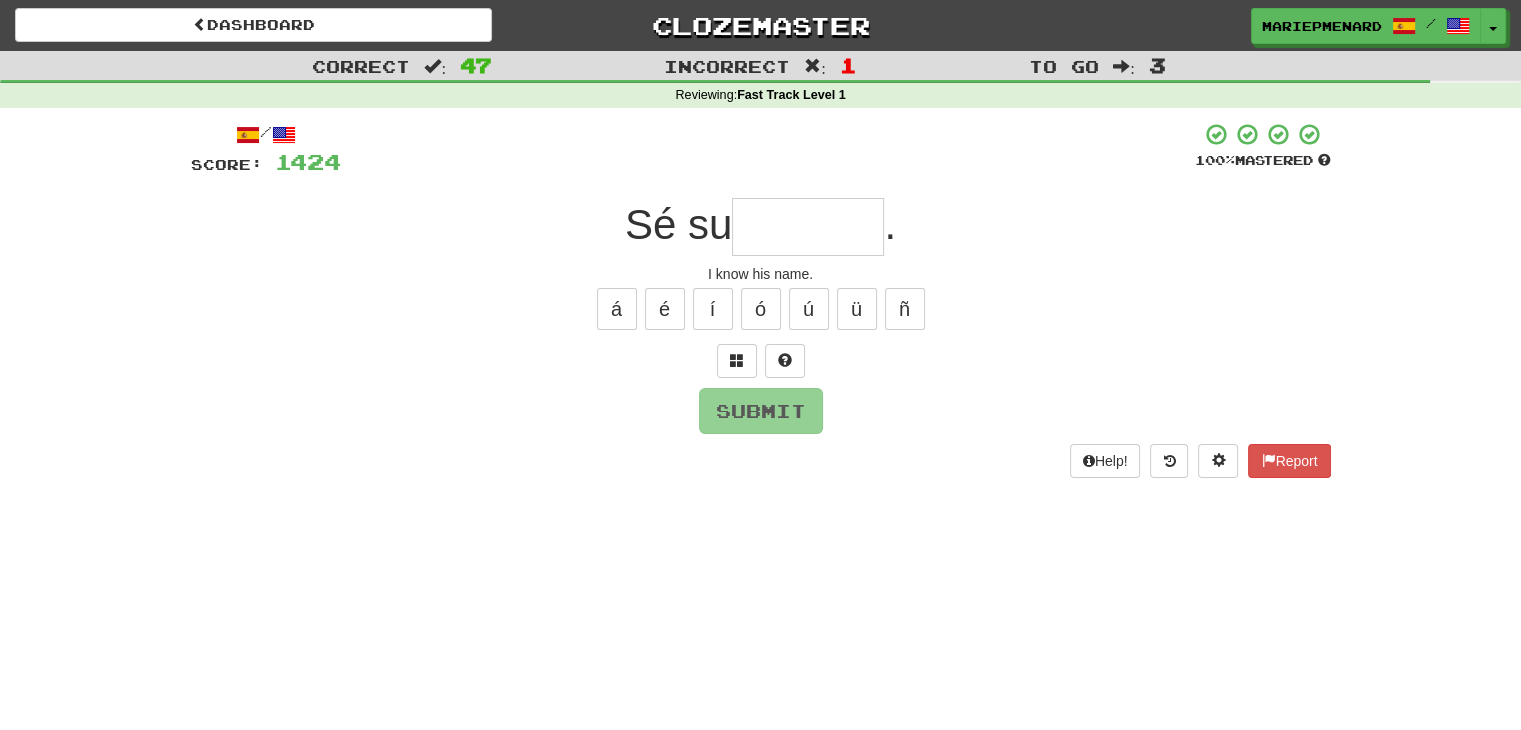 click at bounding box center (808, 227) 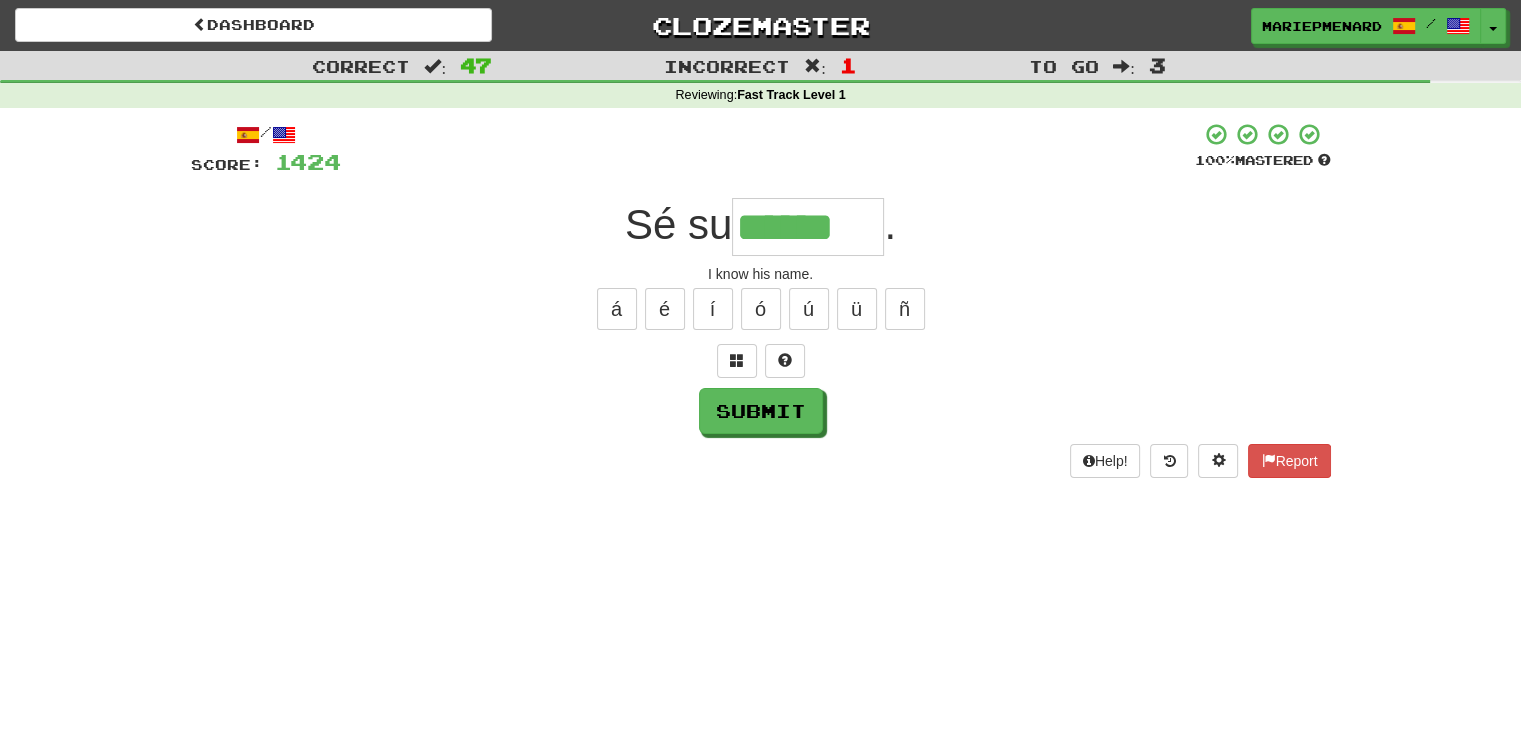 type on "******" 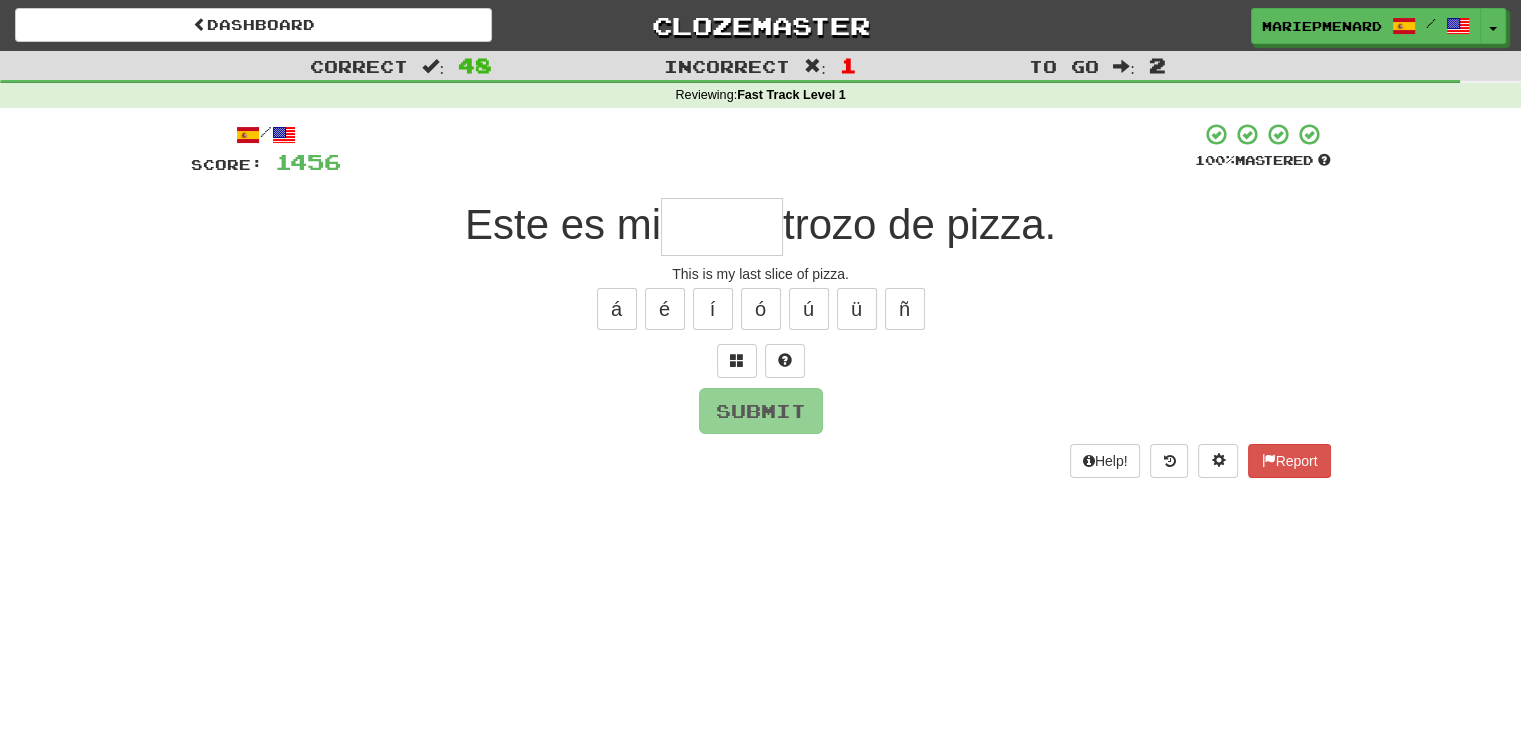 type on "*" 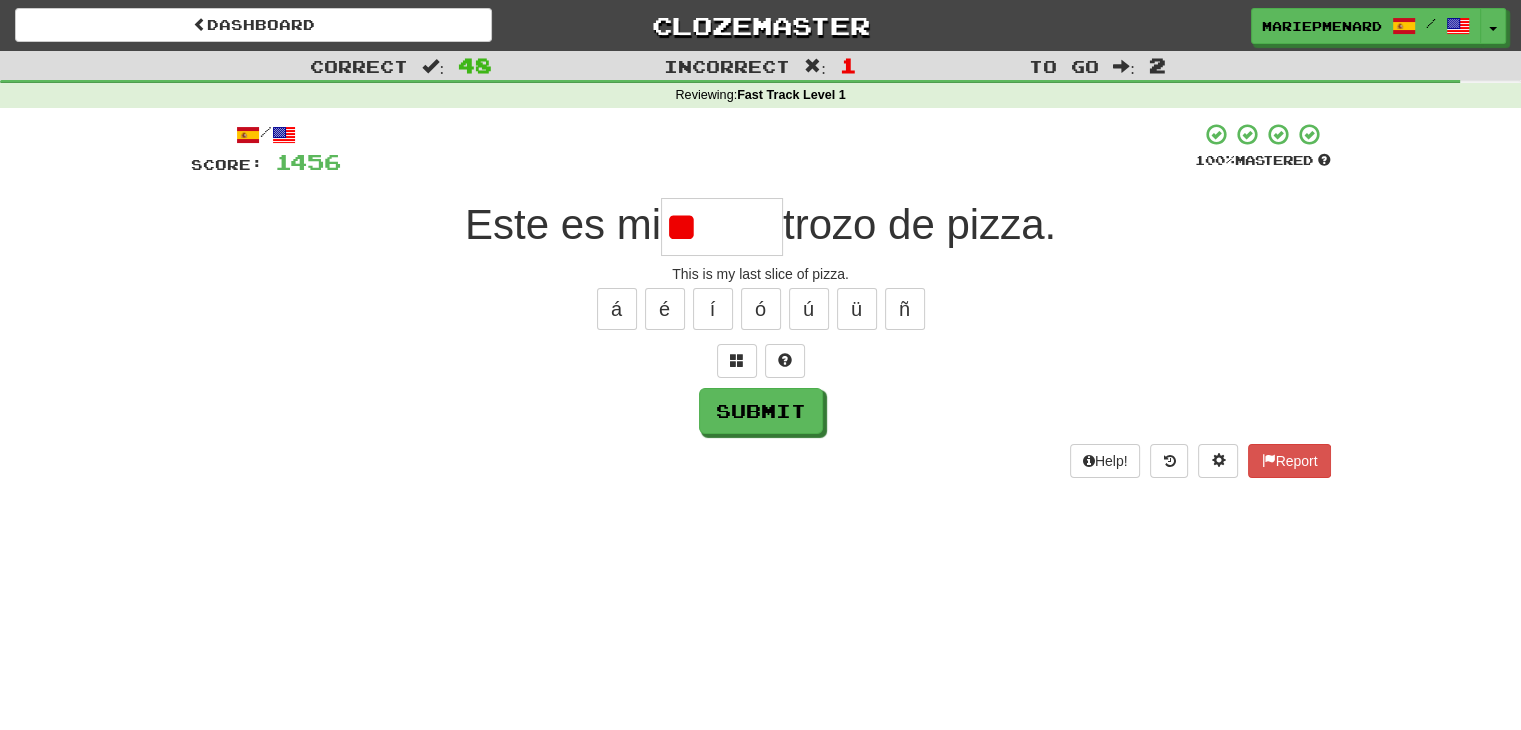 type on "*" 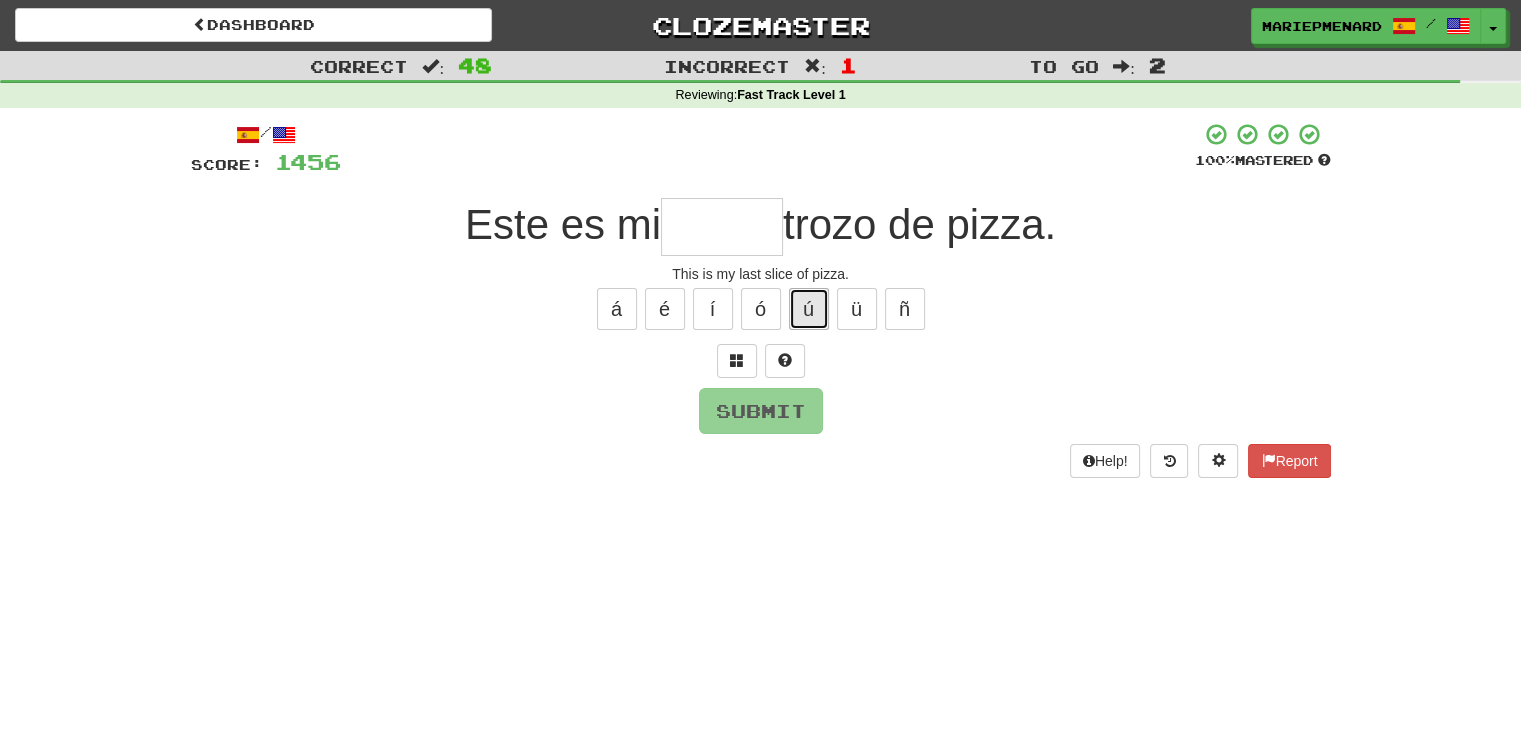 click on "ú" at bounding box center (809, 309) 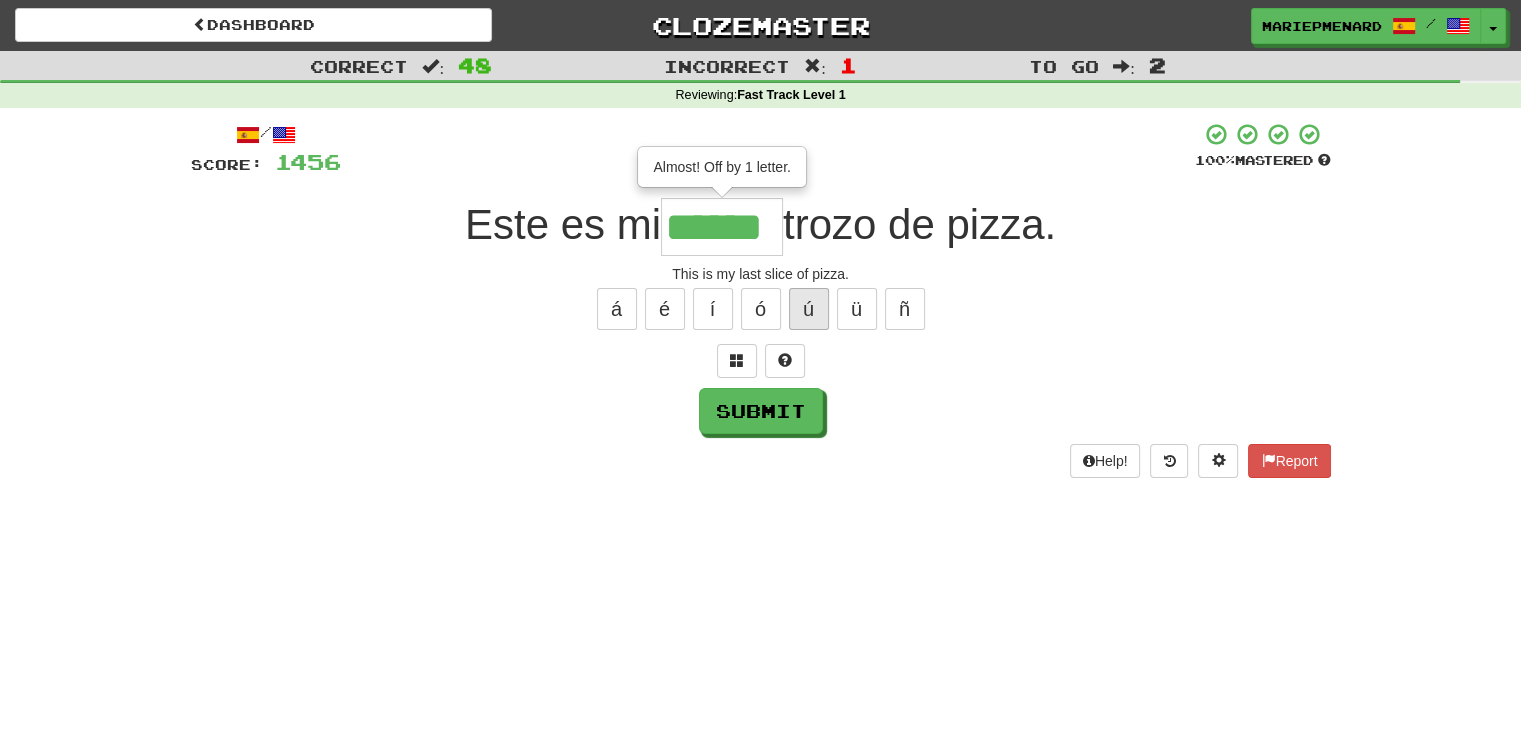 type on "******" 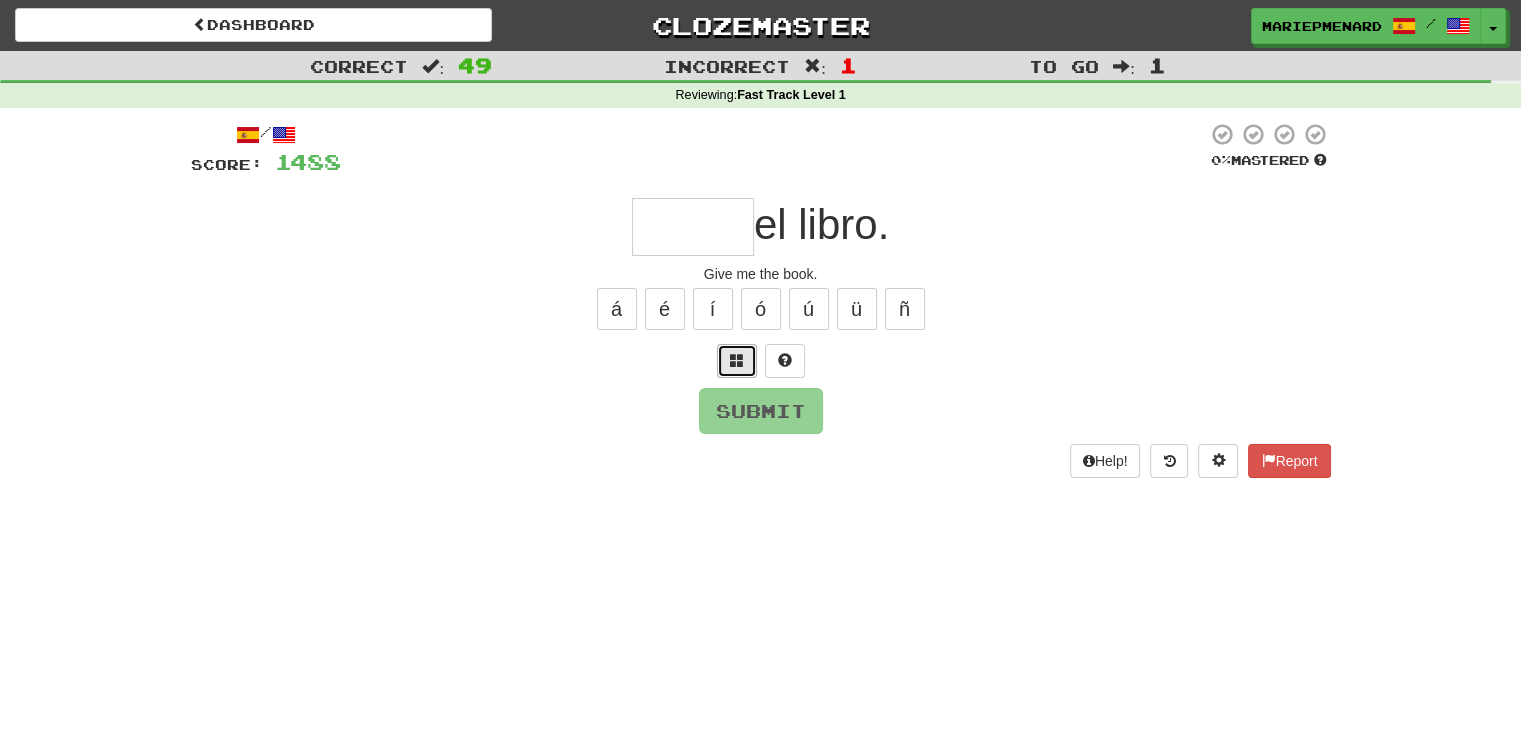 click at bounding box center (737, 361) 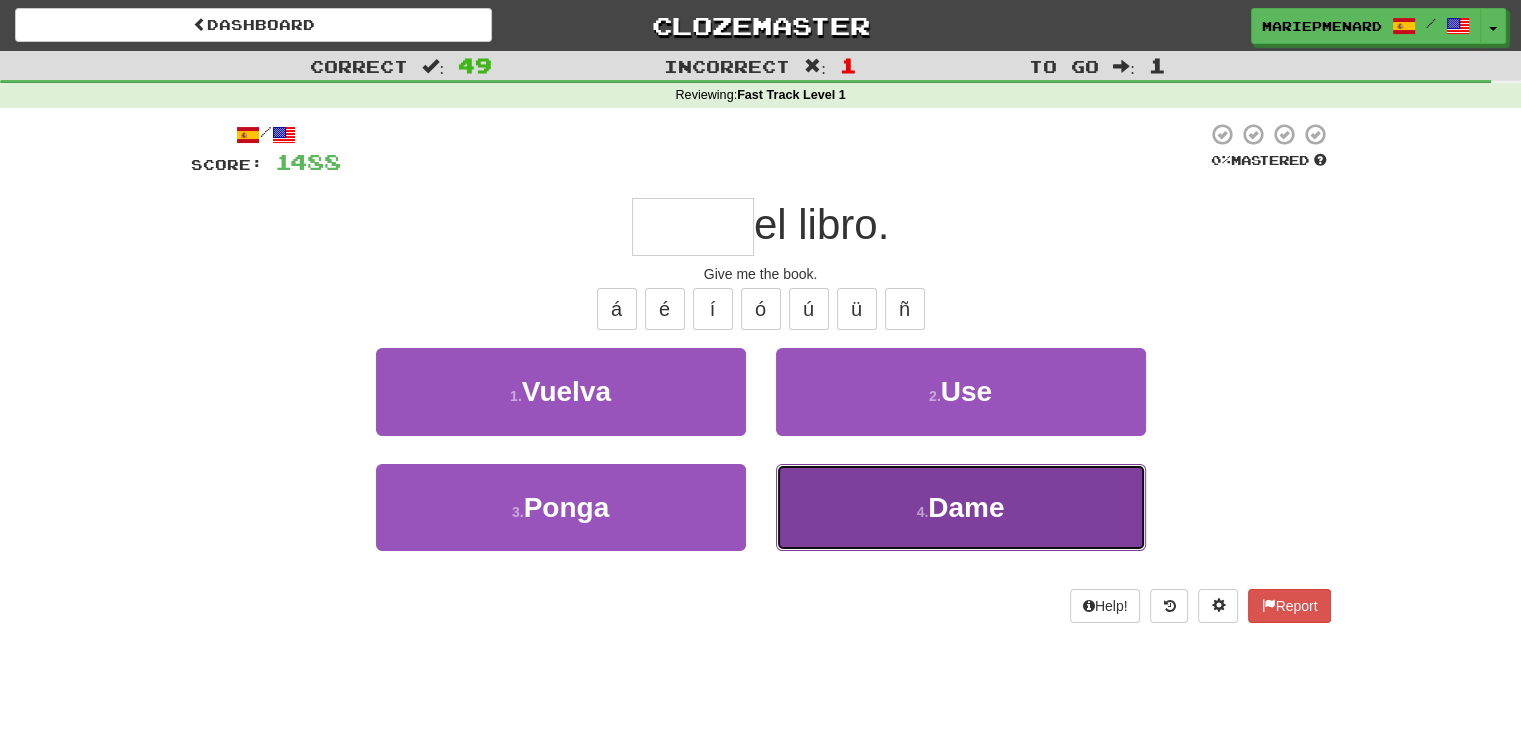 click on "4 .  Dame" at bounding box center (961, 507) 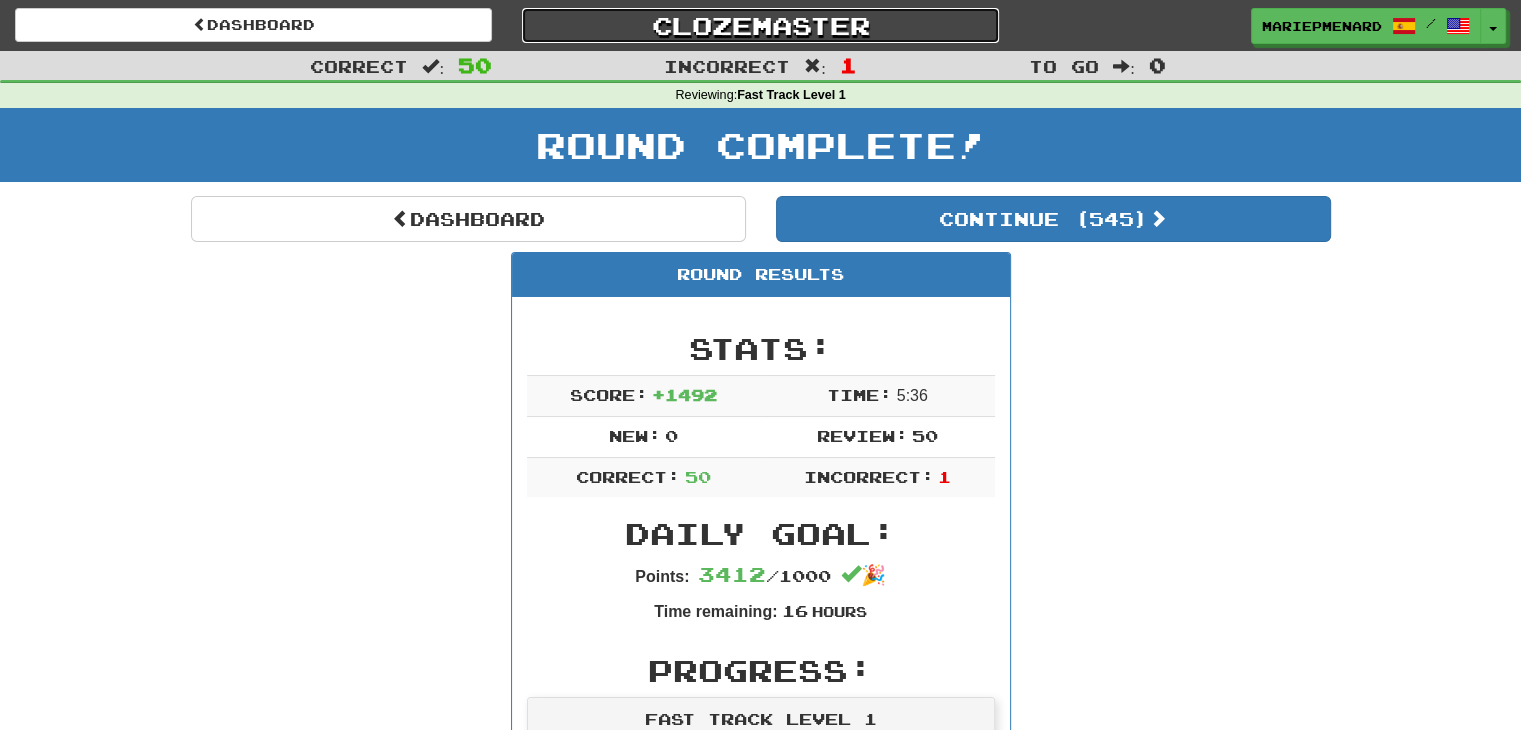 click on "Clozemaster" at bounding box center [760, 25] 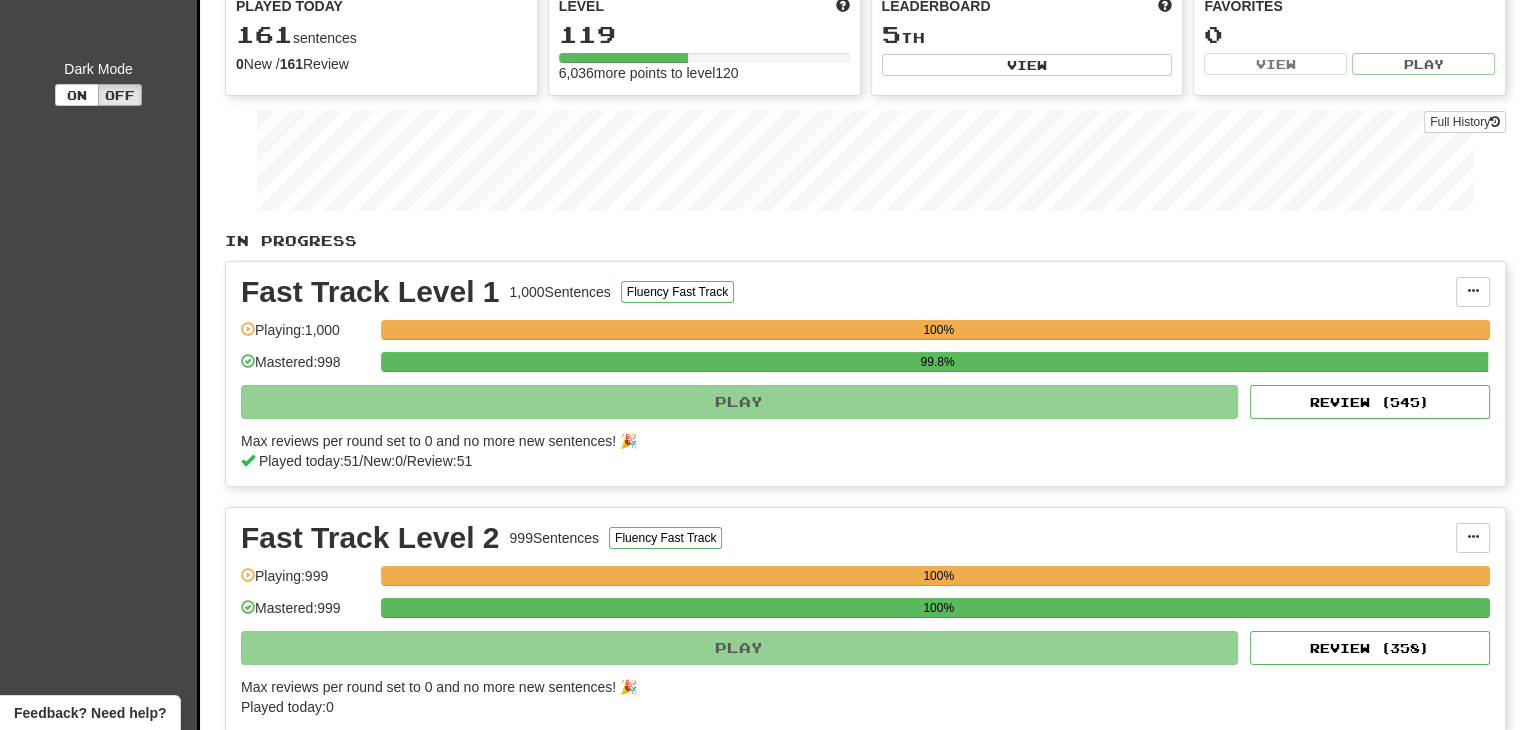 scroll, scrollTop: 100, scrollLeft: 0, axis: vertical 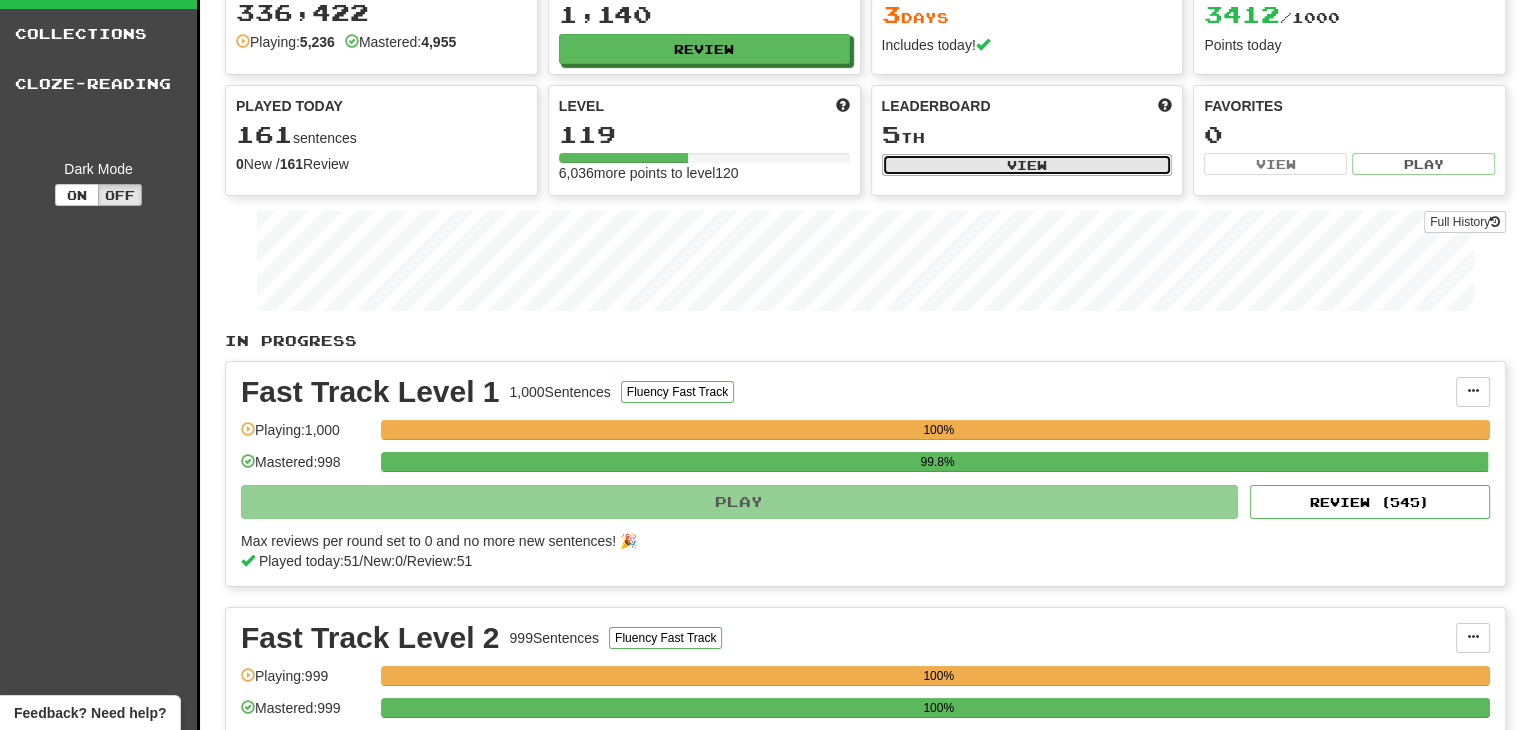 click on "View" at bounding box center (1027, 165) 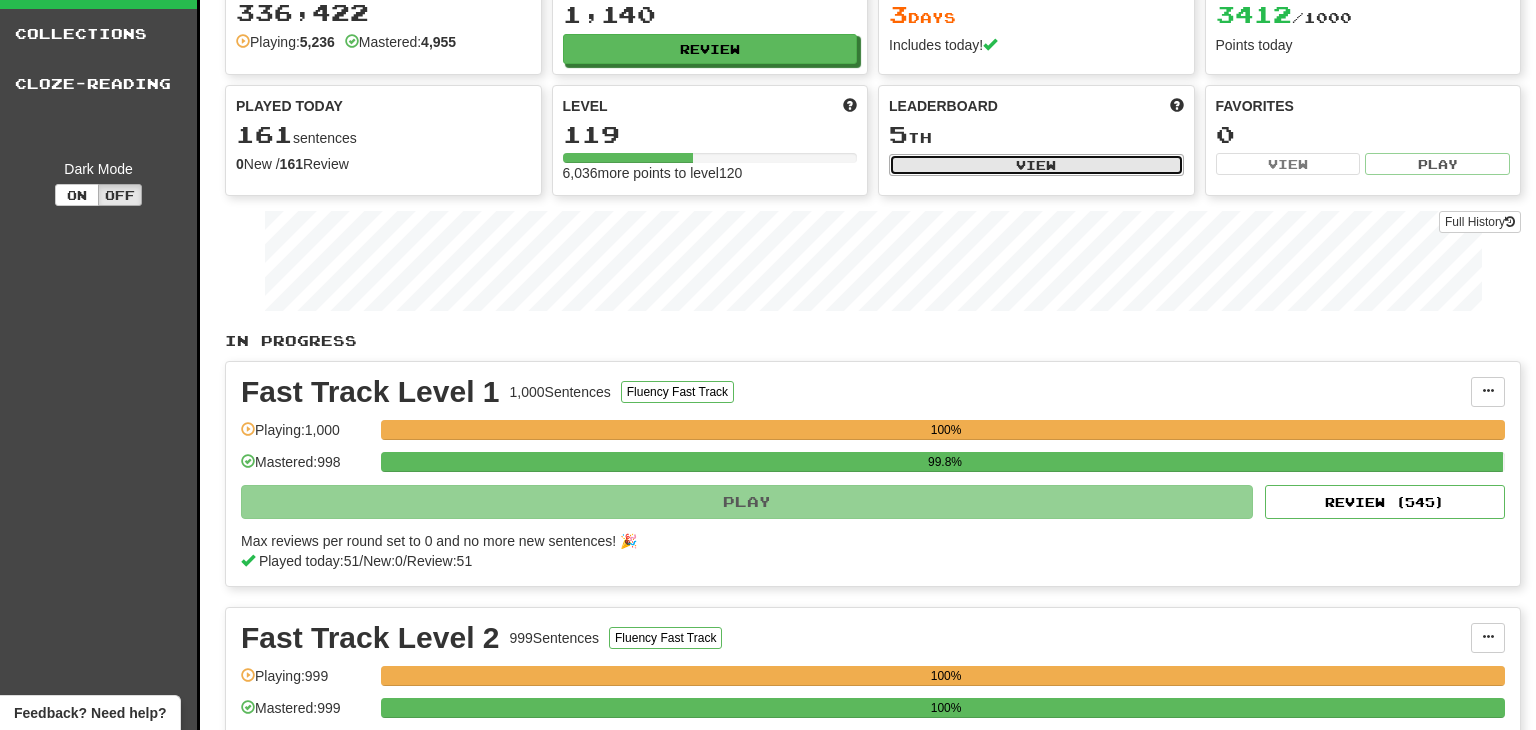 select on "**********" 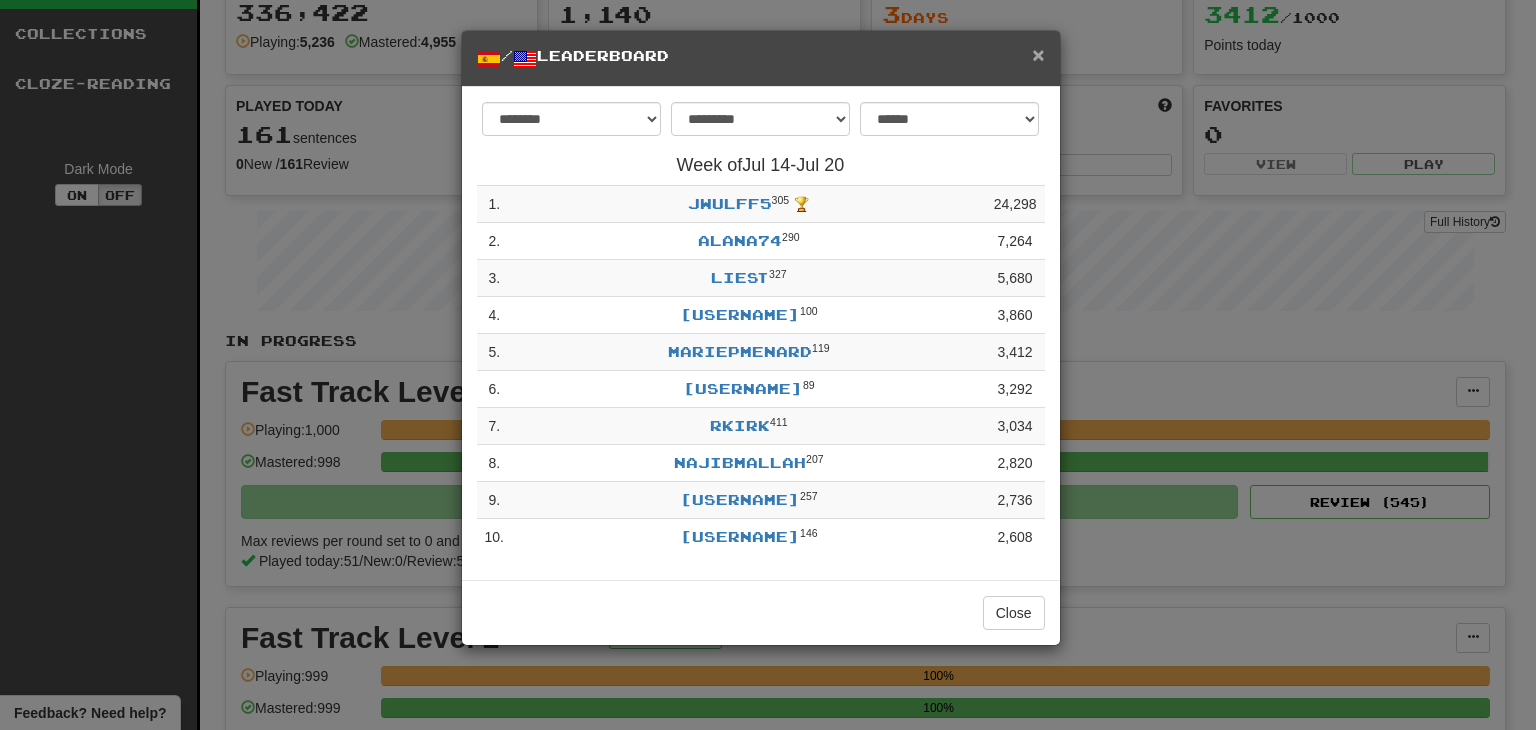 click on "×" at bounding box center (1038, 54) 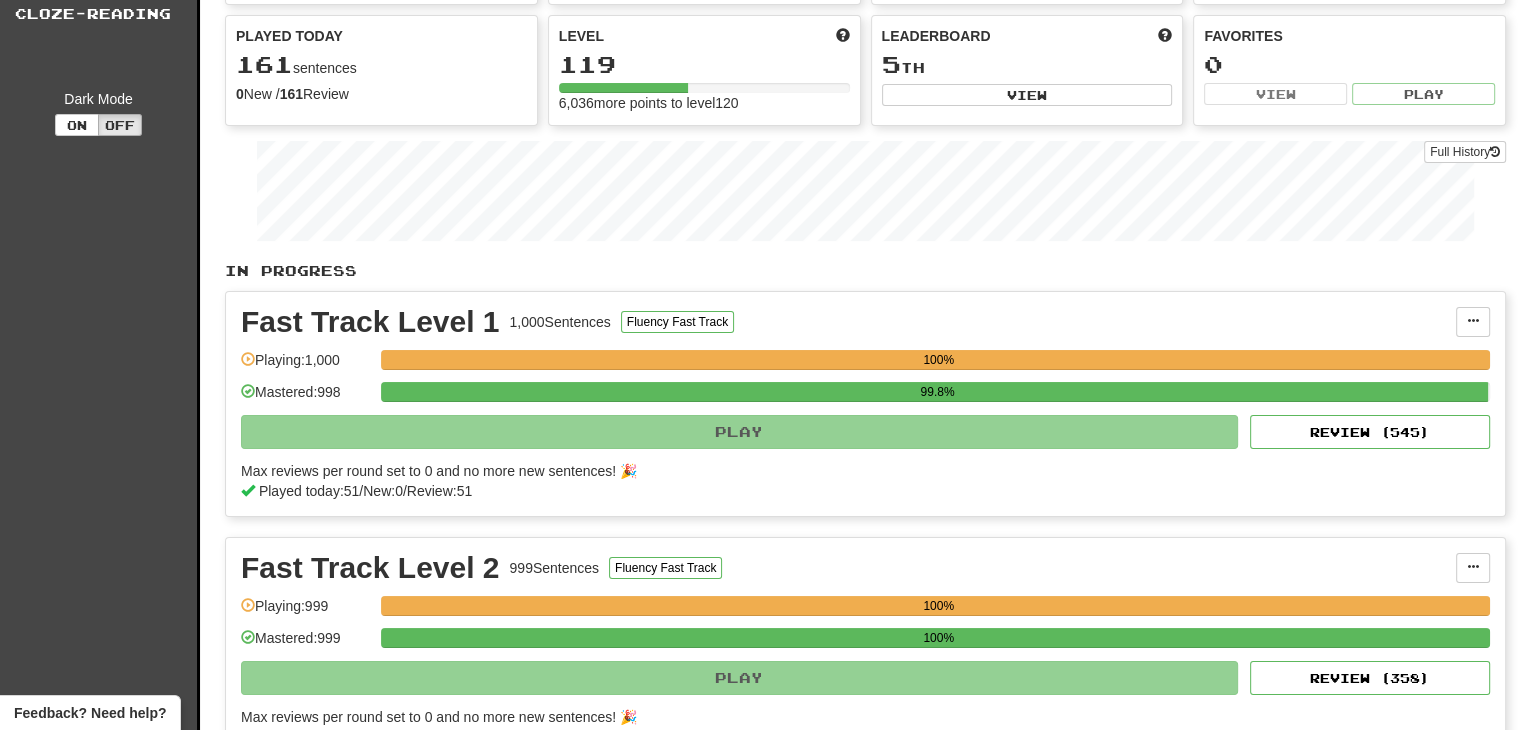 scroll, scrollTop: 0, scrollLeft: 0, axis: both 